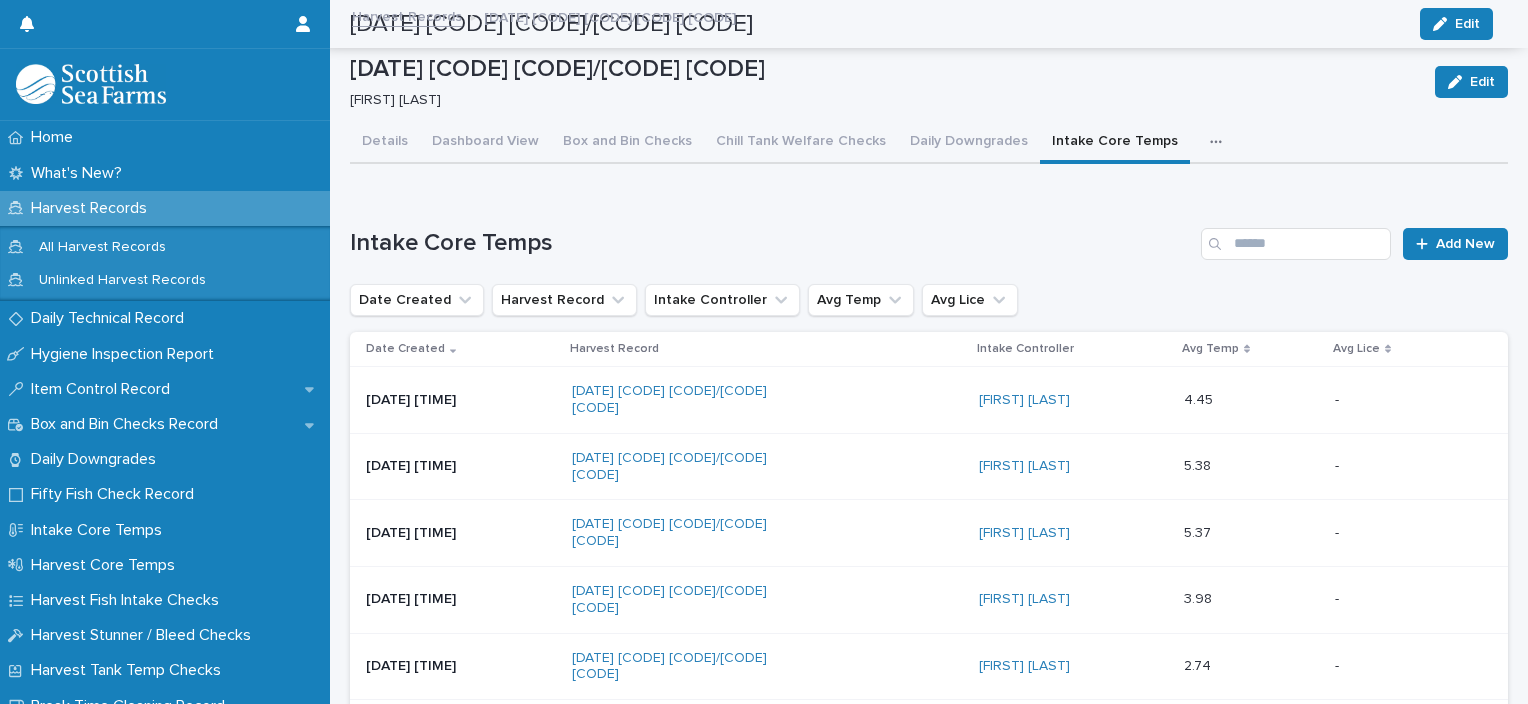 scroll, scrollTop: 0, scrollLeft: 0, axis: both 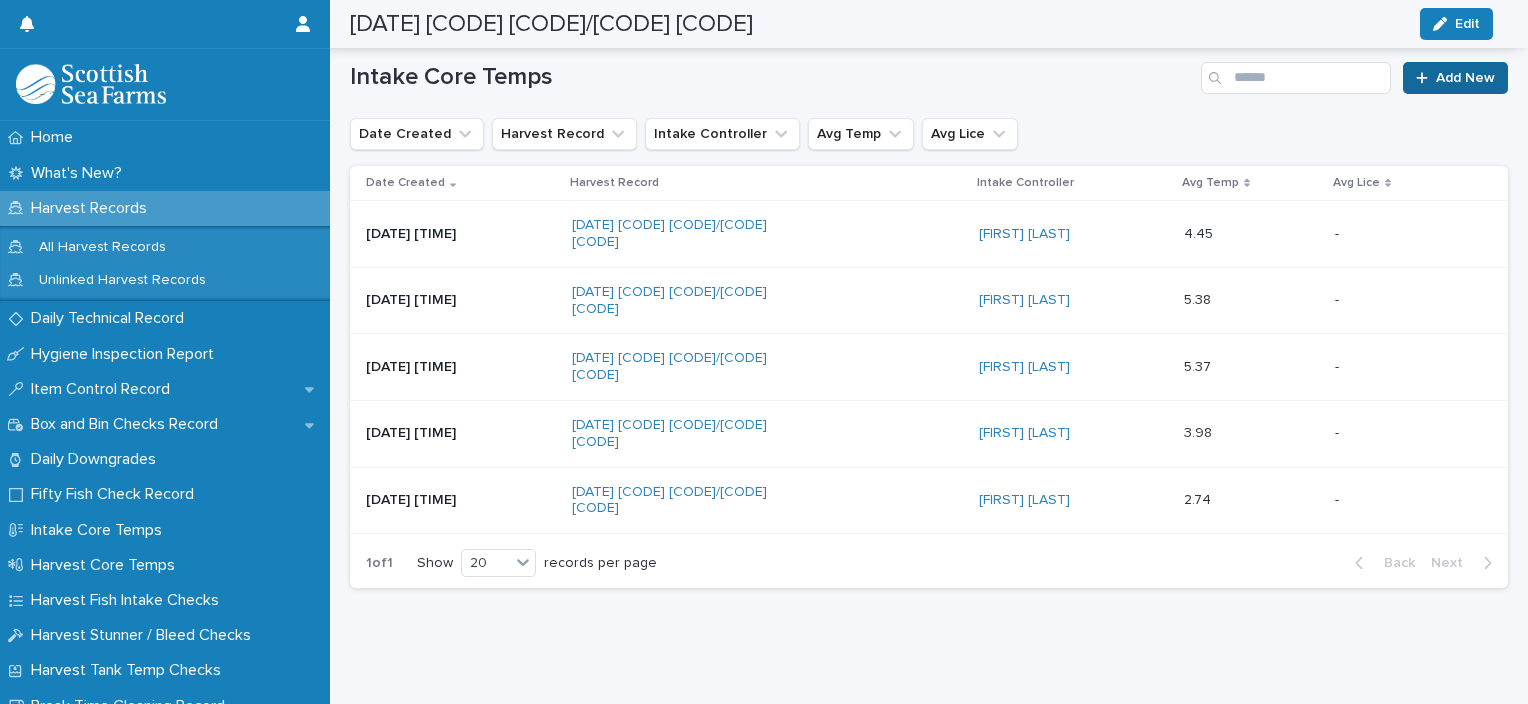 click on "Add New" at bounding box center [1465, 78] 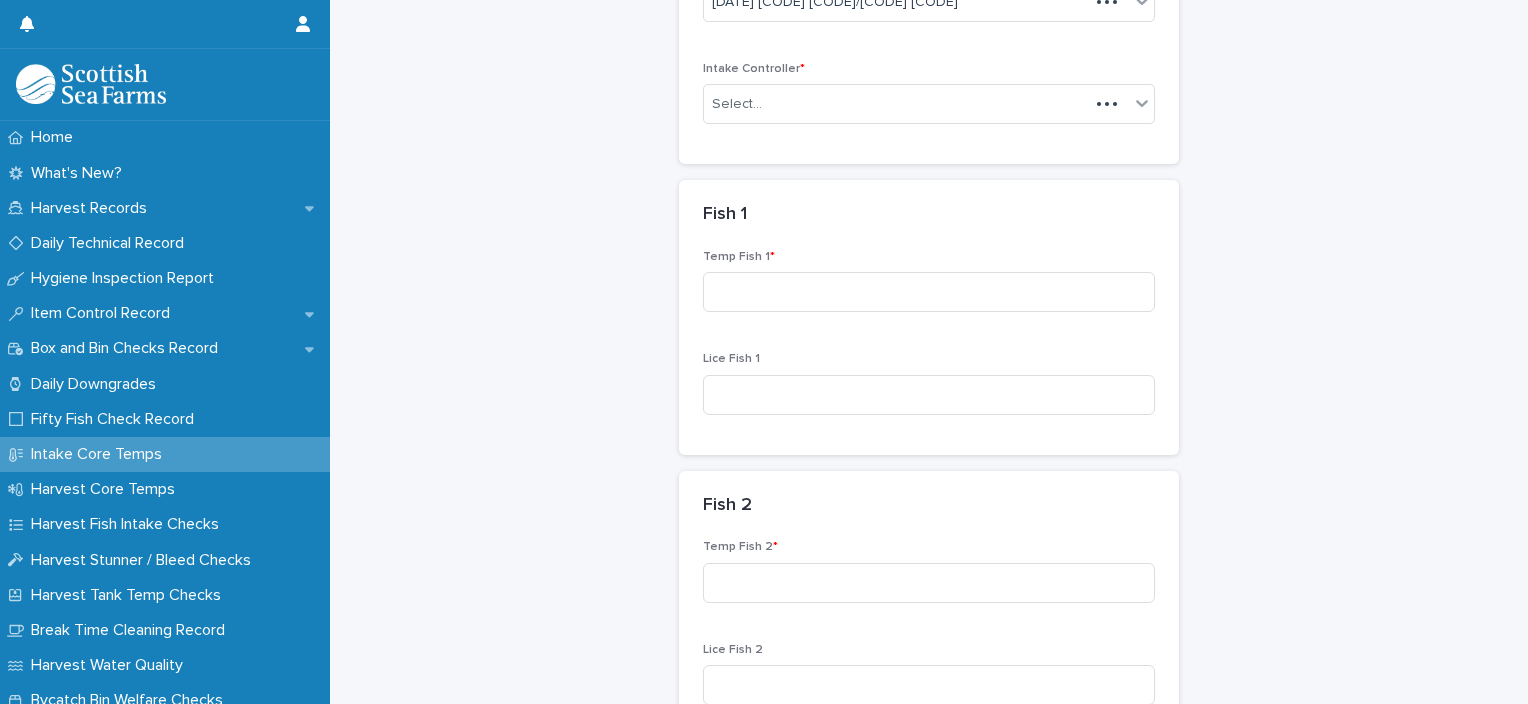 scroll, scrollTop: 180, scrollLeft: 0, axis: vertical 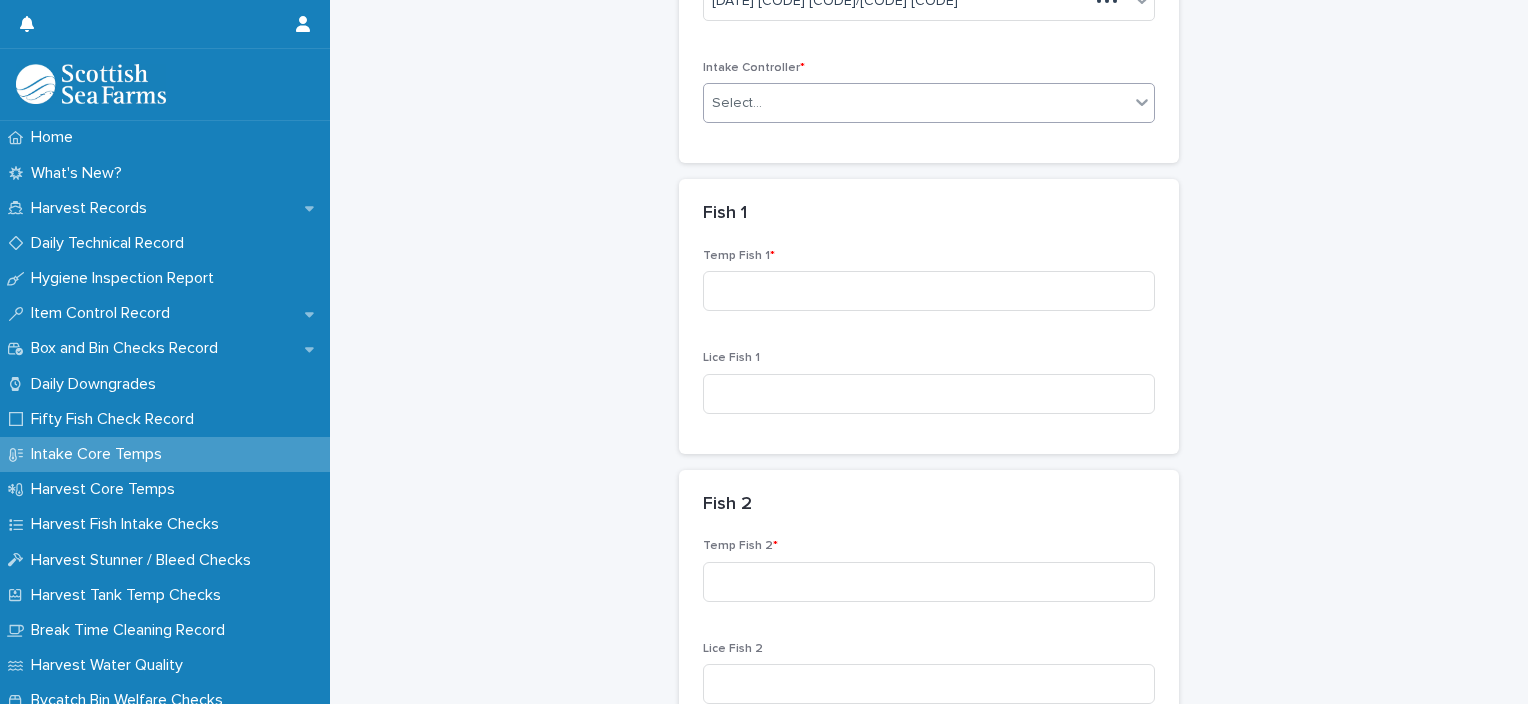 click on "Select..." at bounding box center [916, 103] 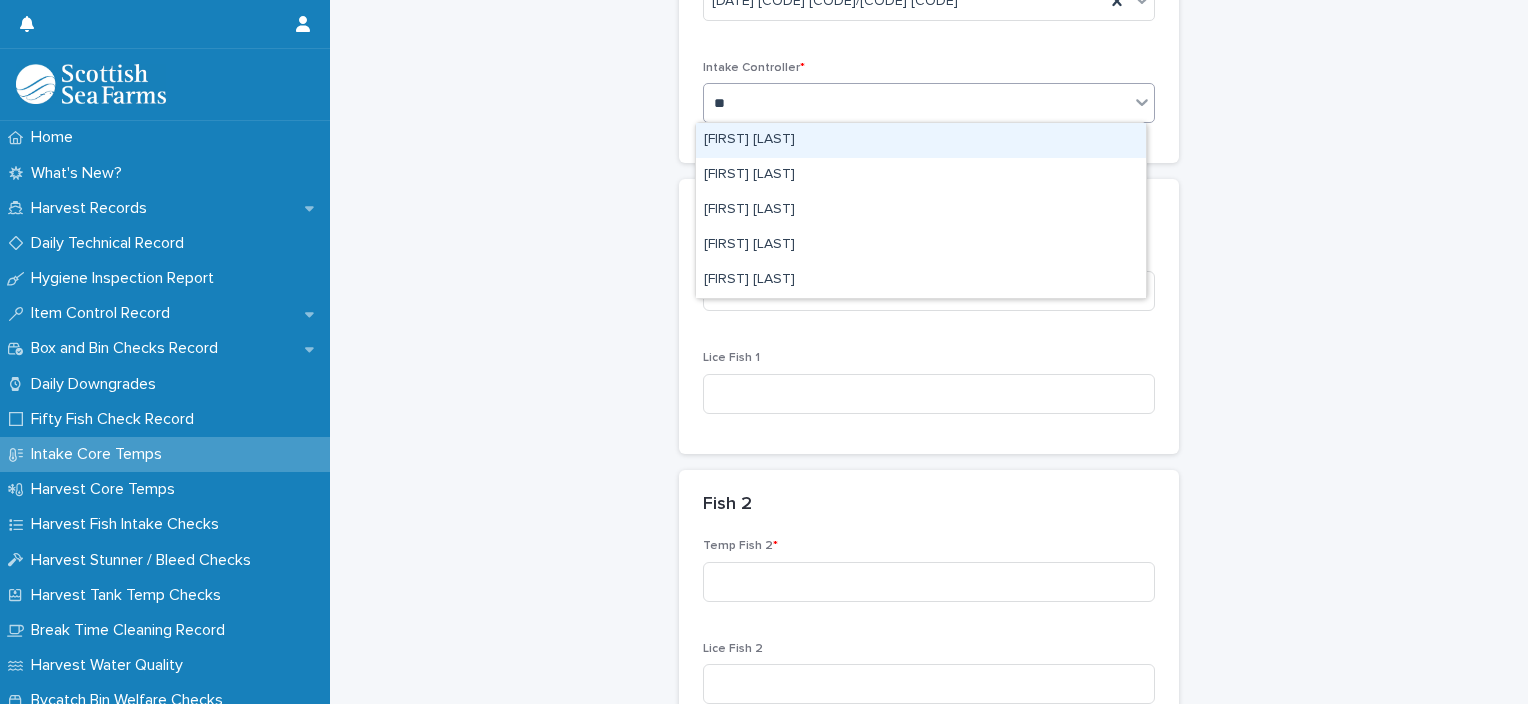 type on "***" 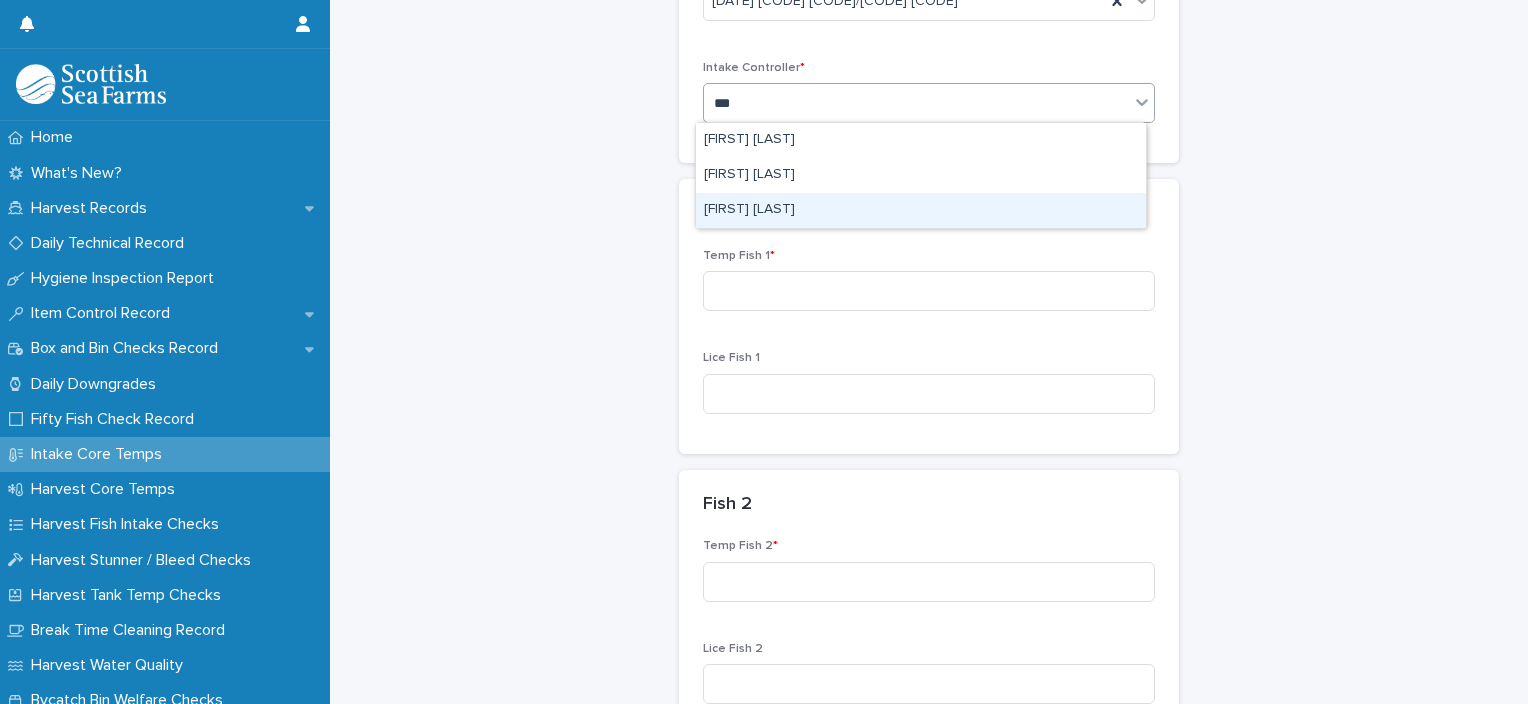 click on "[FIRST] [LAST]" at bounding box center [921, 210] 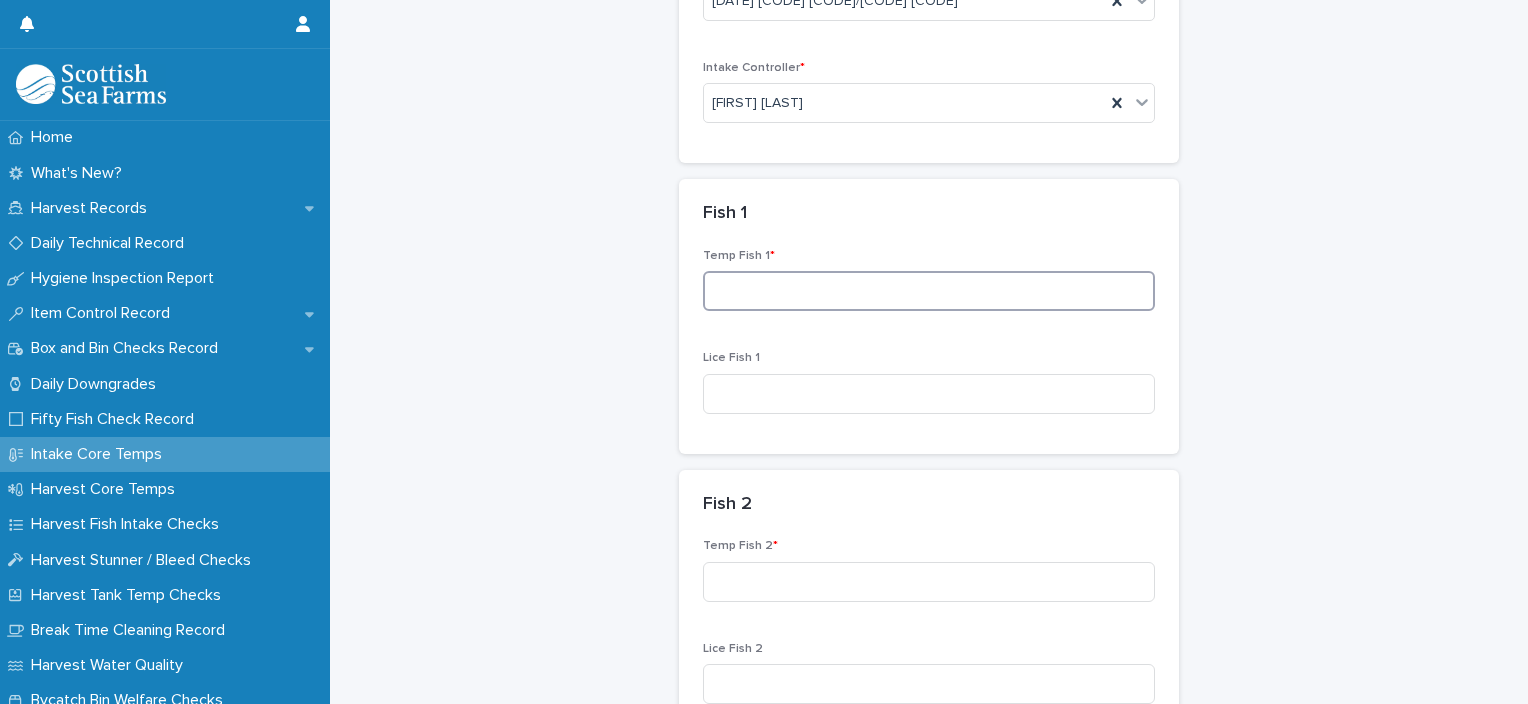 click at bounding box center (929, 291) 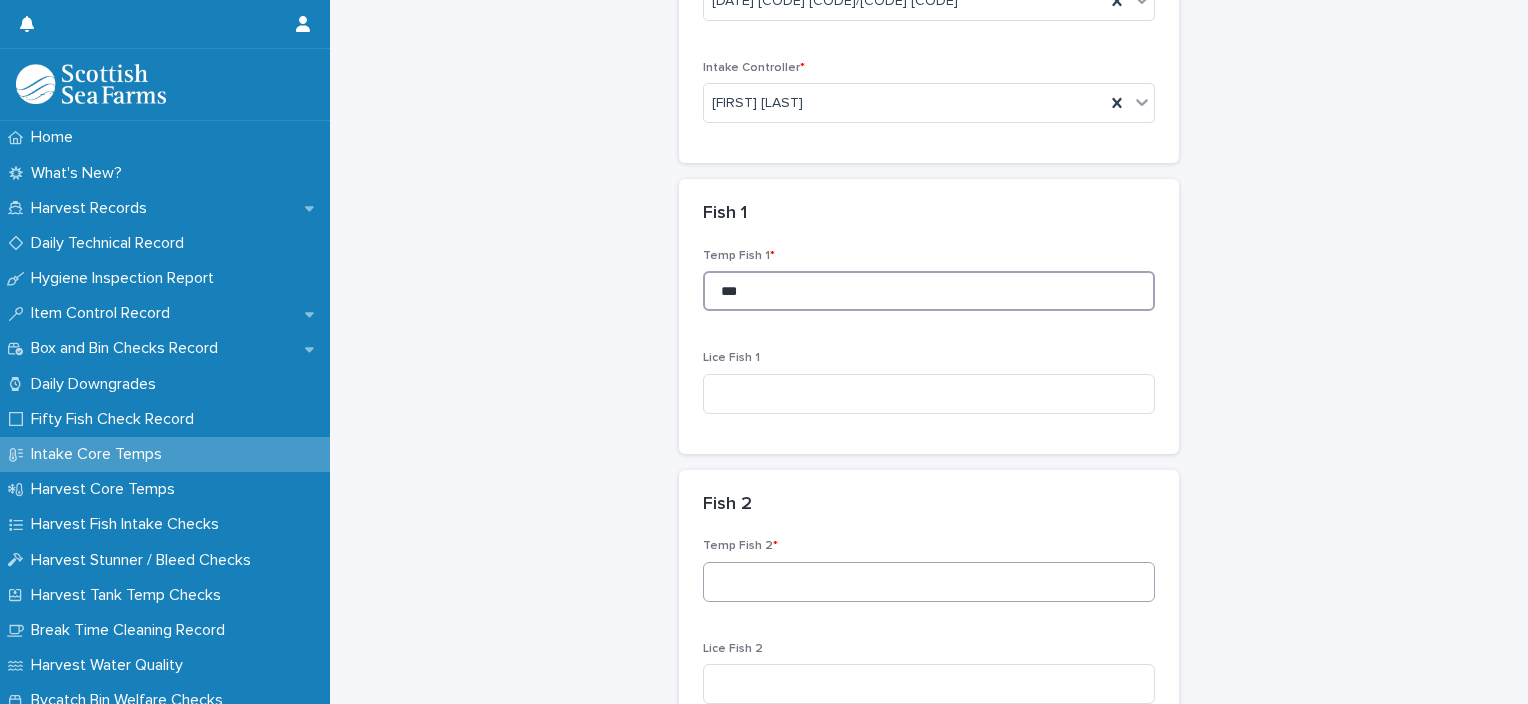 type on "***" 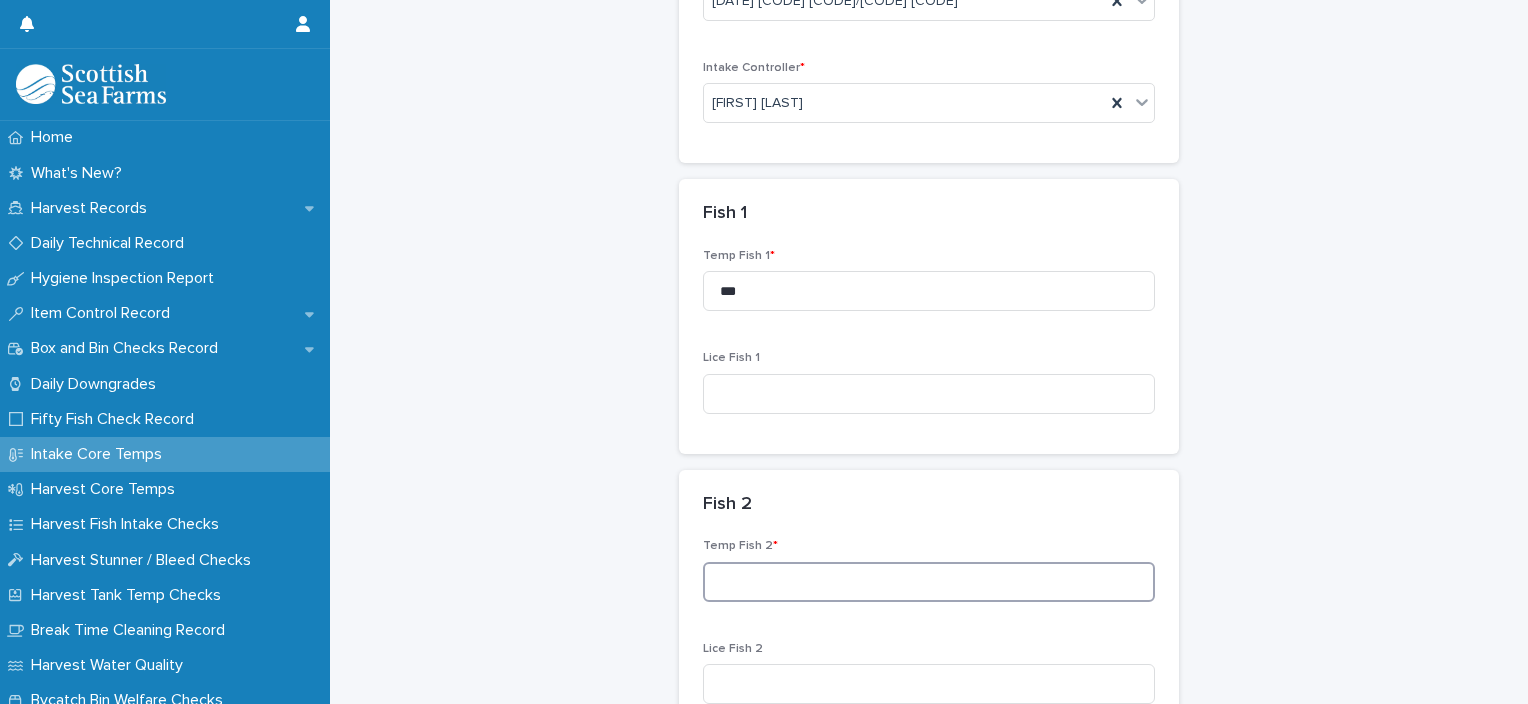 click at bounding box center (929, 582) 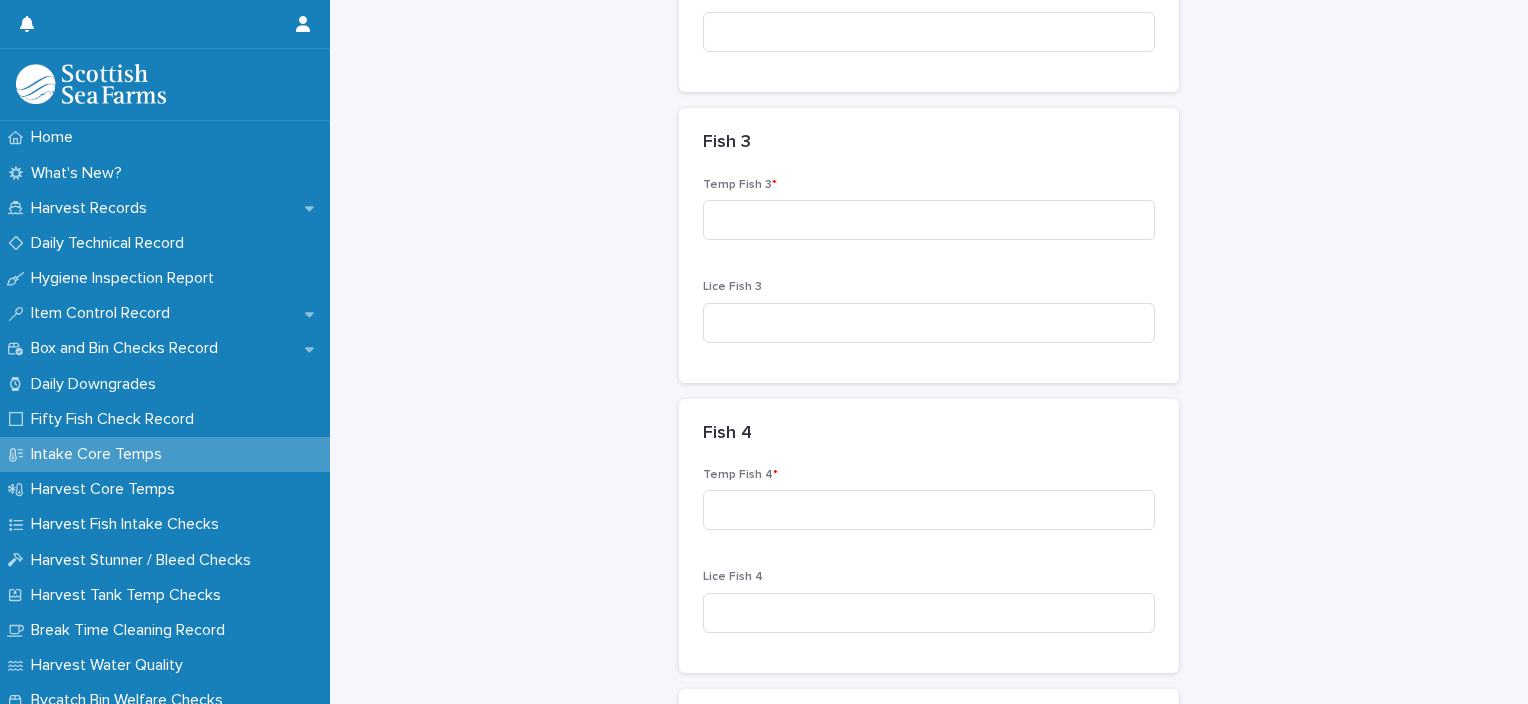 scroll, scrollTop: 880, scrollLeft: 0, axis: vertical 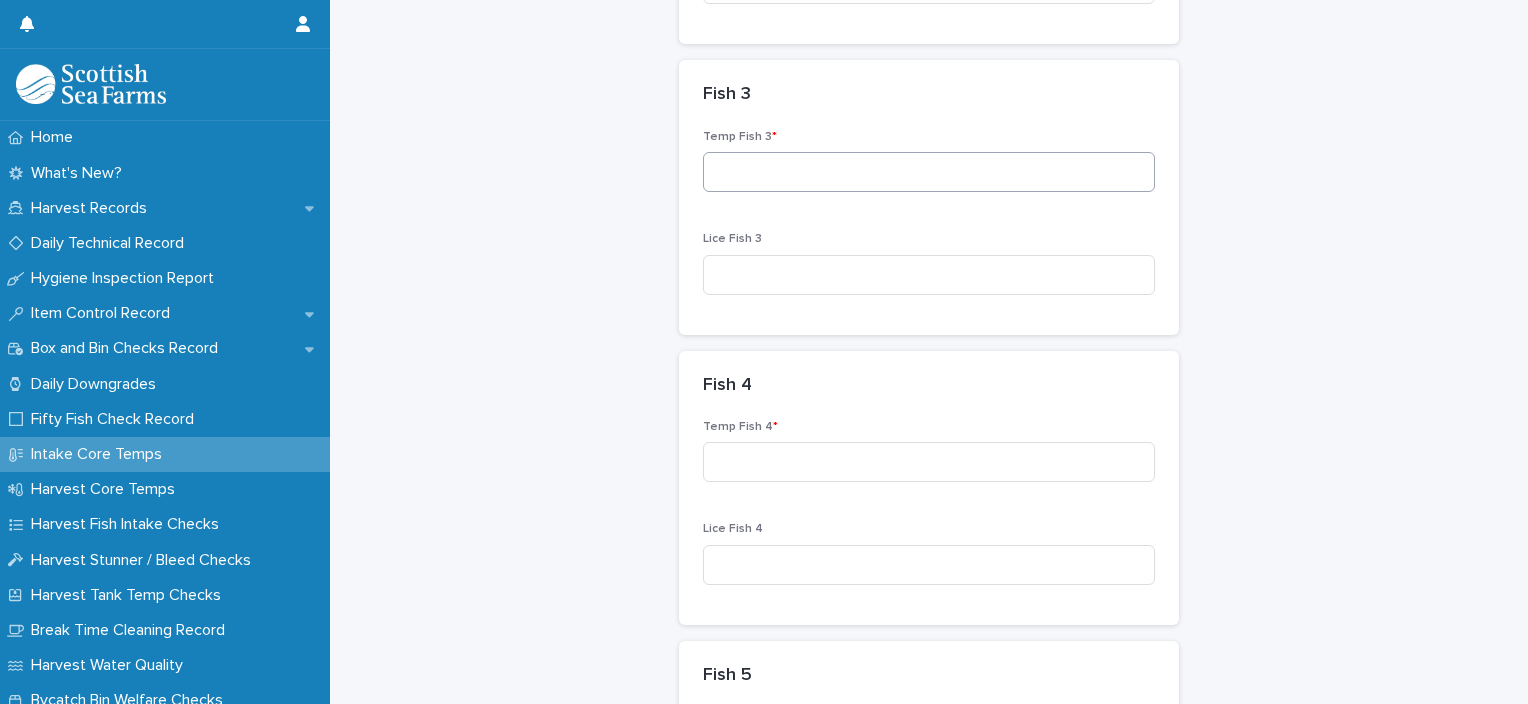 type on "***" 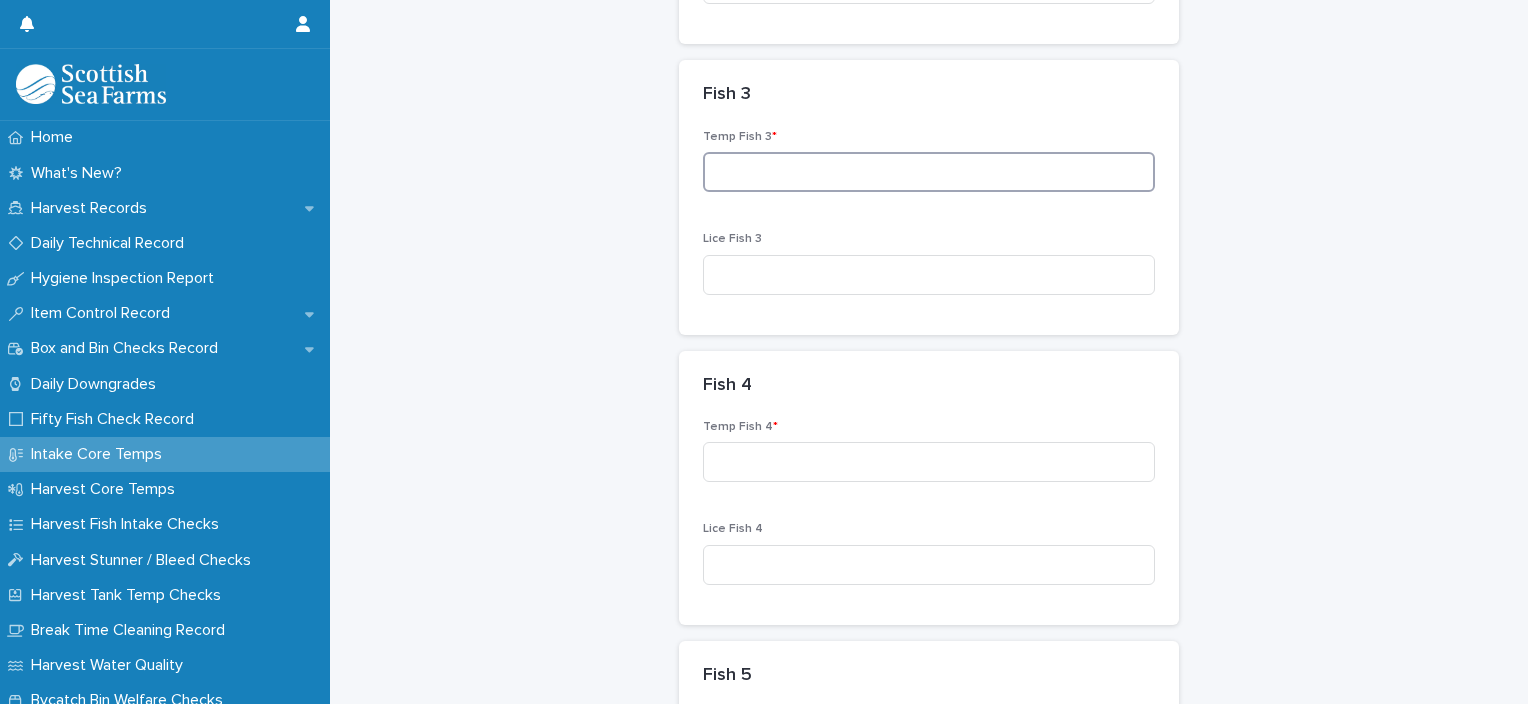 click at bounding box center (929, 172) 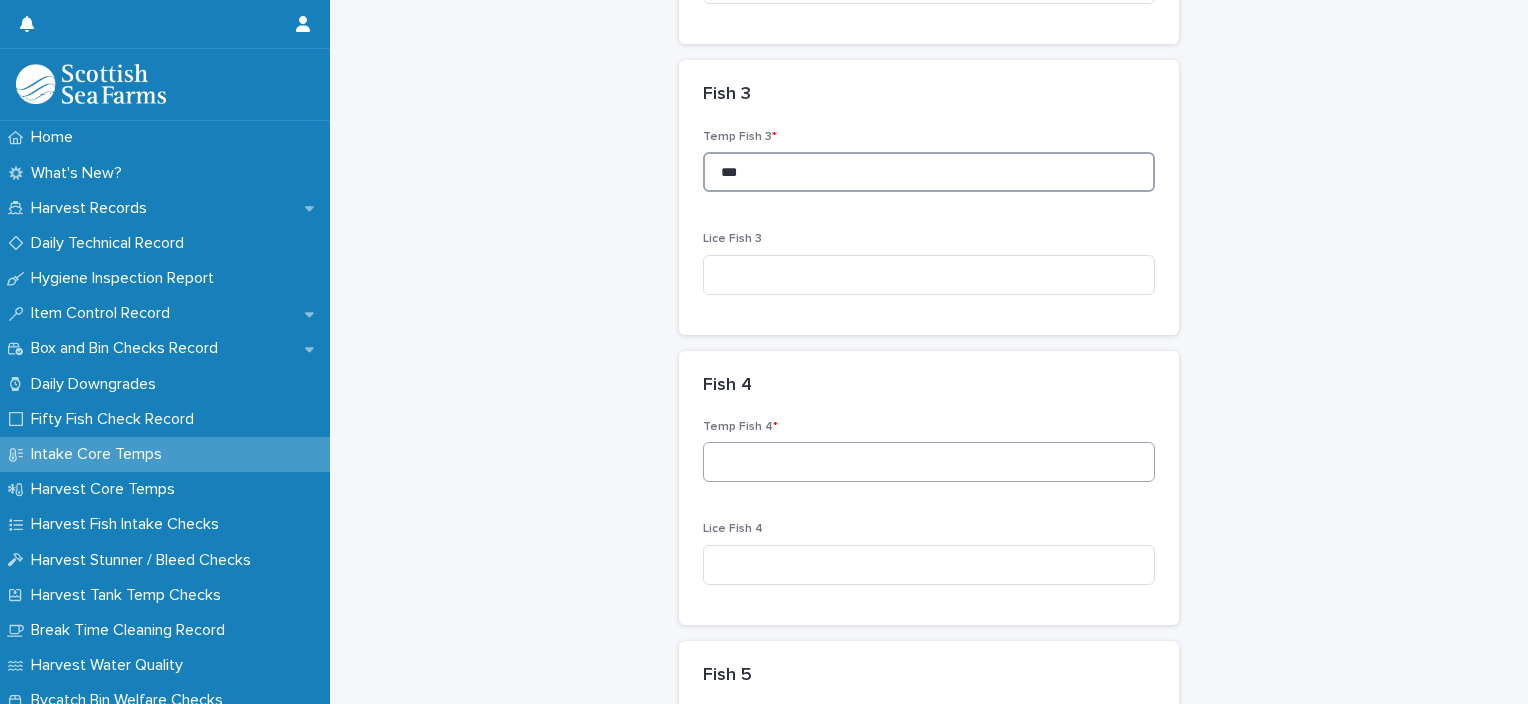 type on "***" 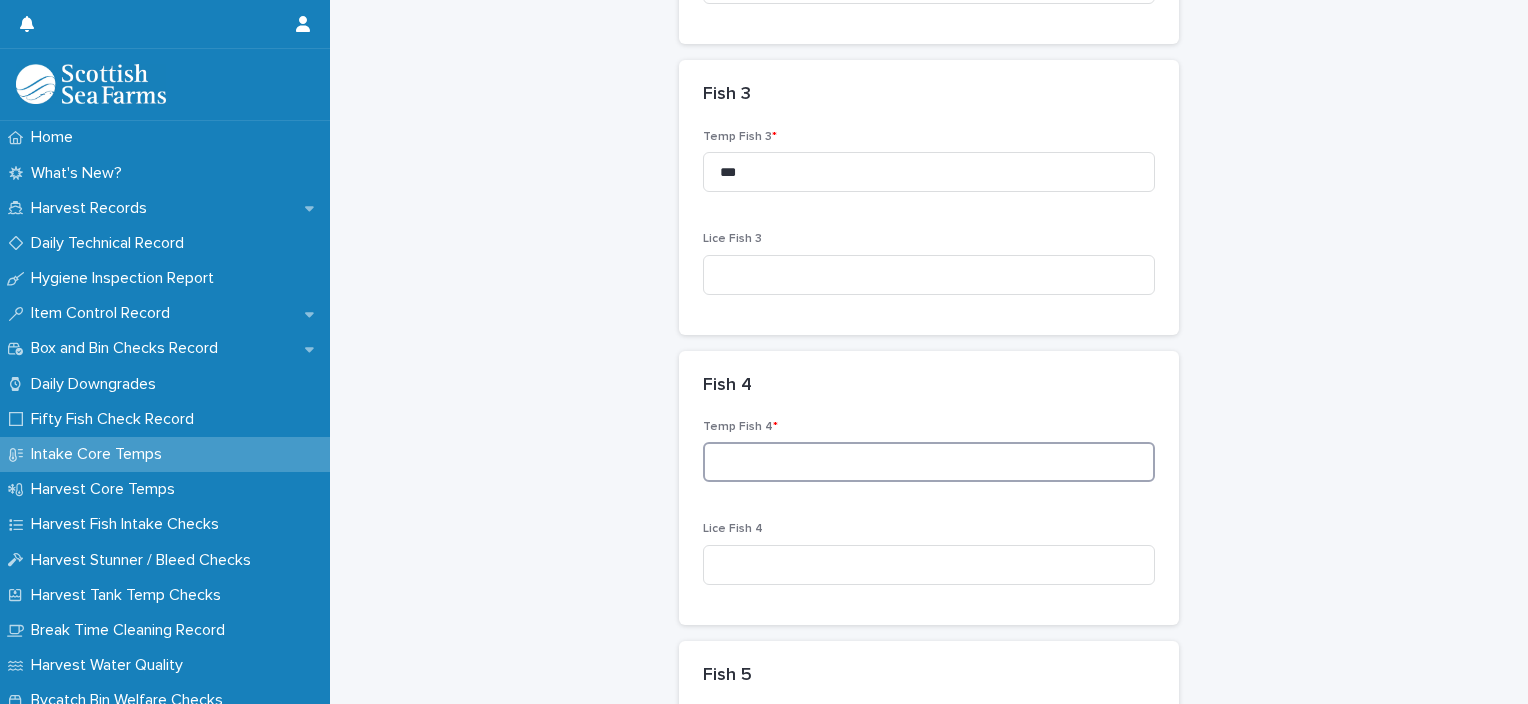 click at bounding box center [929, 462] 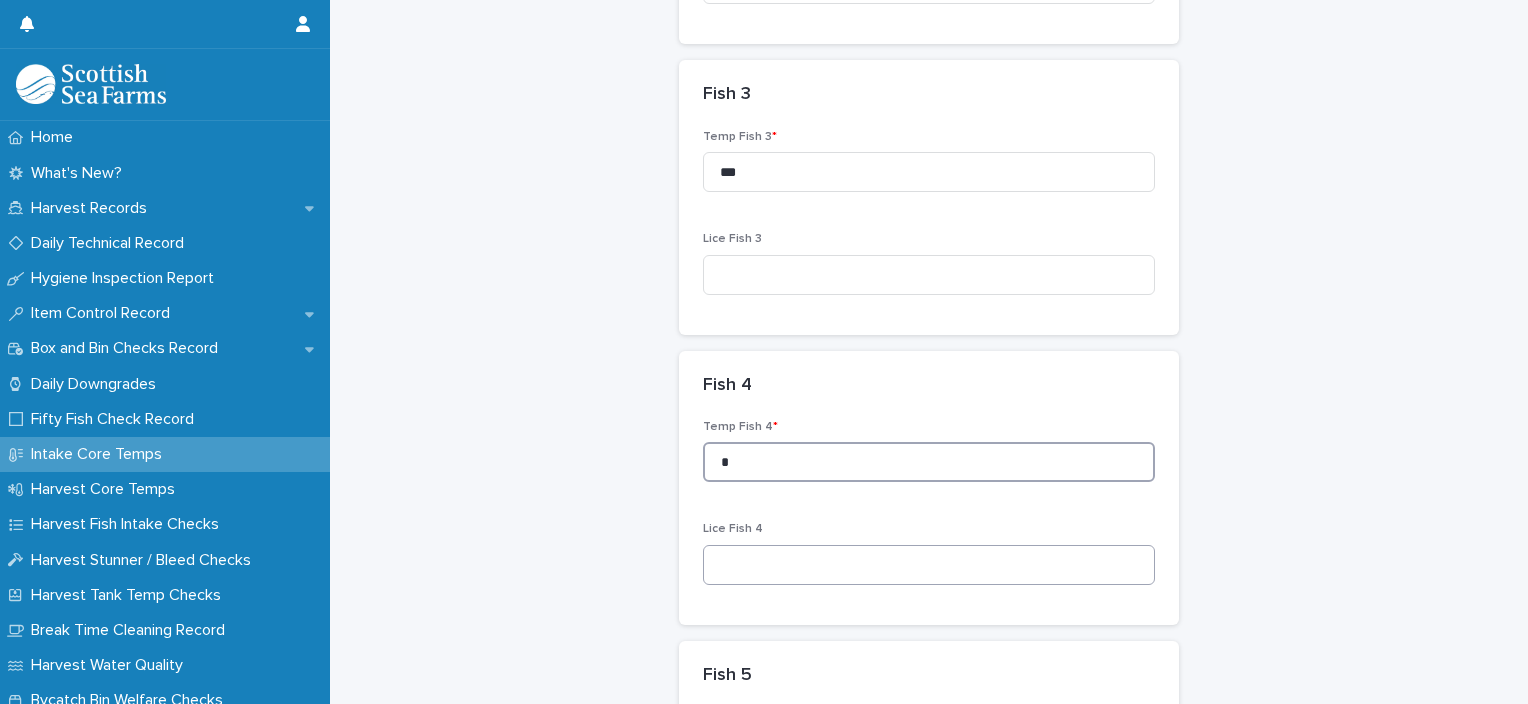 type on "*" 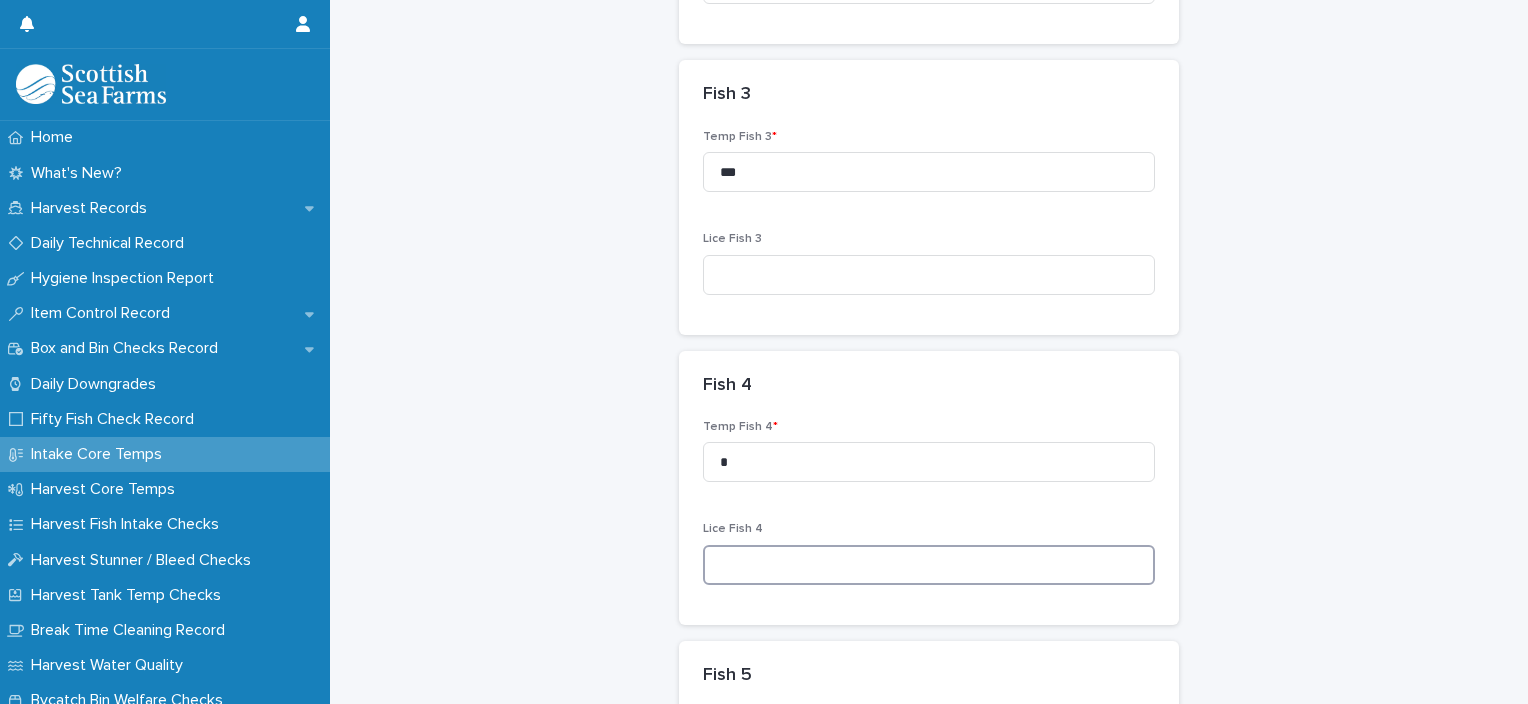 click at bounding box center (929, 565) 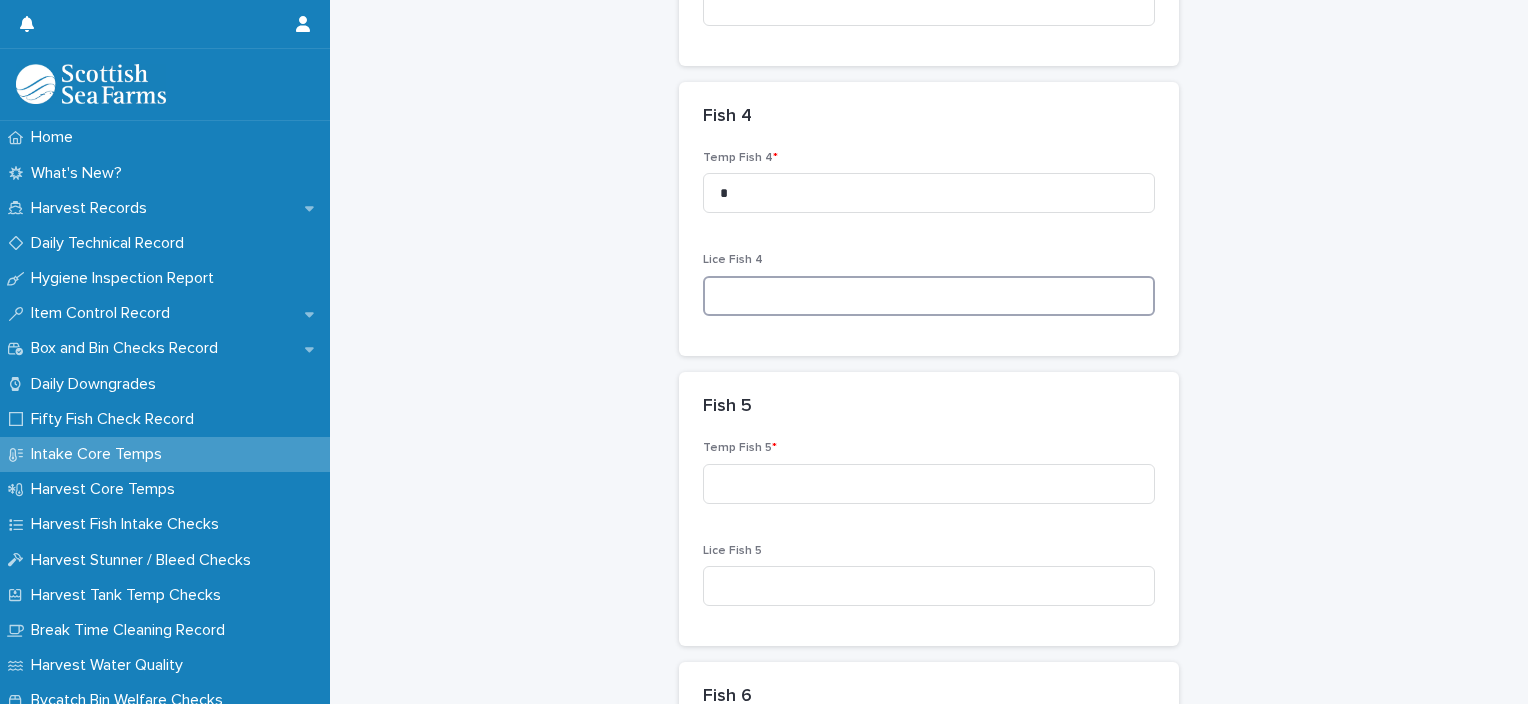 scroll, scrollTop: 1280, scrollLeft: 0, axis: vertical 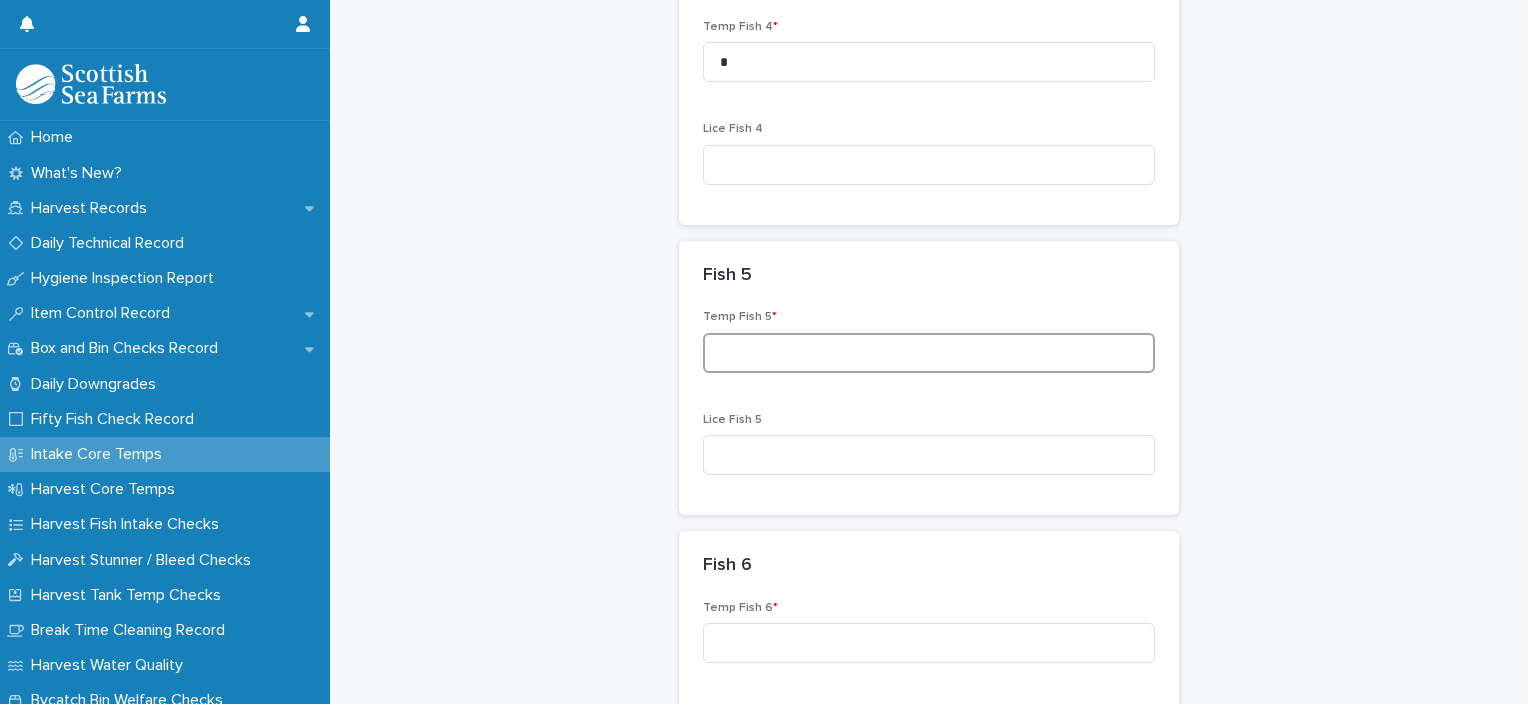 click at bounding box center [929, 353] 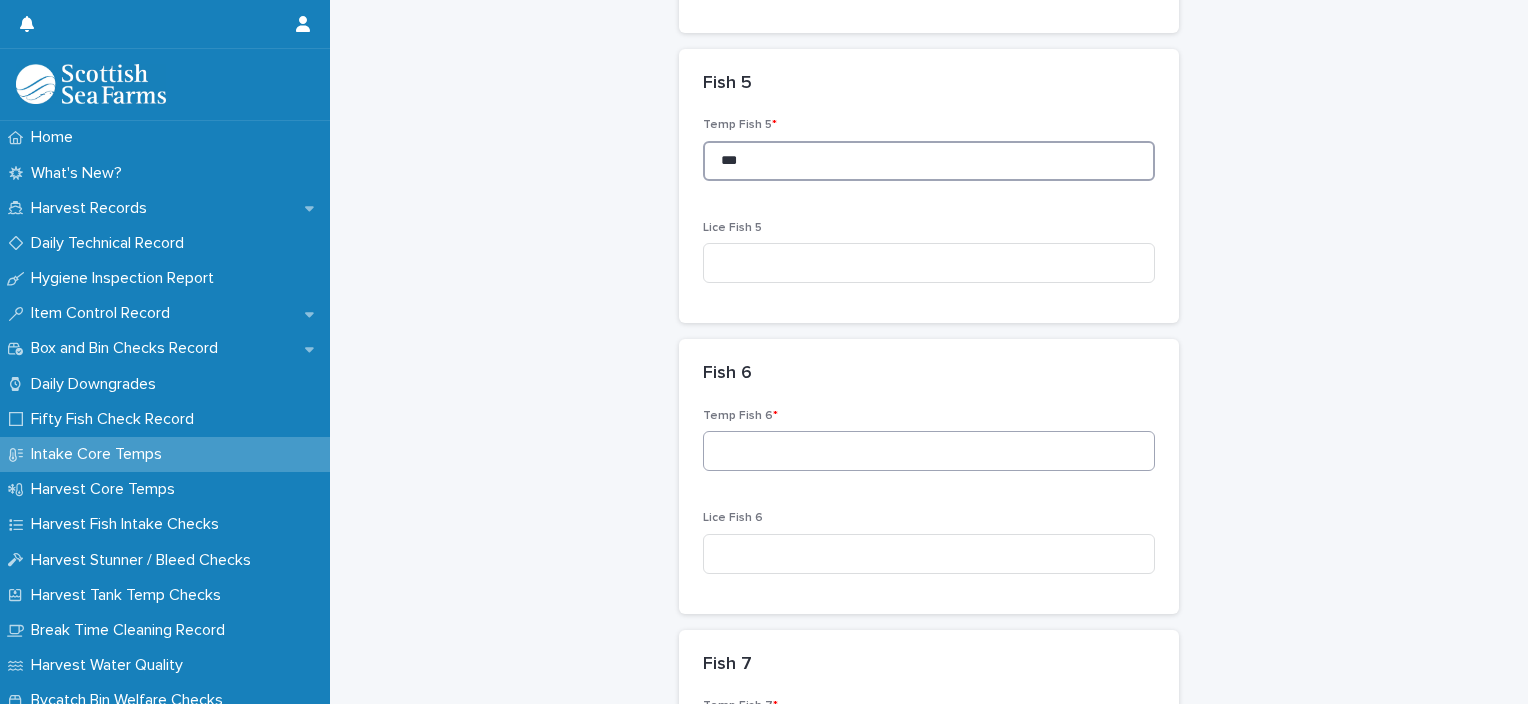 scroll, scrollTop: 1480, scrollLeft: 0, axis: vertical 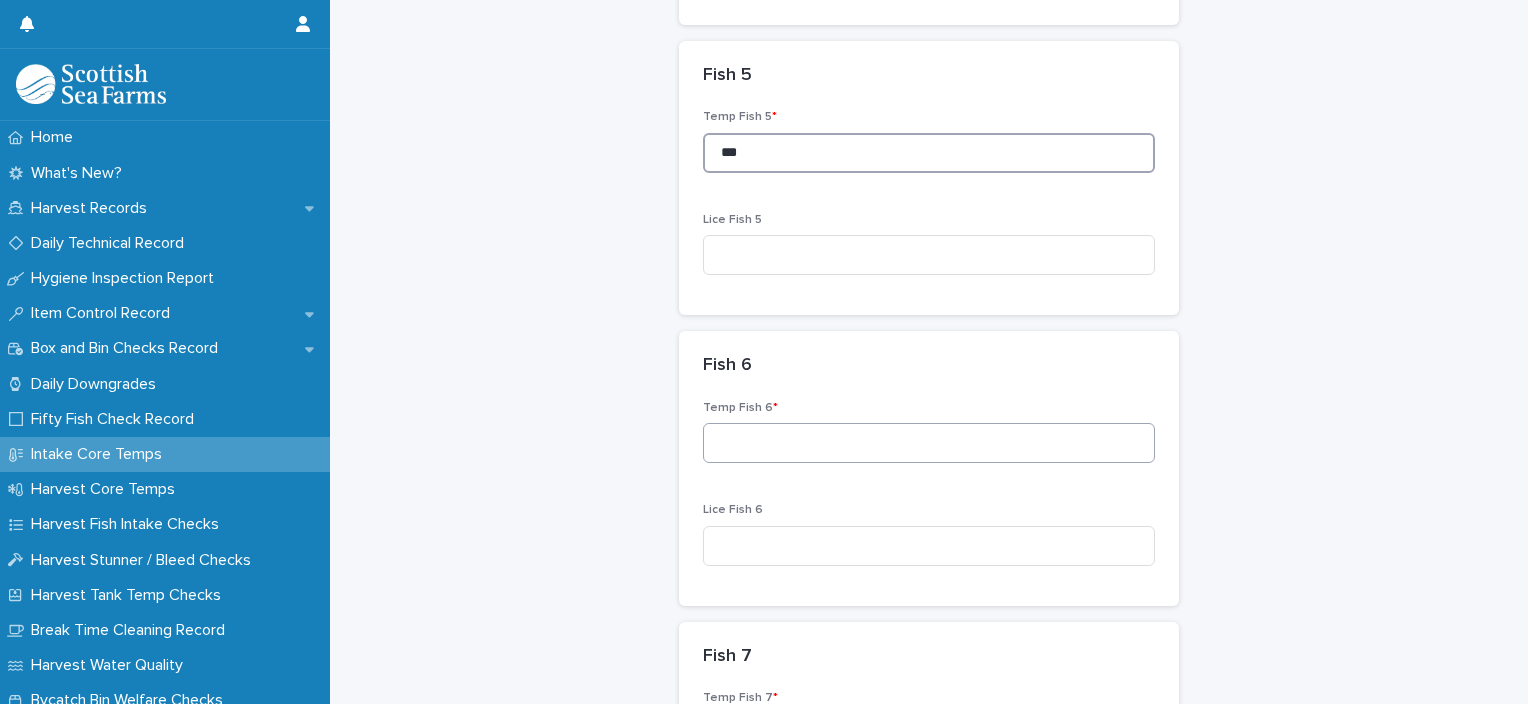 type on "***" 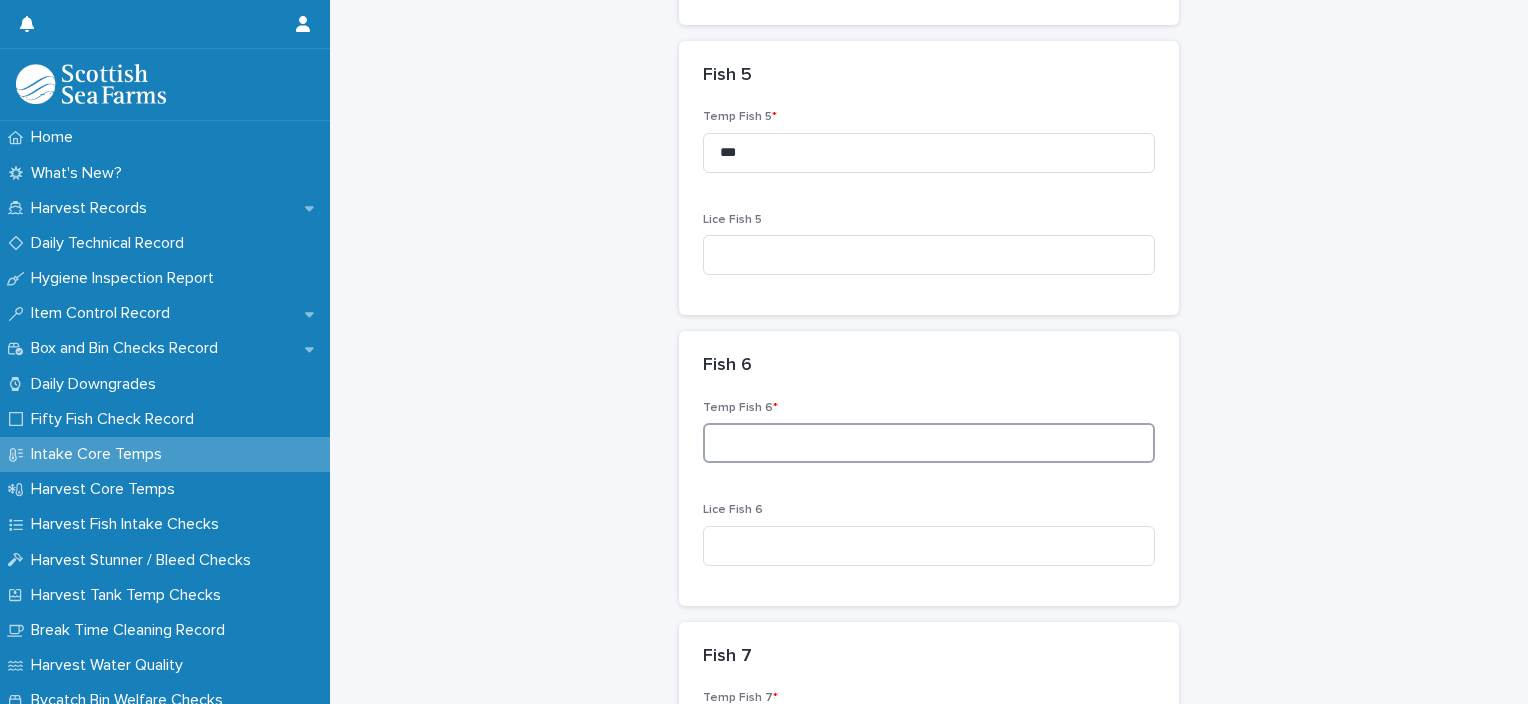 click at bounding box center (929, 443) 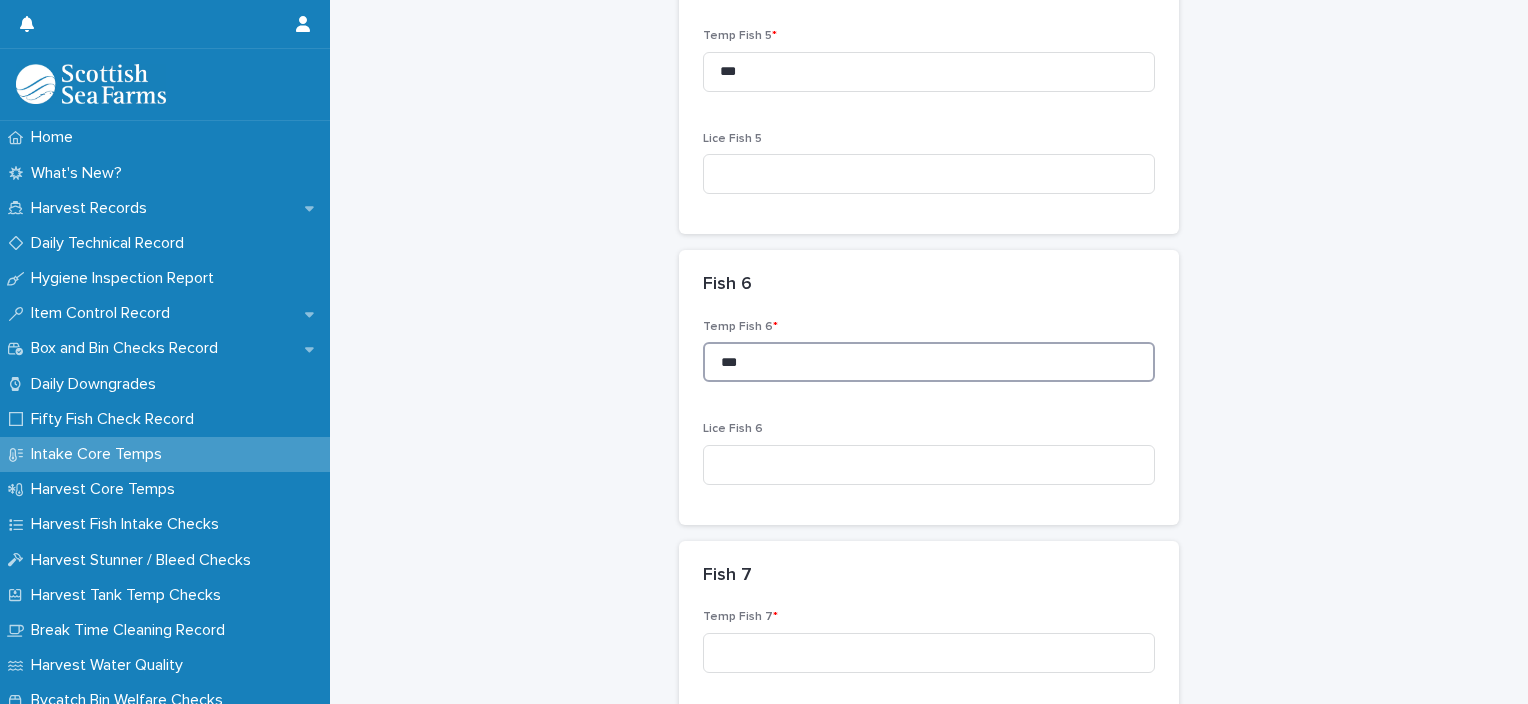 scroll, scrollTop: 1680, scrollLeft: 0, axis: vertical 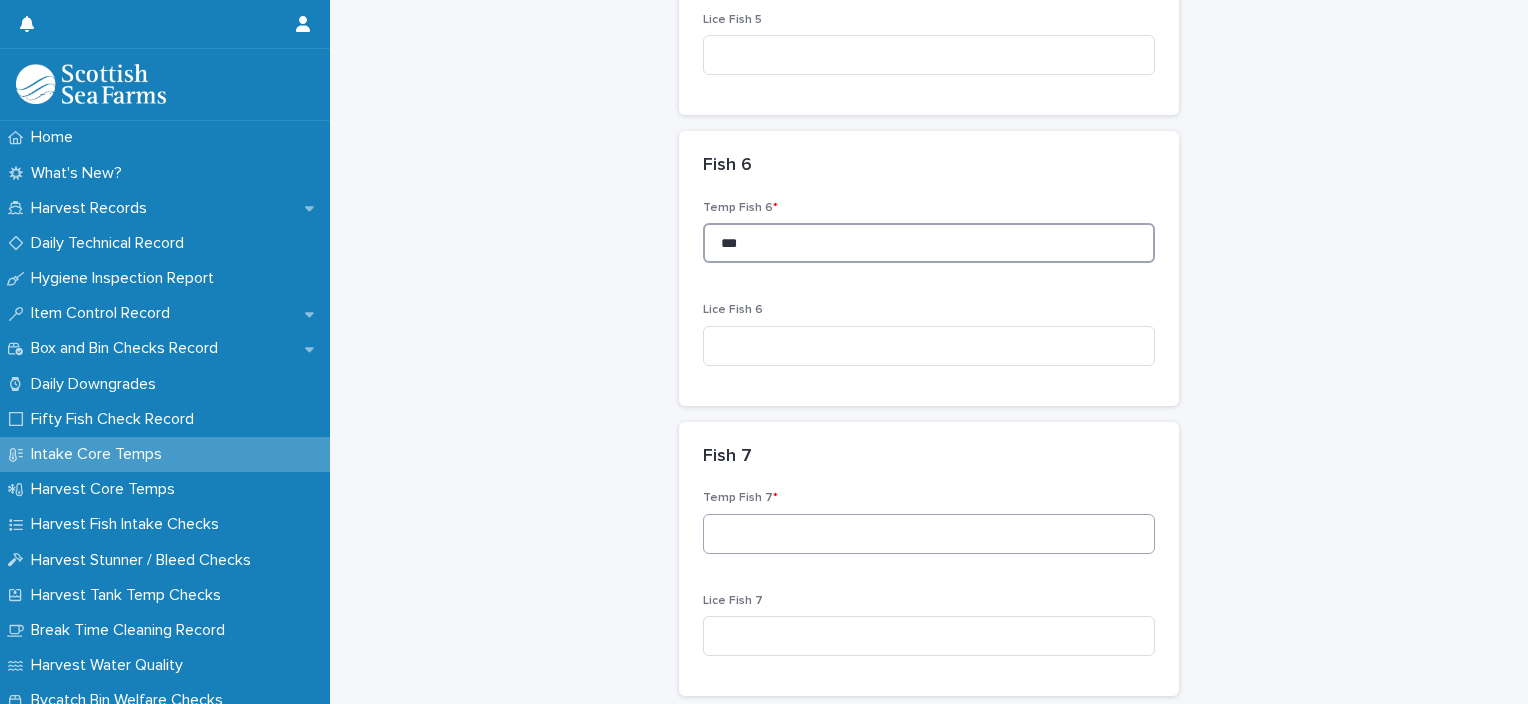 type on "***" 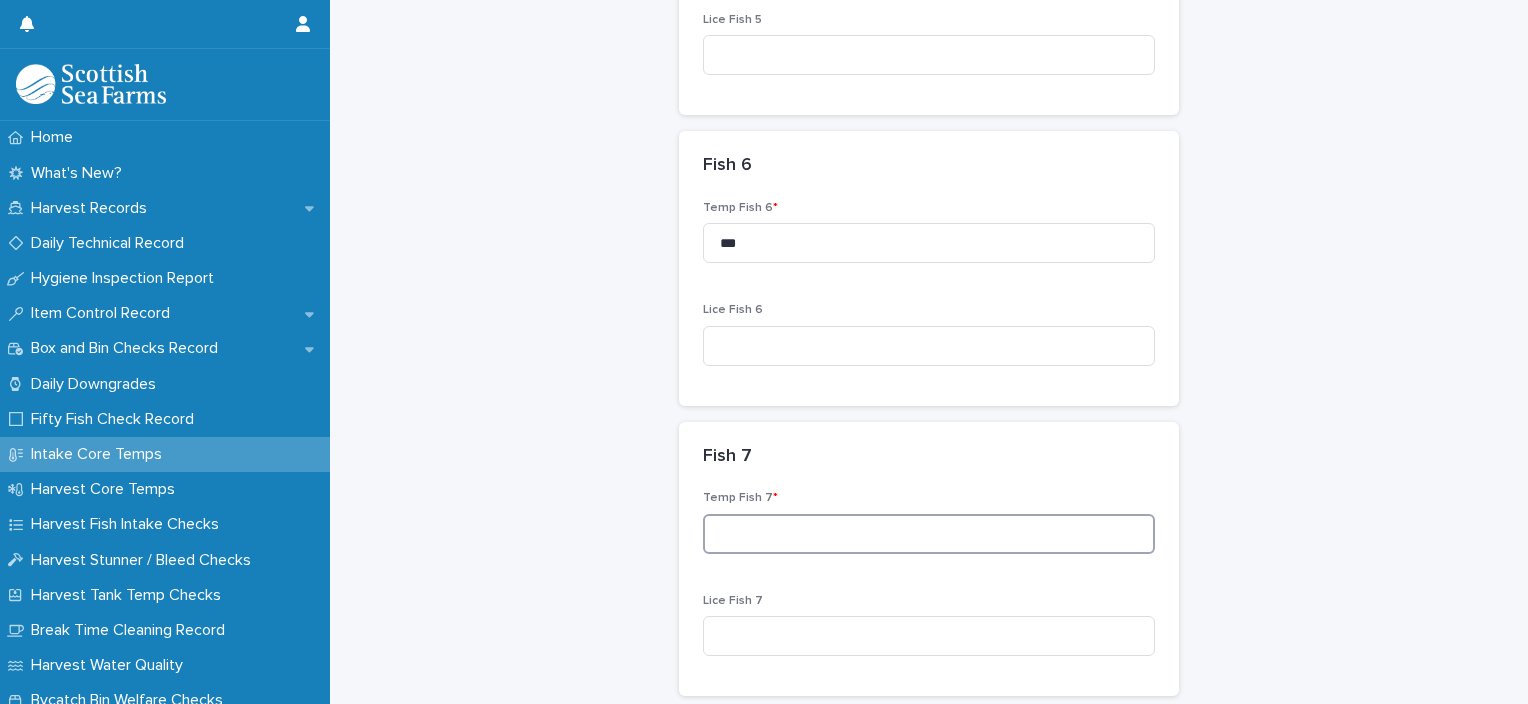 click at bounding box center [929, 534] 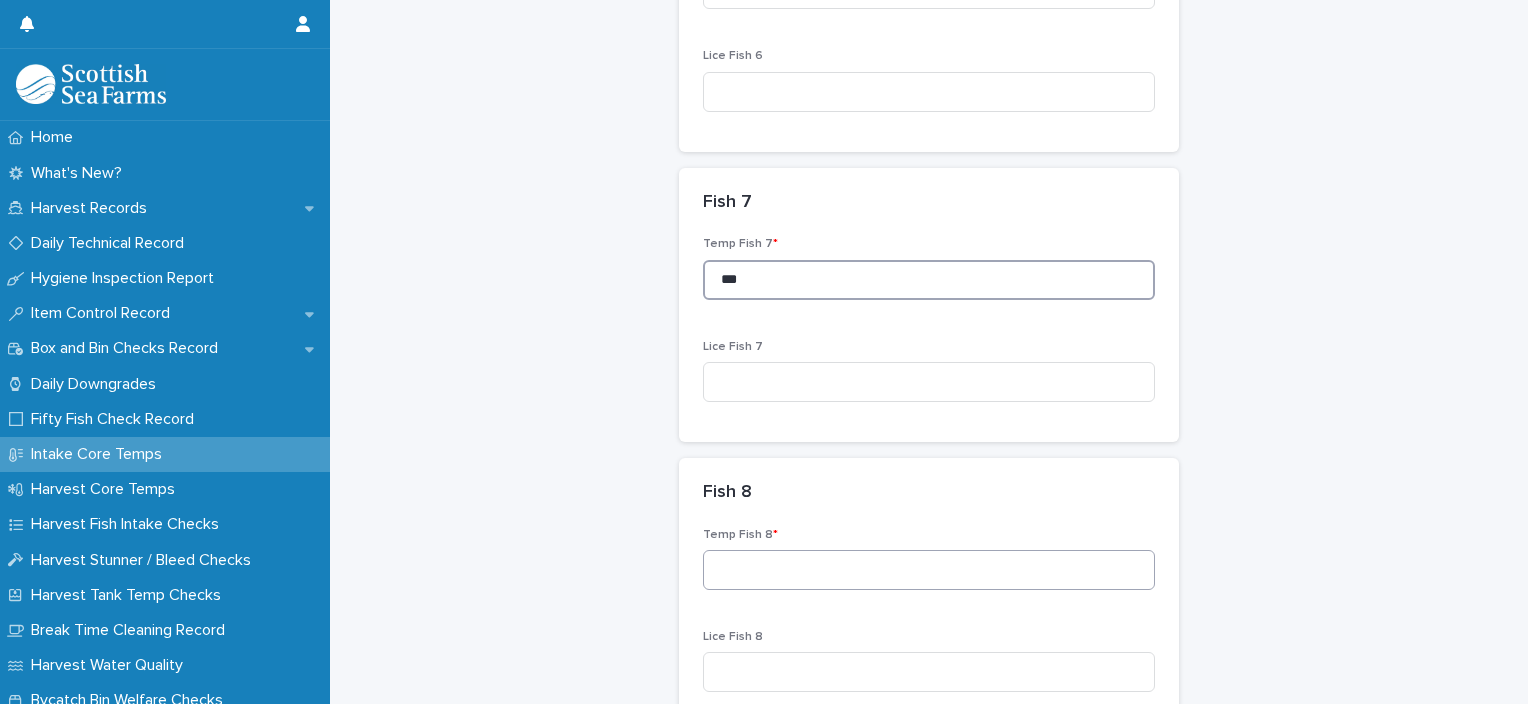 scroll, scrollTop: 1980, scrollLeft: 0, axis: vertical 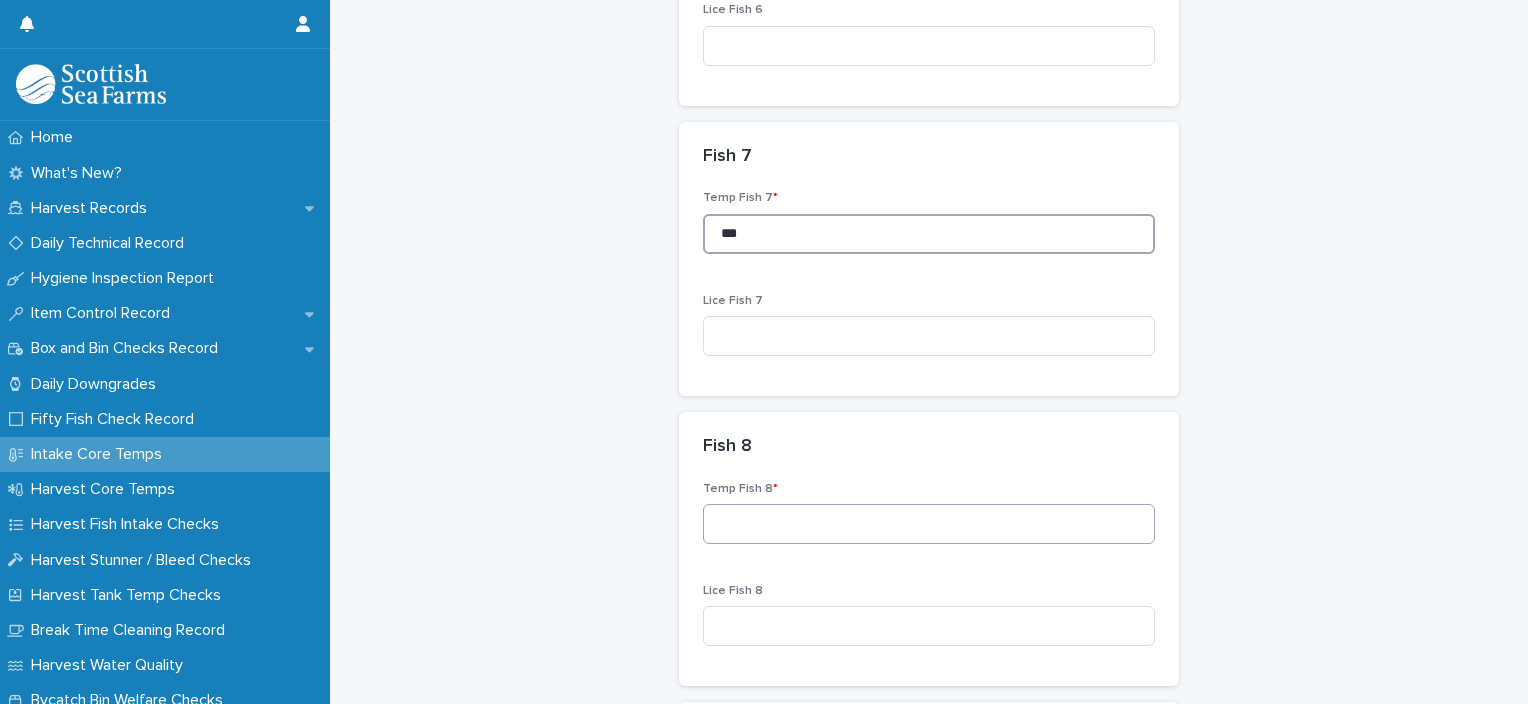type on "***" 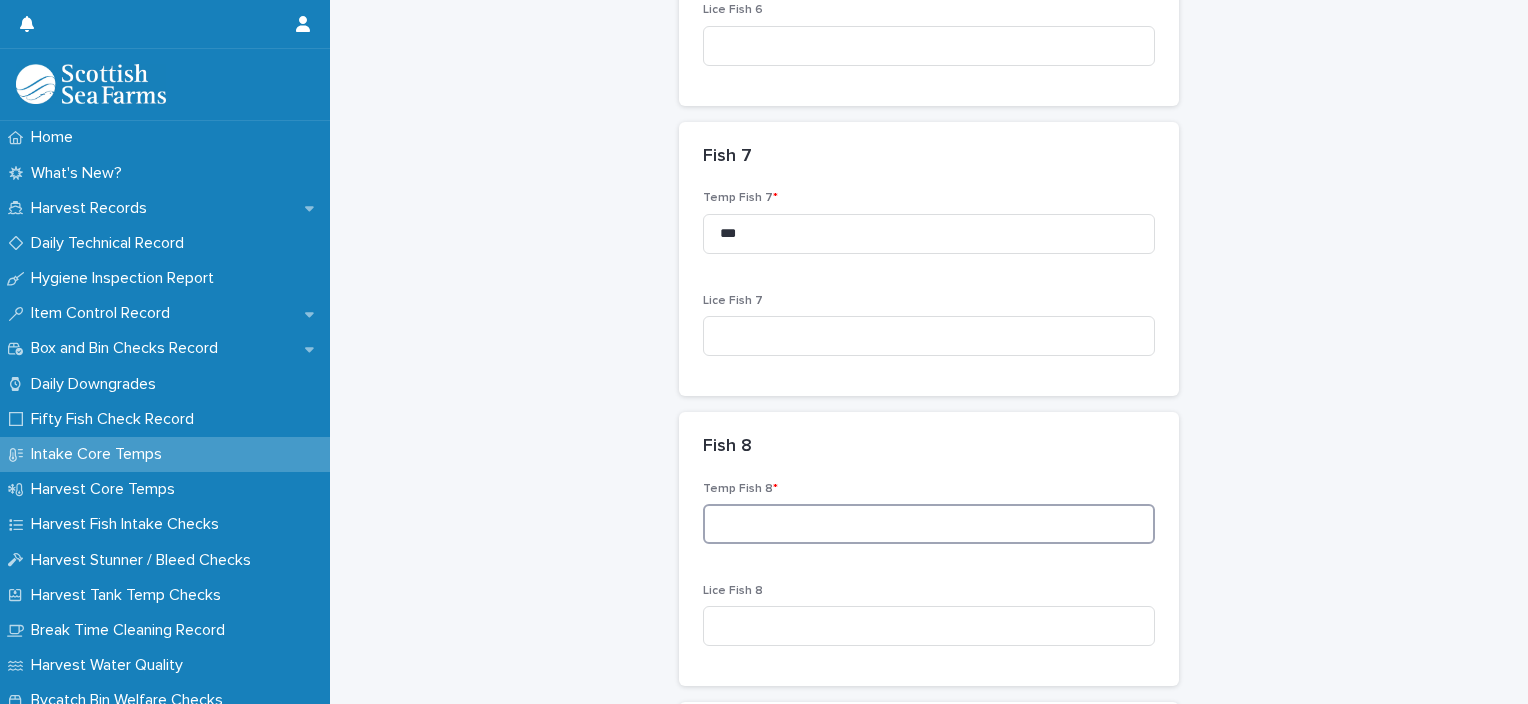 click at bounding box center (929, 524) 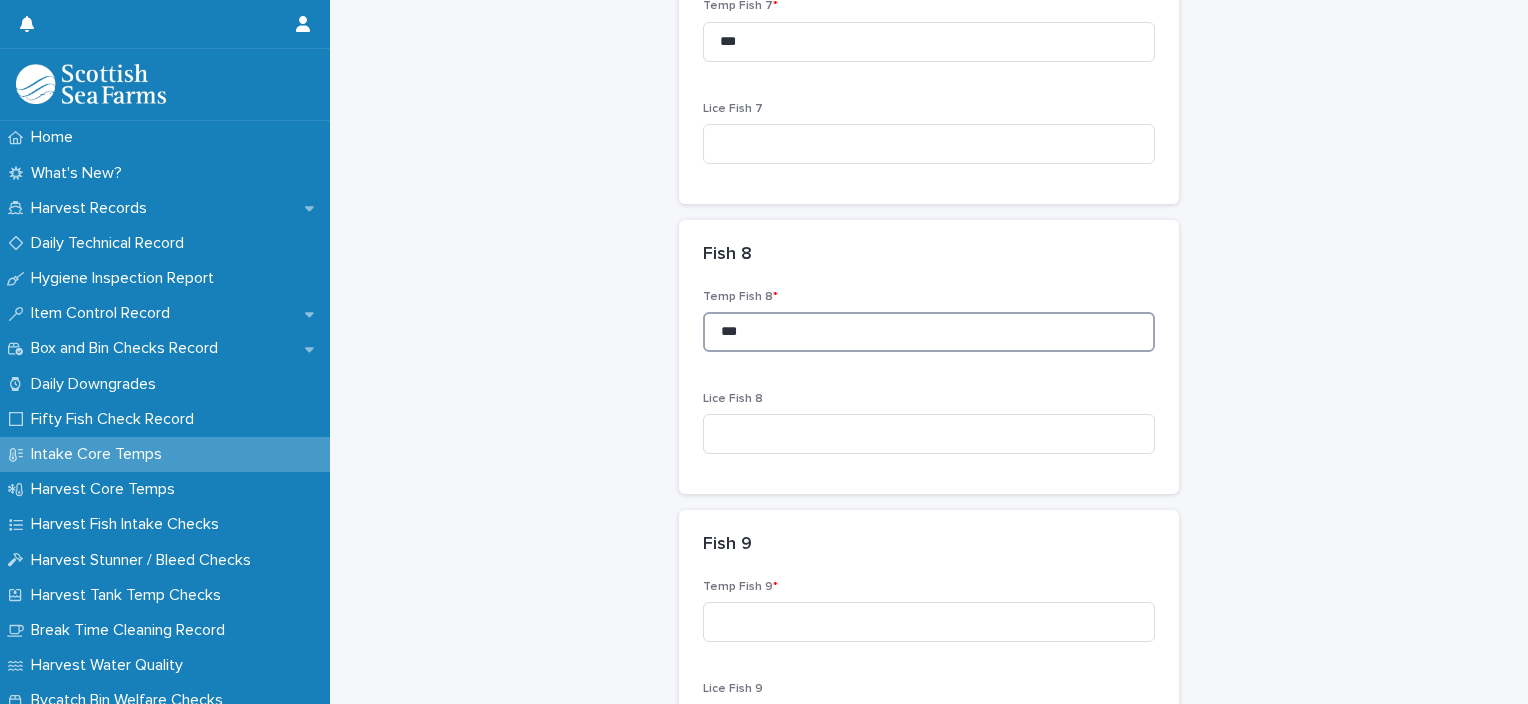 scroll, scrollTop: 2180, scrollLeft: 0, axis: vertical 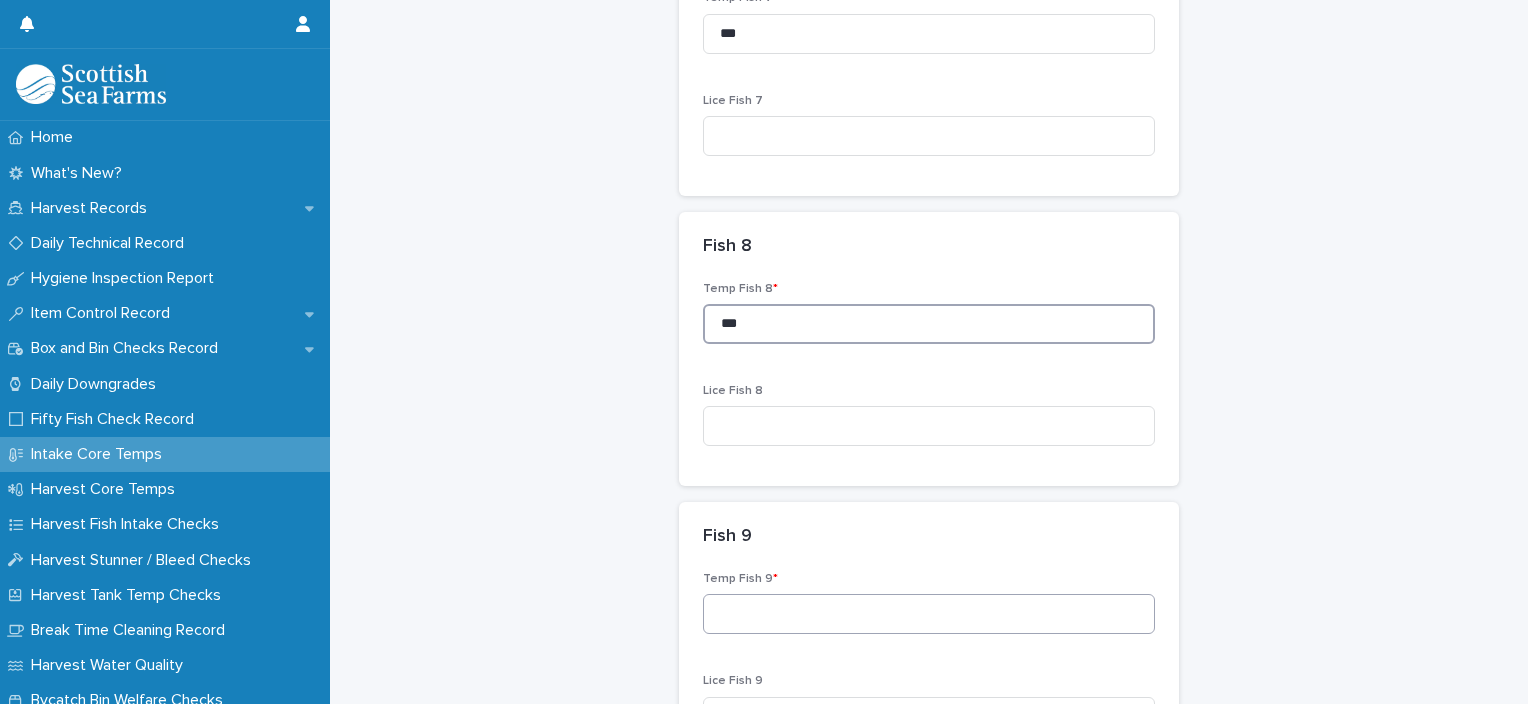 type on "***" 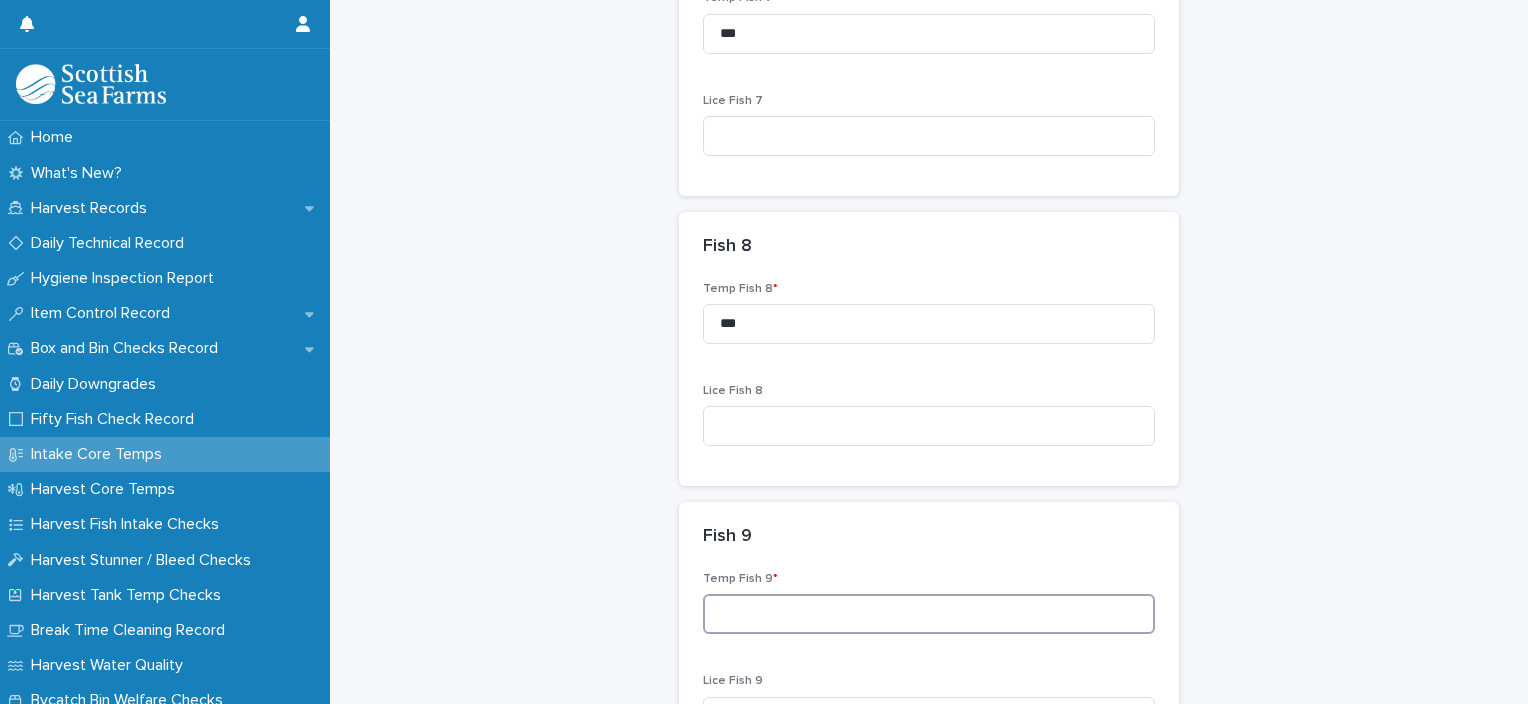 click at bounding box center [929, 614] 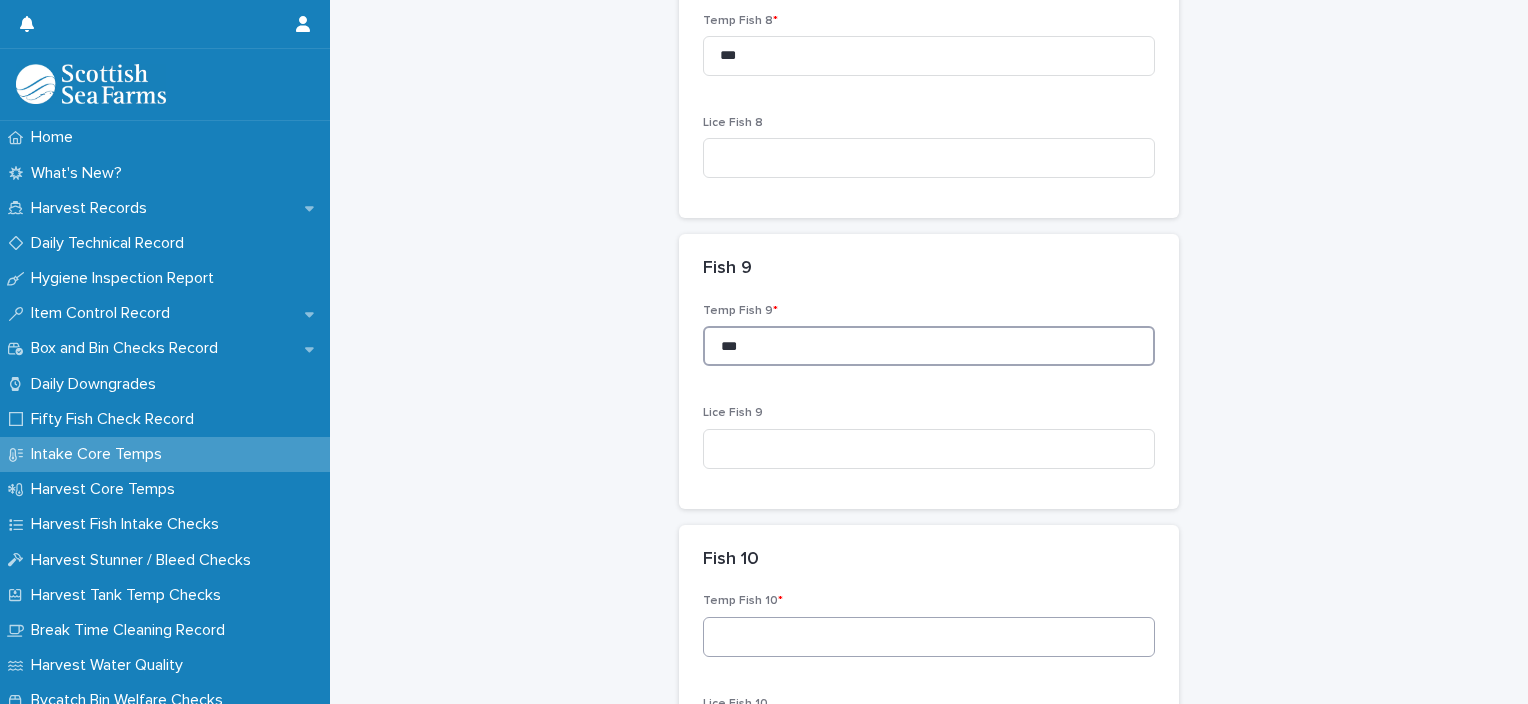 scroll, scrollTop: 2580, scrollLeft: 0, axis: vertical 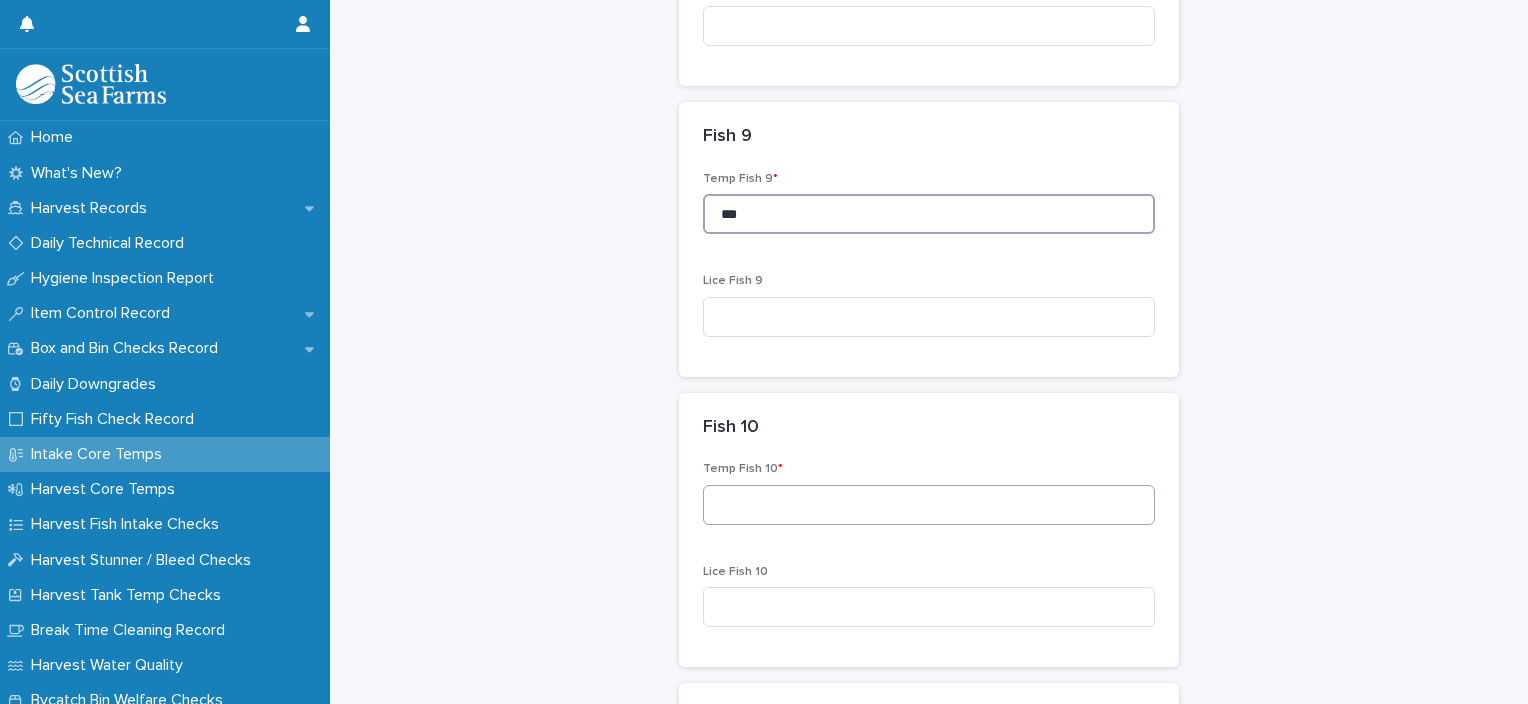 type on "***" 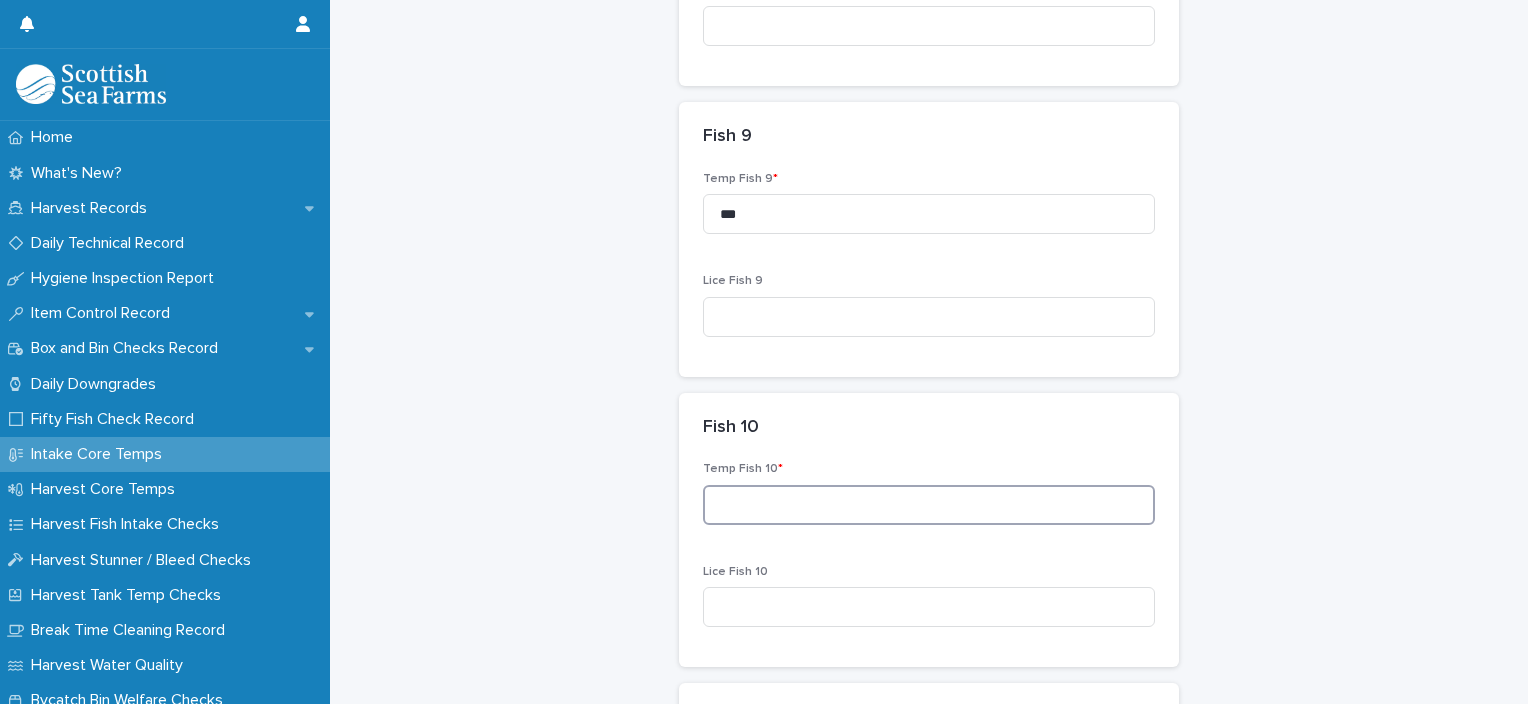click at bounding box center [929, 505] 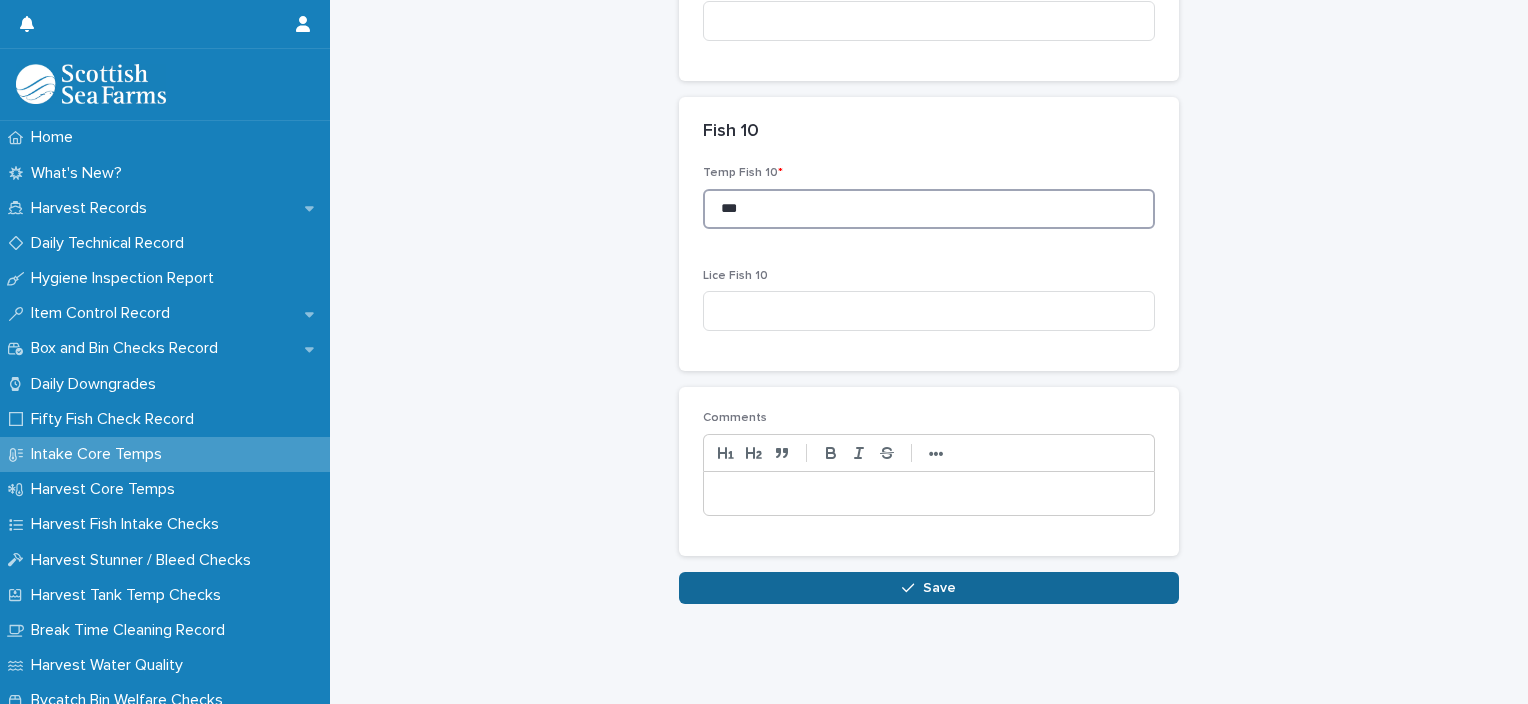 scroll, scrollTop: 2890, scrollLeft: 0, axis: vertical 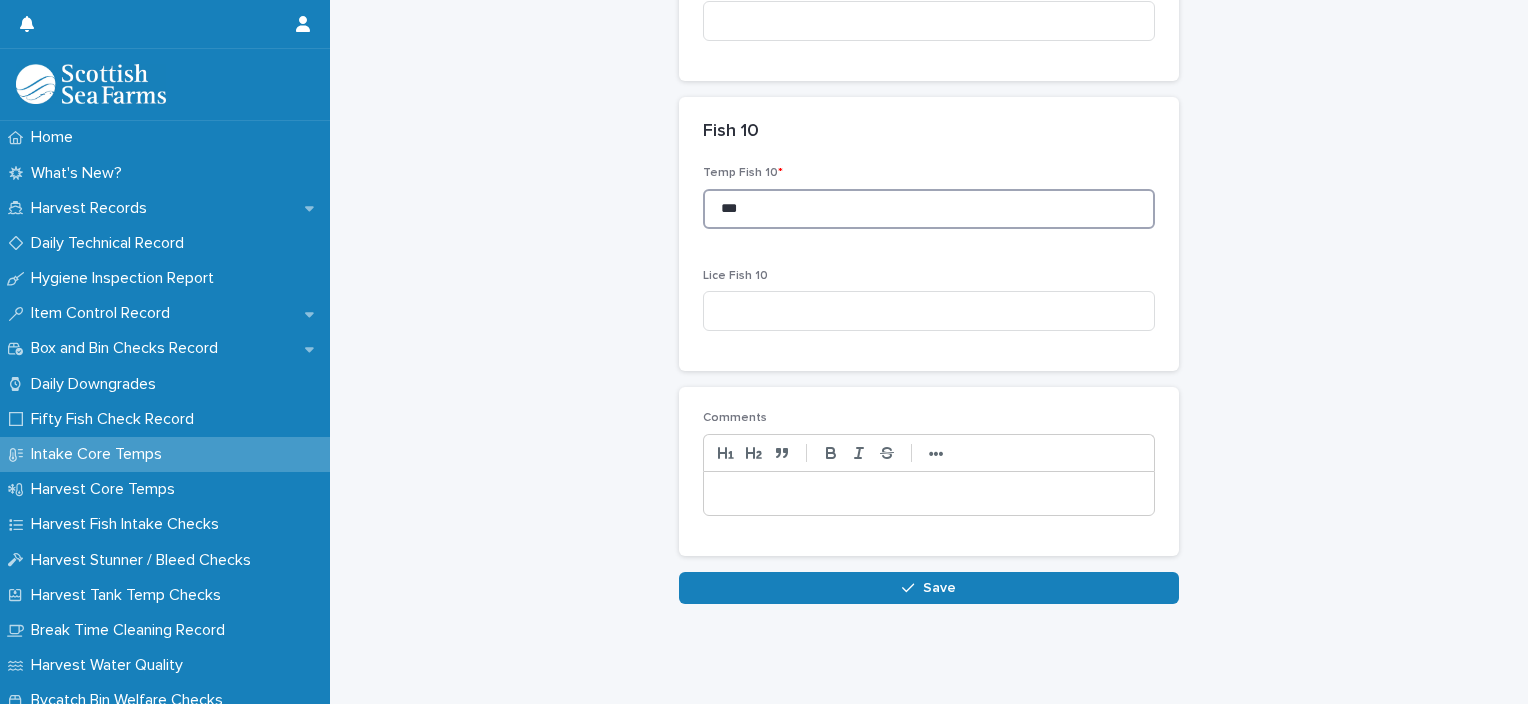 type on "***" 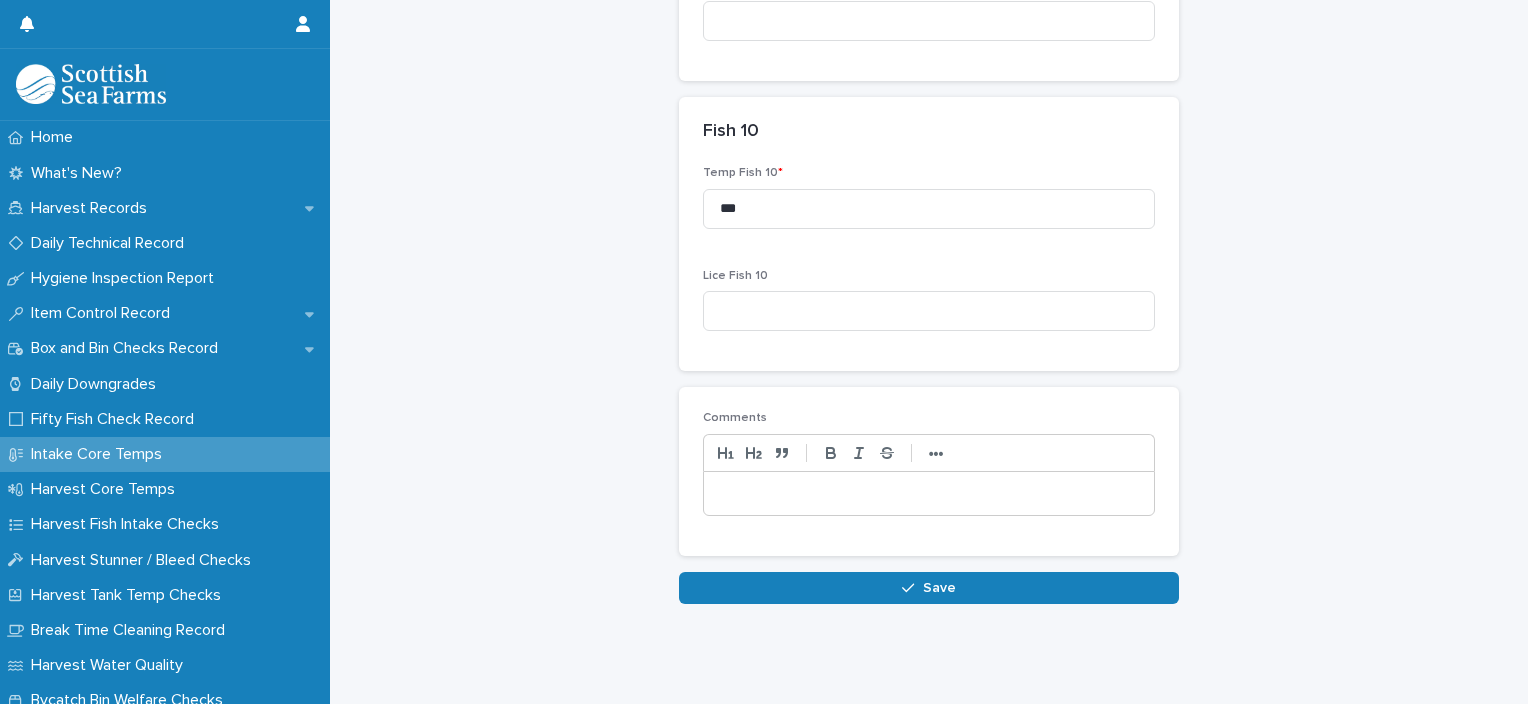 click at bounding box center [929, 494] 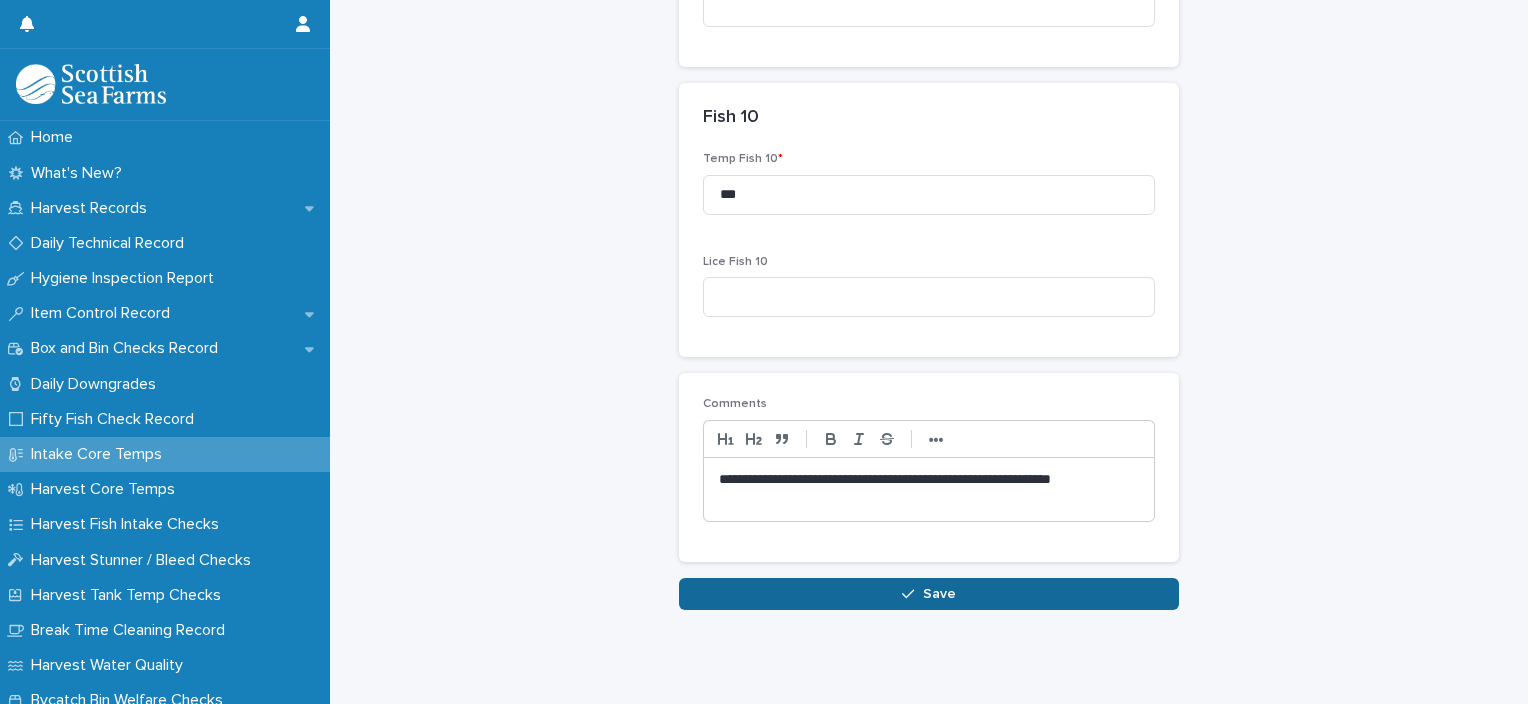 click at bounding box center (912, 594) 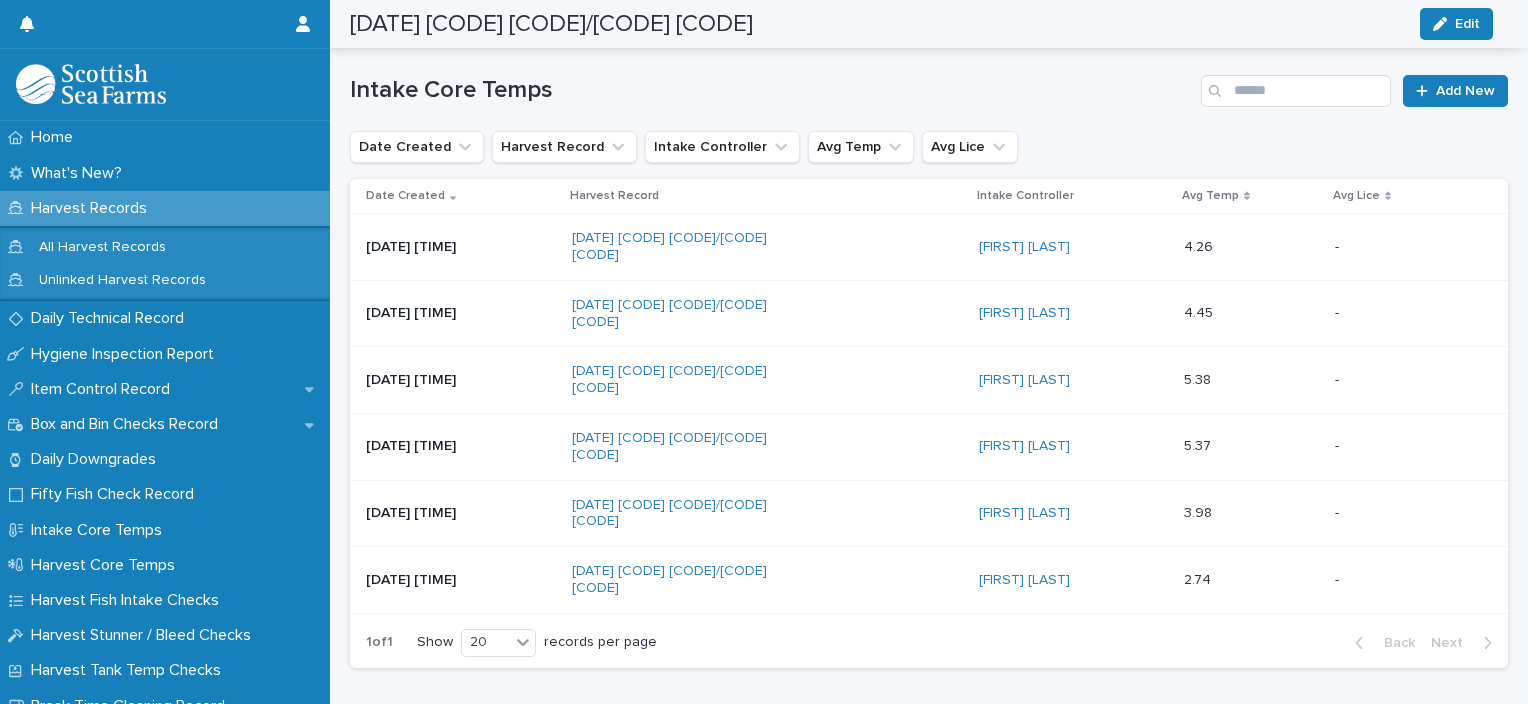 scroll, scrollTop: 0, scrollLeft: 0, axis: both 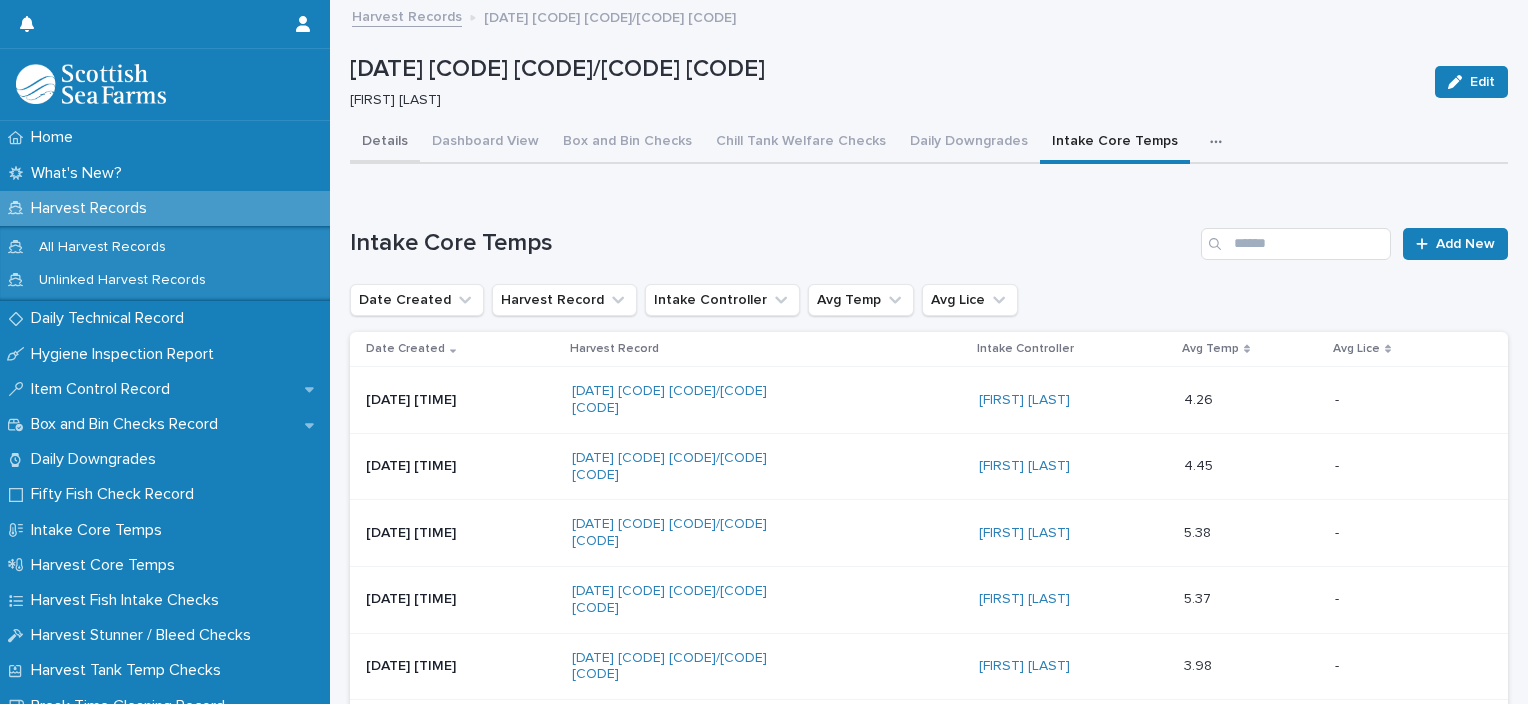 click on "Details" at bounding box center (385, 143) 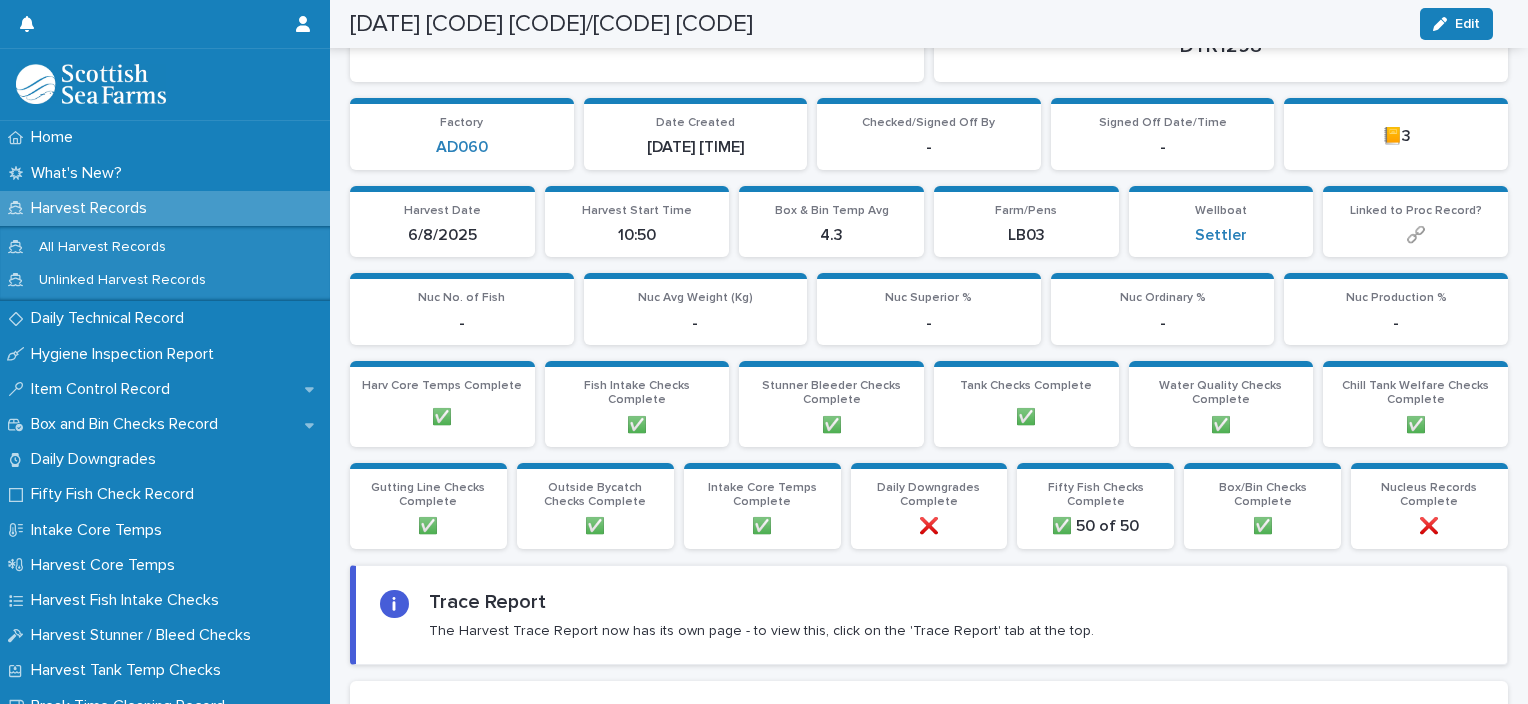 scroll, scrollTop: 0, scrollLeft: 0, axis: both 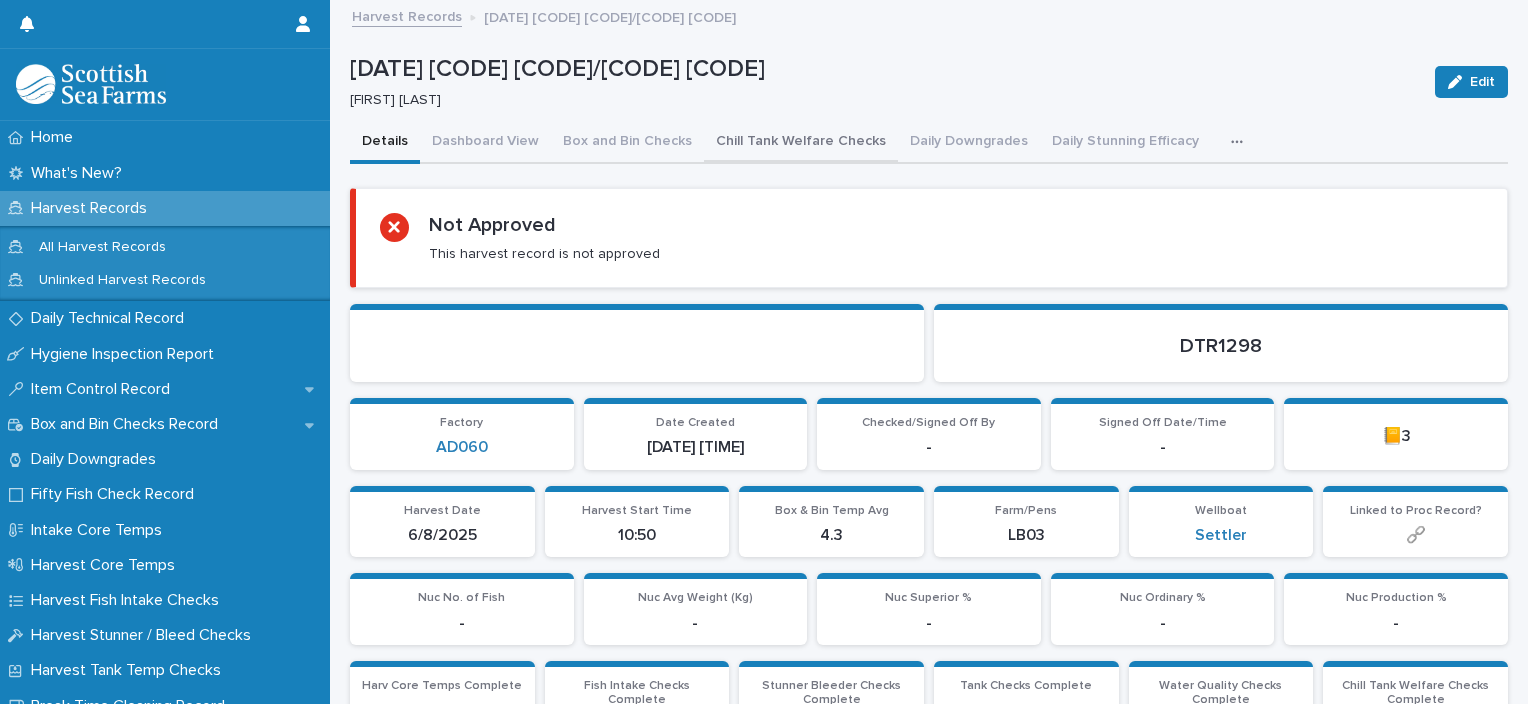 click on "Chill Tank Welfare Checks" at bounding box center [801, 143] 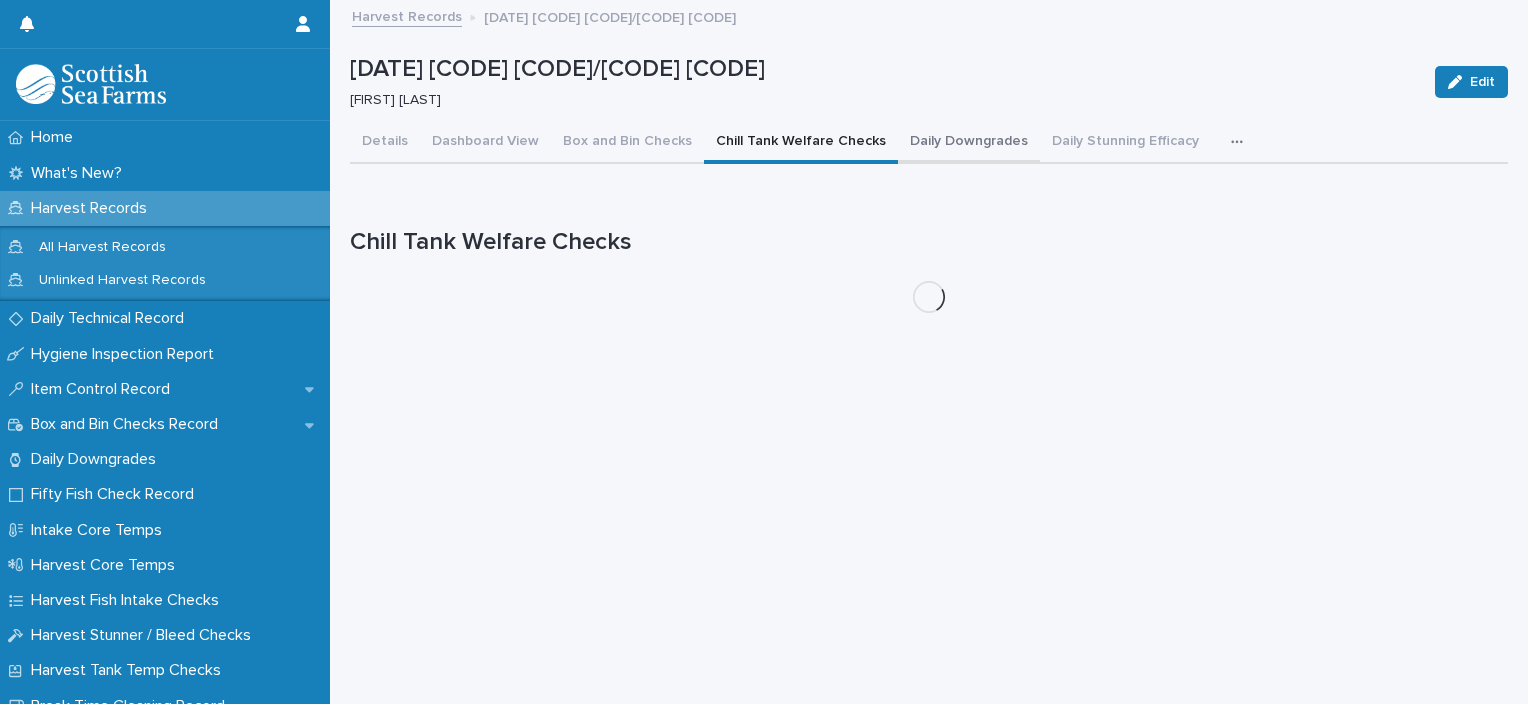 click on "Daily Downgrades" at bounding box center [969, 143] 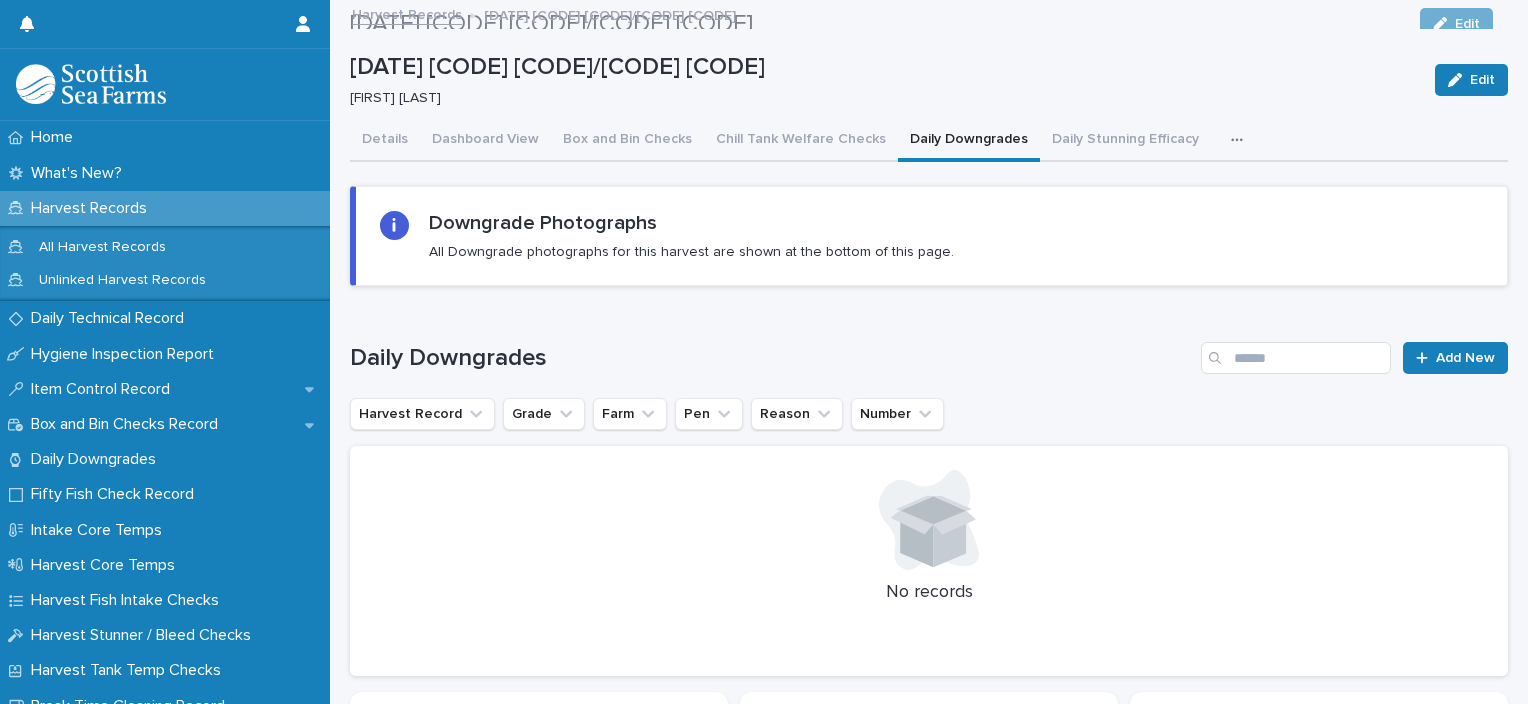 scroll, scrollTop: 0, scrollLeft: 0, axis: both 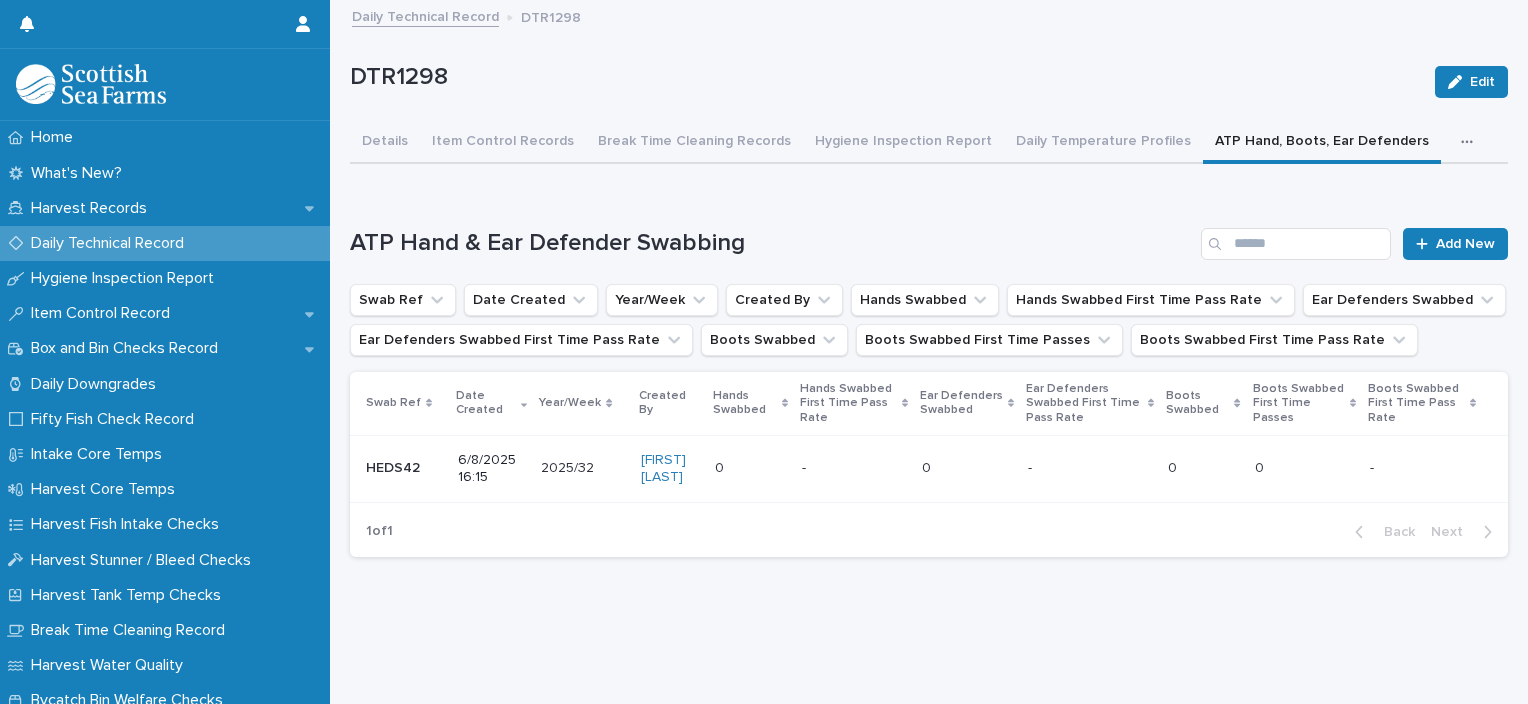 click on "0 0" at bounding box center [967, 468] 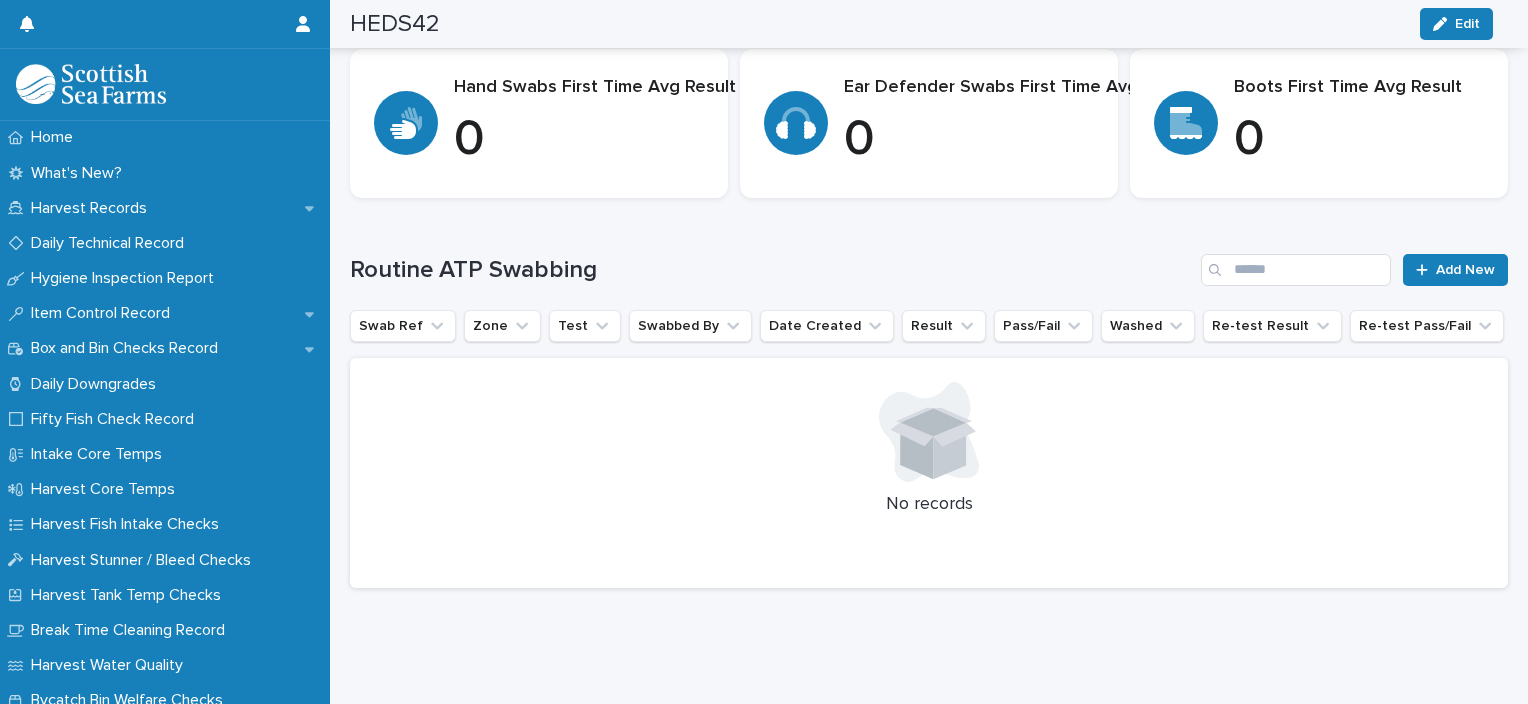 scroll, scrollTop: 536, scrollLeft: 0, axis: vertical 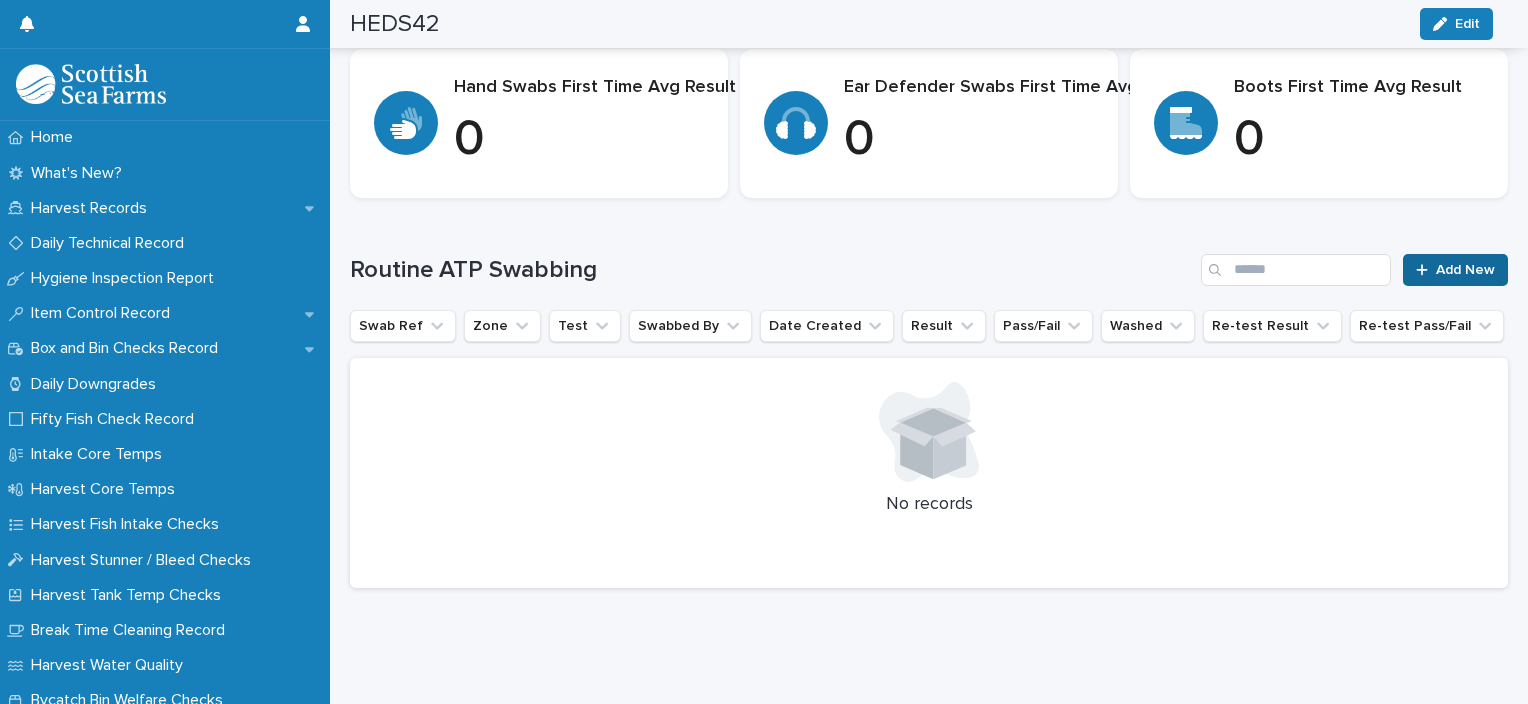 click on "Add New" at bounding box center [1455, 270] 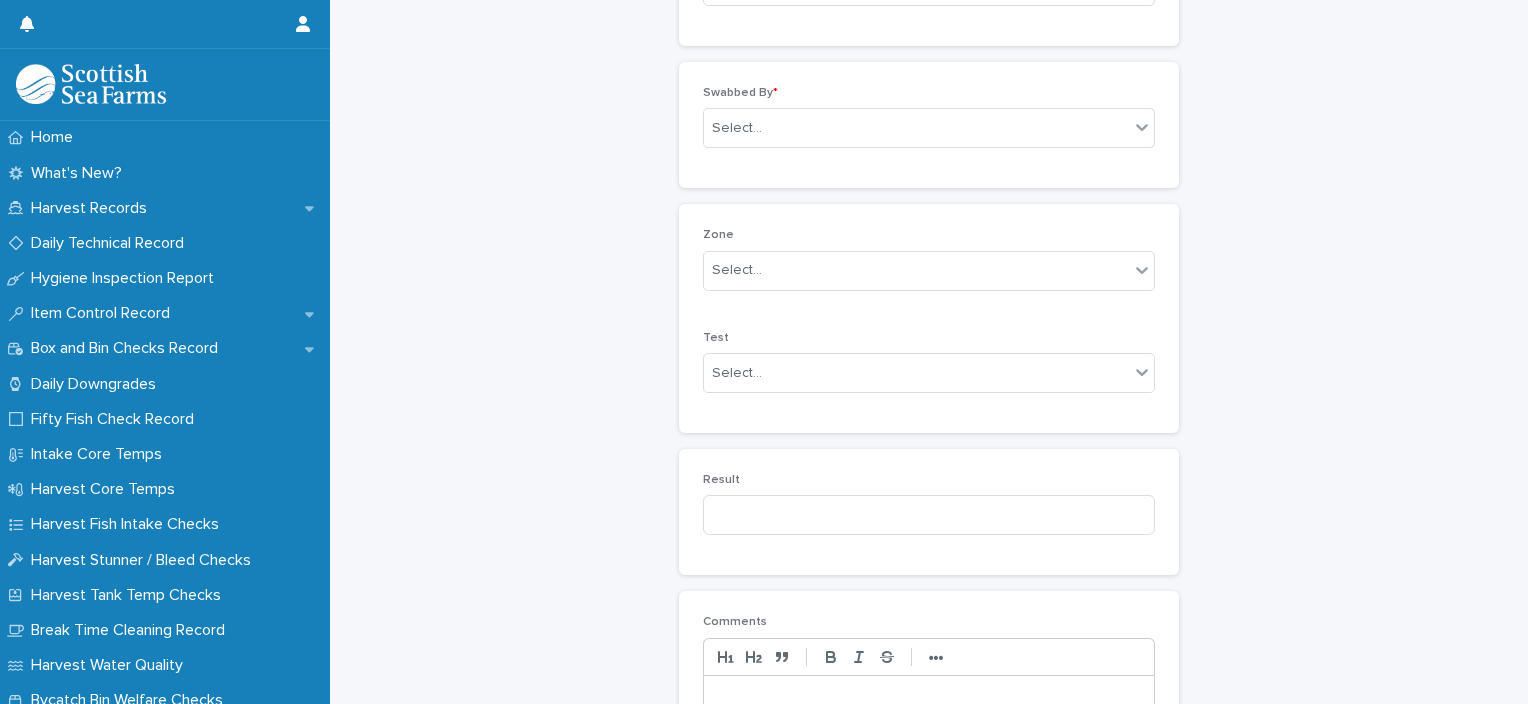 scroll, scrollTop: 196, scrollLeft: 0, axis: vertical 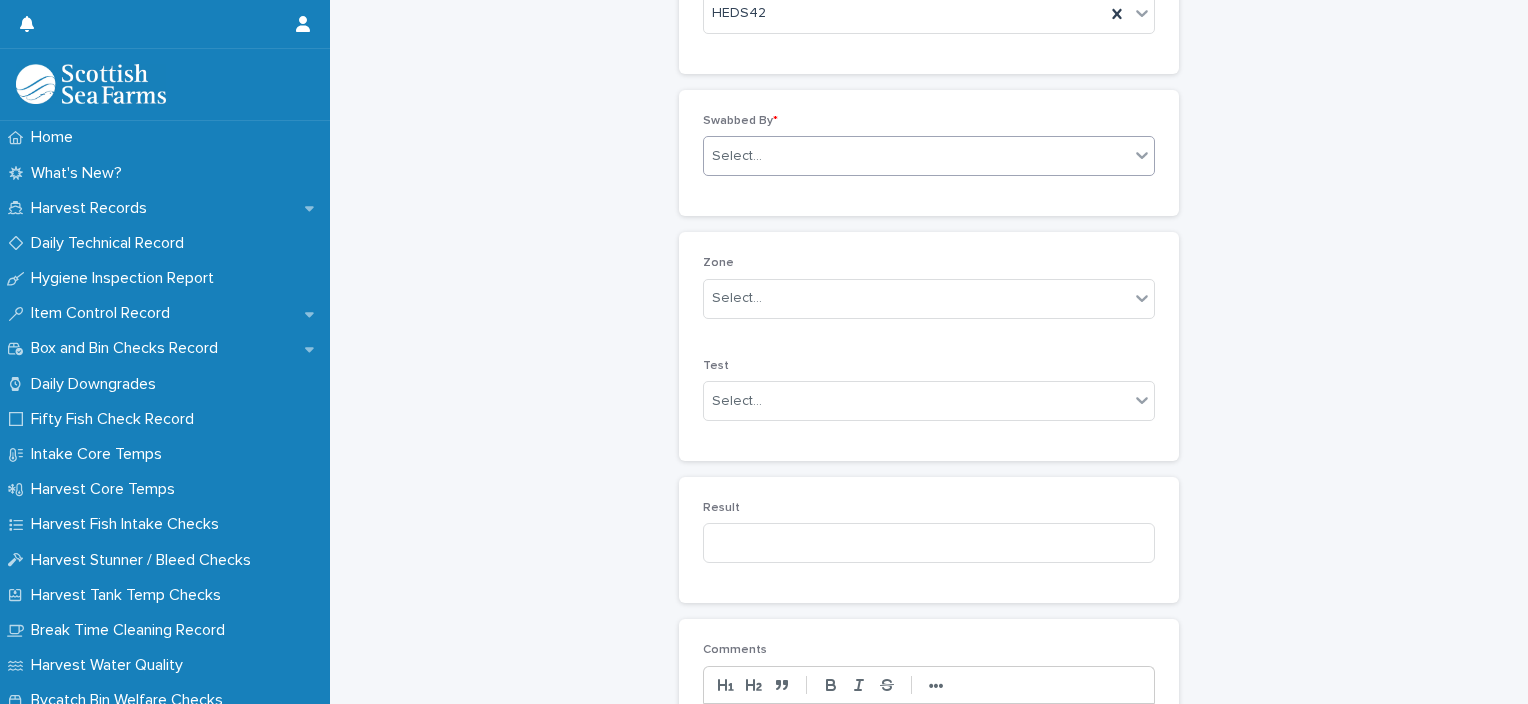 click on "Select..." at bounding box center [916, 156] 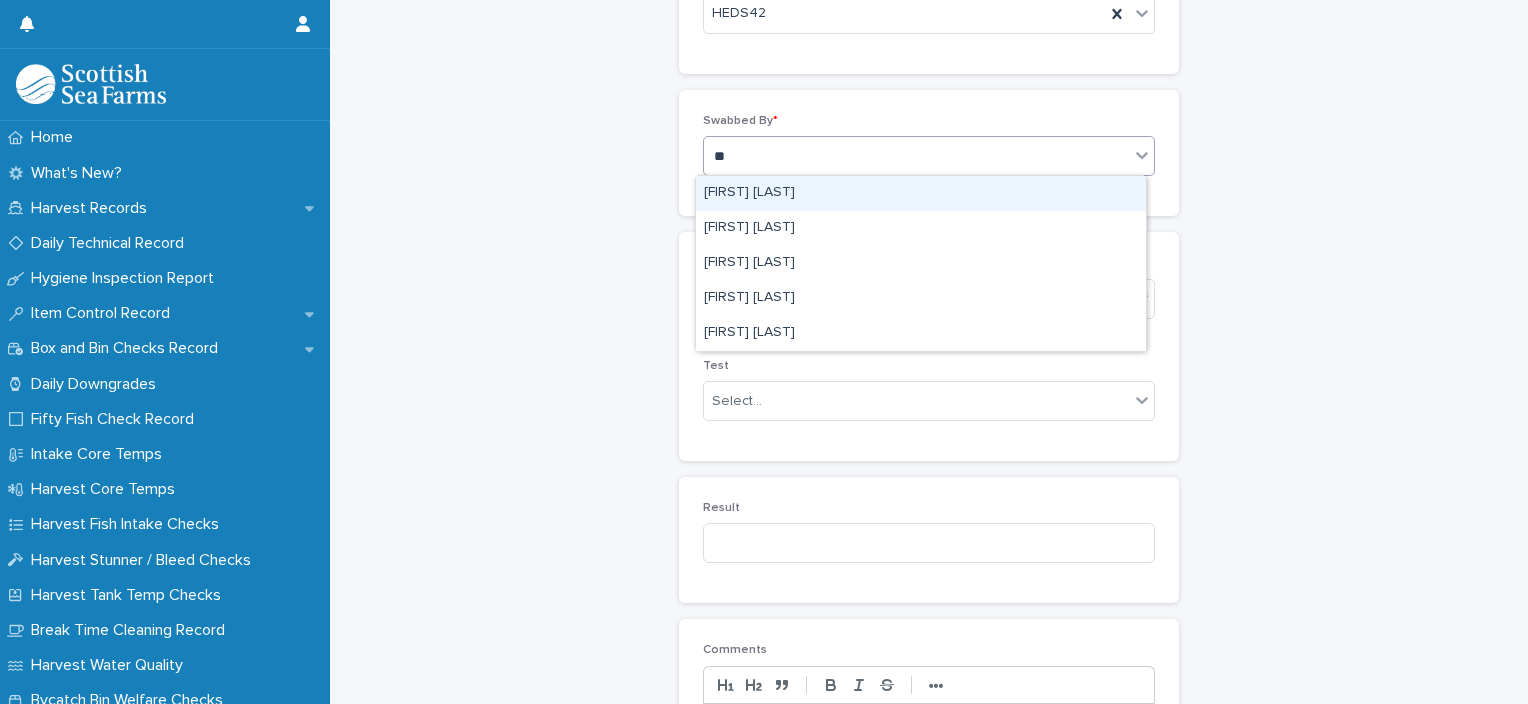 type on "***" 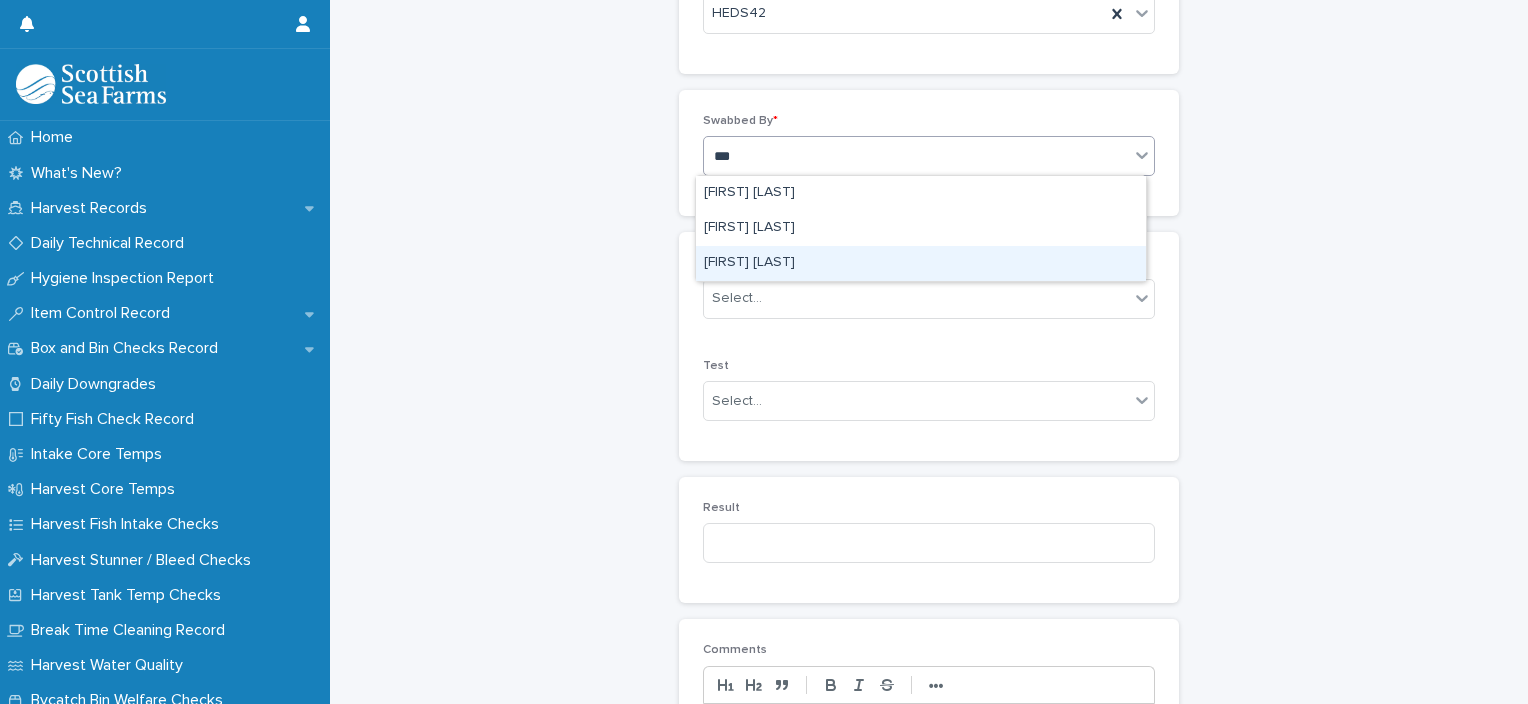 click on "[FIRST] [LAST]" at bounding box center (921, 263) 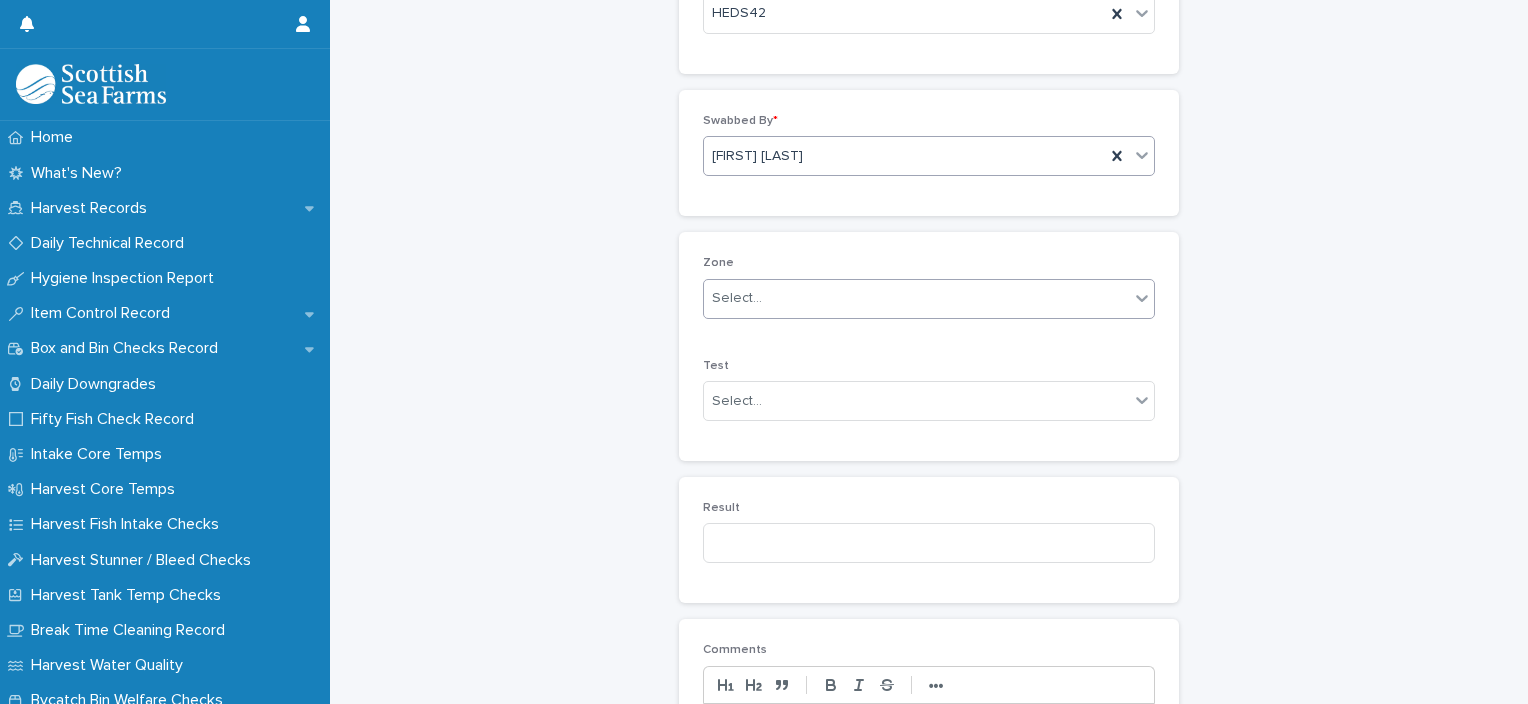 click on "Select..." at bounding box center (737, 298) 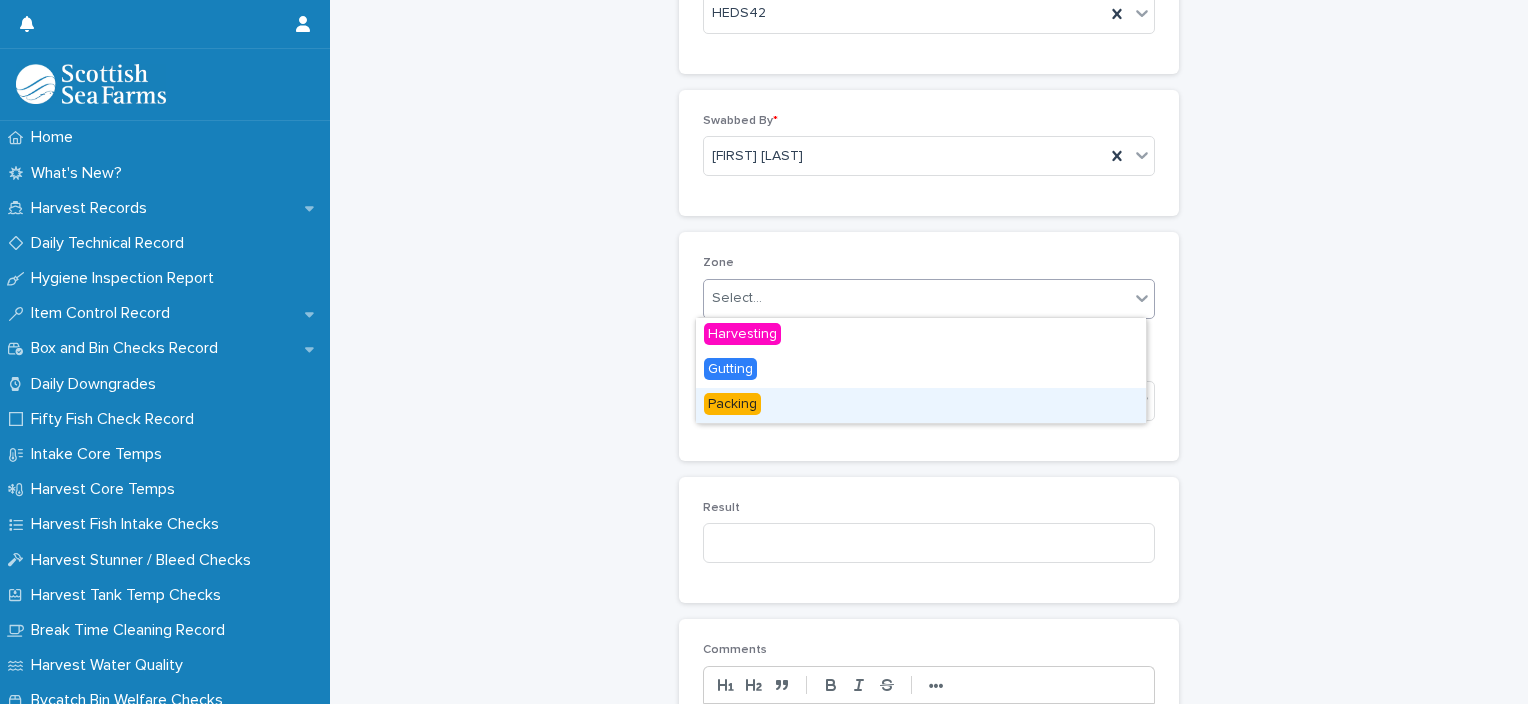 click on "Packing" at bounding box center (921, 405) 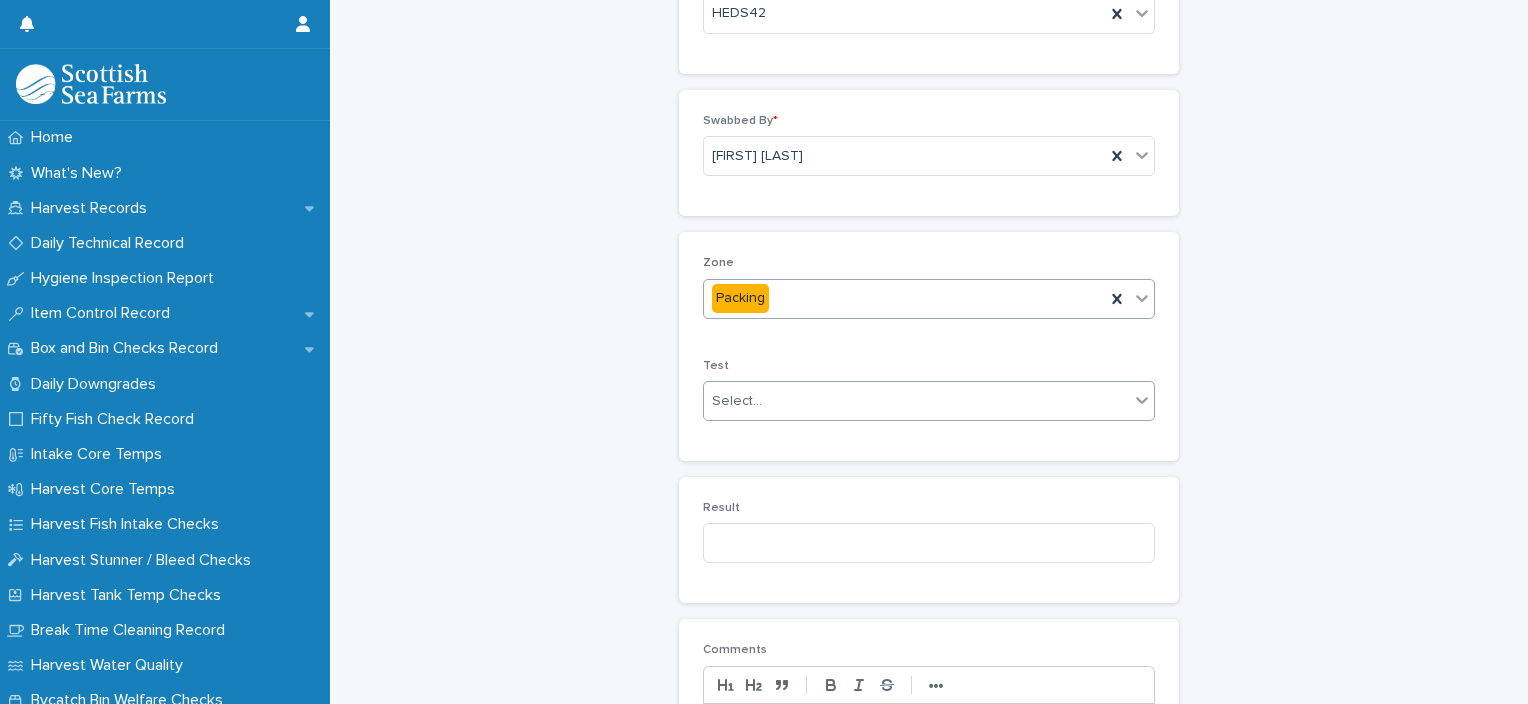 click on "Select..." at bounding box center [916, 401] 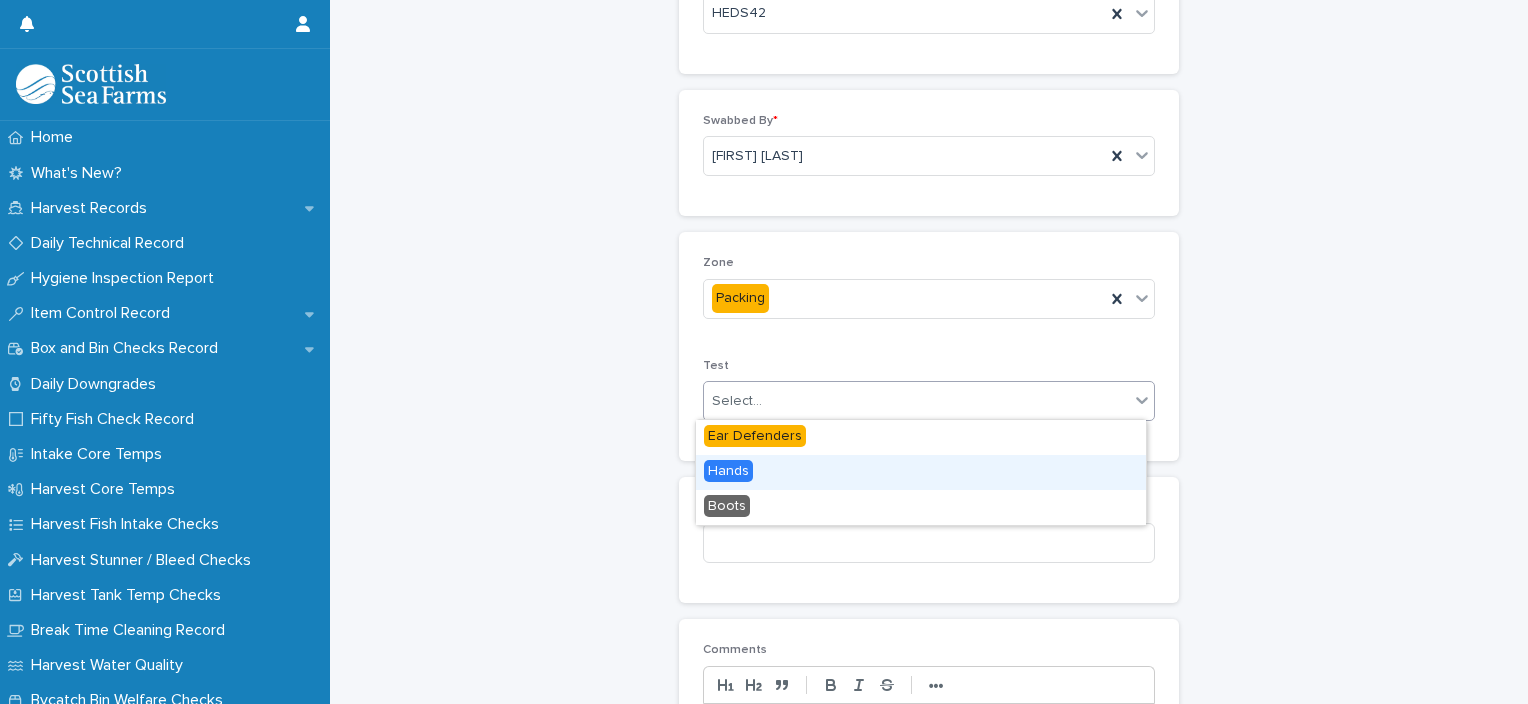 click on "Hands" at bounding box center (921, 472) 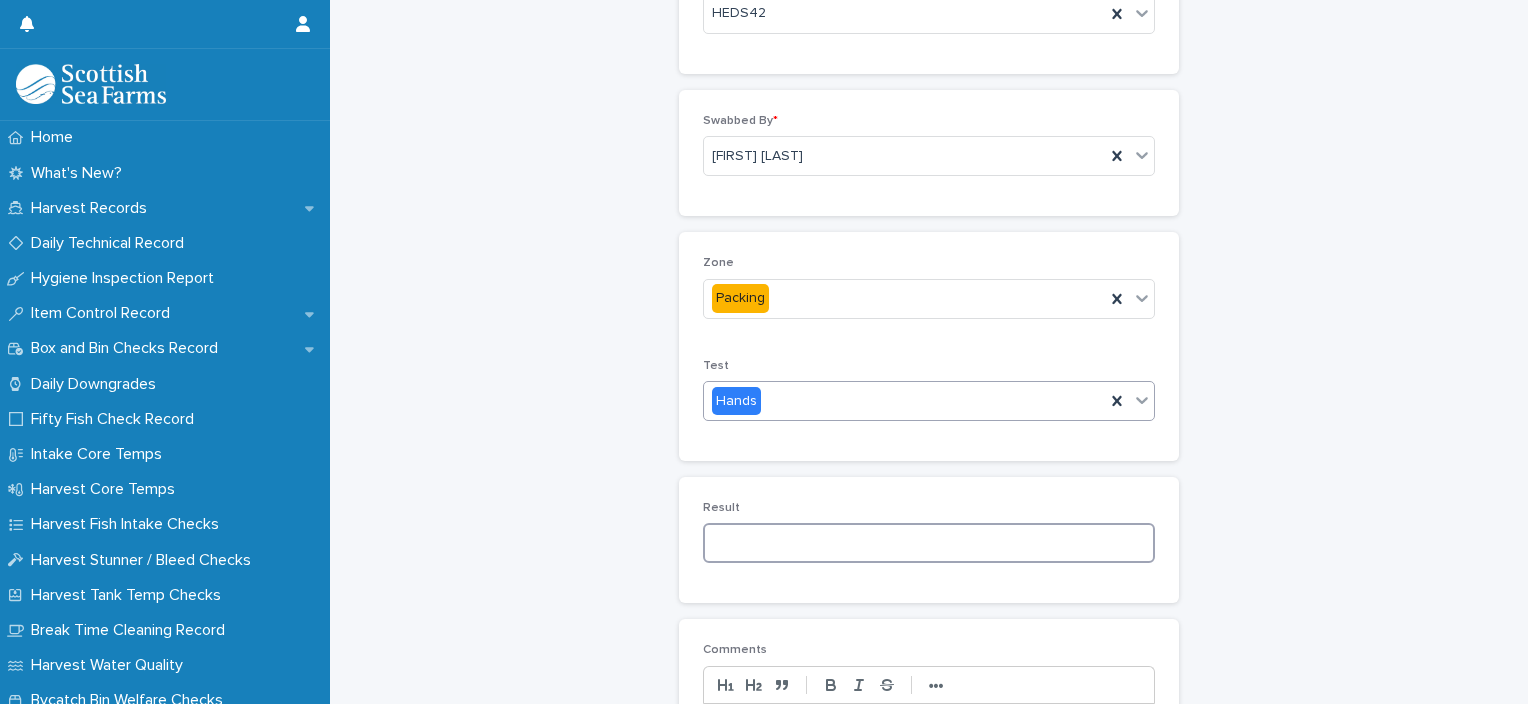 click at bounding box center [929, 543] 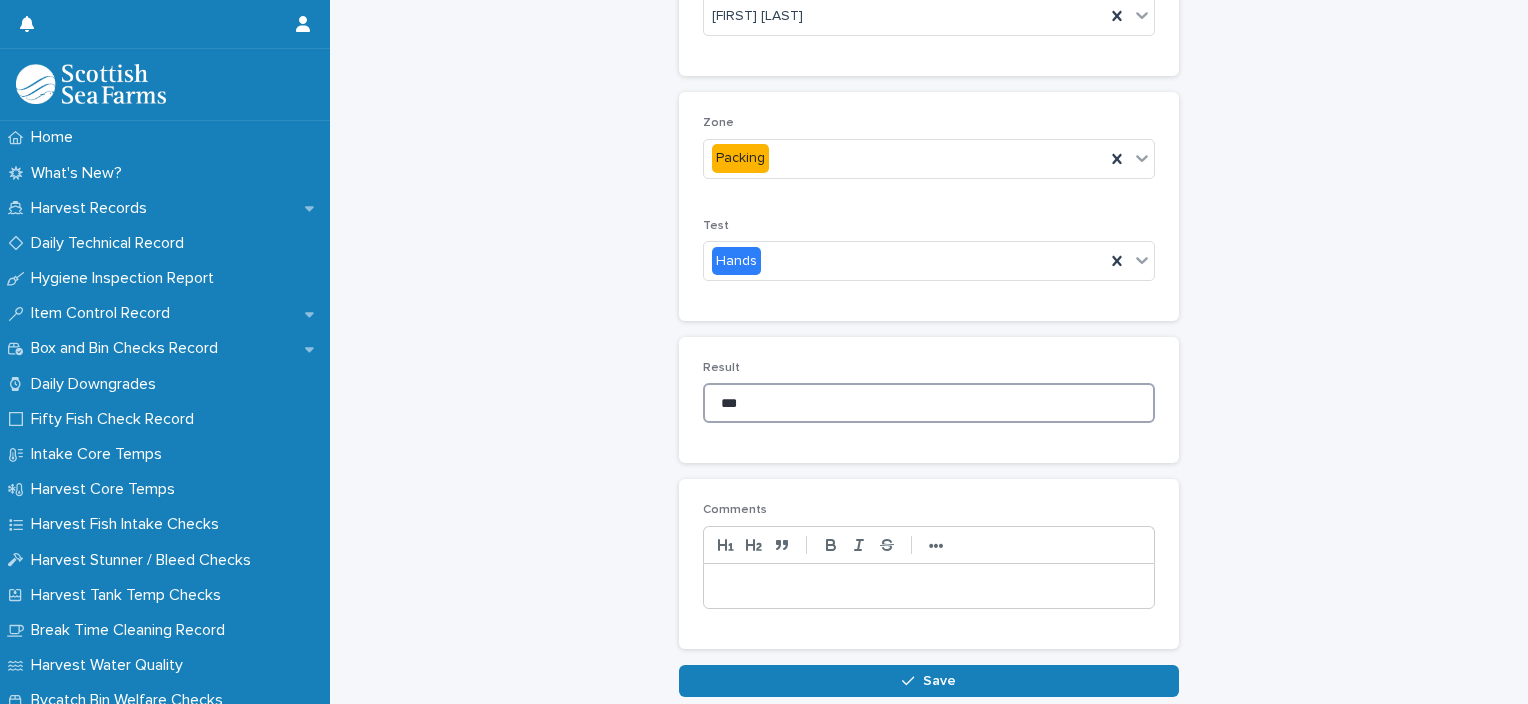 scroll, scrollTop: 441, scrollLeft: 0, axis: vertical 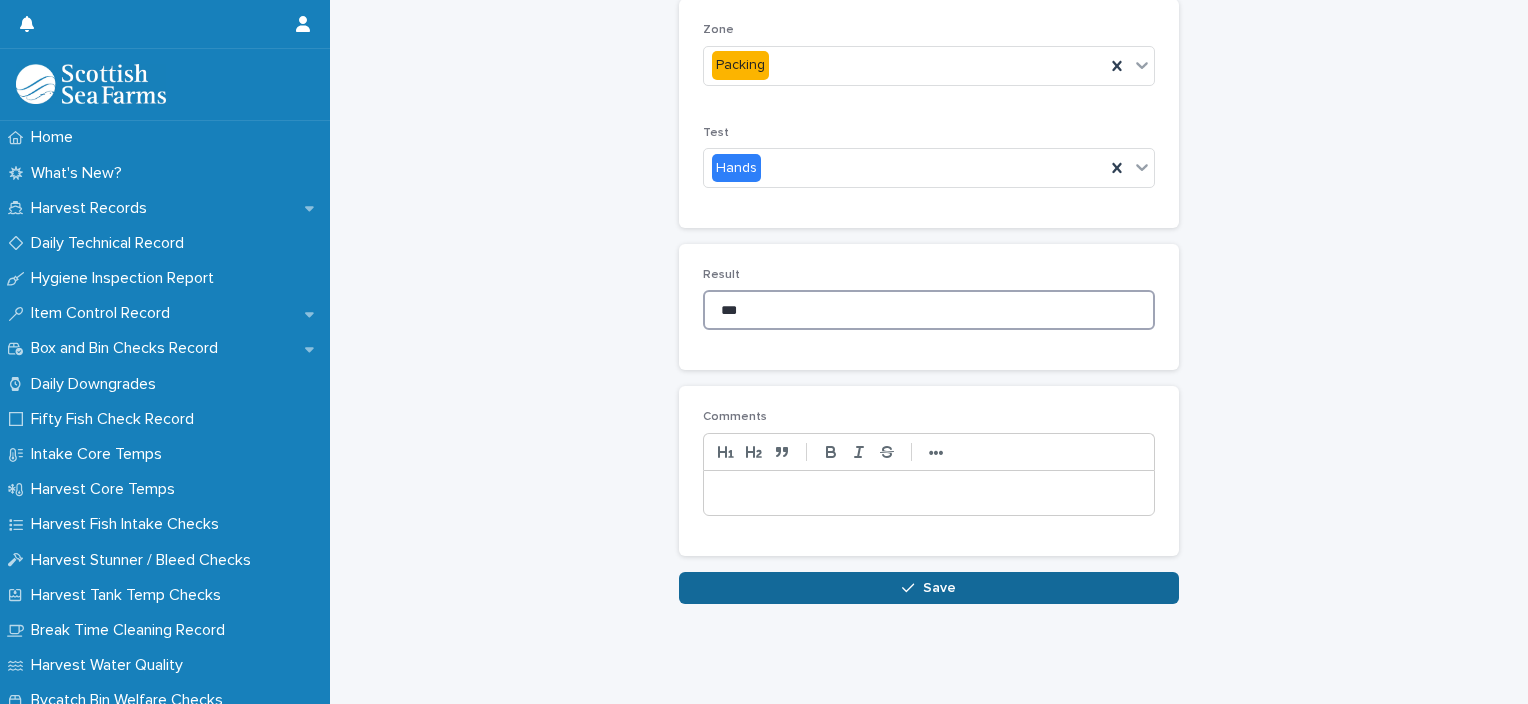 type on "***" 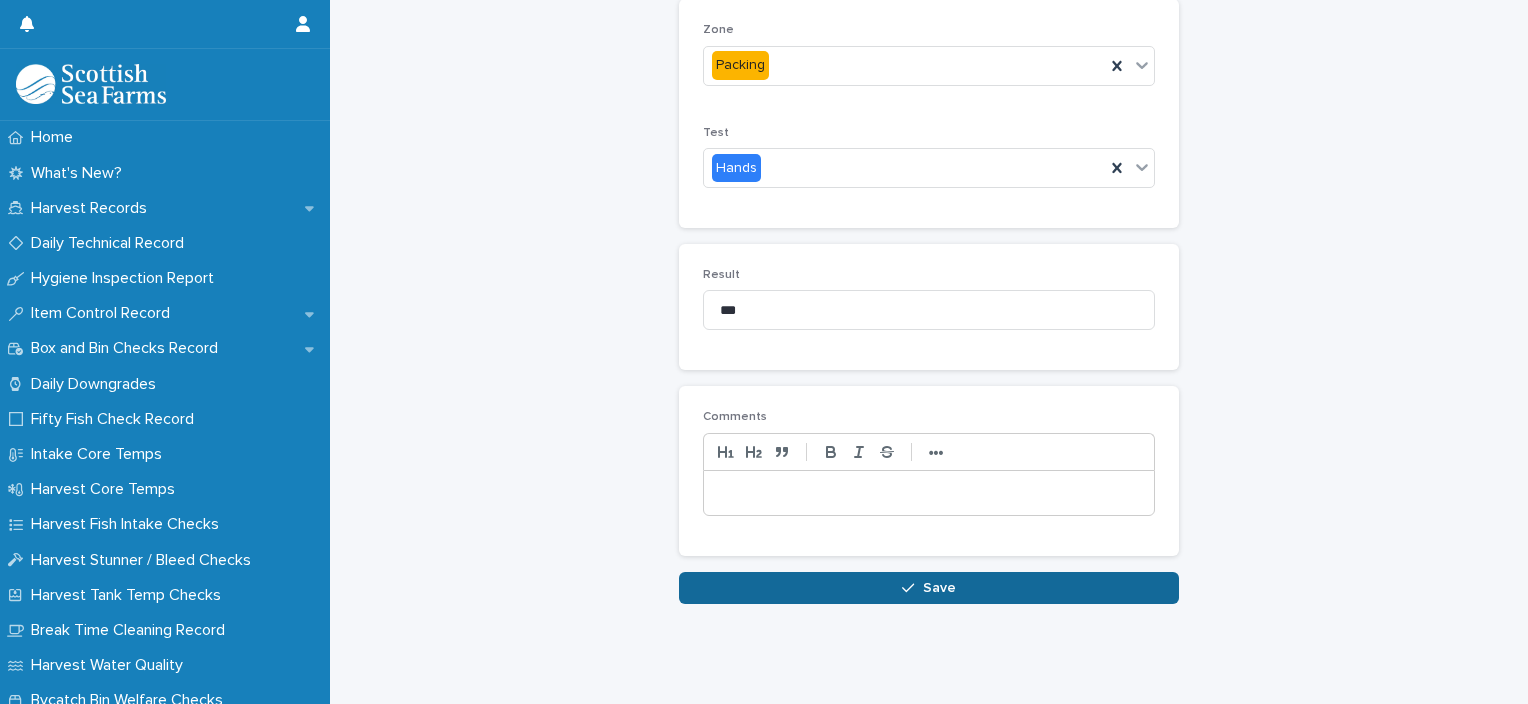 click on "Save" at bounding box center (929, 588) 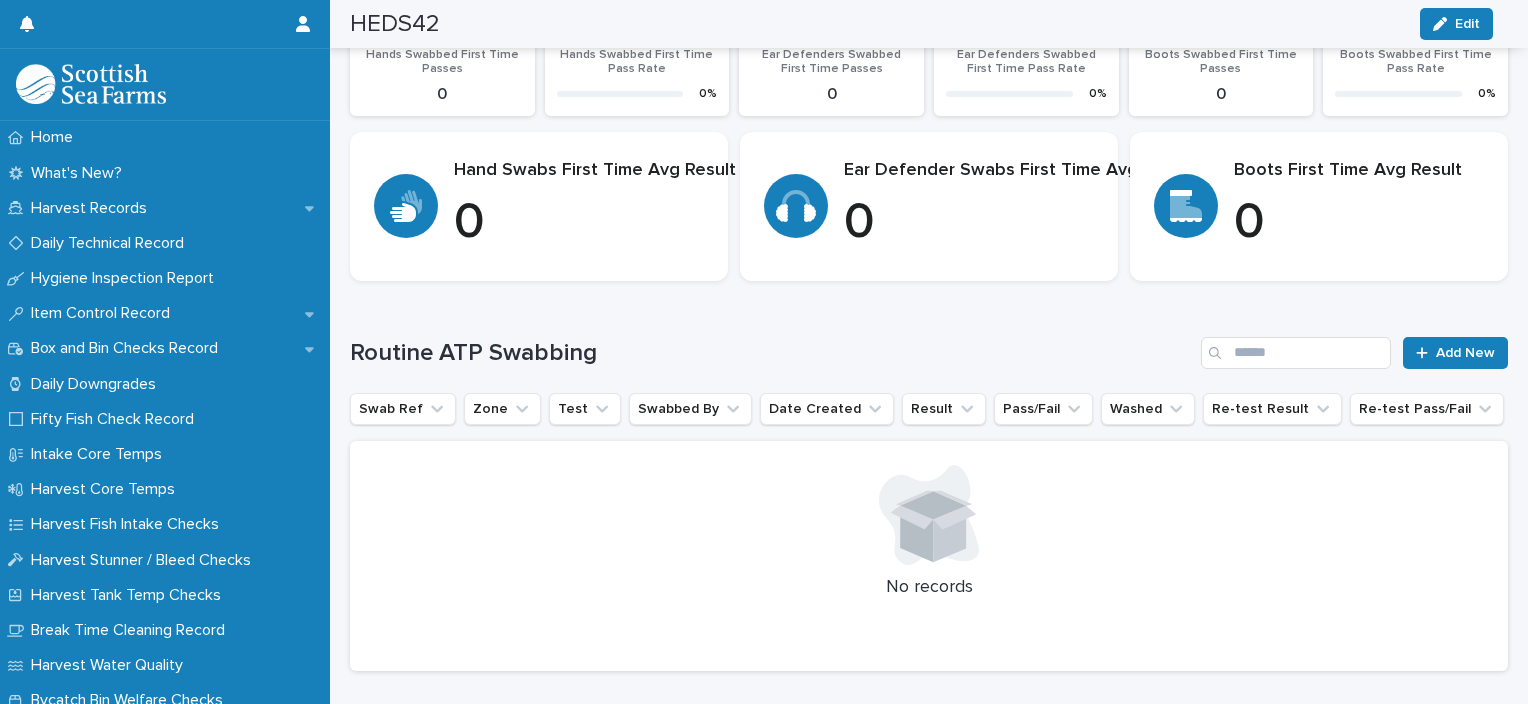 scroll, scrollTop: 396, scrollLeft: 0, axis: vertical 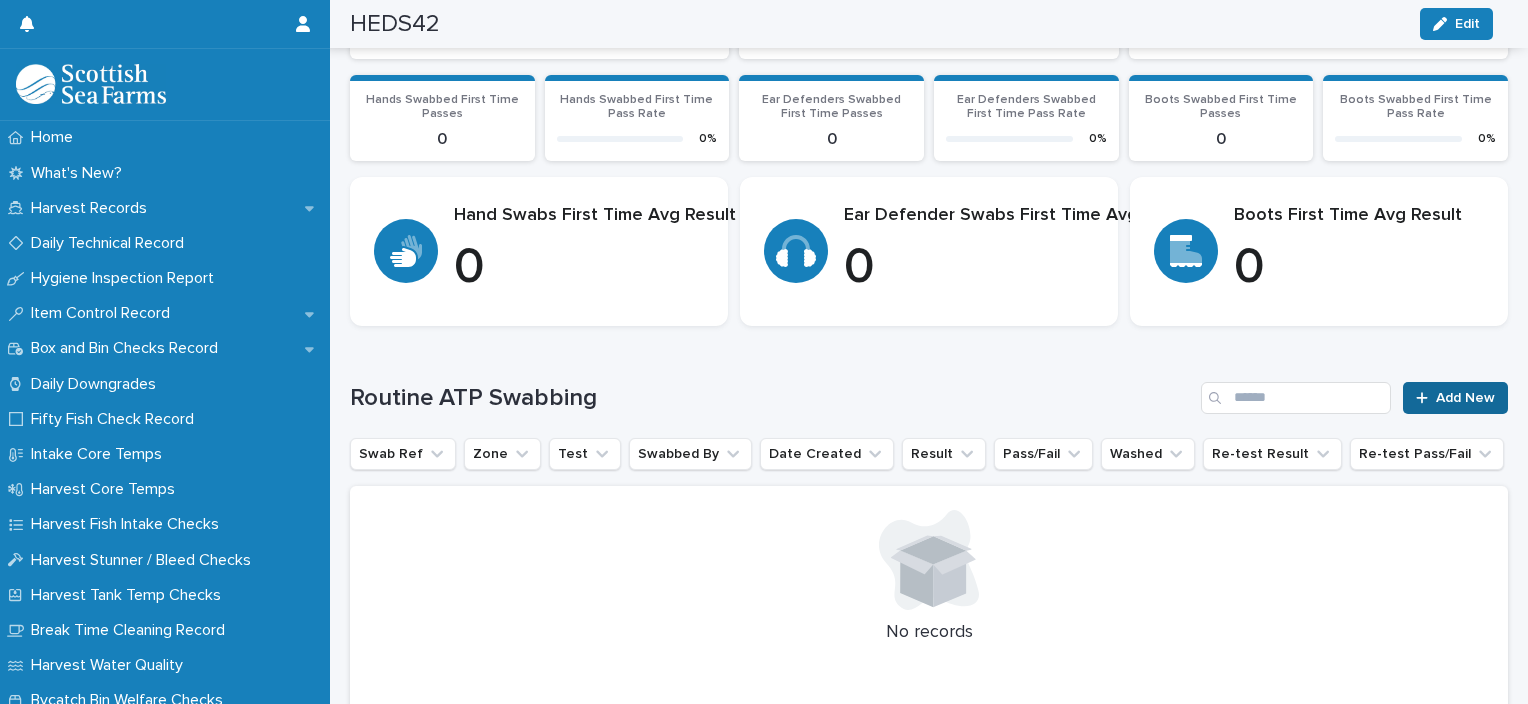 click on "Add New" at bounding box center [1465, 398] 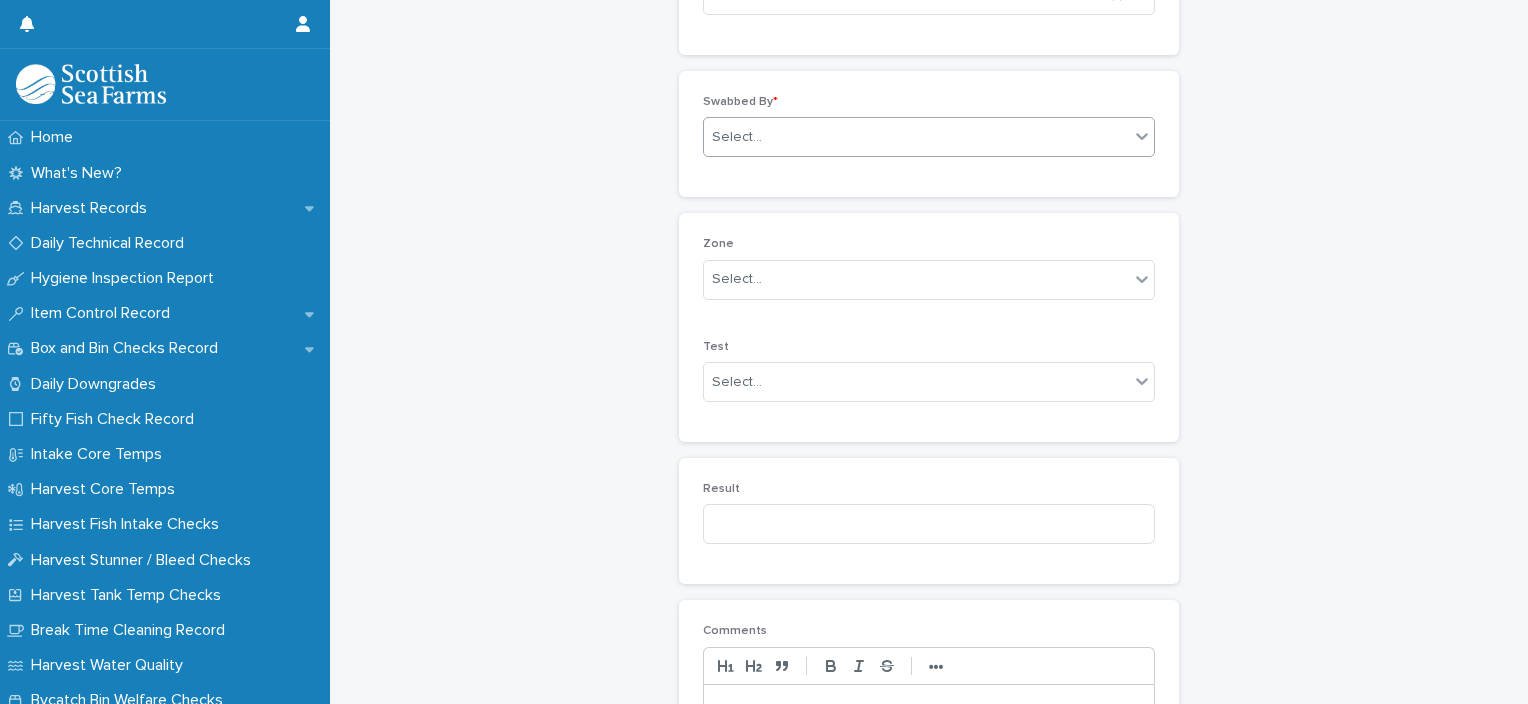 scroll, scrollTop: 0, scrollLeft: 0, axis: both 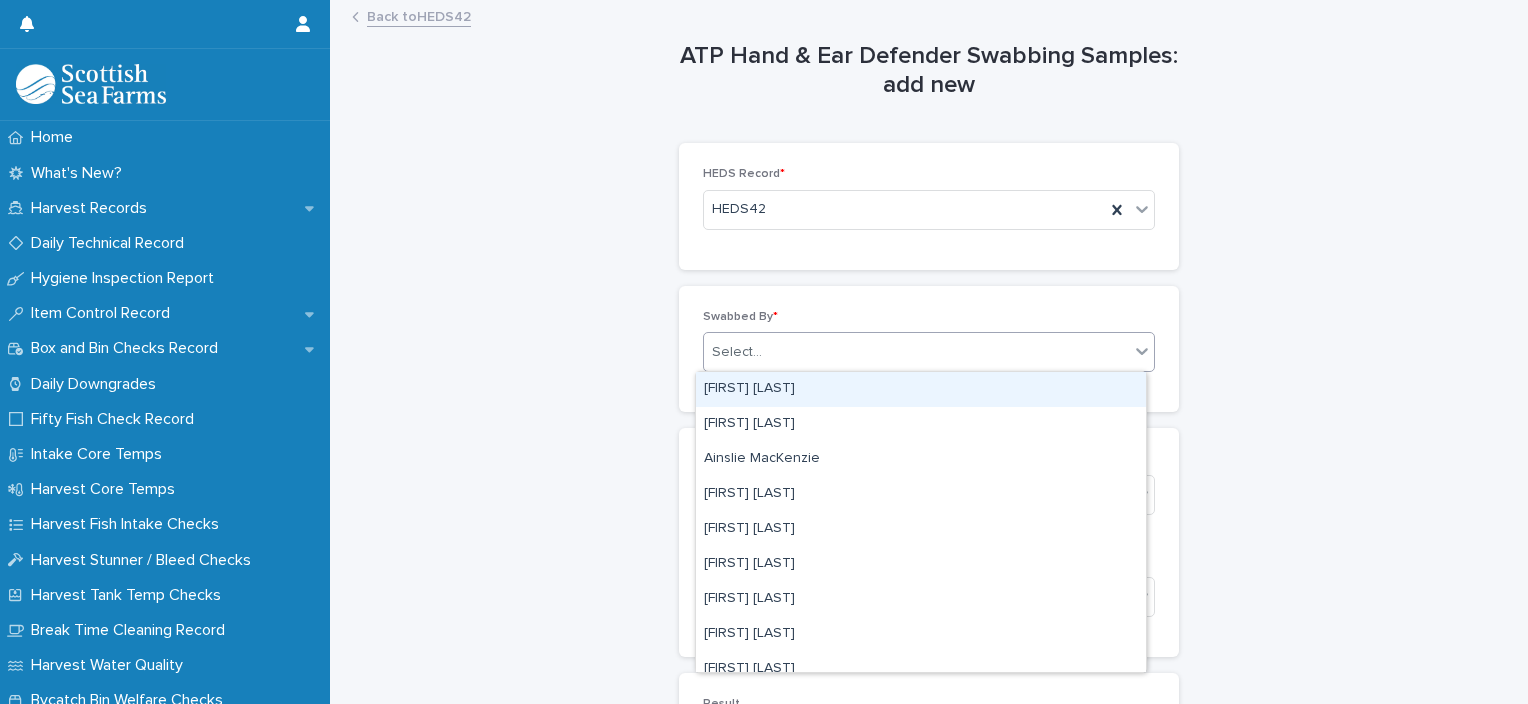 click on "Select..." at bounding box center (916, 352) 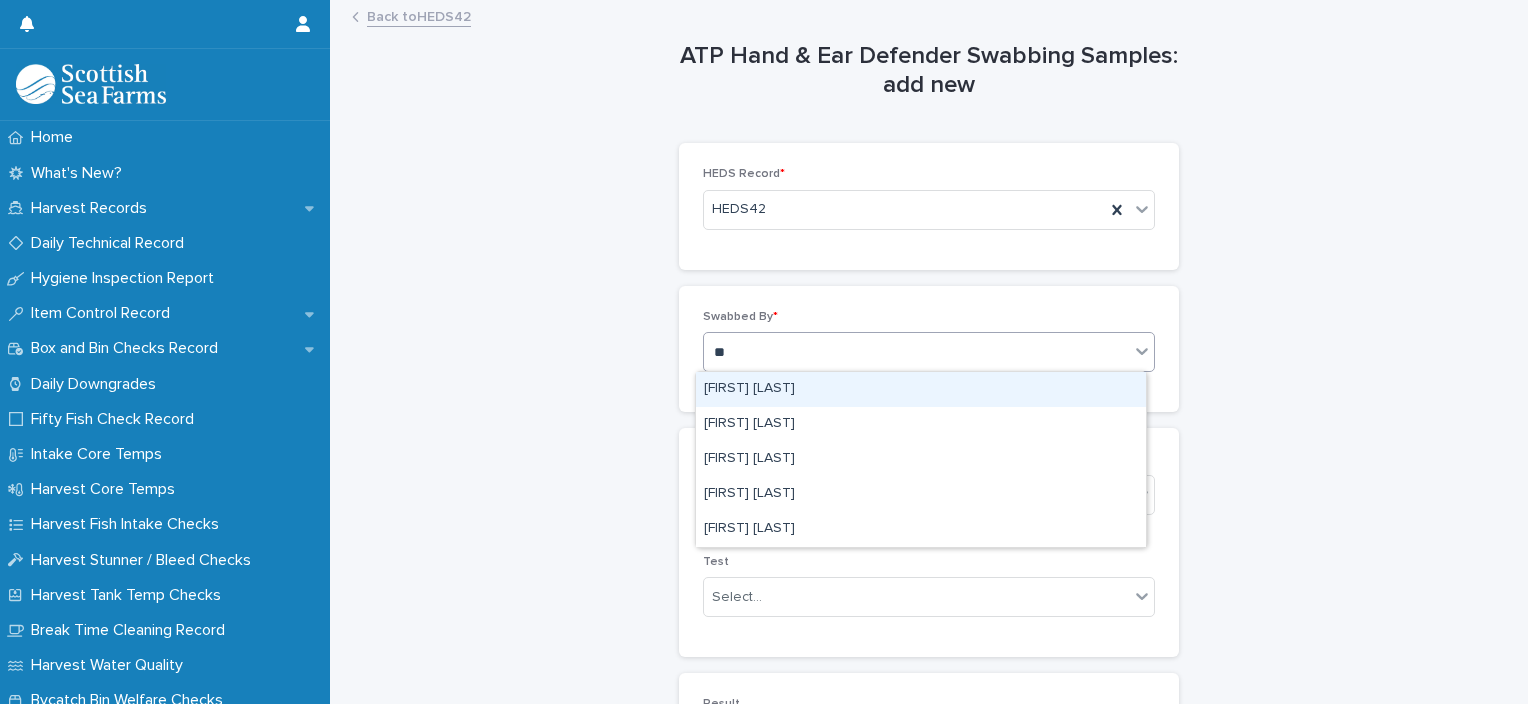 type on "***" 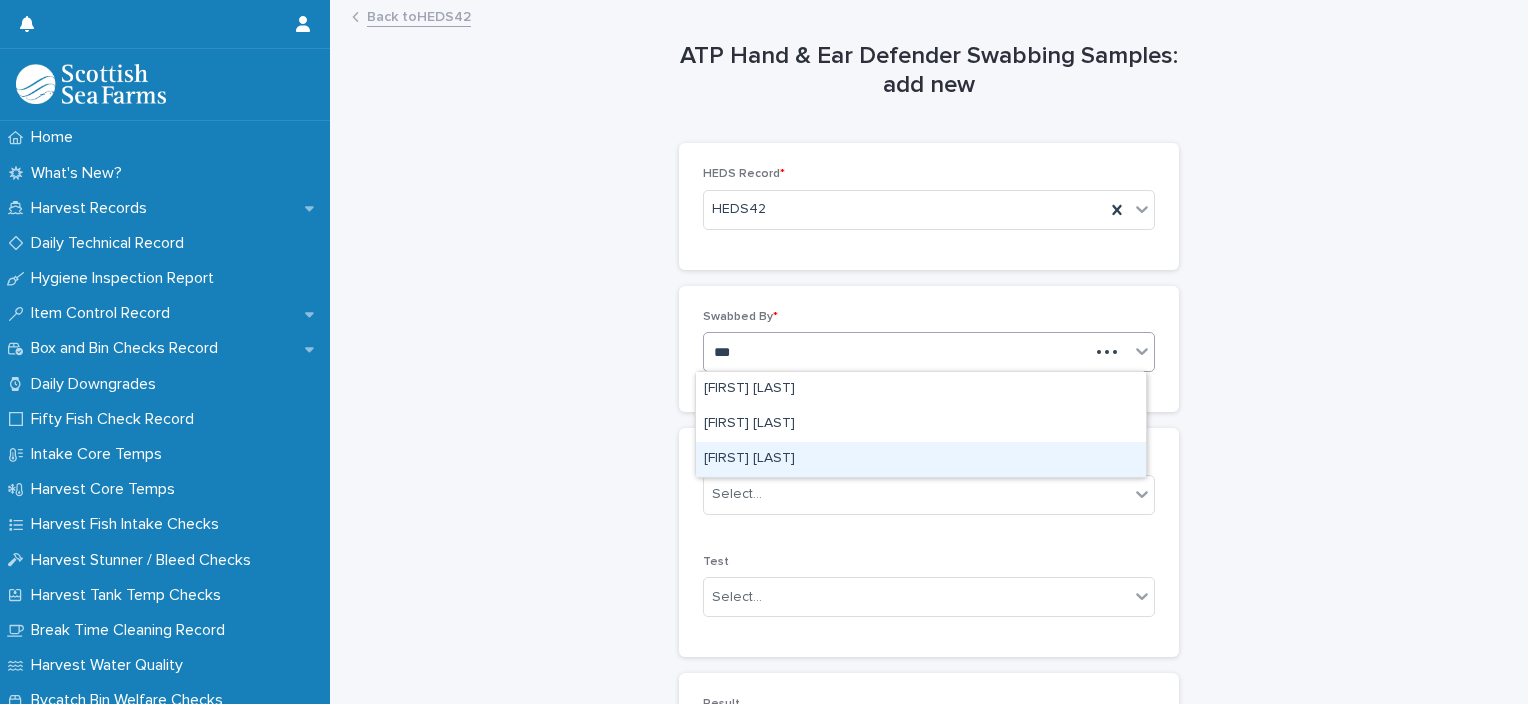 click on "Ionel Stoica" at bounding box center (921, 459) 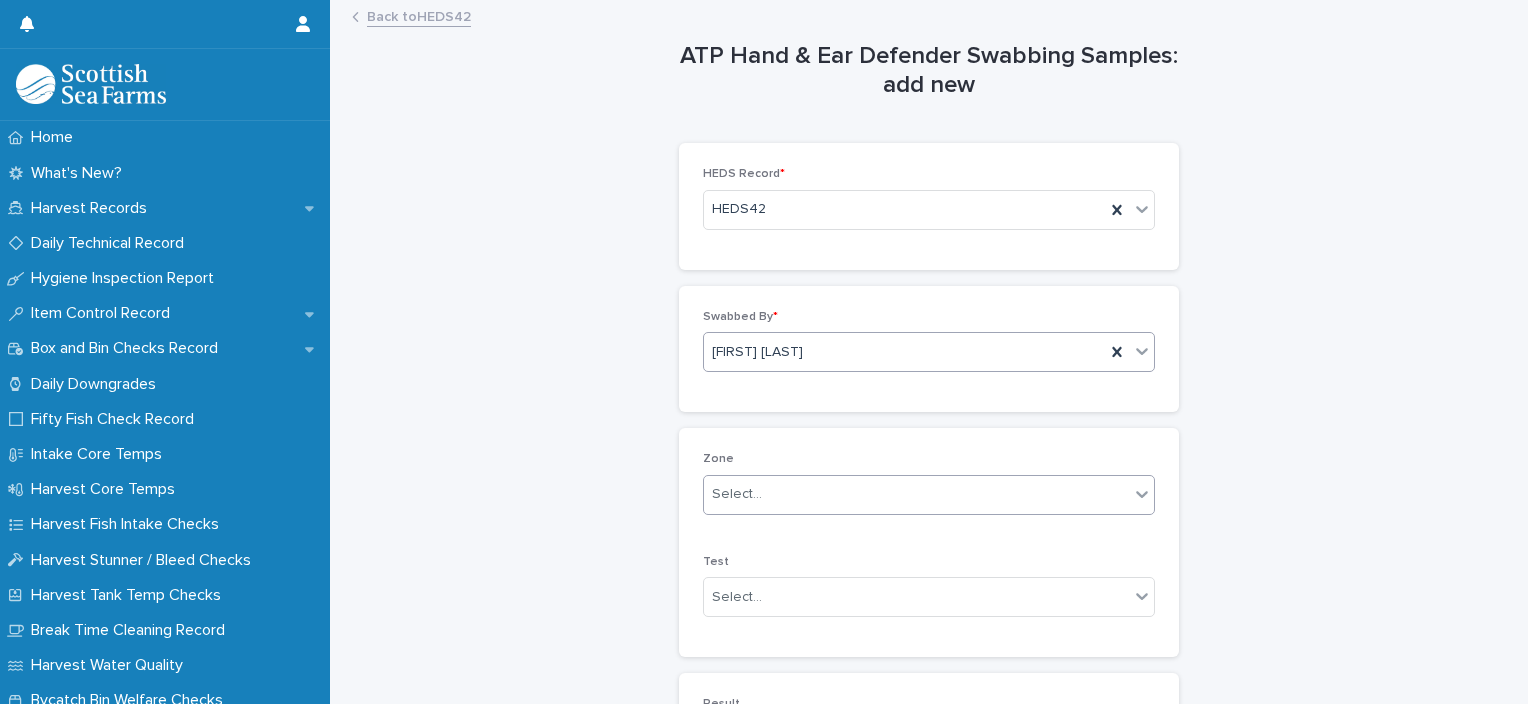 click on "Select..." at bounding box center (916, 494) 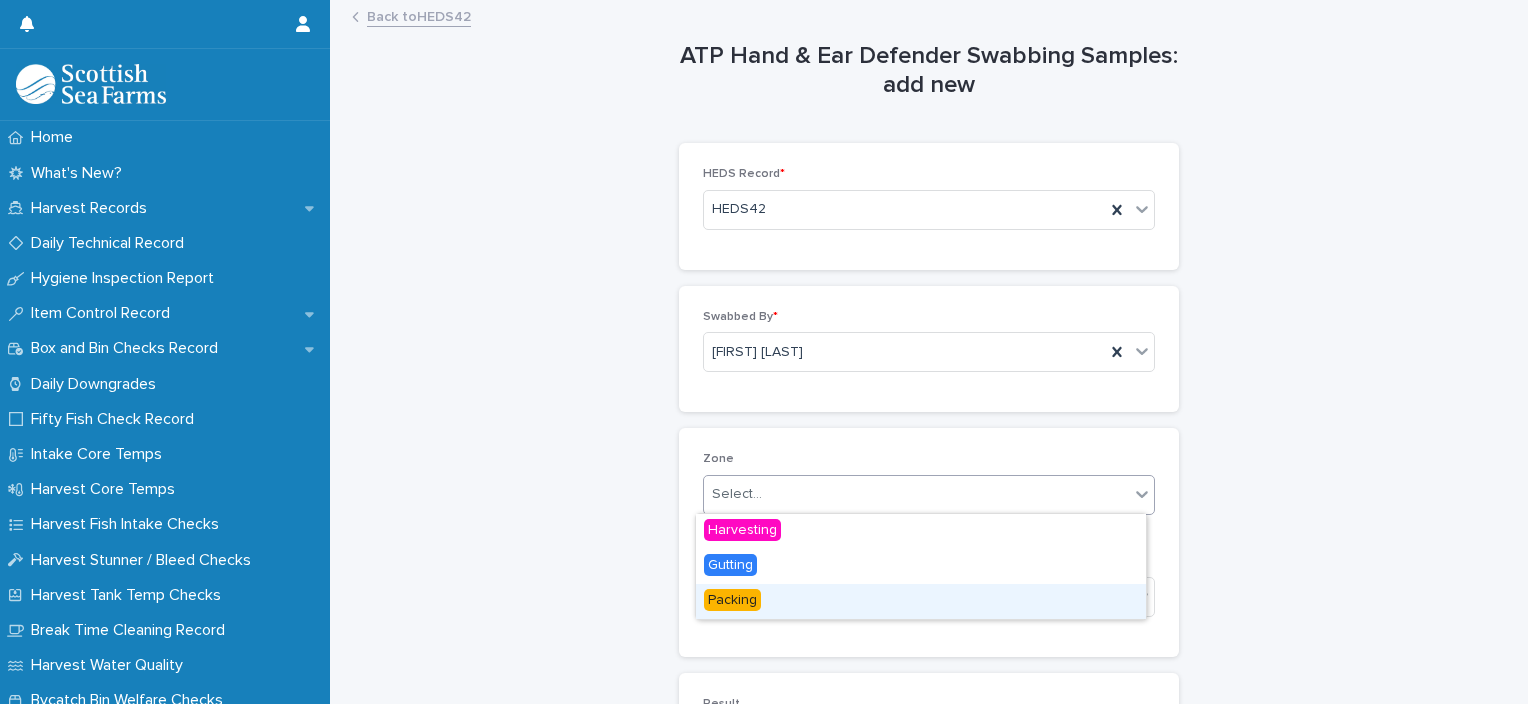 click on "Packing" at bounding box center (921, 601) 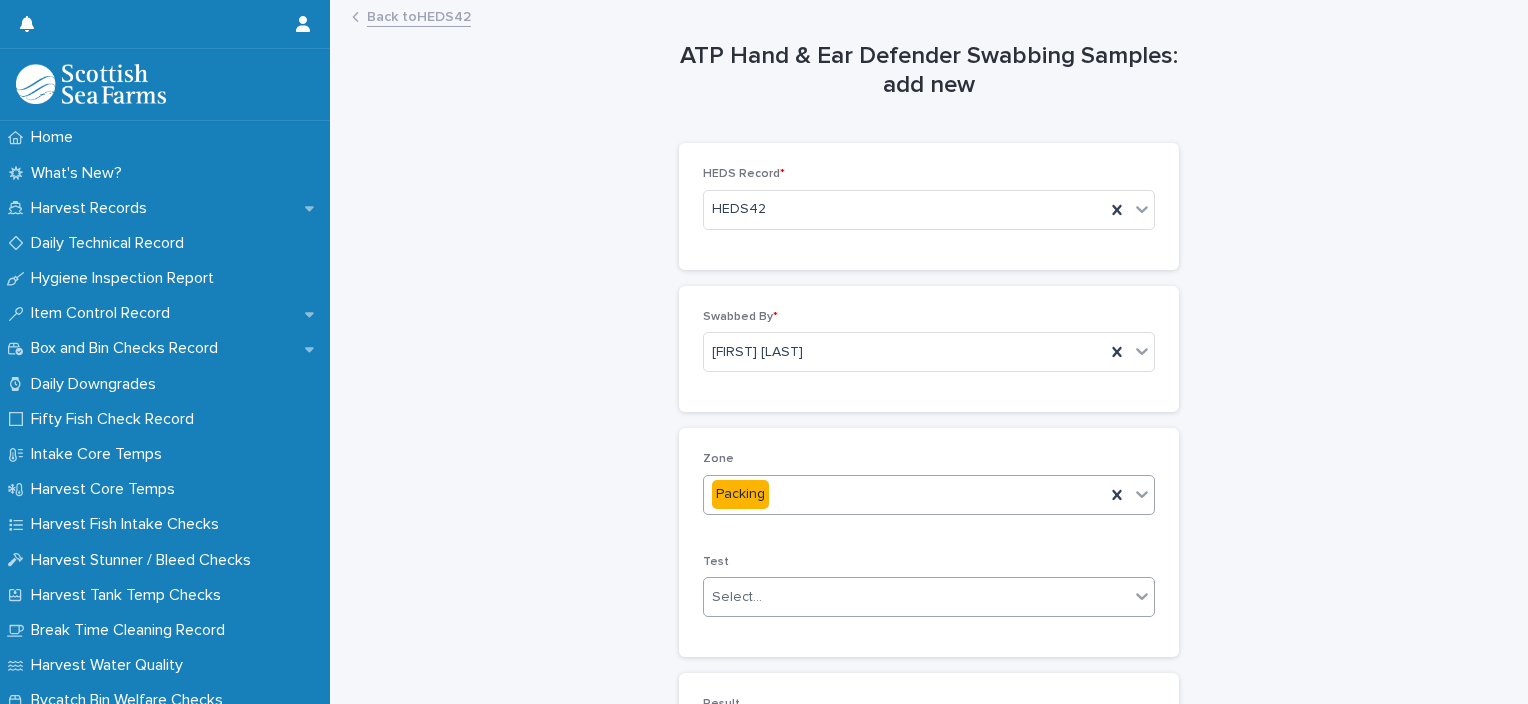 click on "Select..." at bounding box center [916, 597] 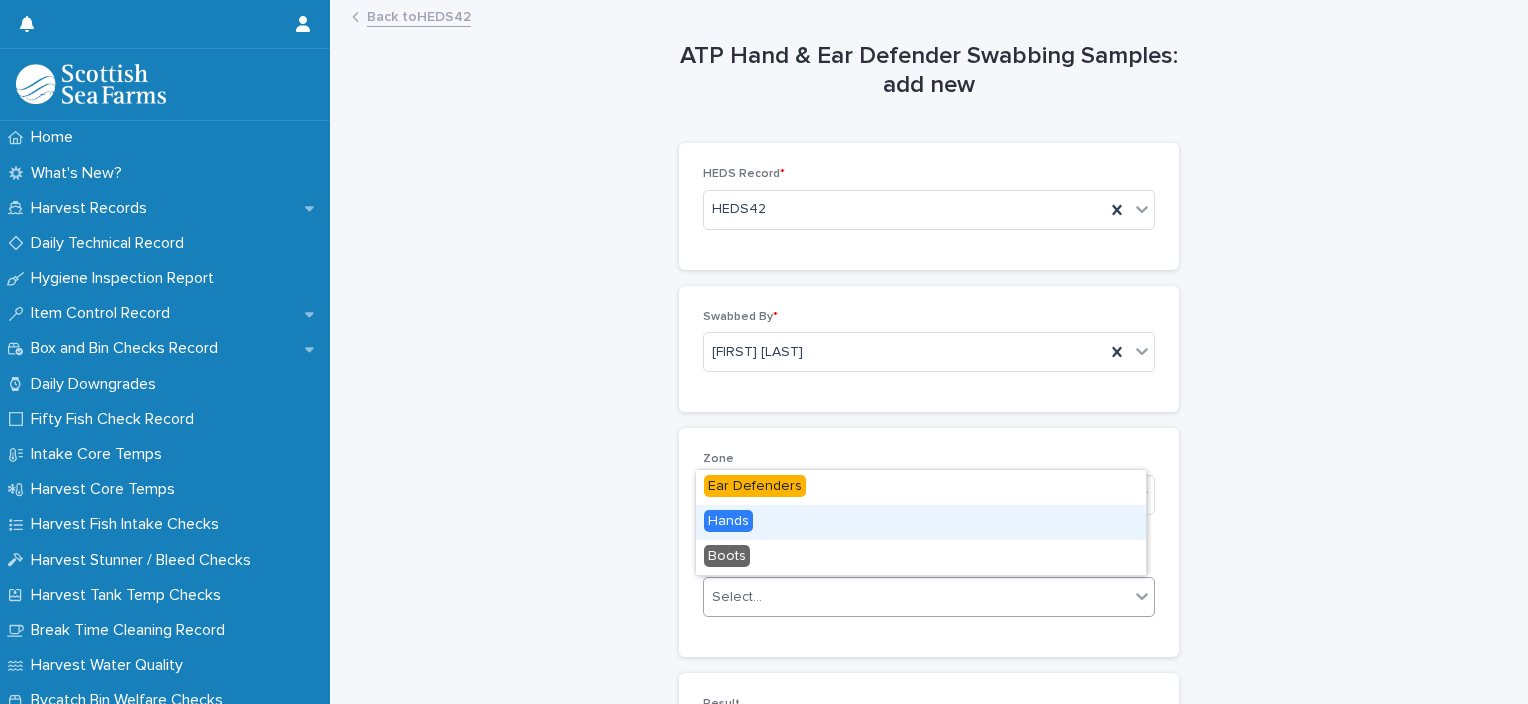 click on "Hands" at bounding box center [921, 522] 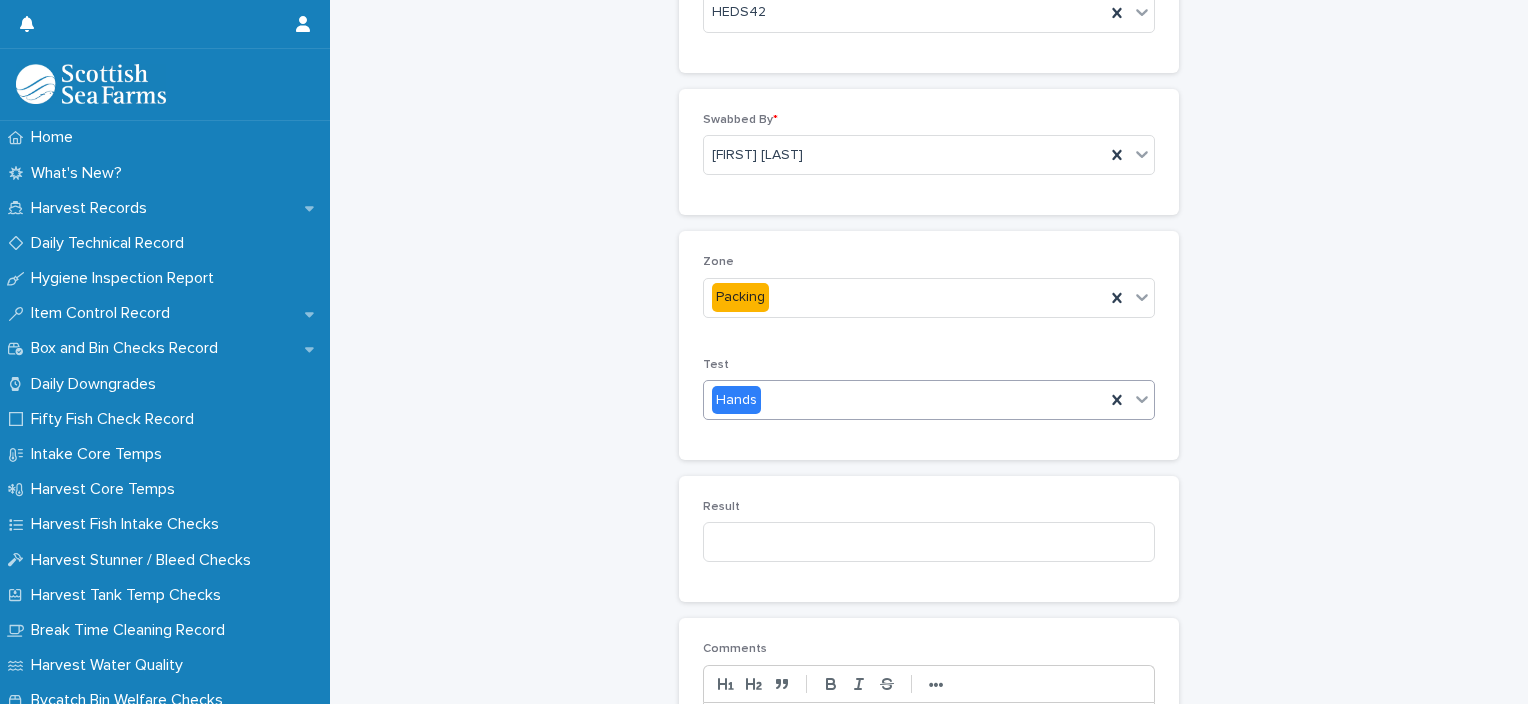 scroll, scrollTop: 200, scrollLeft: 0, axis: vertical 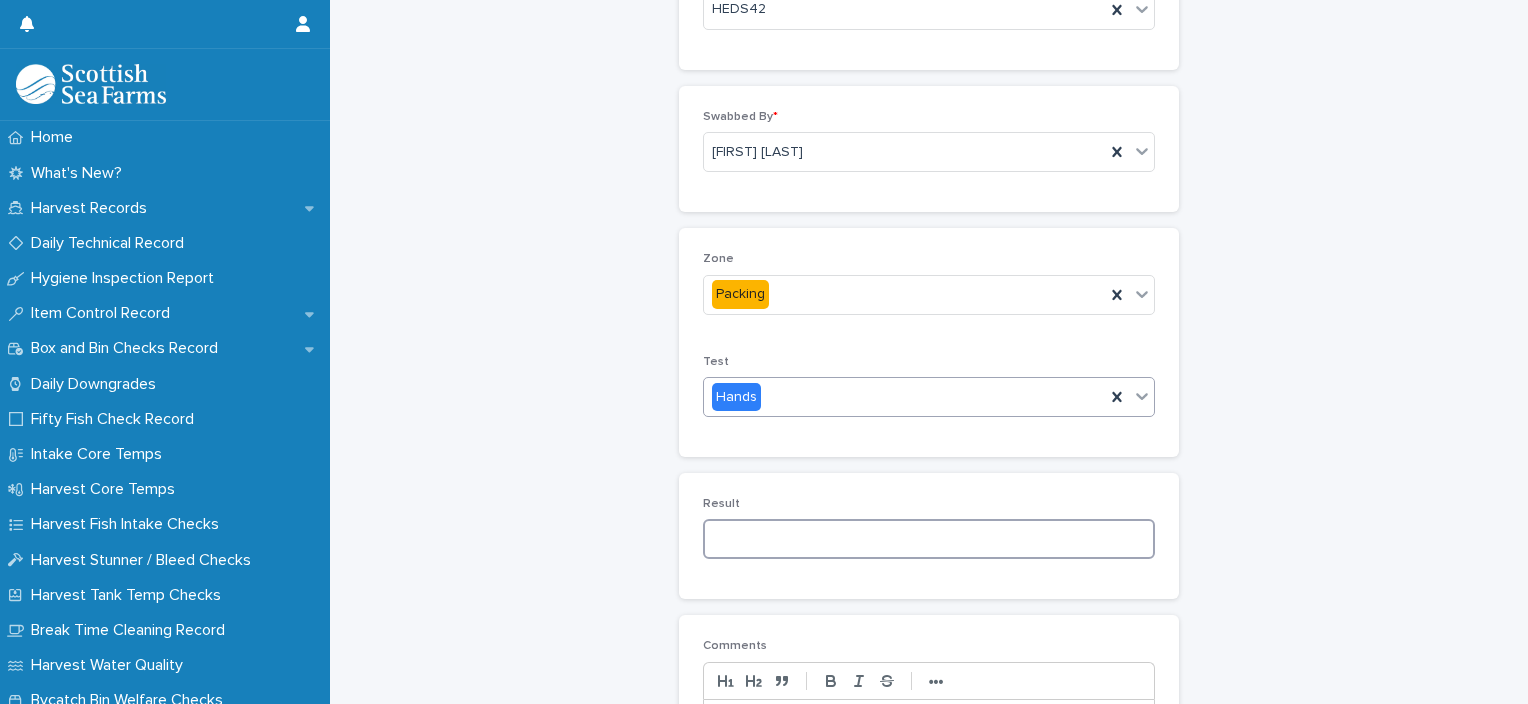 click at bounding box center [929, 539] 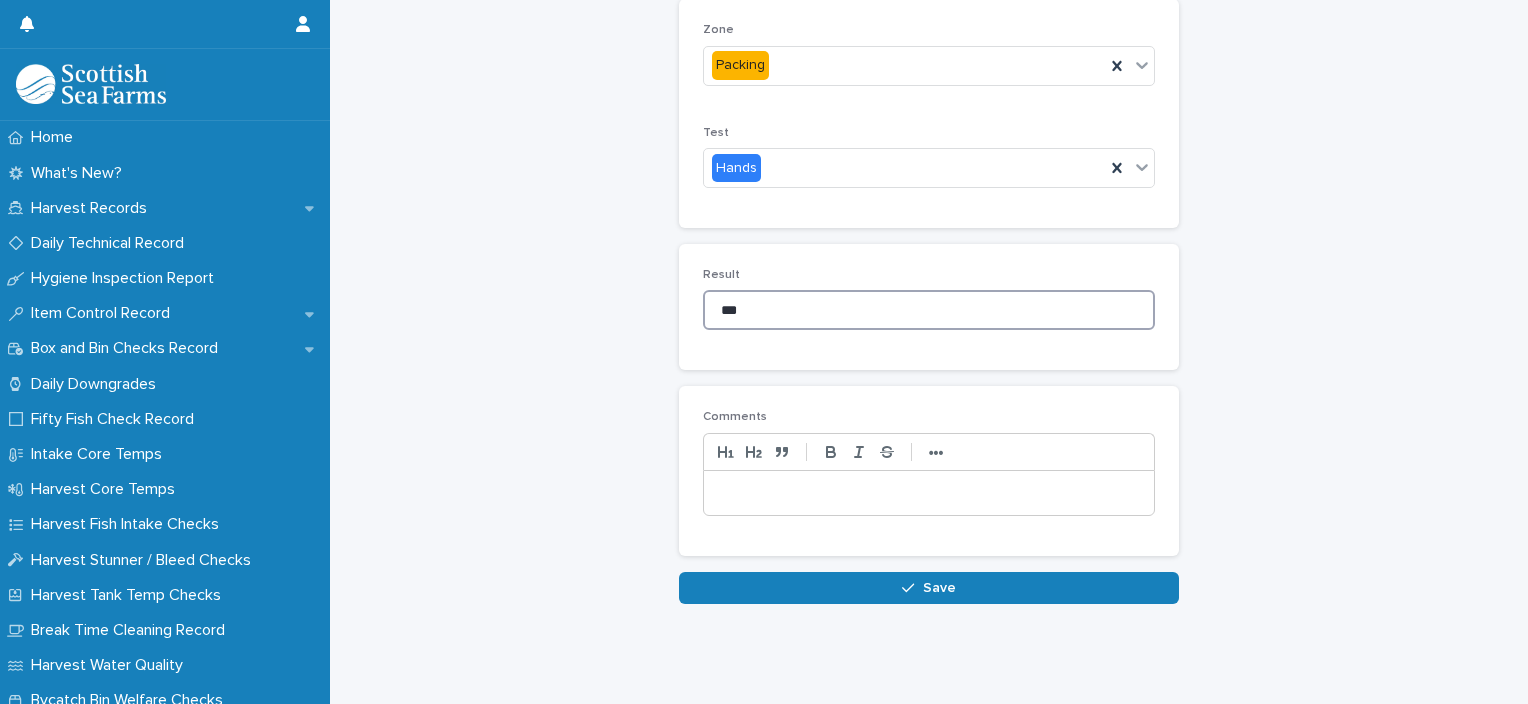 scroll, scrollTop: 441, scrollLeft: 0, axis: vertical 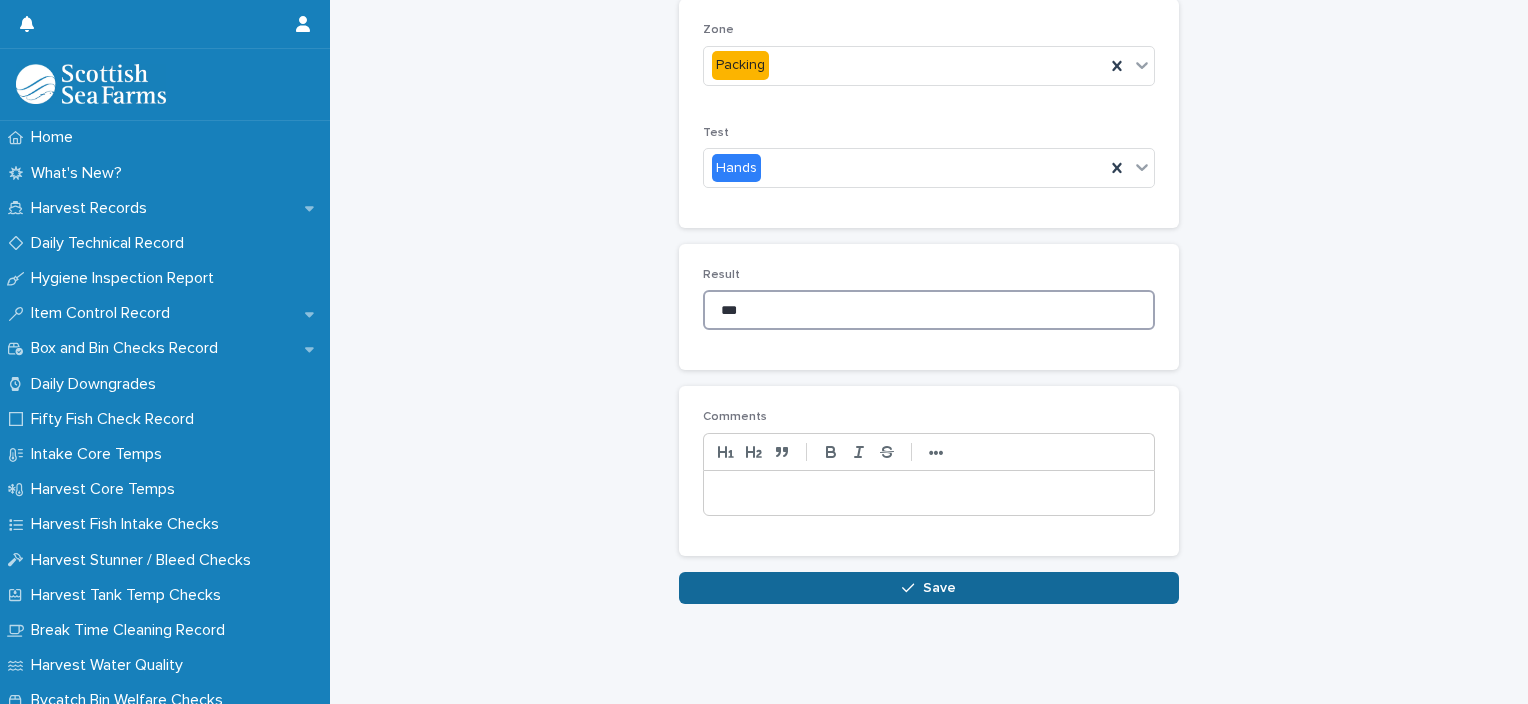 type on "***" 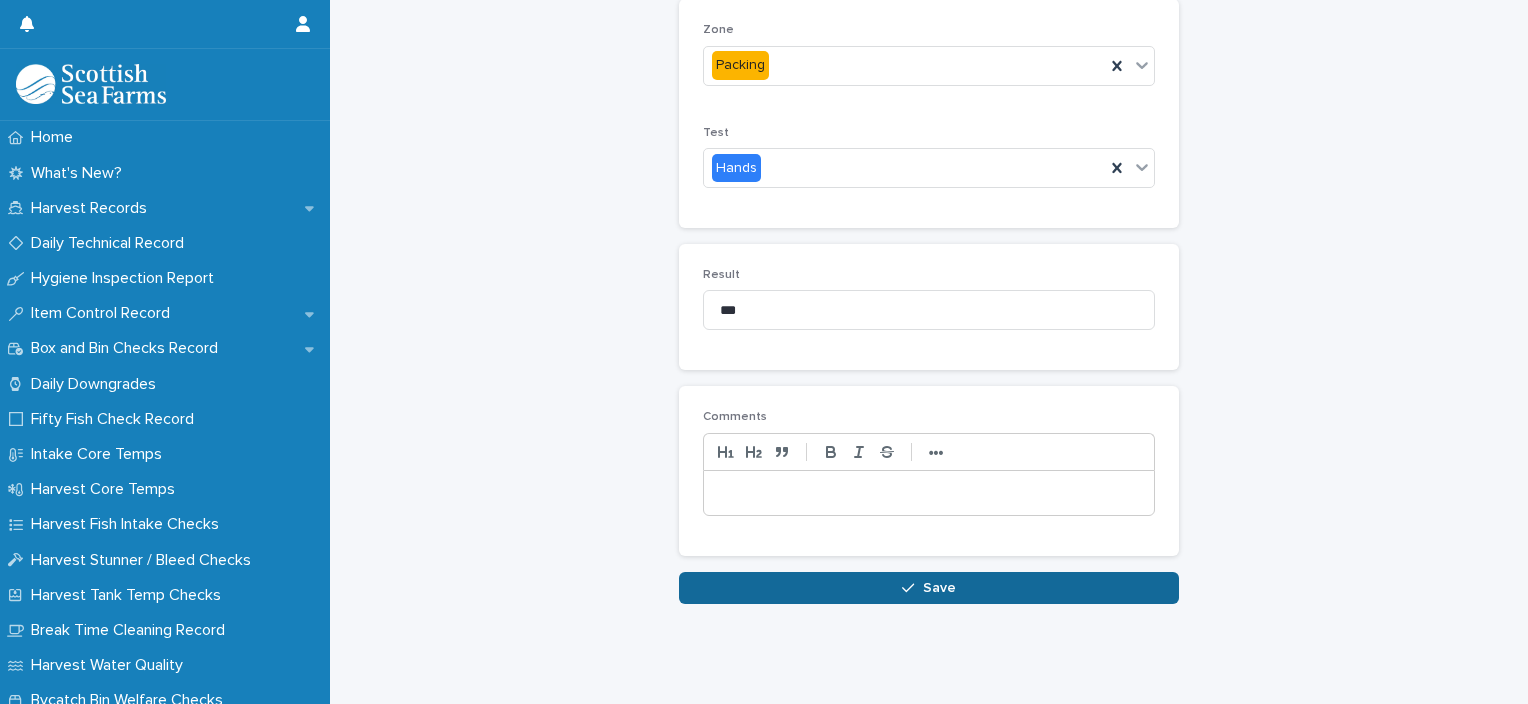 click on "Save" at bounding box center [939, 588] 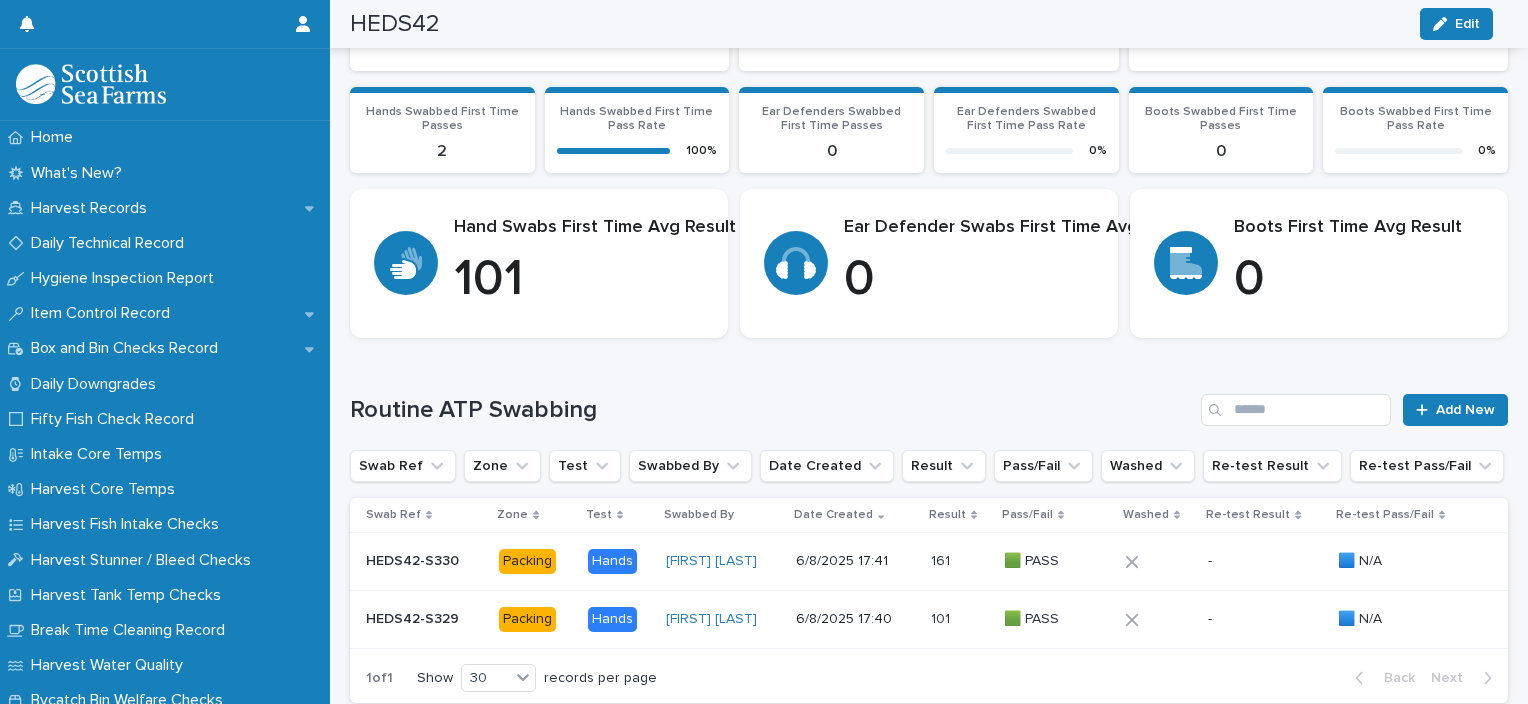 scroll, scrollTop: 484, scrollLeft: 0, axis: vertical 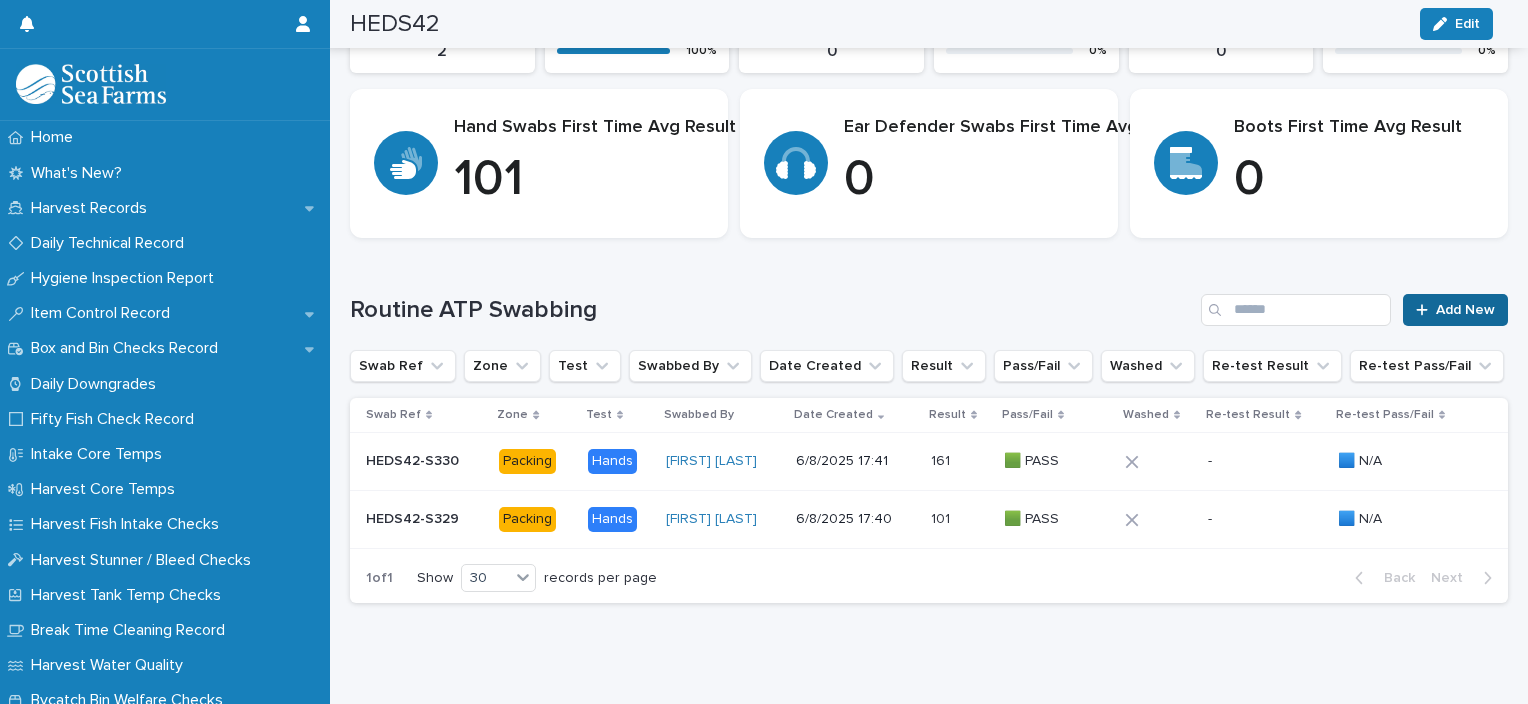 click at bounding box center [1426, 310] 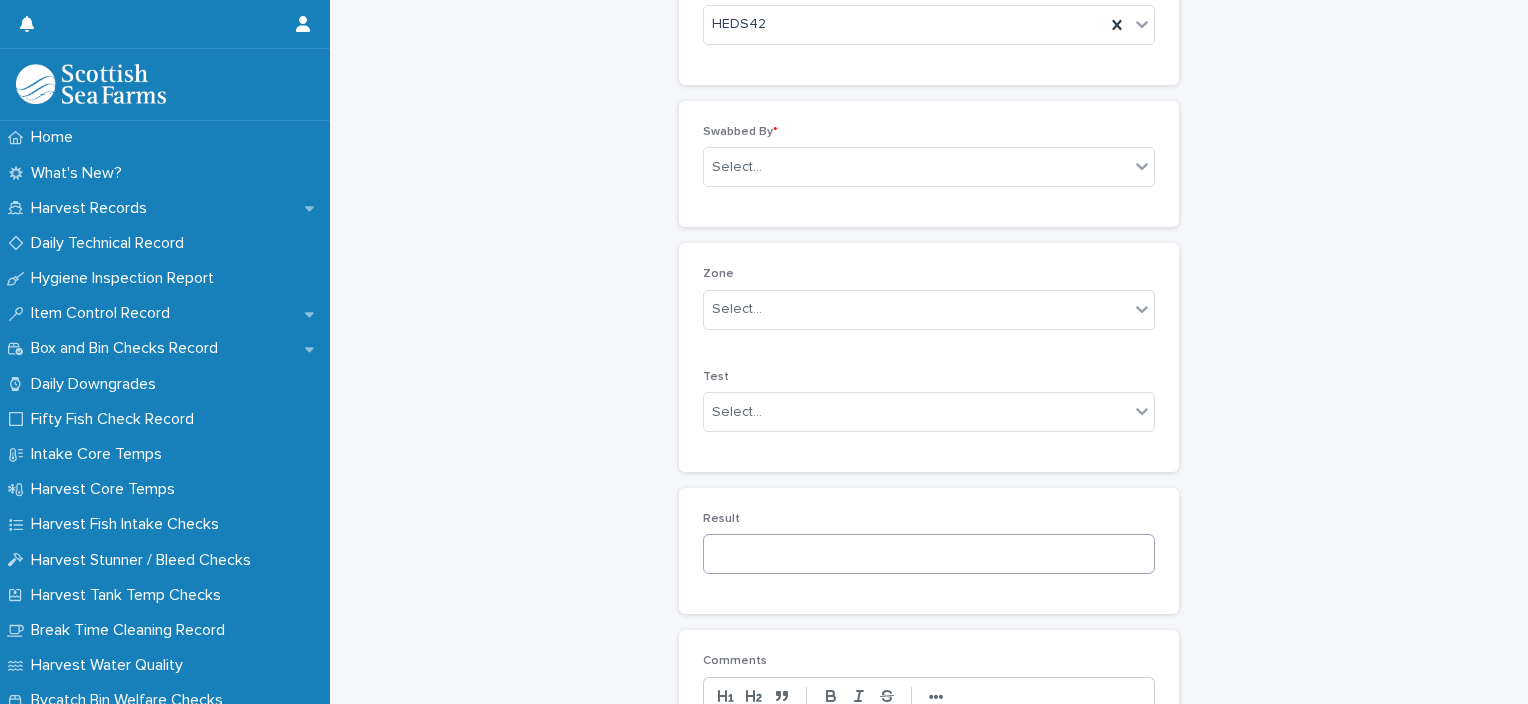 scroll, scrollTop: 0, scrollLeft: 0, axis: both 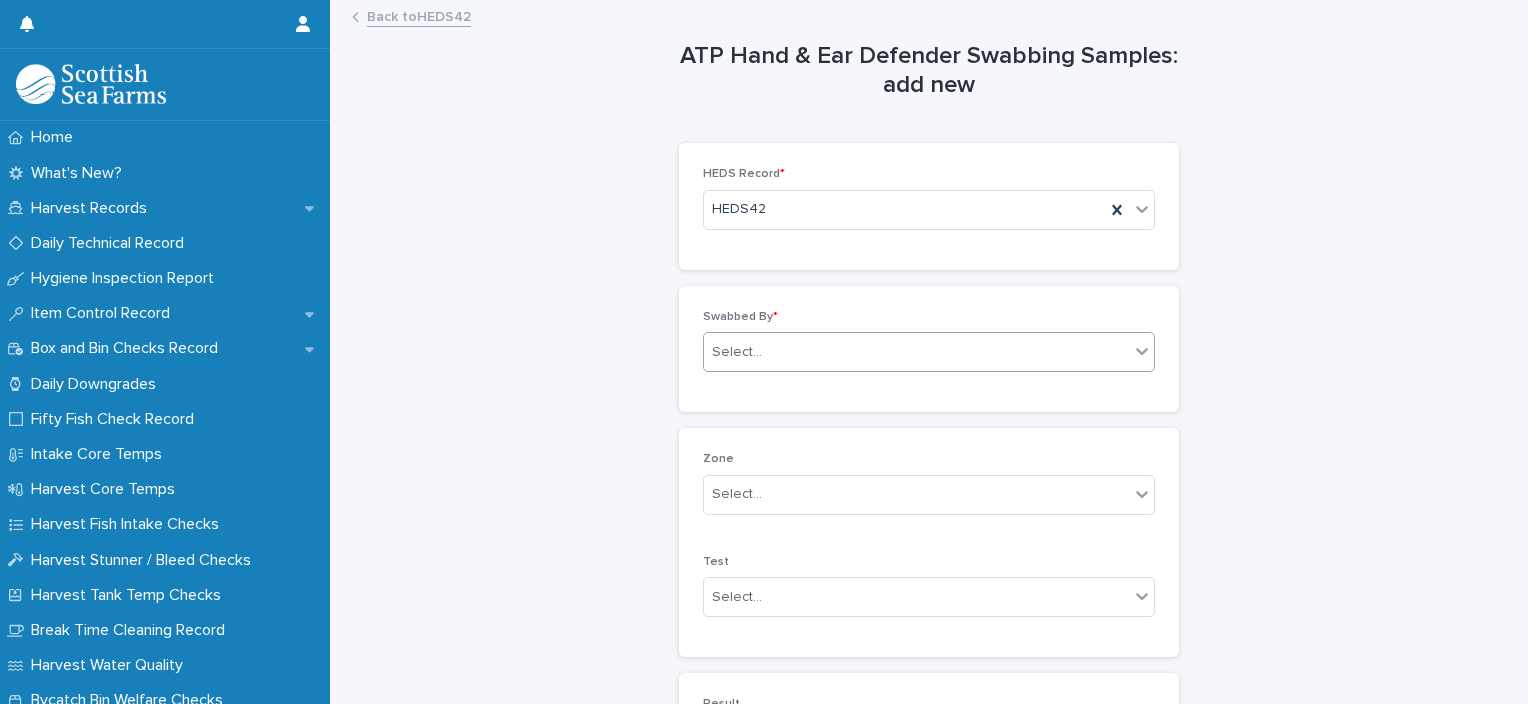 click on "Select..." at bounding box center [916, 352] 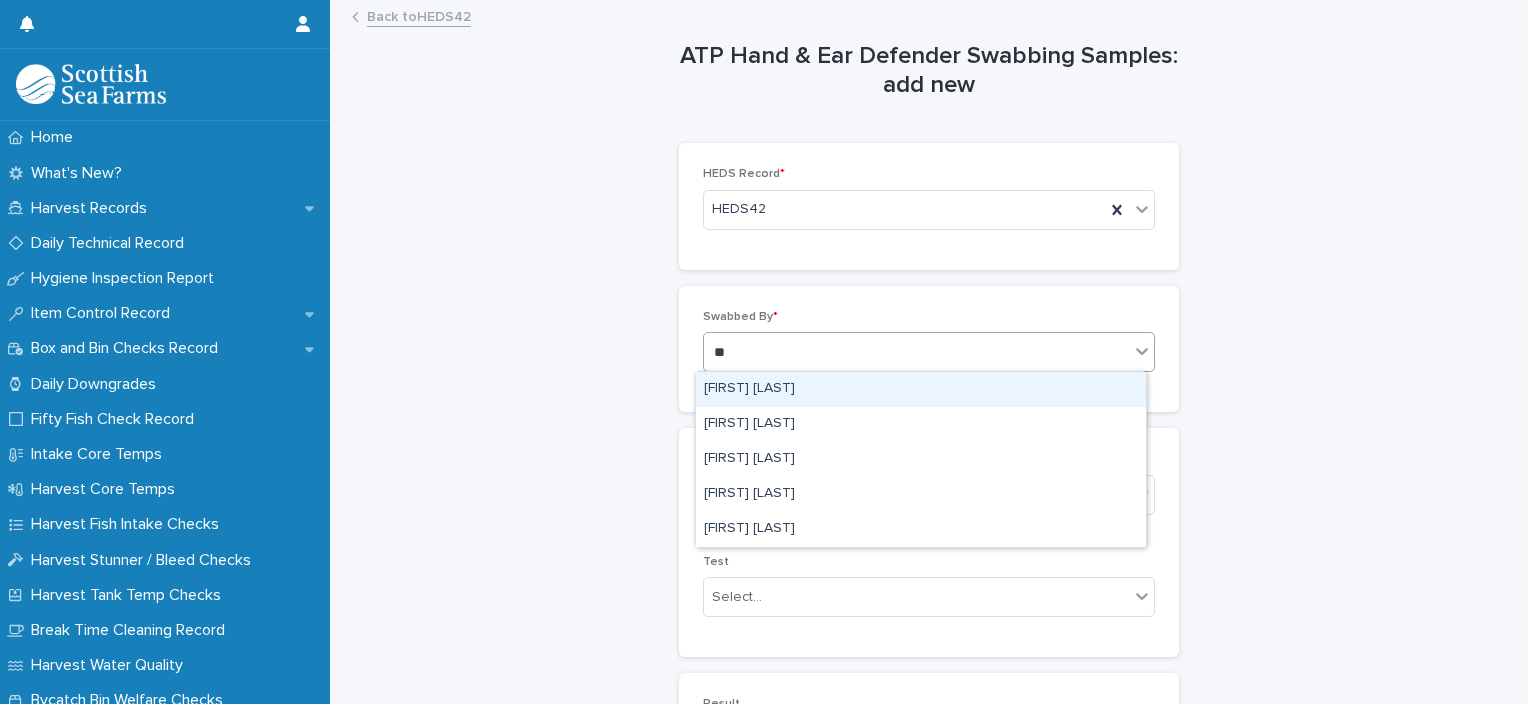 type on "***" 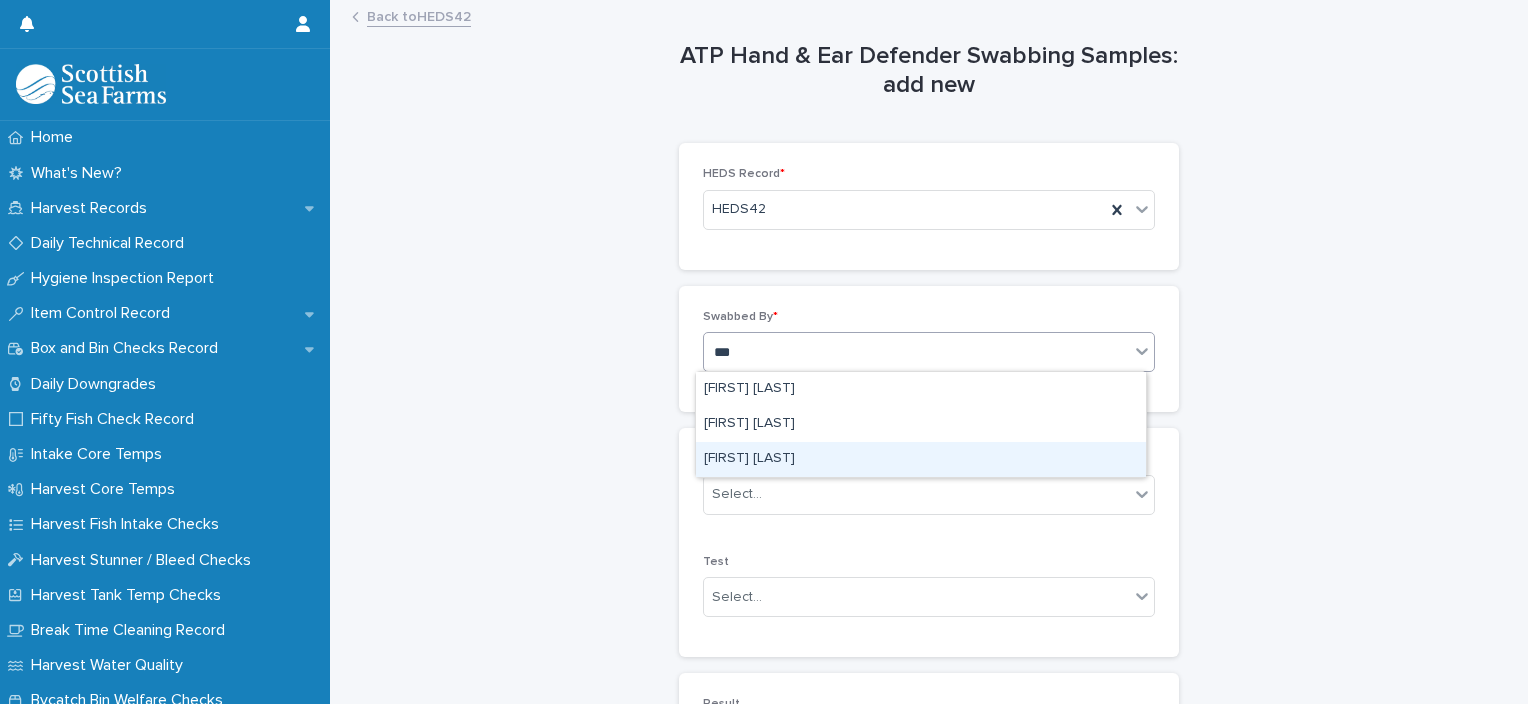 click on "Ionel Stoica" at bounding box center (921, 459) 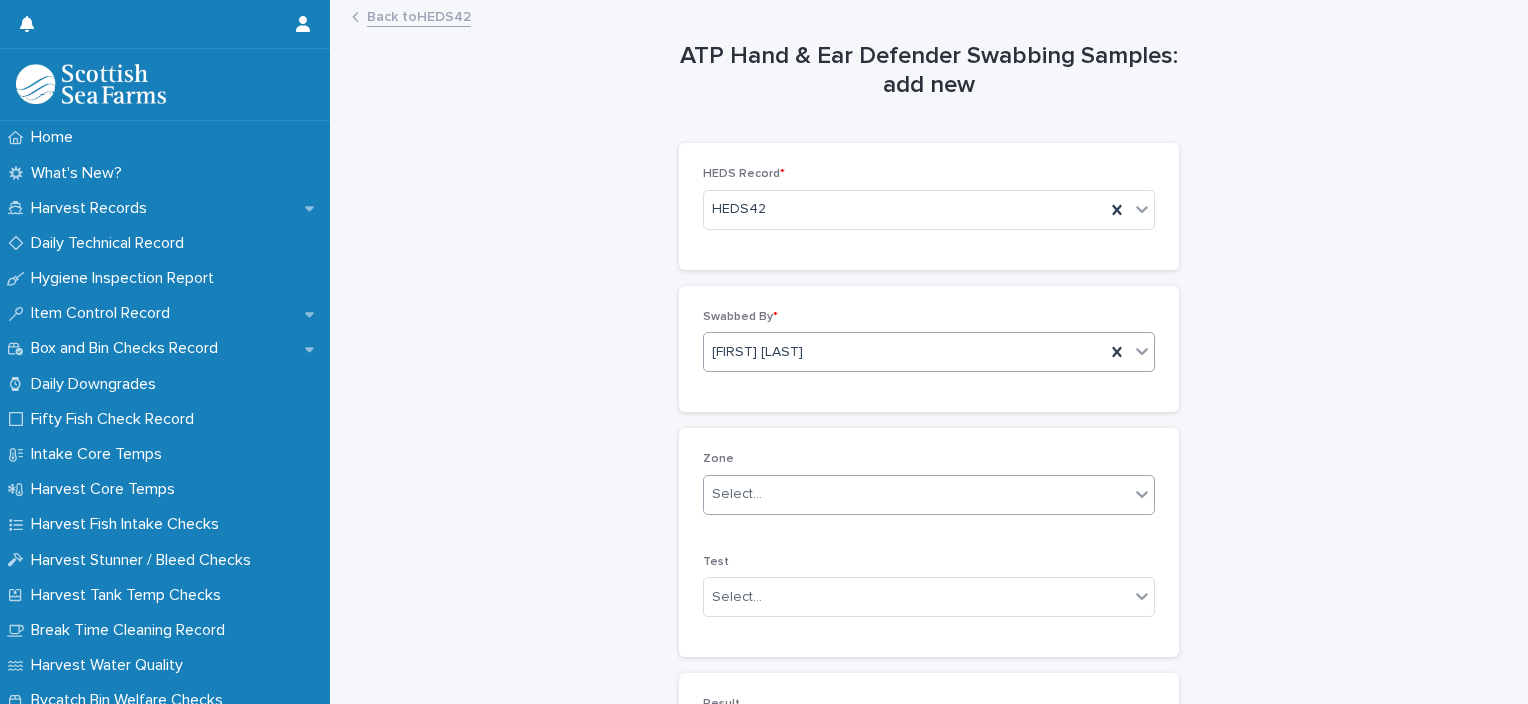 click on "Select..." at bounding box center [916, 494] 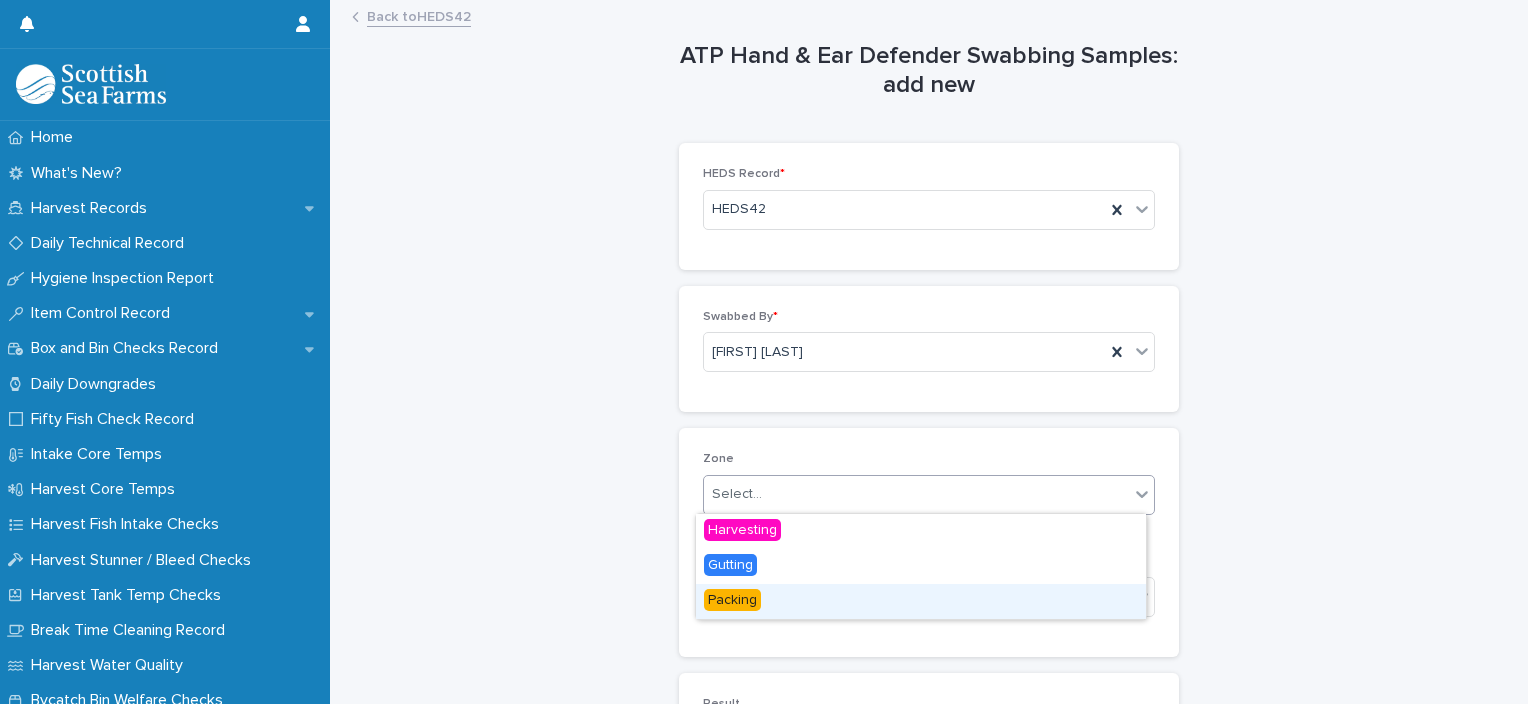 click on "Packing" at bounding box center [921, 601] 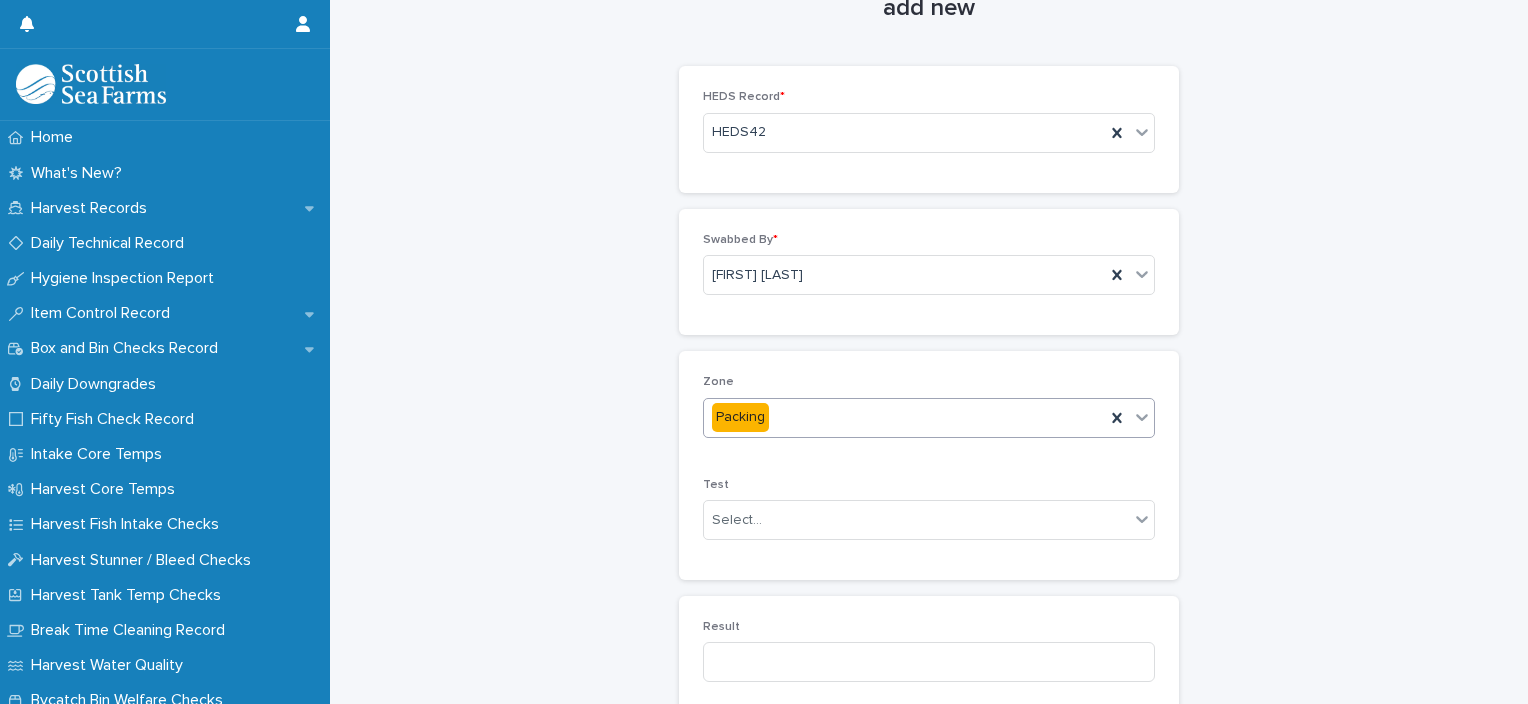 scroll, scrollTop: 200, scrollLeft: 0, axis: vertical 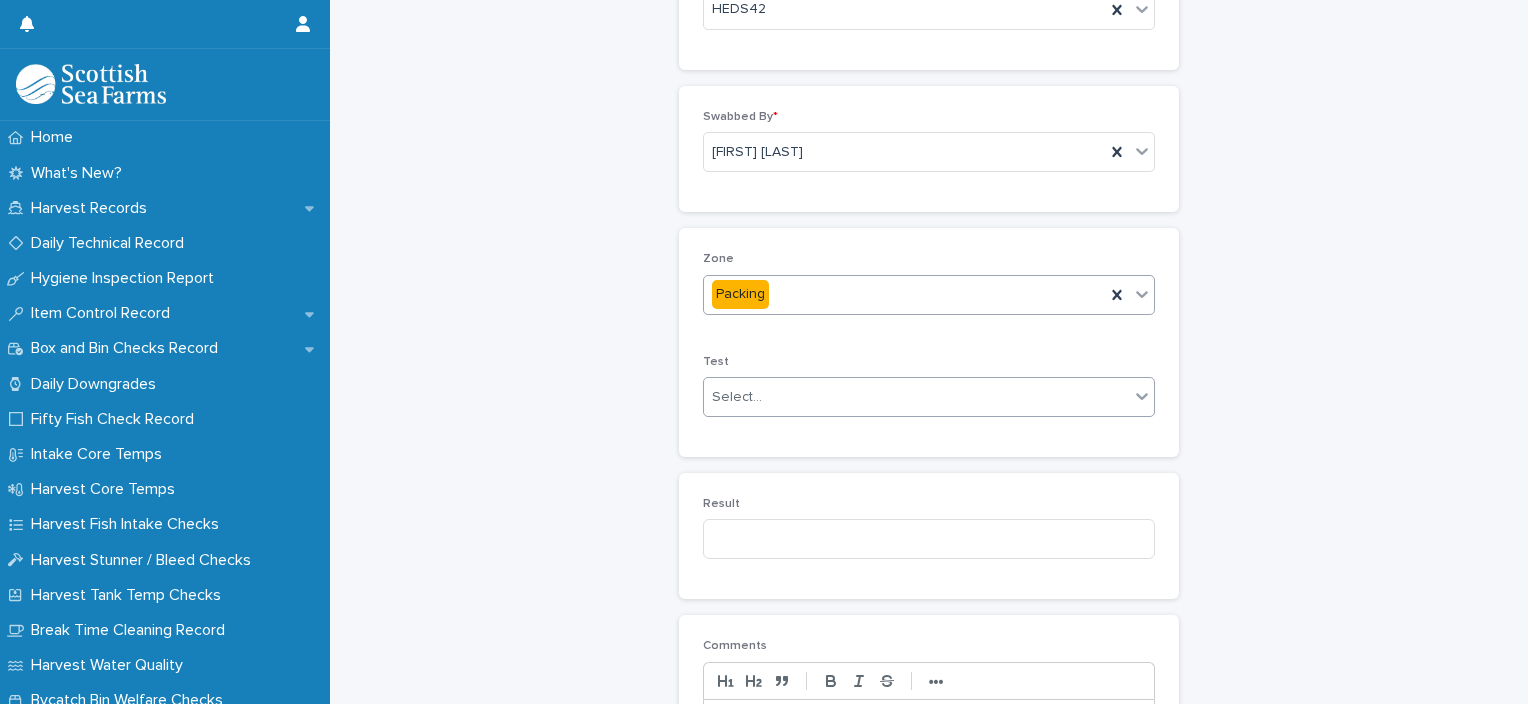 click on "Select..." at bounding box center (929, 397) 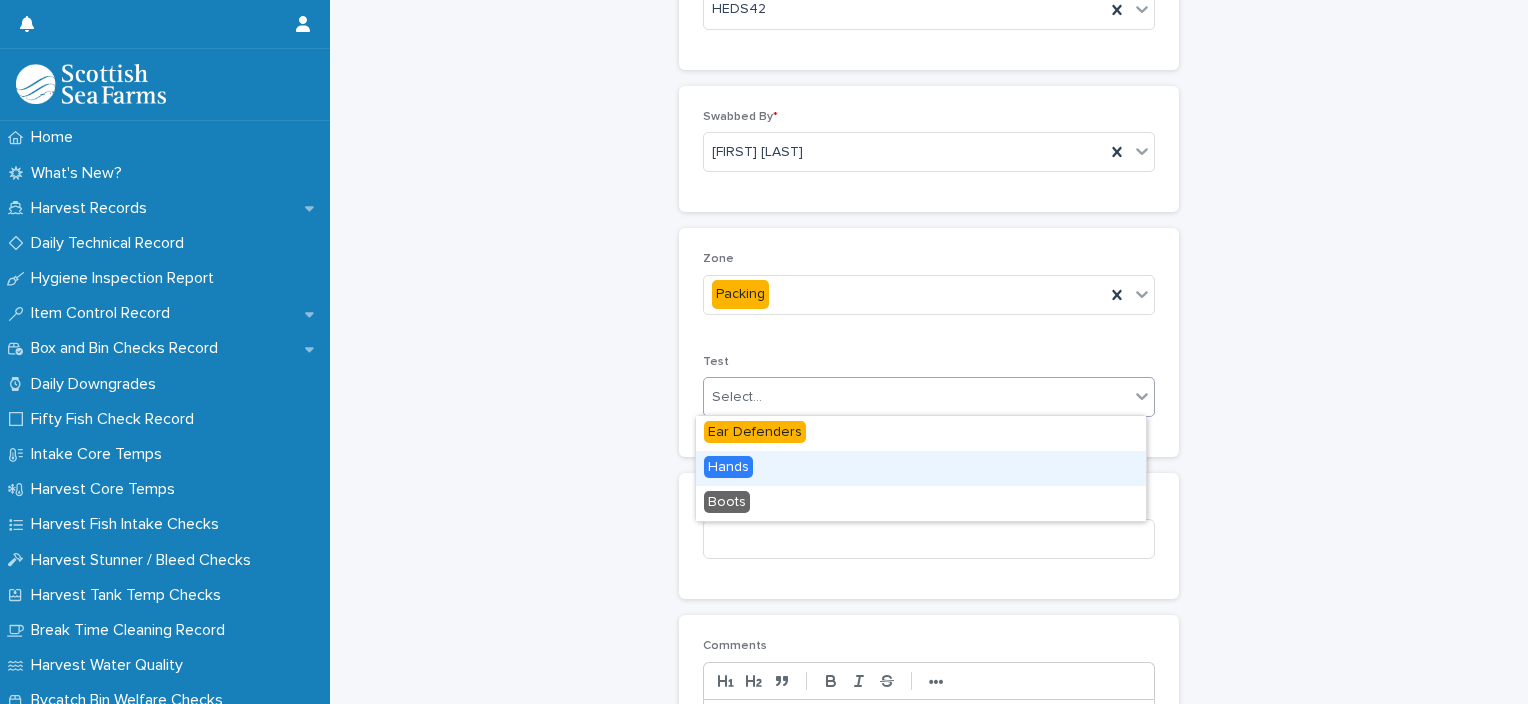 click on "Hands" at bounding box center [921, 468] 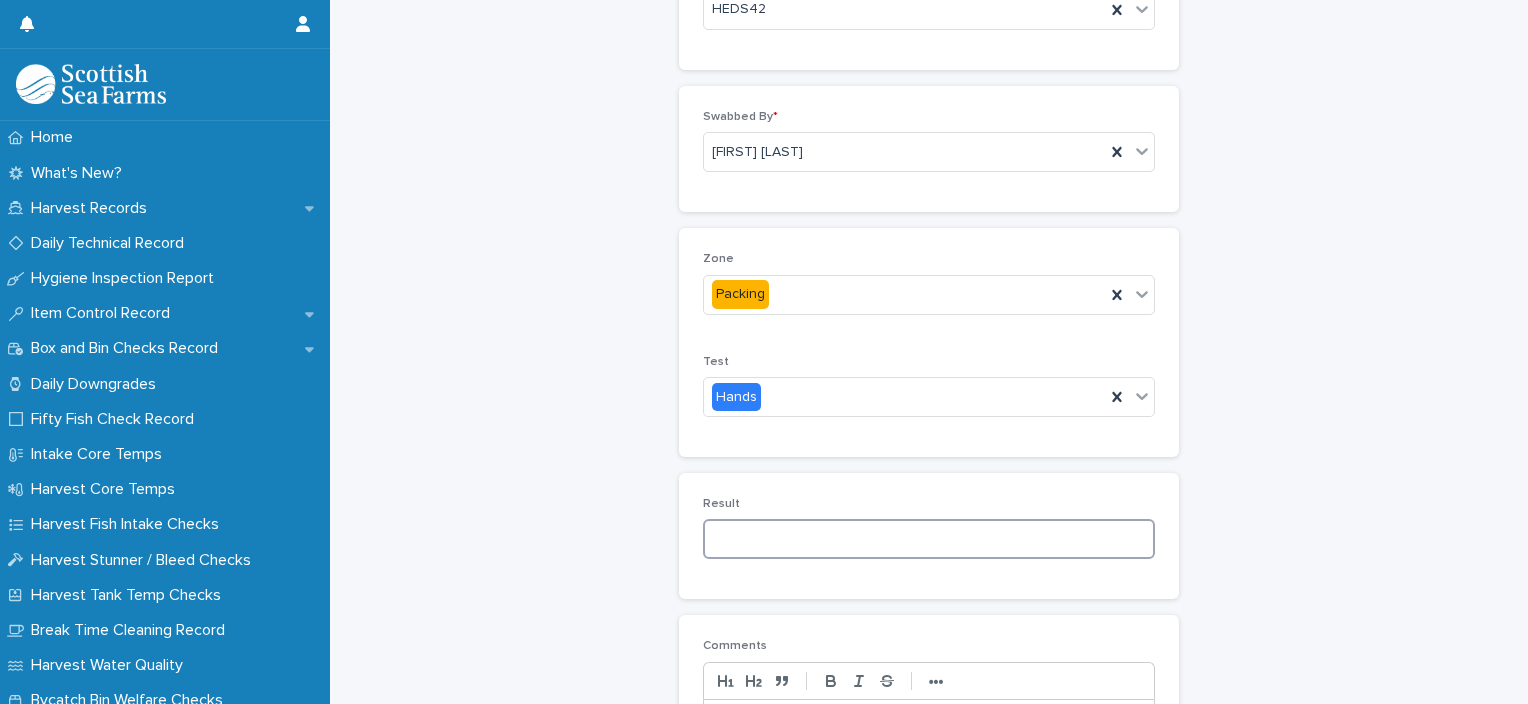 click at bounding box center [929, 539] 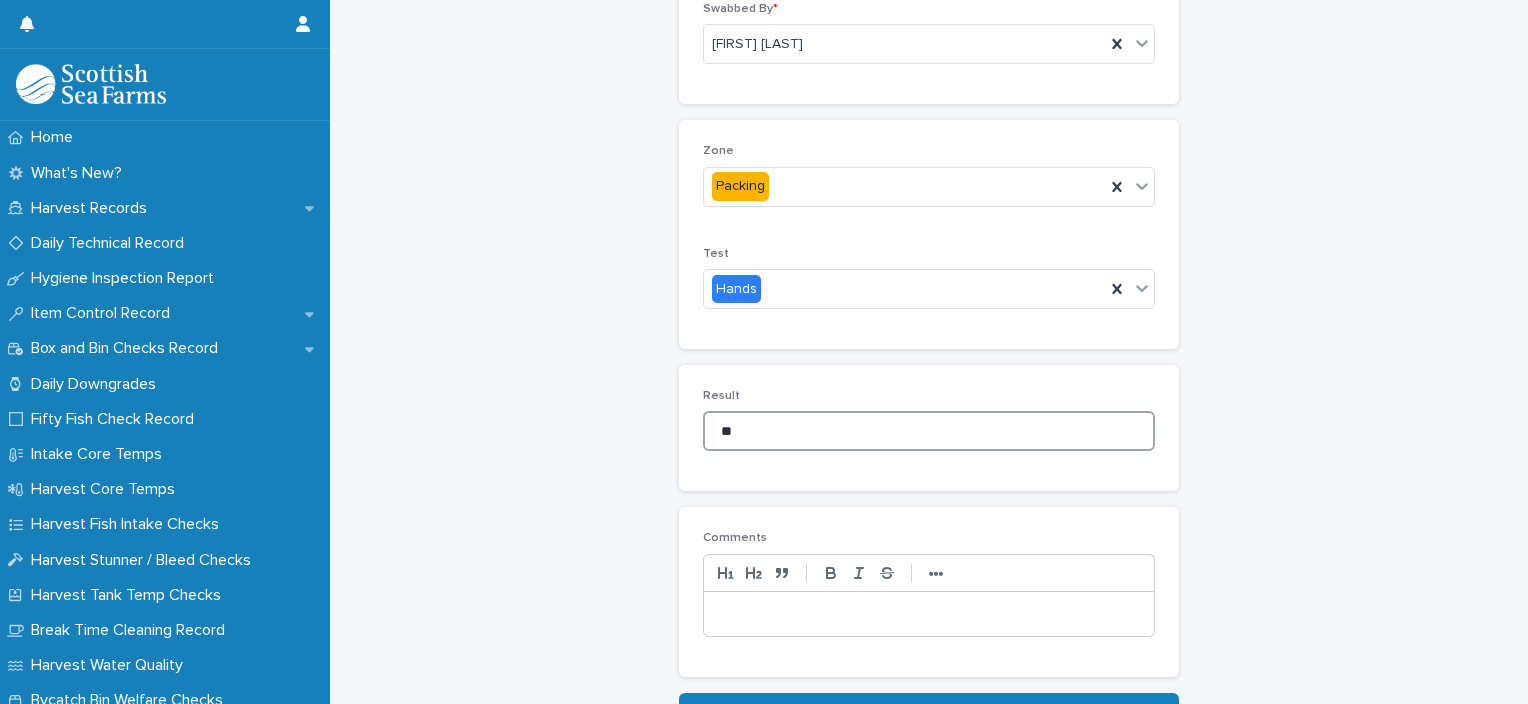 scroll, scrollTop: 441, scrollLeft: 0, axis: vertical 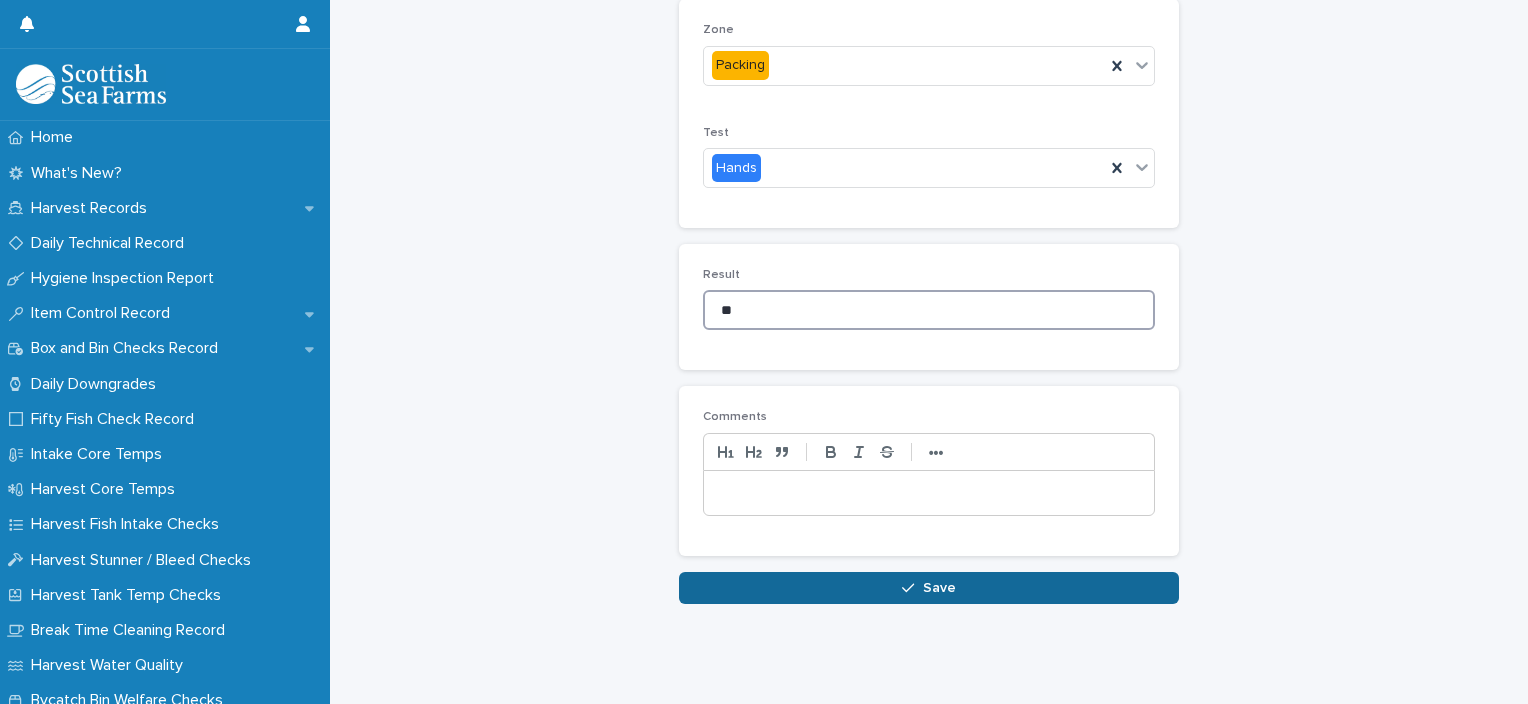 type on "**" 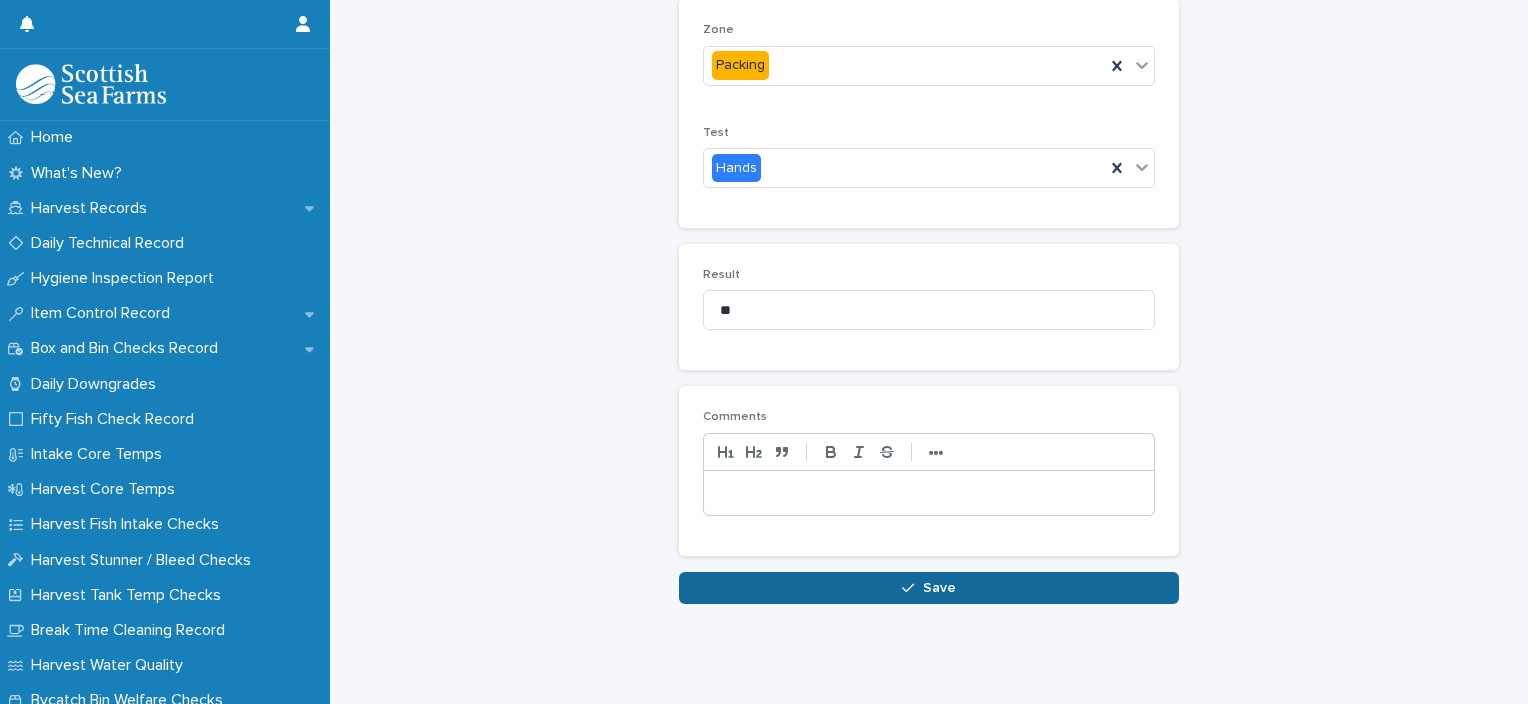 click on "Save" at bounding box center (929, 588) 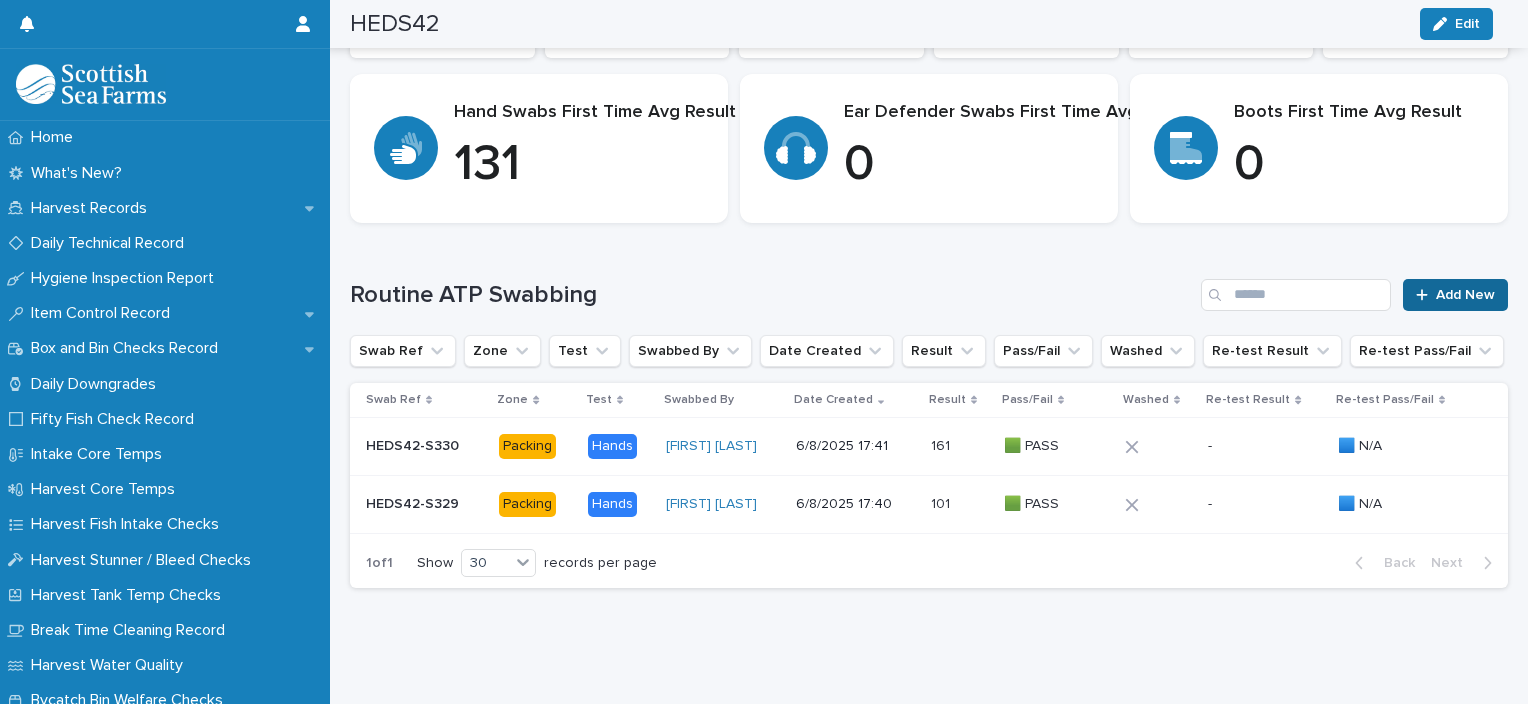 click on "Add New" at bounding box center (1455, 295) 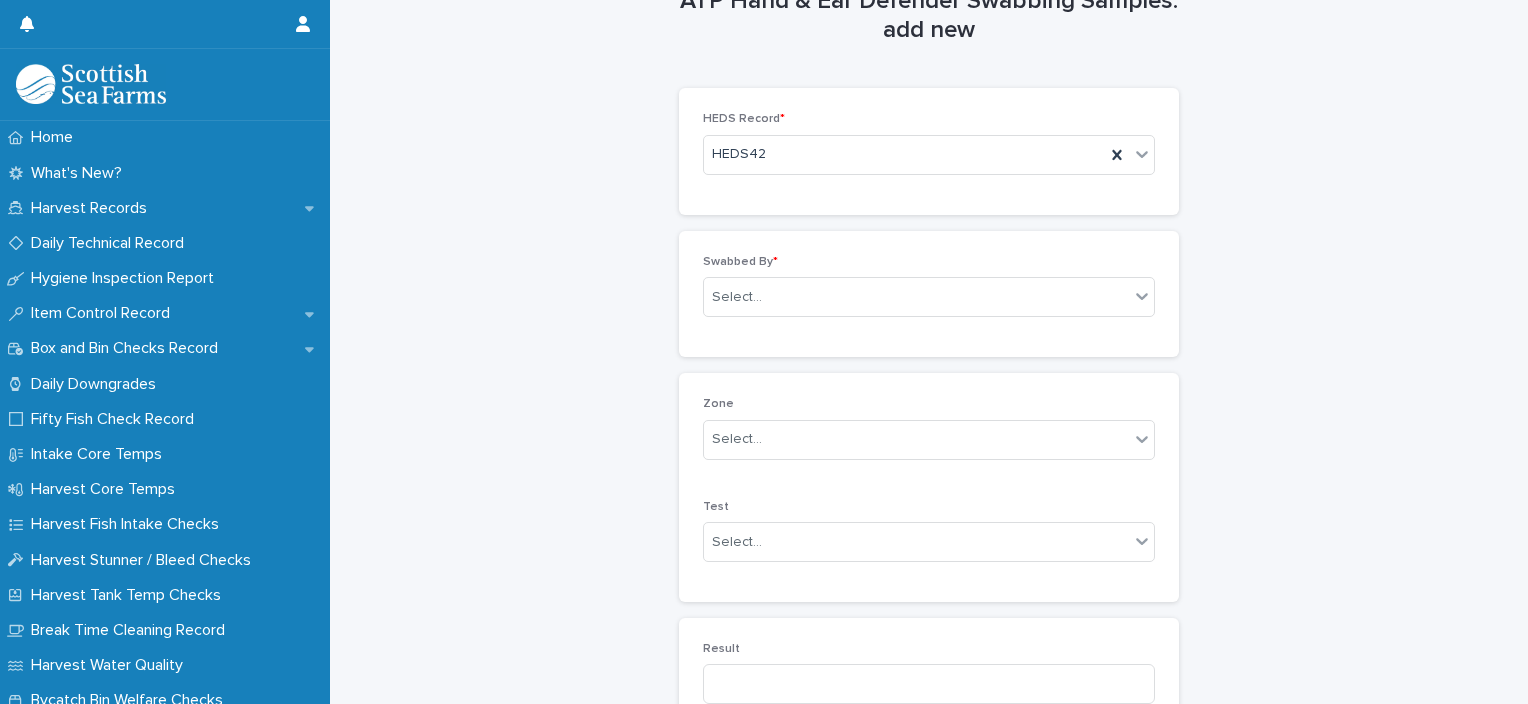 scroll, scrollTop: 100, scrollLeft: 0, axis: vertical 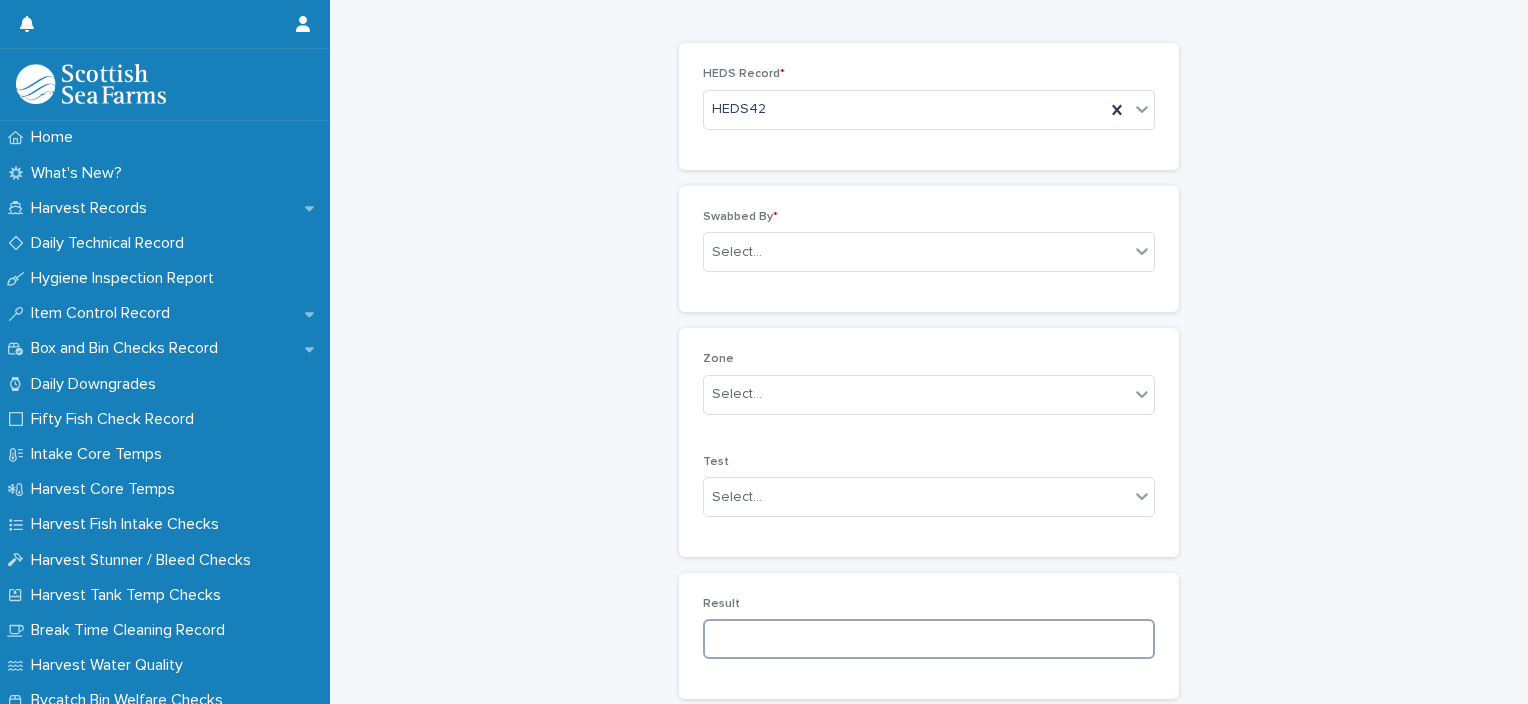click at bounding box center [929, 639] 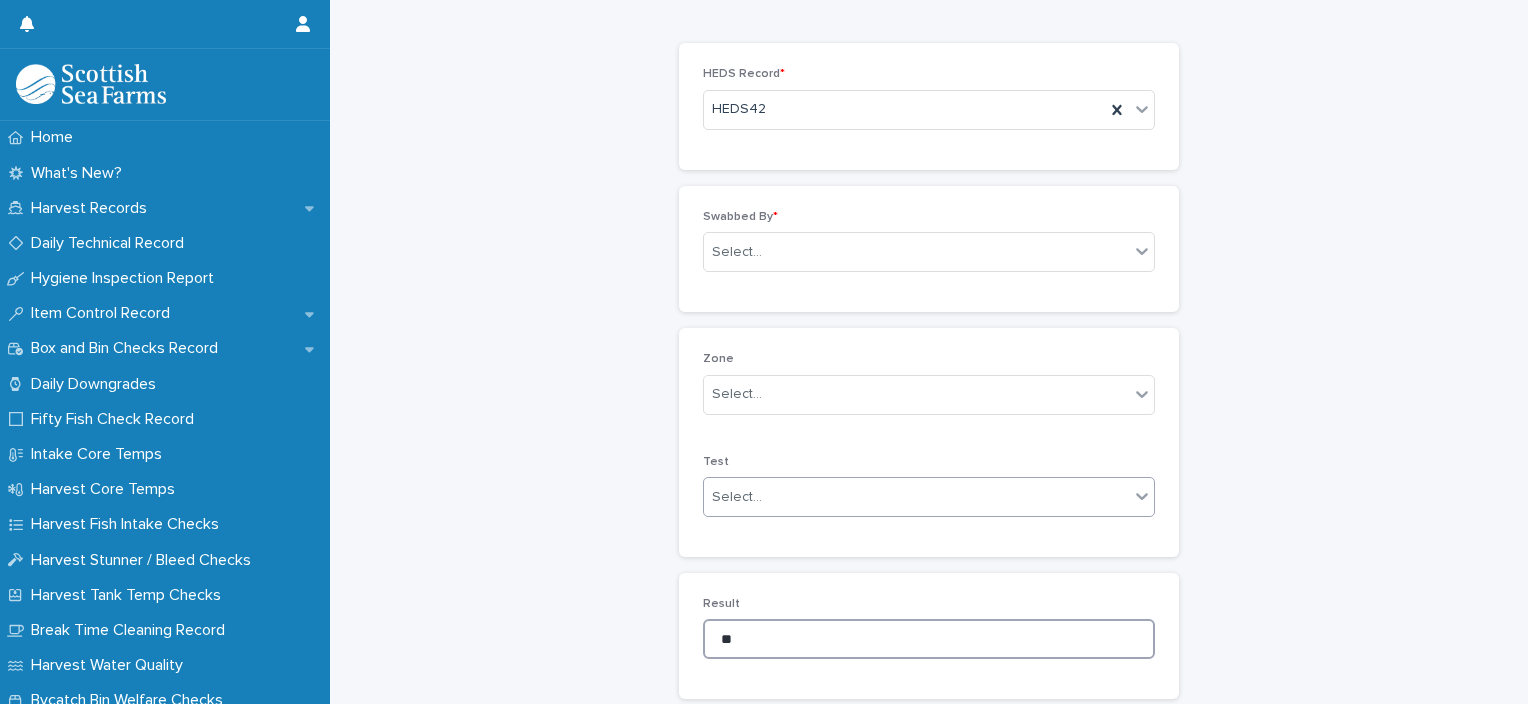 type on "**" 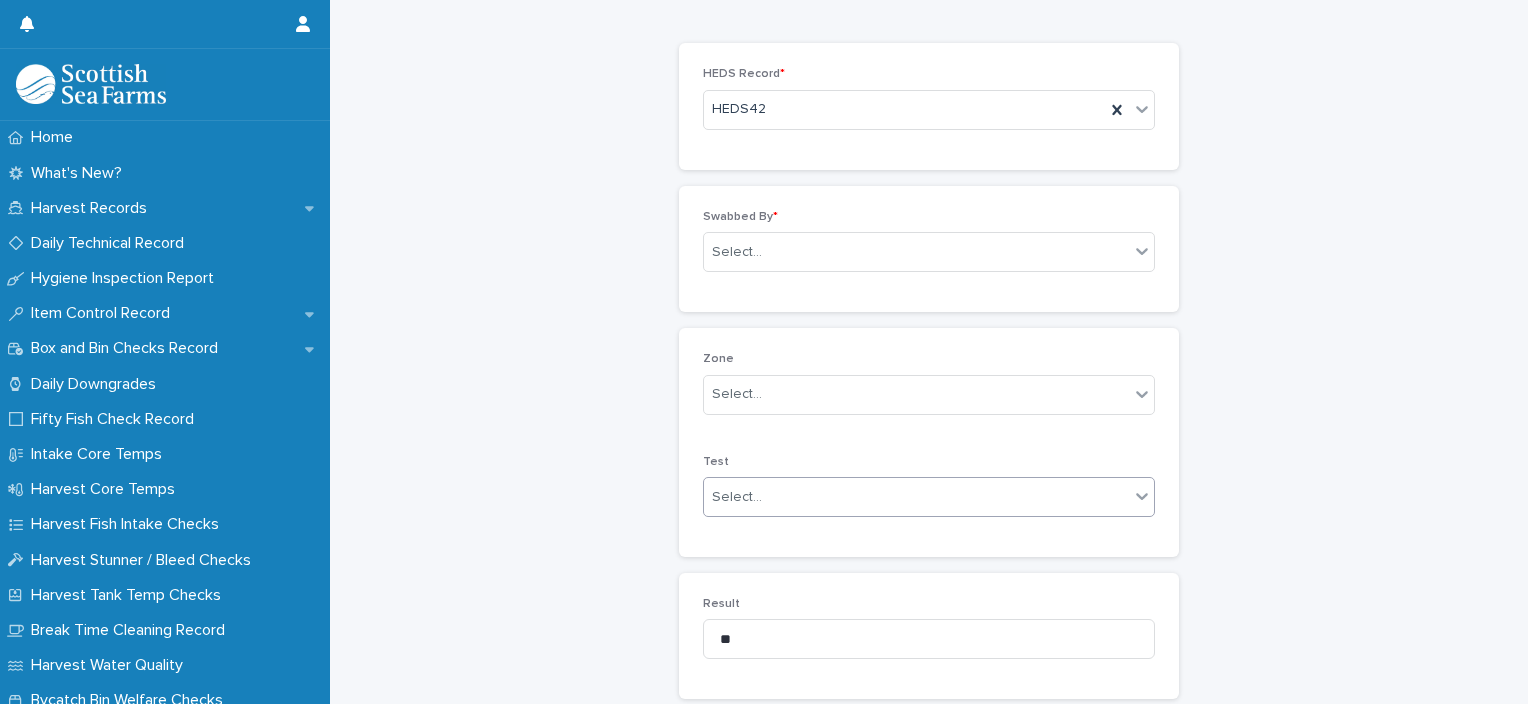 click on "Select..." at bounding box center (916, 497) 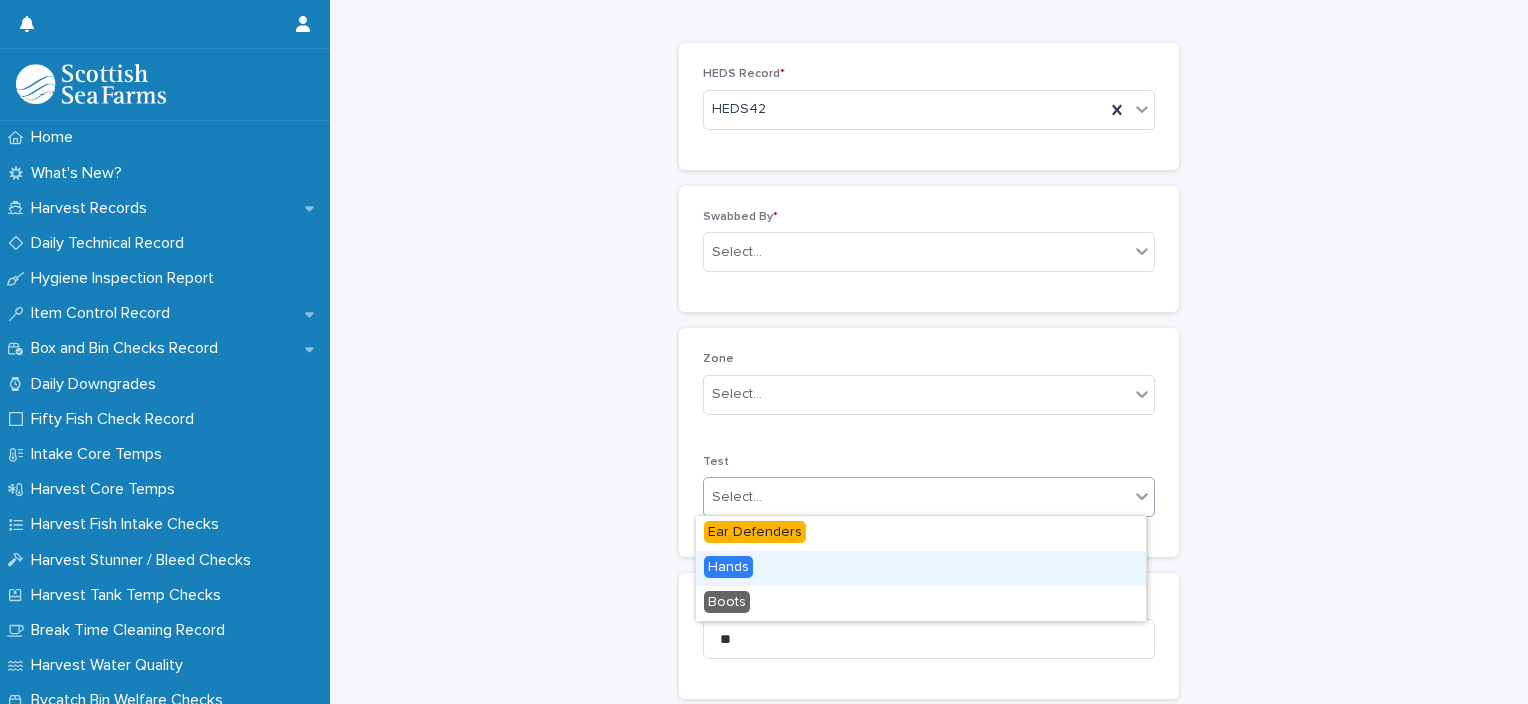 click on "Hands" at bounding box center [921, 568] 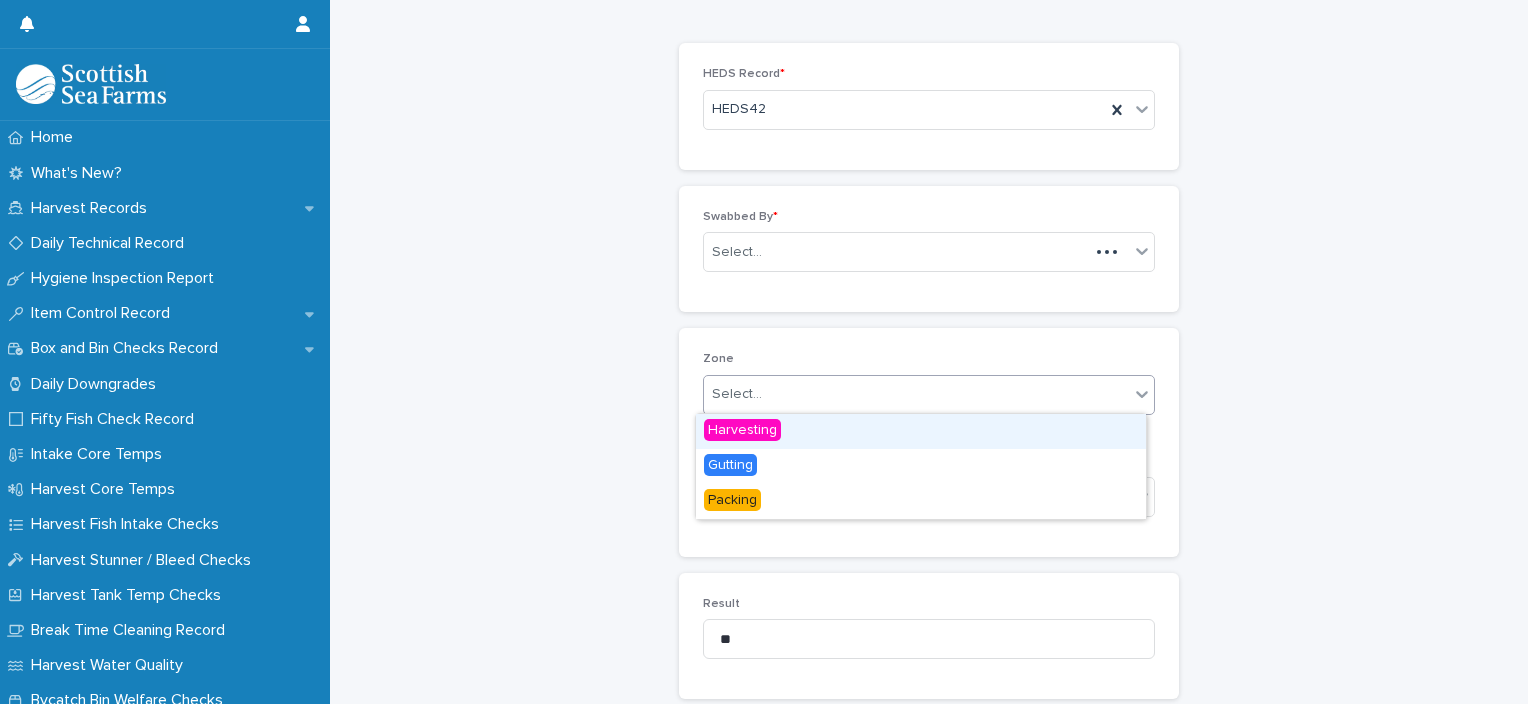 click on "Select..." at bounding box center (737, 394) 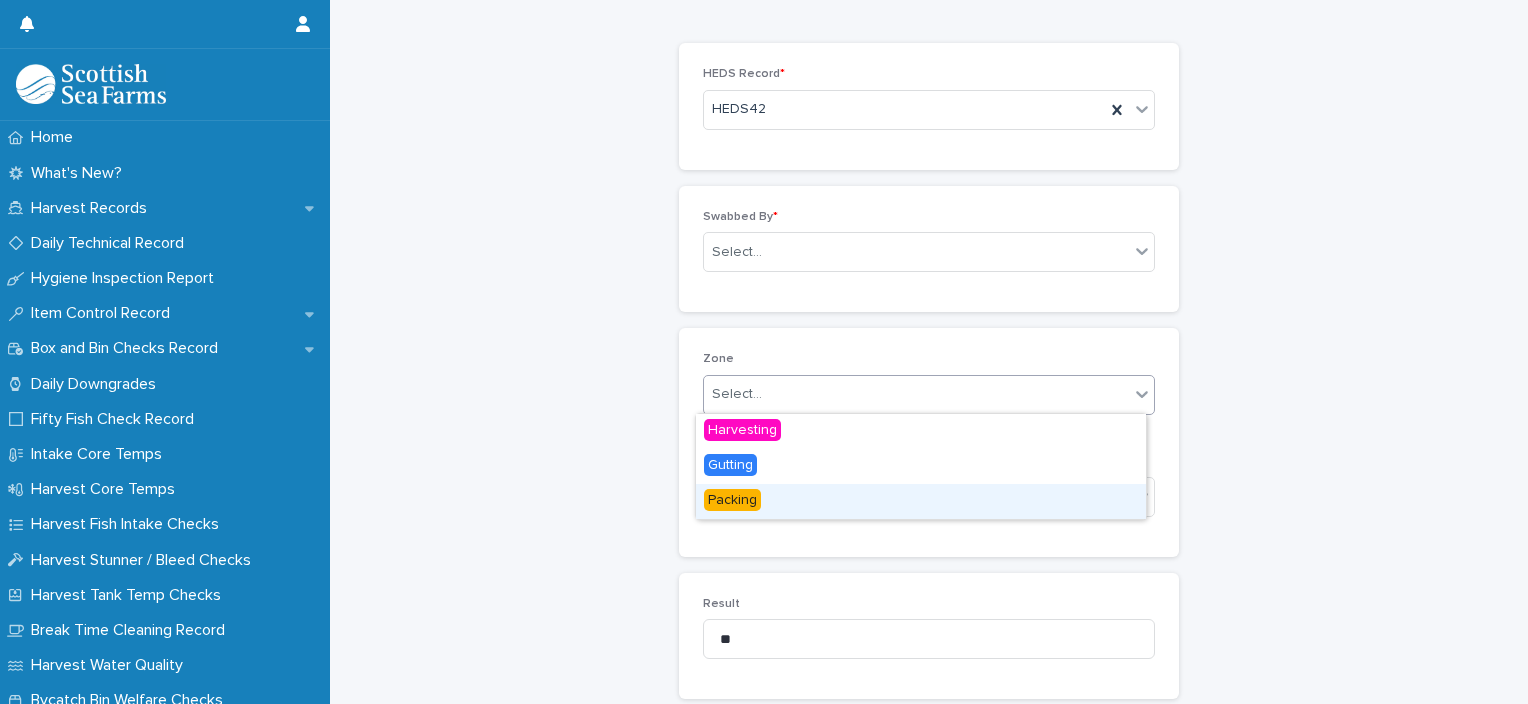 click on "Packing" at bounding box center (921, 501) 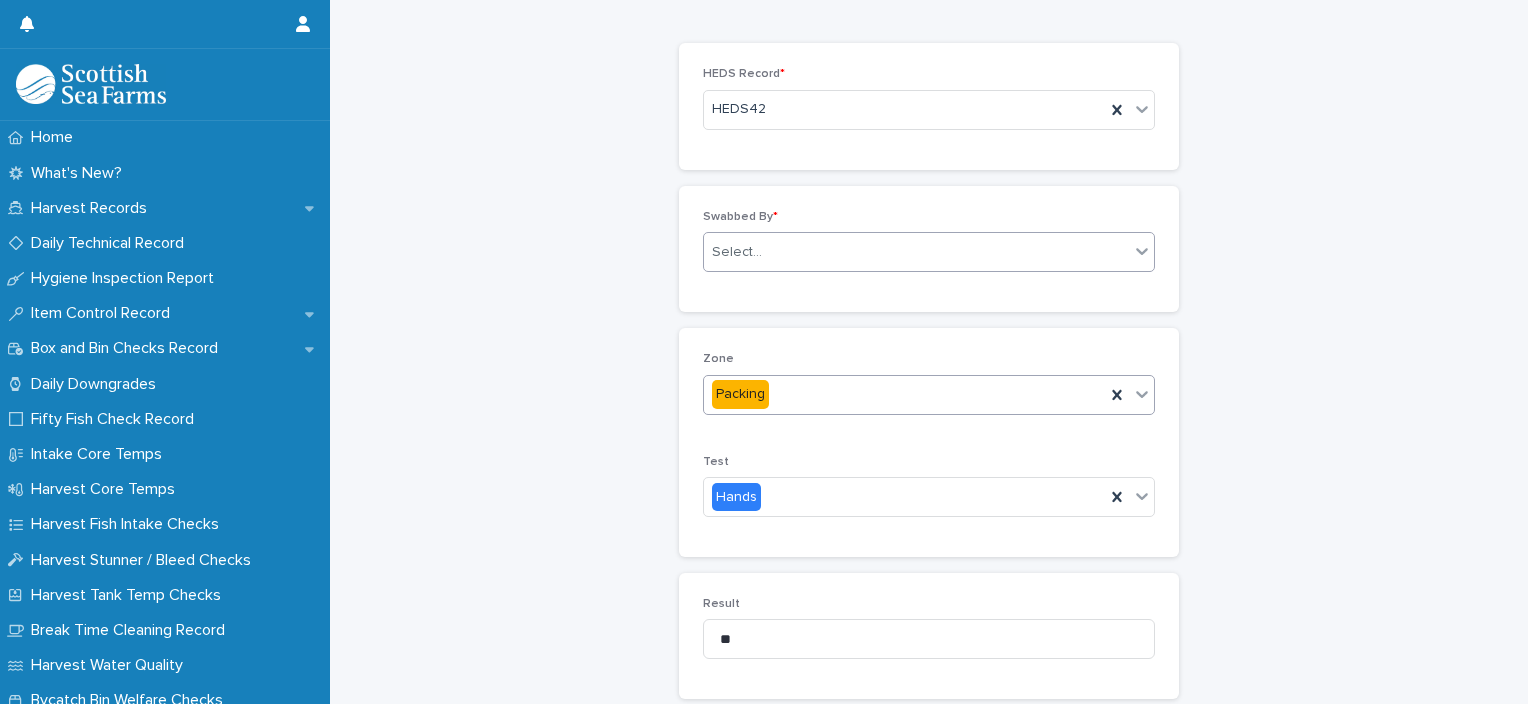 click on "Select..." at bounding box center [737, 252] 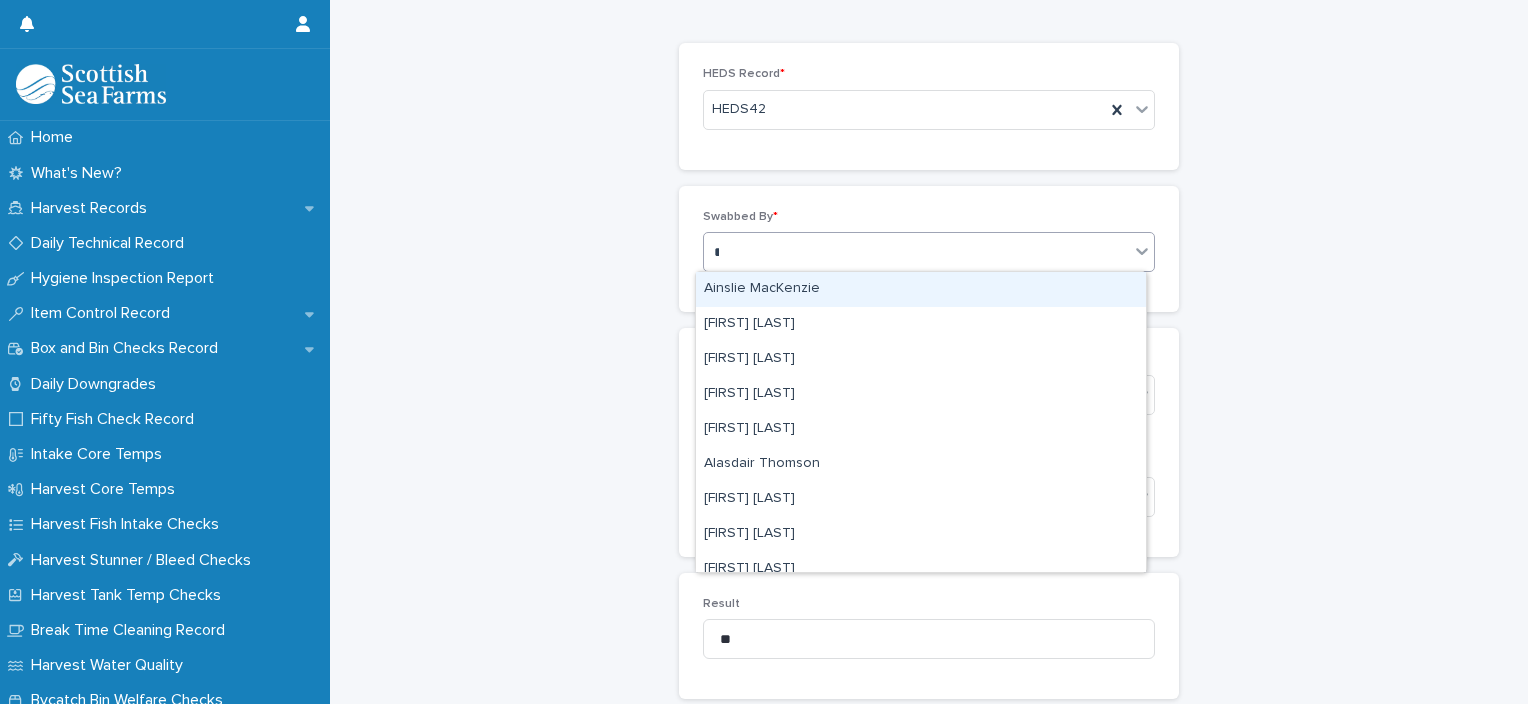 type on "***" 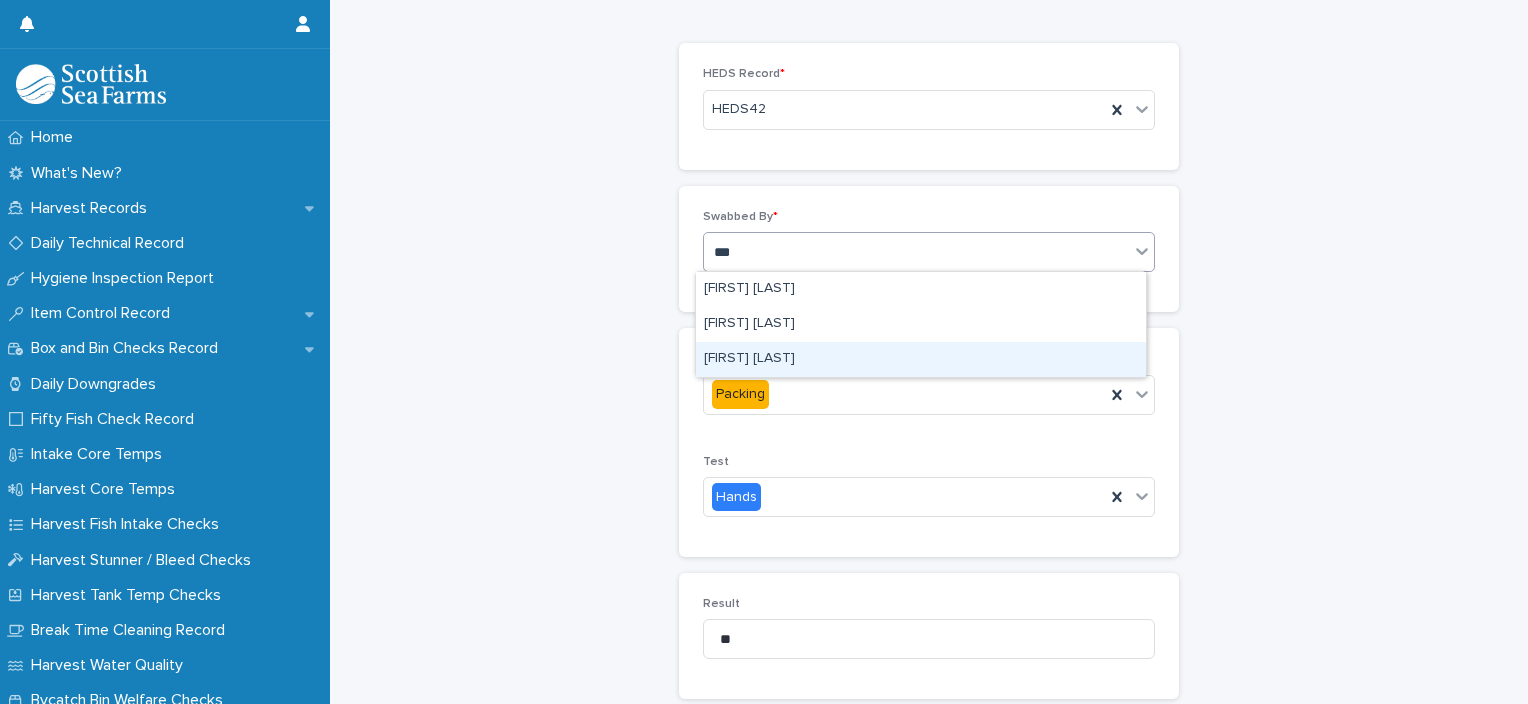 click on "Ionel Stoica" at bounding box center (921, 359) 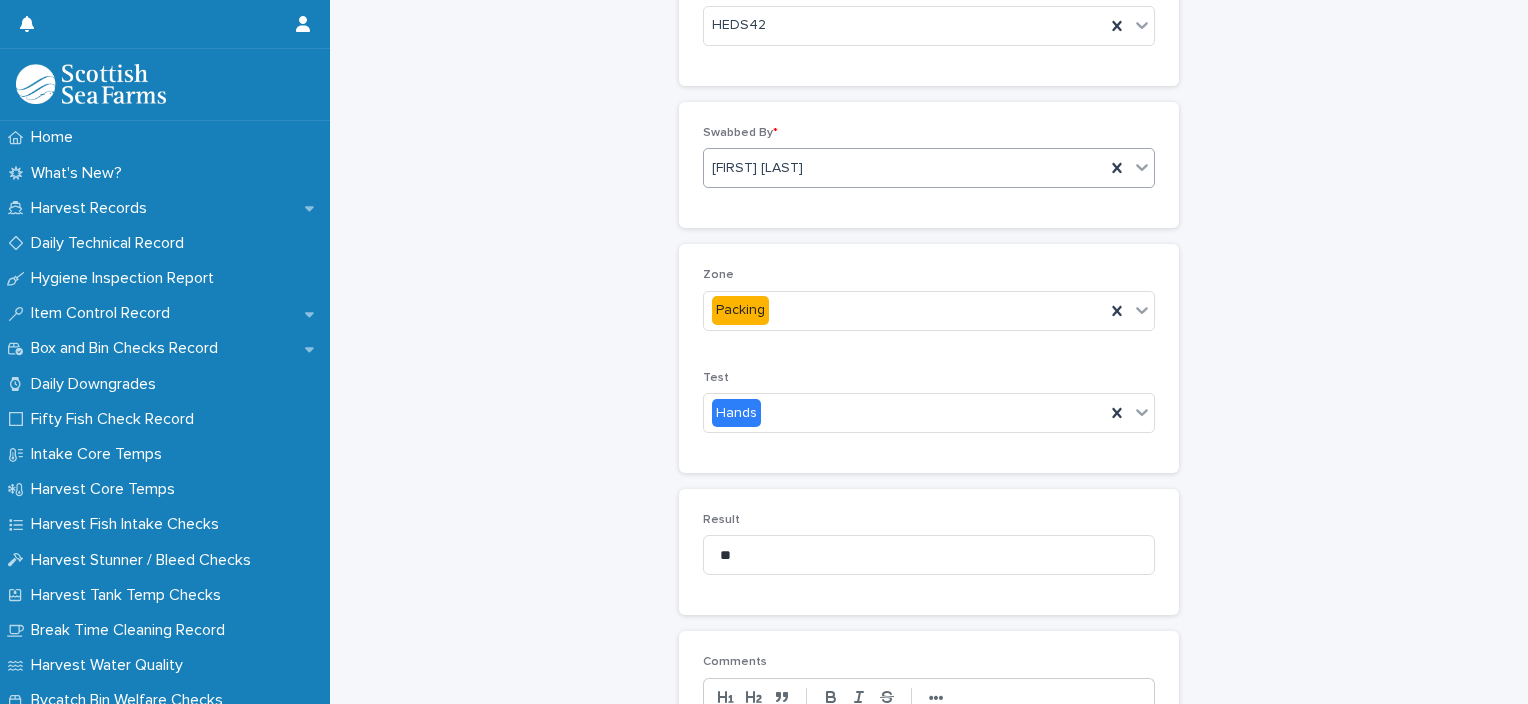 scroll, scrollTop: 400, scrollLeft: 0, axis: vertical 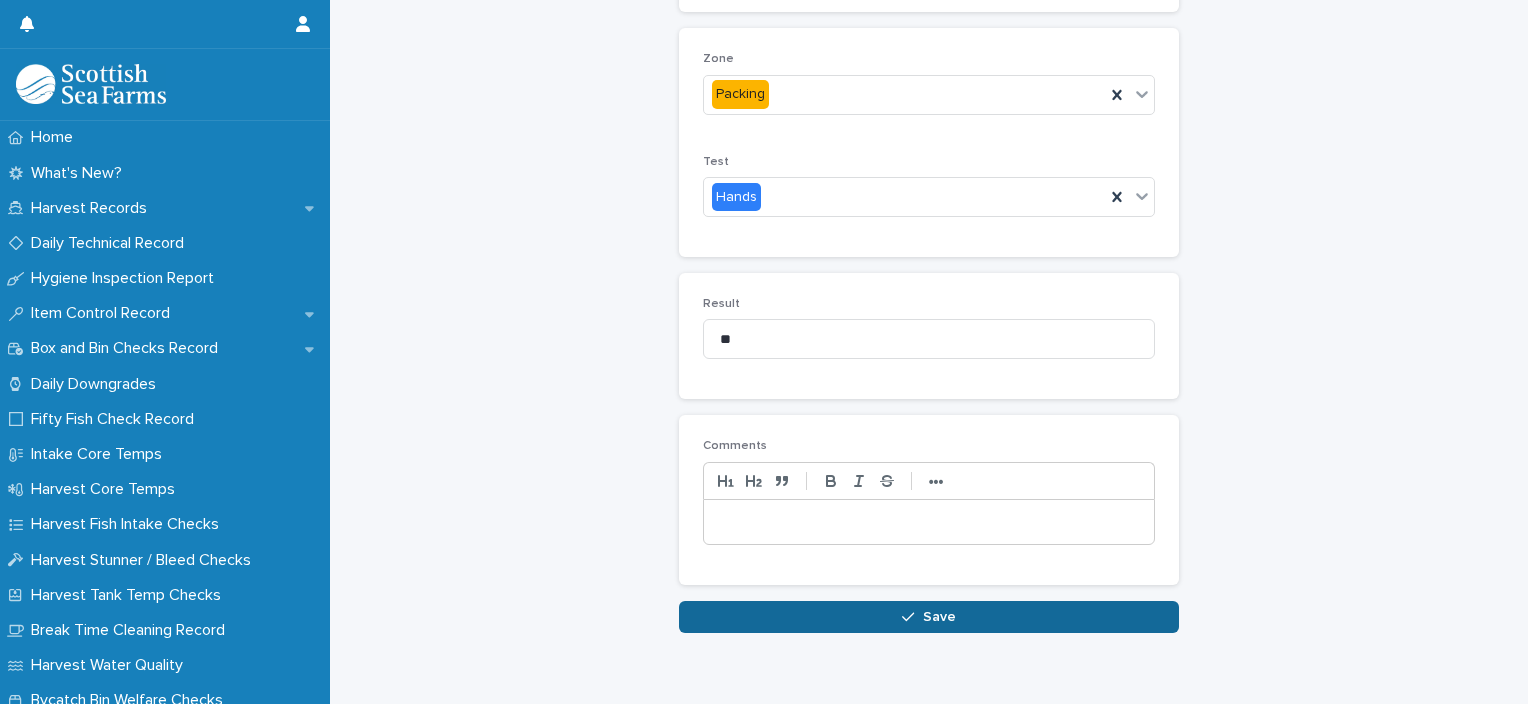 click on "Save" at bounding box center (939, 617) 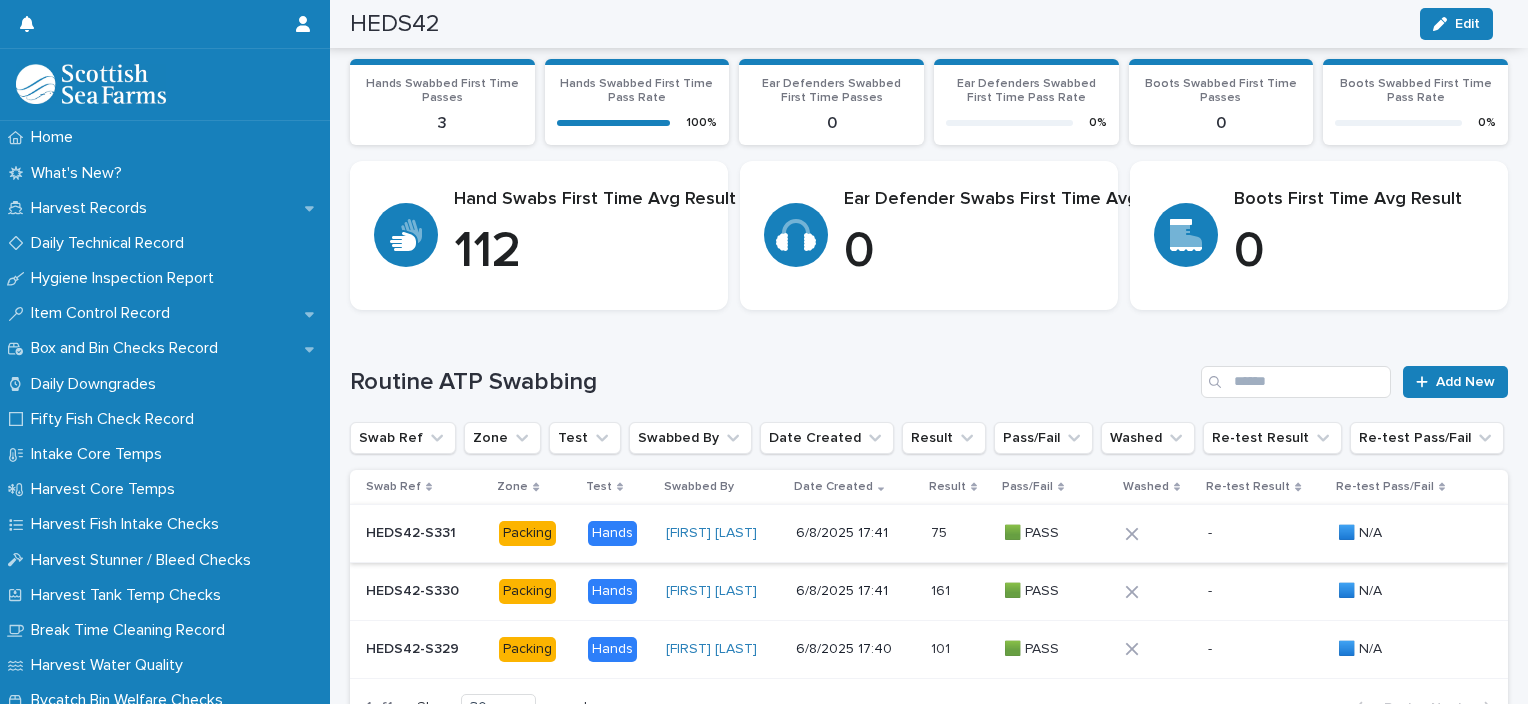scroll, scrollTop: 568, scrollLeft: 0, axis: vertical 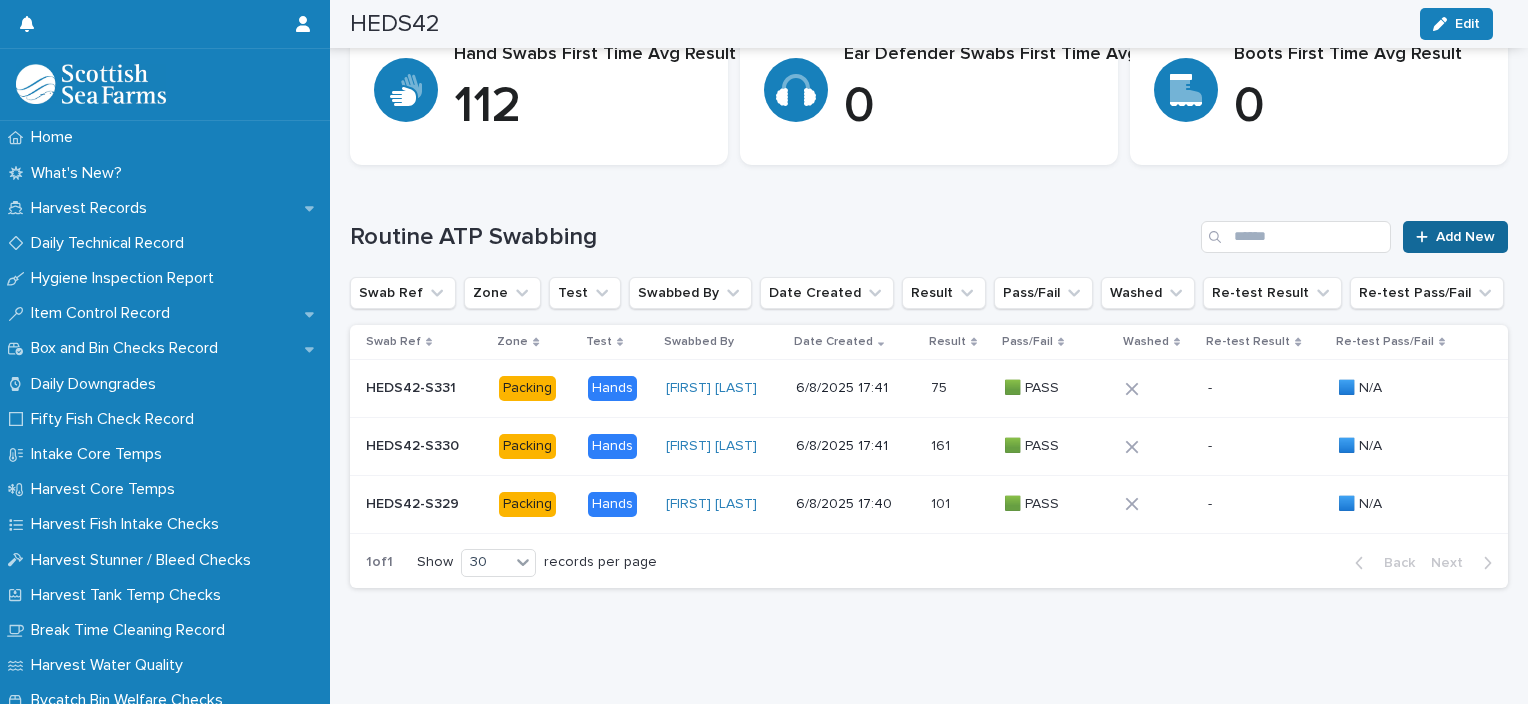 click on "Add New" at bounding box center [1465, 237] 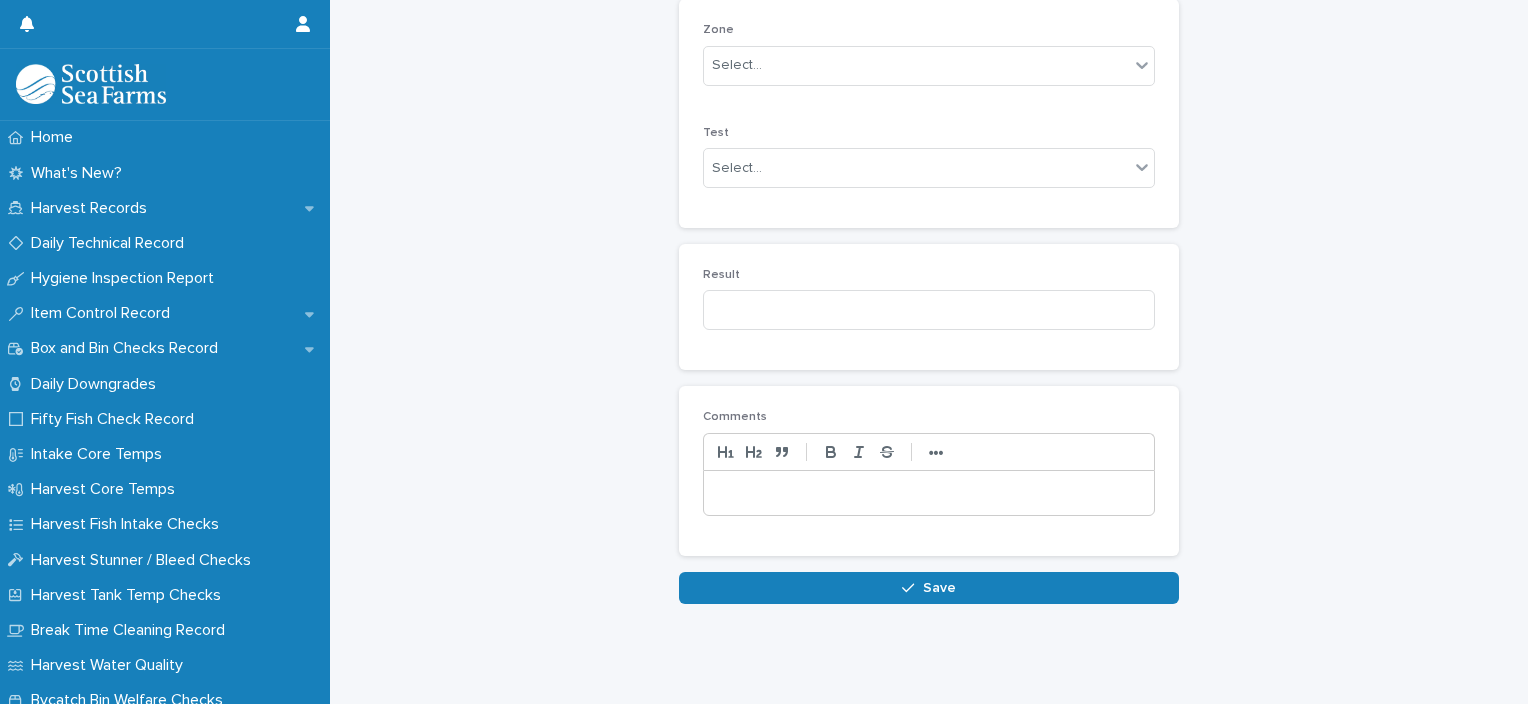scroll, scrollTop: 396, scrollLeft: 0, axis: vertical 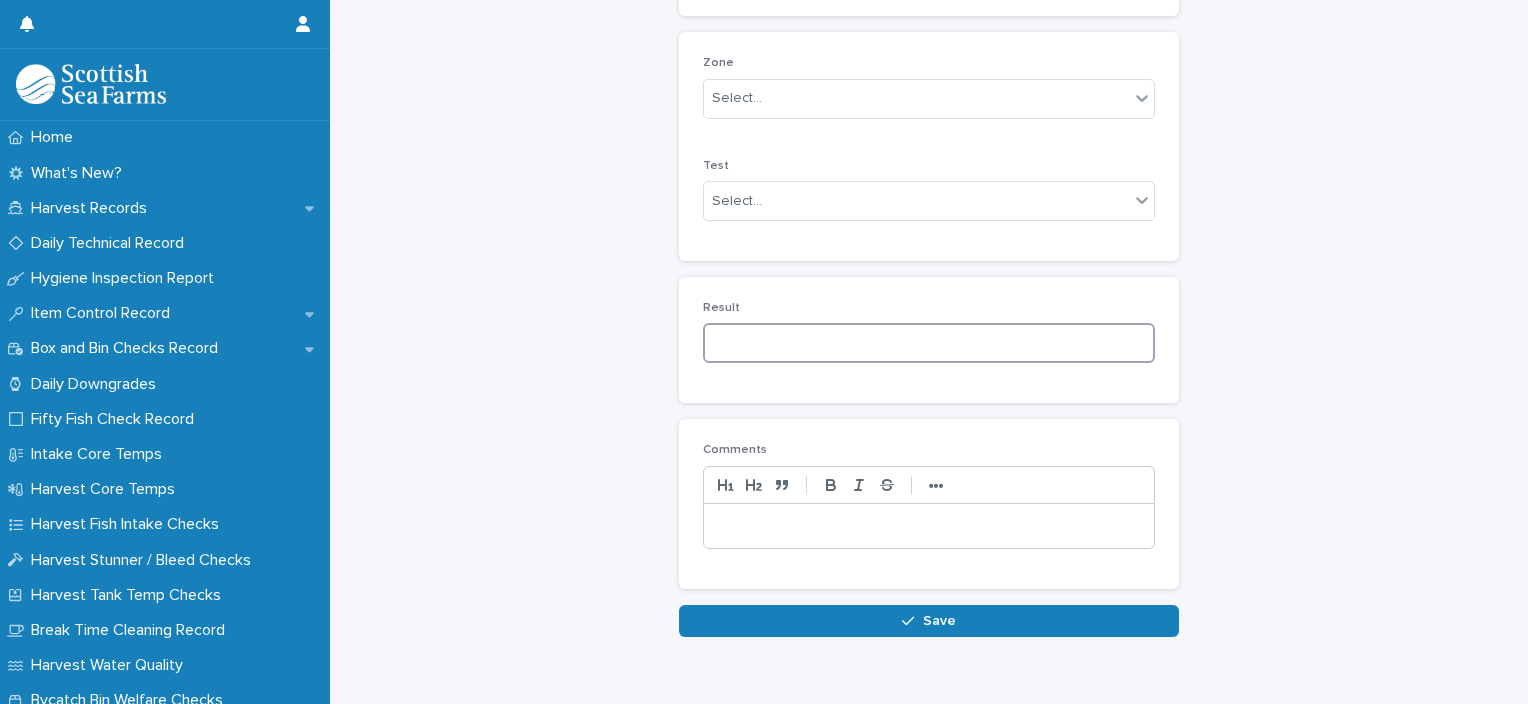 click at bounding box center [929, 343] 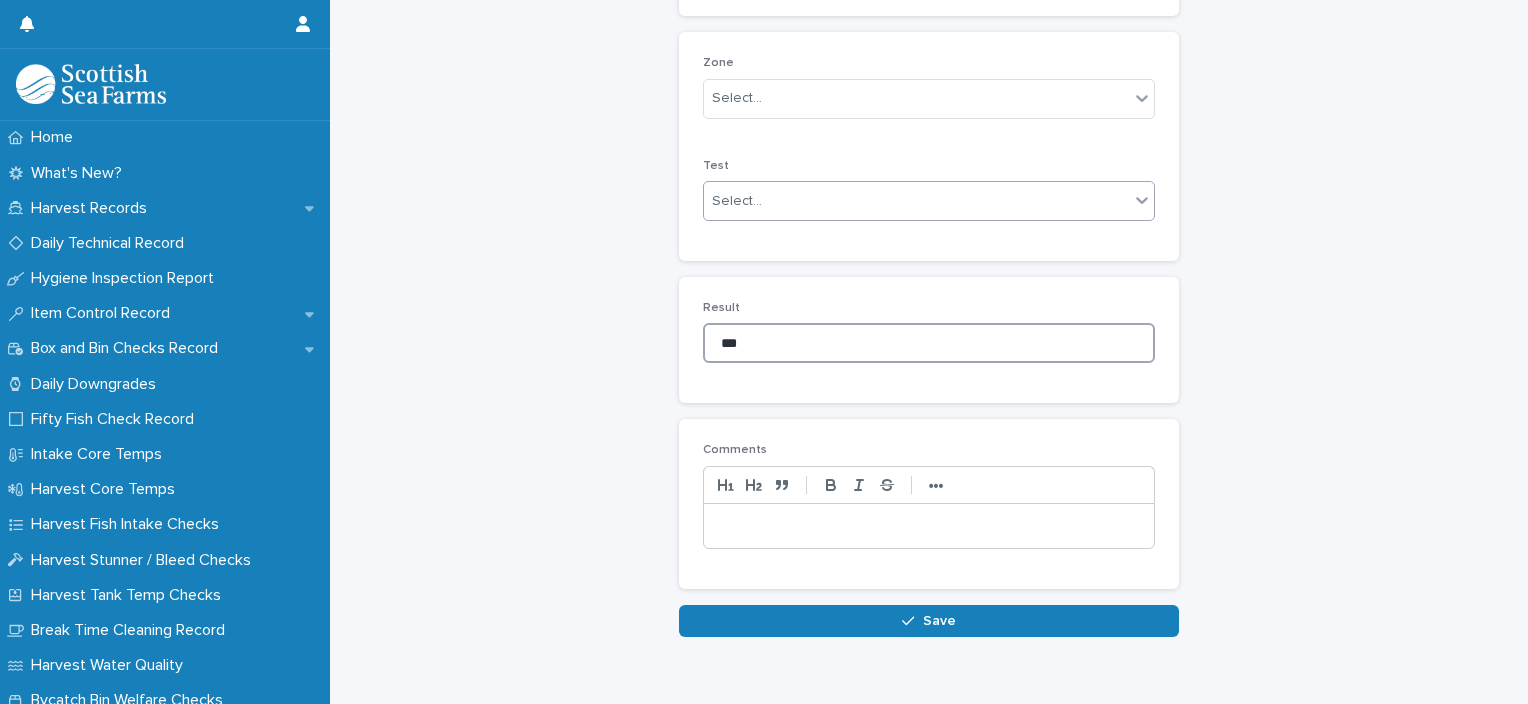 type on "***" 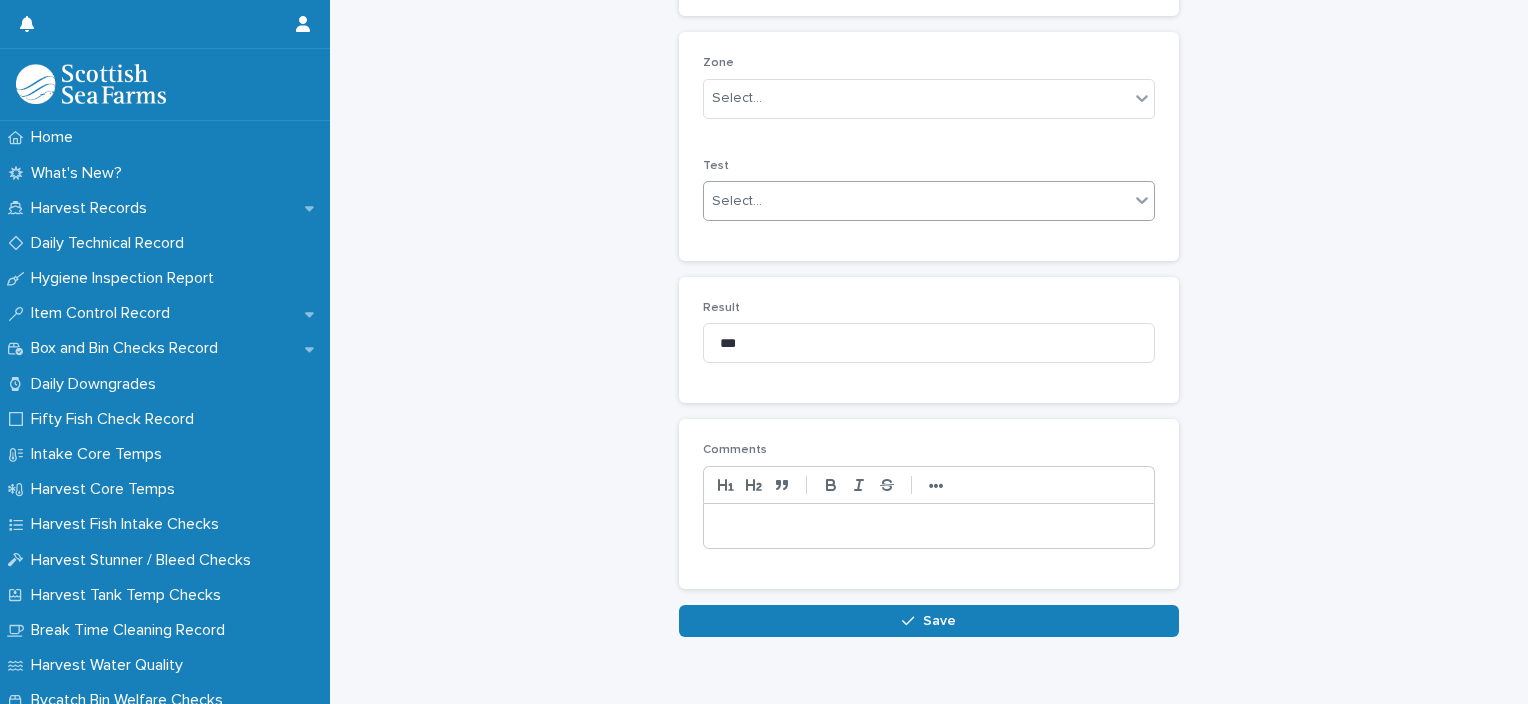 click on "Select..." at bounding box center (916, 201) 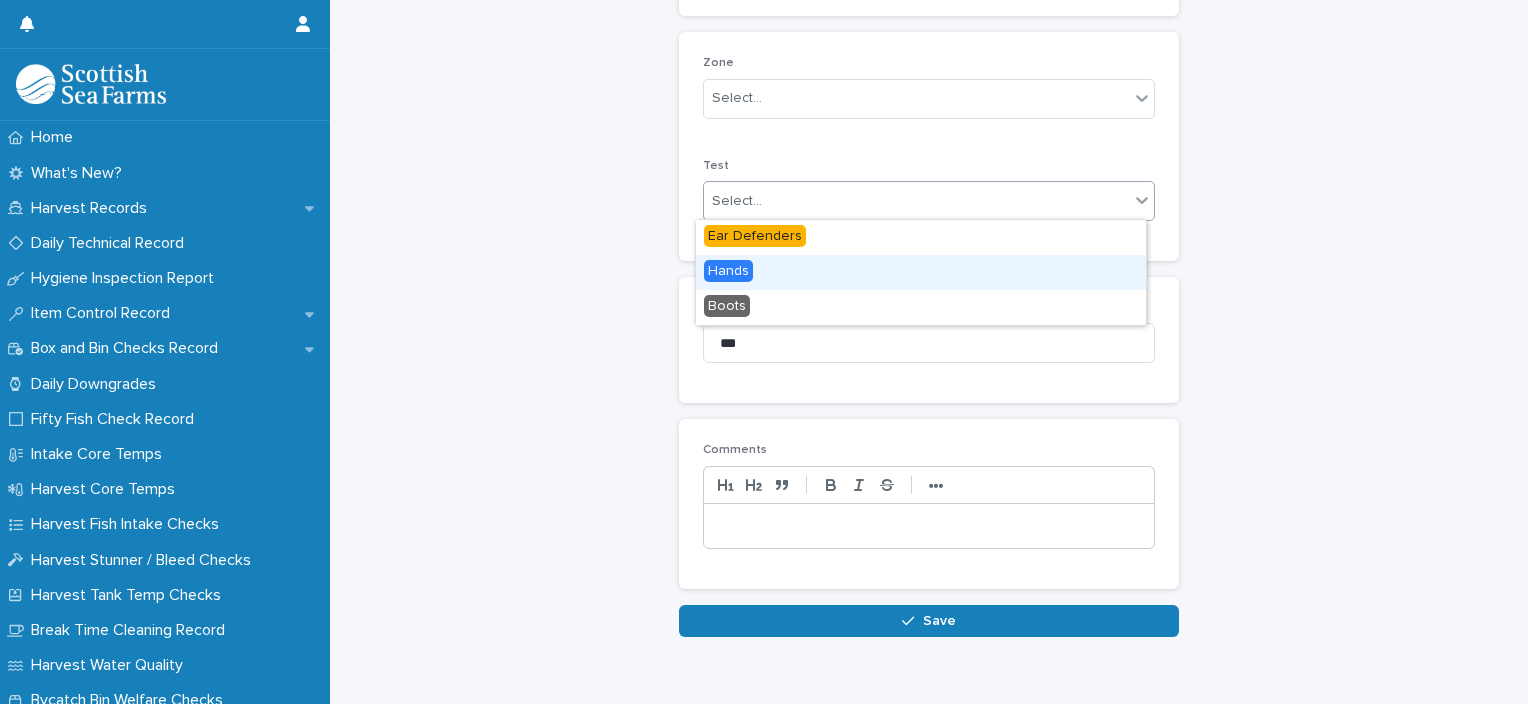 click on "Hands" at bounding box center (921, 272) 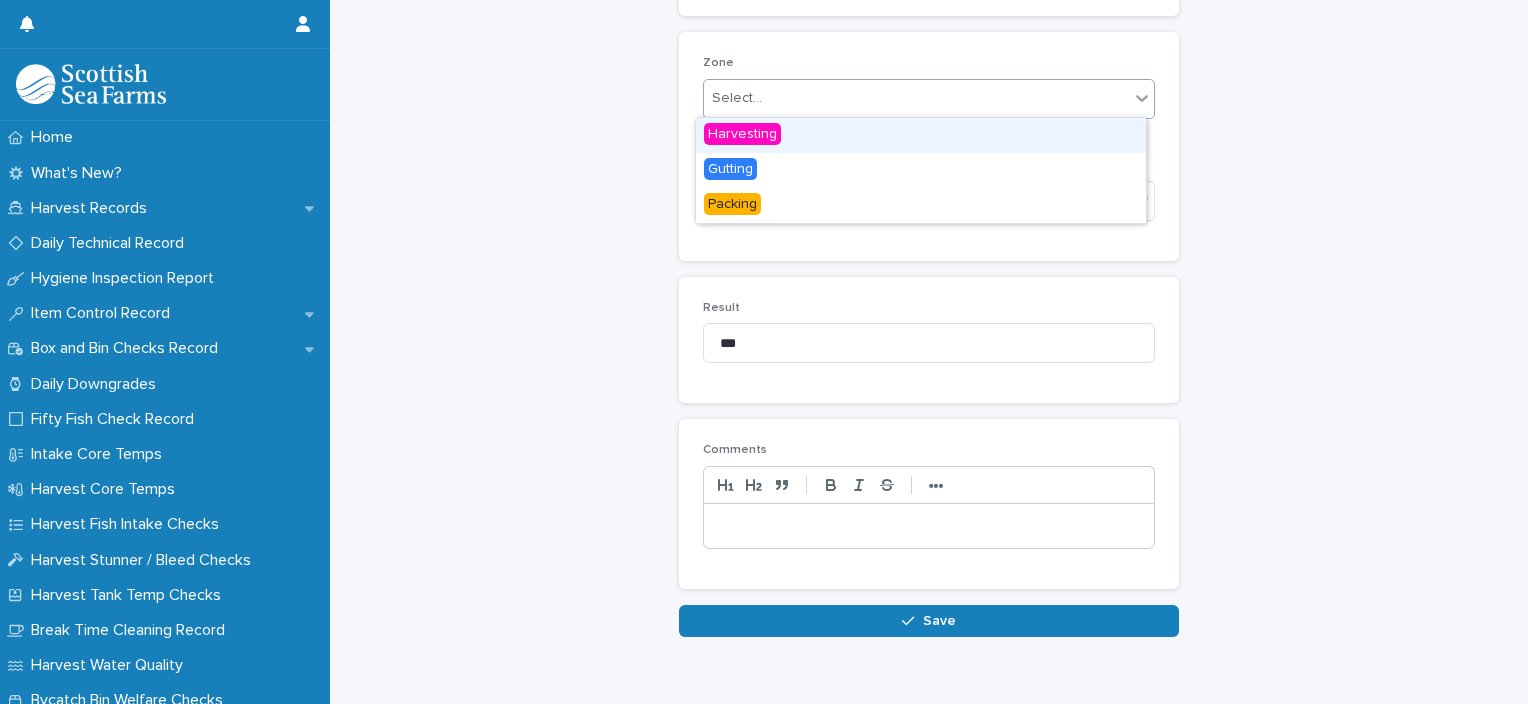 click on "Select..." at bounding box center (737, 98) 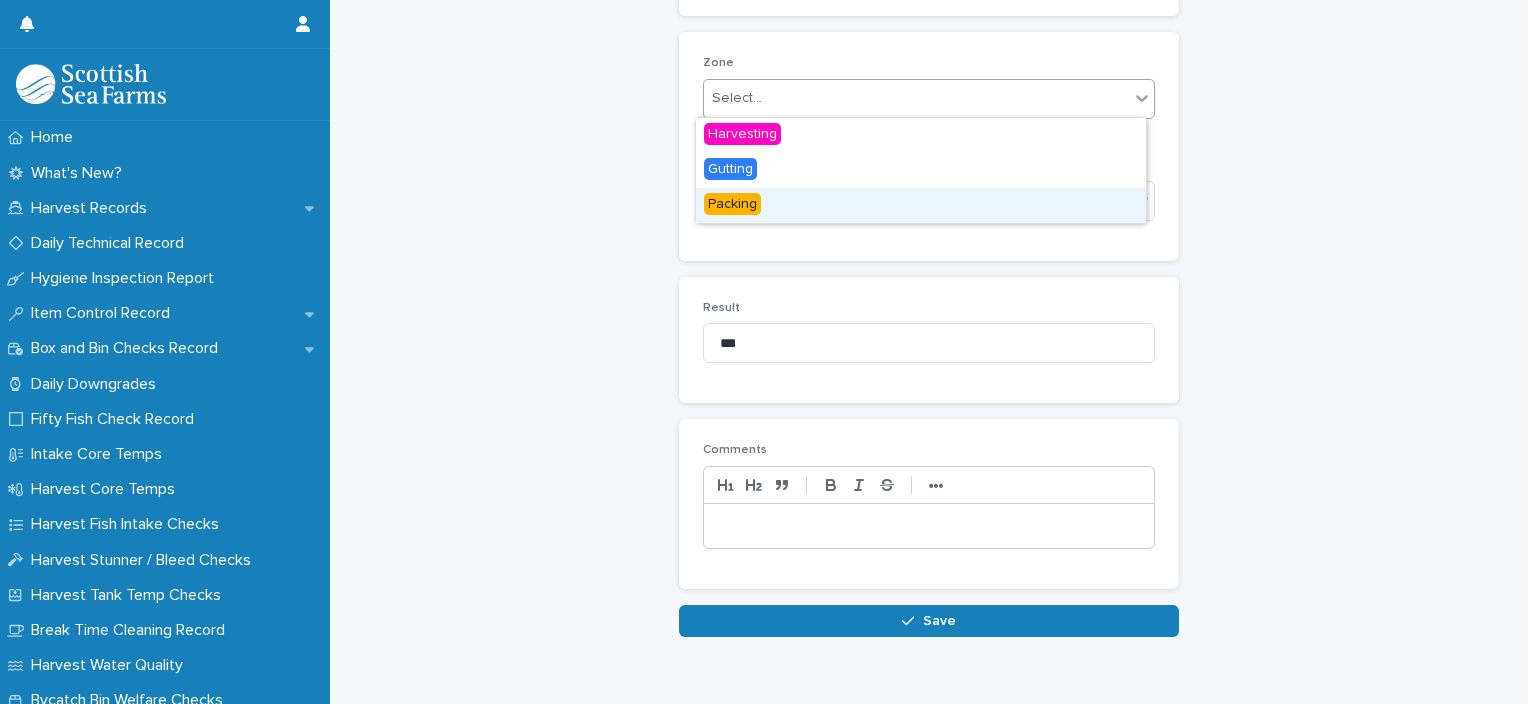 click on "Packing" at bounding box center [921, 205] 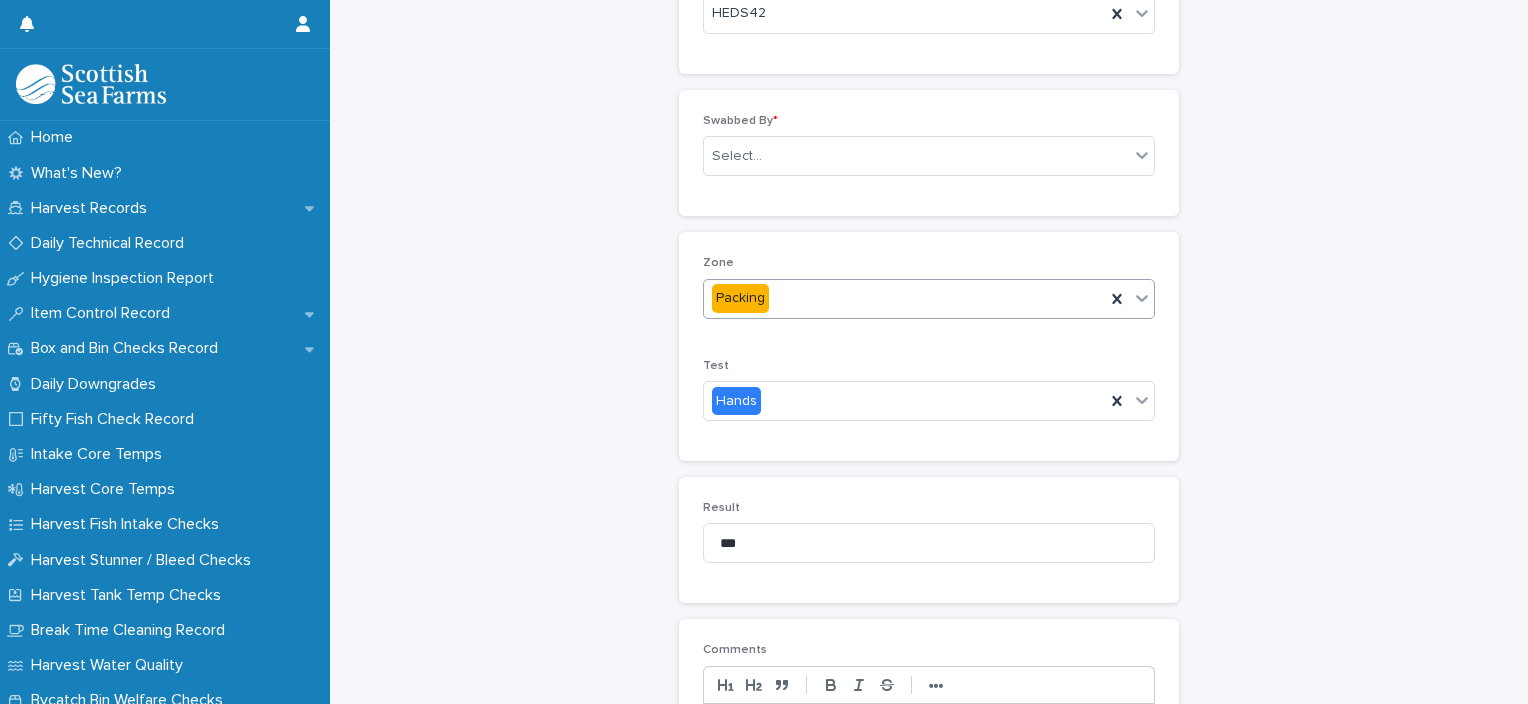 scroll, scrollTop: 196, scrollLeft: 0, axis: vertical 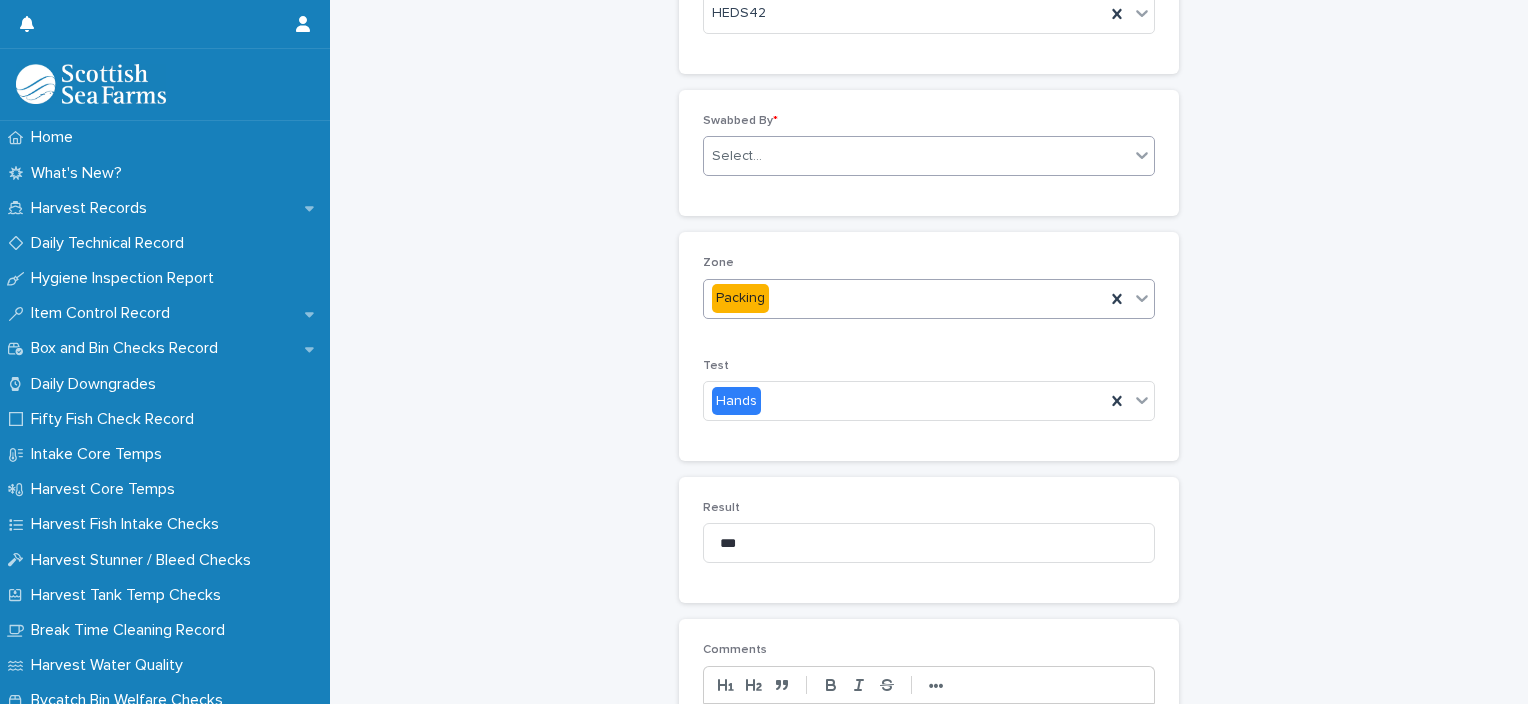 click on "Select..." at bounding box center [916, 156] 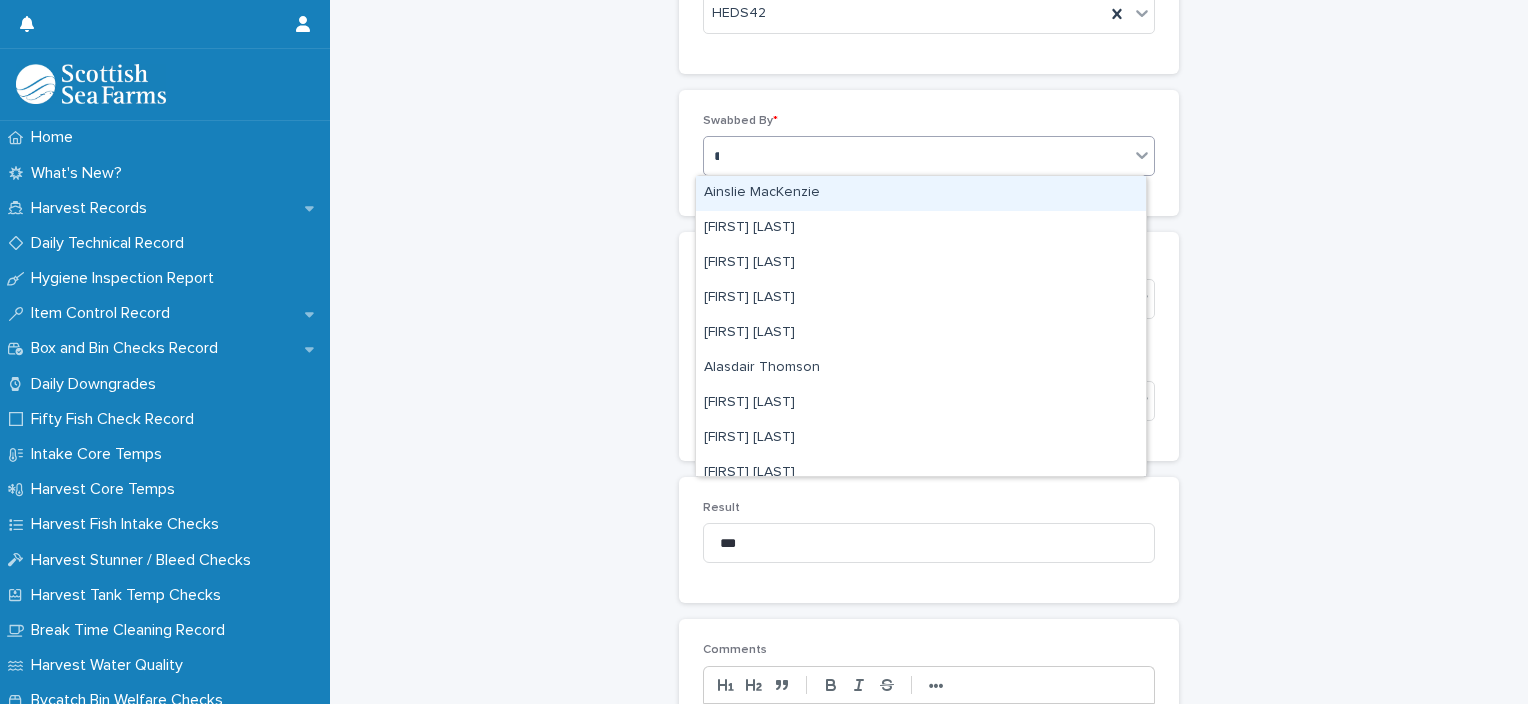 type on "***" 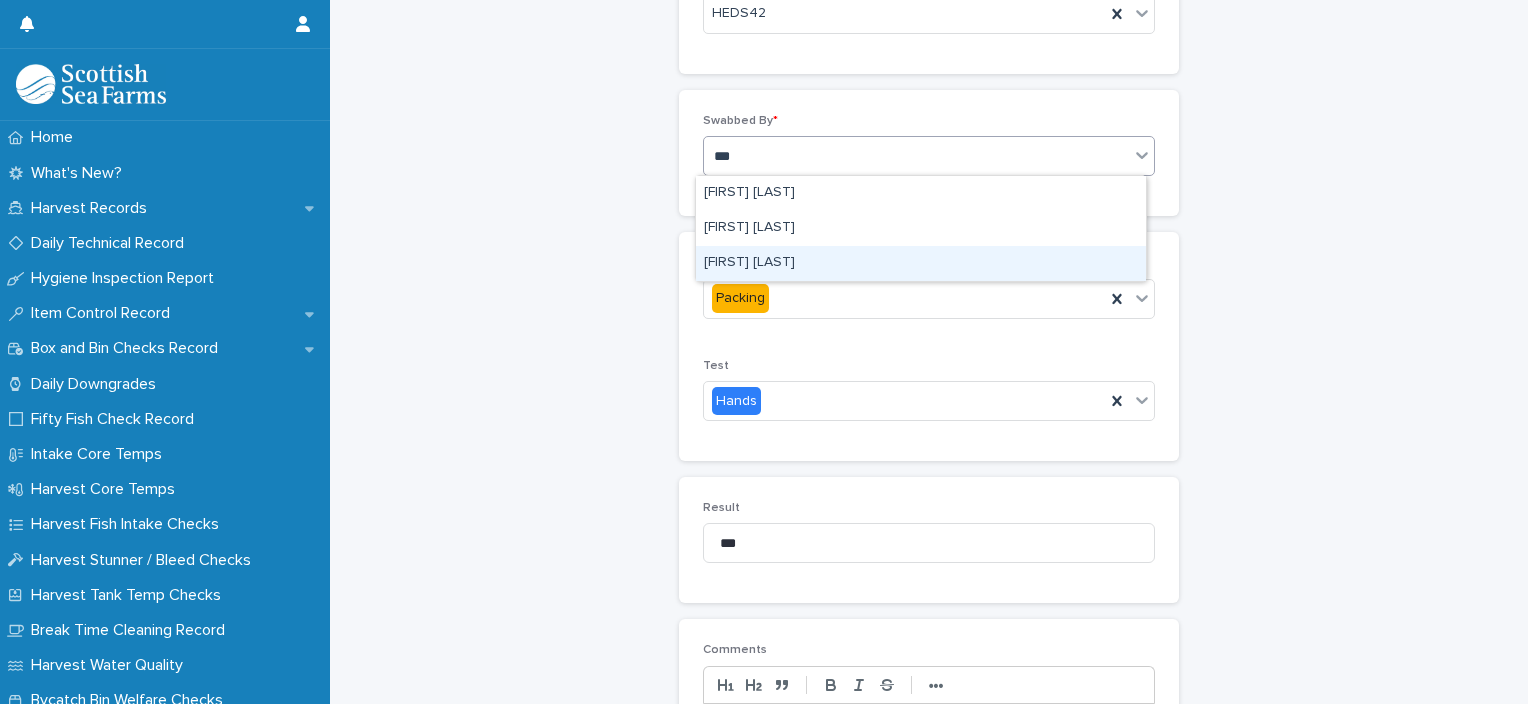 click on "Ionel Stoica" at bounding box center [921, 263] 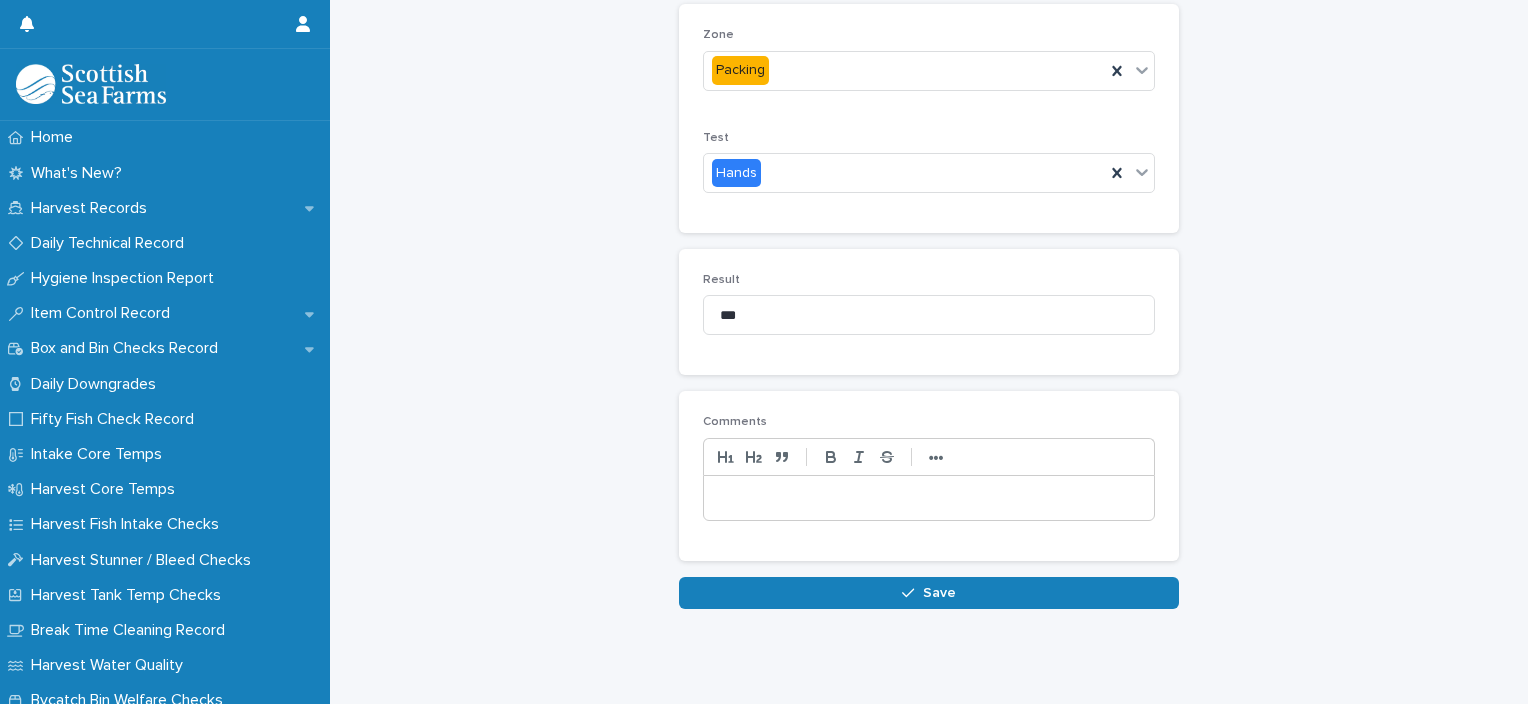 scroll, scrollTop: 441, scrollLeft: 0, axis: vertical 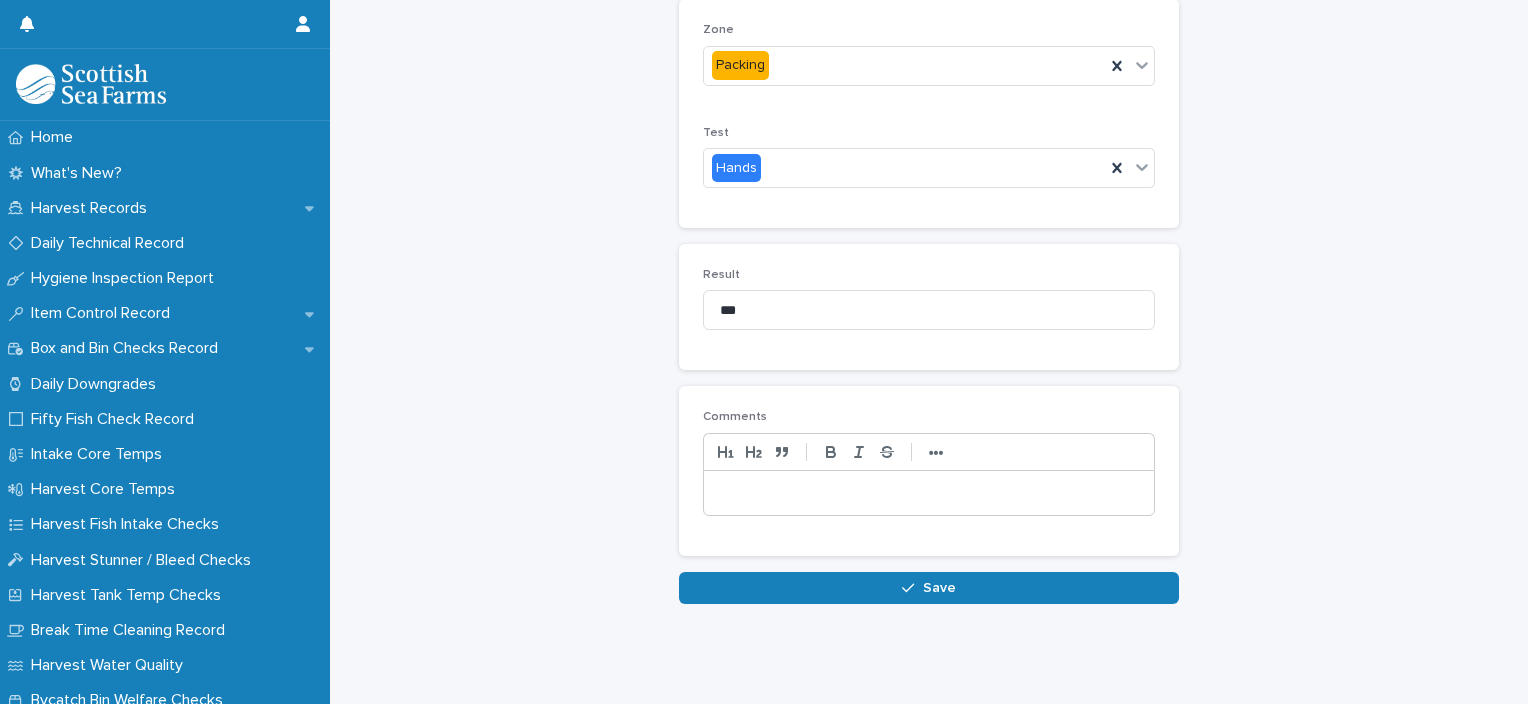 click at bounding box center (929, 493) 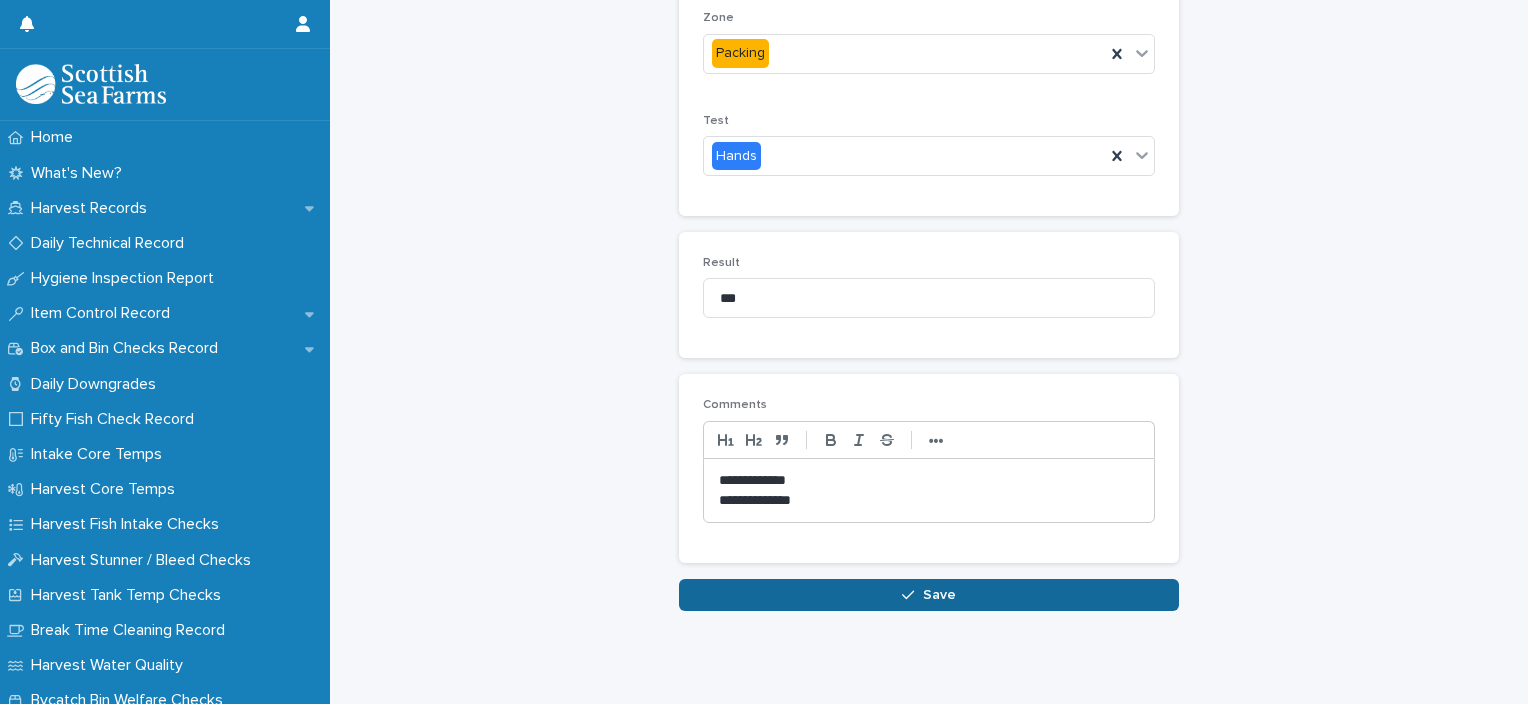 click on "Save" at bounding box center (929, 595) 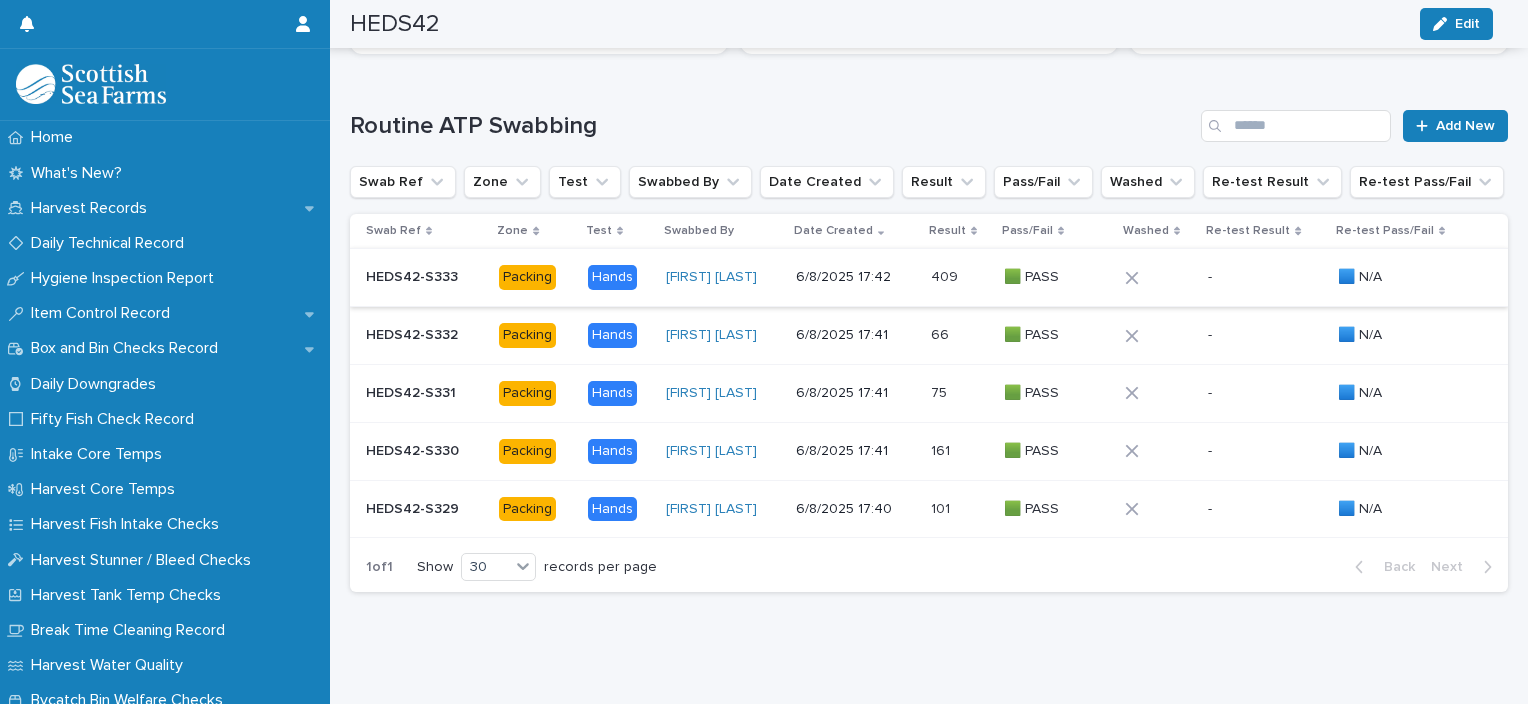 scroll, scrollTop: 670, scrollLeft: 0, axis: vertical 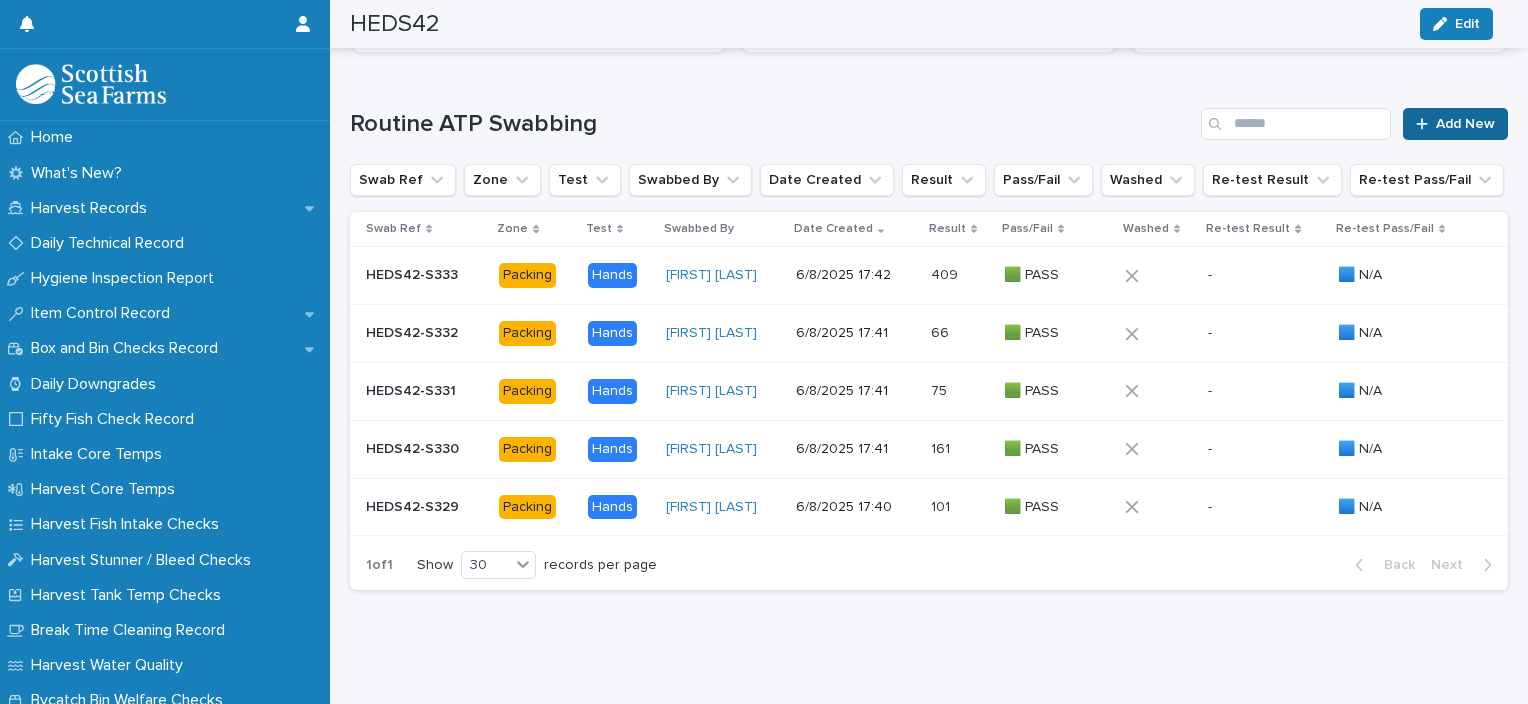 click on "Add New" at bounding box center (1455, 124) 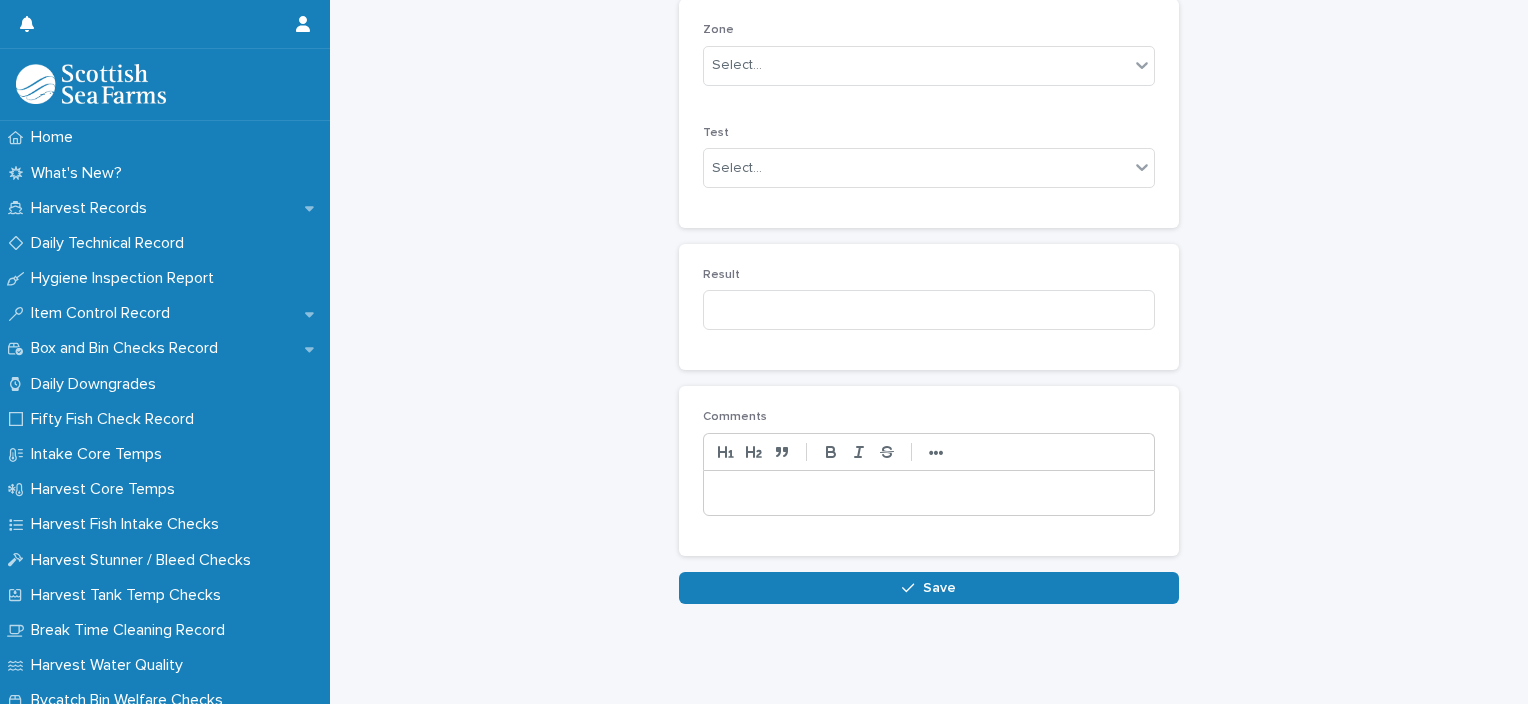 scroll, scrollTop: 396, scrollLeft: 0, axis: vertical 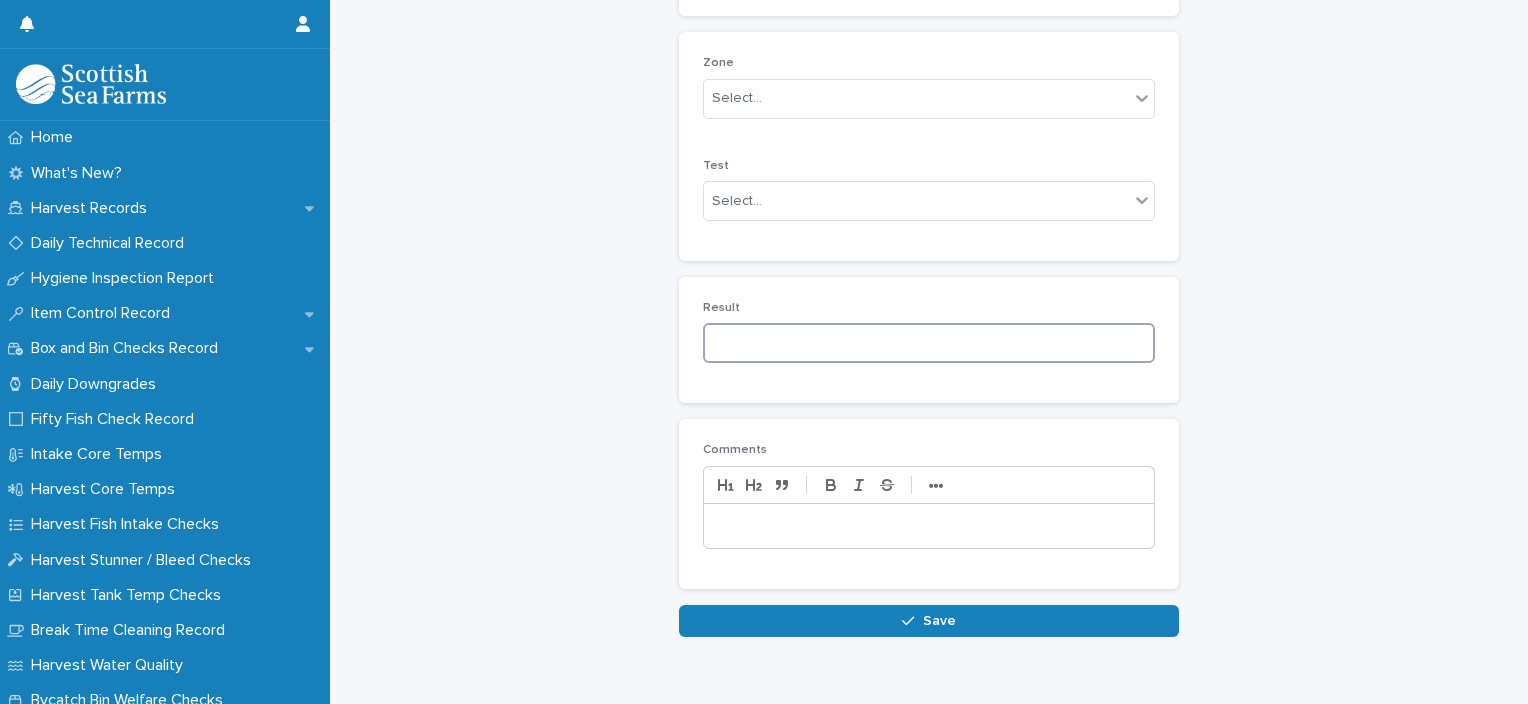 click at bounding box center [929, 343] 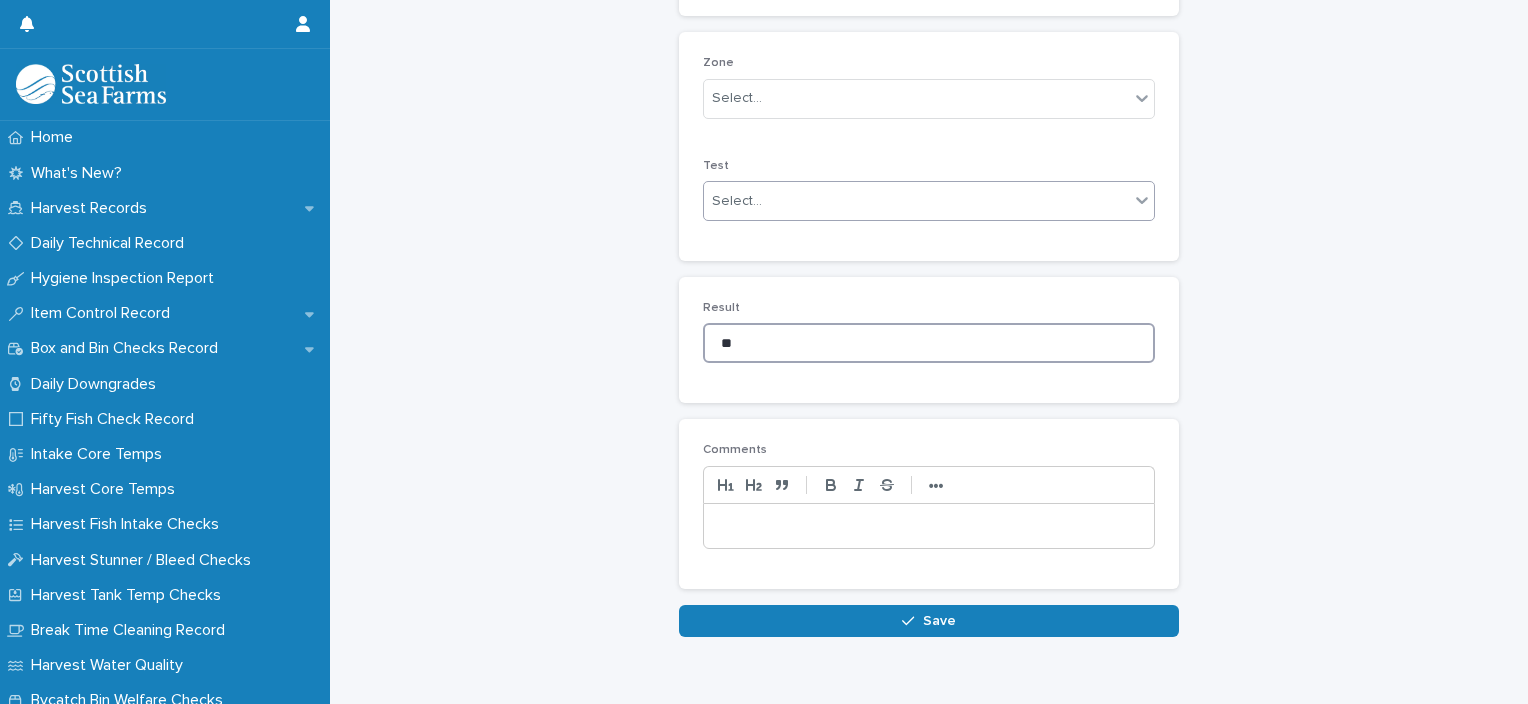 type on "**" 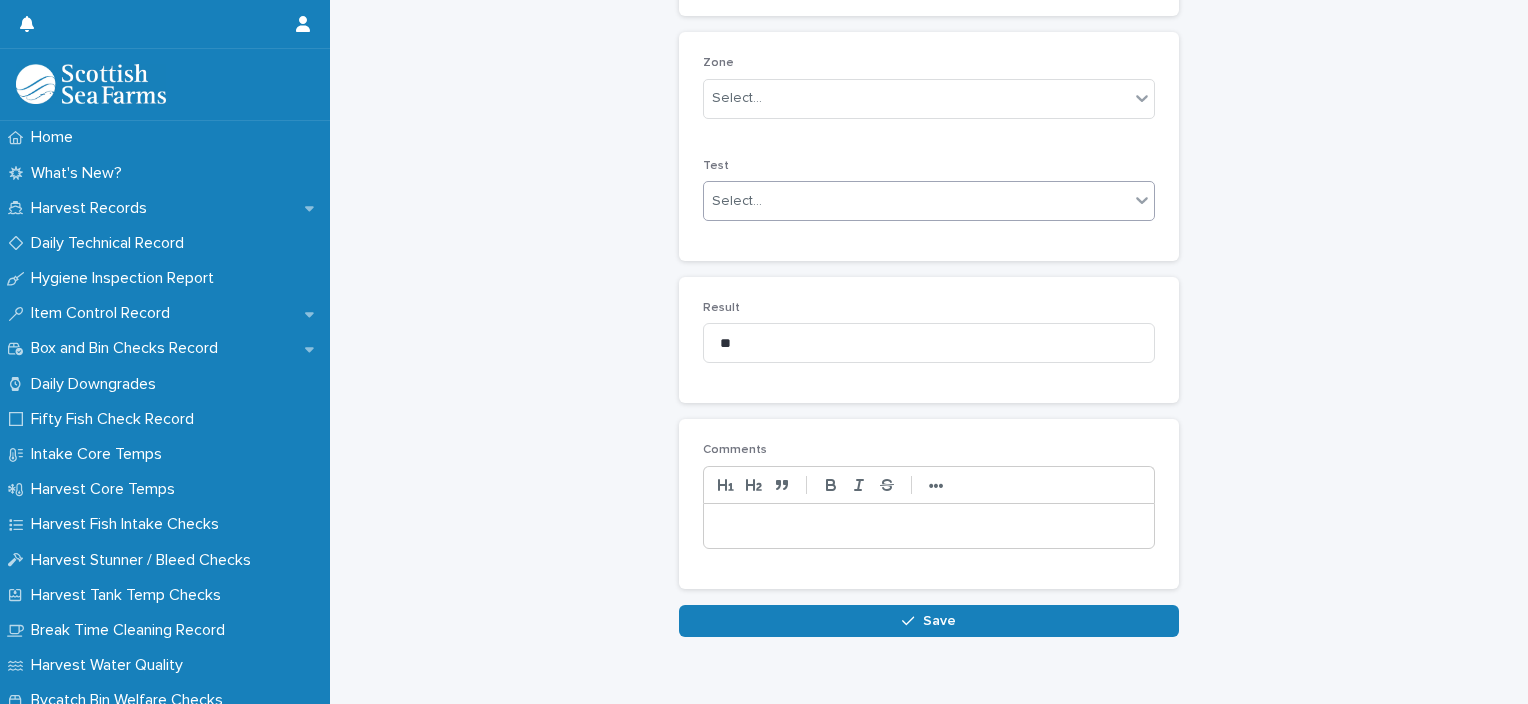 click on "Select..." at bounding box center [916, 201] 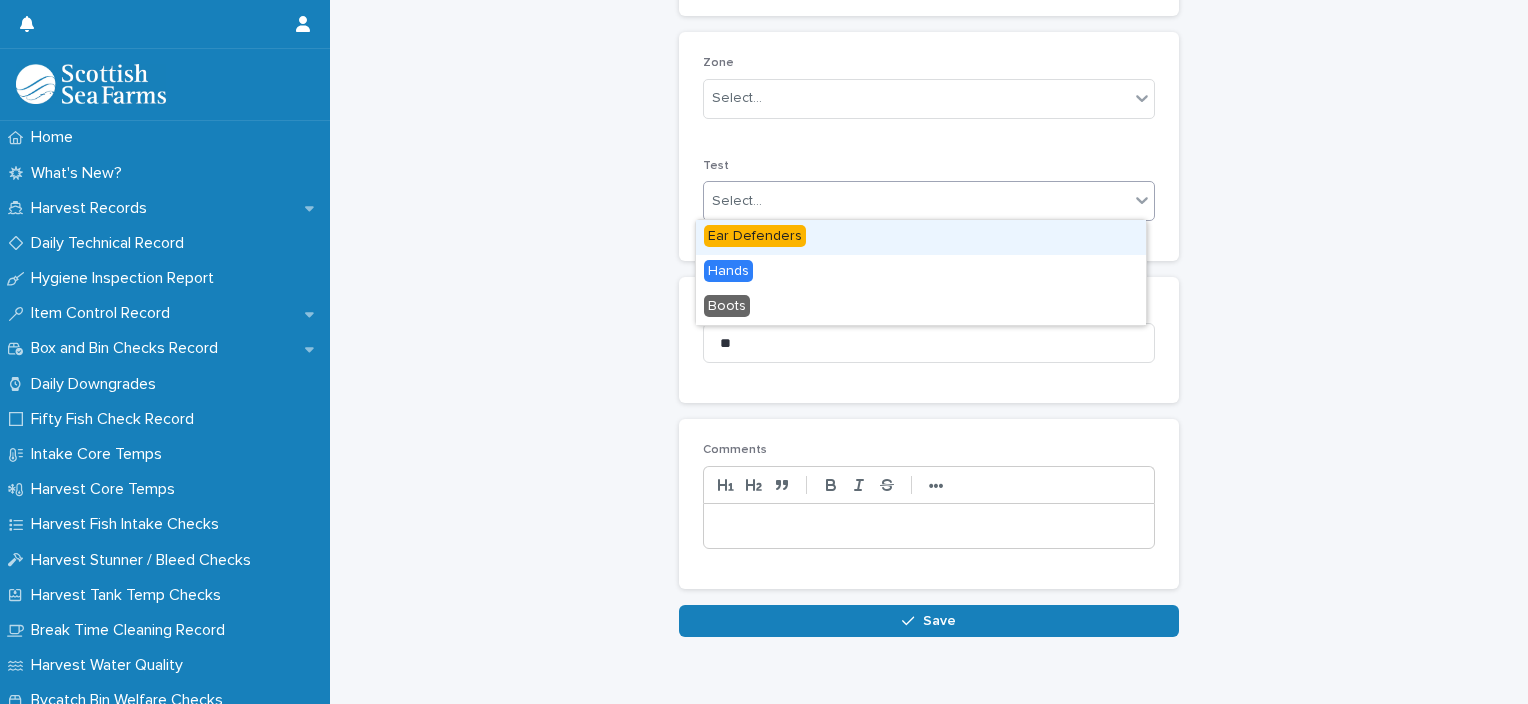 click on "Ear Defenders" at bounding box center [755, 236] 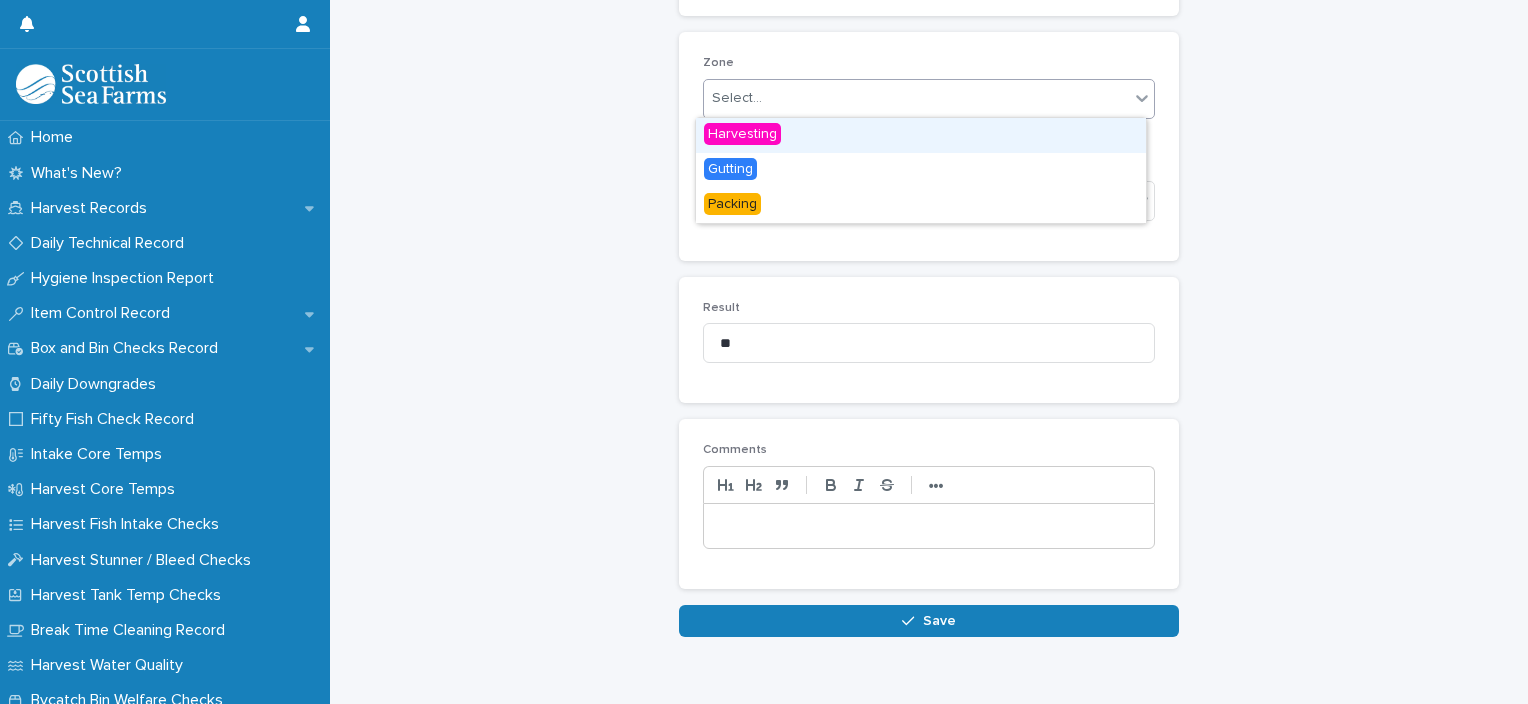 click on "Select..." at bounding box center [916, 98] 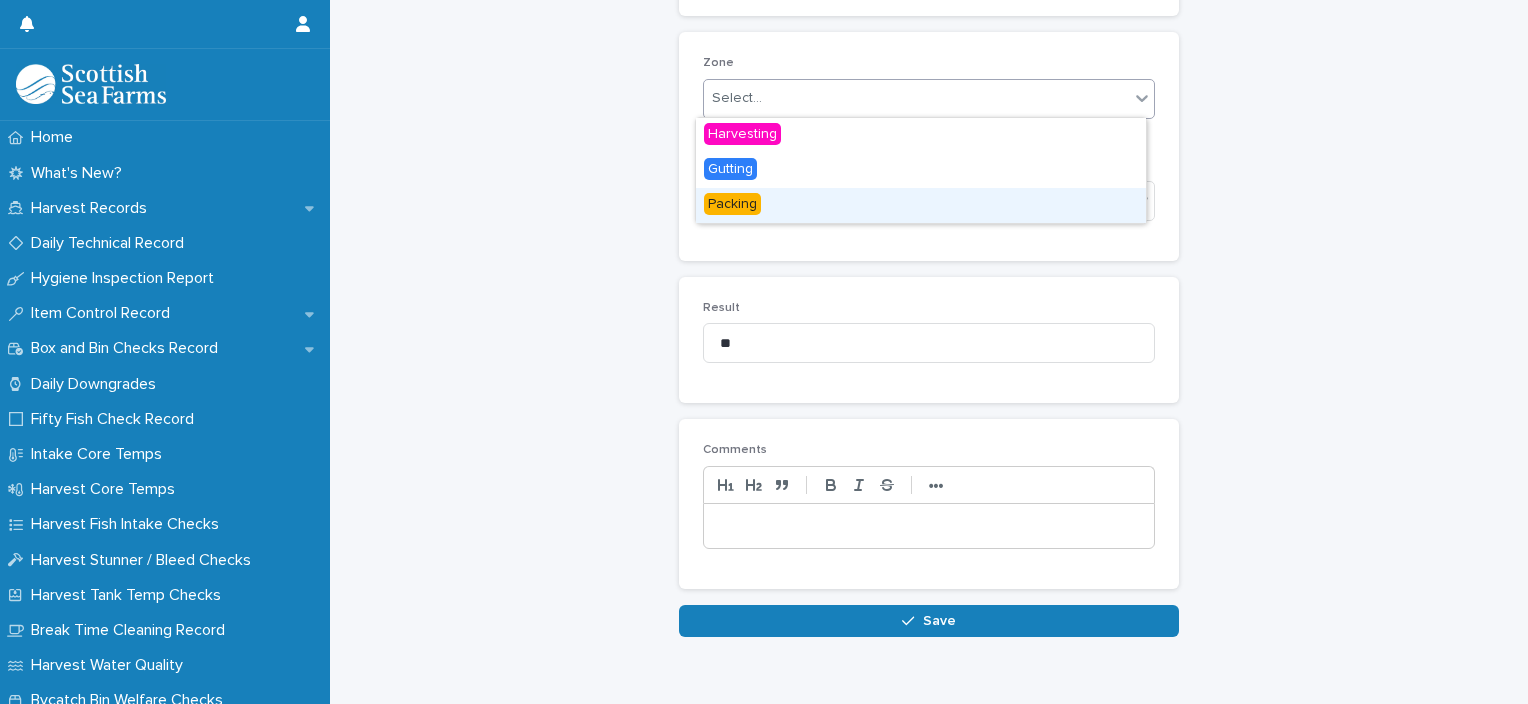 click on "Packing" at bounding box center (921, 205) 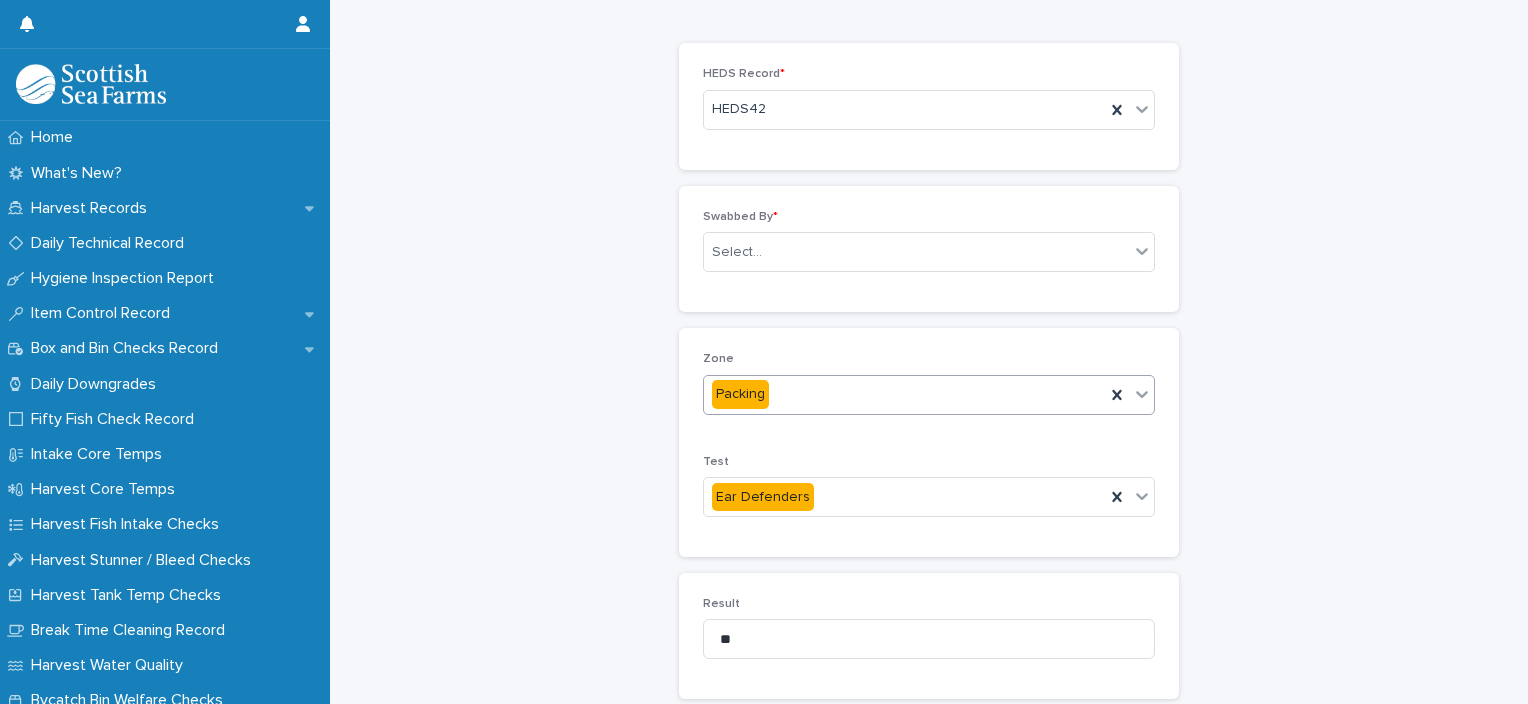 scroll, scrollTop: 96, scrollLeft: 0, axis: vertical 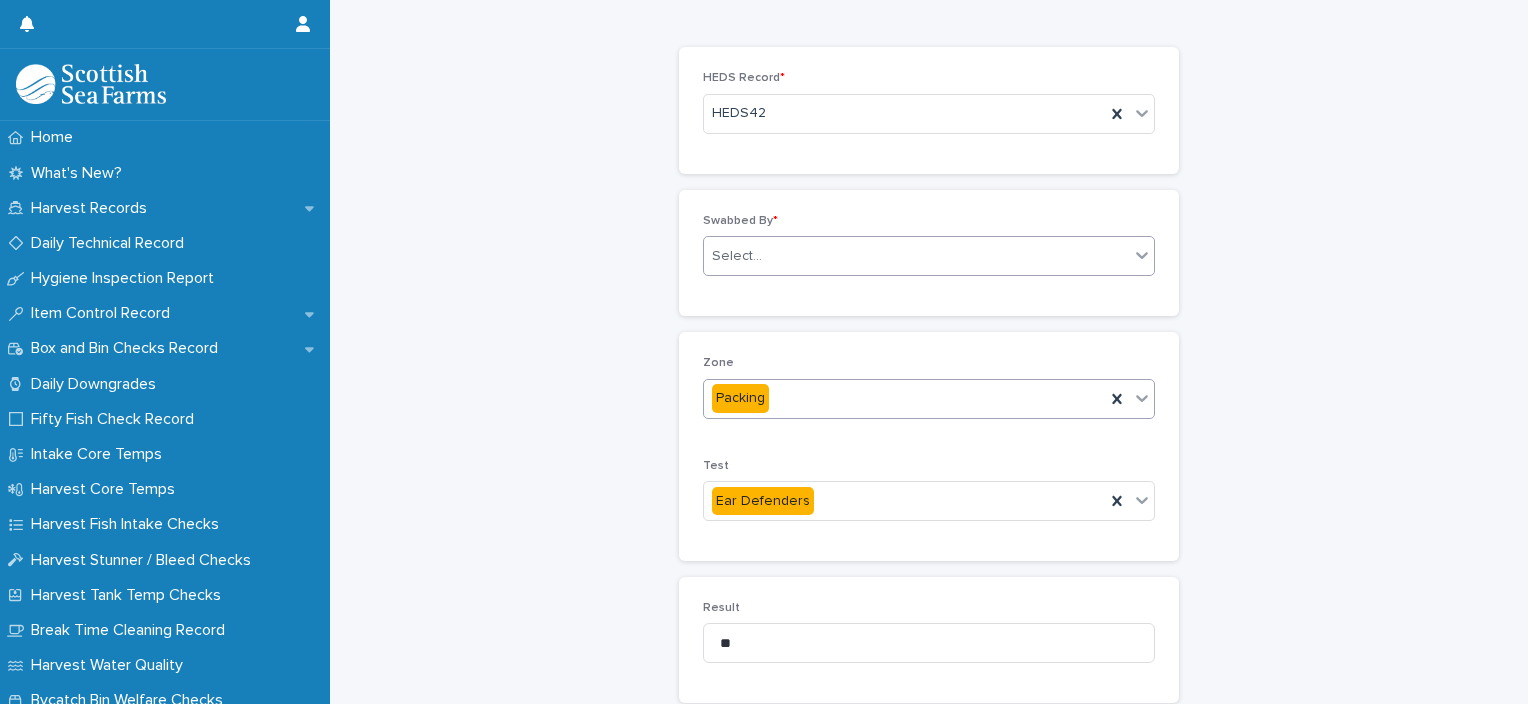 click on "Select..." at bounding box center (916, 256) 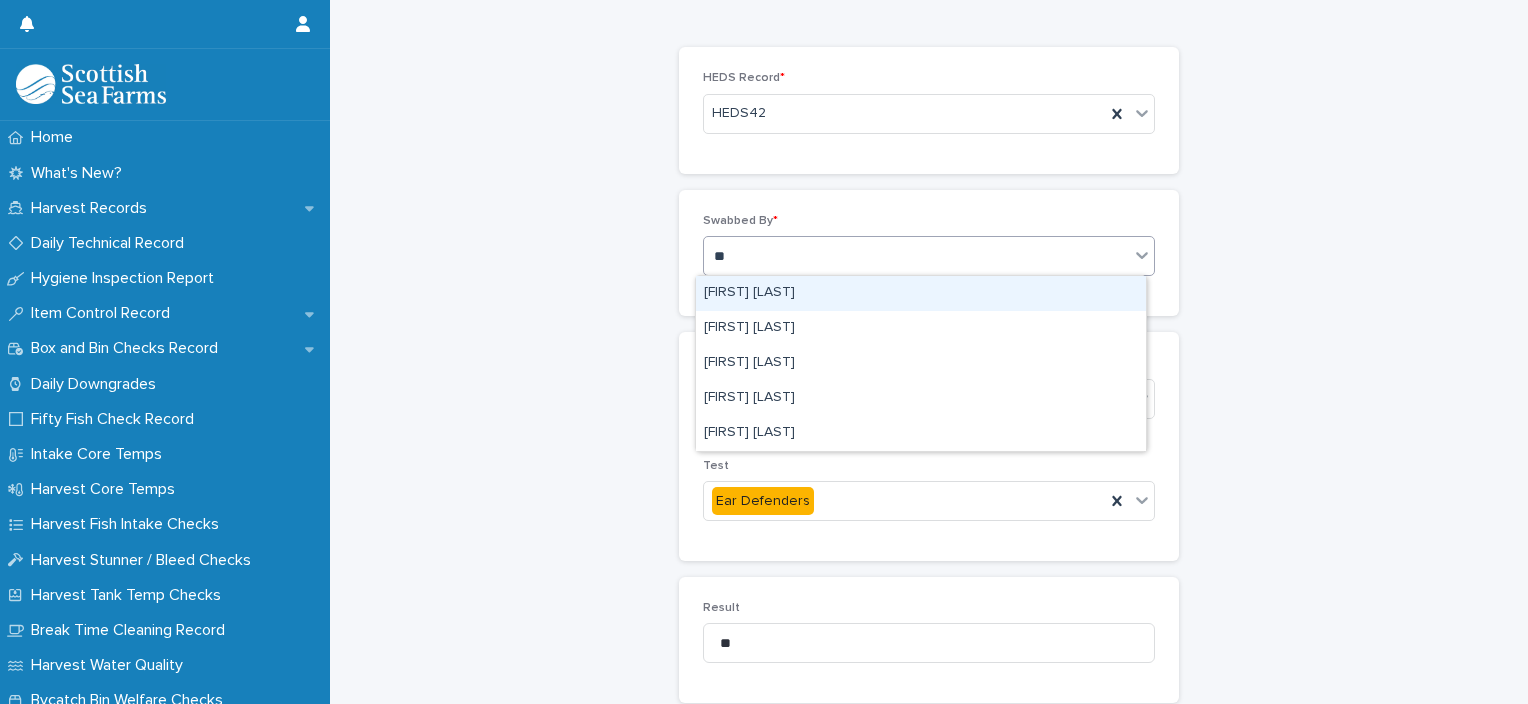 type on "***" 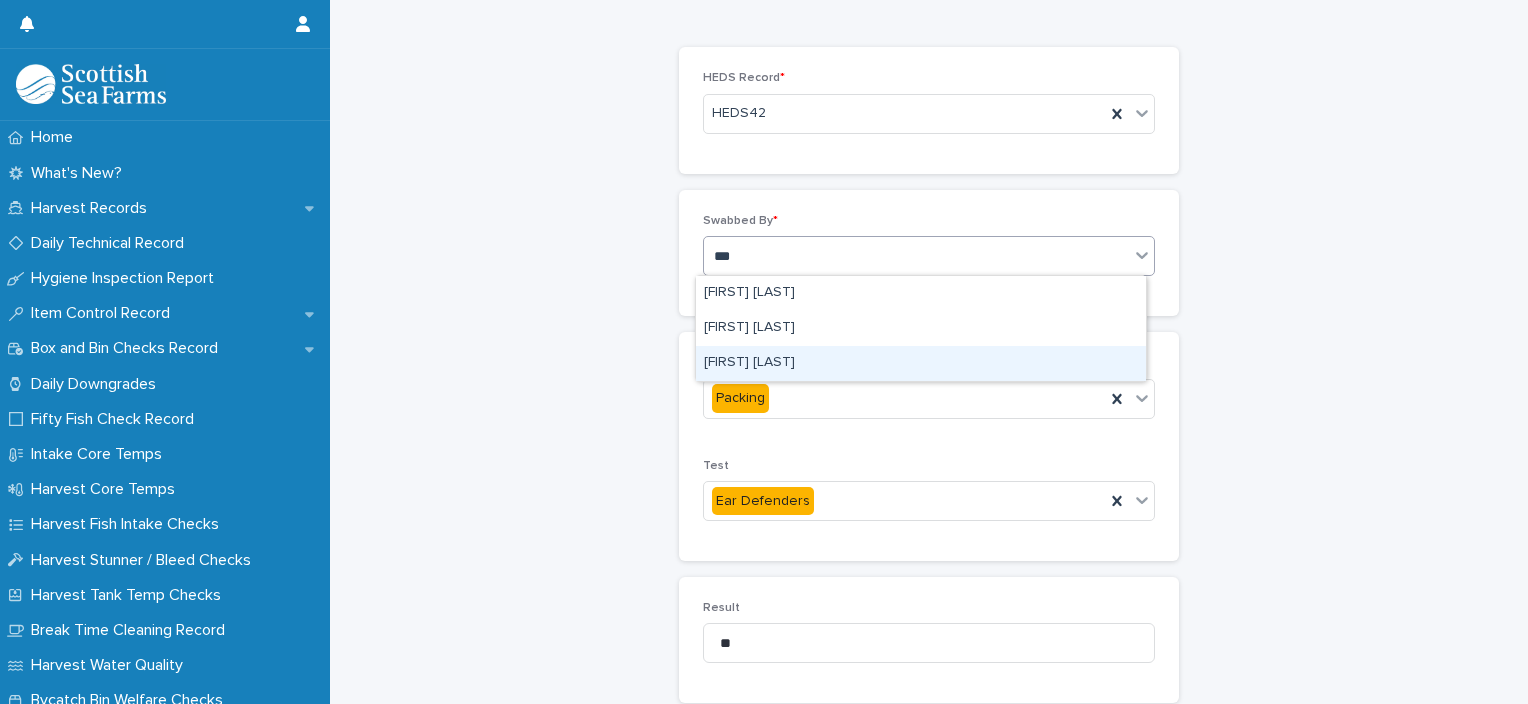 click on "Ionel Stoica" at bounding box center (921, 363) 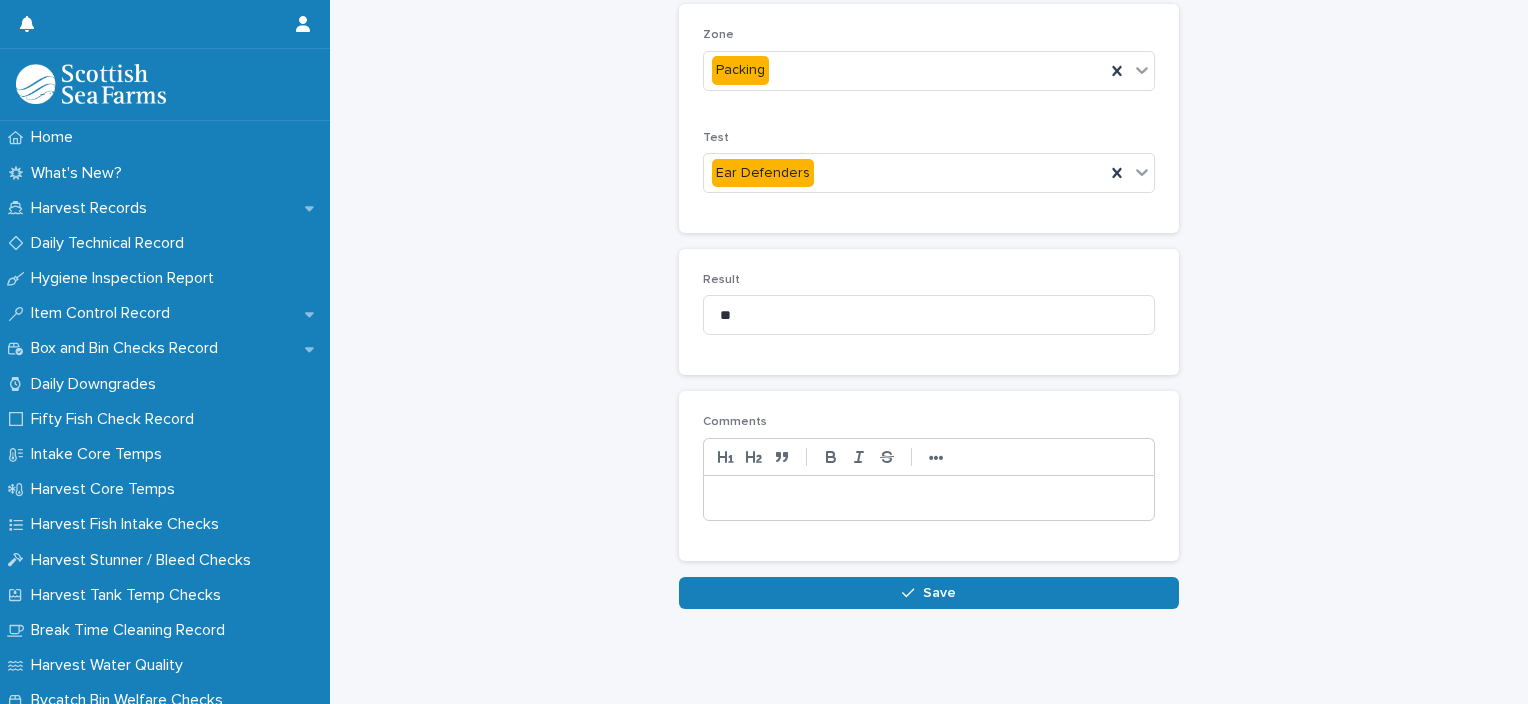 scroll, scrollTop: 441, scrollLeft: 0, axis: vertical 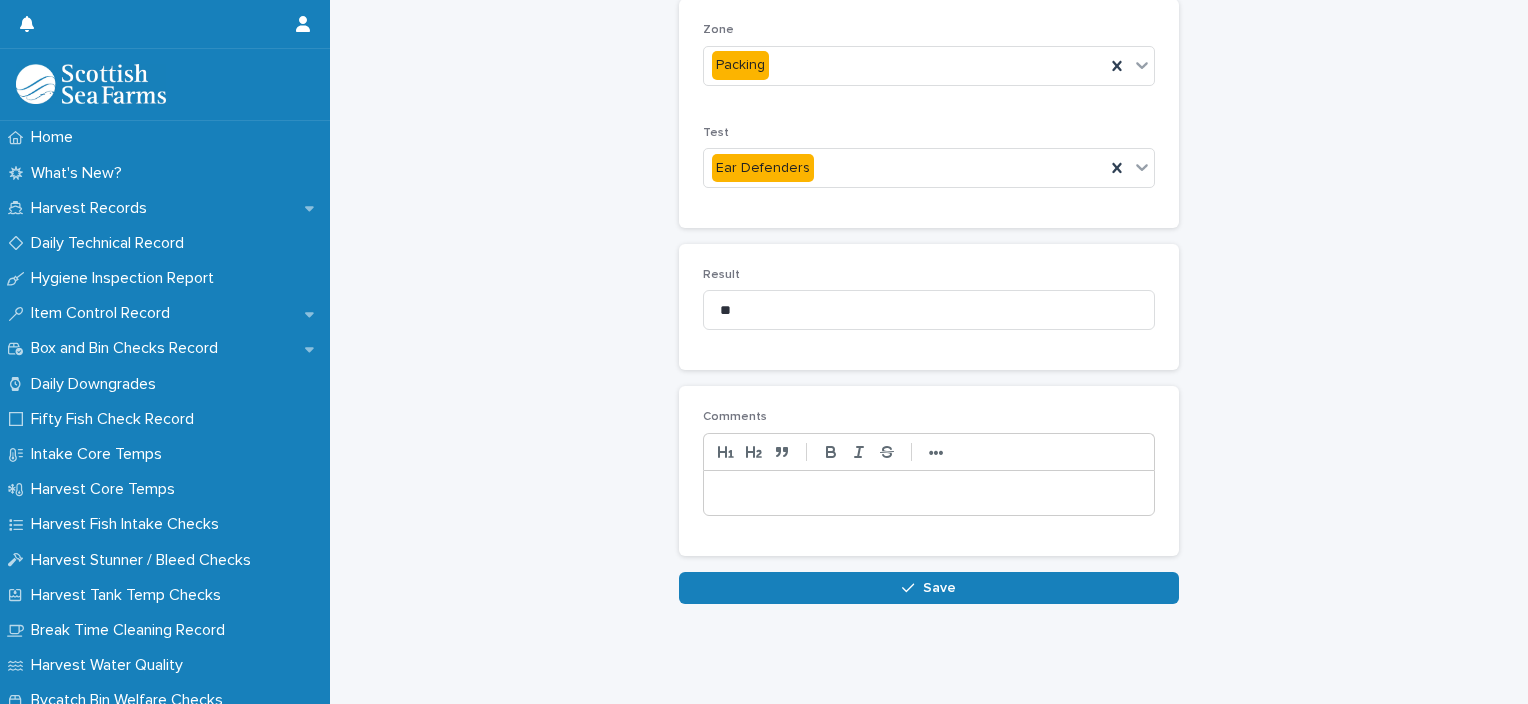 click on "Save" at bounding box center (929, 588) 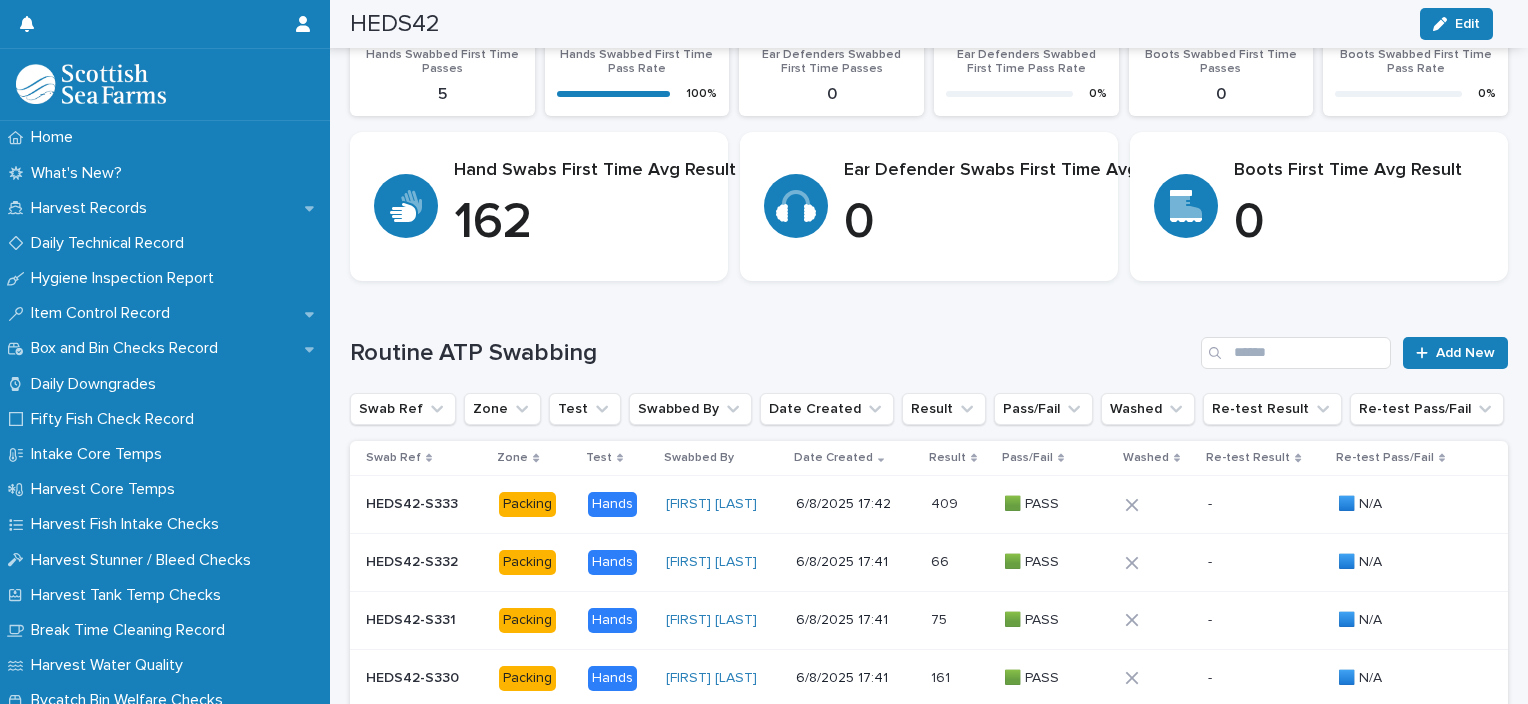 scroll, scrollTop: 470, scrollLeft: 0, axis: vertical 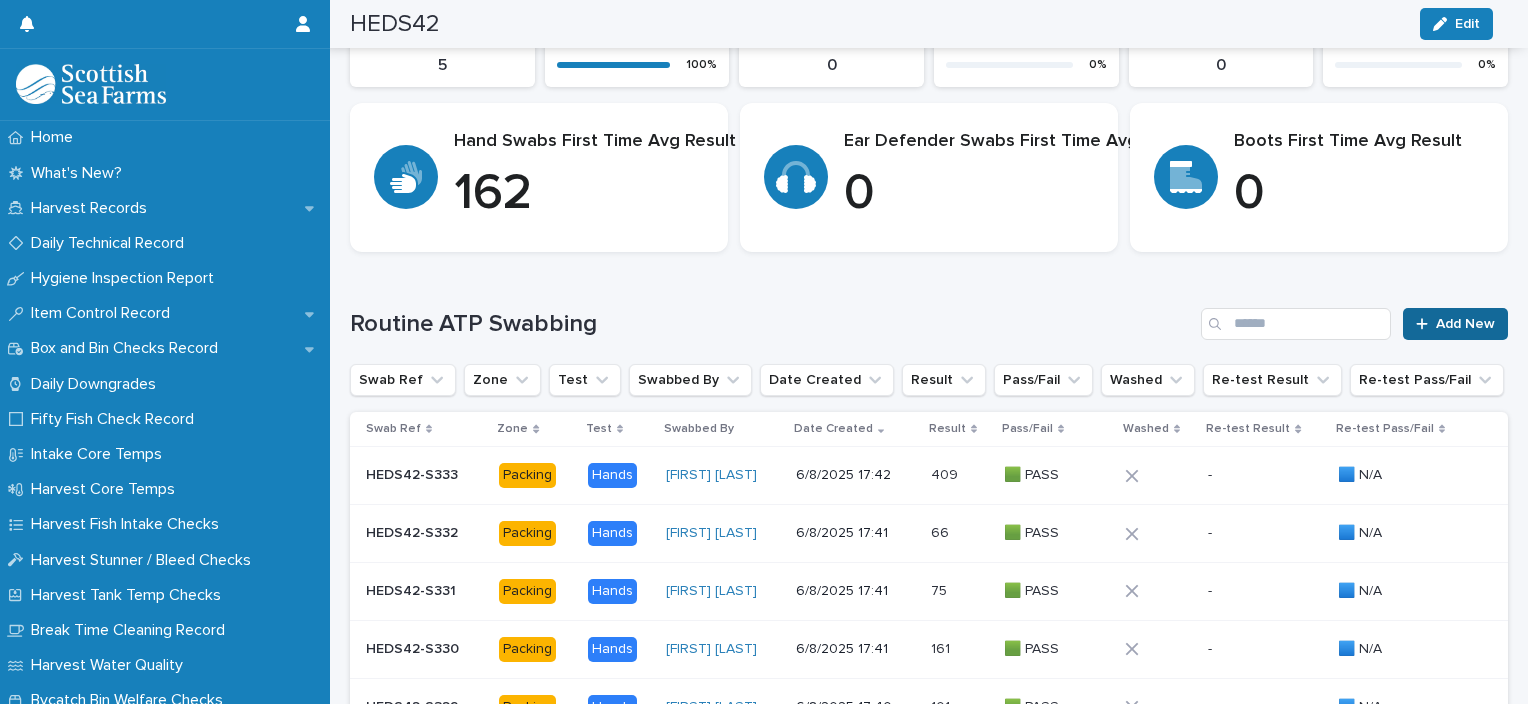 click on "Loading... Saving… Routine ATP Swabbing Add New Swab Ref Zone Test Swabbed By Date Created Result Pass/Fail Washed Re-test Result Re-test Pass/Fail Swab Ref Zone Test Swabbed By Date Created Result Pass/Fail Washed Re-test Result Re-test Pass/Fail HEDS42-S333 HEDS42-S333   Packing Hands Ionel Stoica   6/8/2025 17:42 409 409   🟩 PASS 🟩 PASS   - -   🟦 N/A 🟦 N/A   HEDS42-S332 HEDS42-S332   Packing Hands Ionel Stoica   6/8/2025 17:41 66 66   🟩 PASS 🟩 PASS   - -   🟦 N/A 🟦 N/A   HEDS42-S331 HEDS42-S331   Packing Hands Ionel Stoica   6/8/2025 17:41 75 75   🟩 PASS 🟩 PASS   - -   🟦 N/A 🟦 N/A   HEDS42-S330 HEDS42-S330   Packing Hands Ionel Stoica   6/8/2025 17:41 161 161   🟩 PASS 🟩 PASS   - -   🟦 N/A 🟦 N/A   HEDS42-S329 HEDS42-S329   Packing Hands Ionel Stoica   6/8/2025 17:40 101 101   🟩 PASS 🟩 PASS   - -   🟦 N/A 🟦 N/A   1  of  1 Show 30 records per page Back Next" at bounding box center (929, 537) 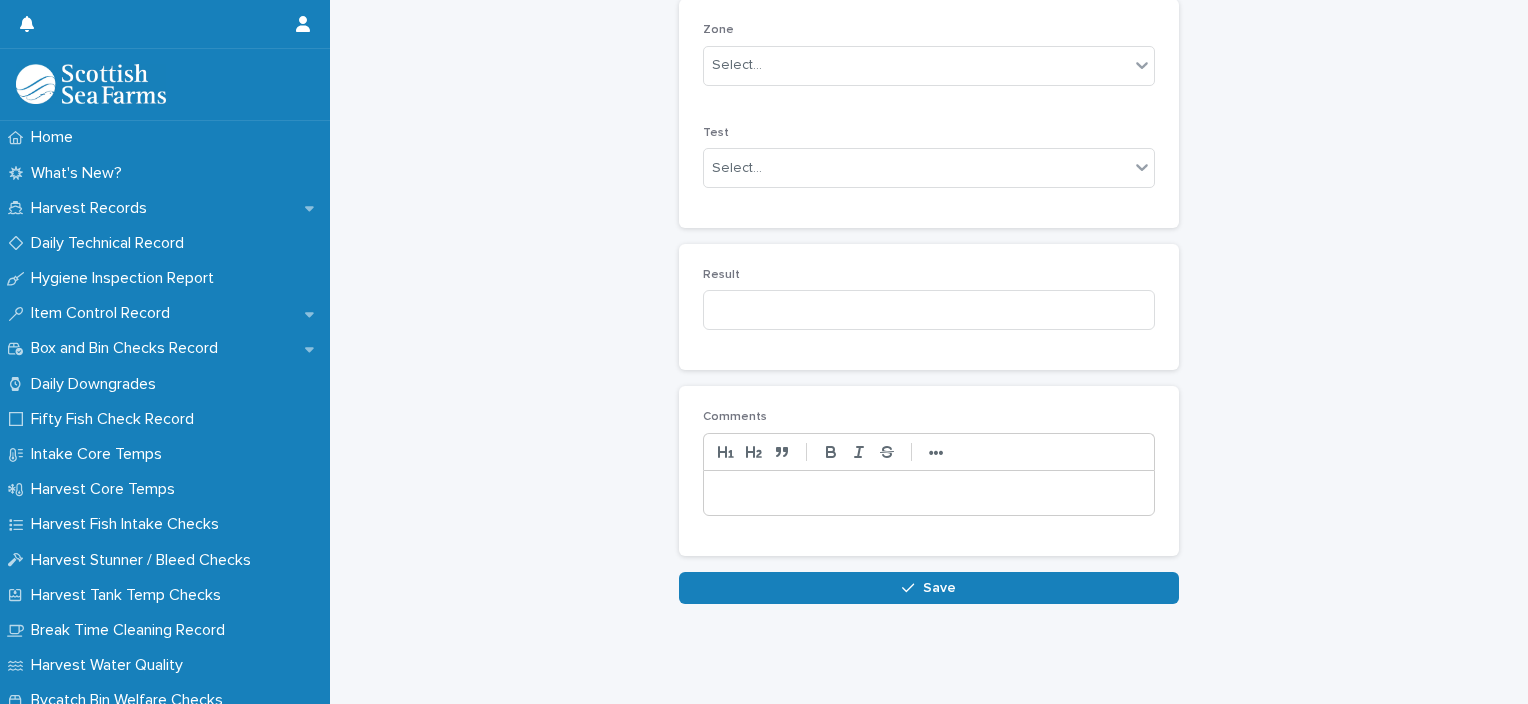 scroll, scrollTop: 396, scrollLeft: 0, axis: vertical 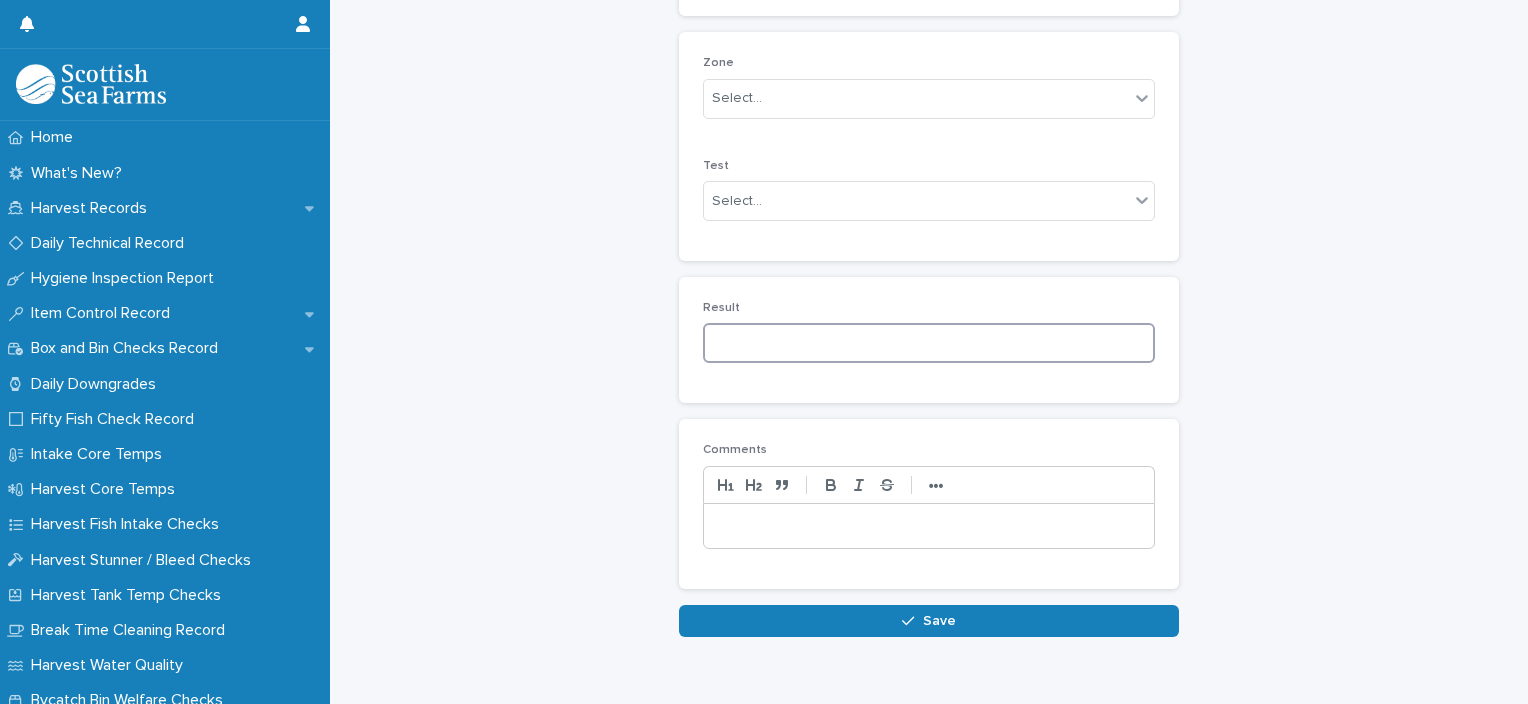 click at bounding box center (929, 343) 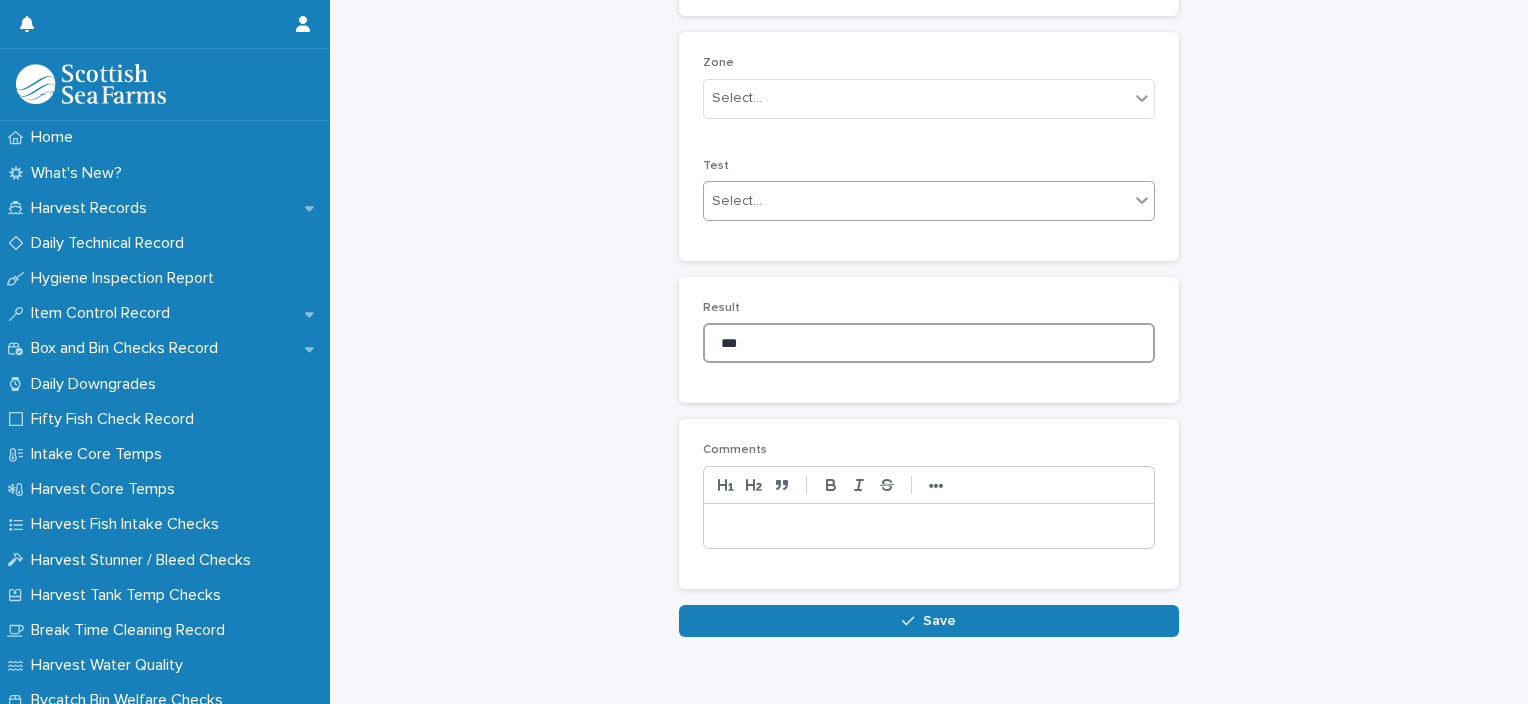 type on "***" 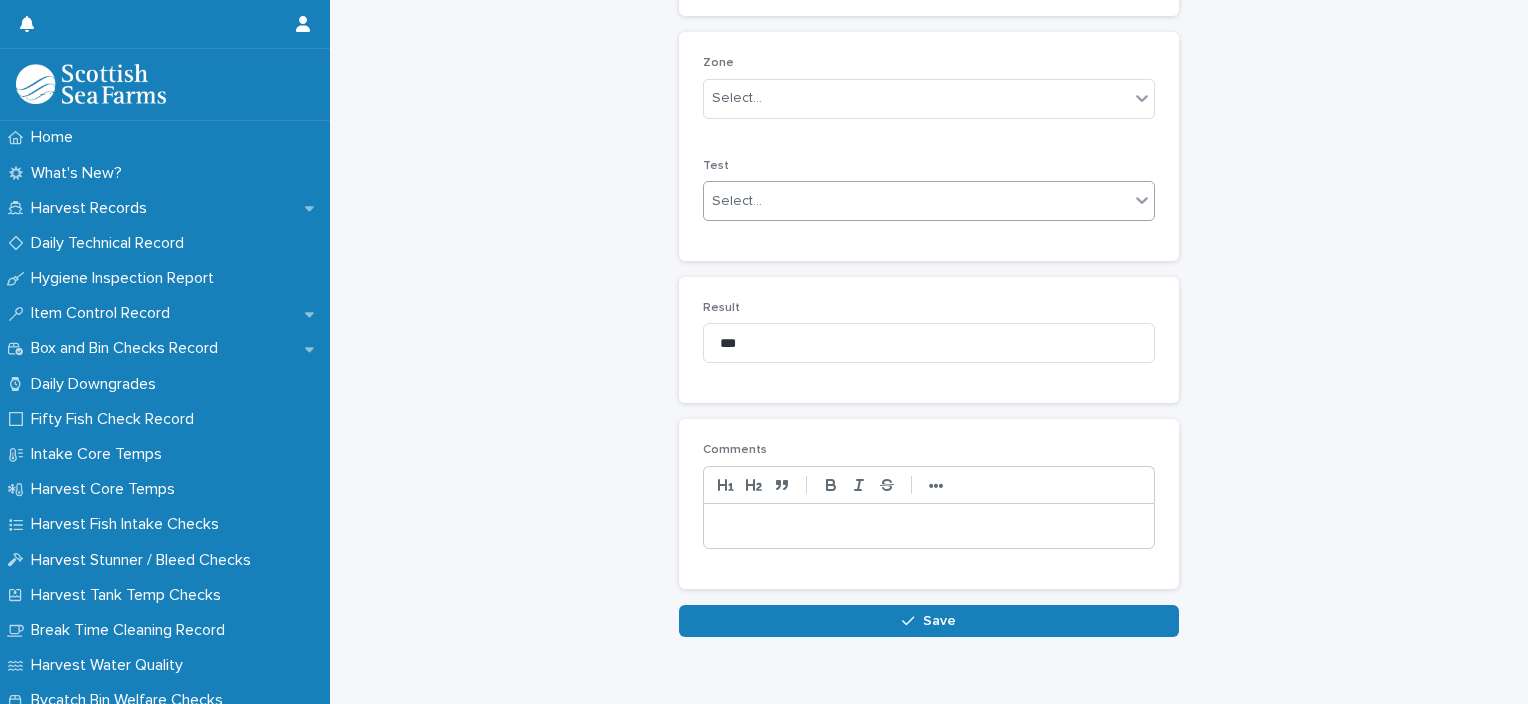 click on "Select..." at bounding box center [916, 201] 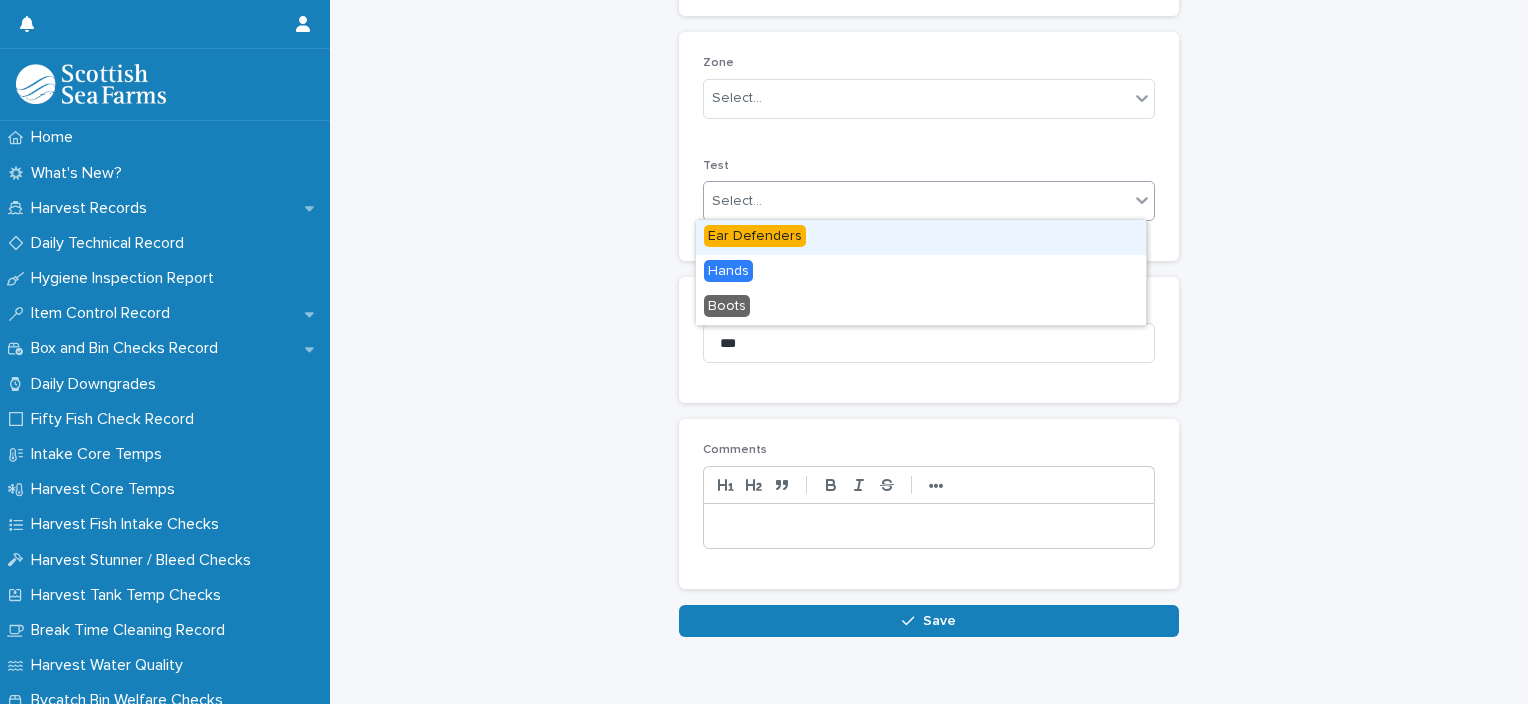 drag, startPoint x: 777, startPoint y: 256, endPoint x: 778, endPoint y: 228, distance: 28.01785 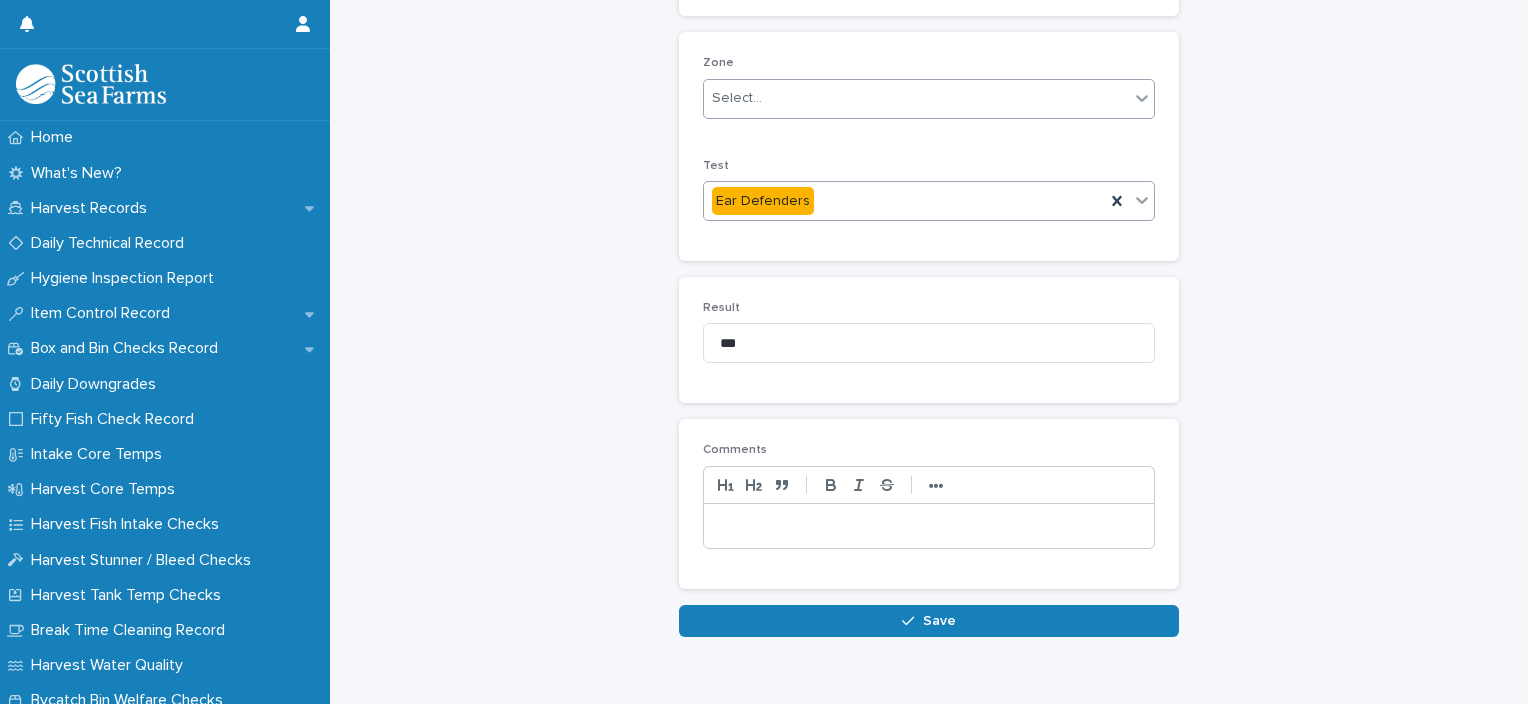 click at bounding box center (765, 98) 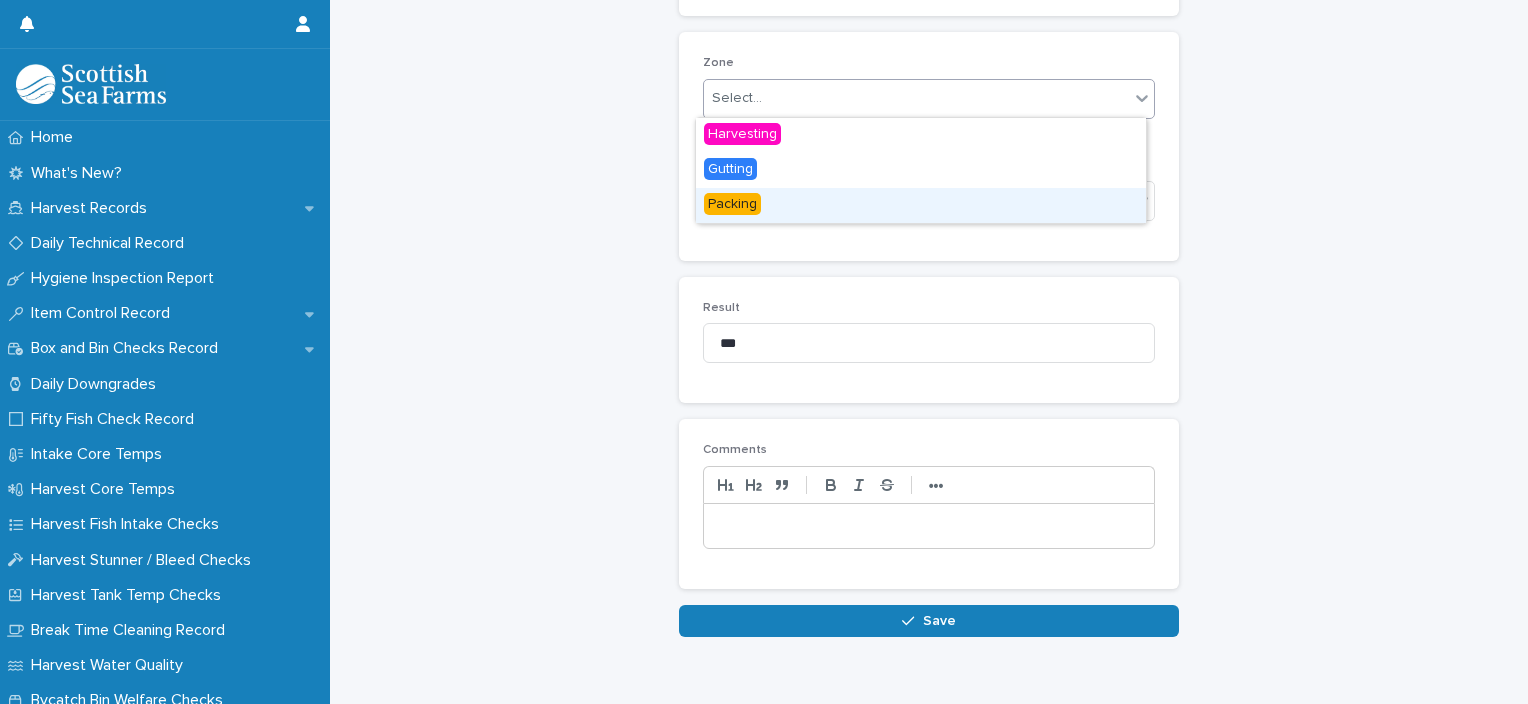 click on "Packing" at bounding box center [921, 205] 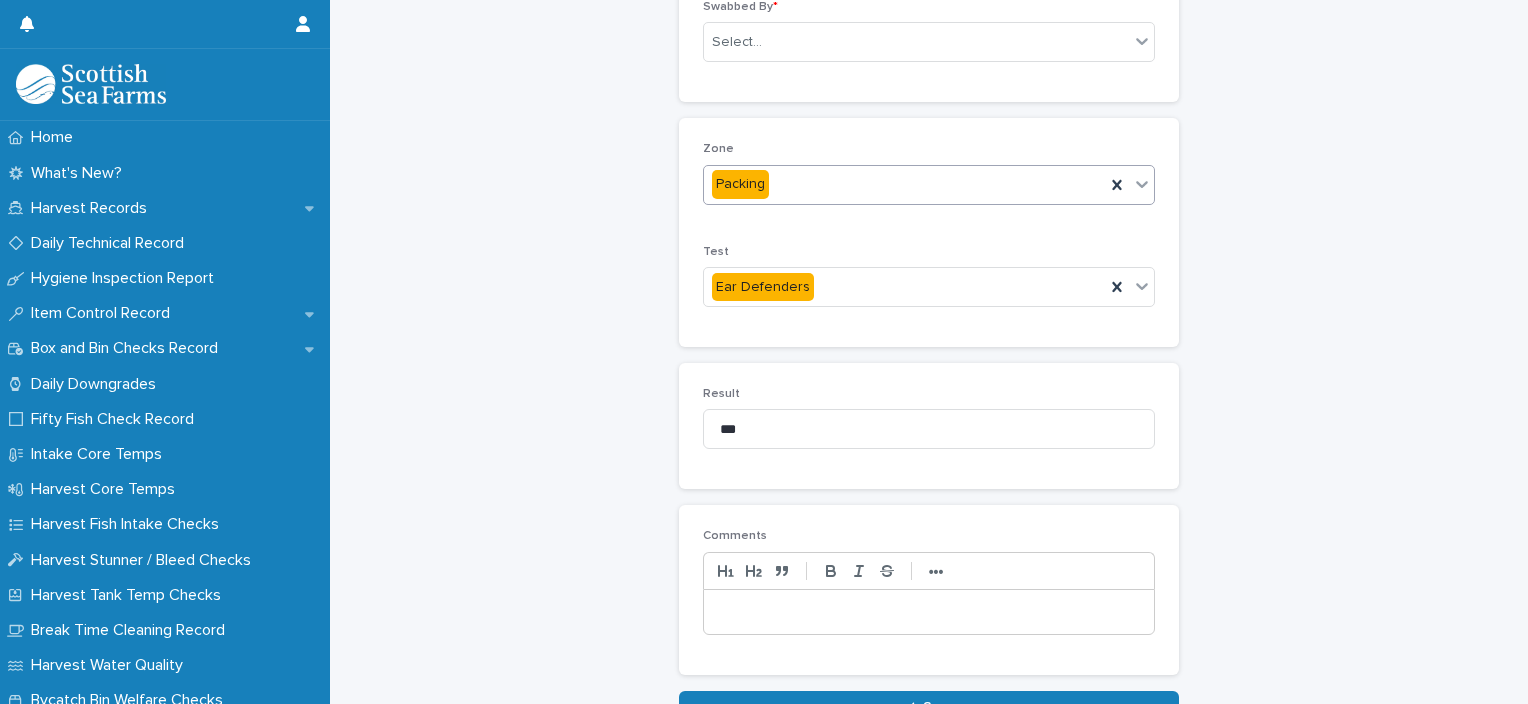 scroll, scrollTop: 196, scrollLeft: 0, axis: vertical 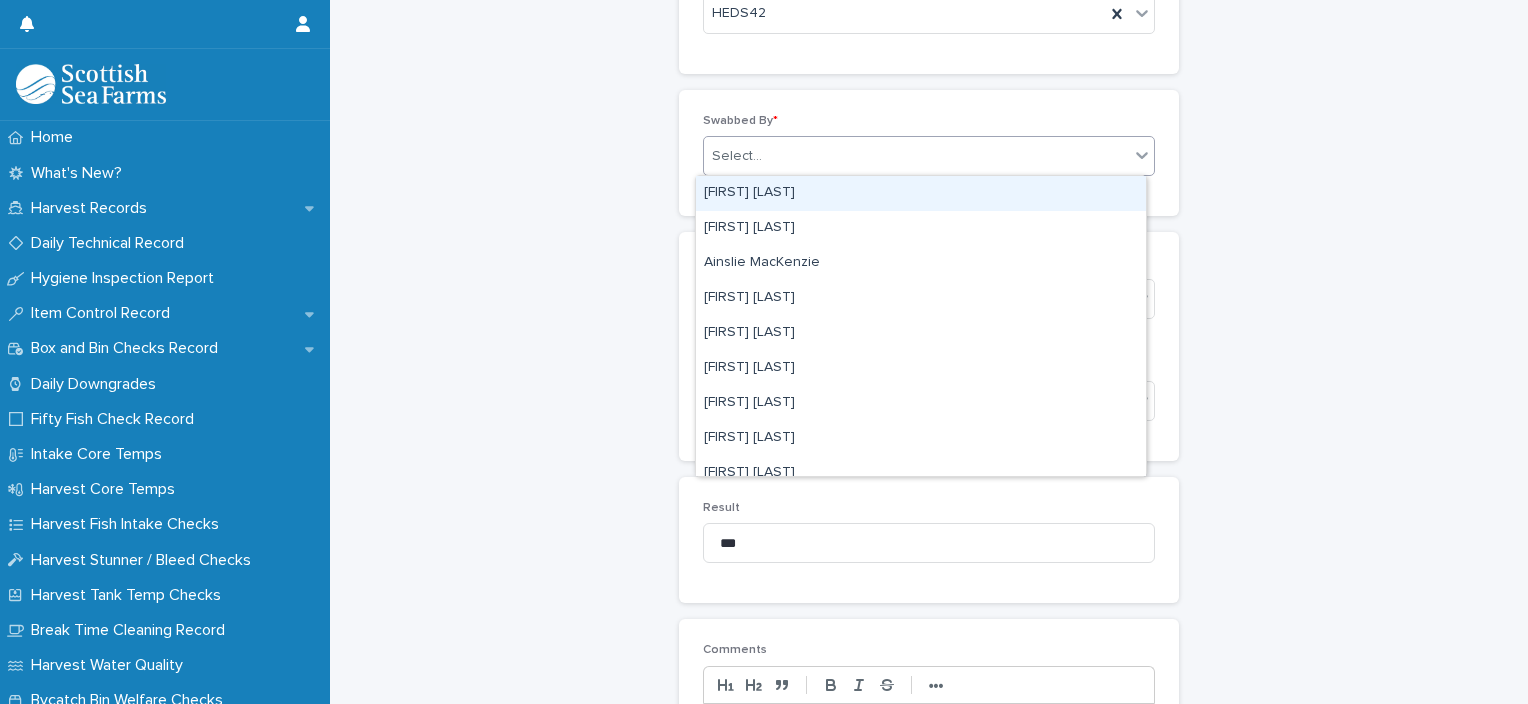click on "Select..." at bounding box center (916, 156) 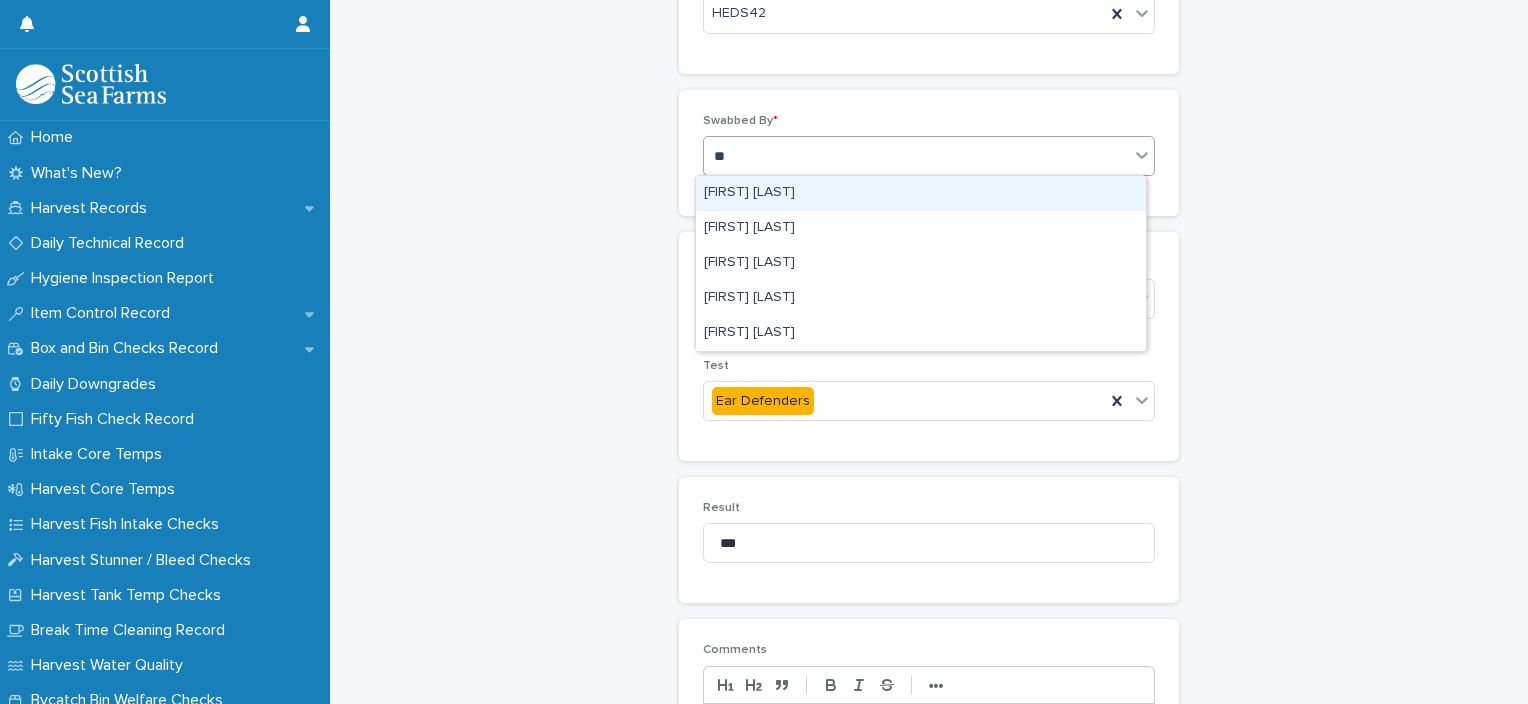 type on "***" 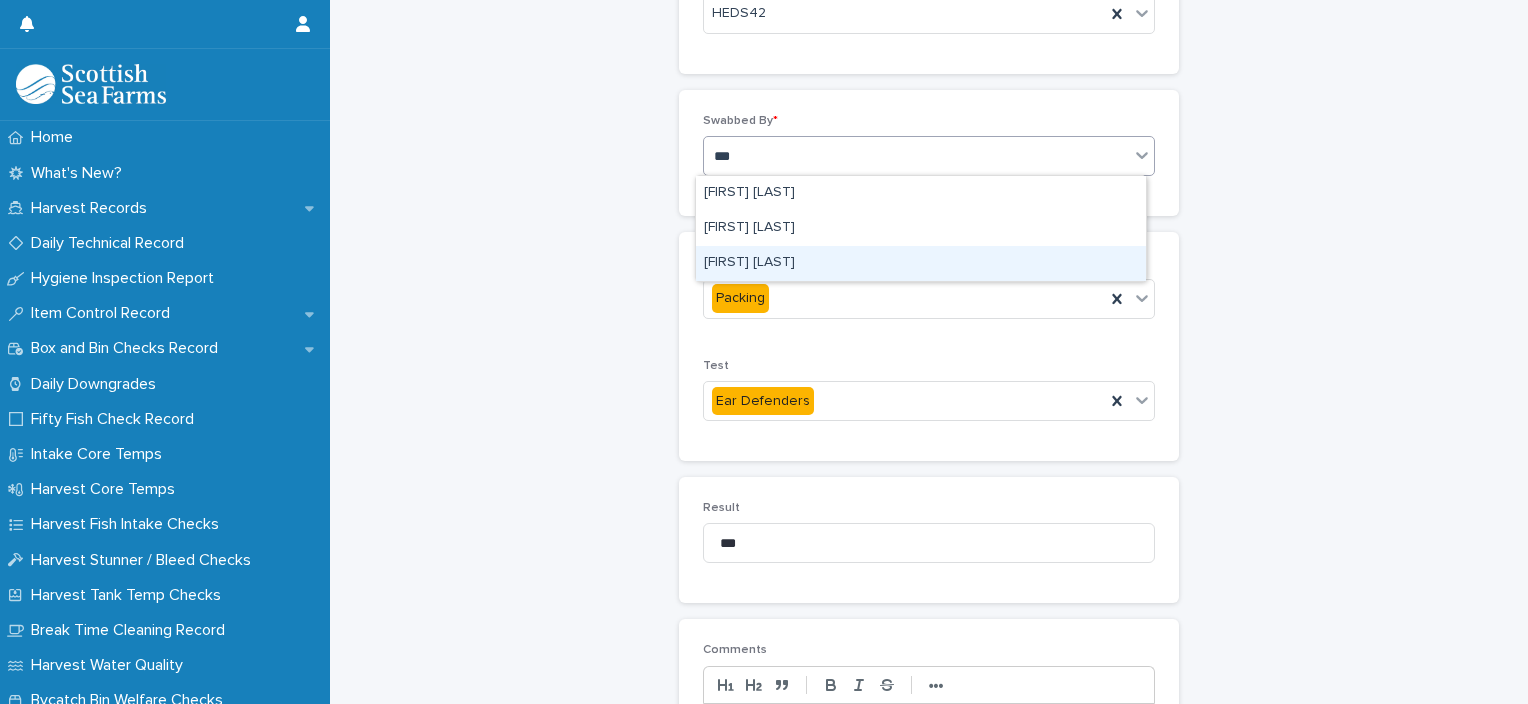 click on "Ionel Stoica" at bounding box center [921, 263] 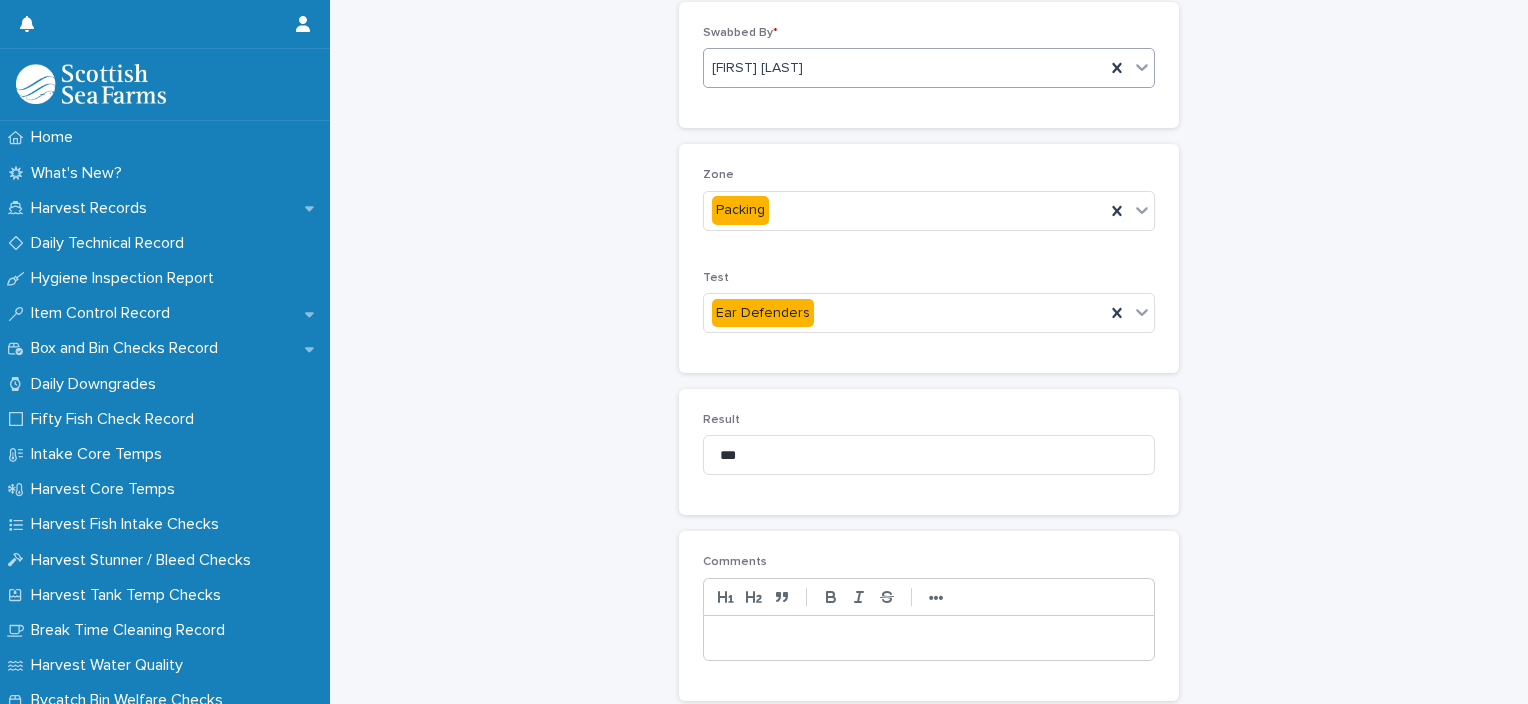 scroll, scrollTop: 441, scrollLeft: 0, axis: vertical 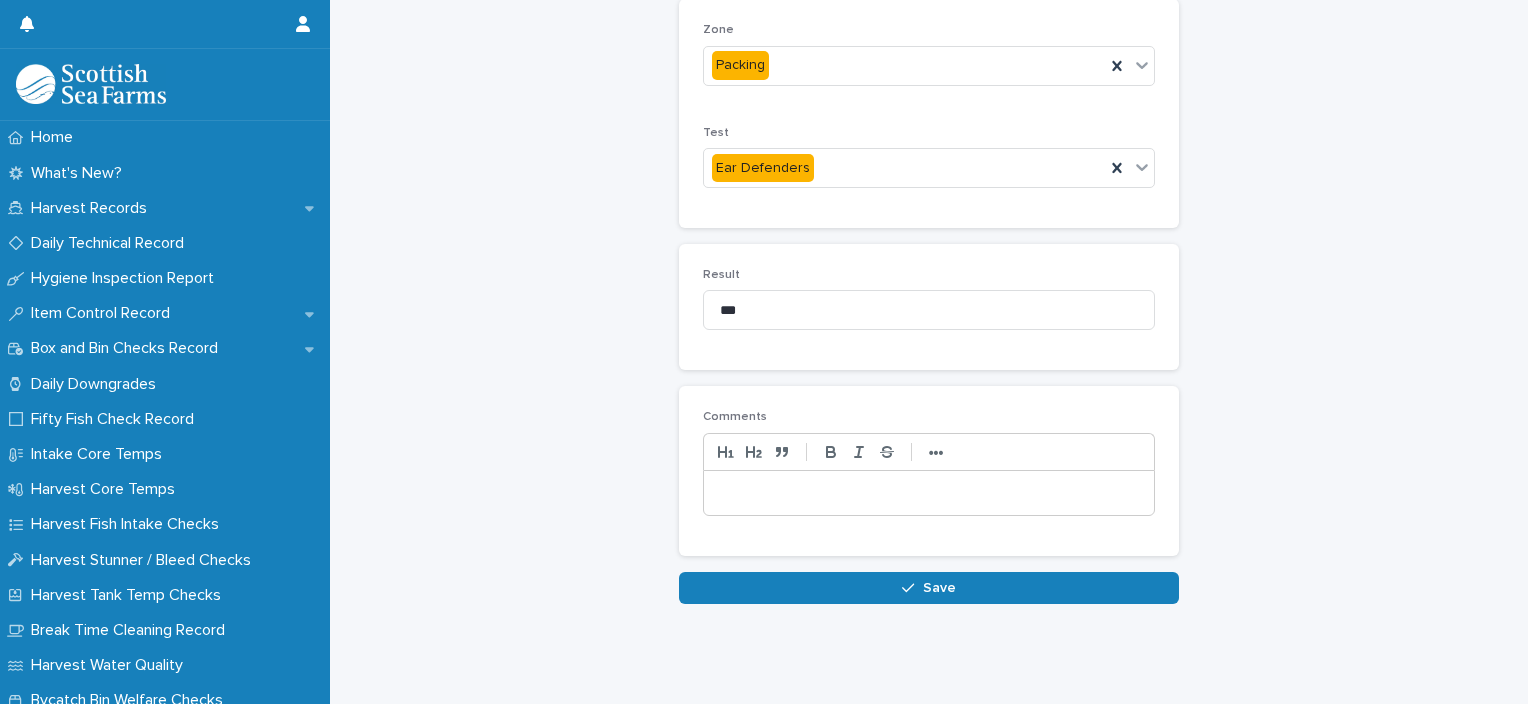 click on "Loading... Saving… Loading... Saving… ATP Hand & Ear Defender Swabbing Samples: add new Loading... Saving… Loading... Saving… Loading... Saving… HEDS Record * HEDS42 Swabbed By * Ionel Stoica Zone Packing Test Ear Defenders Result *** Comments                                         •••                                                             Sorry, there was an error saving your record. Please try again. Please fill out the required fields above. Save" at bounding box center [929, 113] 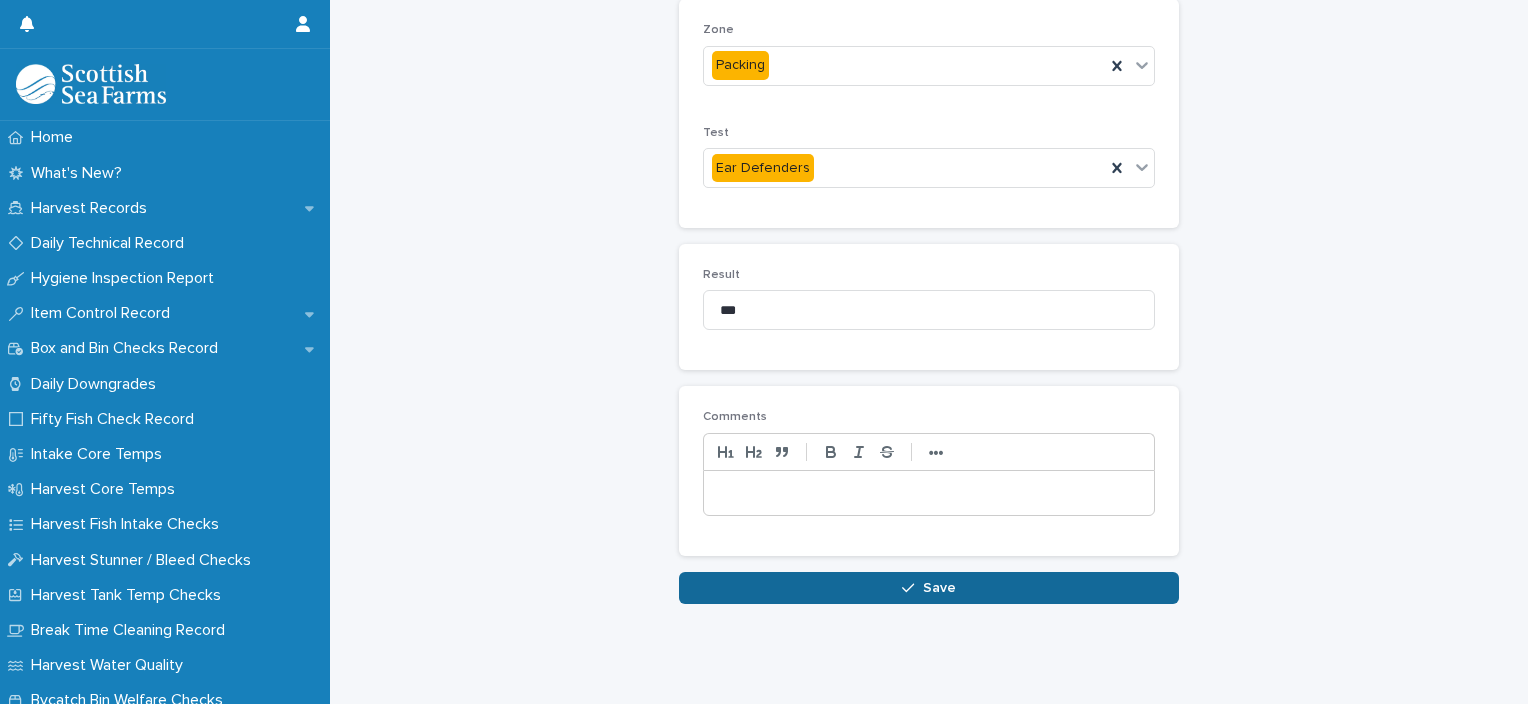 click on "Save" at bounding box center (929, 588) 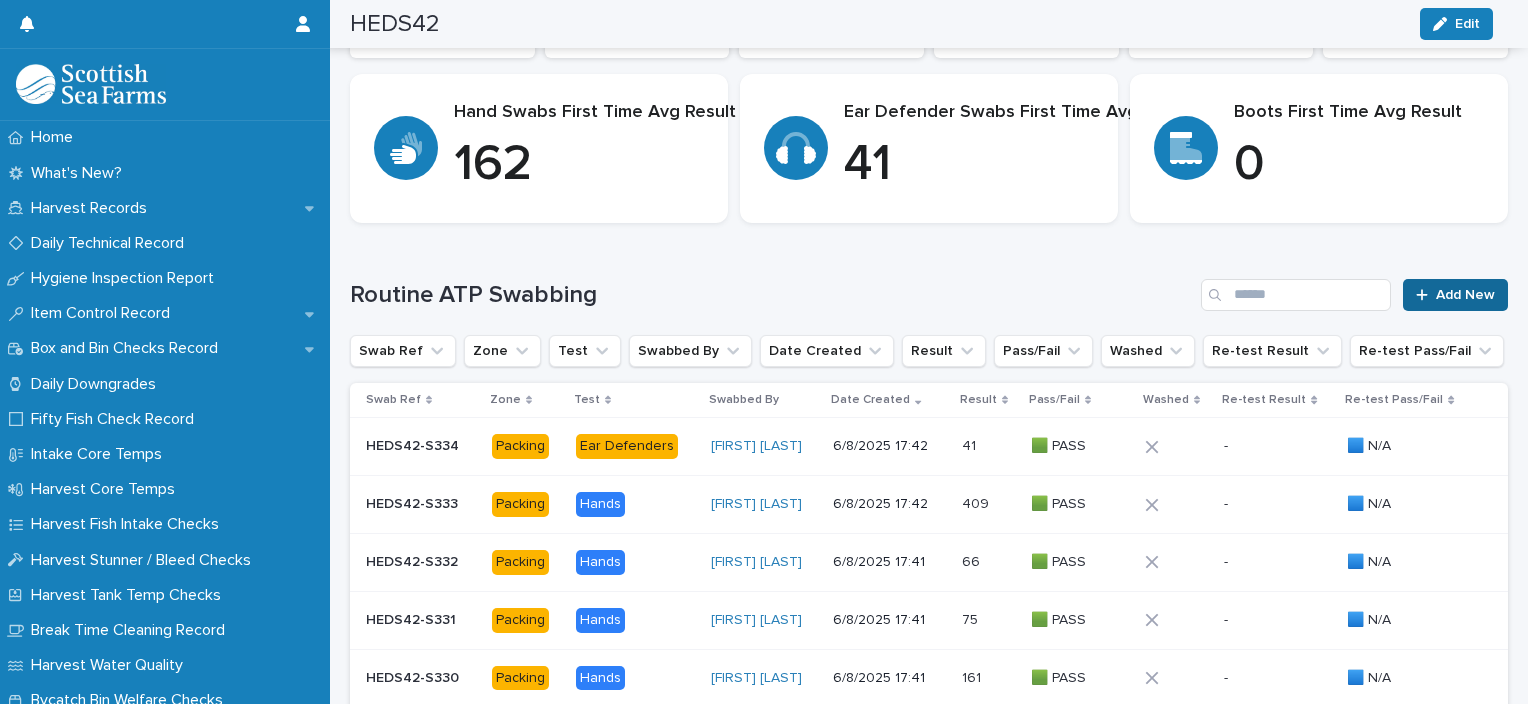 click on "Add New" at bounding box center (1455, 295) 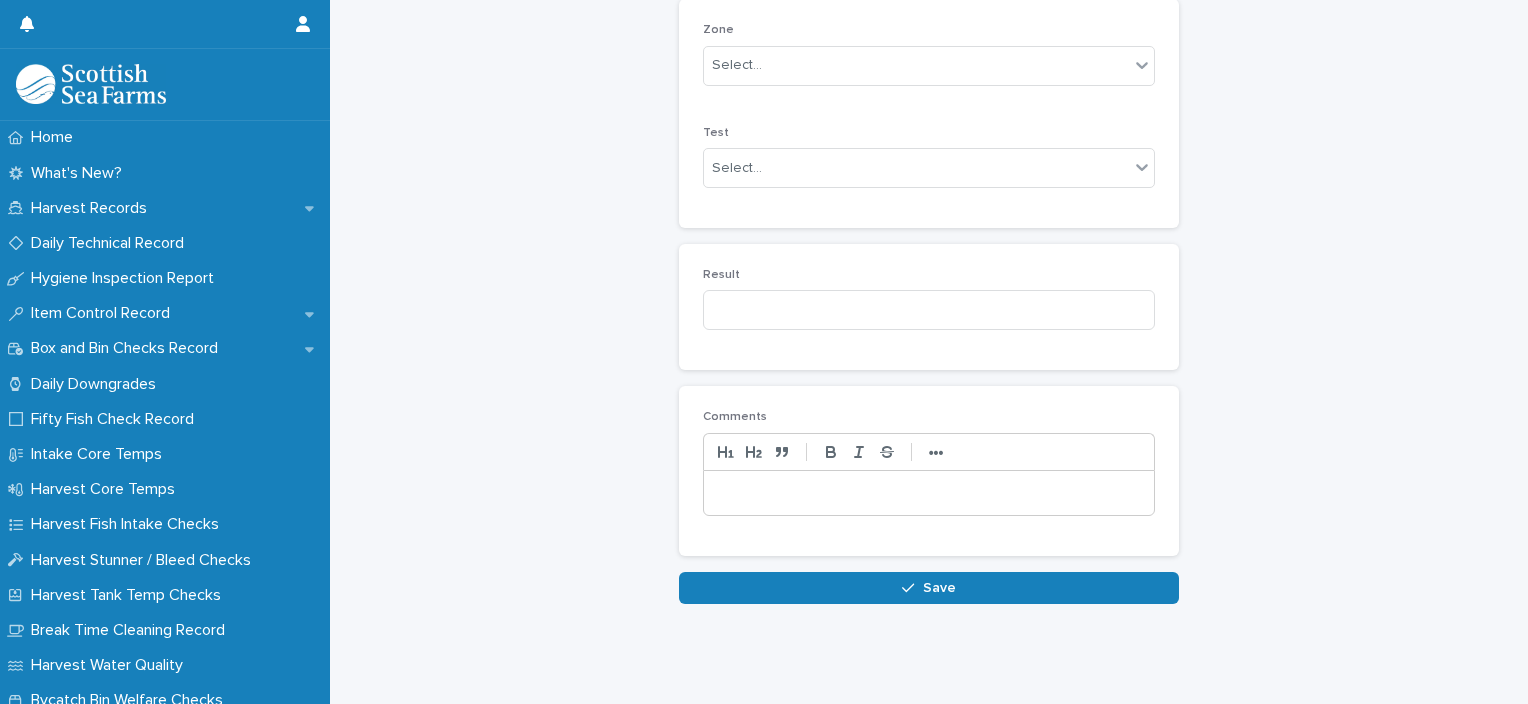 scroll, scrollTop: 396, scrollLeft: 0, axis: vertical 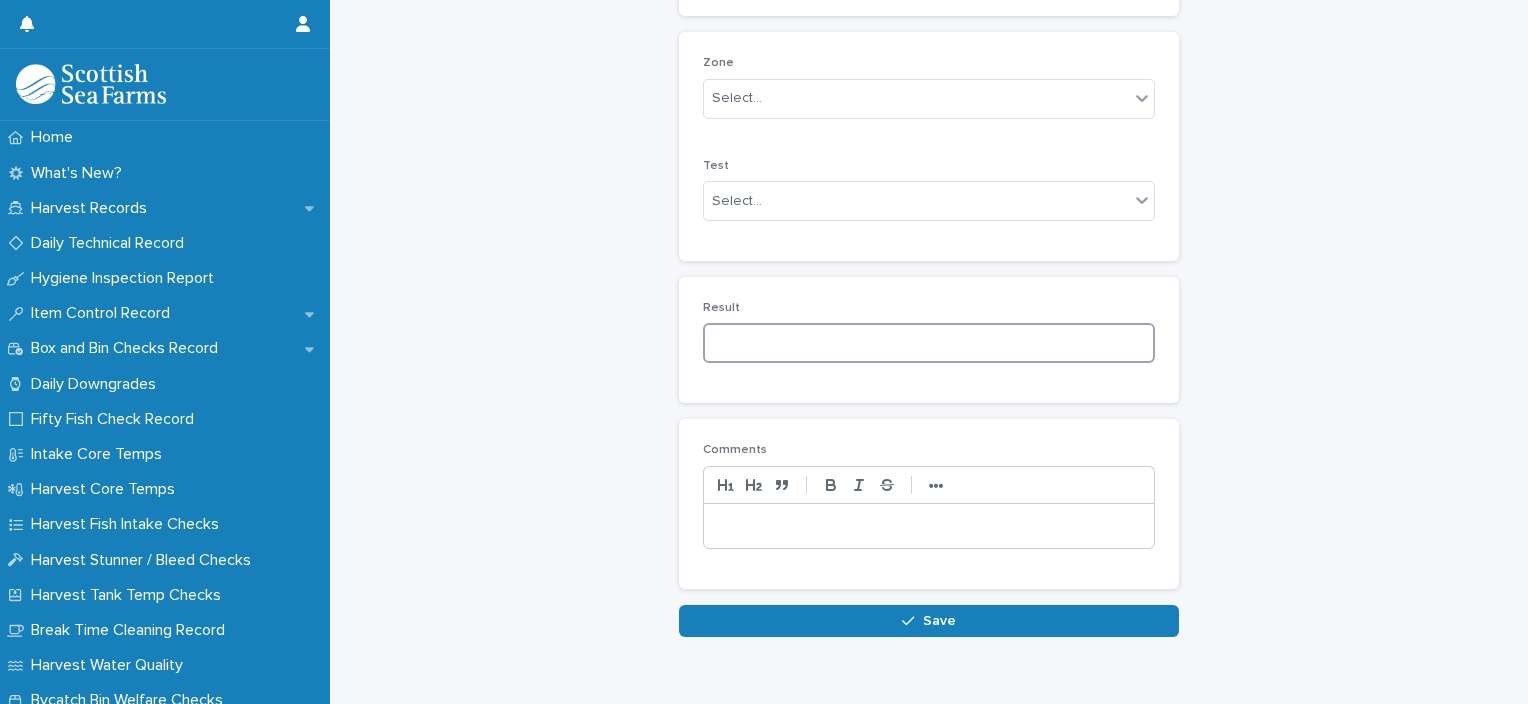 click at bounding box center [929, 343] 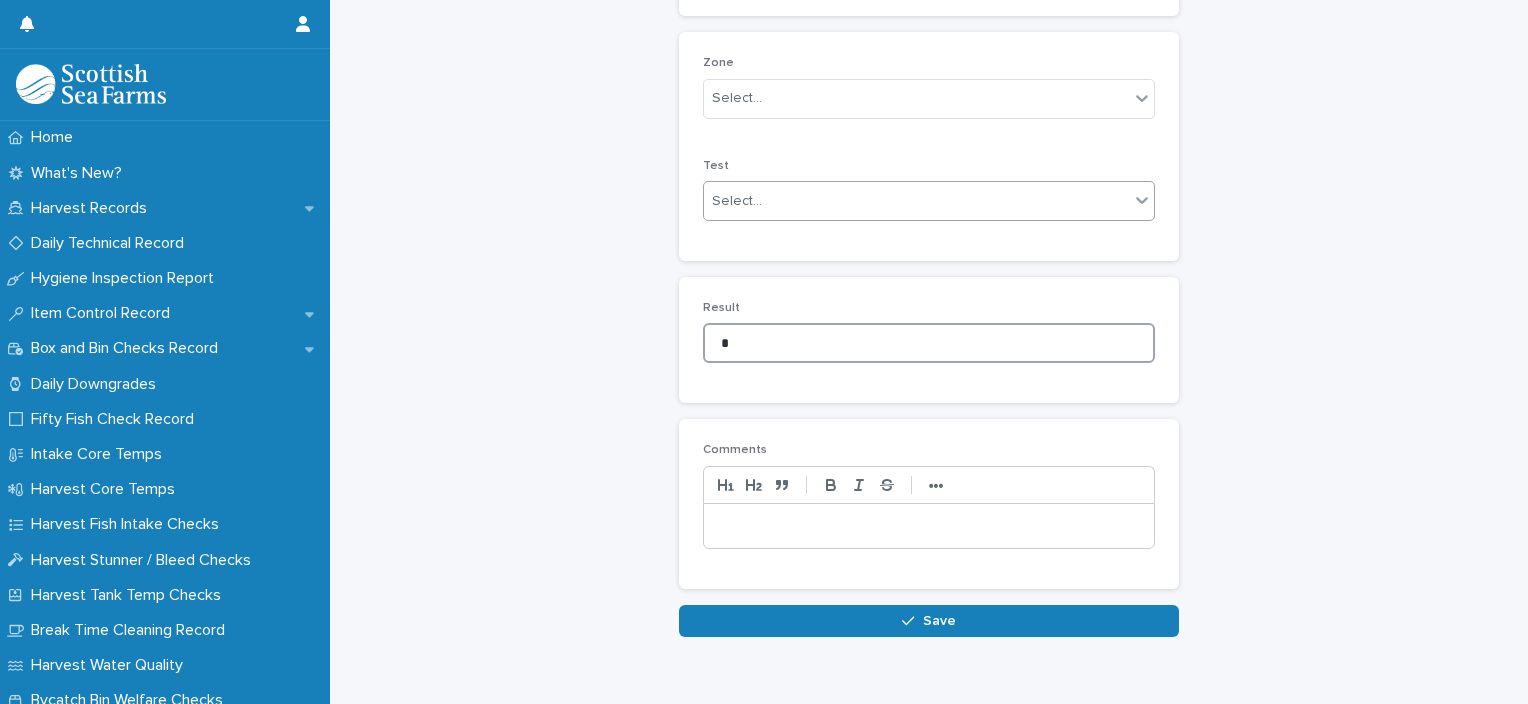 type on "*" 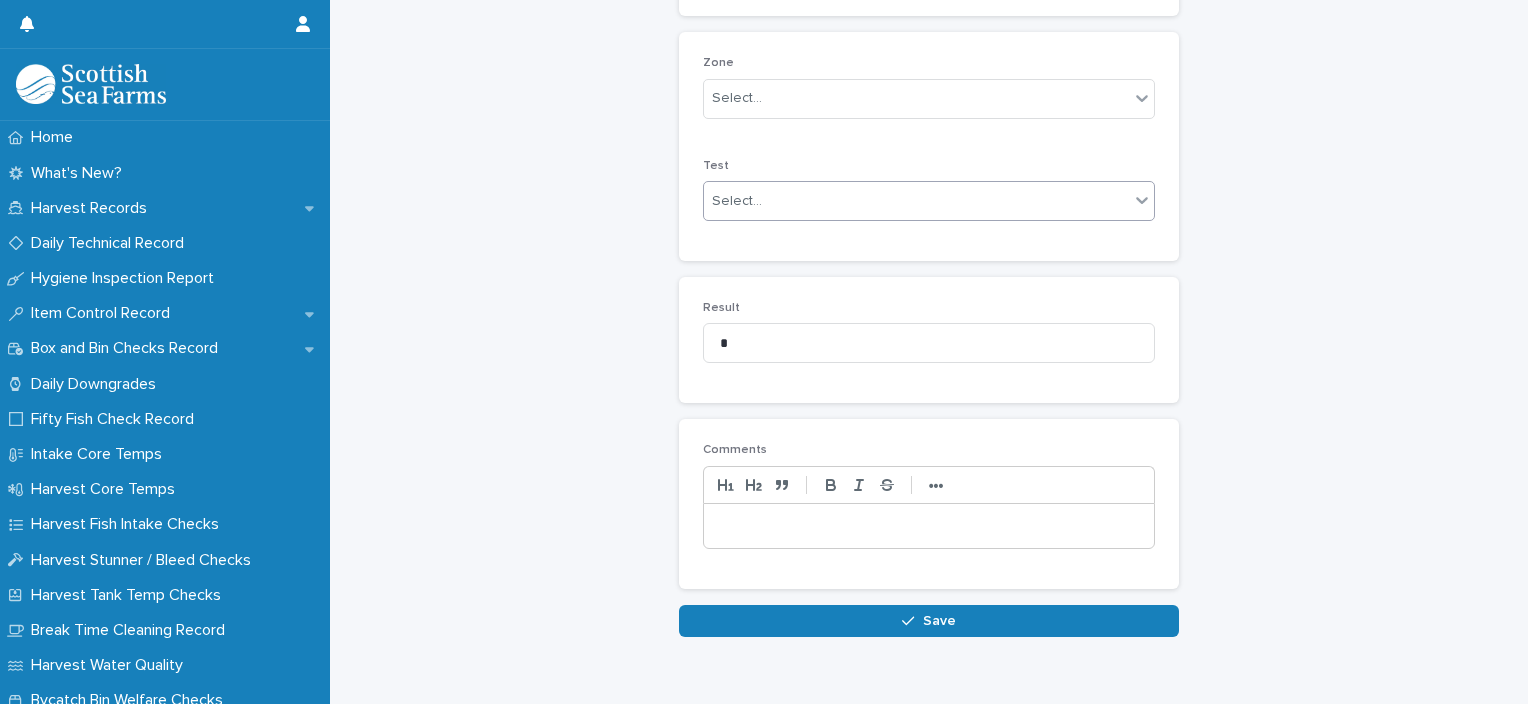 click on "Select..." at bounding box center (916, 201) 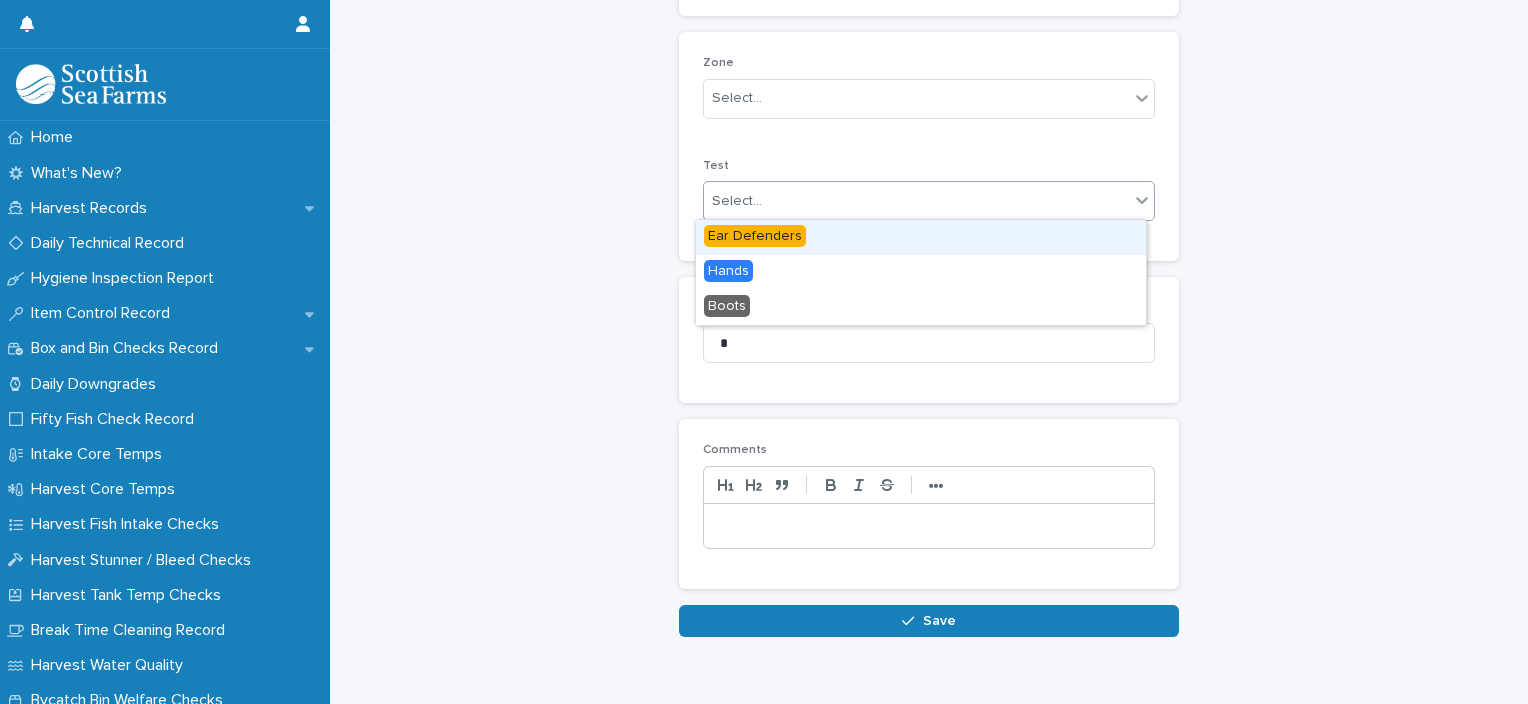 click on "Ear Defenders" at bounding box center [755, 236] 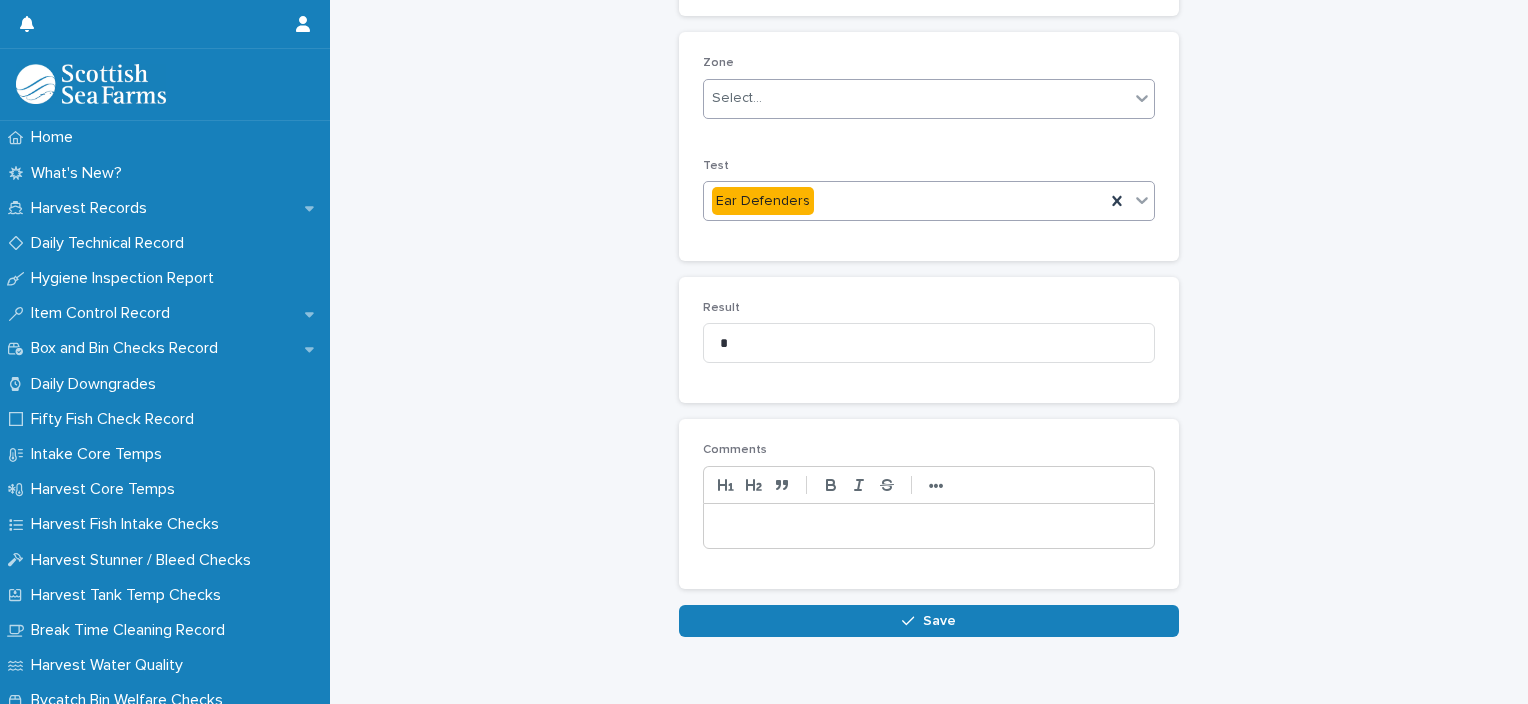 click on "Select..." at bounding box center [737, 98] 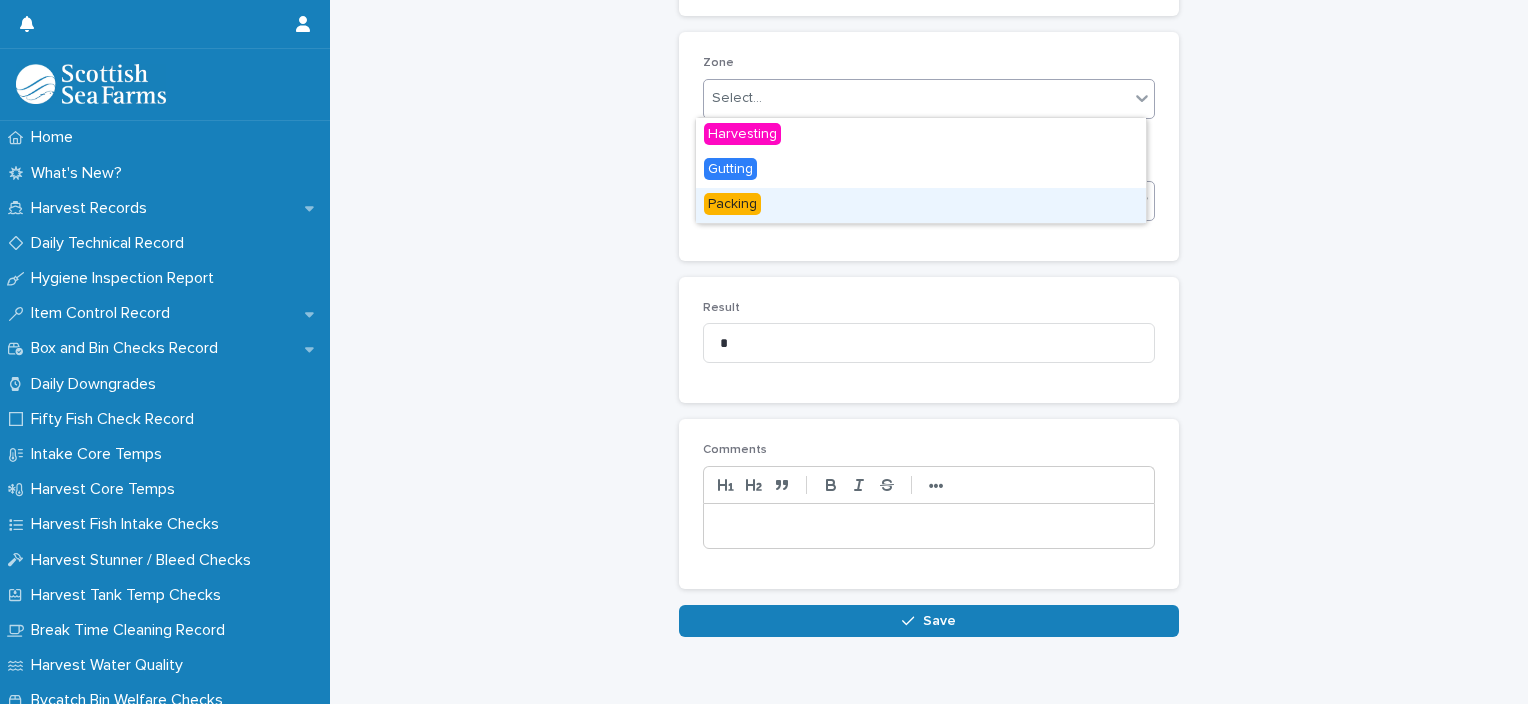 click on "Packing" at bounding box center [921, 205] 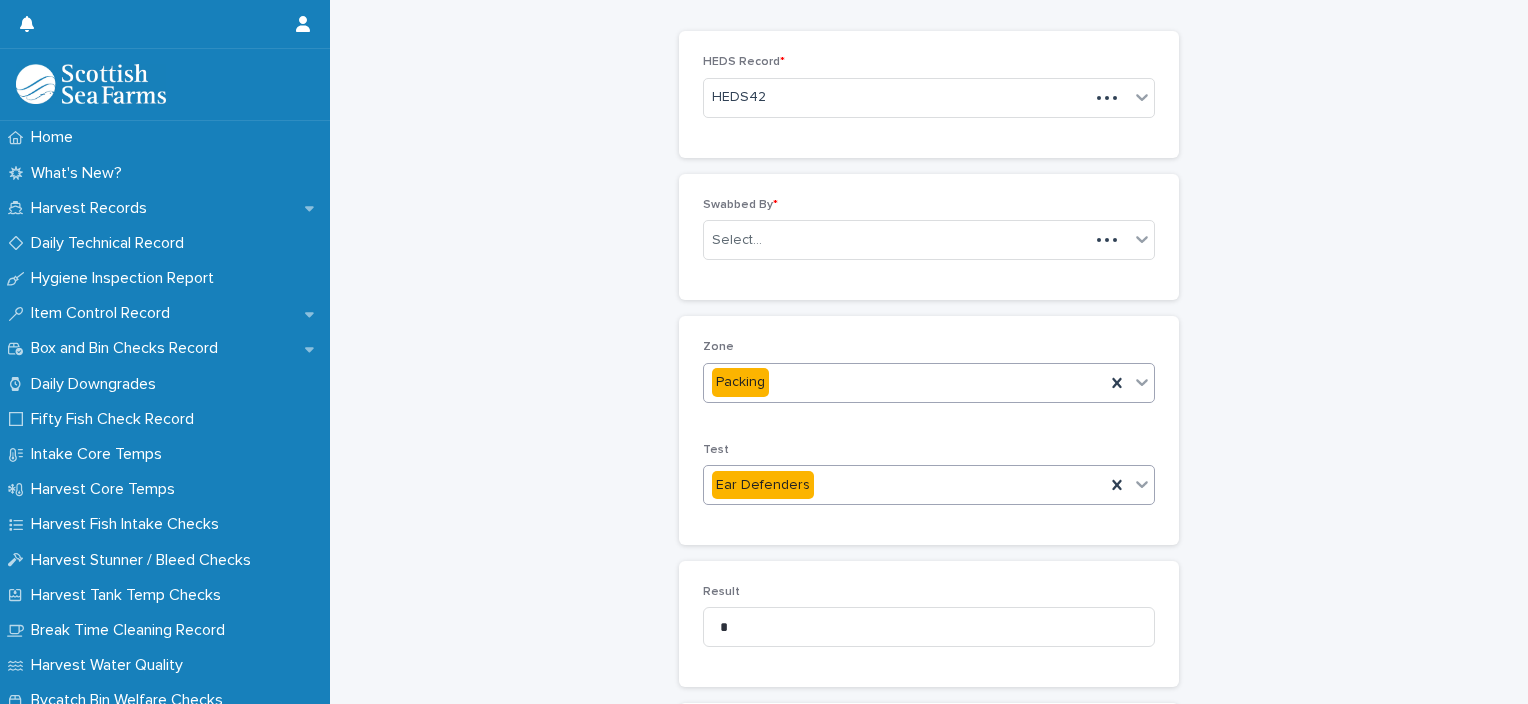 scroll, scrollTop: 96, scrollLeft: 0, axis: vertical 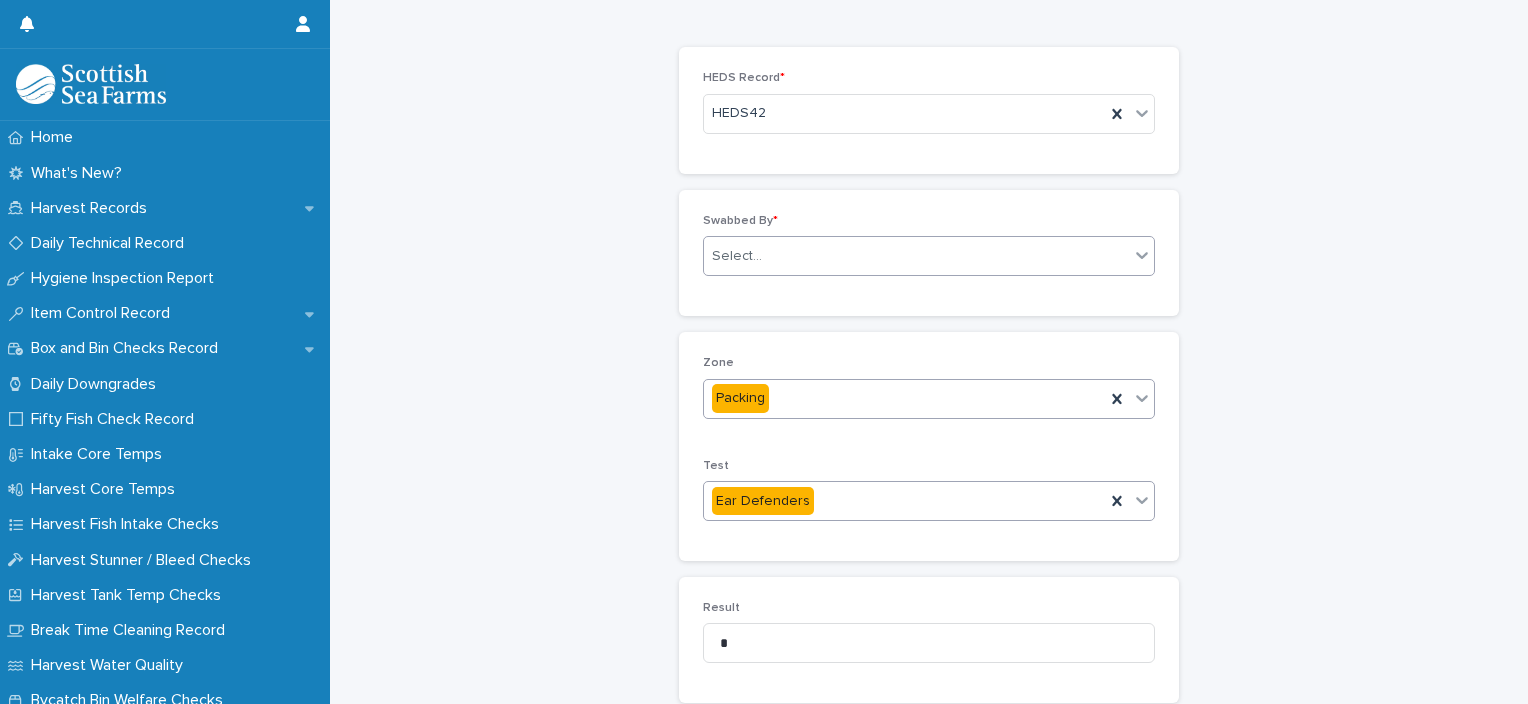 click on "Select..." at bounding box center [916, 256] 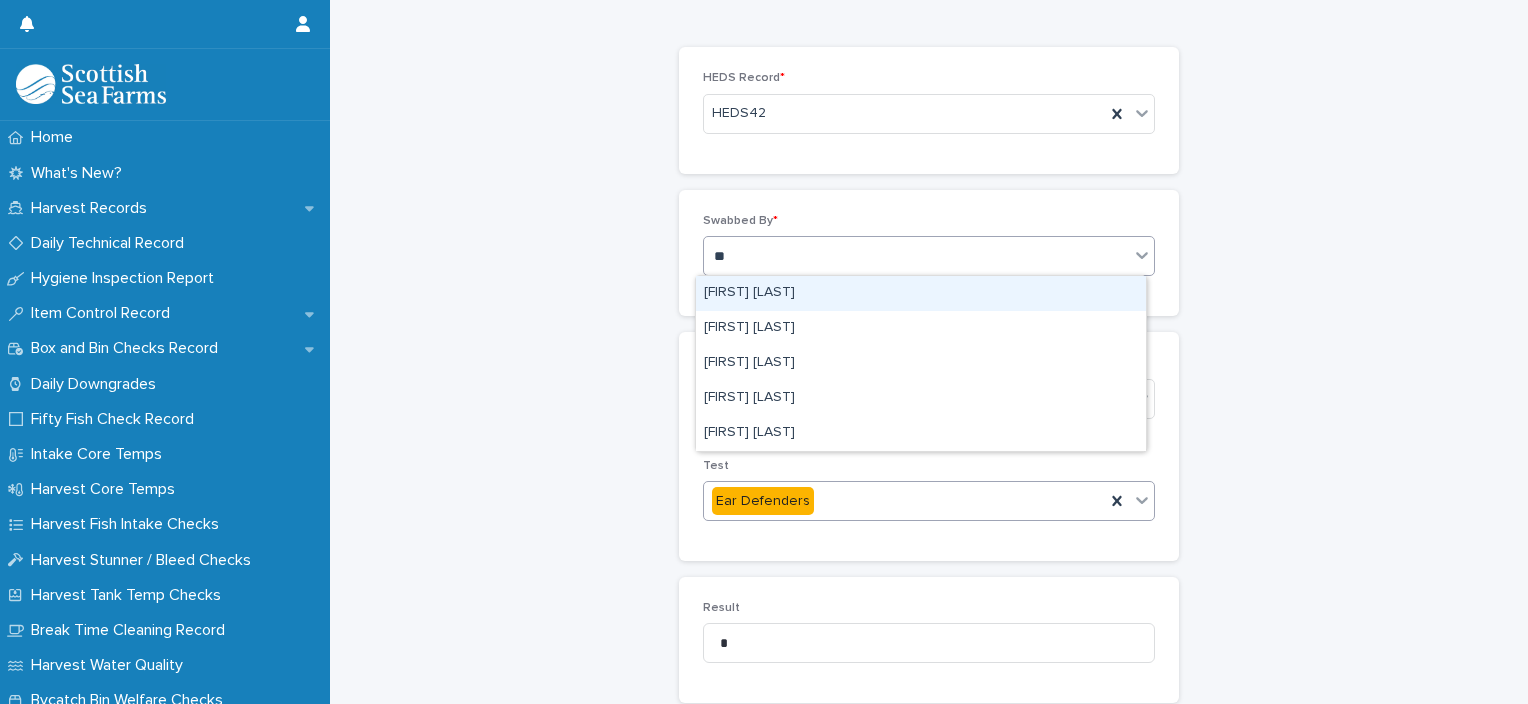 type on "***" 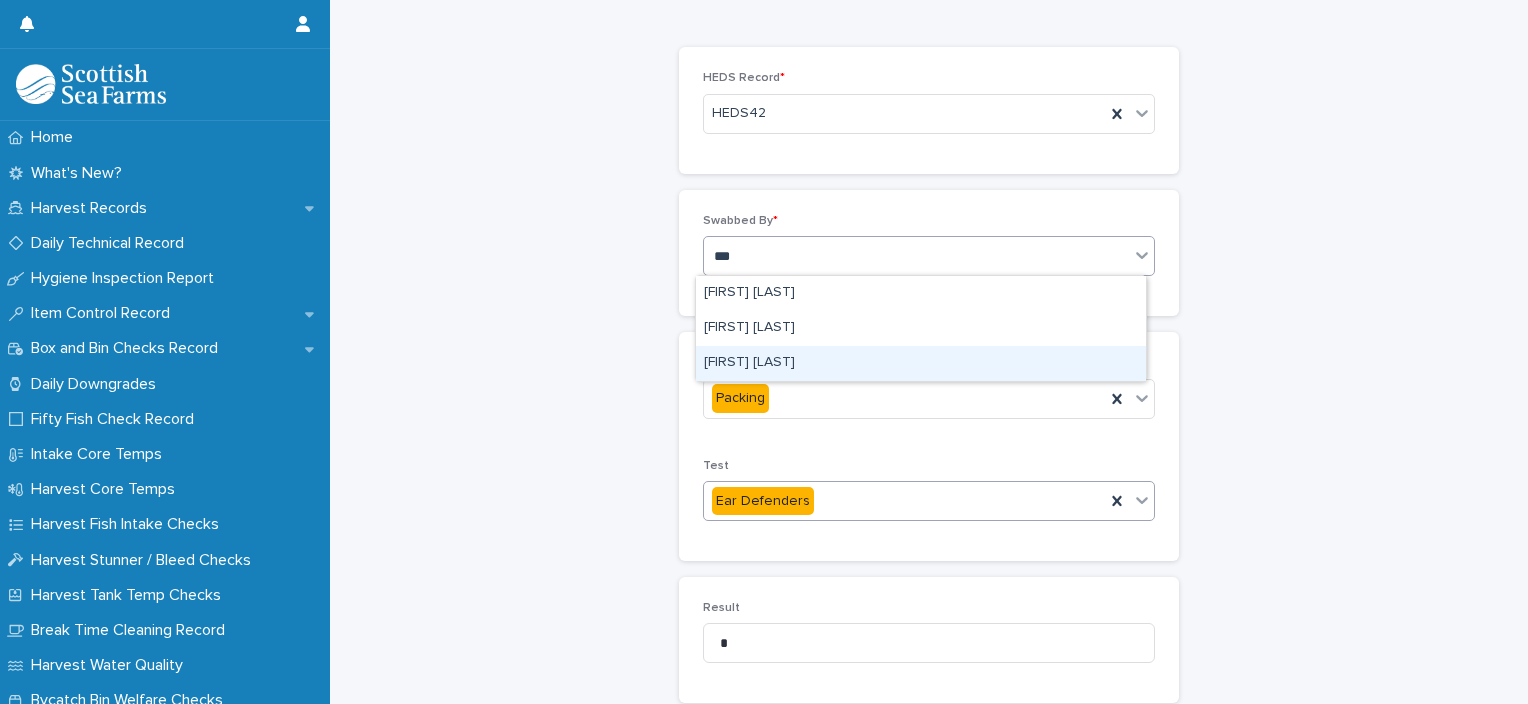 click on "Ionel Stoica" at bounding box center (921, 363) 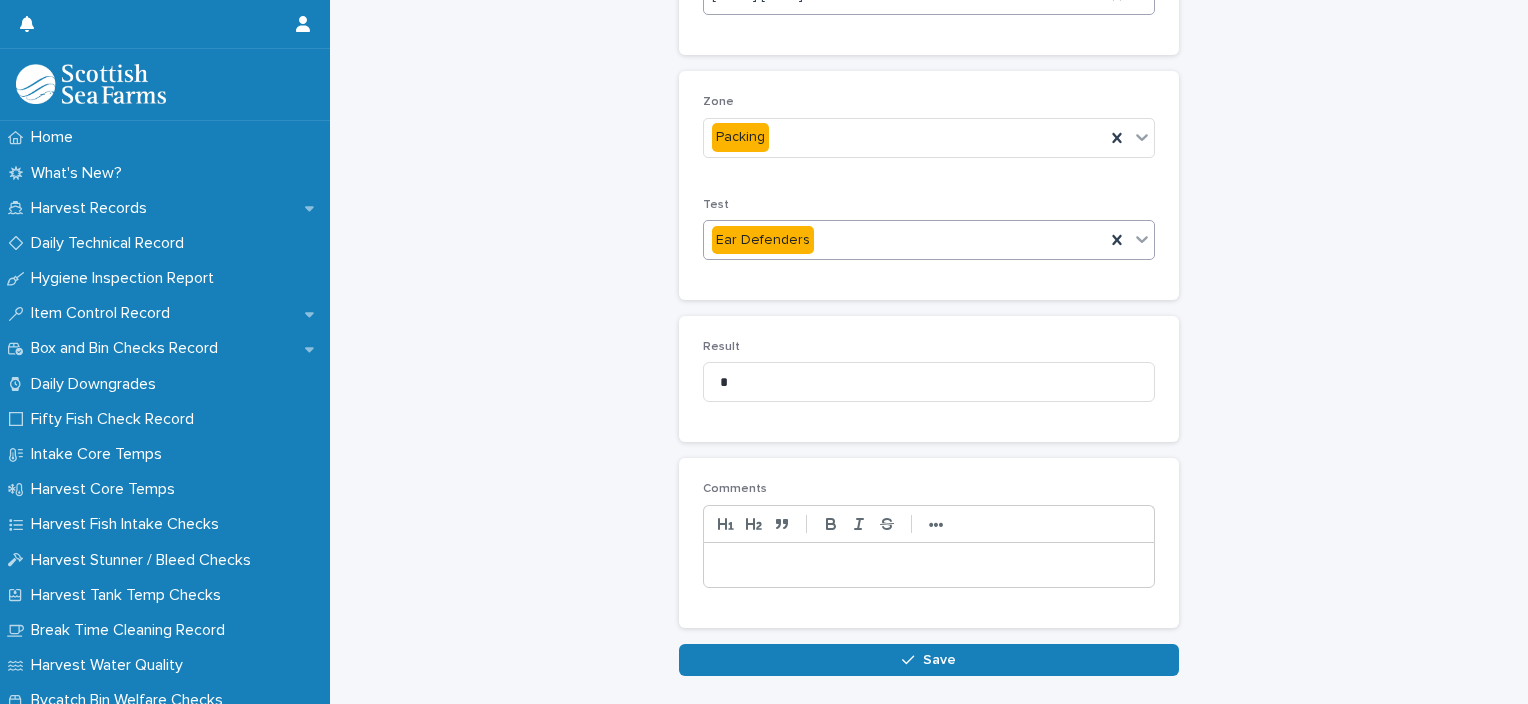 scroll, scrollTop: 441, scrollLeft: 0, axis: vertical 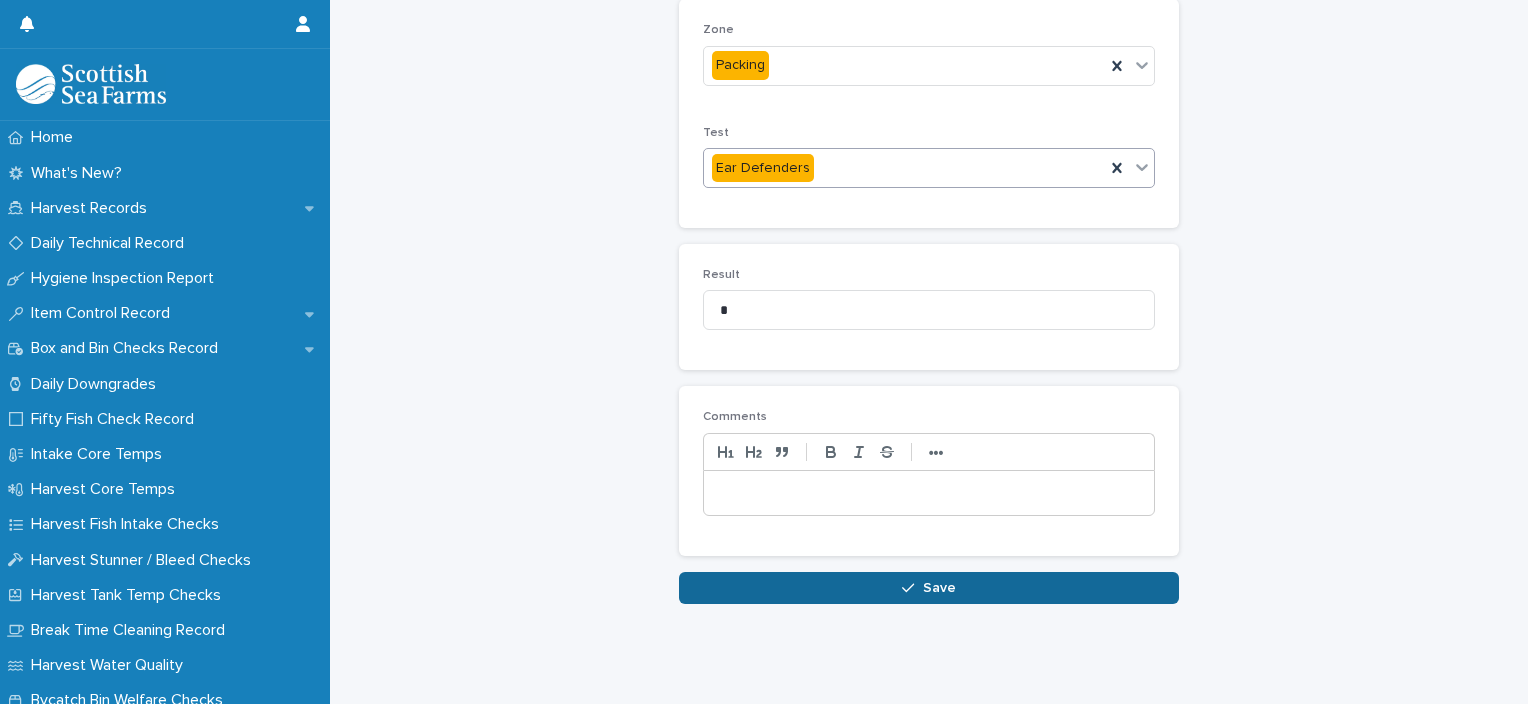 click on "Save" at bounding box center [939, 588] 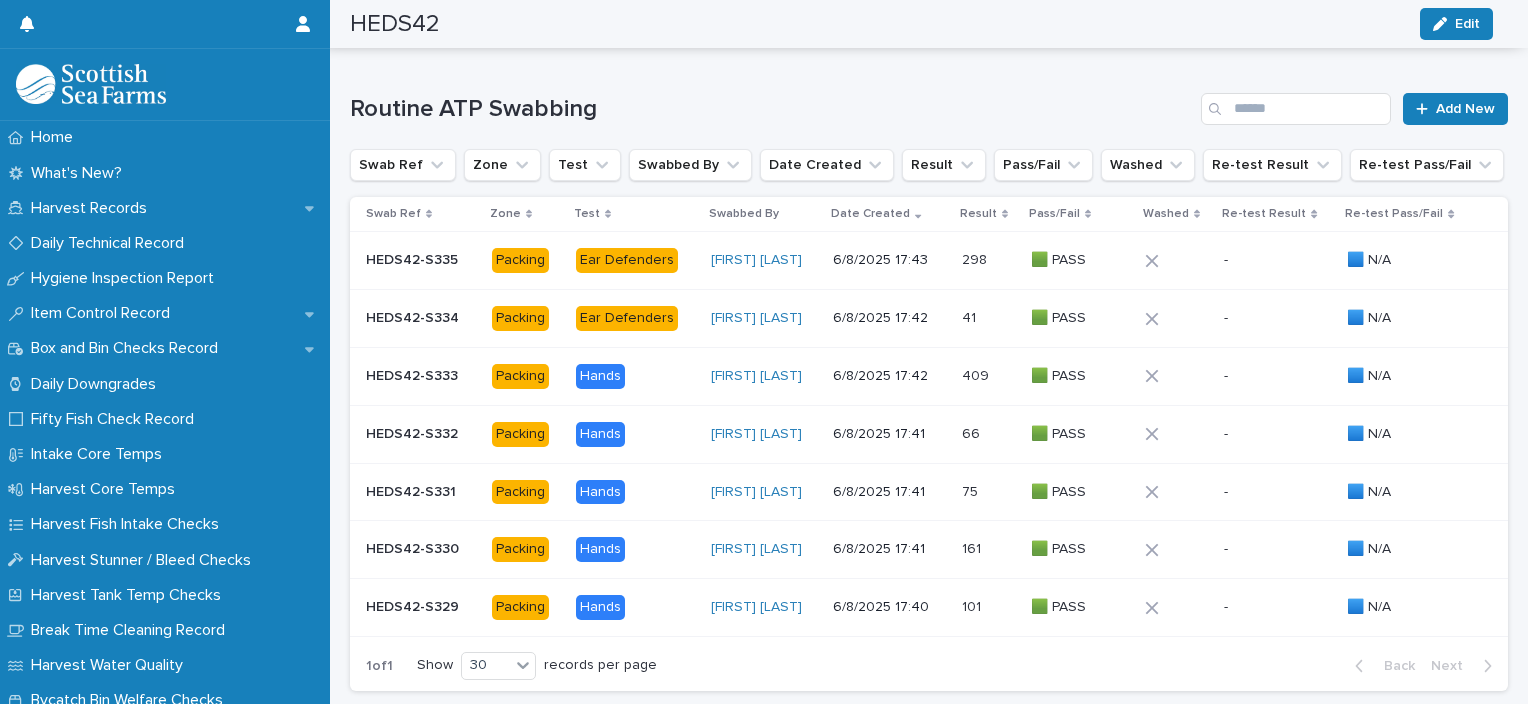 scroll, scrollTop: 599, scrollLeft: 0, axis: vertical 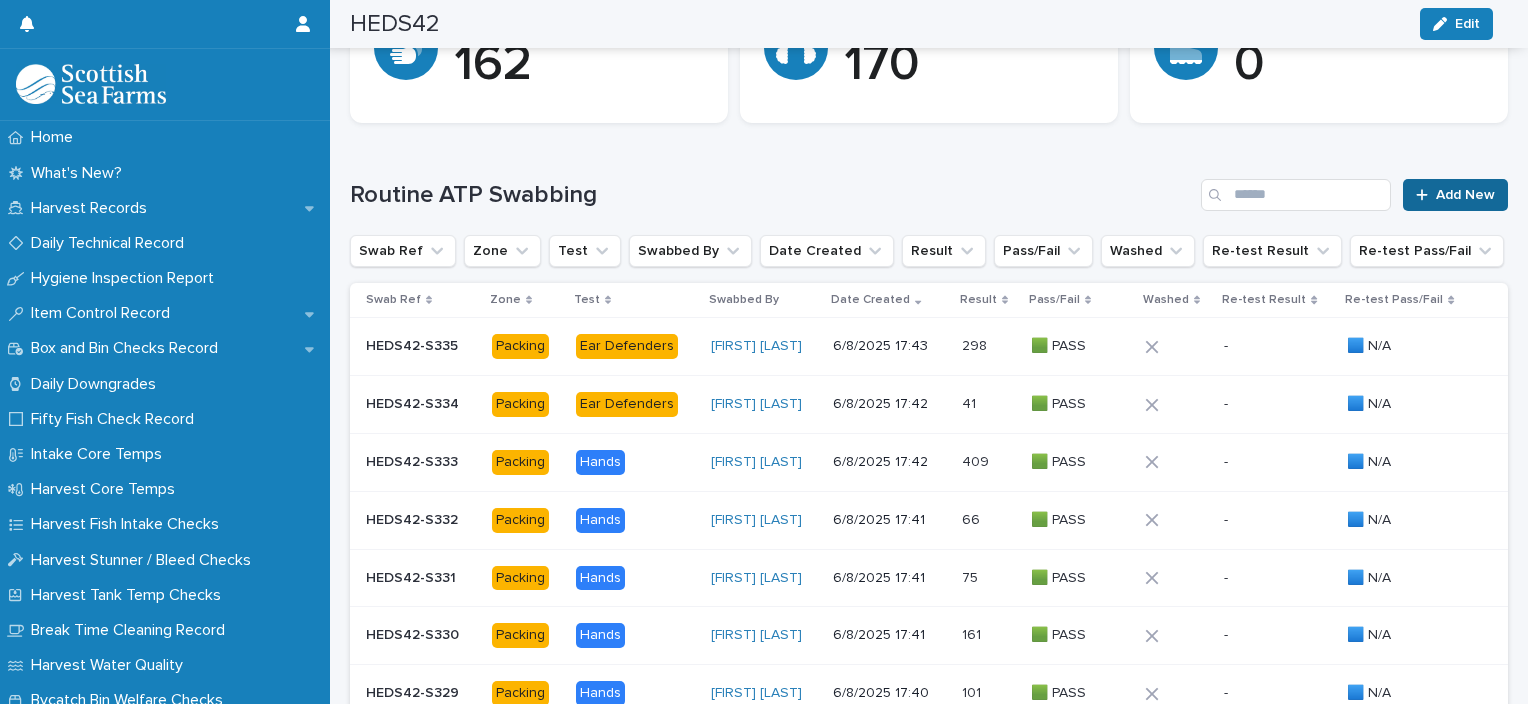 click at bounding box center [1426, 195] 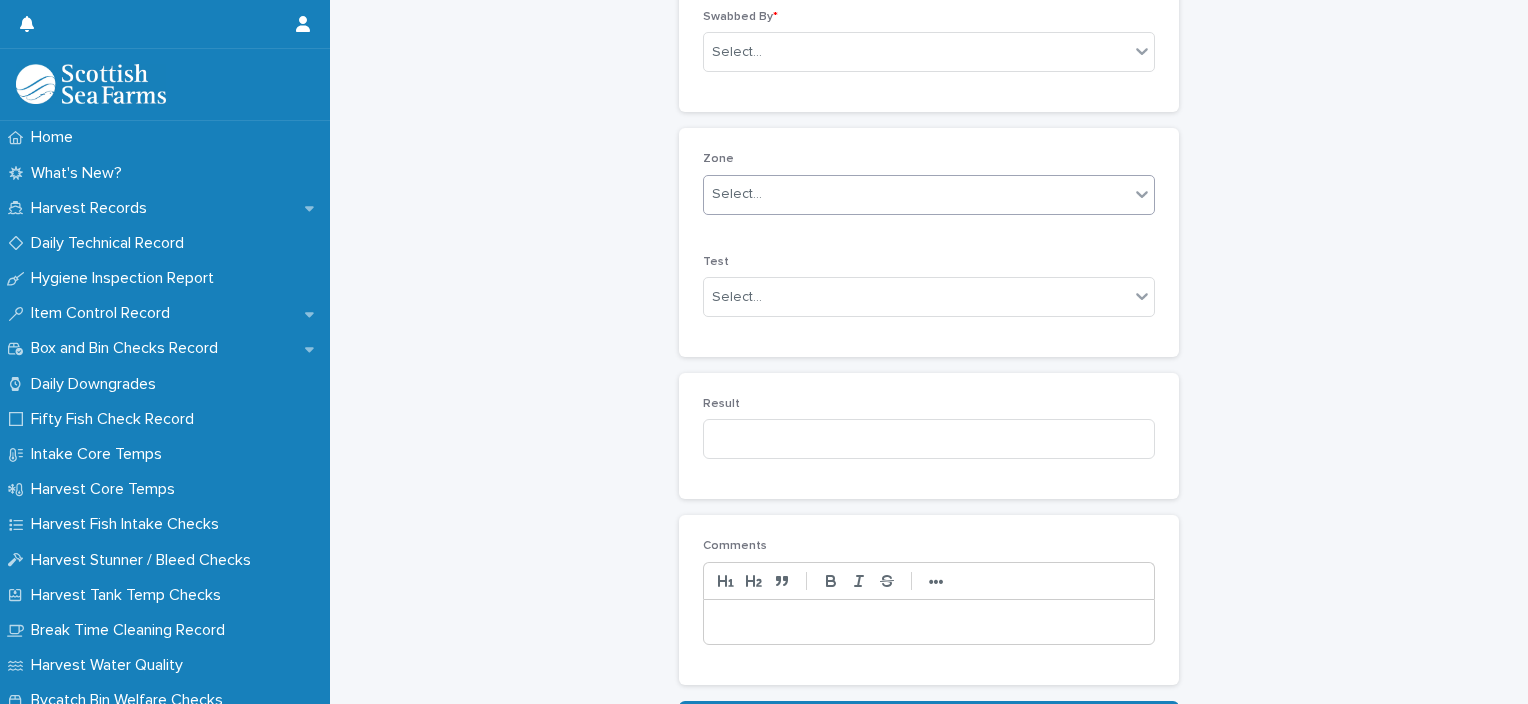 scroll, scrollTop: 96, scrollLeft: 0, axis: vertical 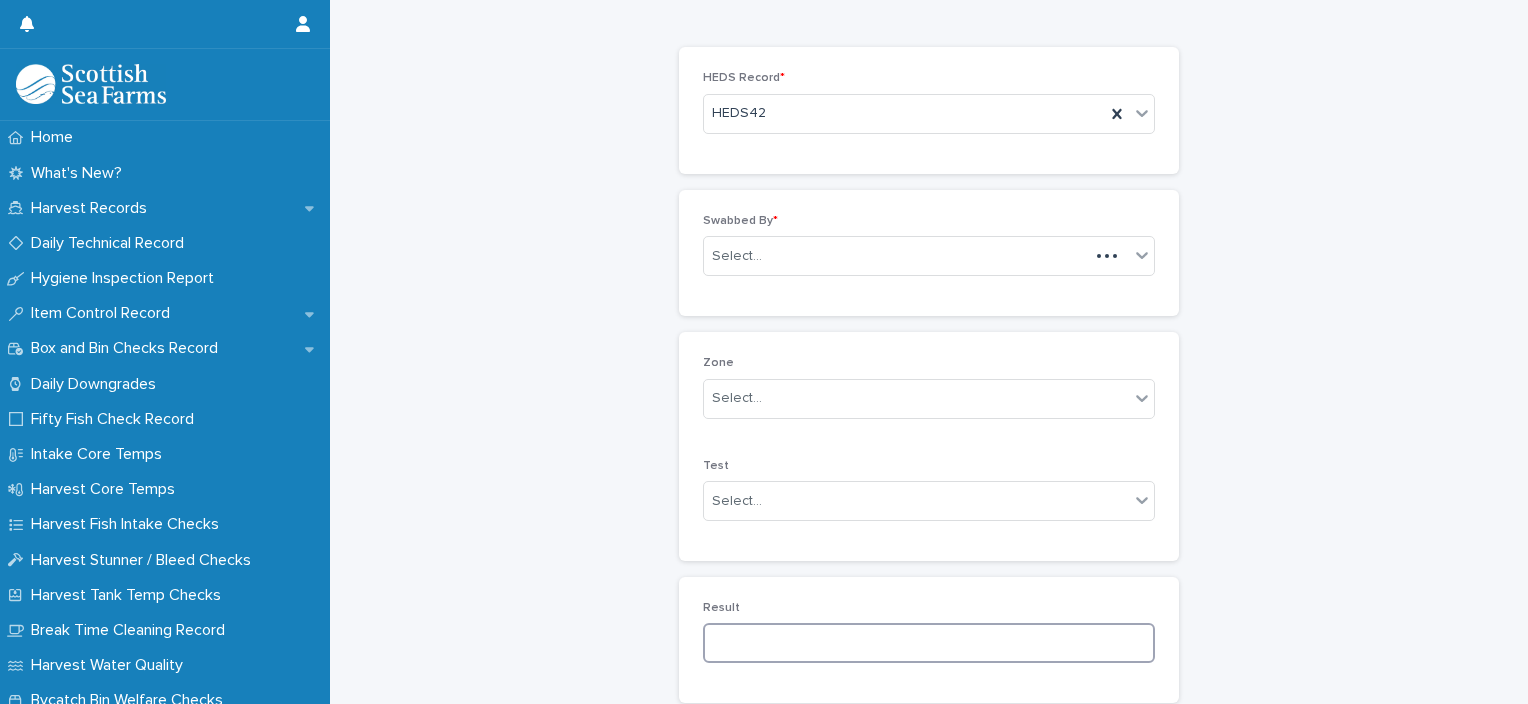 click at bounding box center [929, 643] 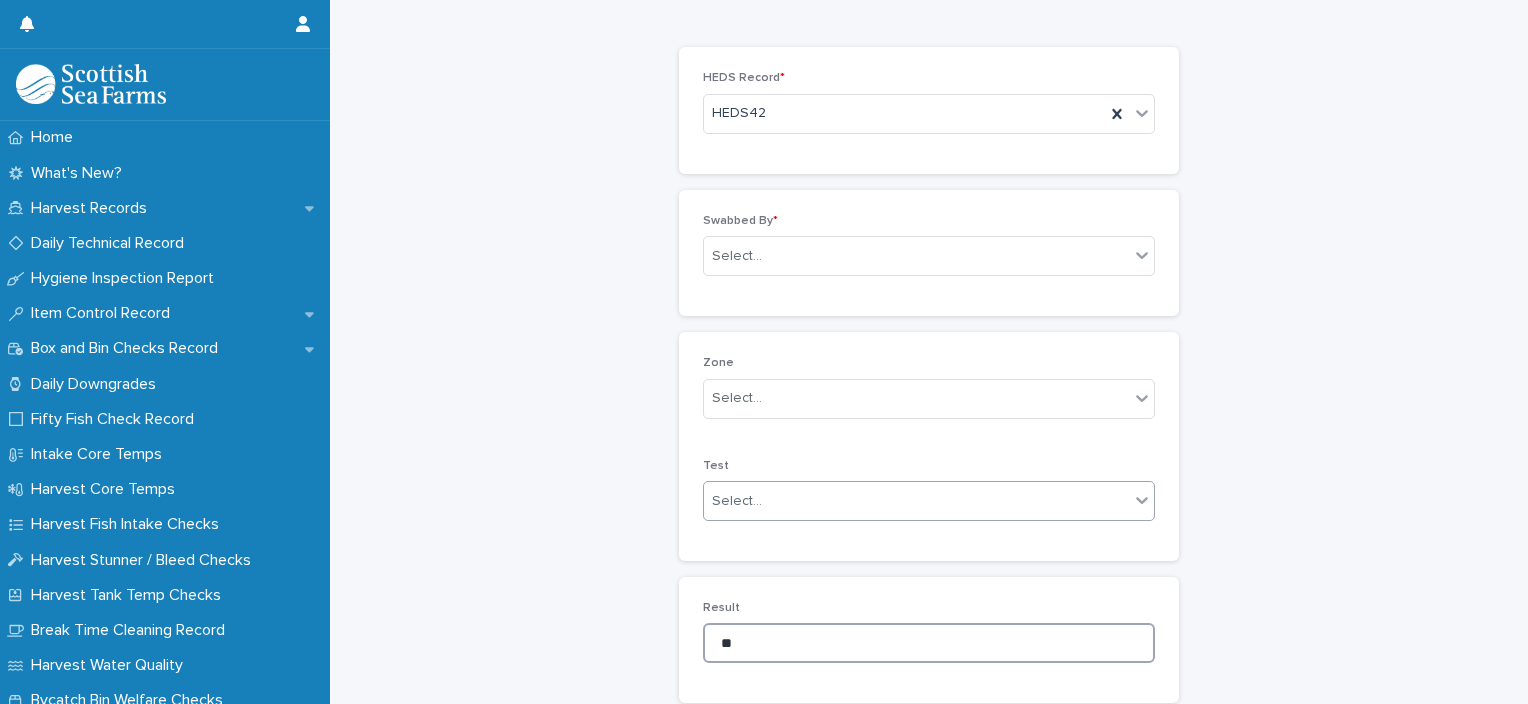 type on "**" 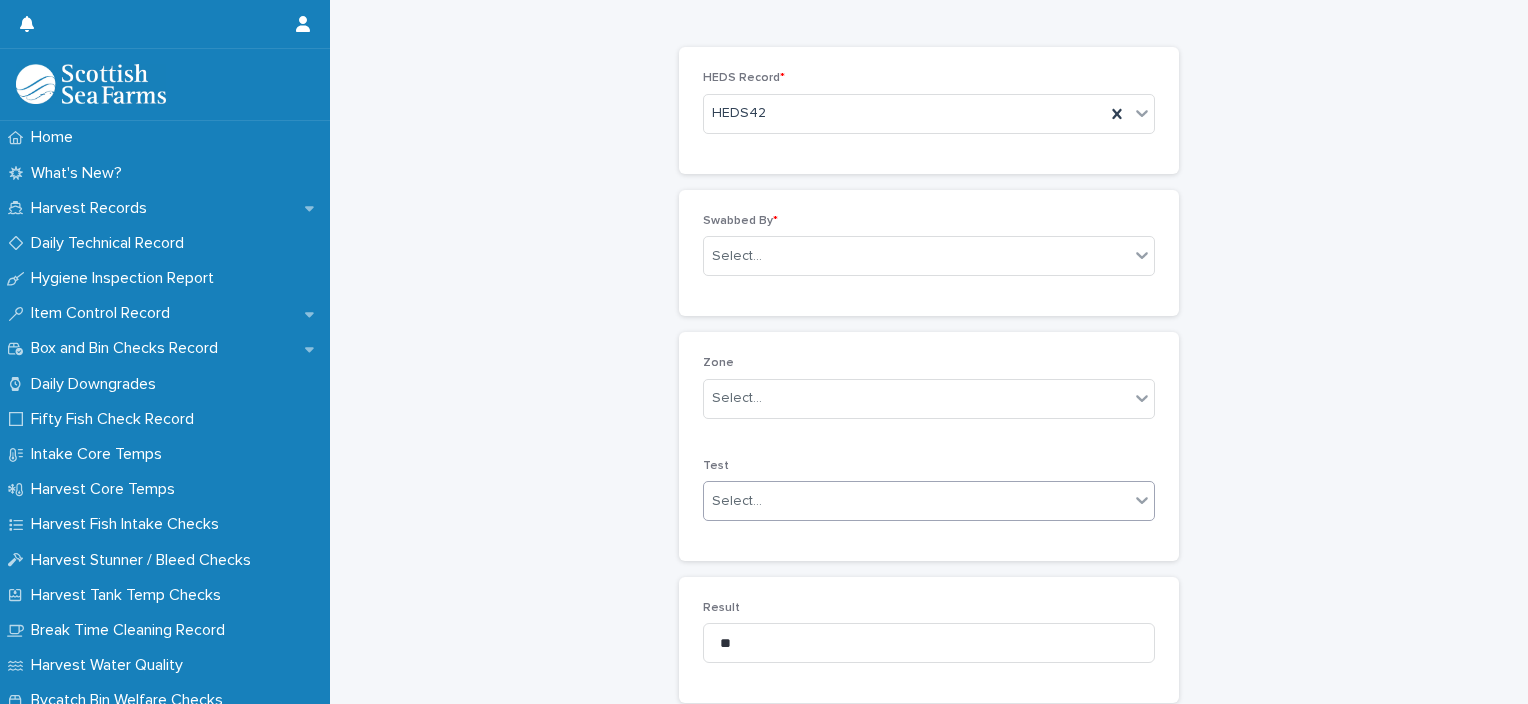 click on "Select..." at bounding box center (916, 501) 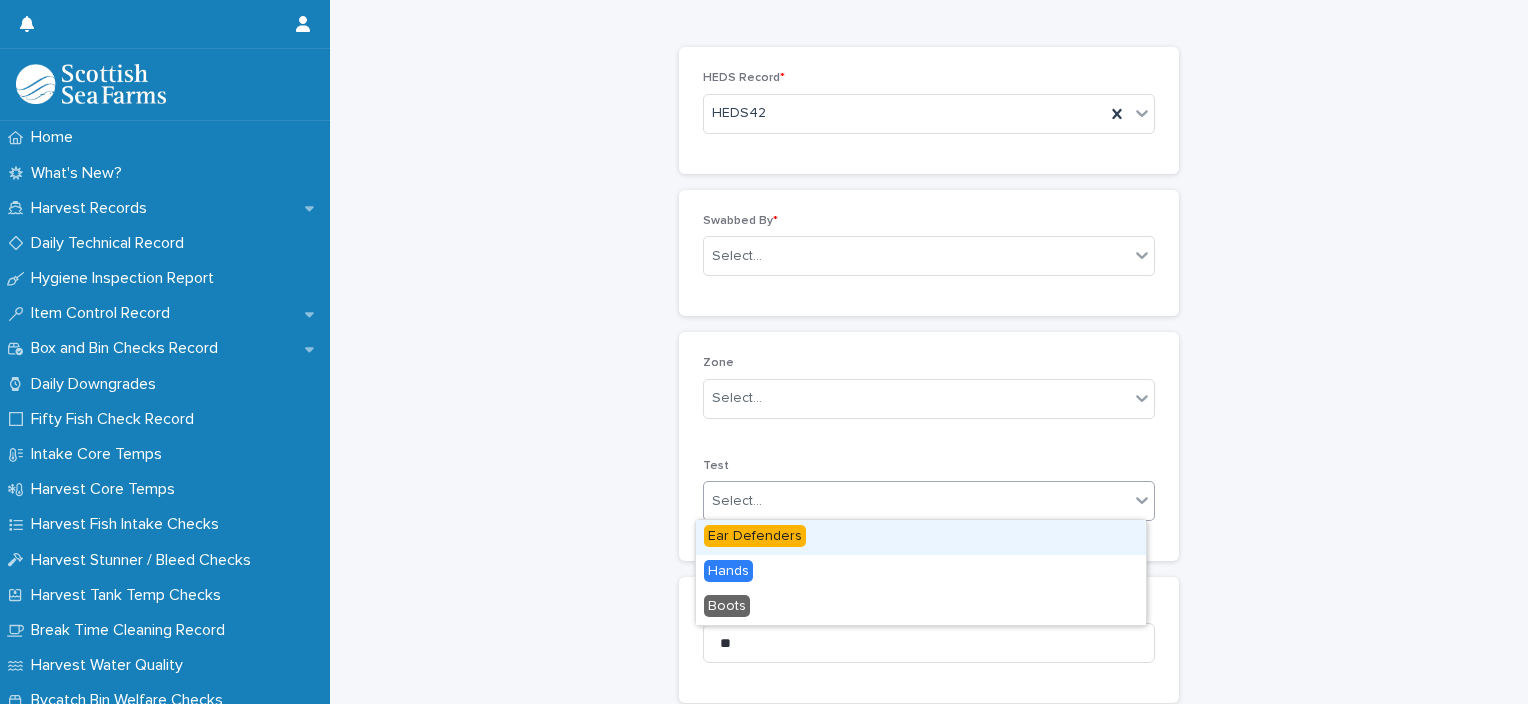 click on "Ear Defenders" at bounding box center [755, 536] 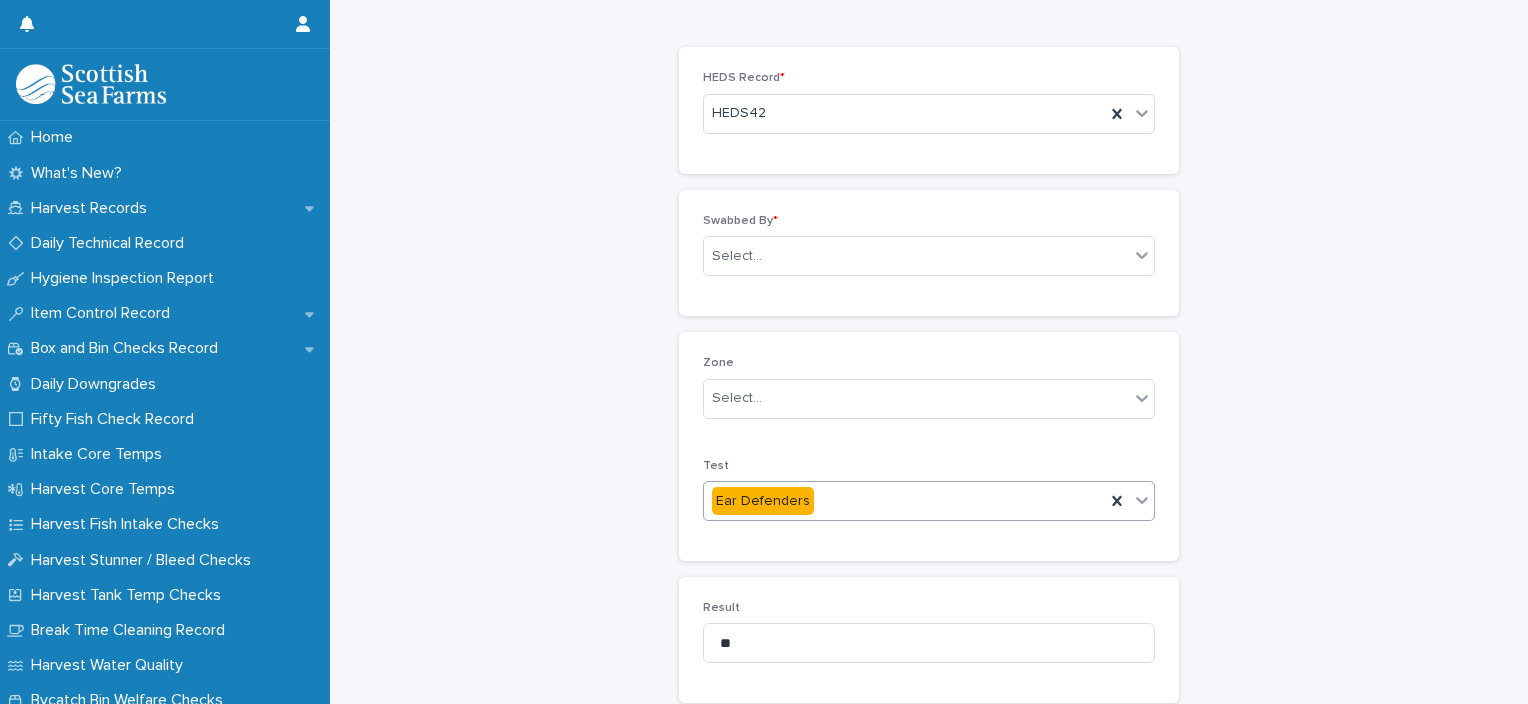 click on "Zone Select..." at bounding box center (929, 395) 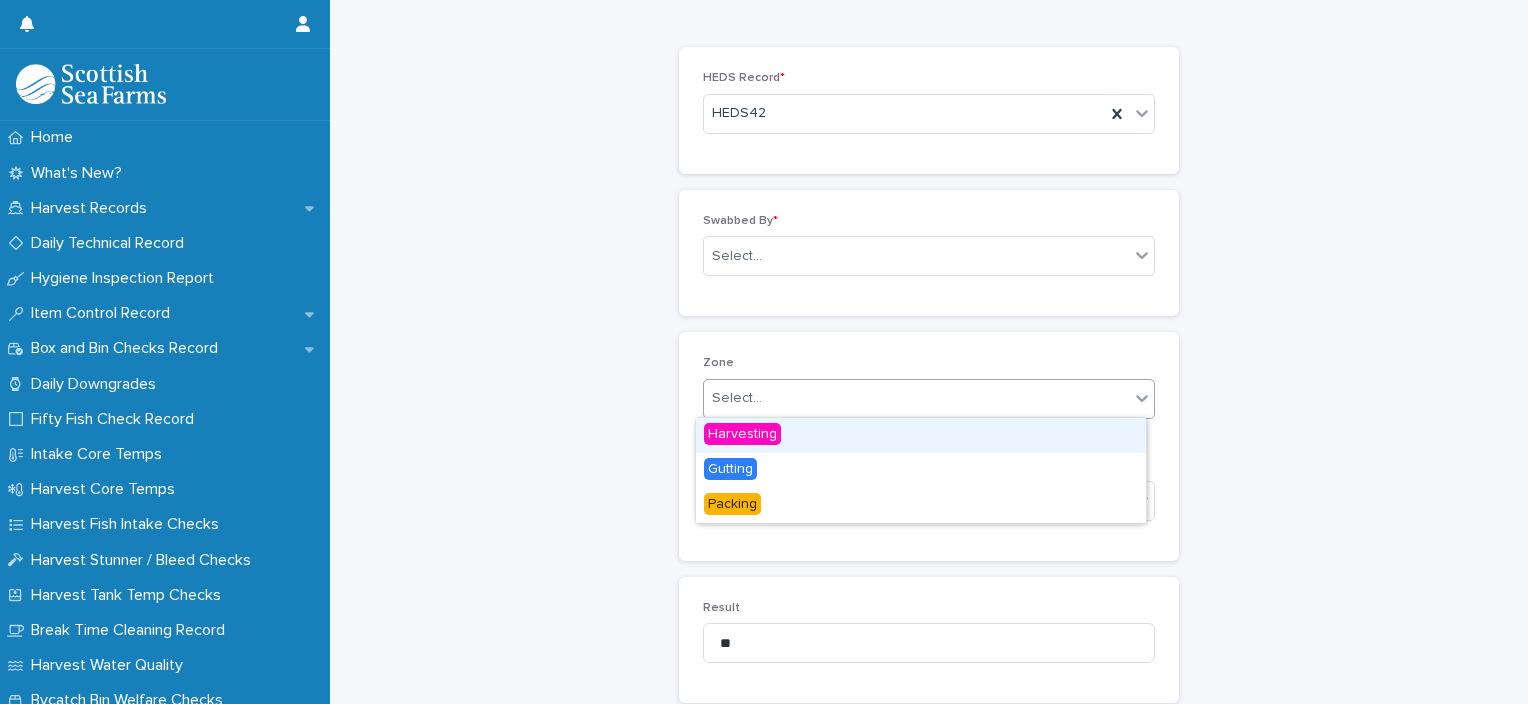click on "Select..." at bounding box center (916, 398) 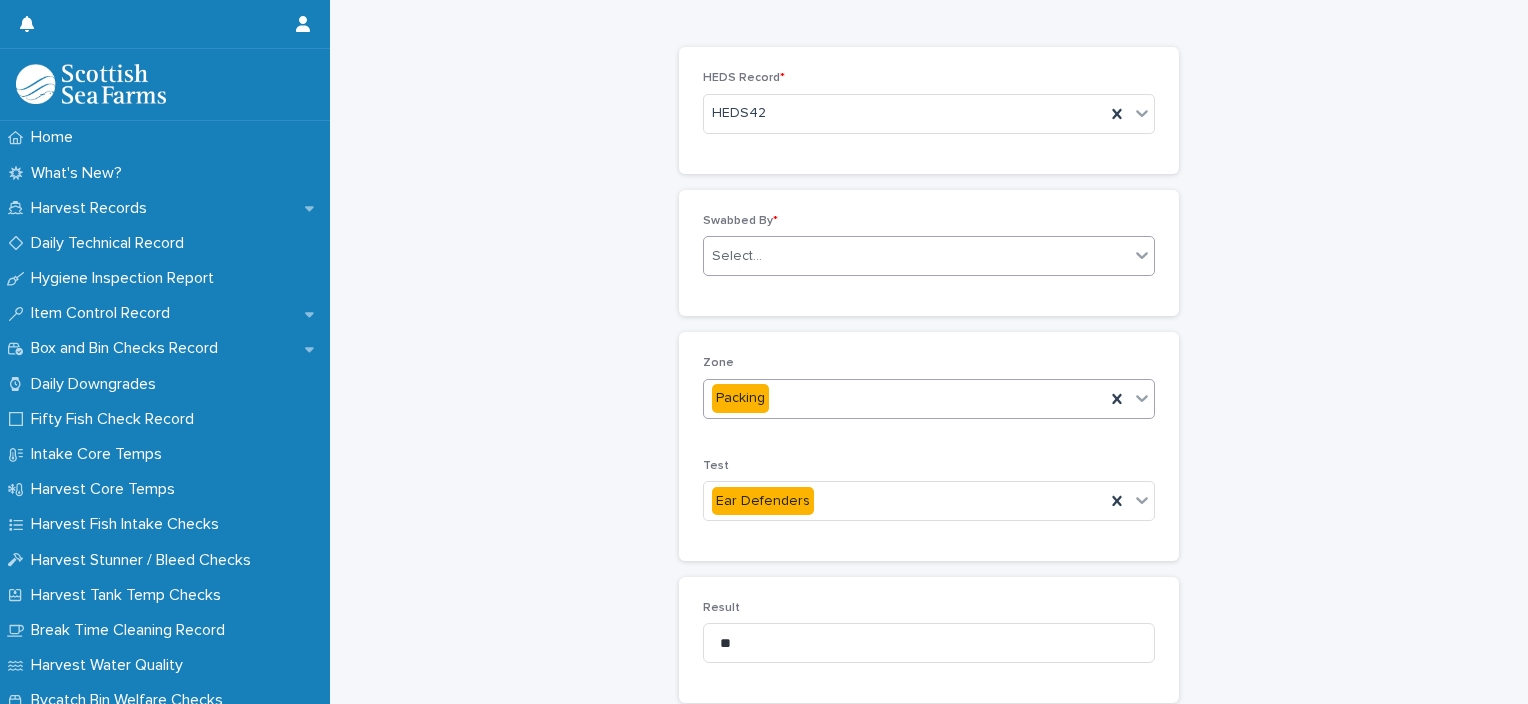 click on "Select..." at bounding box center (916, 256) 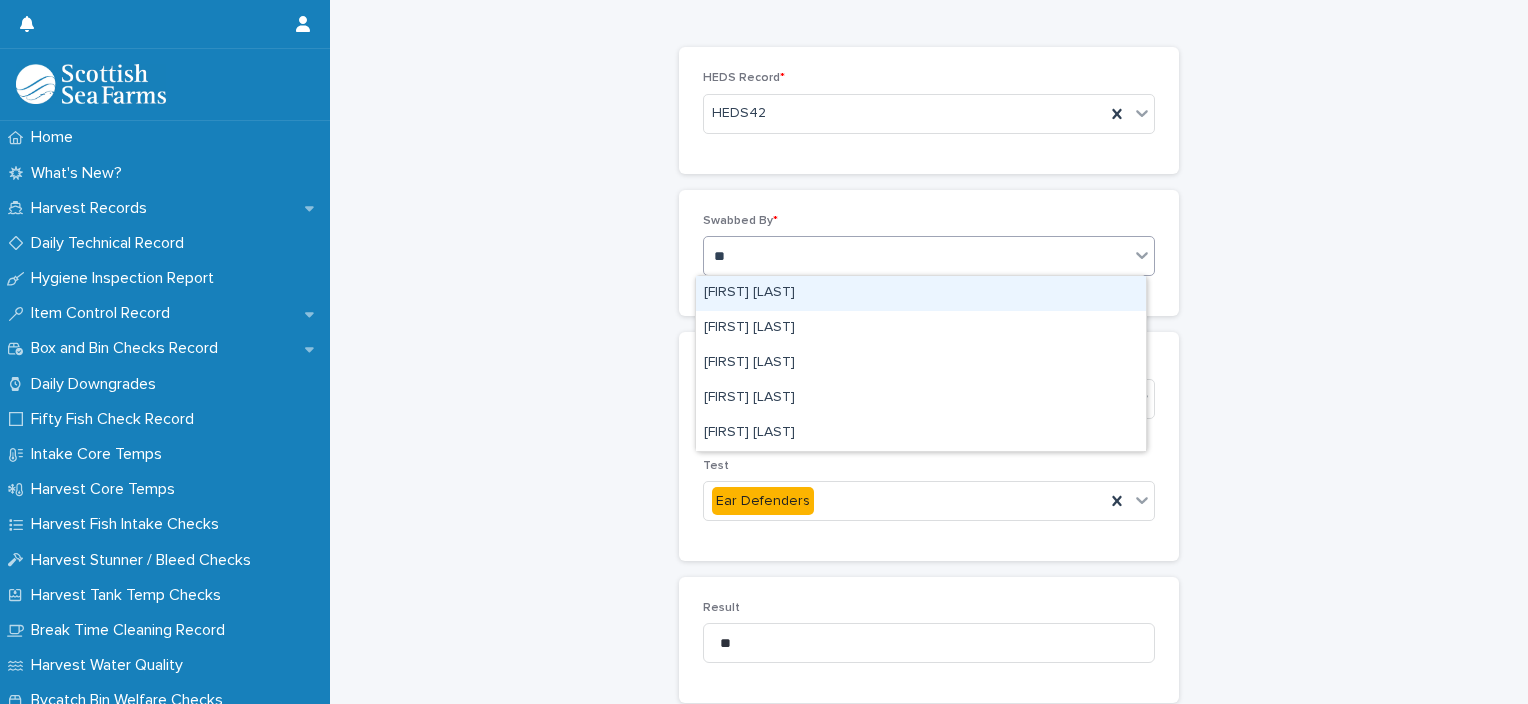 type on "***" 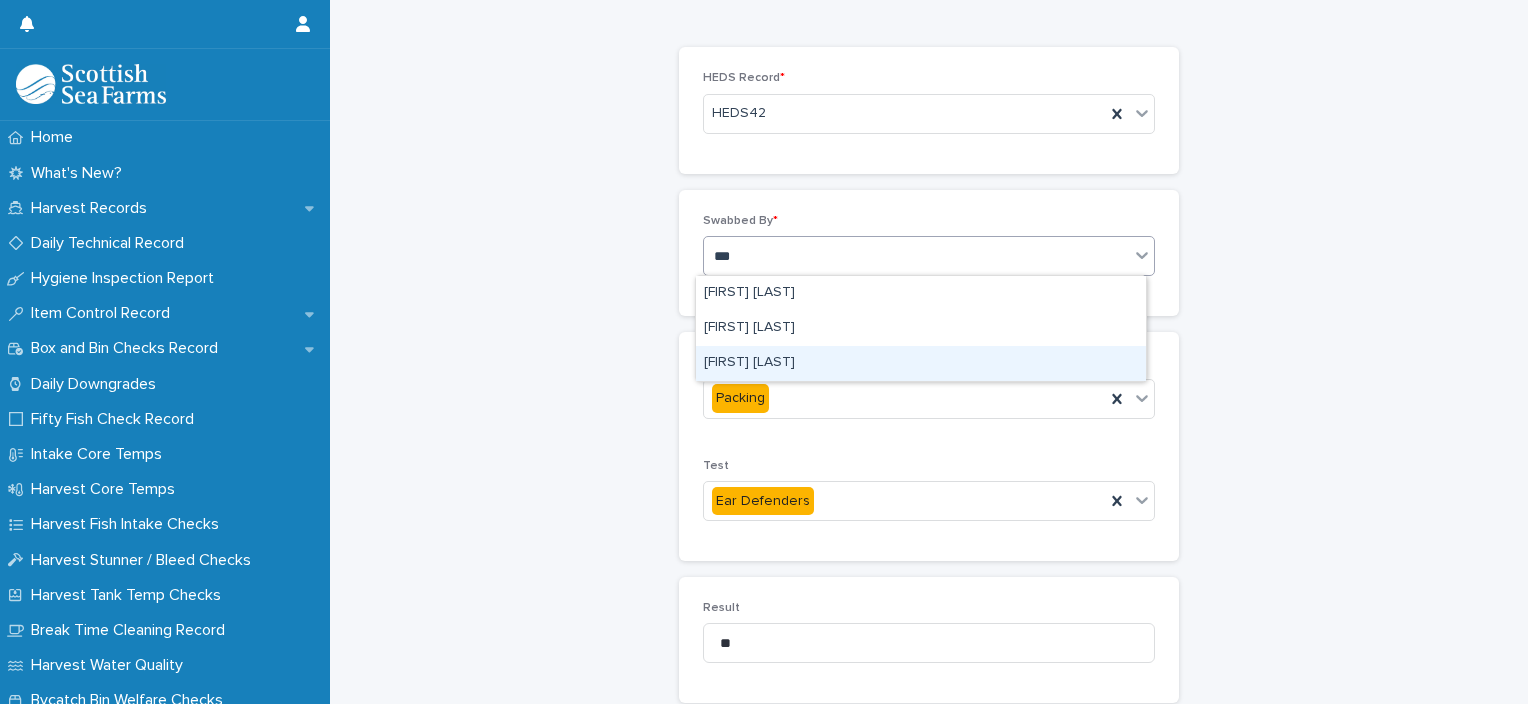 click on "Ionel Stoica" at bounding box center (921, 363) 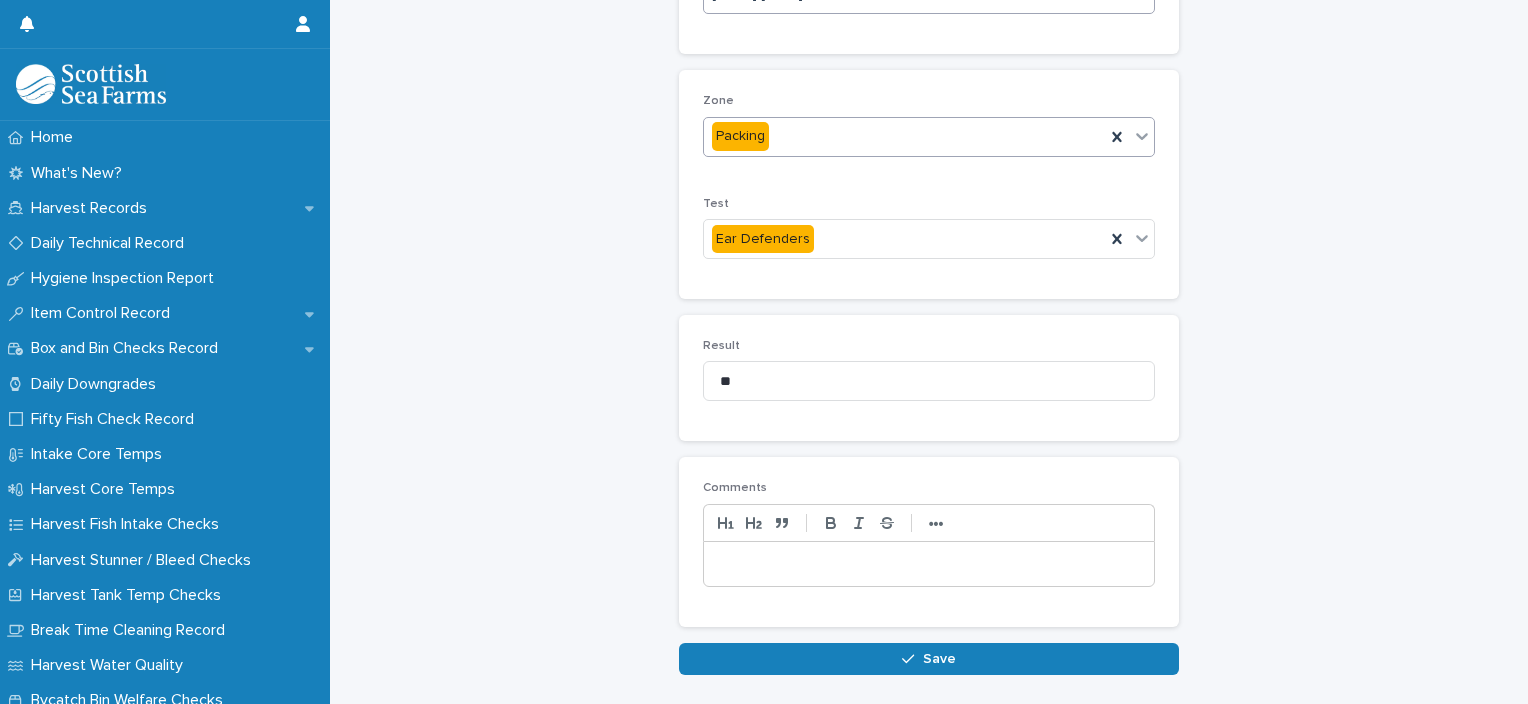 scroll, scrollTop: 396, scrollLeft: 0, axis: vertical 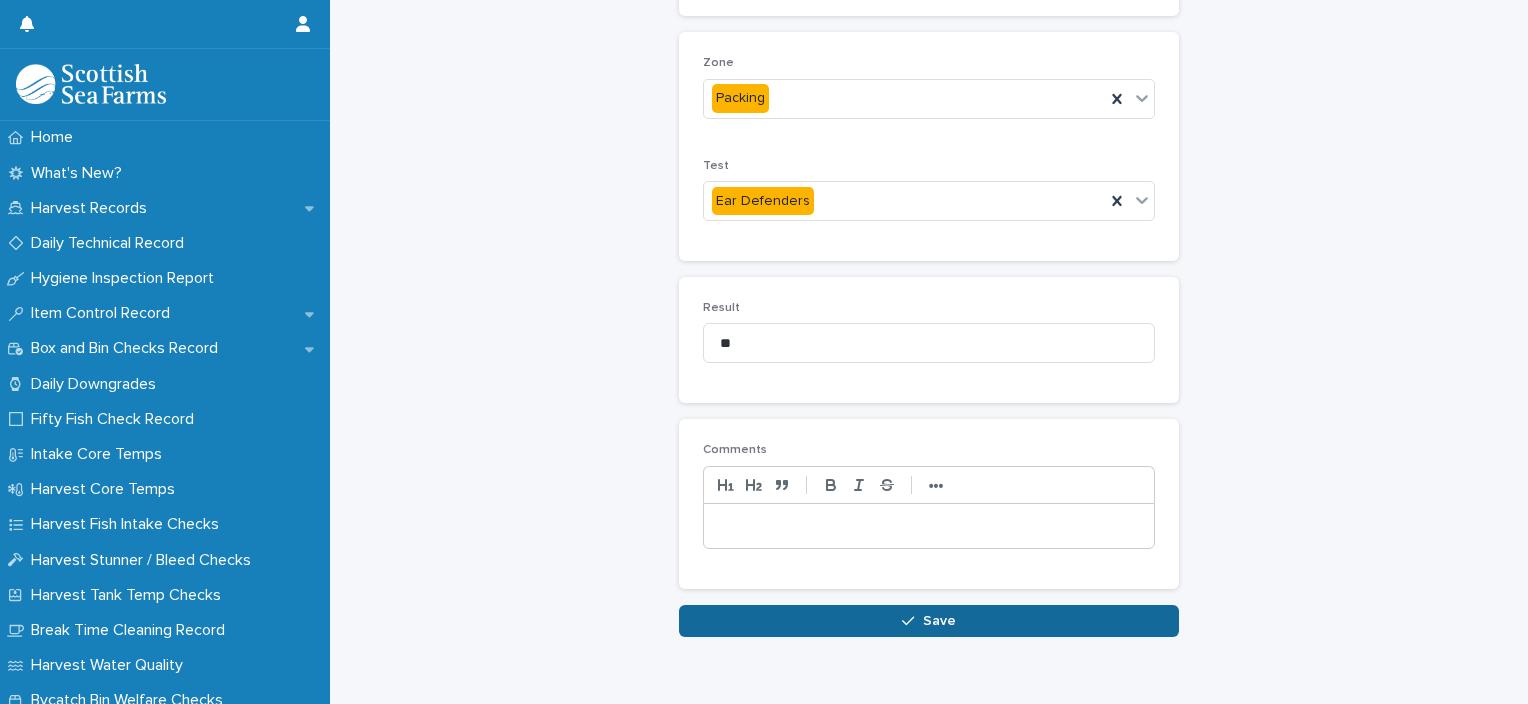 click on "Save" at bounding box center [929, 621] 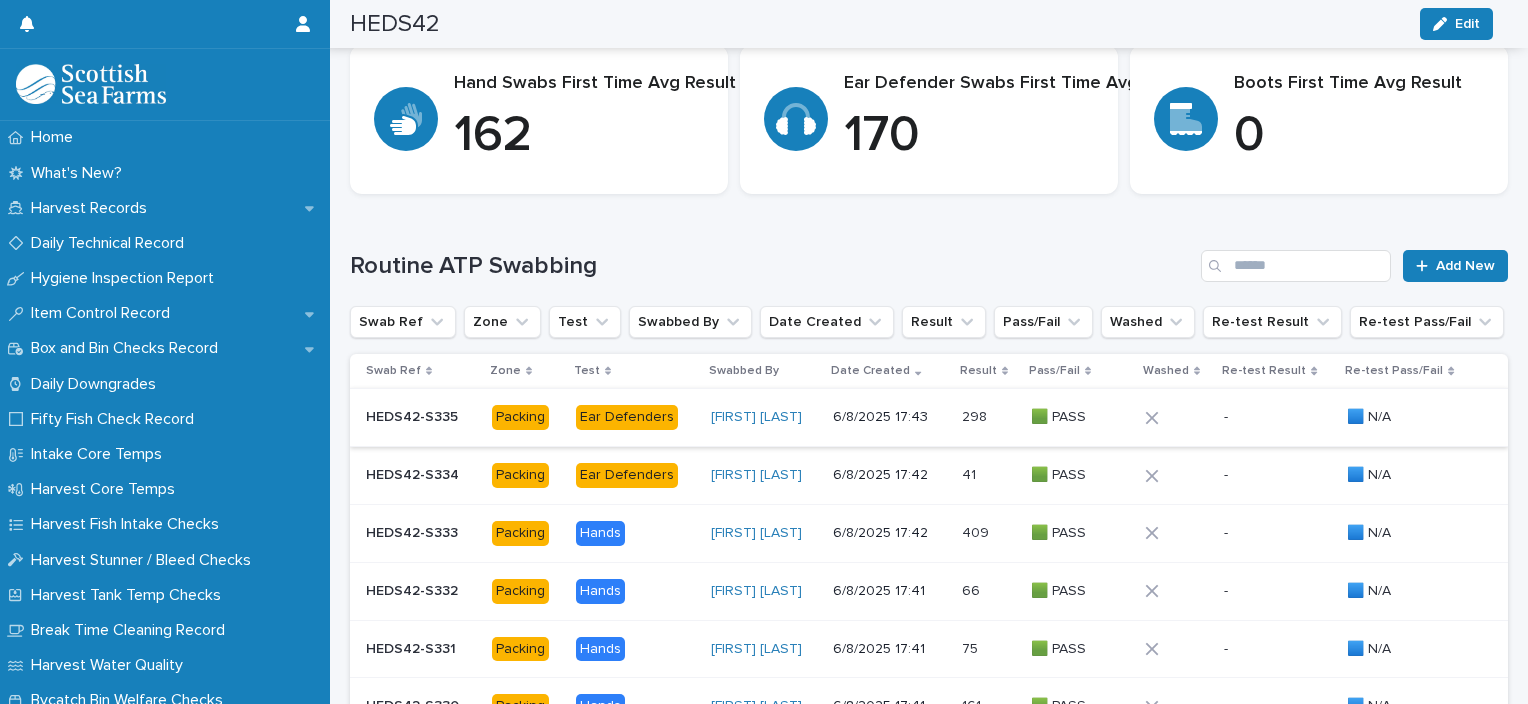 scroll, scrollTop: 556, scrollLeft: 0, axis: vertical 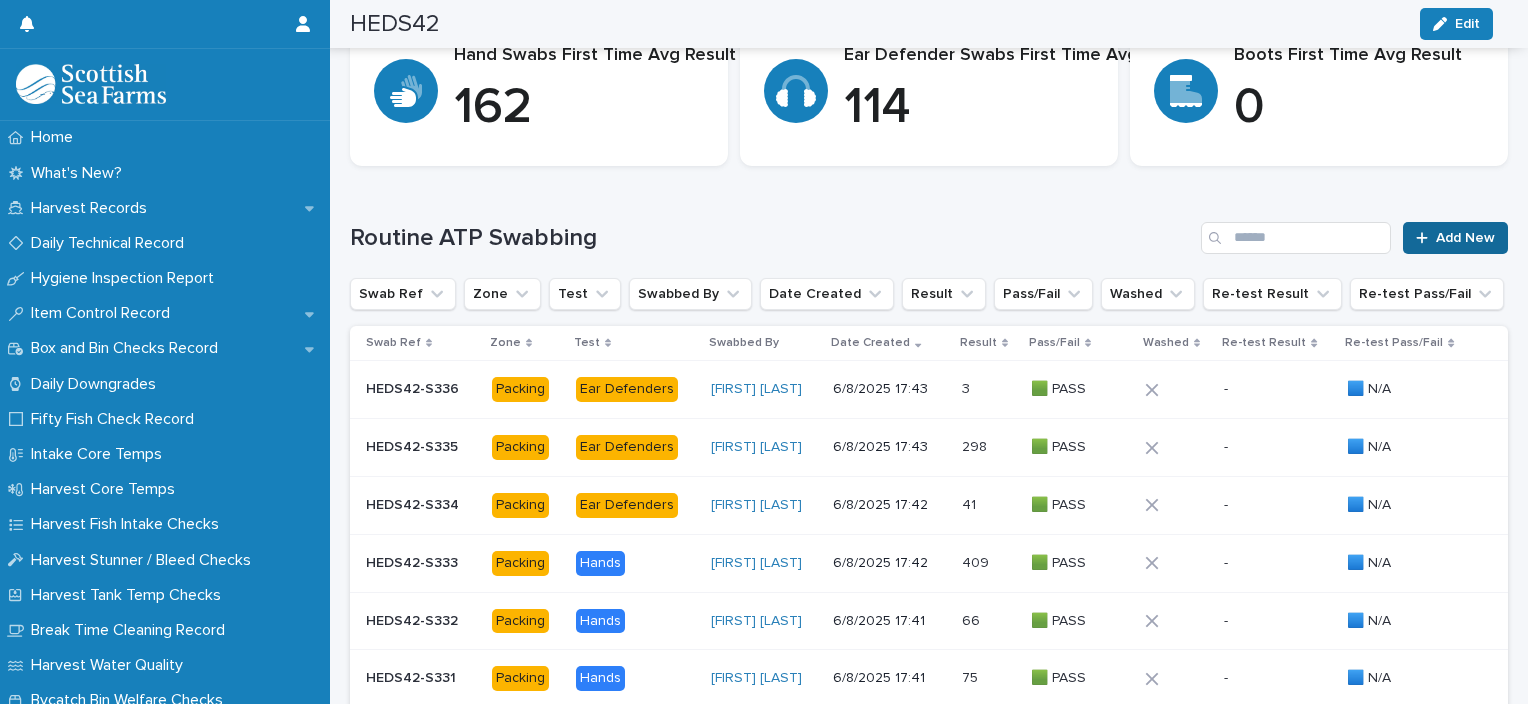 click on "Add New" at bounding box center [1465, 238] 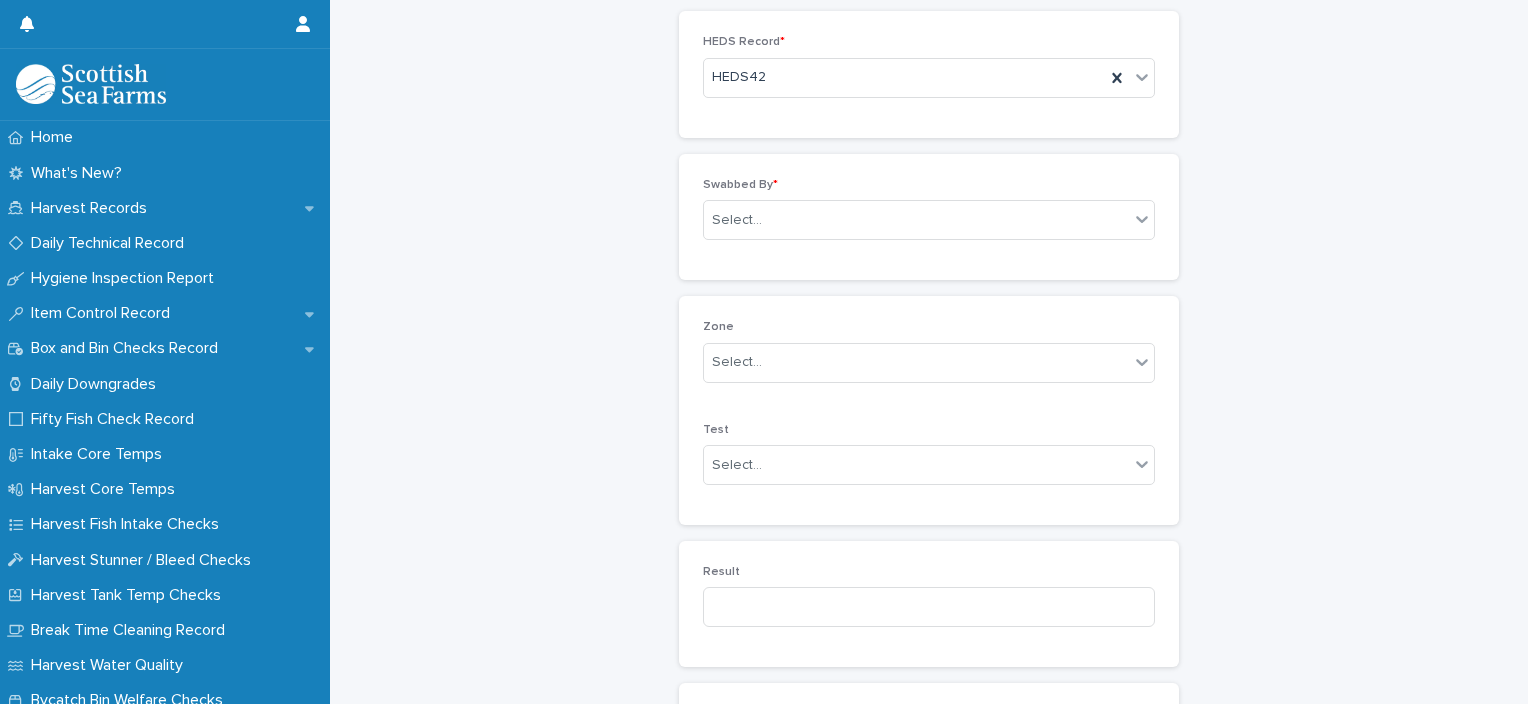 scroll, scrollTop: 96, scrollLeft: 0, axis: vertical 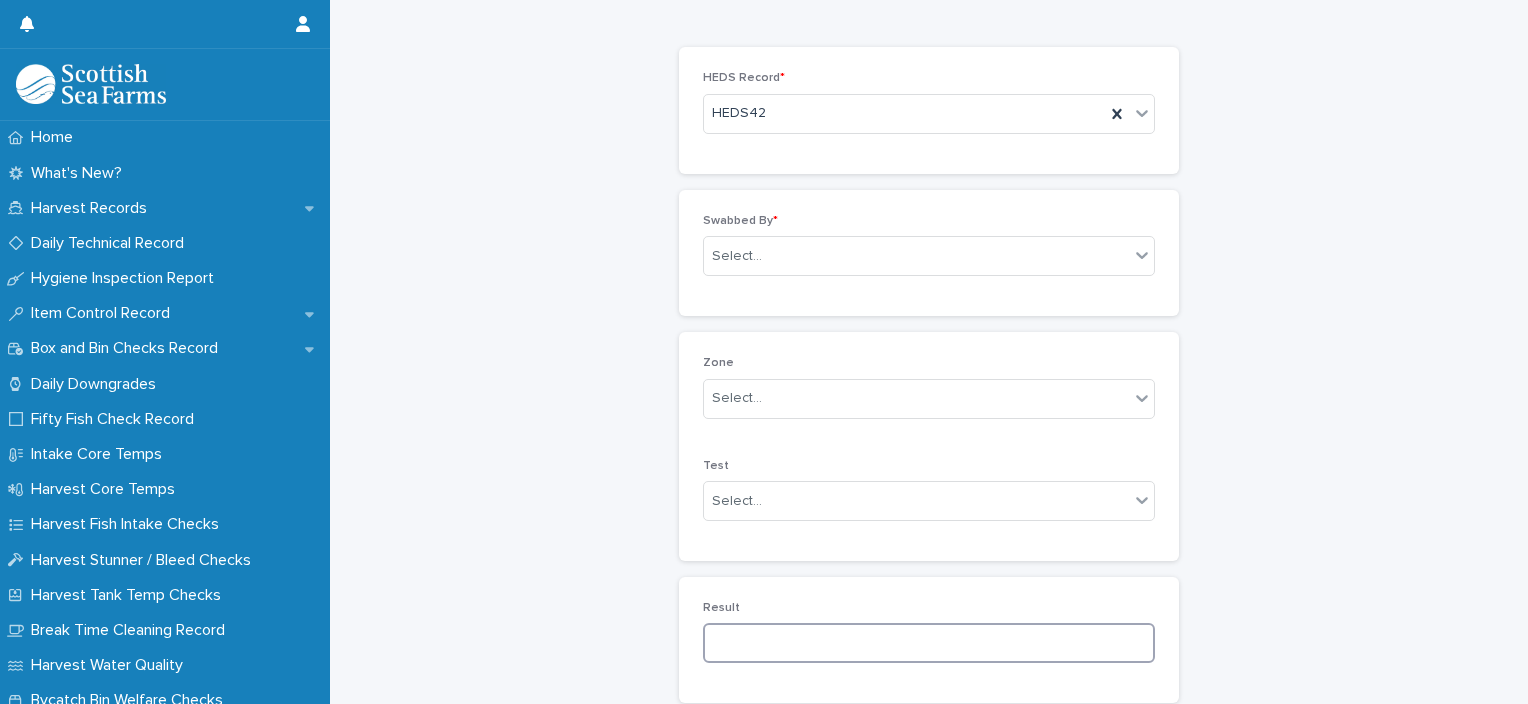 click at bounding box center (929, 643) 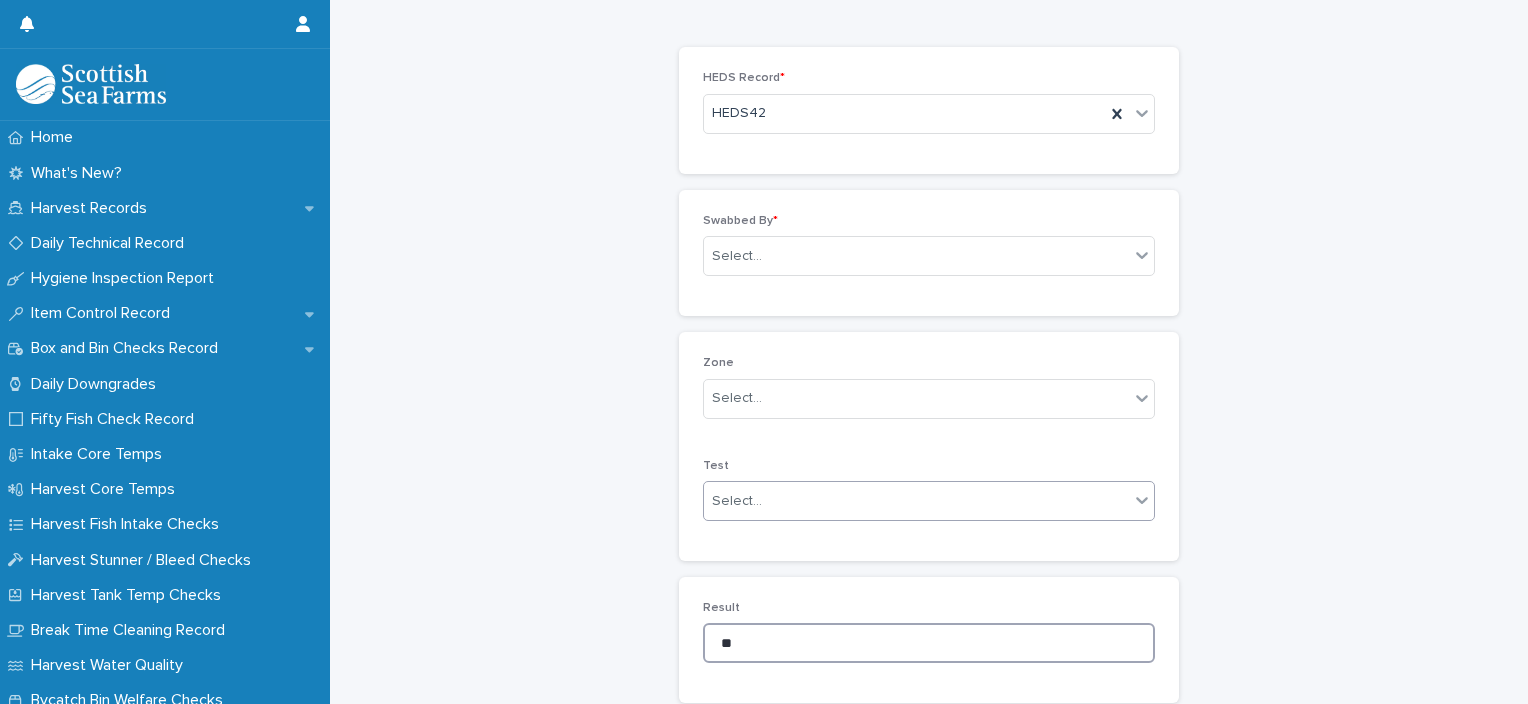 type on "**" 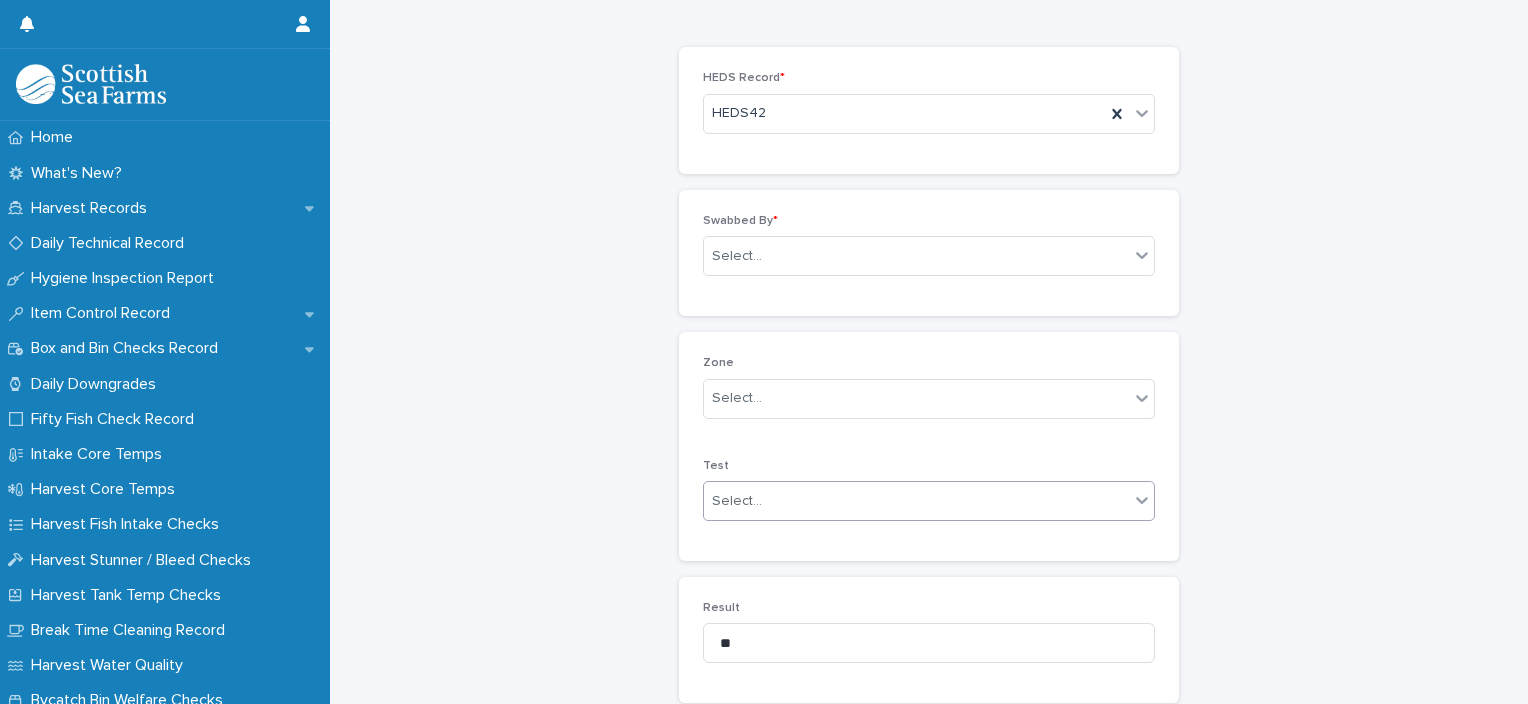 click on "Select..." at bounding box center (916, 501) 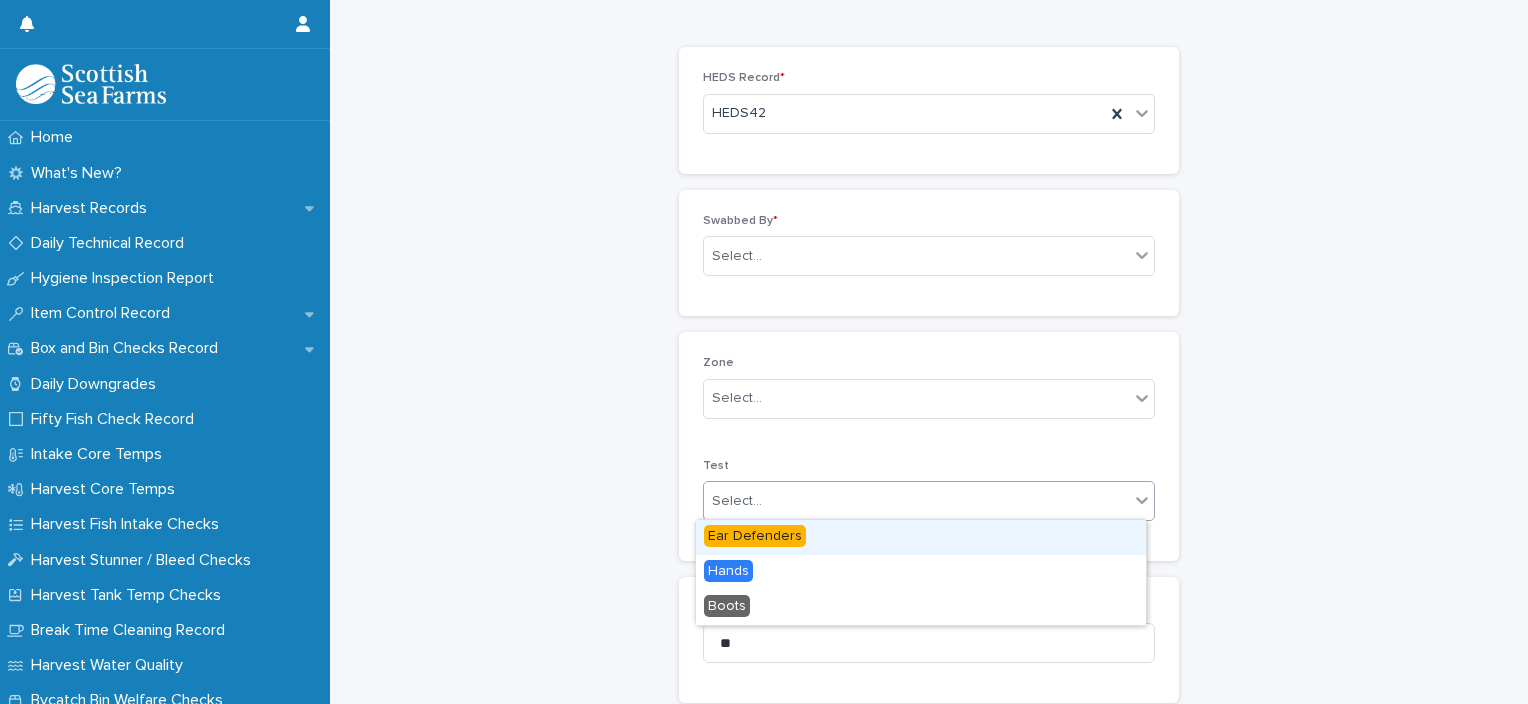 click on "Ear Defenders" at bounding box center (755, 536) 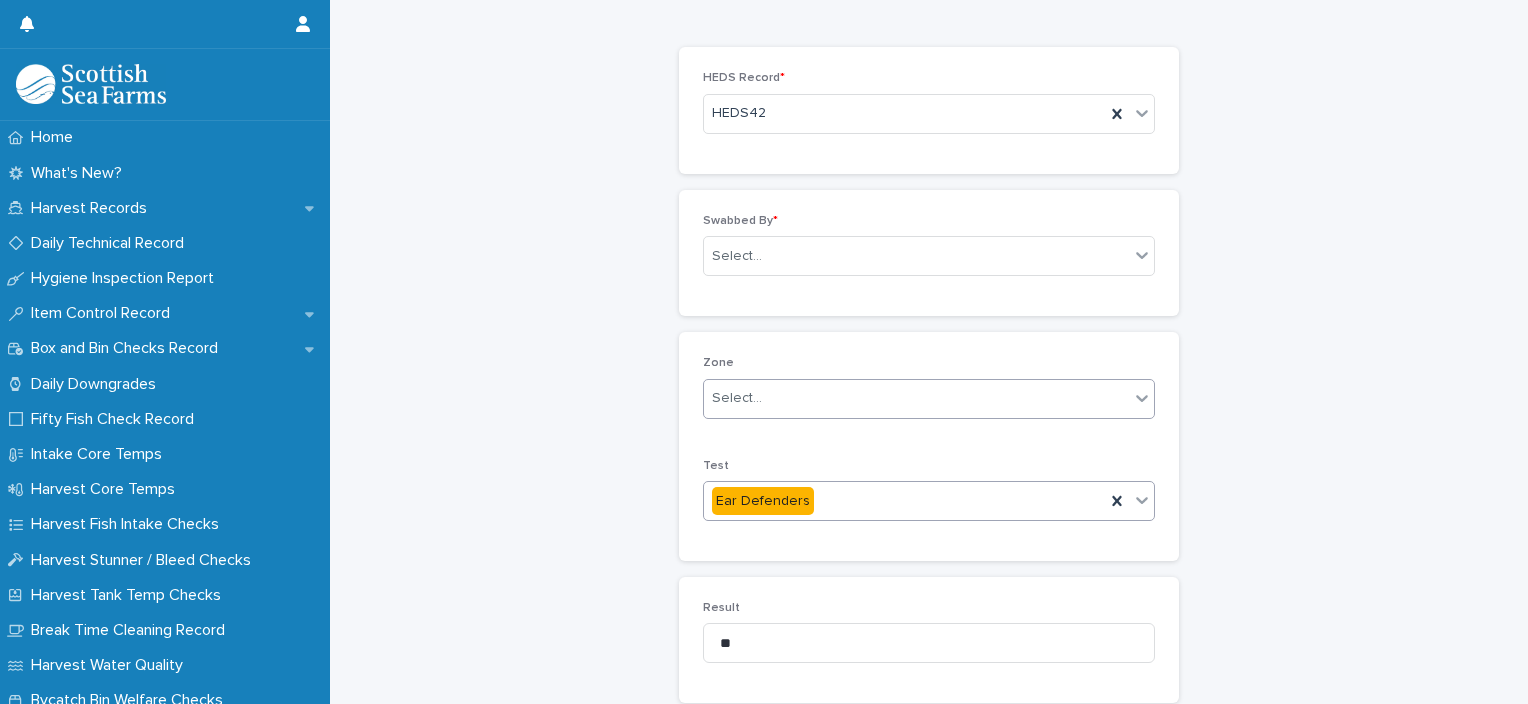 click at bounding box center [765, 398] 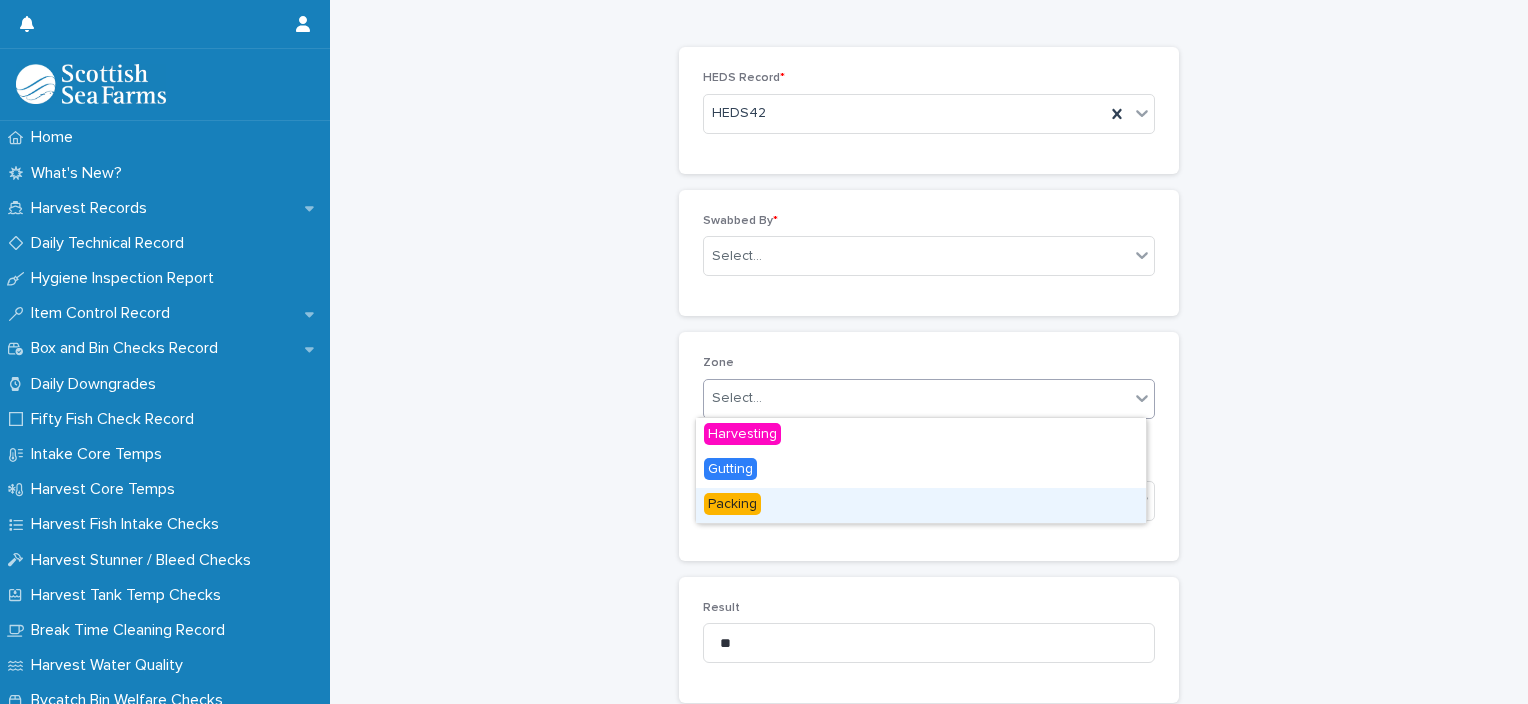 click on "Packing" at bounding box center [921, 505] 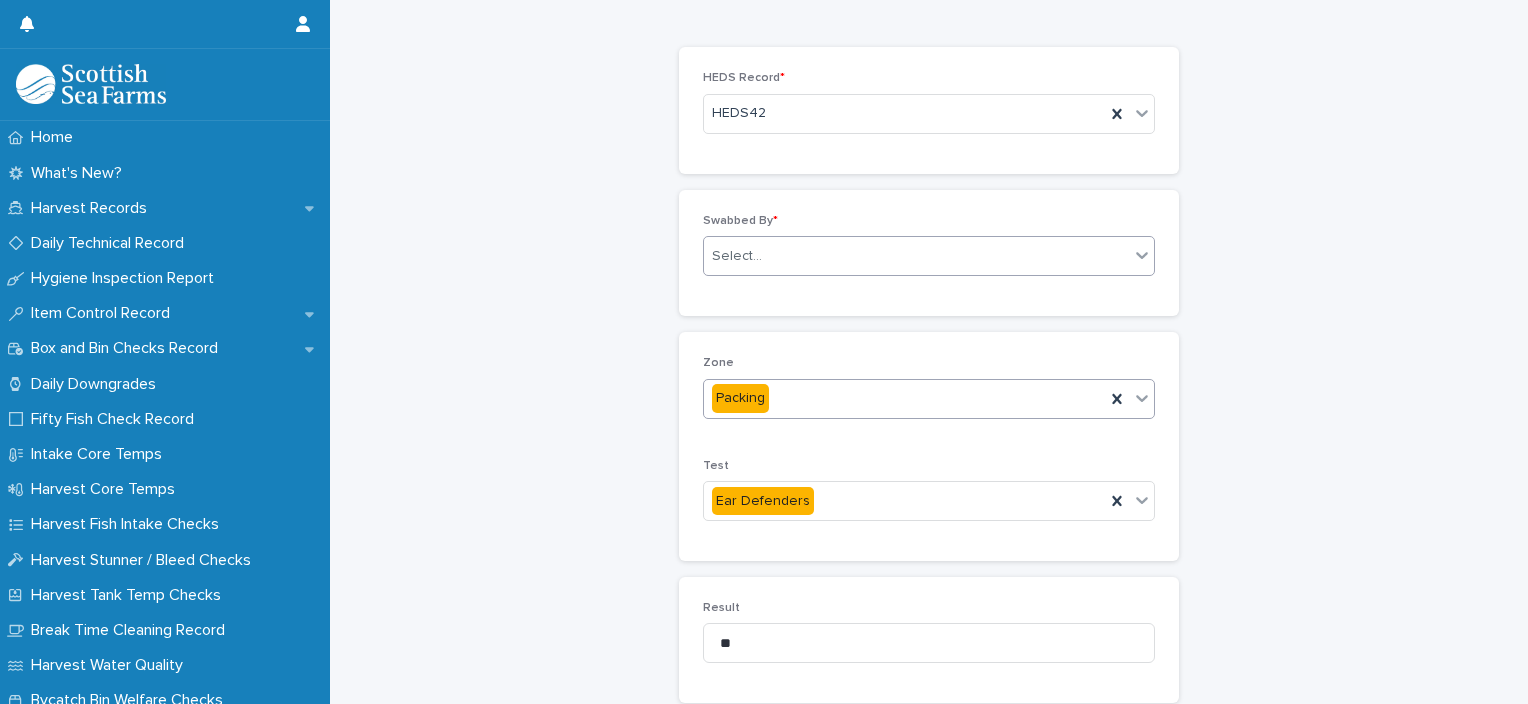 click on "Select..." at bounding box center [916, 256] 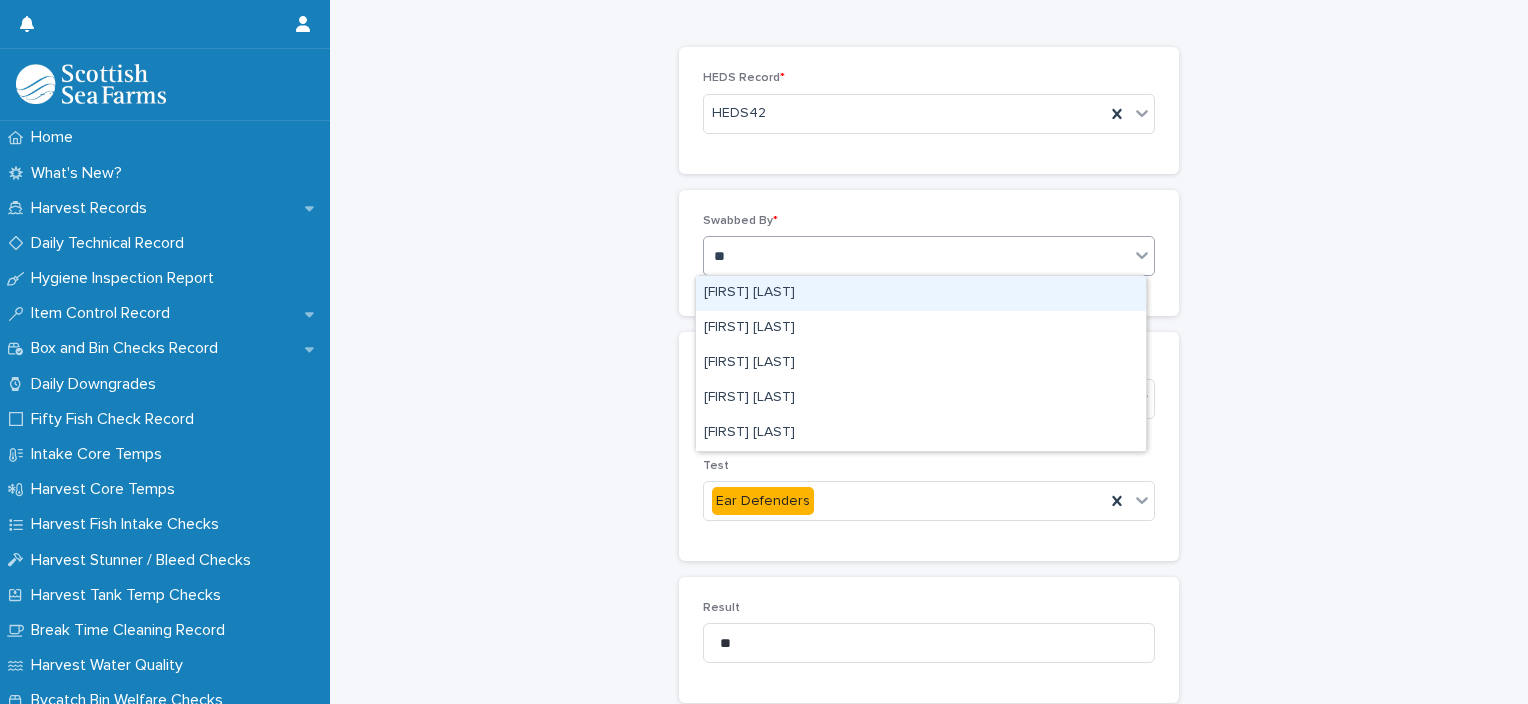 type on "***" 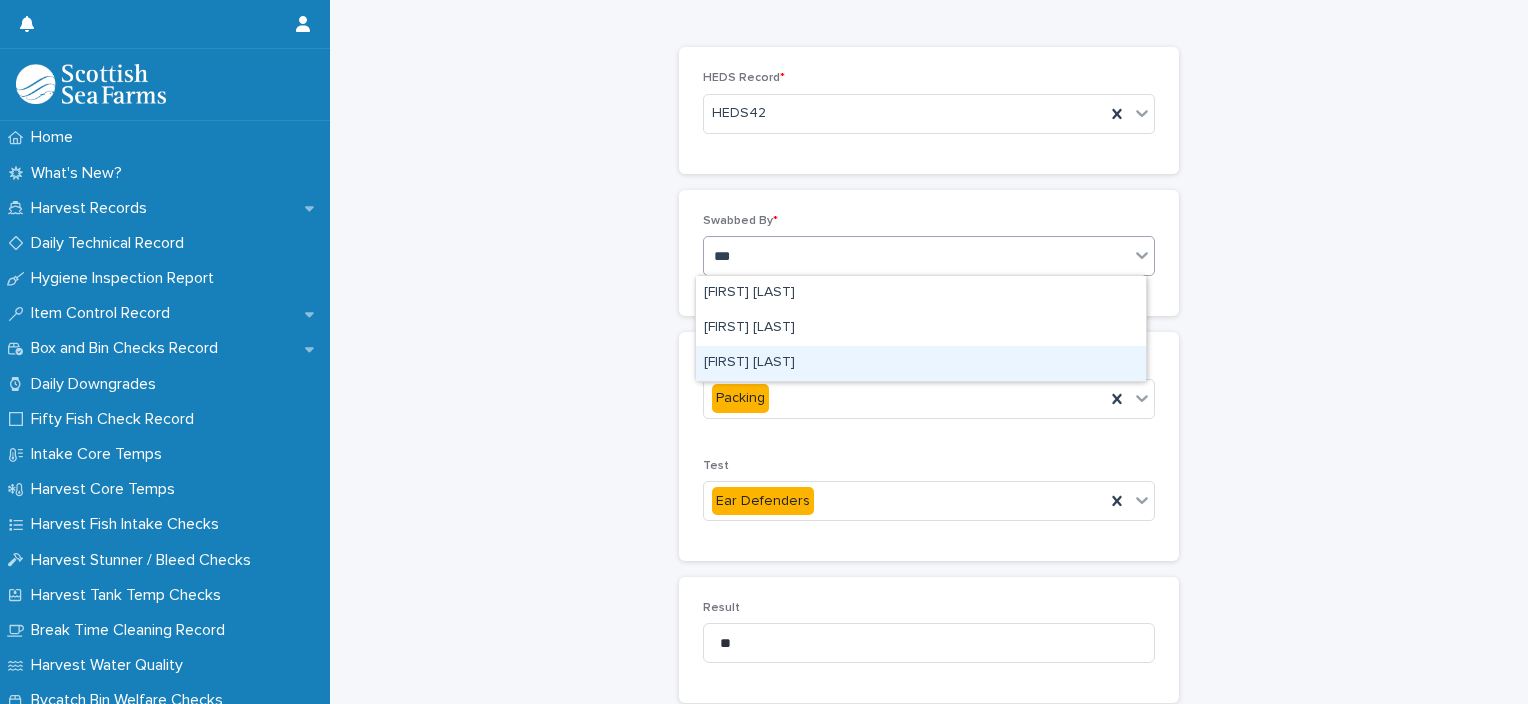 drag, startPoint x: 795, startPoint y: 342, endPoint x: 807, endPoint y: 361, distance: 22.472204 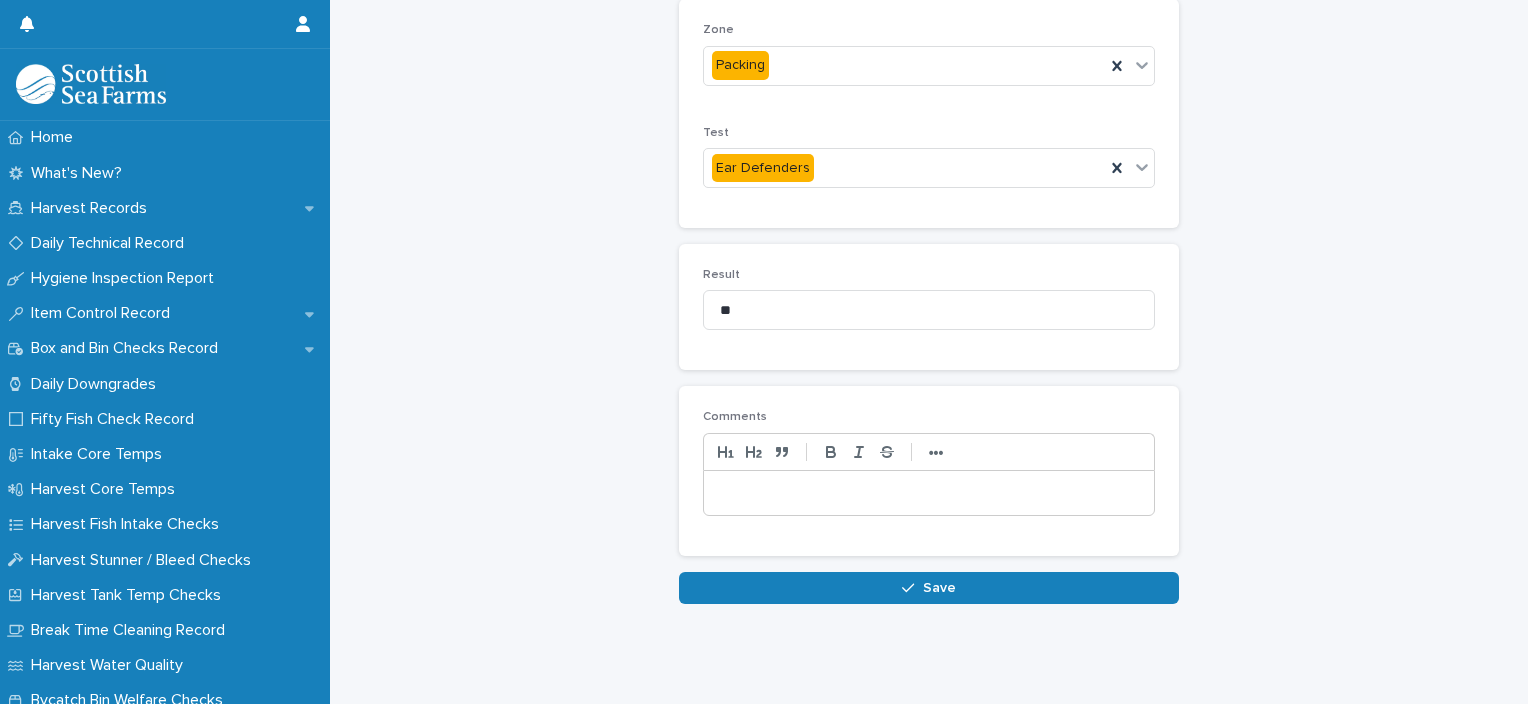 scroll, scrollTop: 441, scrollLeft: 0, axis: vertical 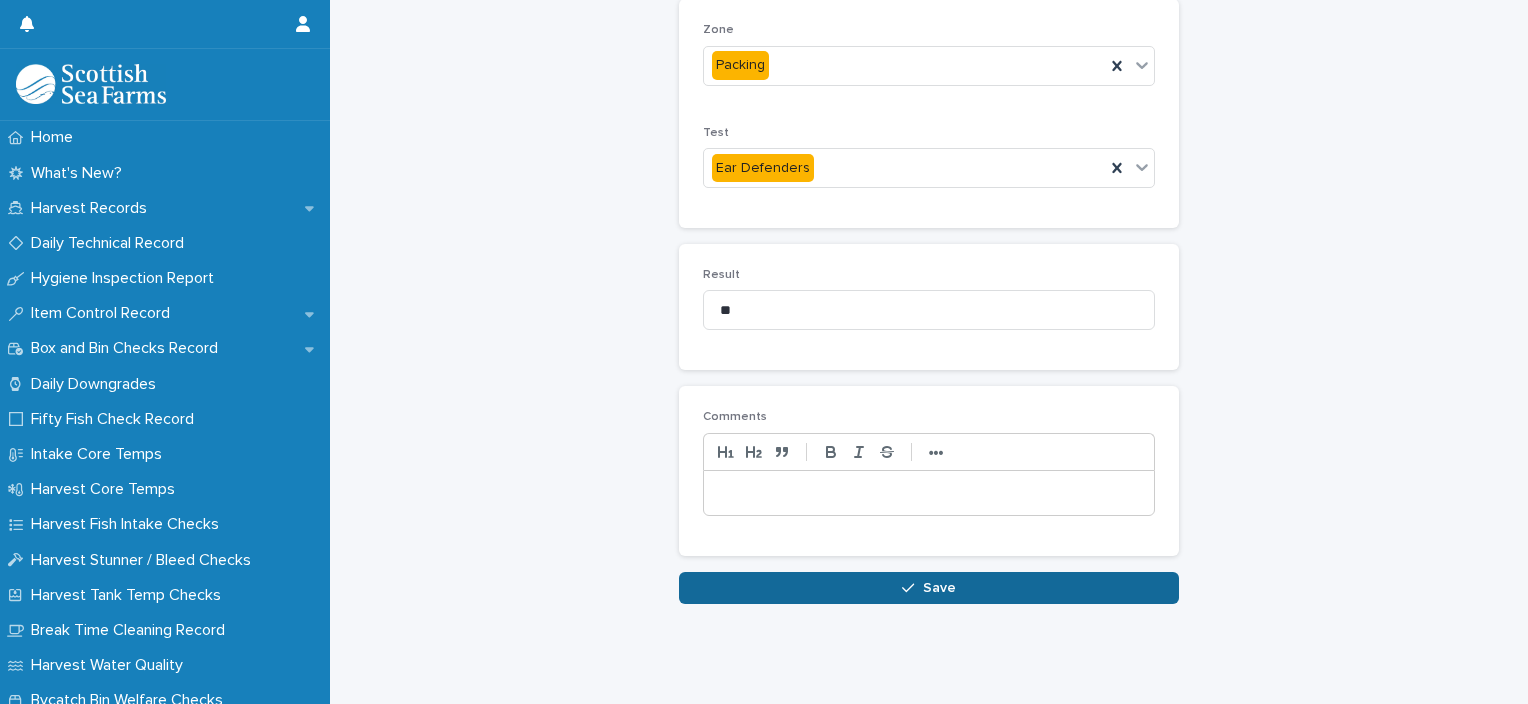 click on "Save" at bounding box center [929, 588] 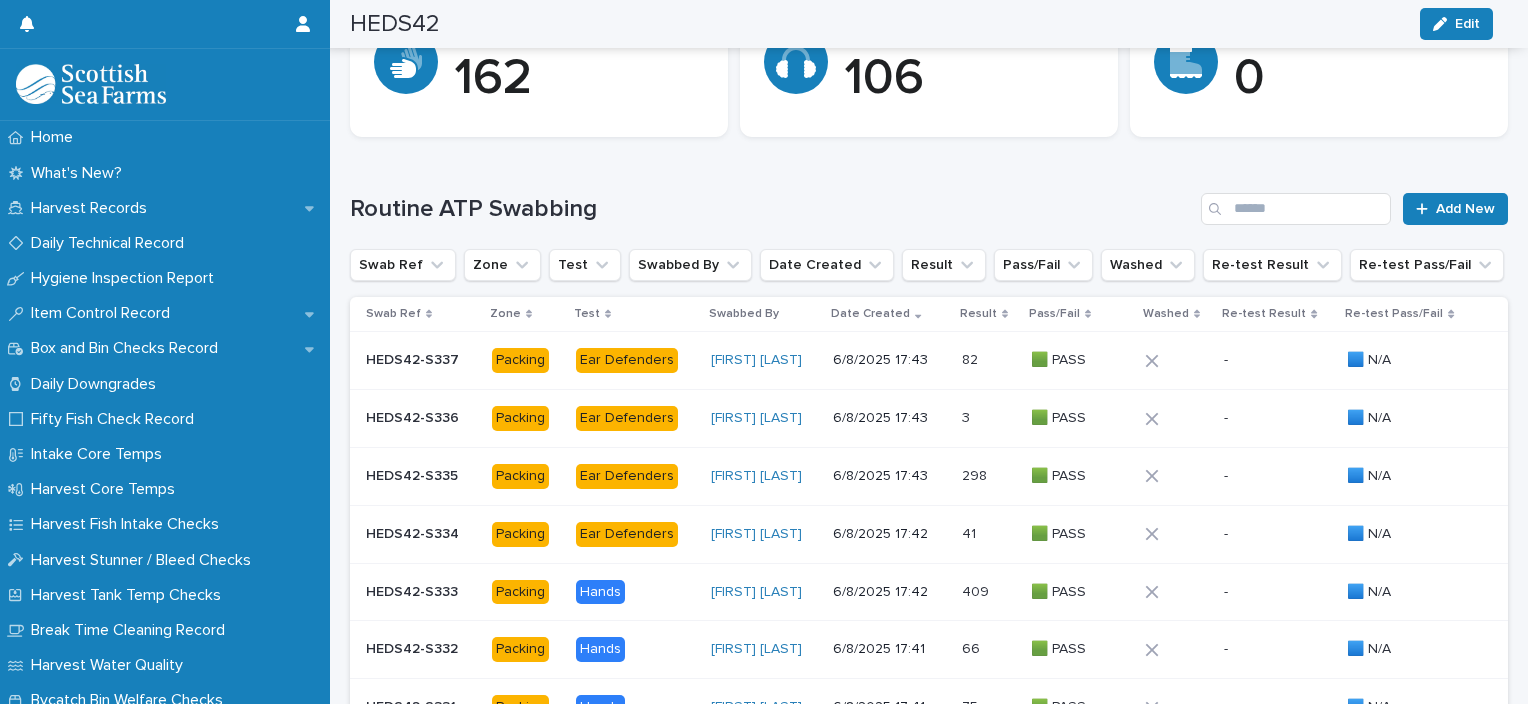scroll, scrollTop: 614, scrollLeft: 0, axis: vertical 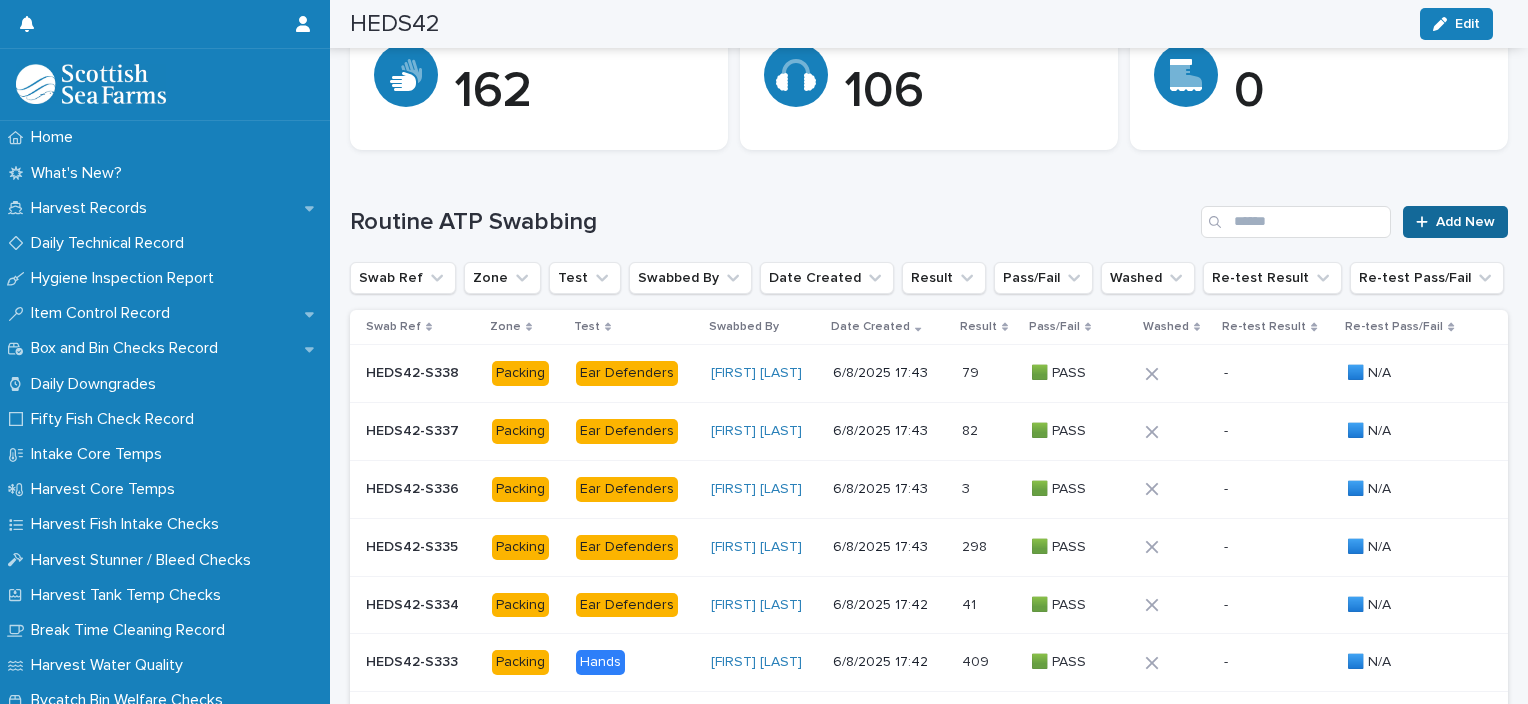 click on "Add New" at bounding box center [1455, 222] 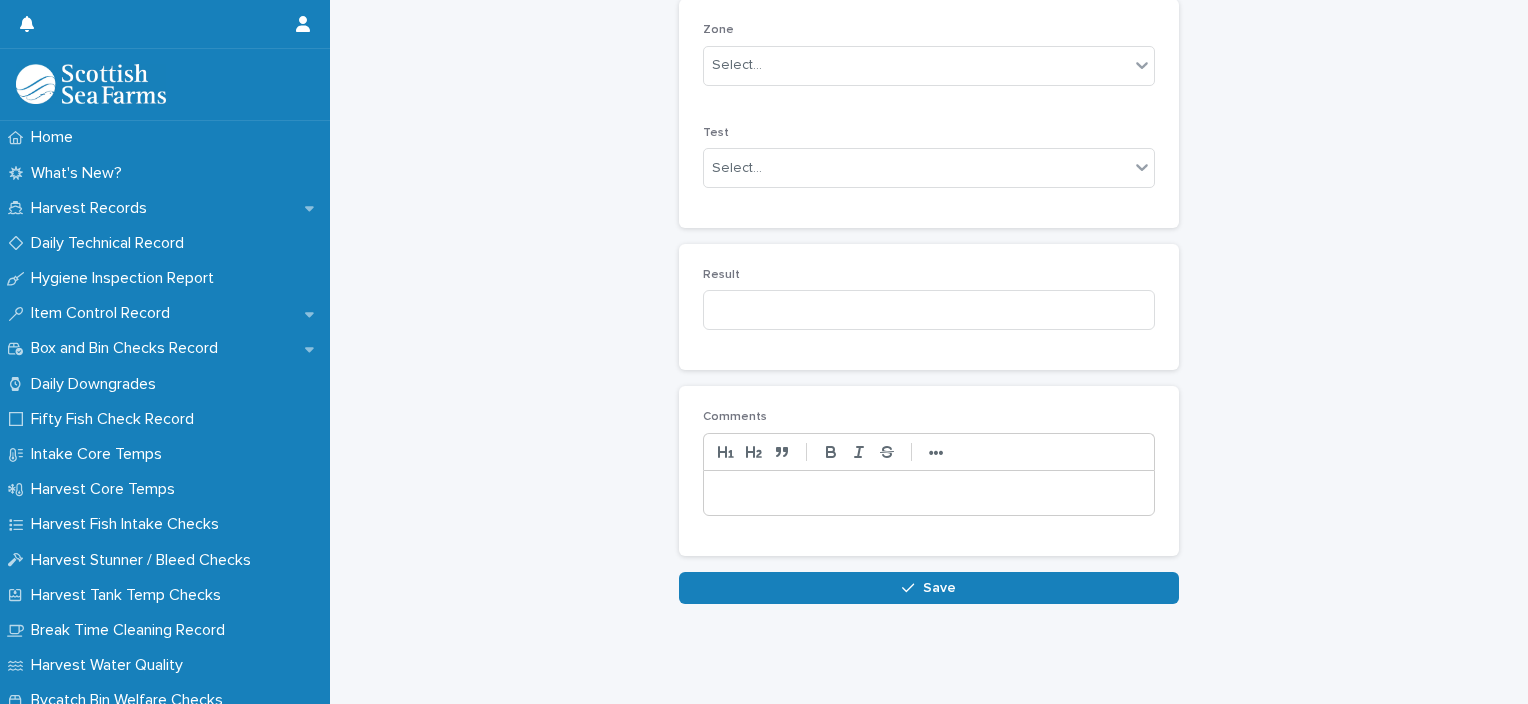 scroll, scrollTop: 396, scrollLeft: 0, axis: vertical 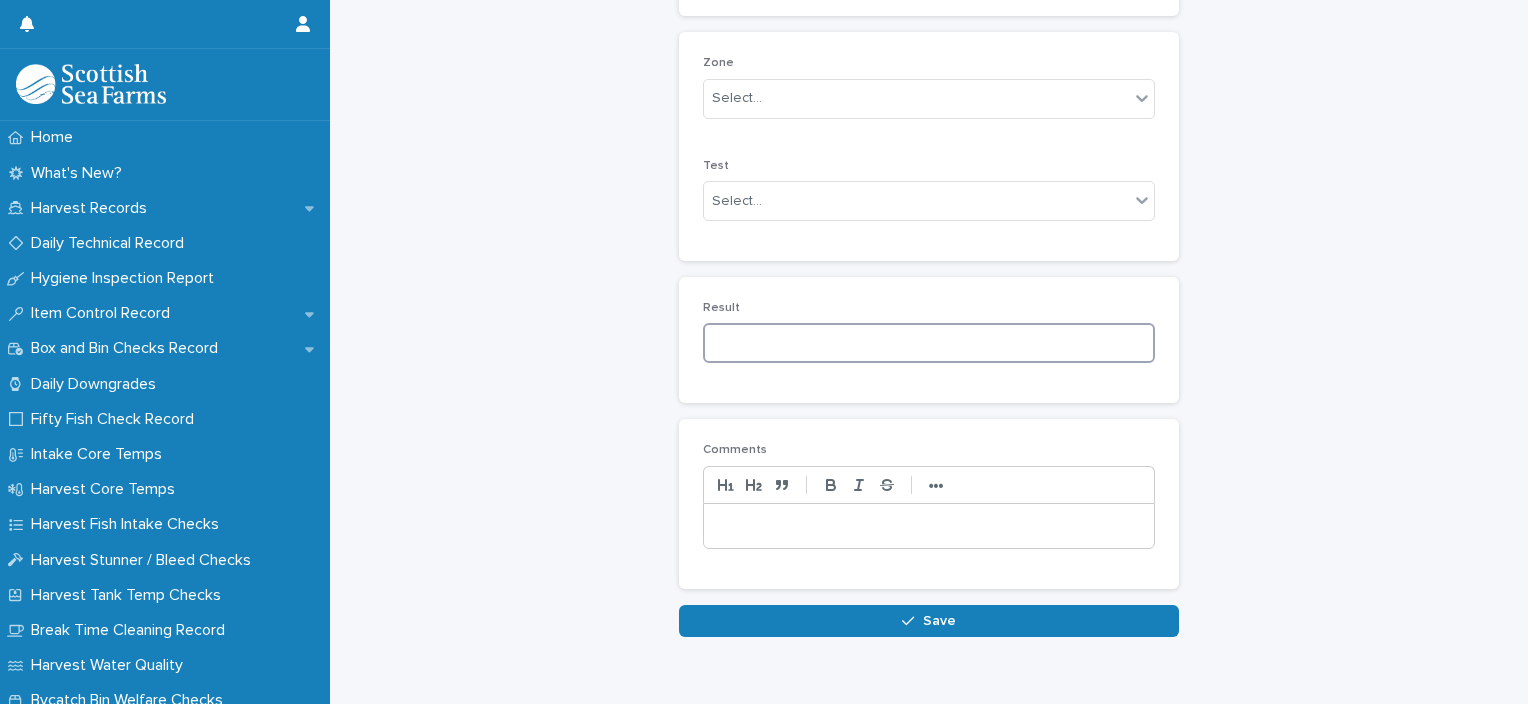 click at bounding box center (929, 343) 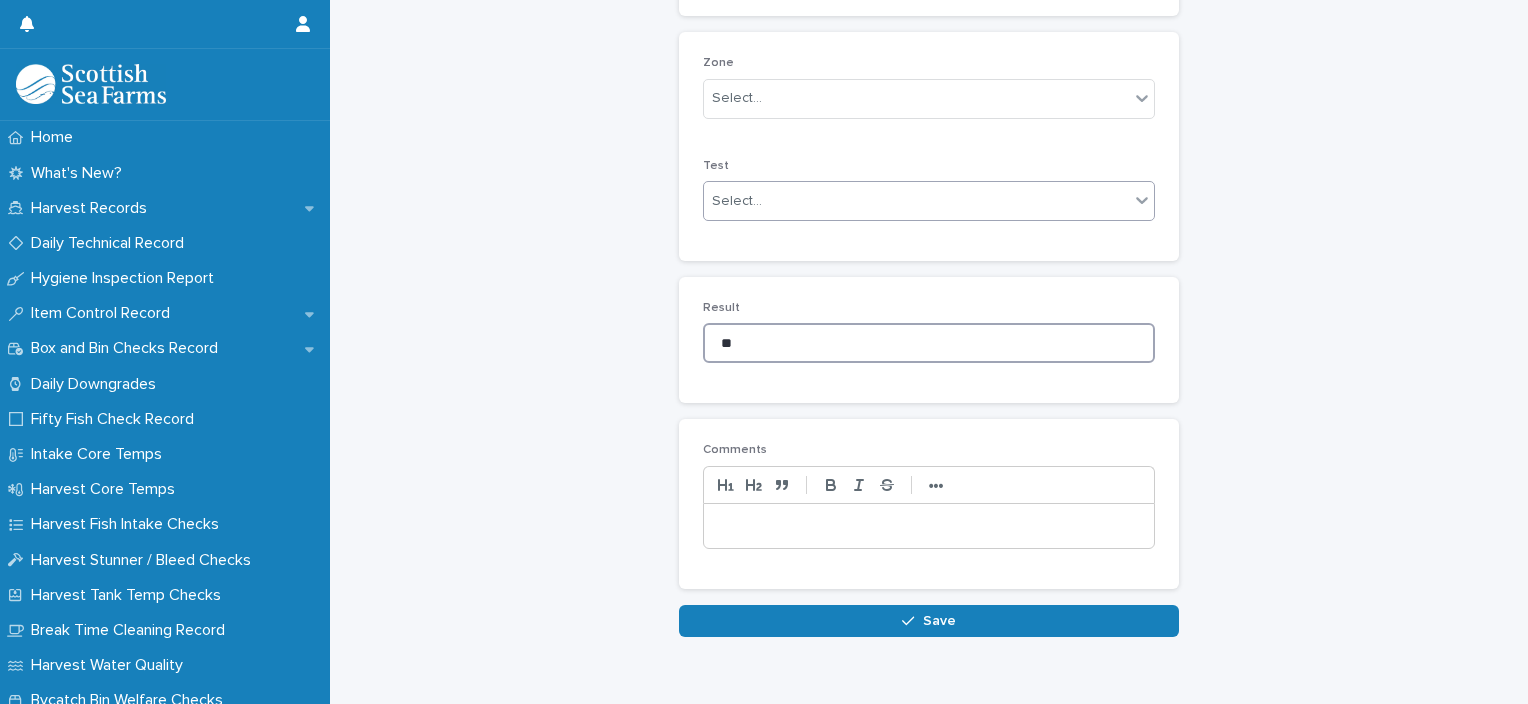 type on "**" 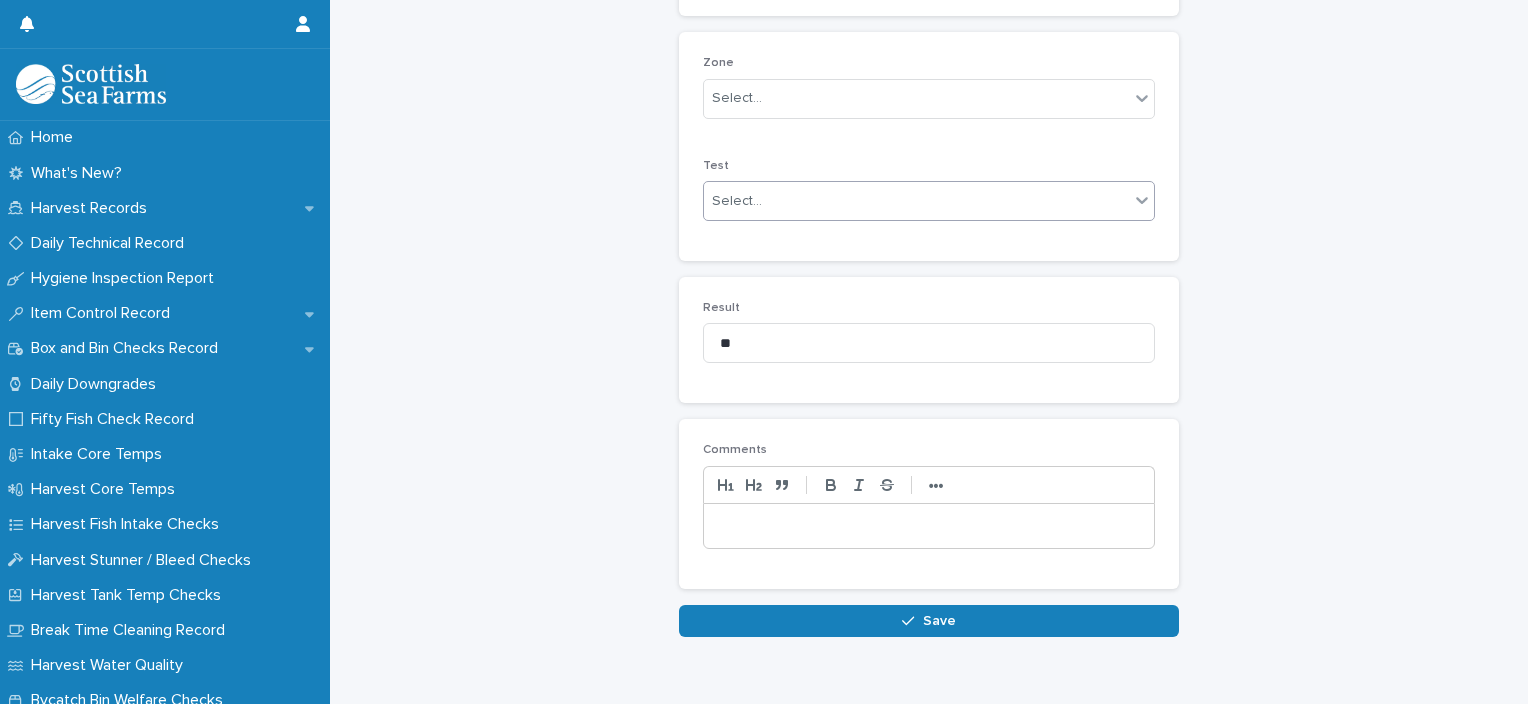 click on "Select..." at bounding box center (916, 201) 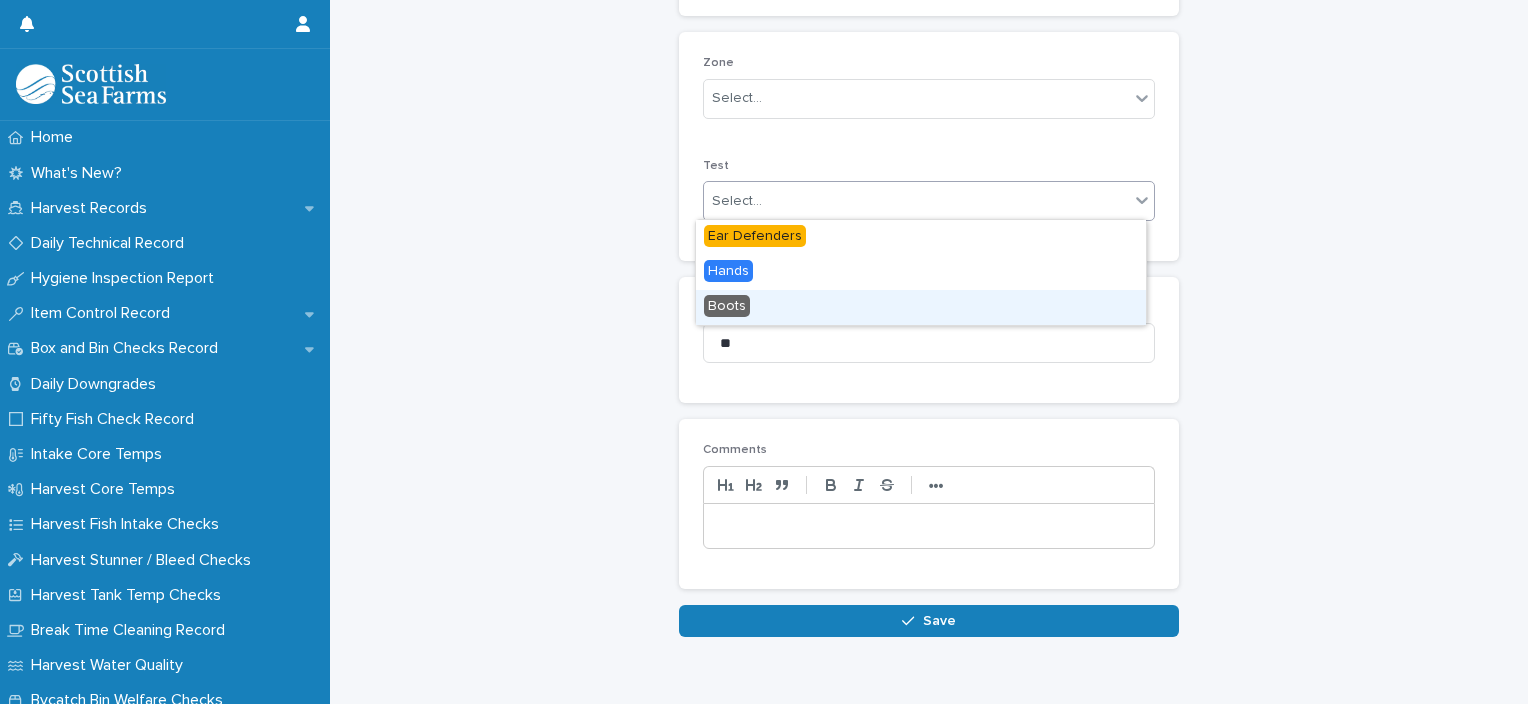 click on "Boots" at bounding box center (921, 307) 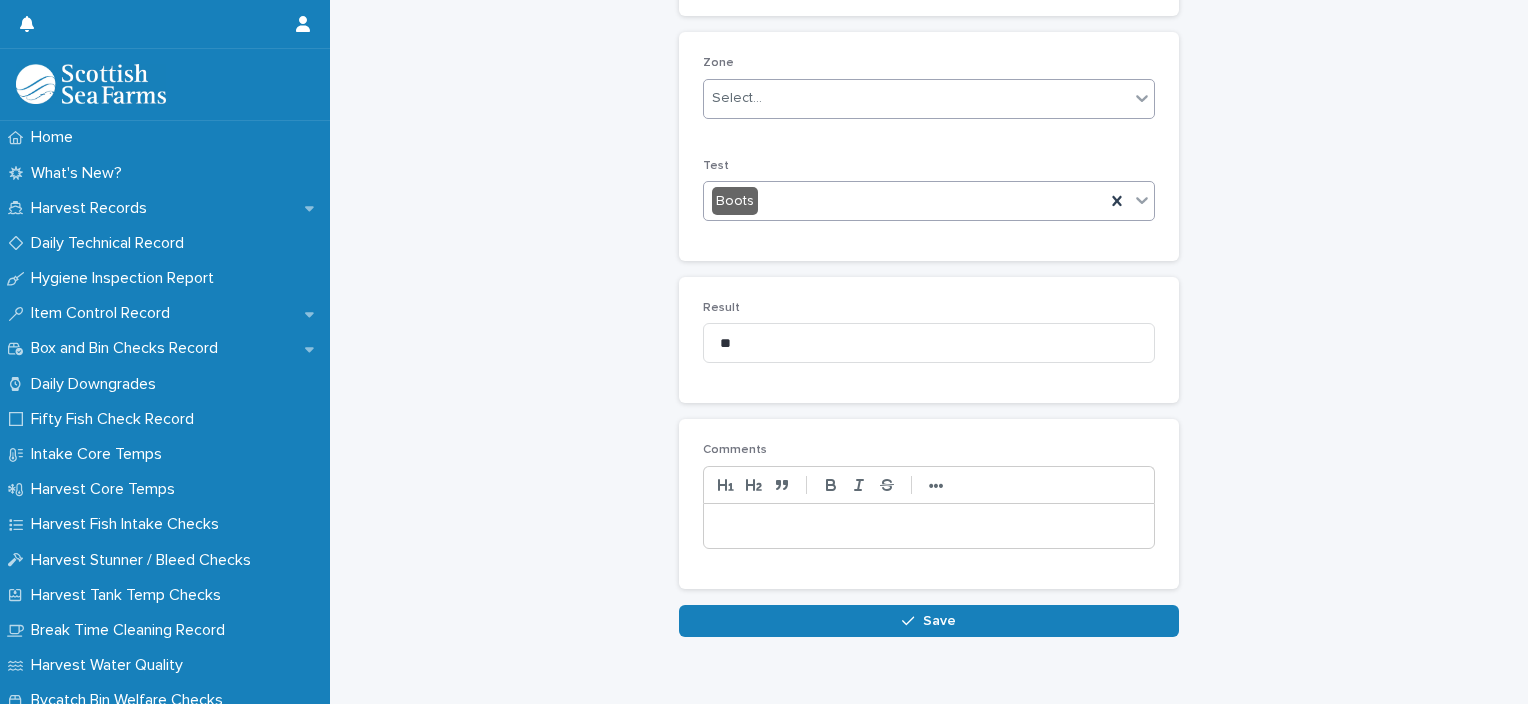 click on "Select..." at bounding box center (916, 98) 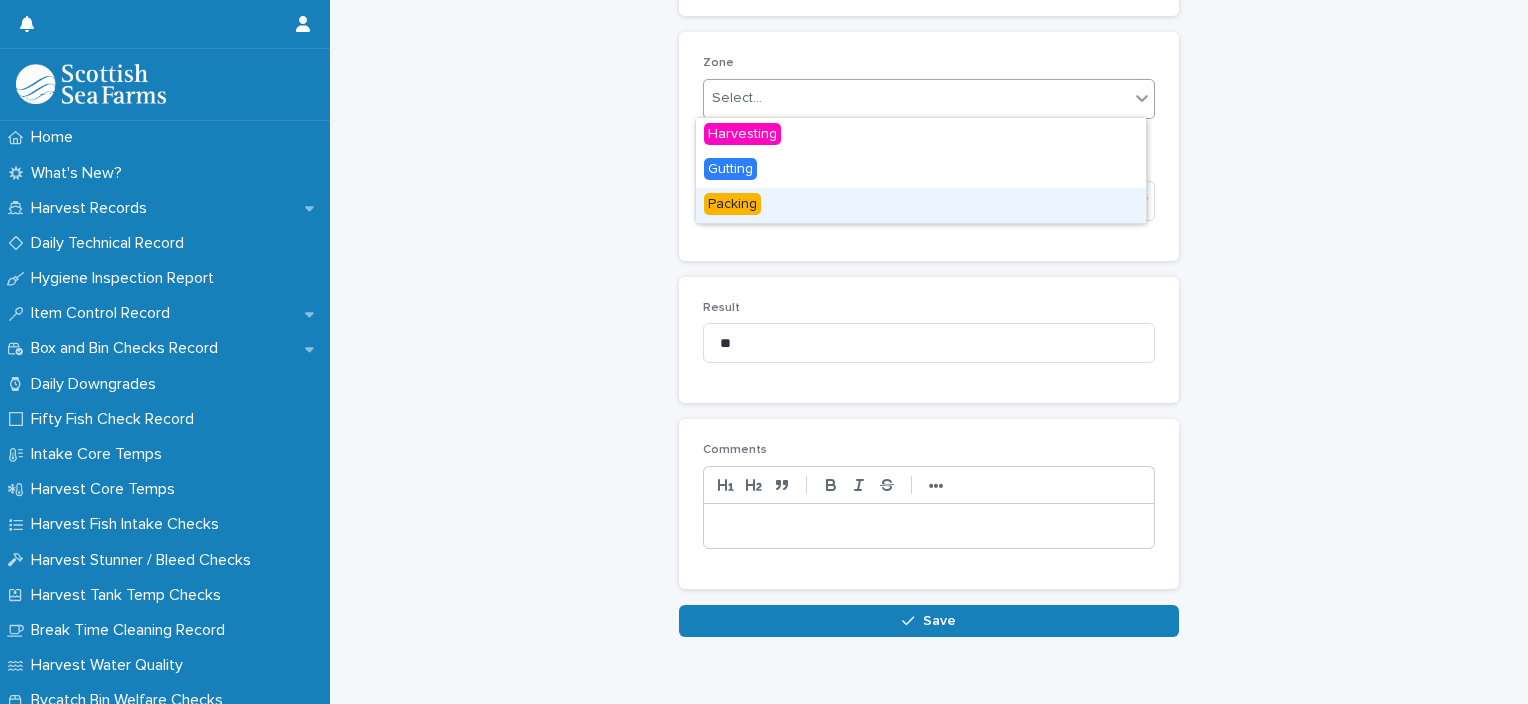 click on "Packing" at bounding box center (921, 205) 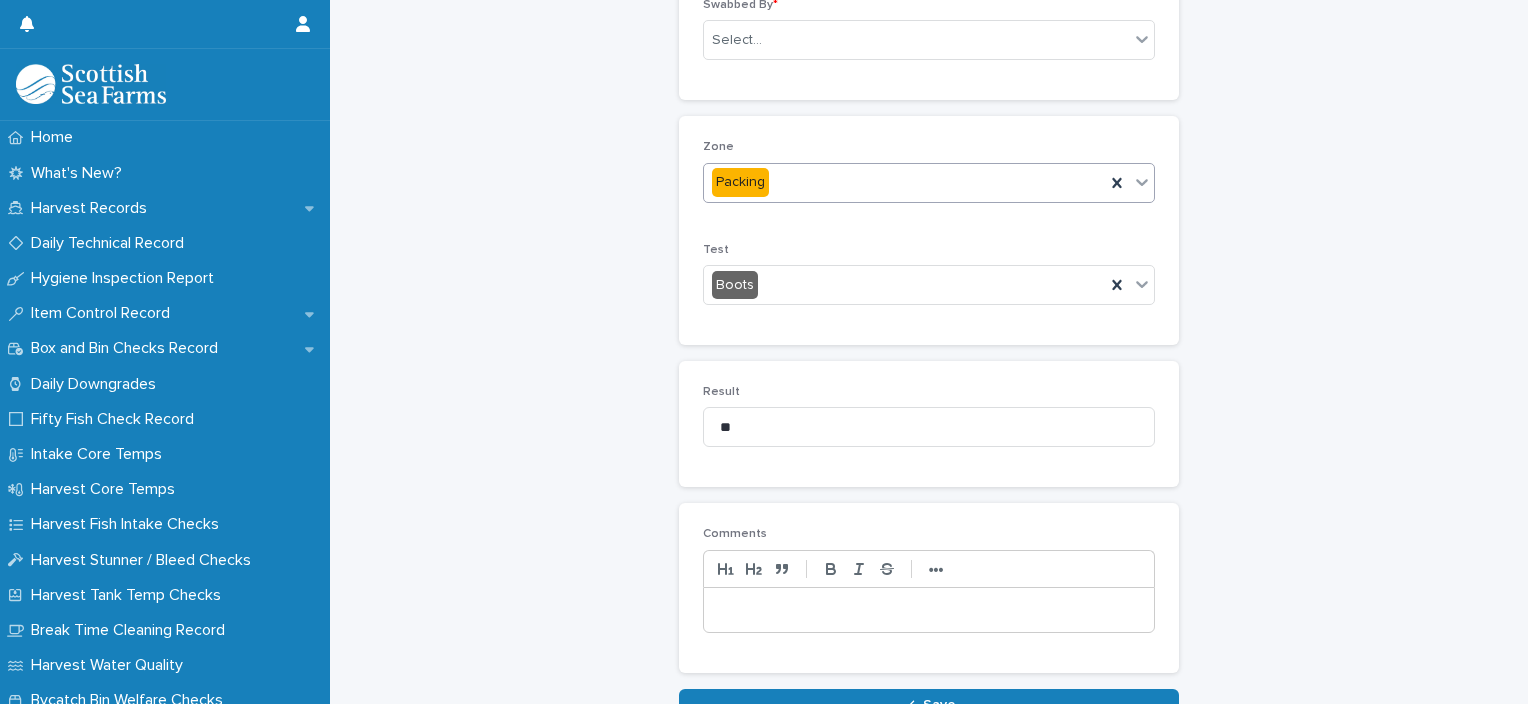 scroll, scrollTop: 196, scrollLeft: 0, axis: vertical 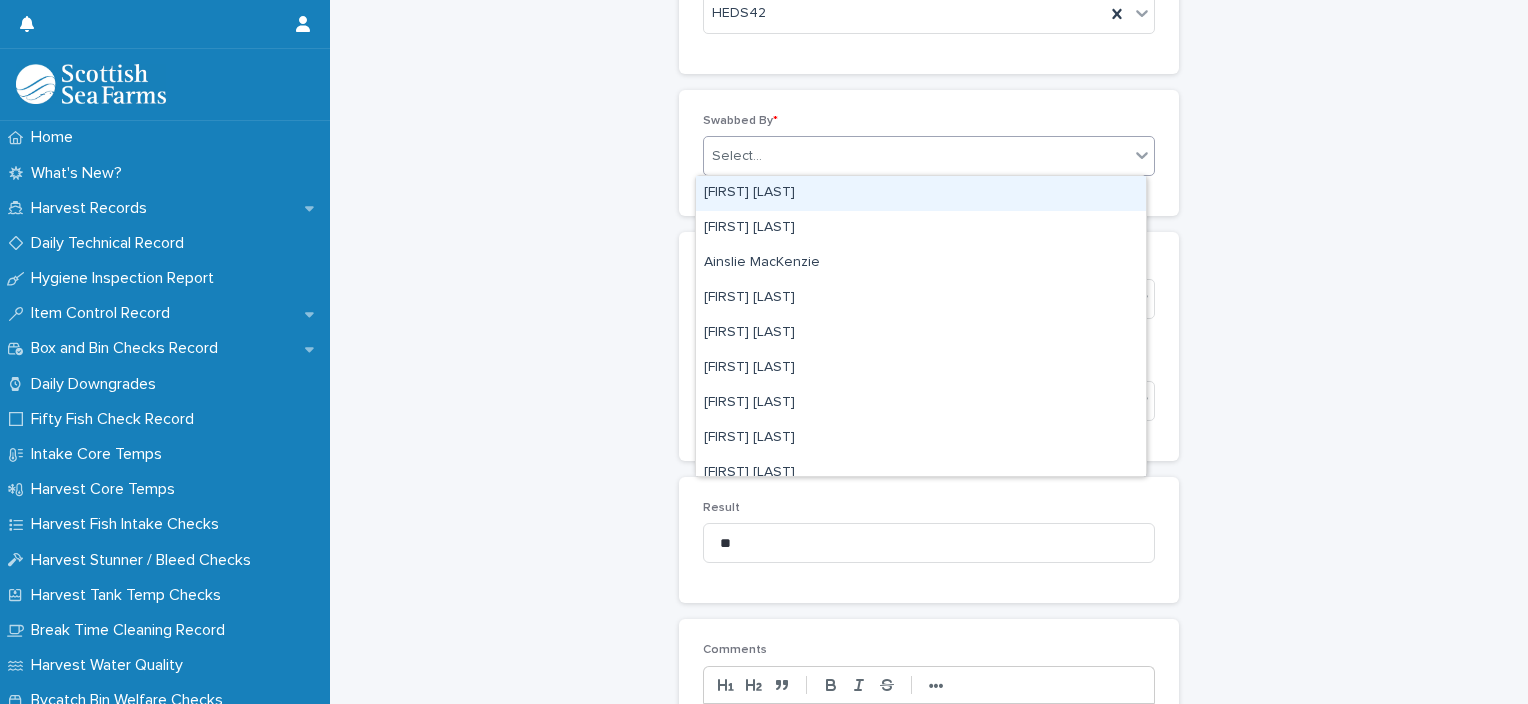 click on "Select..." at bounding box center (916, 156) 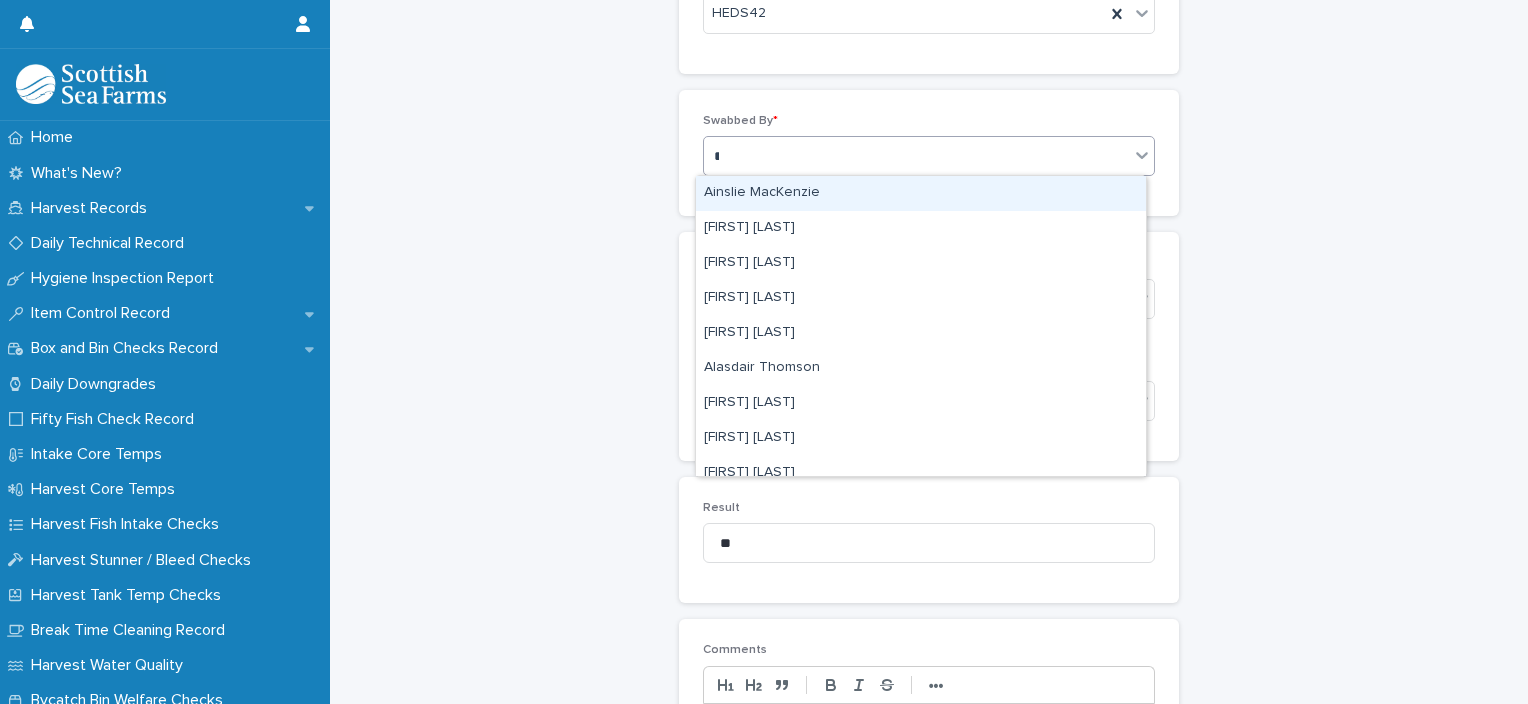 type on "***" 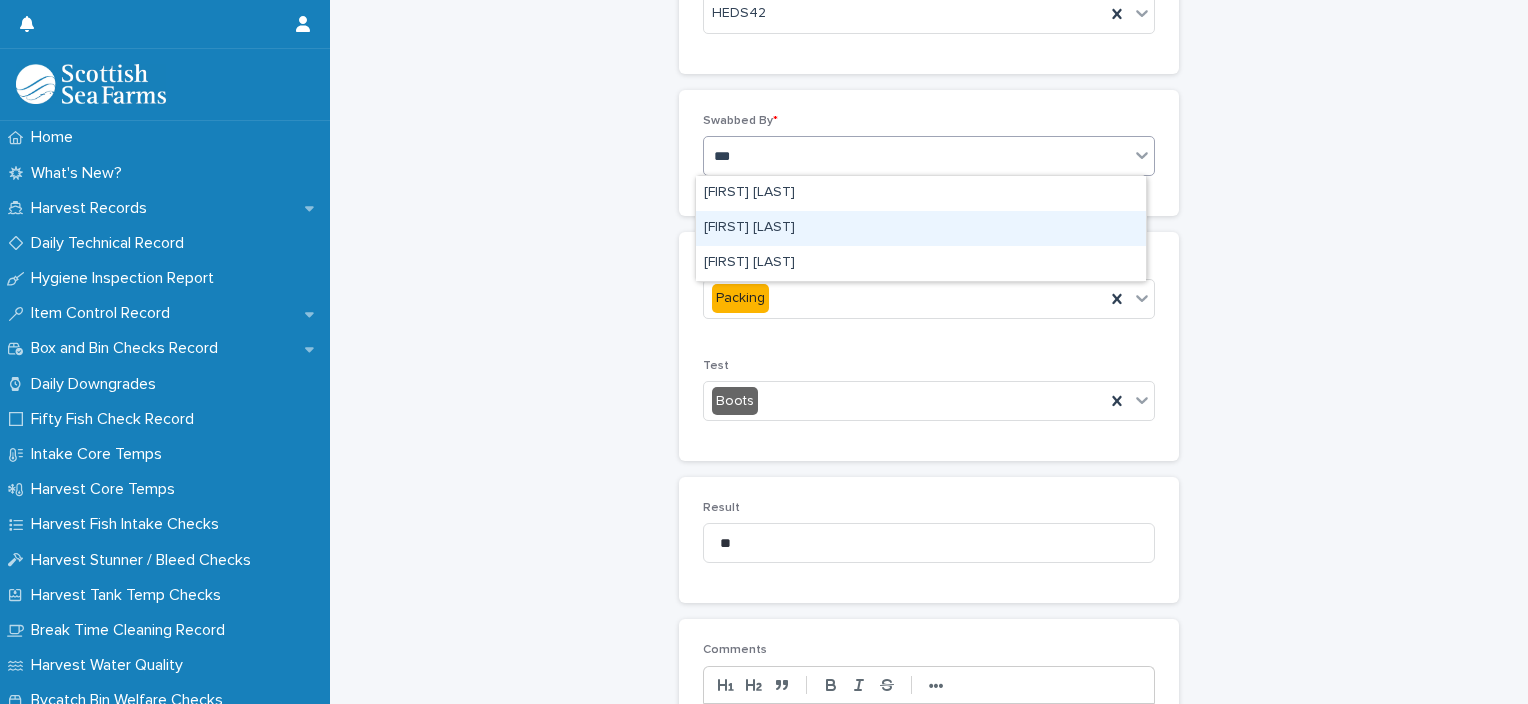type 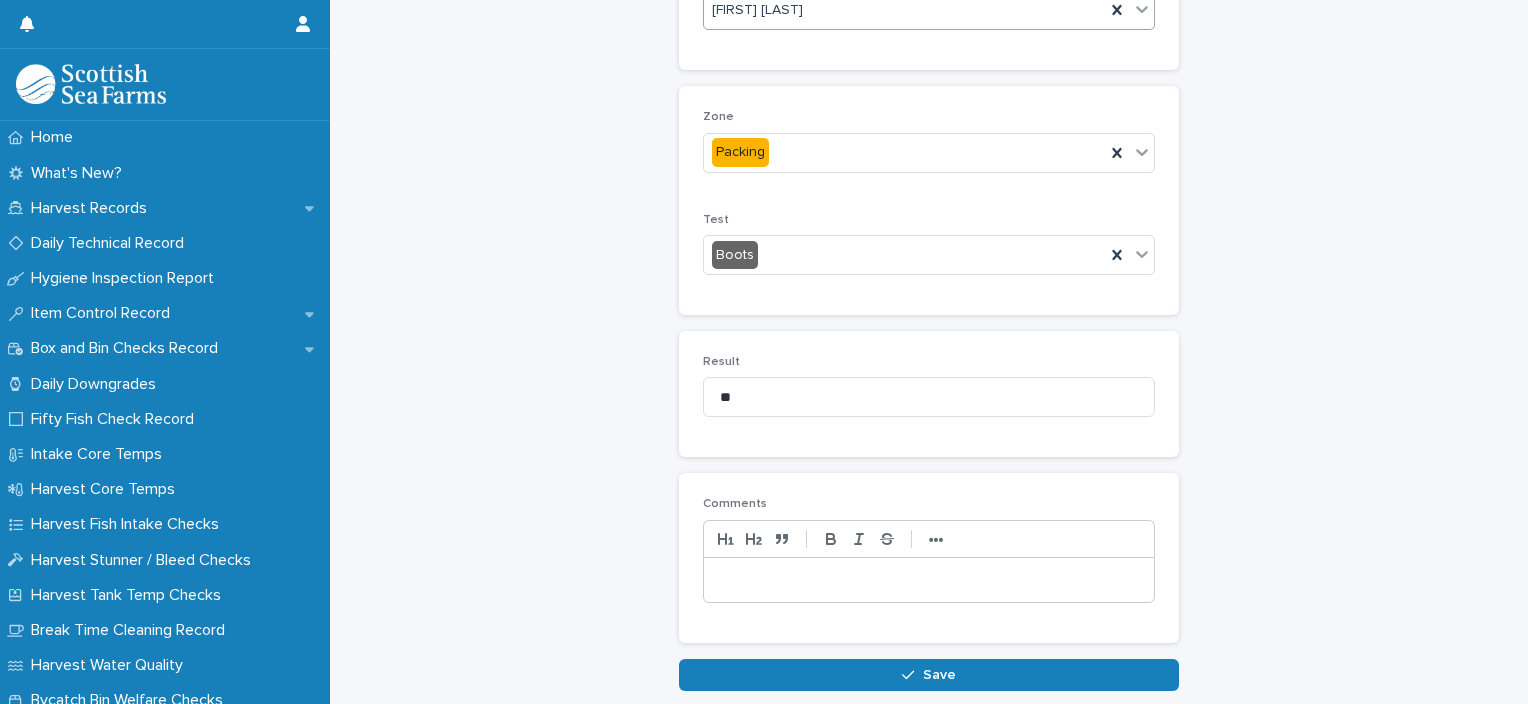 scroll, scrollTop: 441, scrollLeft: 0, axis: vertical 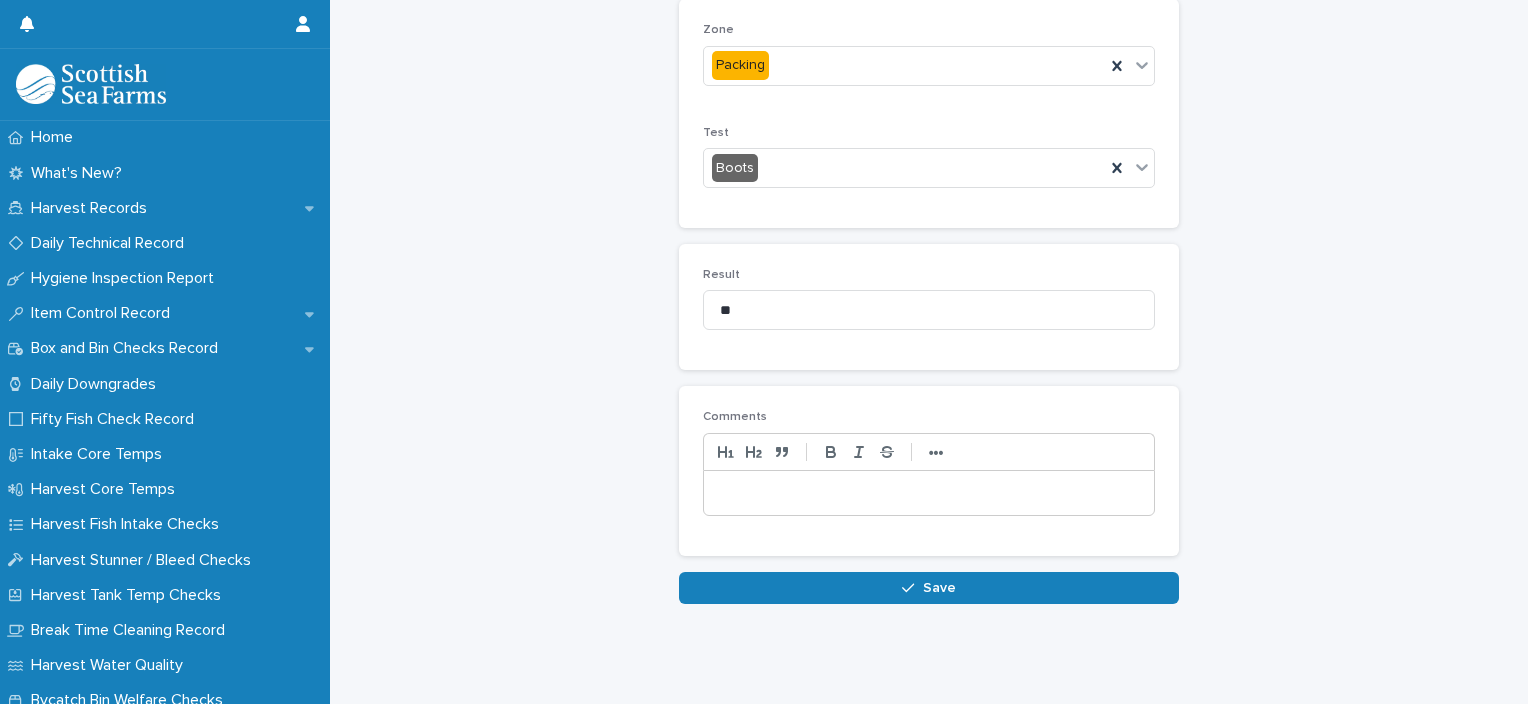 click on "Save" at bounding box center [929, 588] 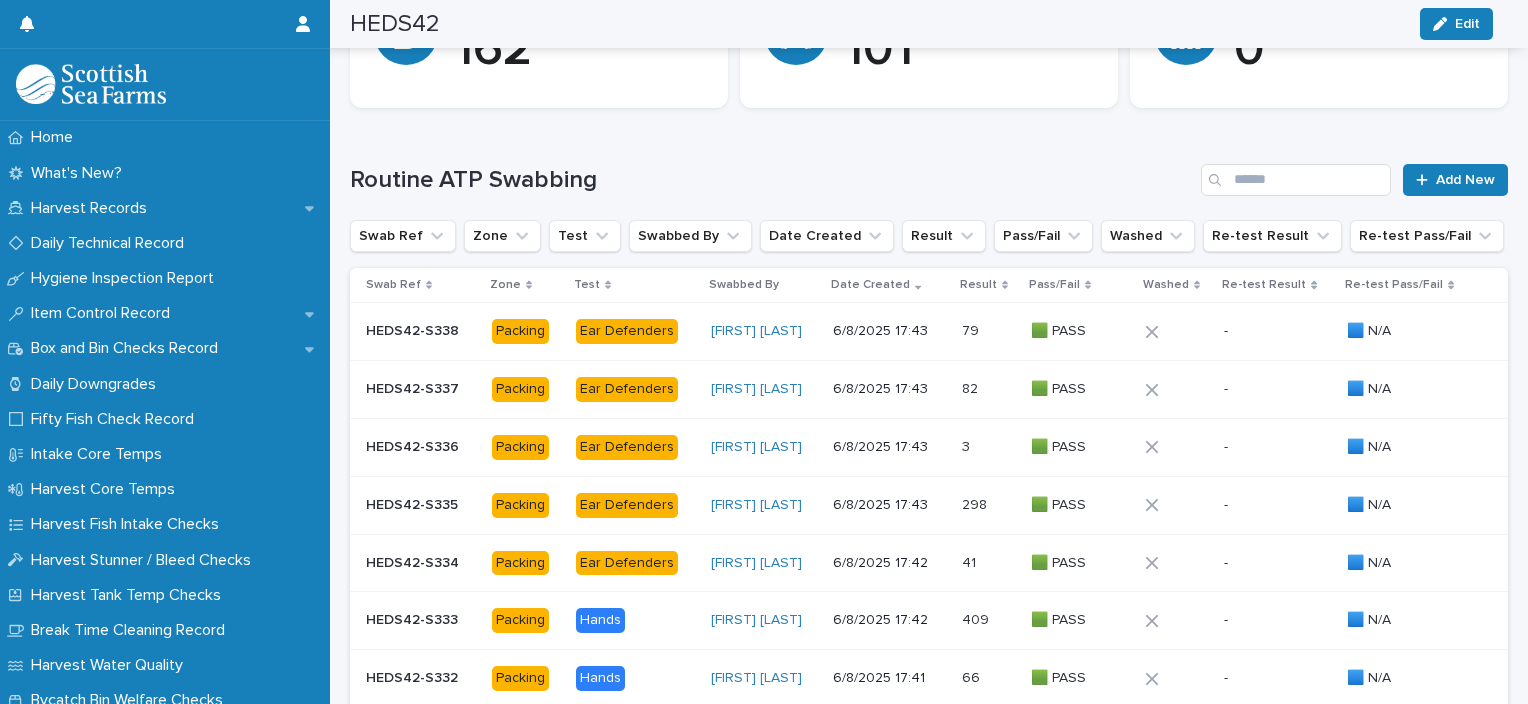 scroll, scrollTop: 643, scrollLeft: 0, axis: vertical 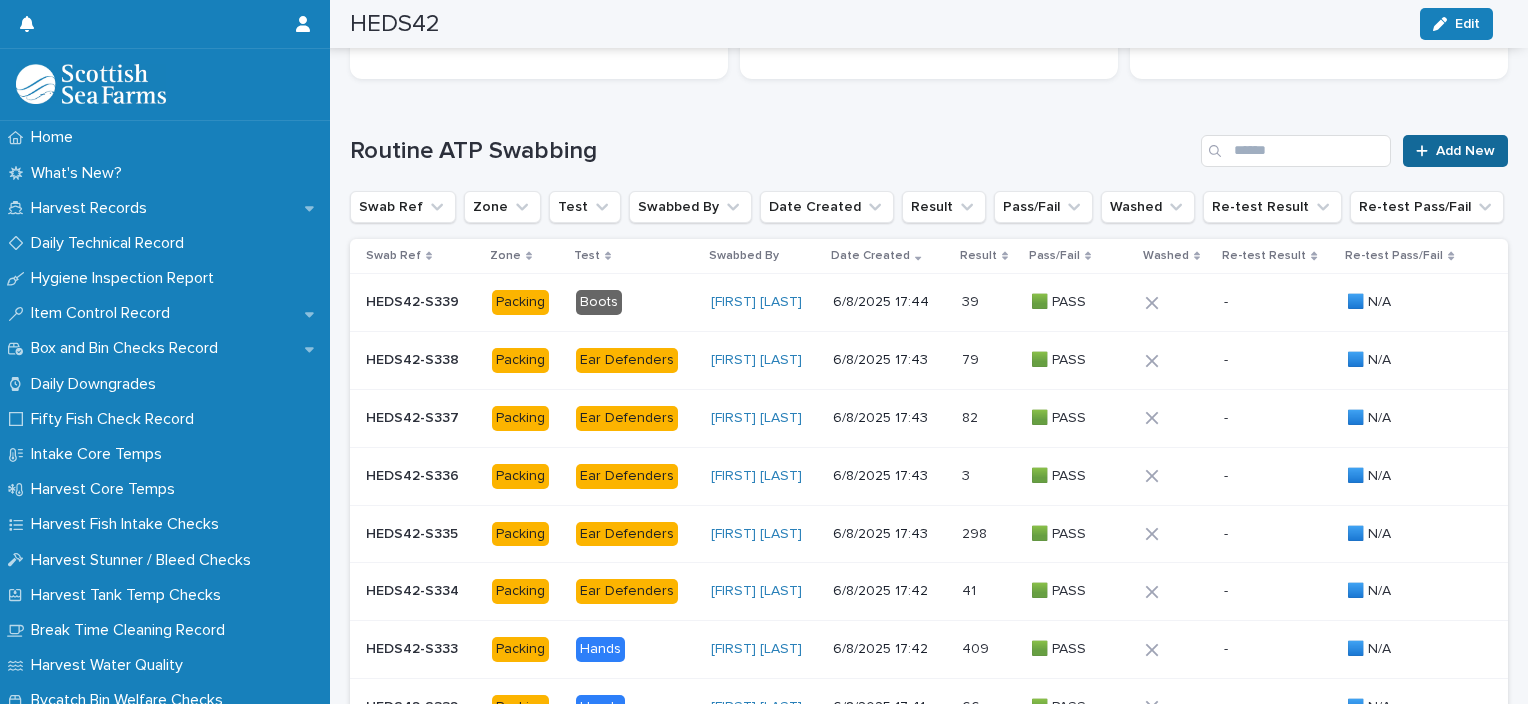 click on "Add New" at bounding box center [1465, 151] 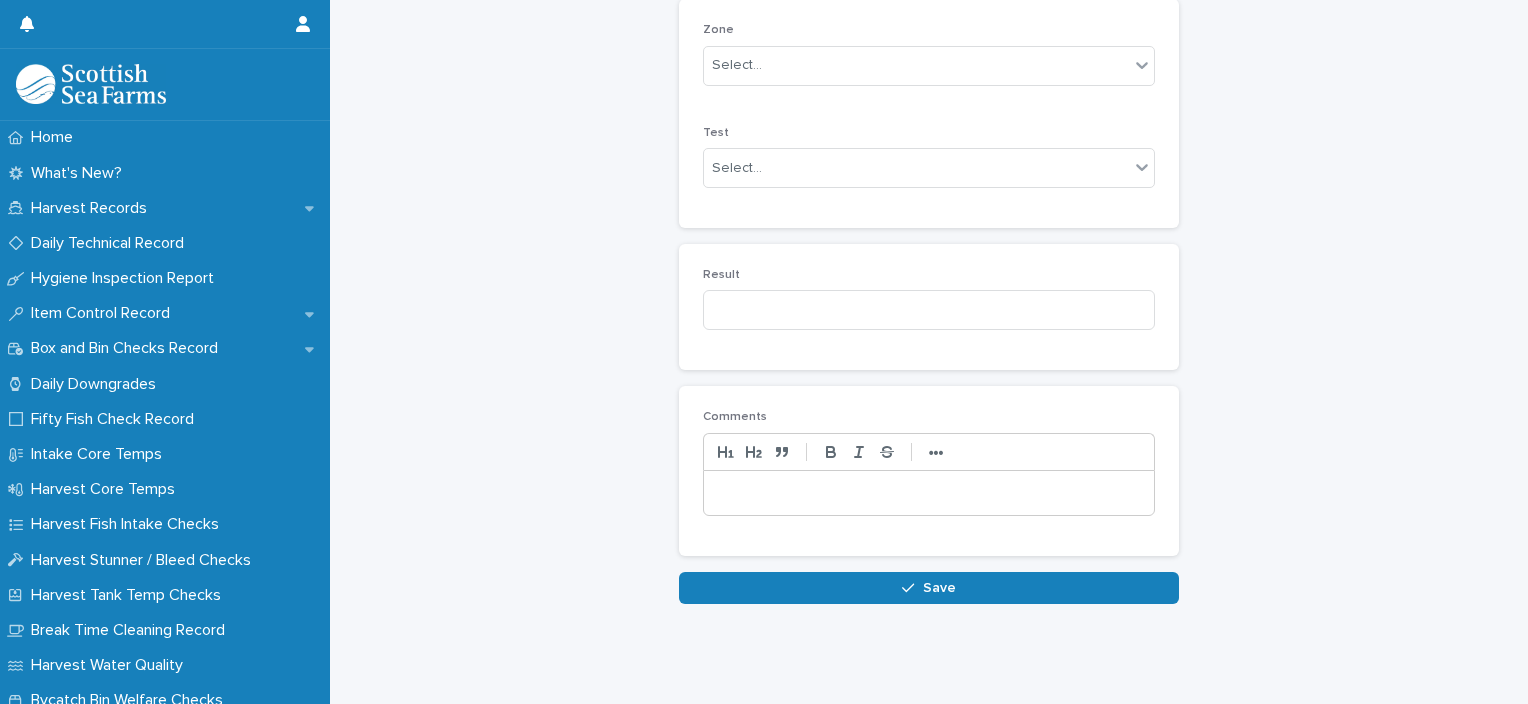 scroll, scrollTop: 396, scrollLeft: 0, axis: vertical 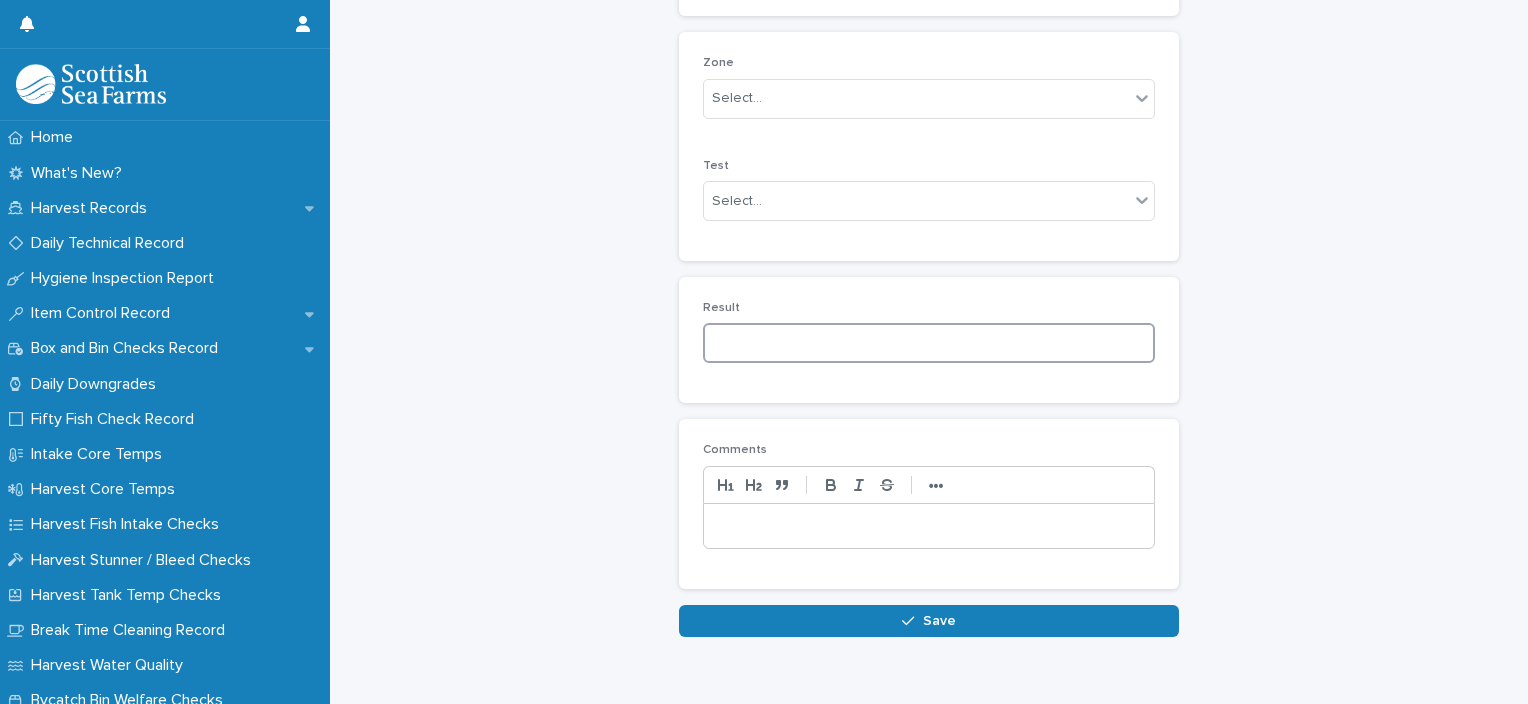 click at bounding box center [929, 343] 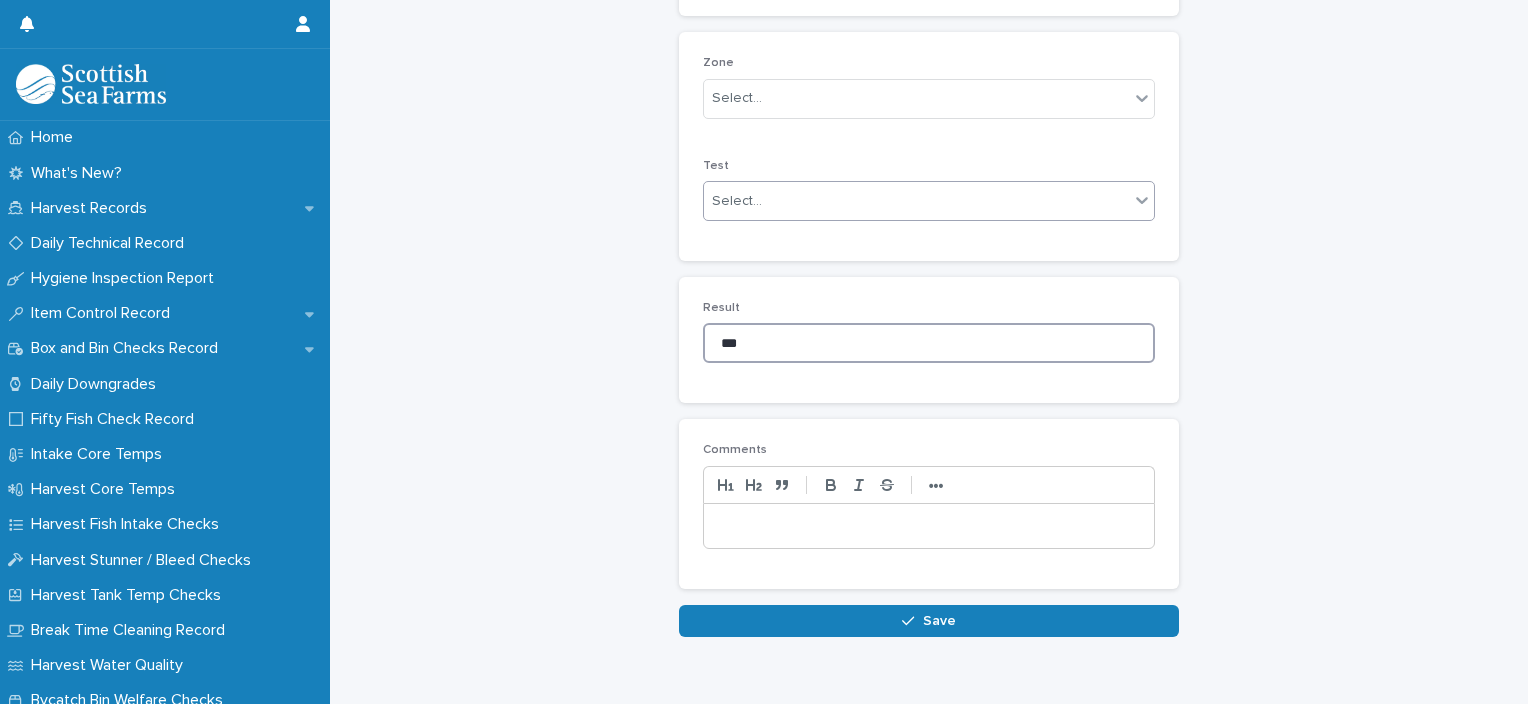 type on "***" 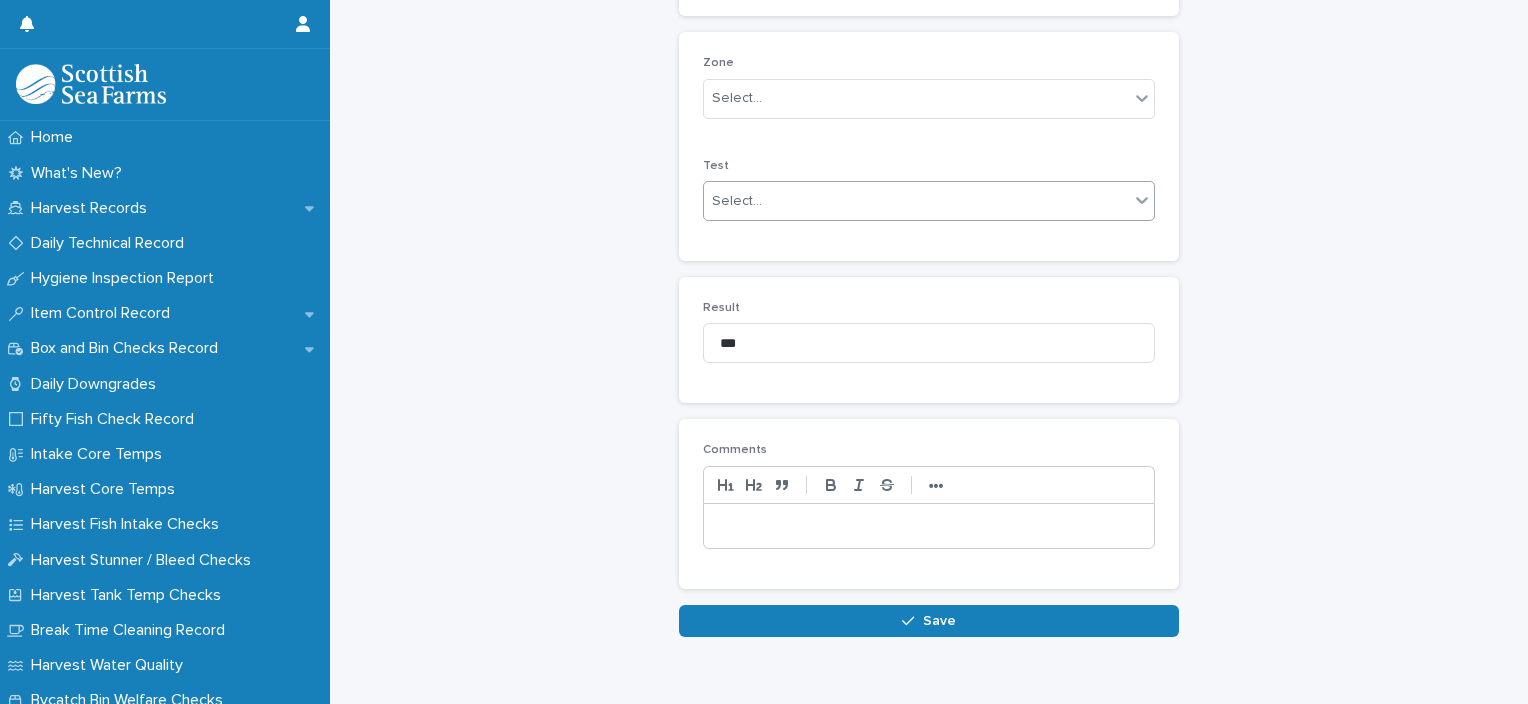 click on "Select..." at bounding box center [916, 201] 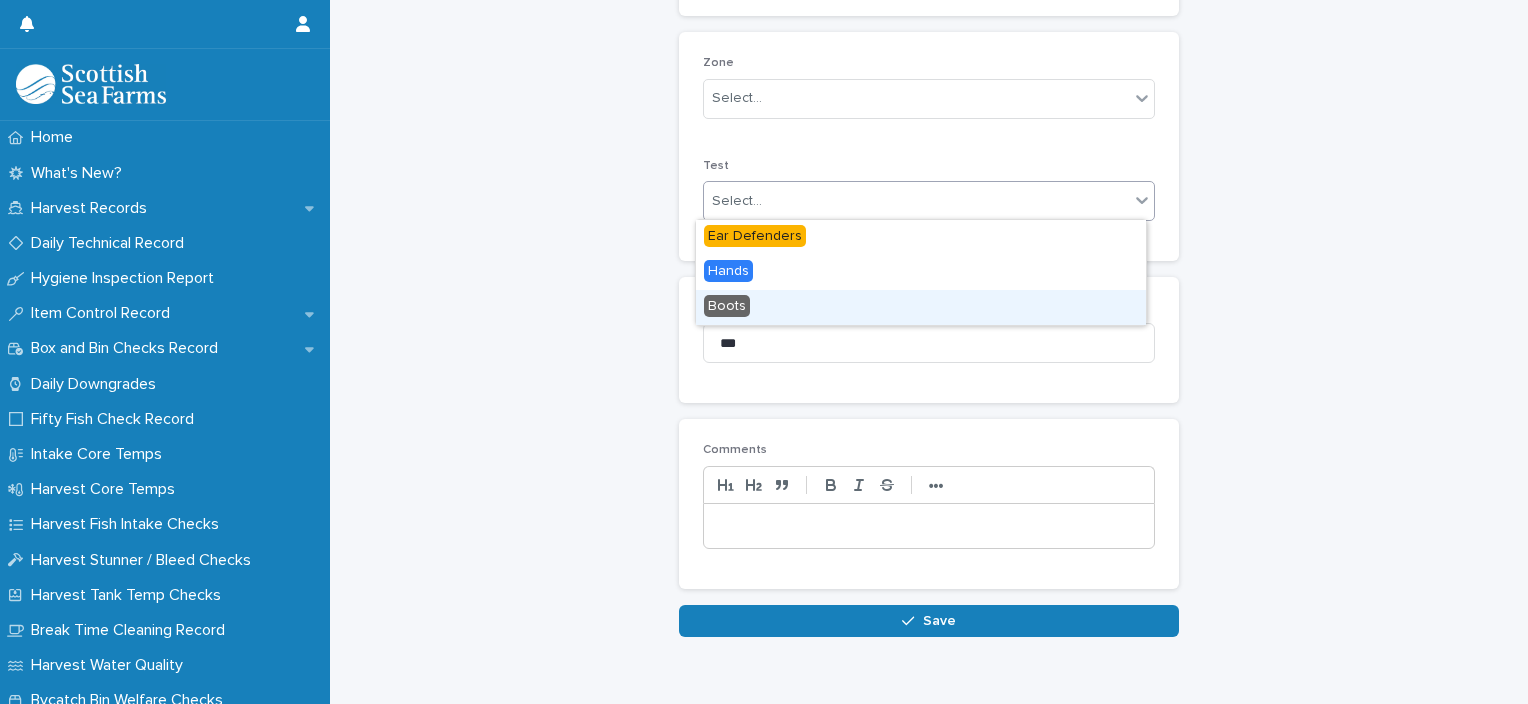 click on "Boots" at bounding box center (921, 307) 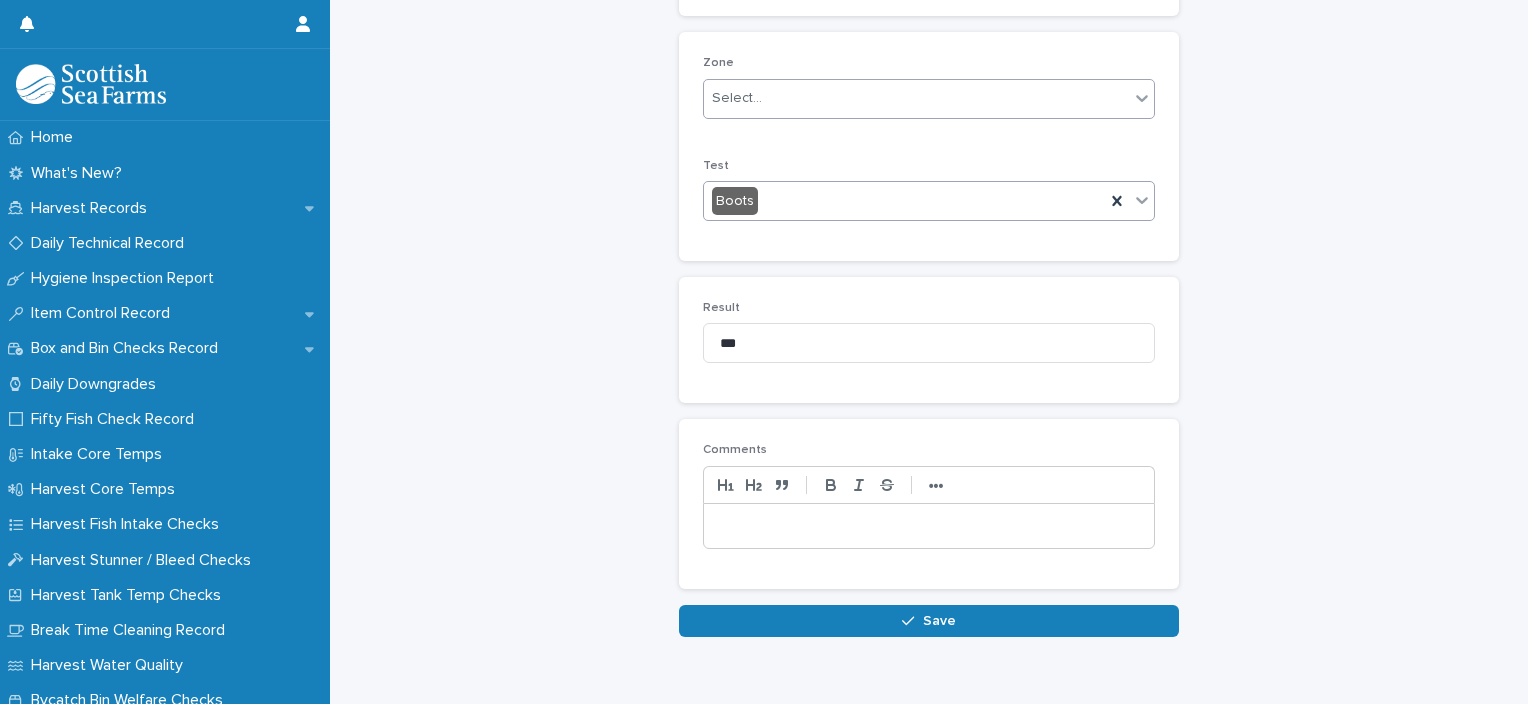 click on "Select..." at bounding box center [916, 98] 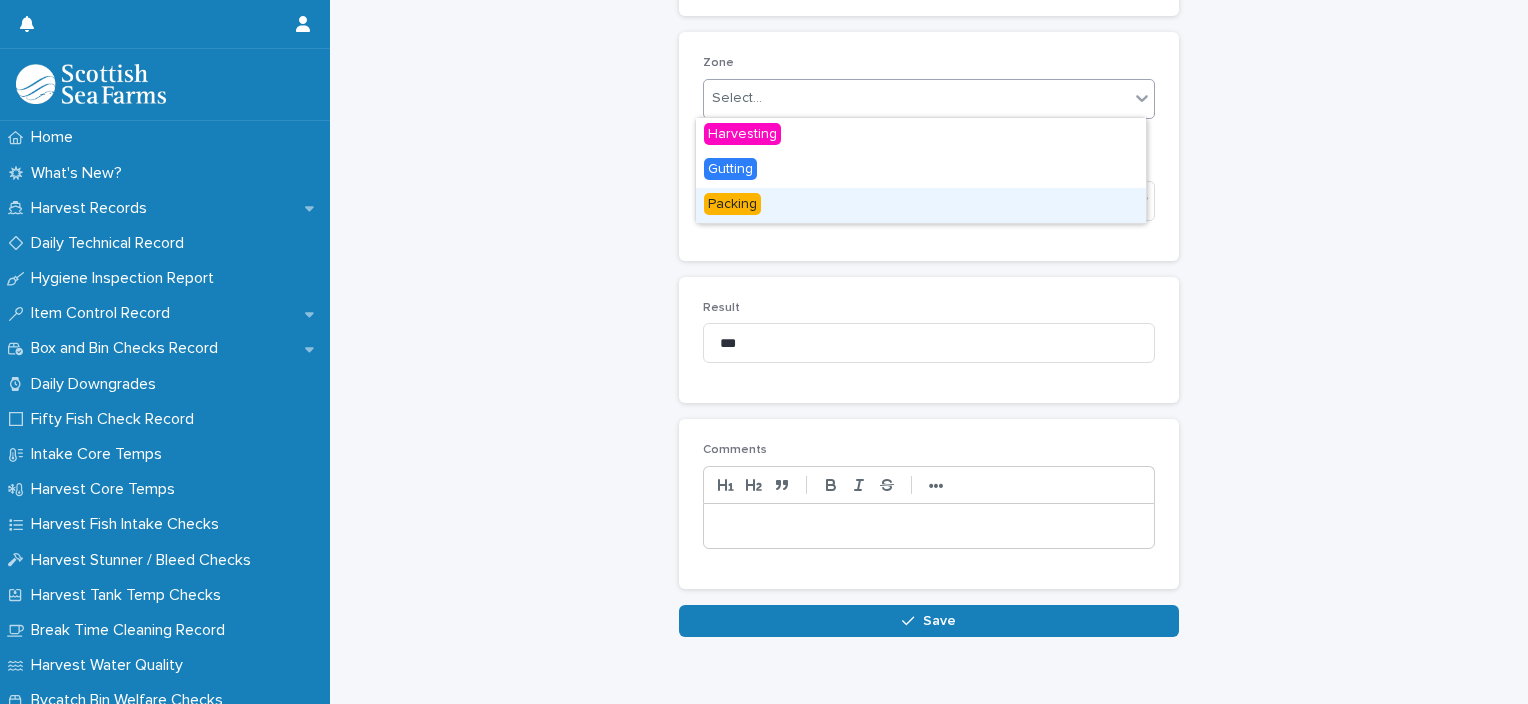 click on "Test Boots" at bounding box center [929, 198] 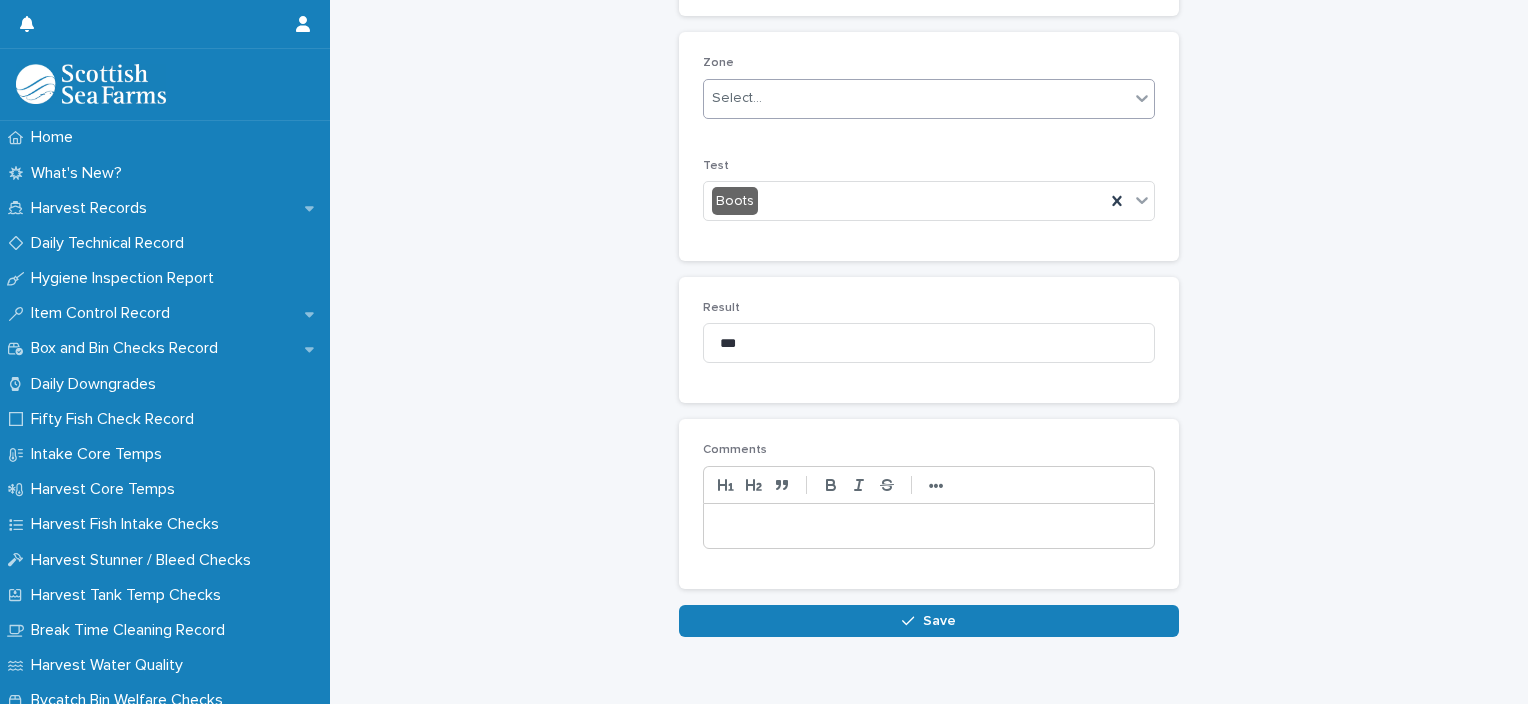 click on "Select..." at bounding box center (929, 99) 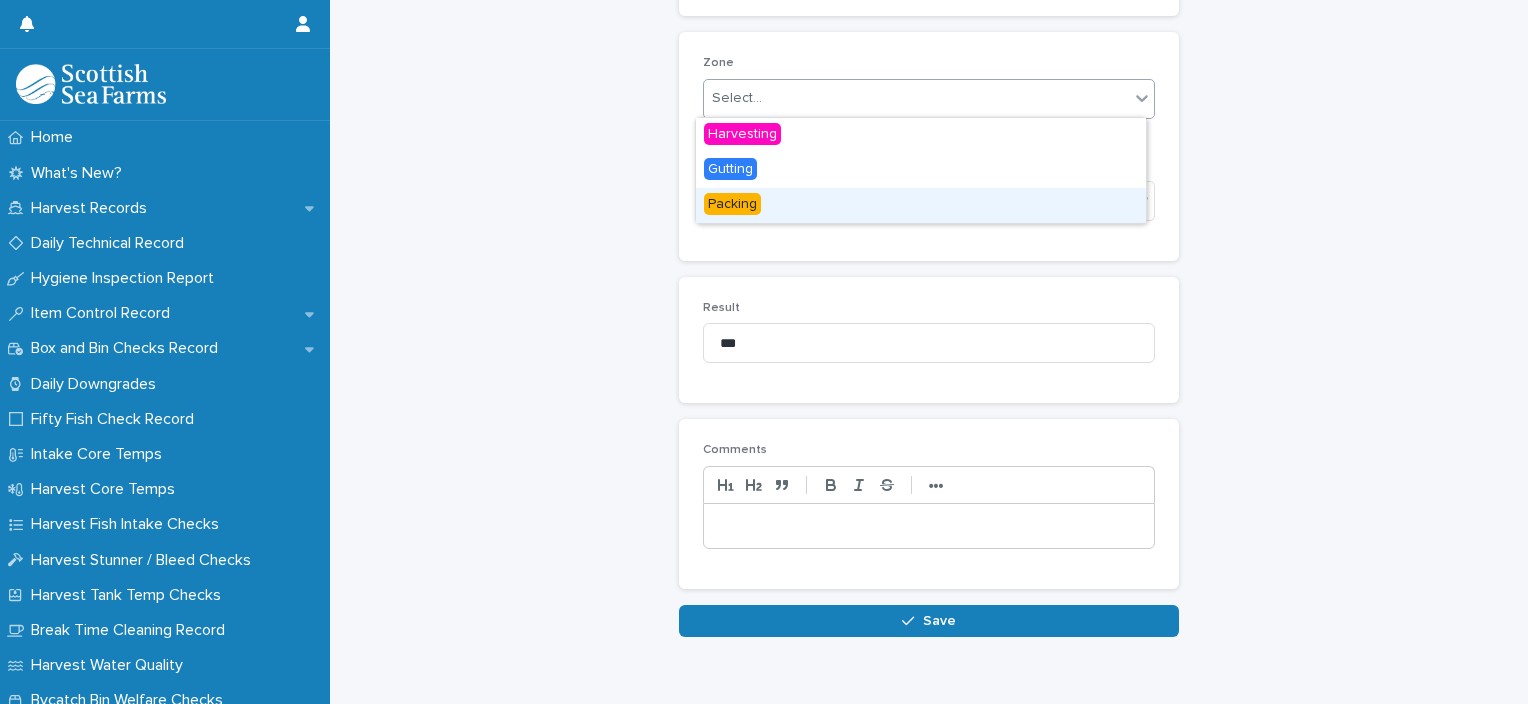 click on "Packing" at bounding box center (921, 205) 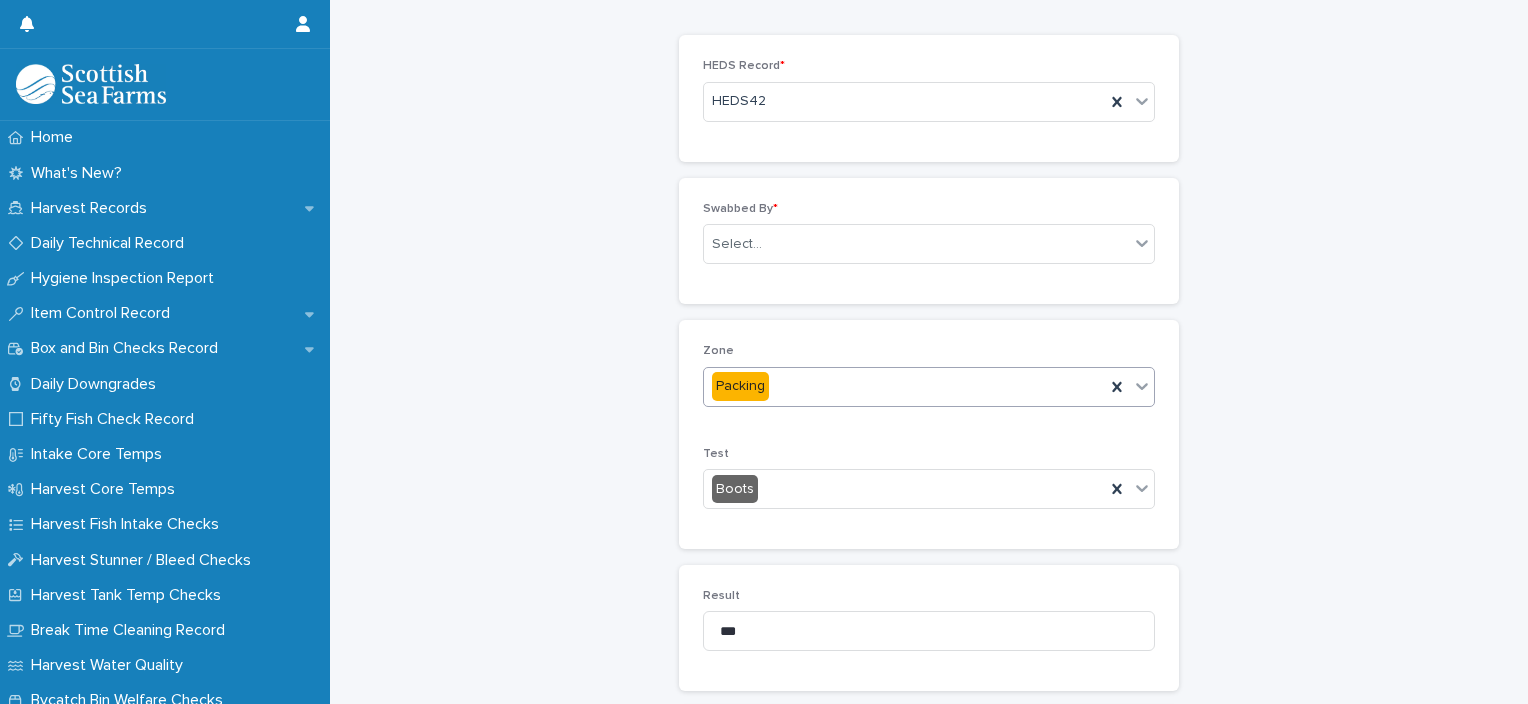 scroll, scrollTop: 96, scrollLeft: 0, axis: vertical 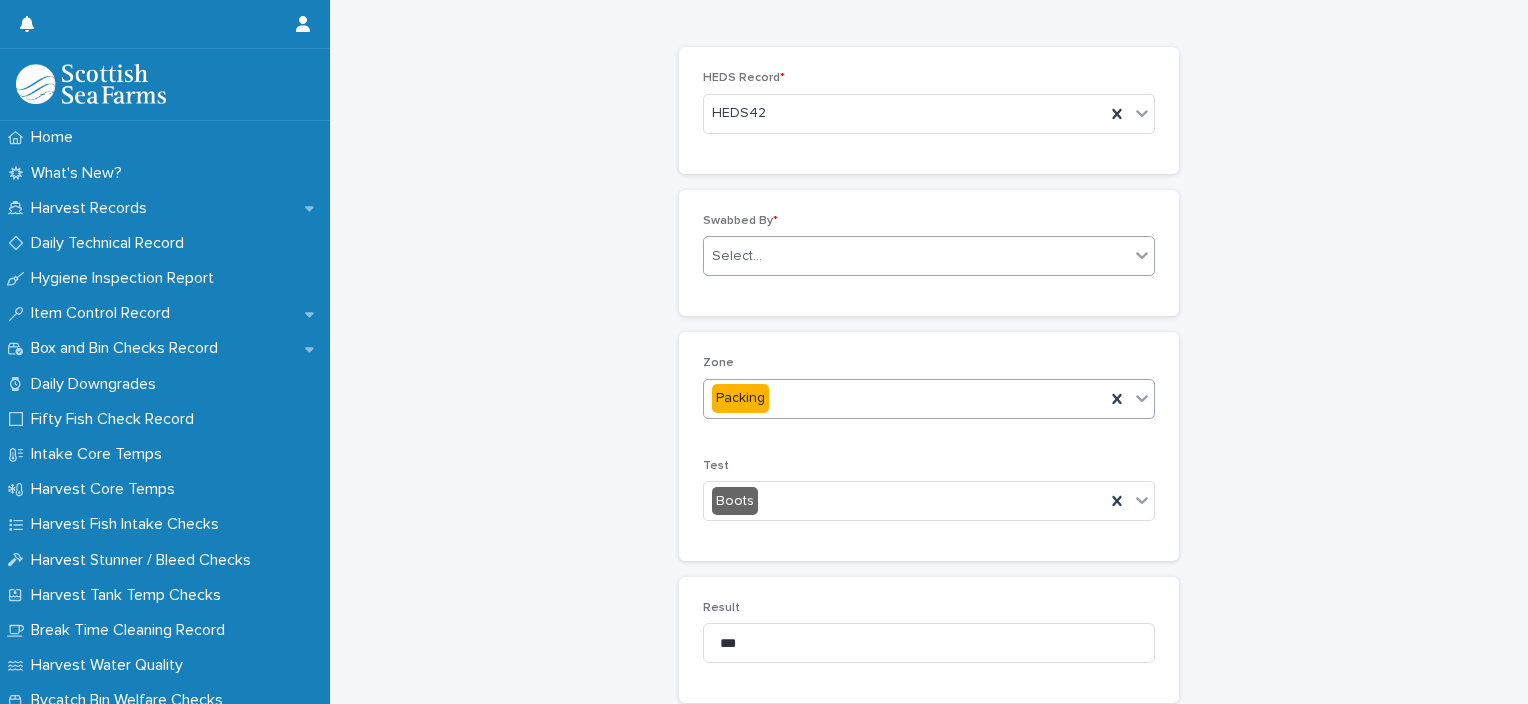 click on "Select..." at bounding box center (916, 256) 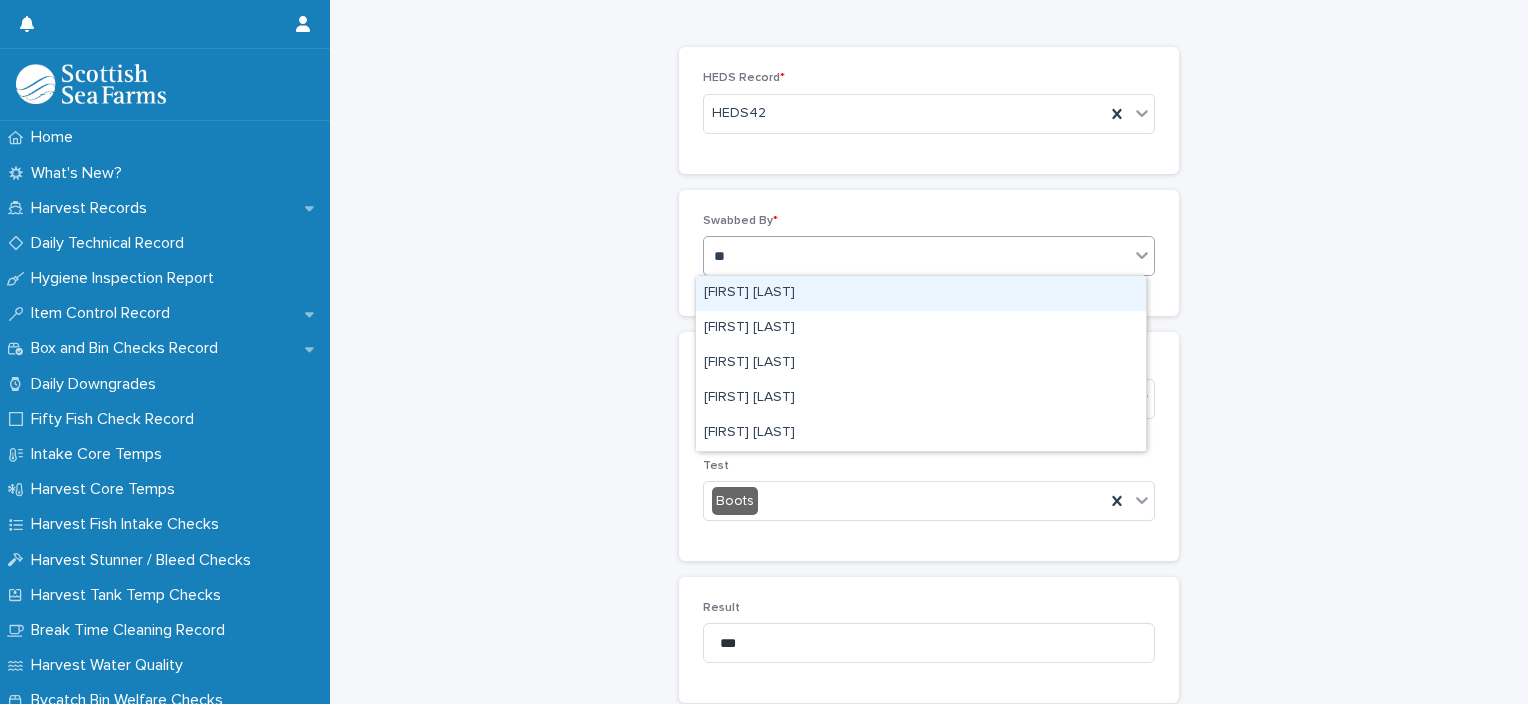 type on "***" 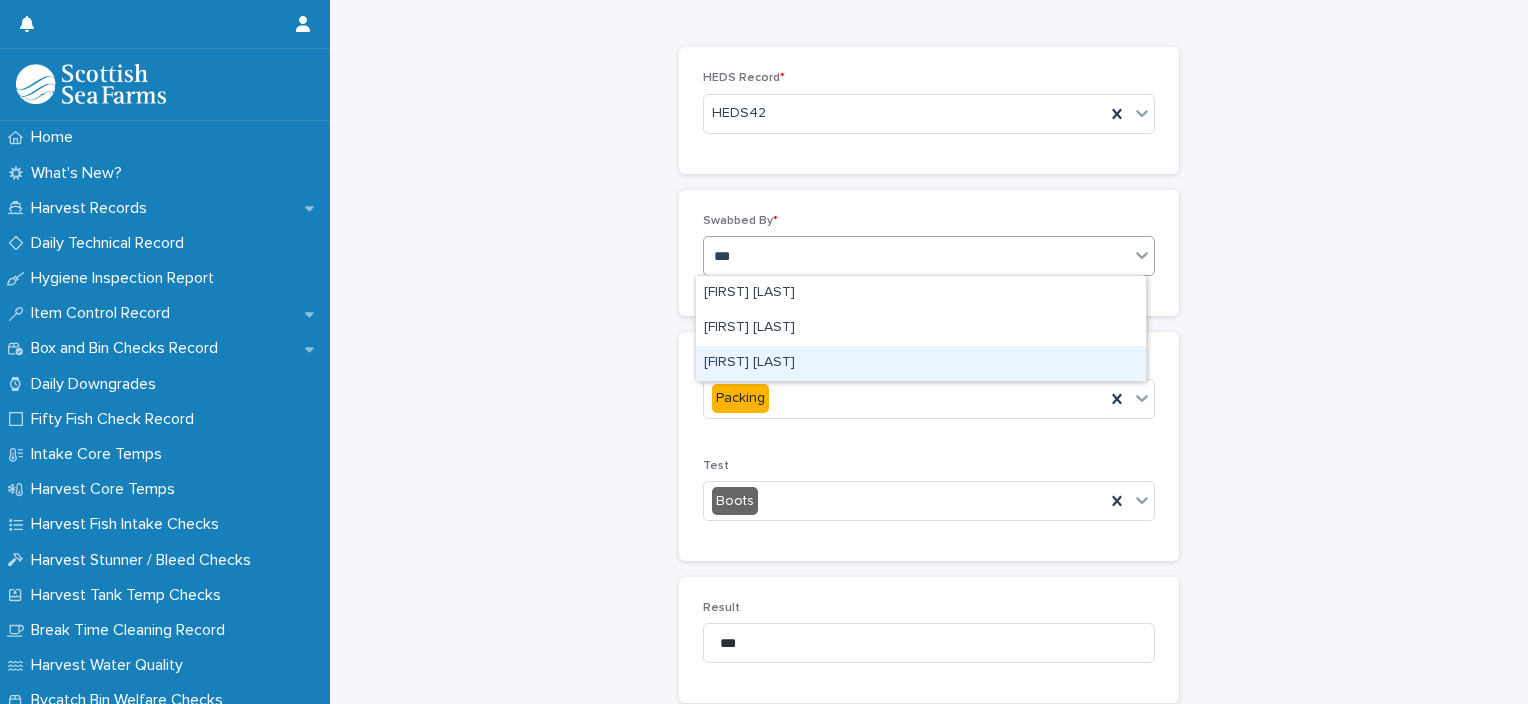 click on "Ionel Stoica" at bounding box center [921, 363] 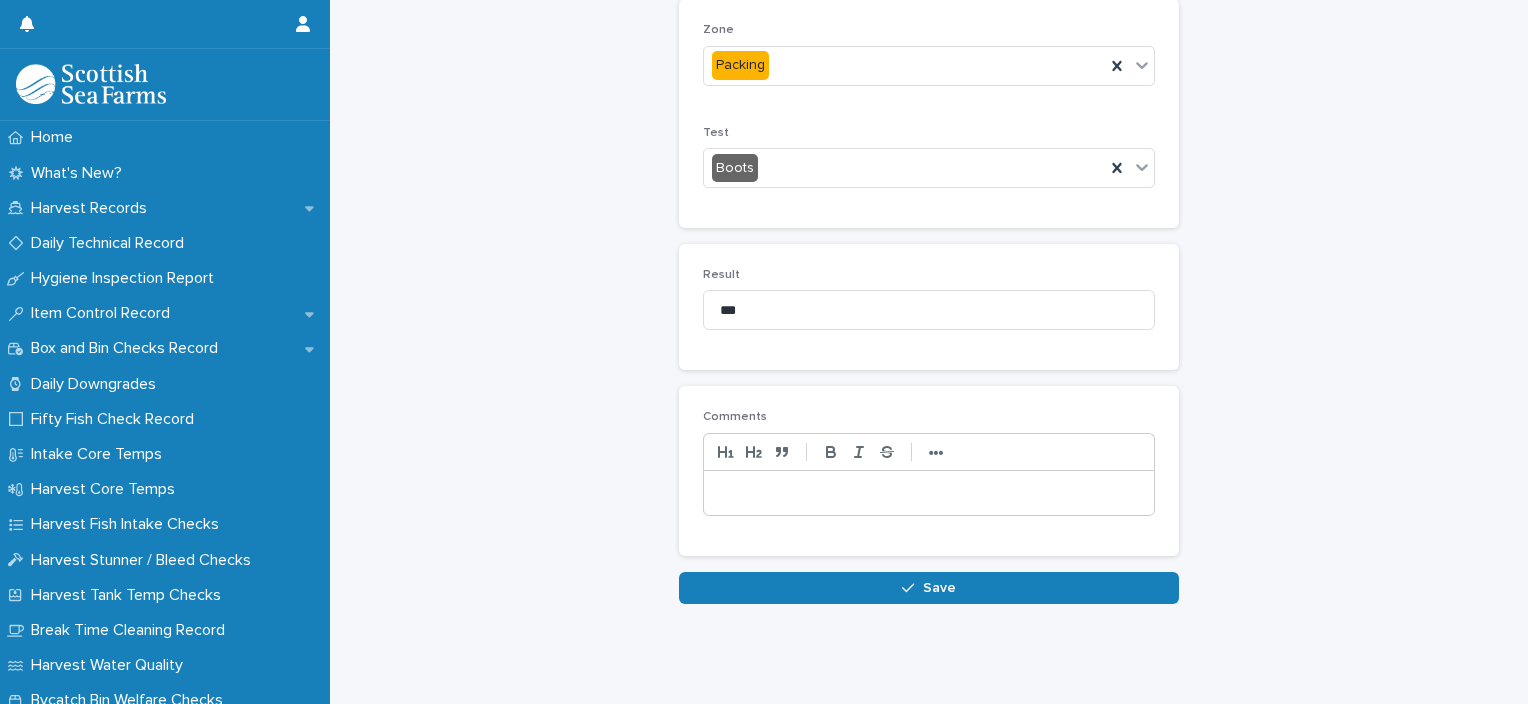 scroll, scrollTop: 441, scrollLeft: 0, axis: vertical 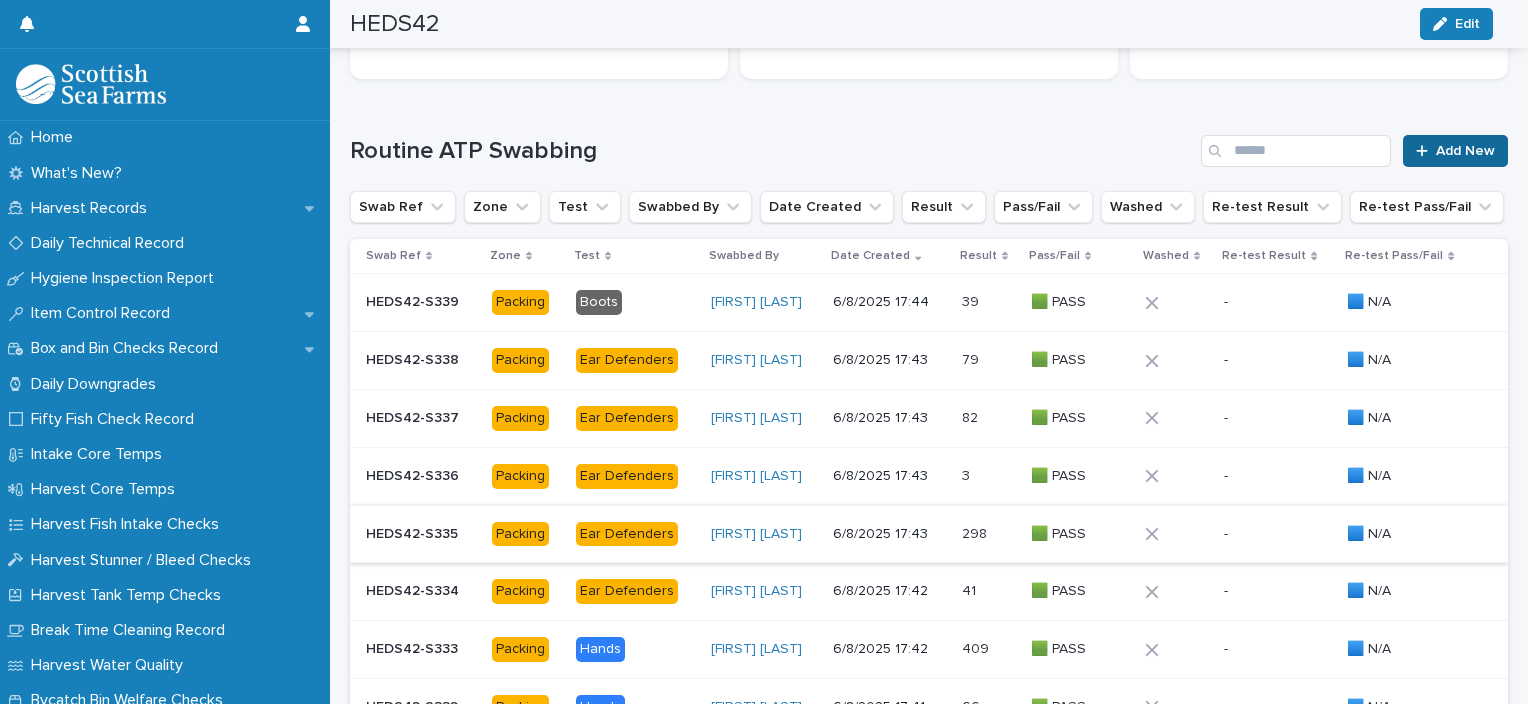 click on "Add New" at bounding box center (1465, 151) 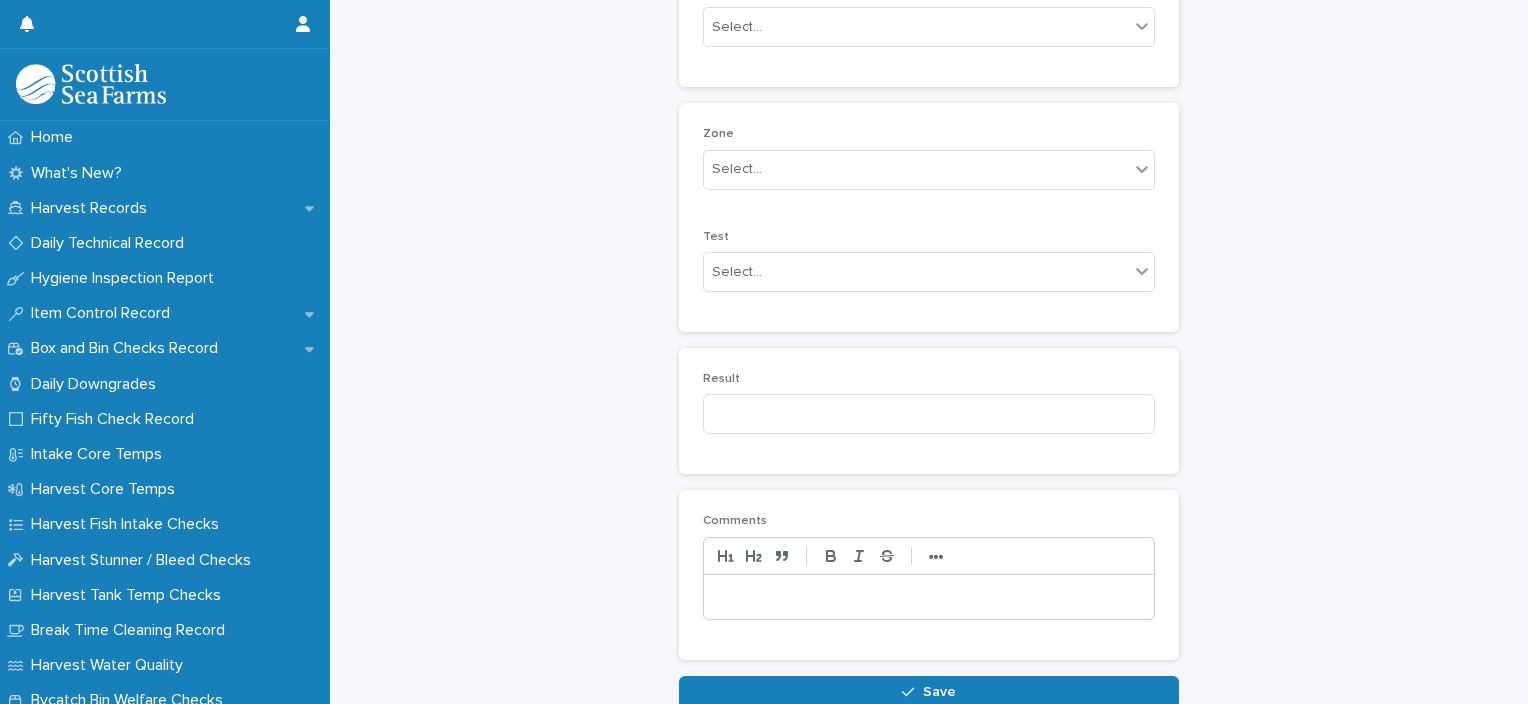 scroll, scrollTop: 96, scrollLeft: 0, axis: vertical 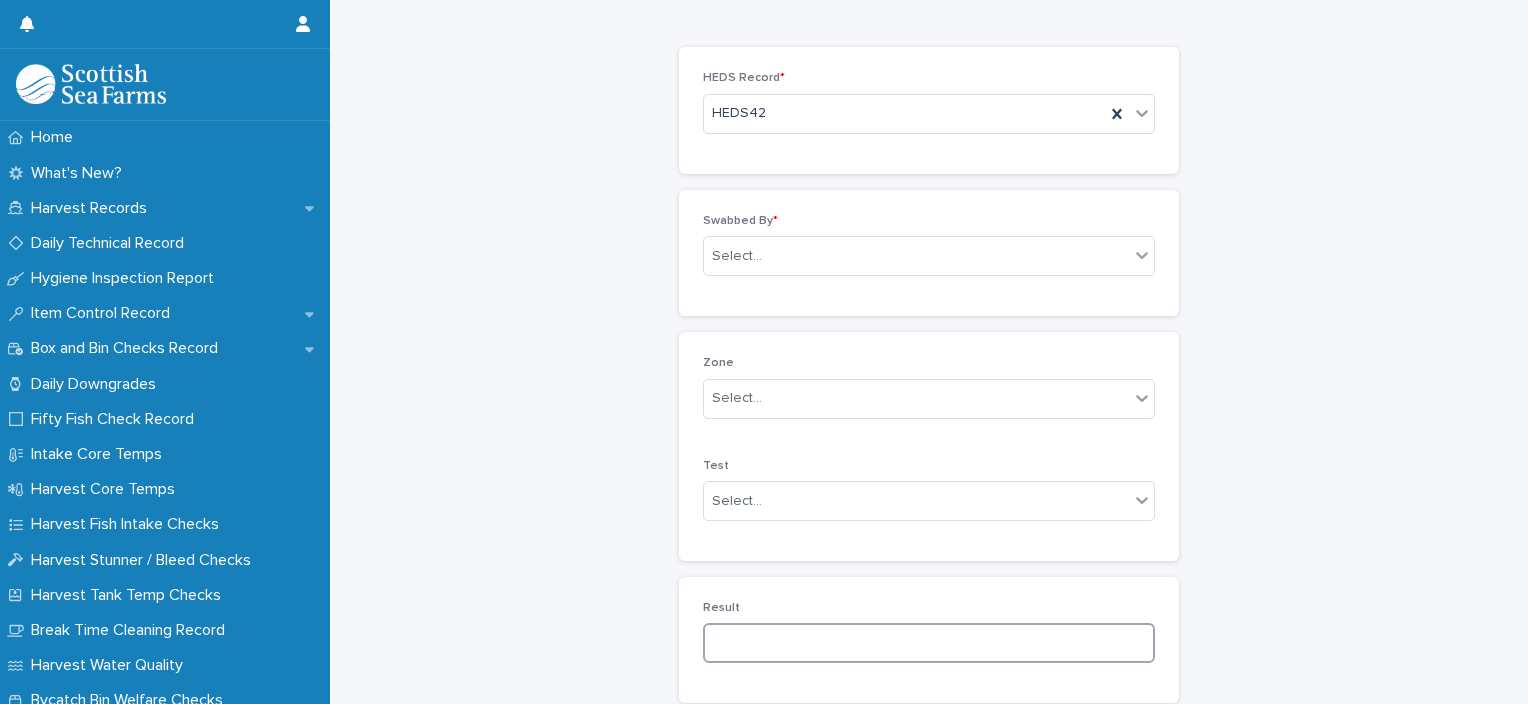 click at bounding box center (929, 643) 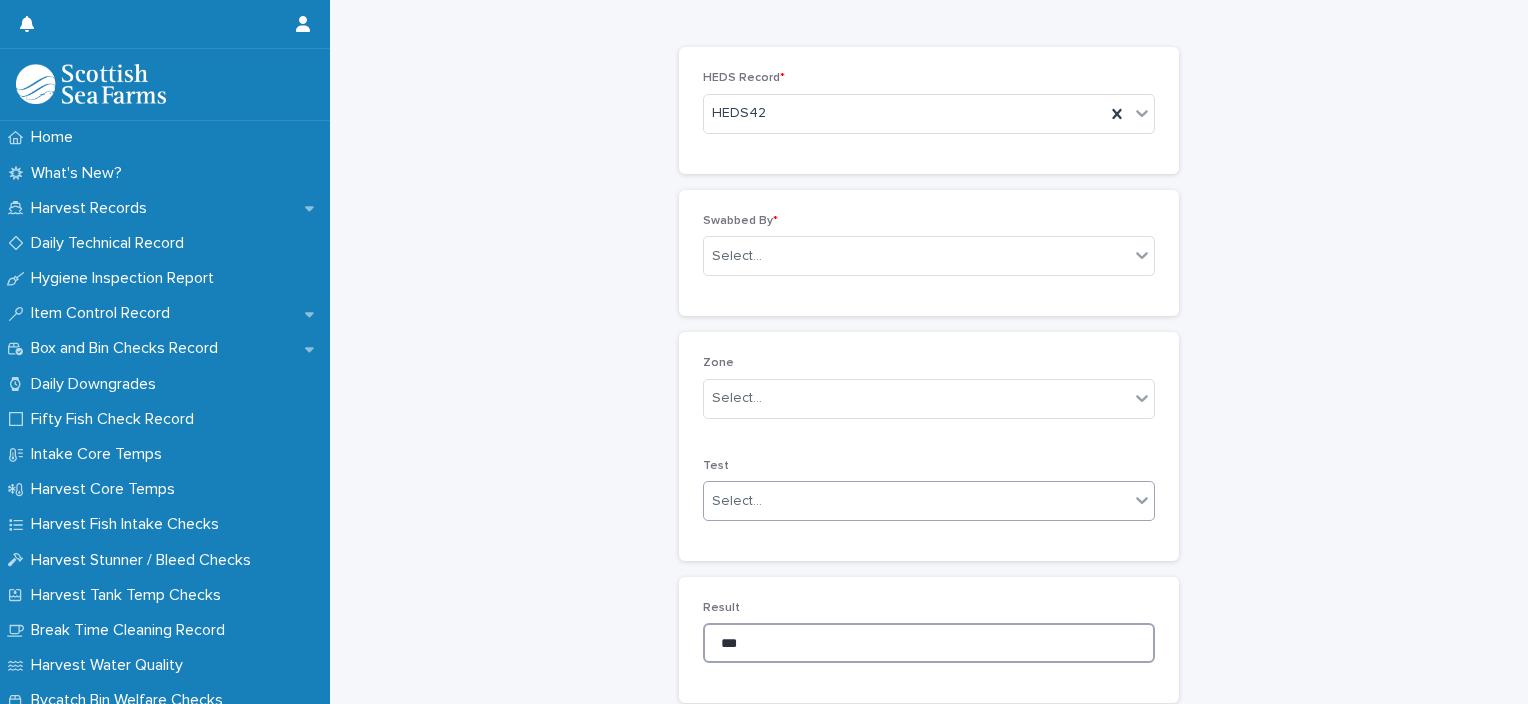 type on "***" 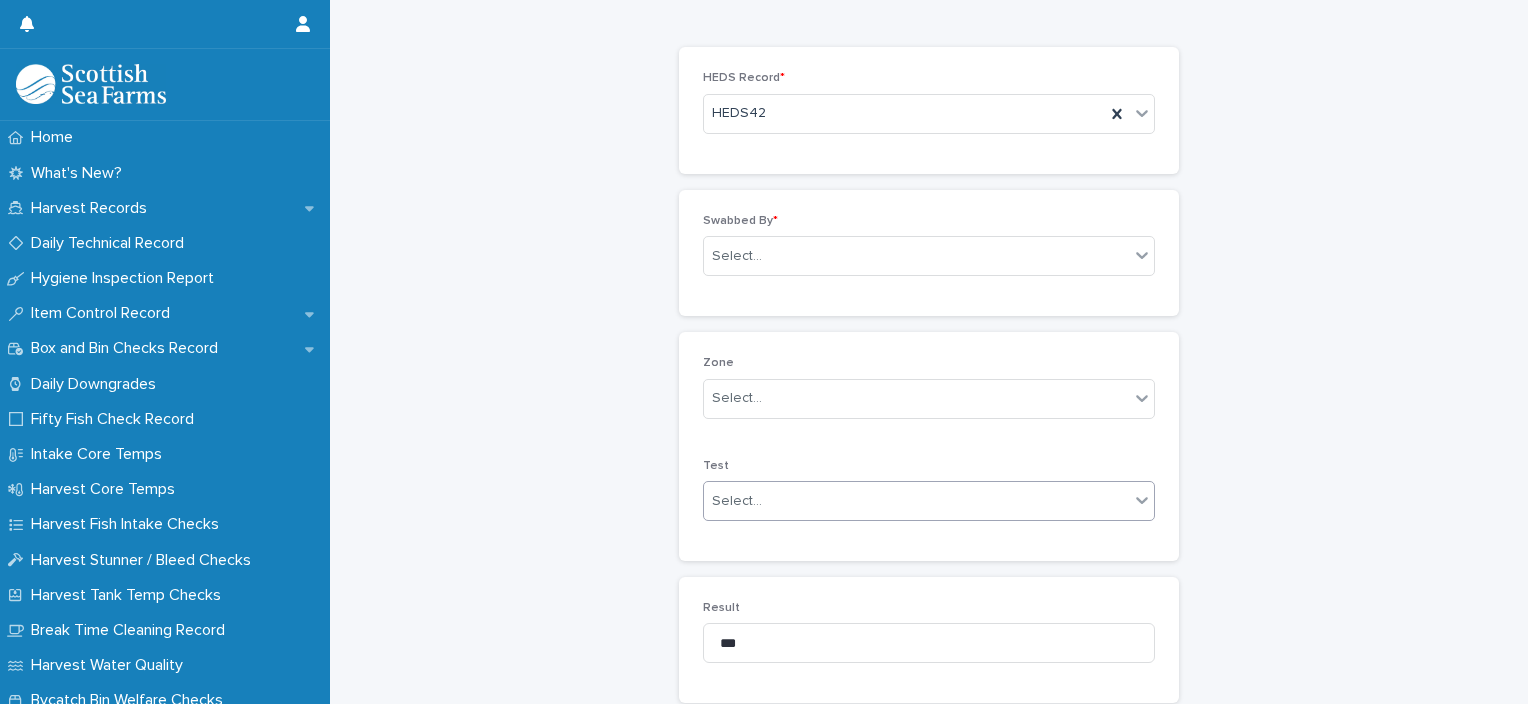 click on "Select..." at bounding box center (916, 501) 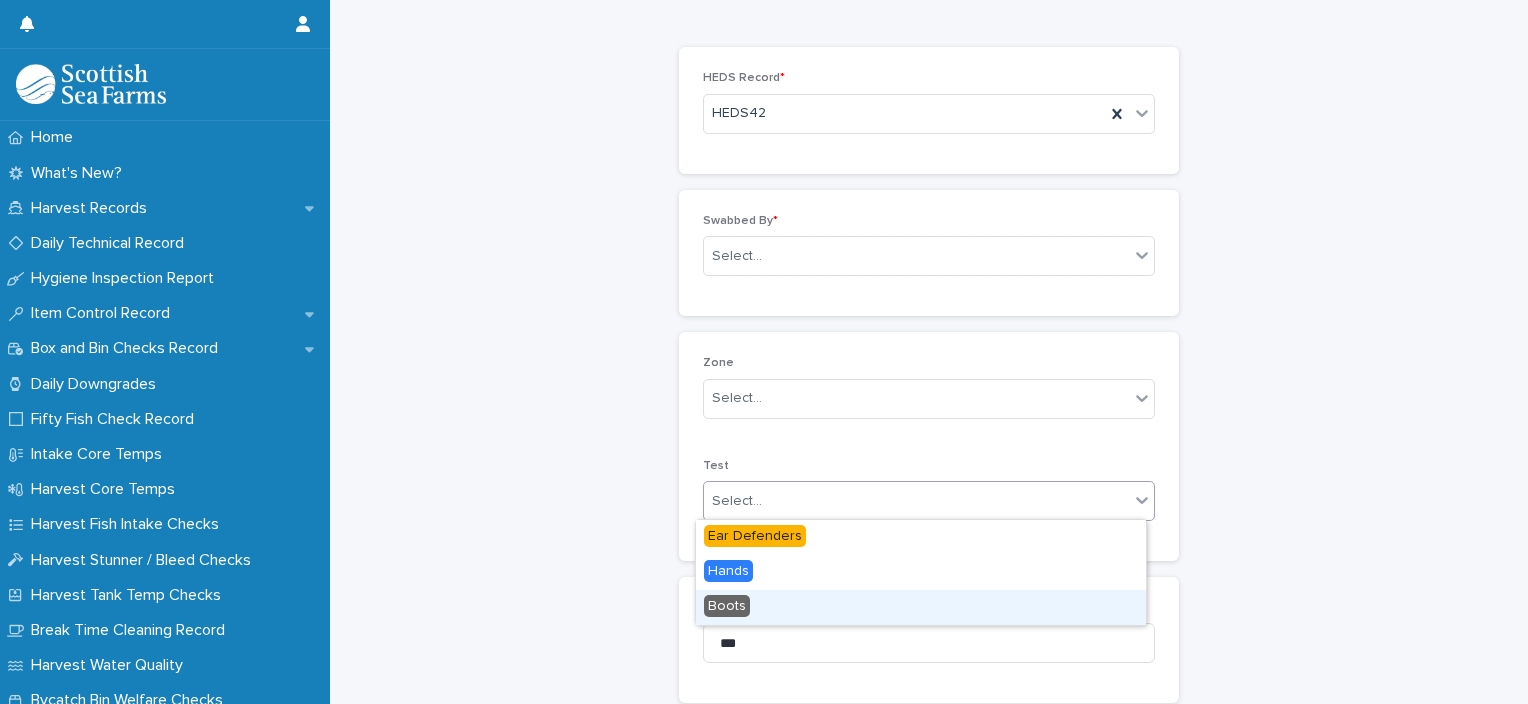 click on "Boots" at bounding box center [921, 607] 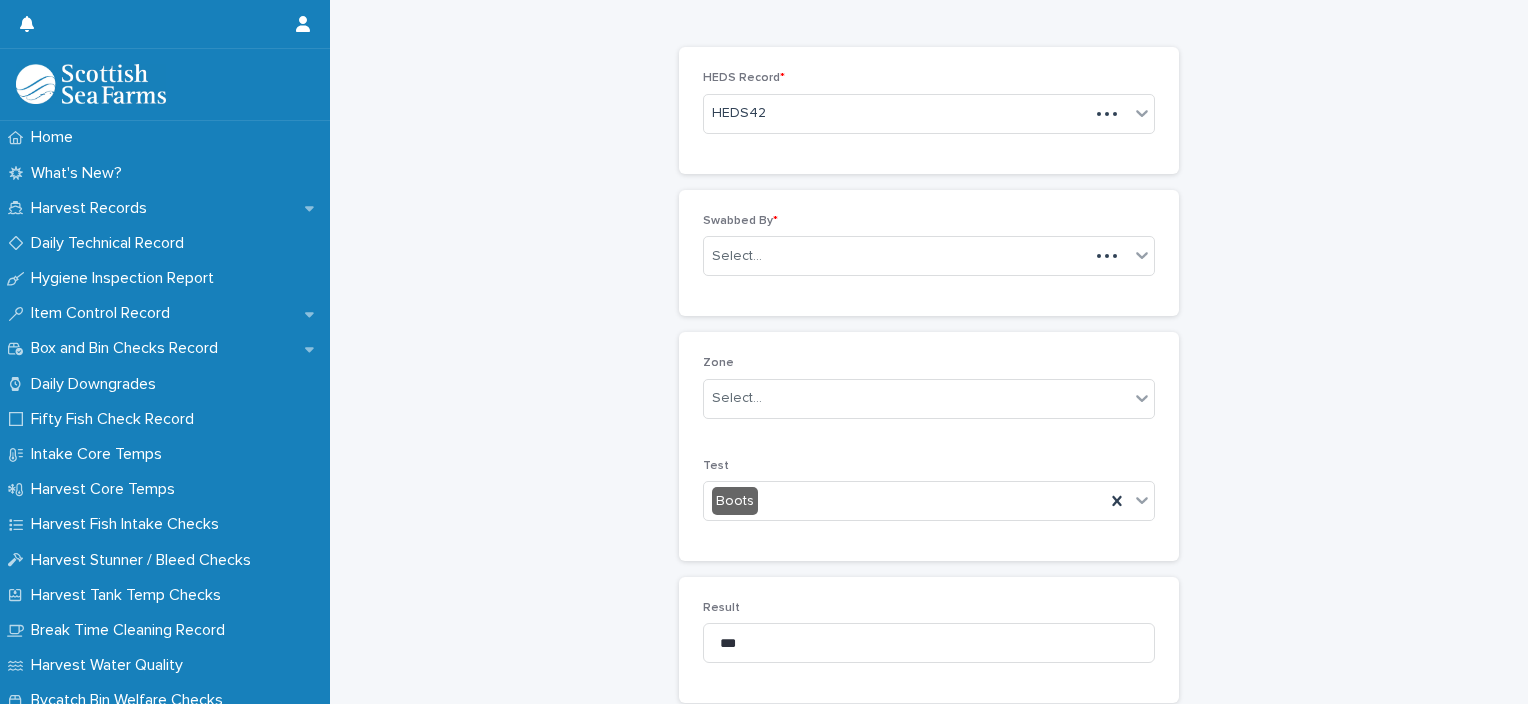 click on "Zone Select..." at bounding box center [929, 395] 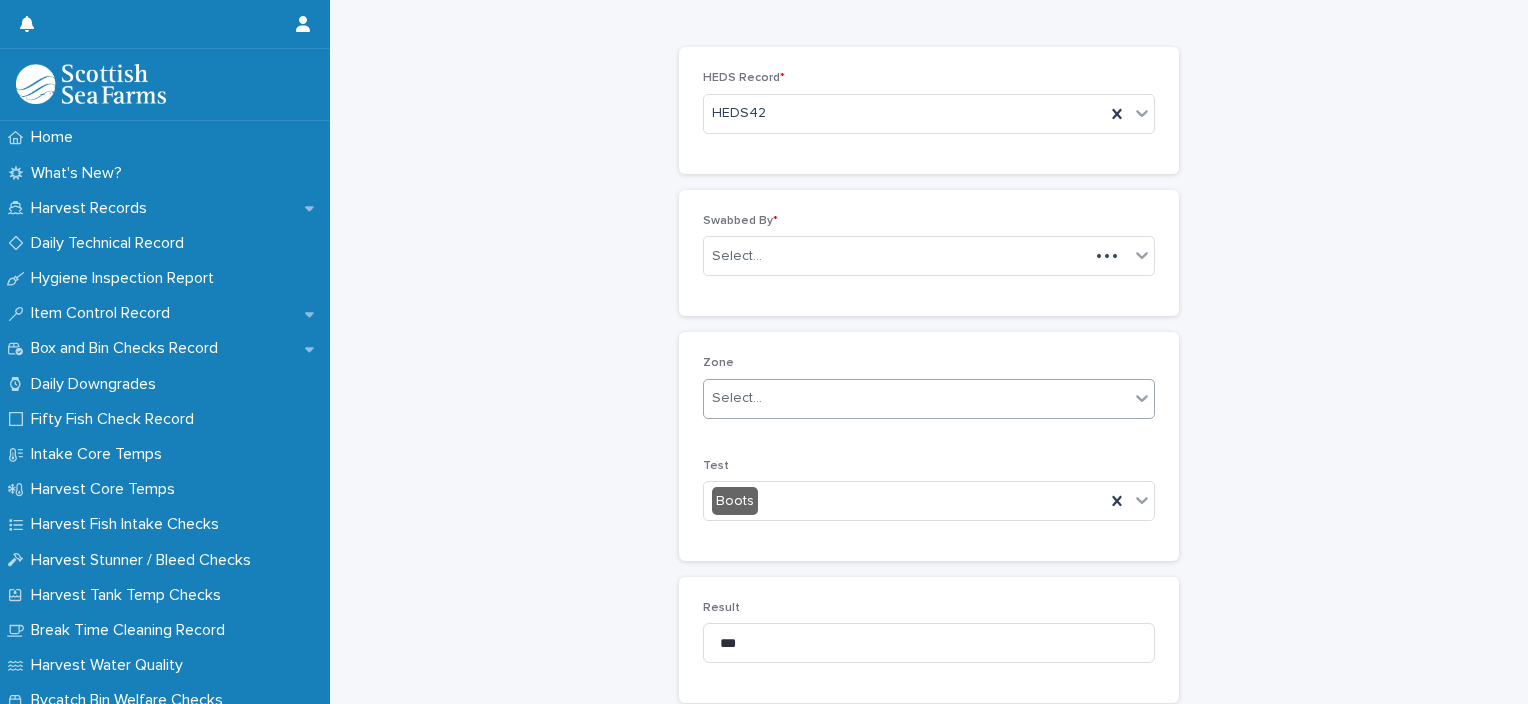 click on "Select..." at bounding box center (916, 398) 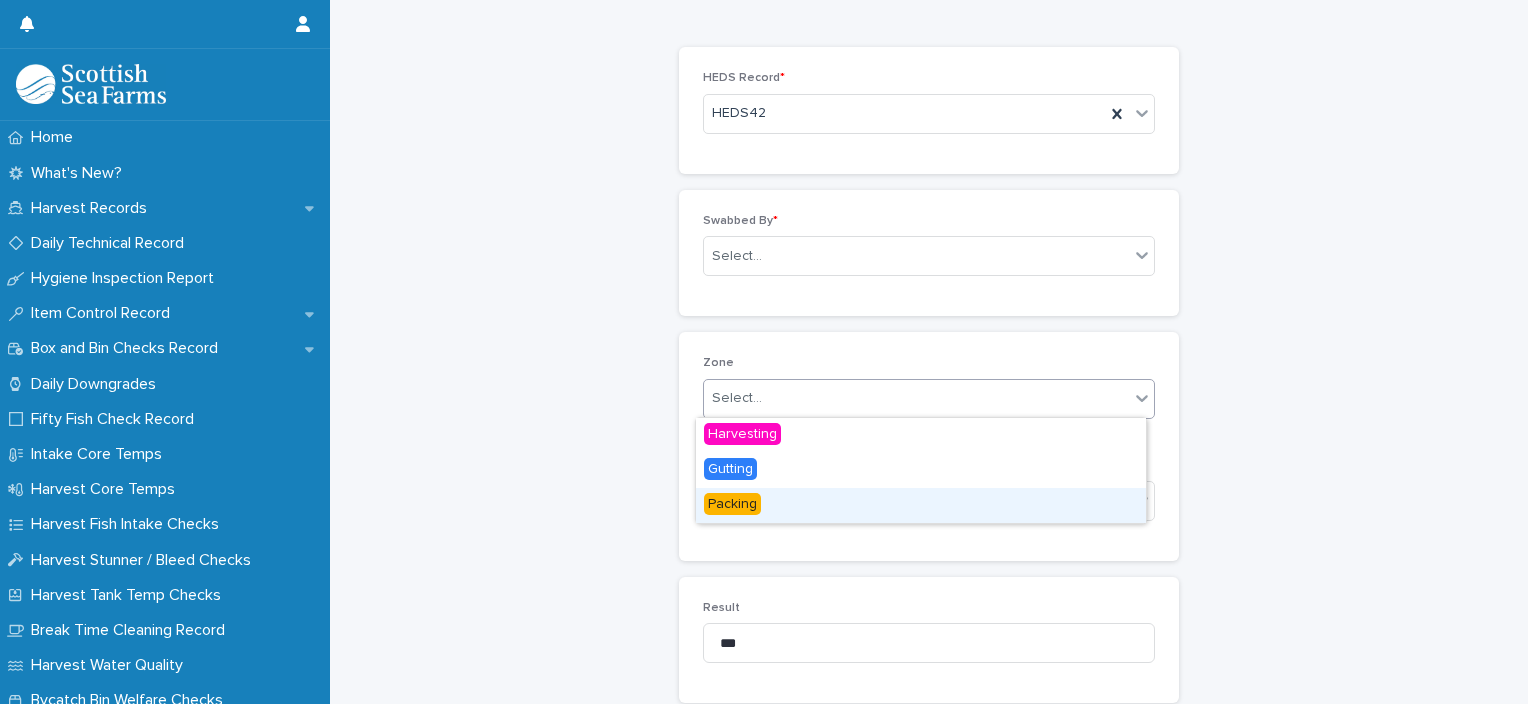 click on "Packing" at bounding box center (921, 505) 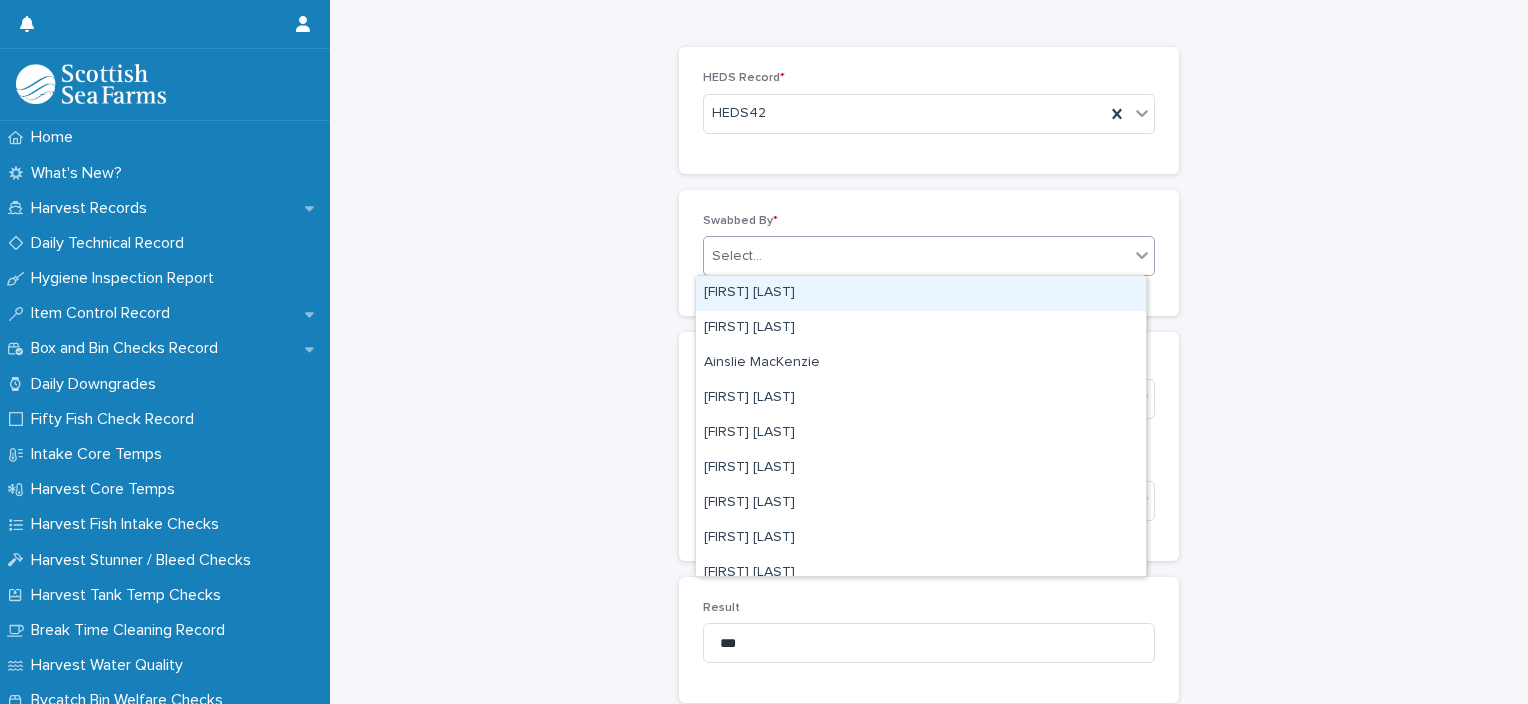 click on "Select..." at bounding box center [916, 256] 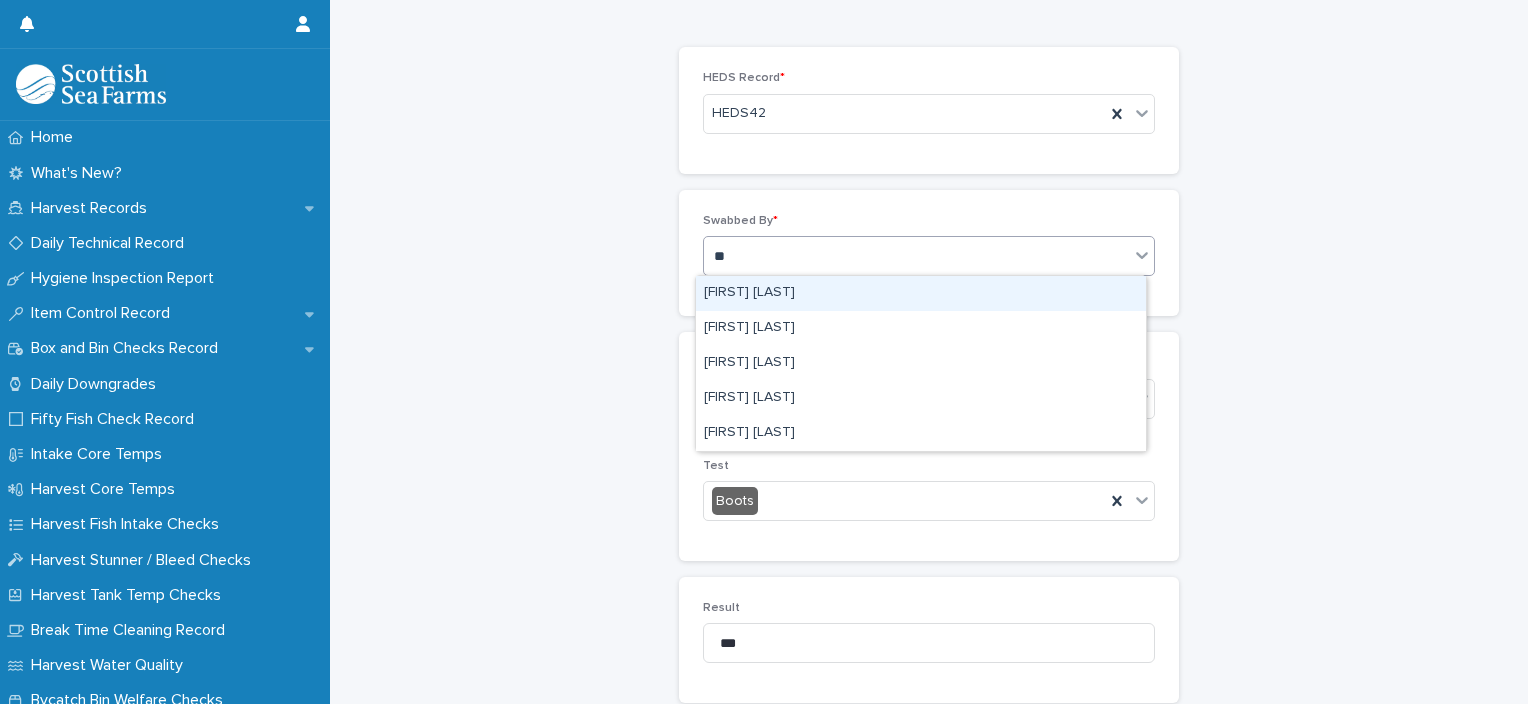 type on "***" 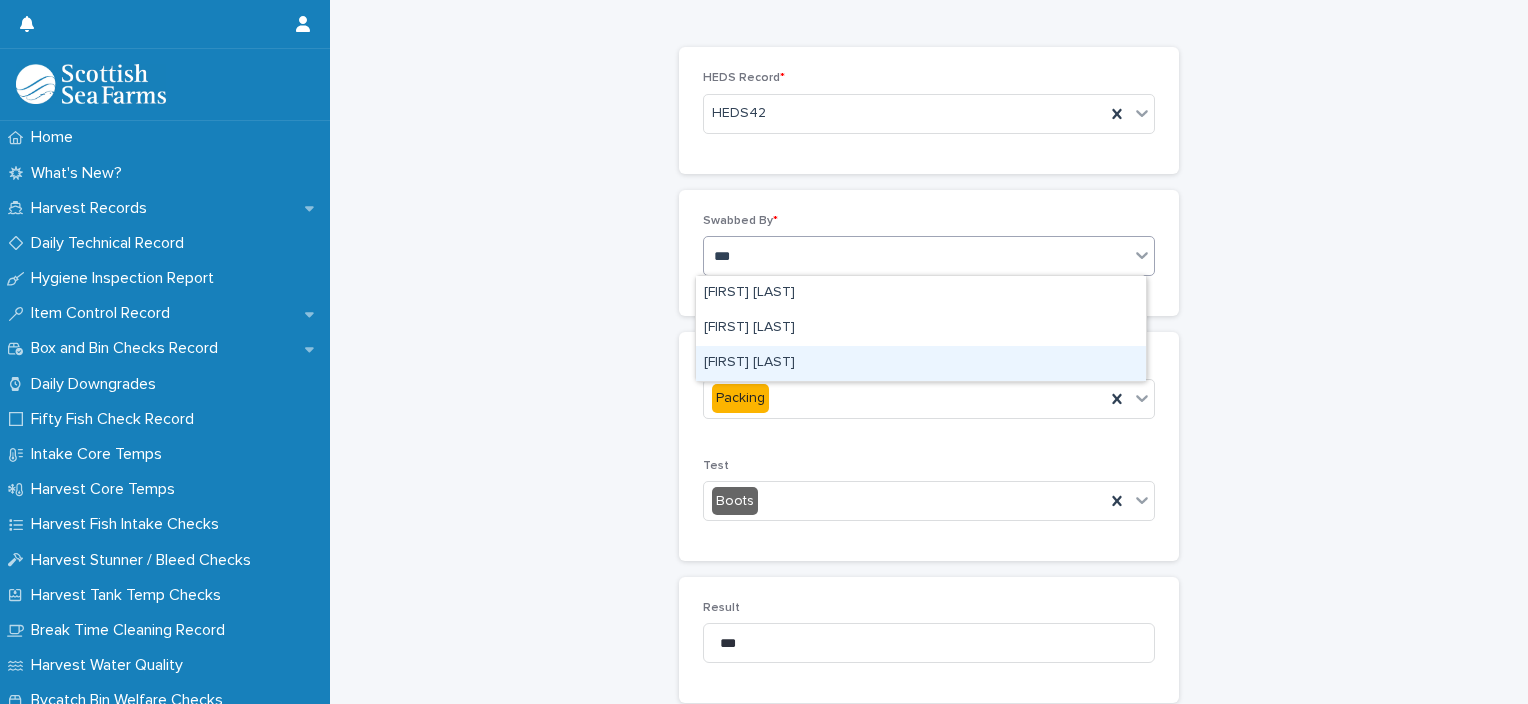 click on "Ionel Stoica" at bounding box center [921, 363] 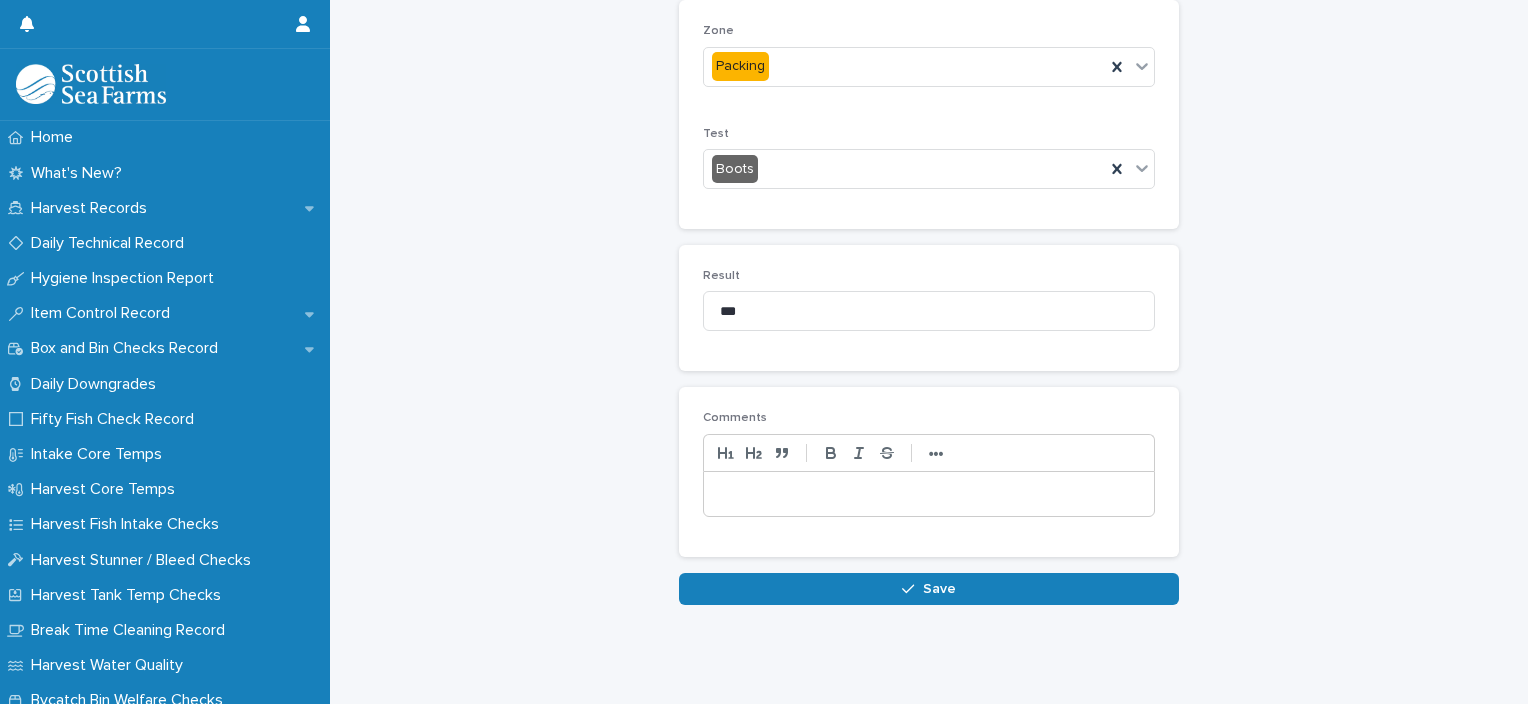 scroll, scrollTop: 441, scrollLeft: 0, axis: vertical 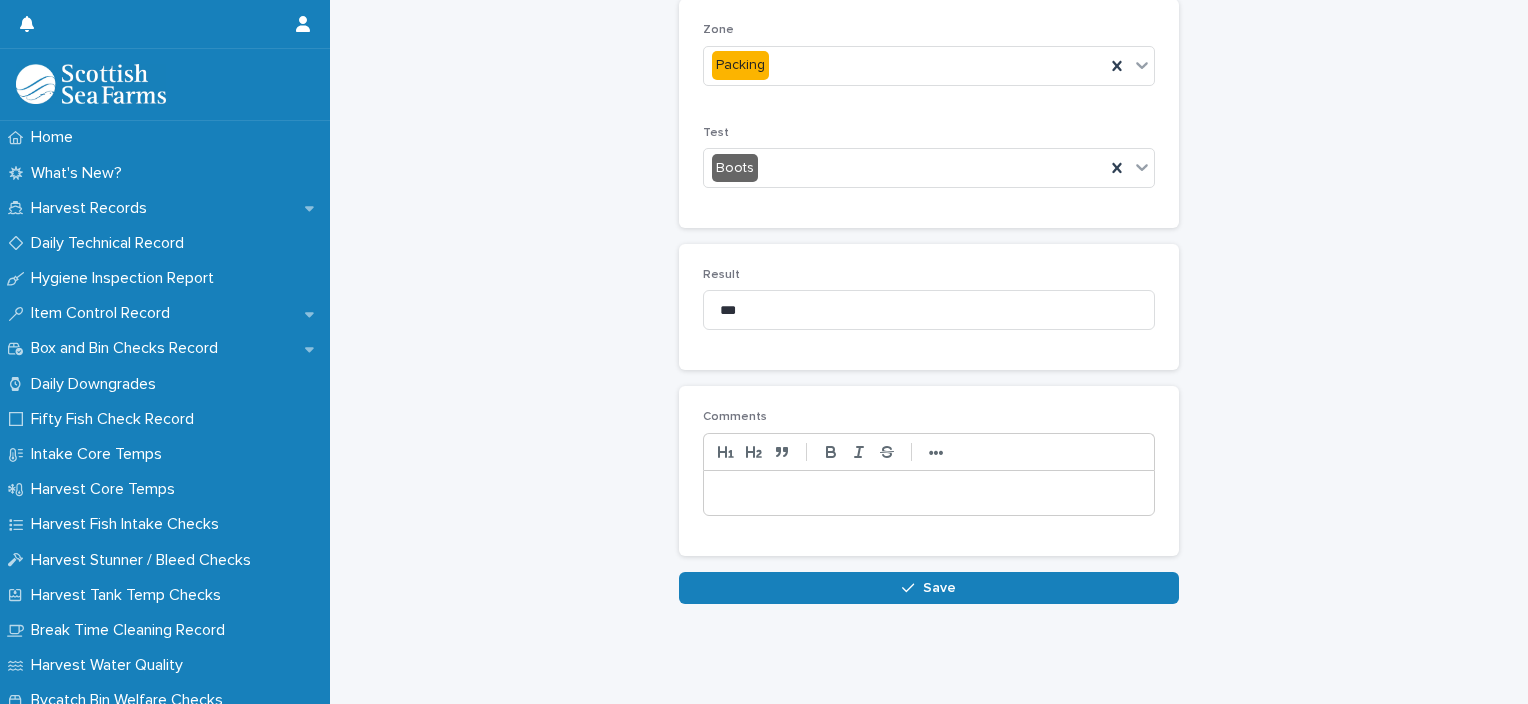 click on "Save" at bounding box center [929, 588] 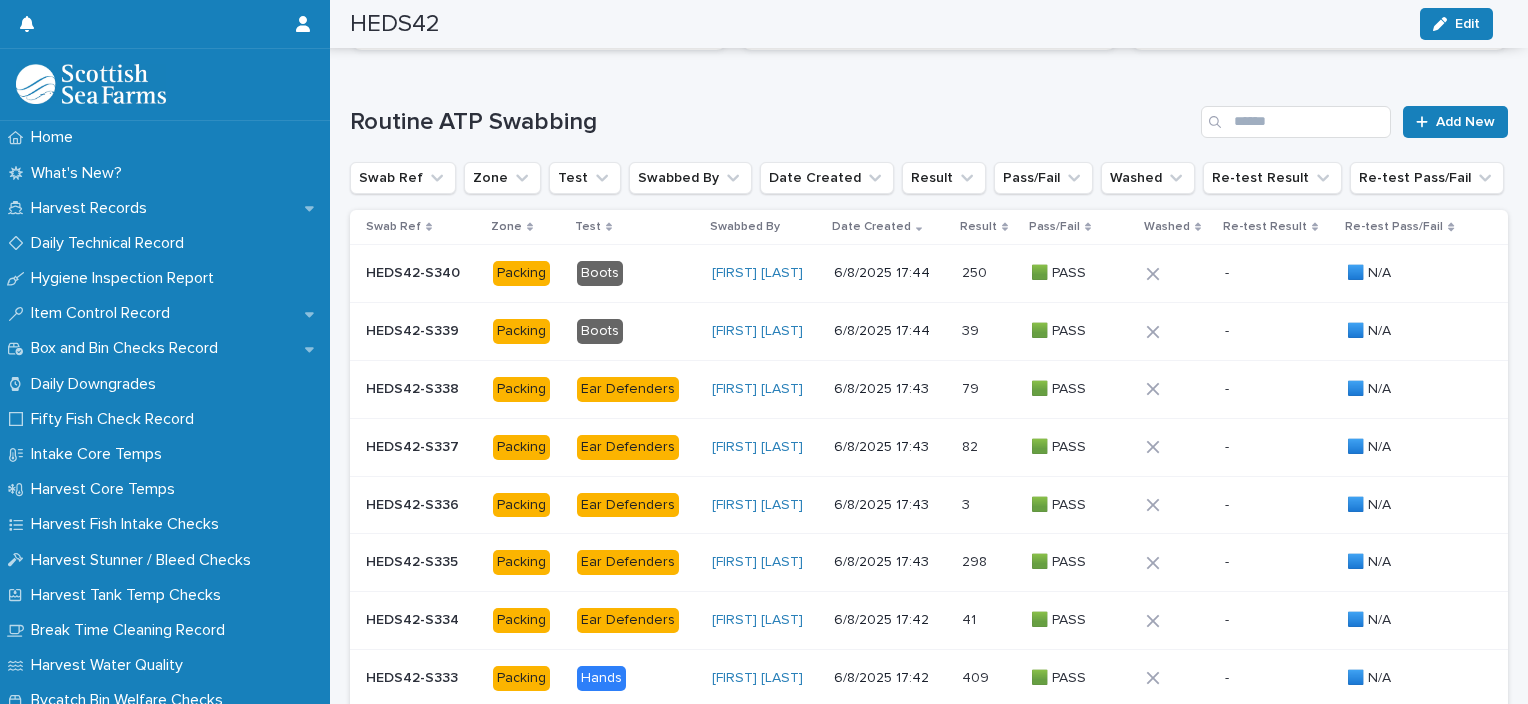 click on "Routine ATP Swabbing Add New Swab Ref Zone Test Swabbed By Date Created Result Pass/Fail Washed Re-test Result Re-test Pass/Fail Swab Ref Zone Test Swabbed By Date Created Result Pass/Fail Washed Re-test Result Re-test Pass/Fail HEDS42-S340 HEDS42-S340   Packing Boots Ionel Stoica   6/8/2025 17:44 250 250   🟩 PASS 🟩 PASS   - -   🟦 N/A 🟦 N/A   HEDS42-S339 HEDS42-S339   Packing Boots Ionel Stoica   6/8/2025 17:44 39 39   🟩 PASS 🟩 PASS   - -   🟦 N/A 🟦 N/A   HEDS42-S338 HEDS42-S338   Packing Ear Defenders Ionel Stoica   6/8/2025 17:43 79 79   🟩 PASS 🟩 PASS   - -   🟦 N/A 🟦 N/A   HEDS42-S337 HEDS42-S337   Packing Ear Defenders Ionel Stoica   6/8/2025 17:43 82 82   🟩 PASS 🟩 PASS   - -   🟦 N/A 🟦 N/A   HEDS42-S336 HEDS42-S336   Packing Ear Defenders Ionel Stoica   6/8/2025 17:43 3 3   🟩 PASS 🟩 PASS   - -   🟦 N/A 🟦 N/A   HEDS42-S335 HEDS42-S335   Packing Ear Defenders Ionel Stoica   6/8/2025 17:43 298 298   🟩 PASS 🟩 PASS   - -" at bounding box center (929, 549) 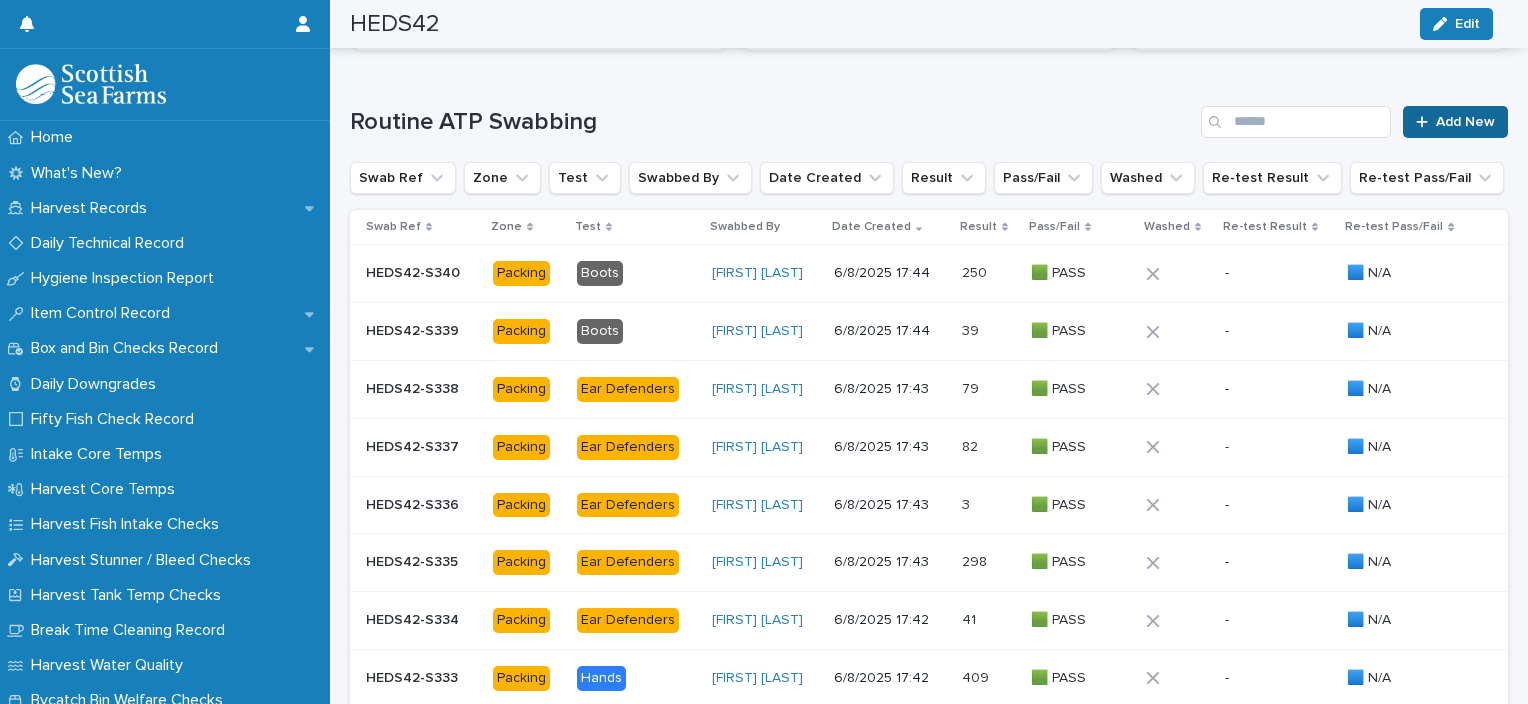 click on "Add New" at bounding box center [1465, 122] 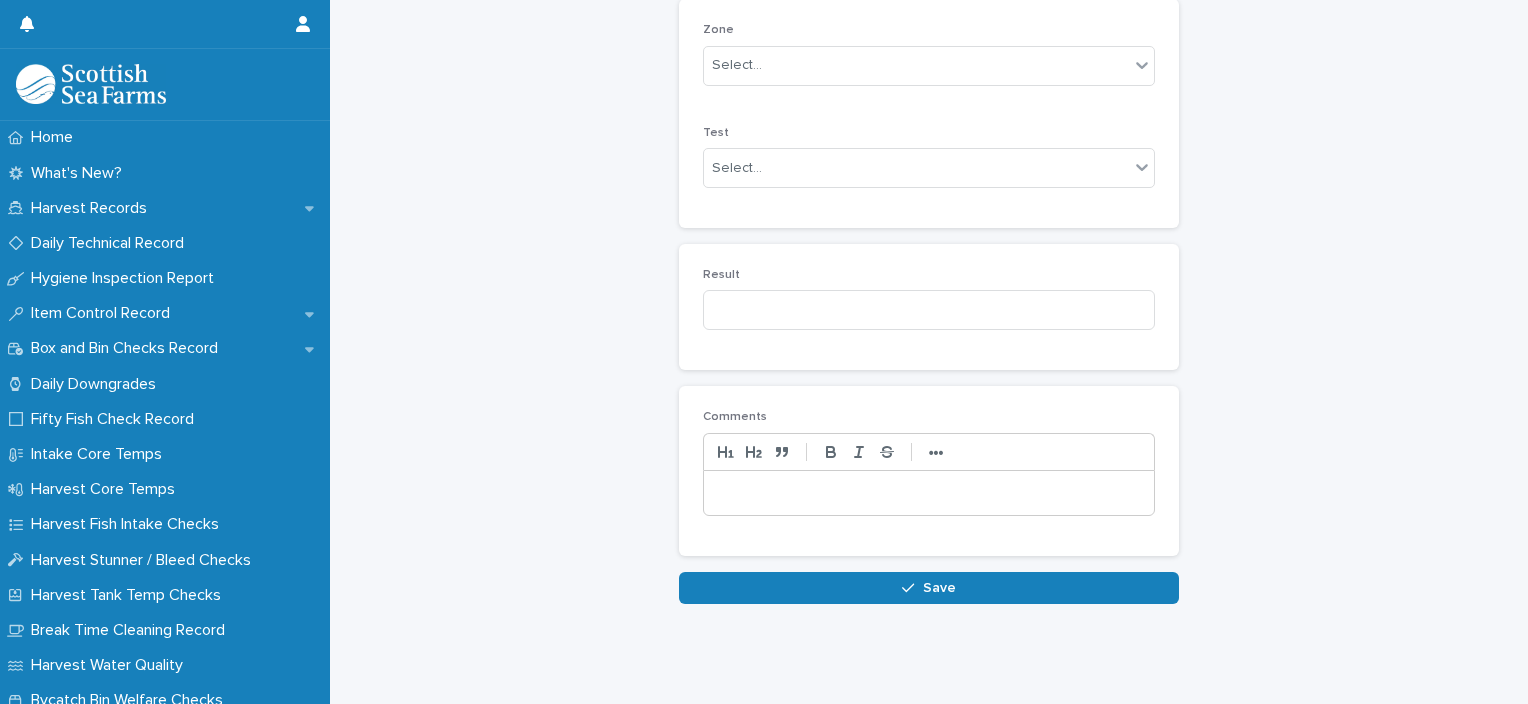 scroll, scrollTop: 396, scrollLeft: 0, axis: vertical 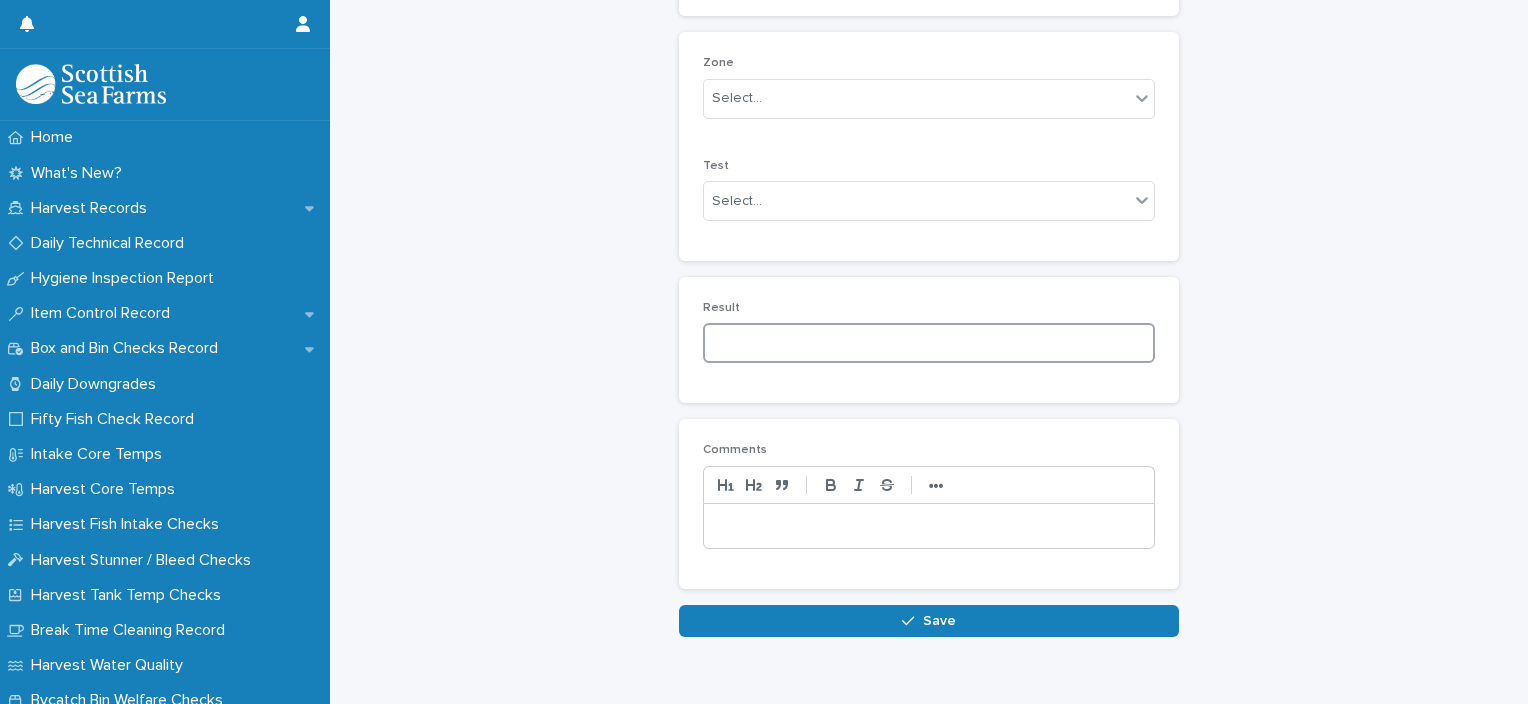 click at bounding box center (929, 343) 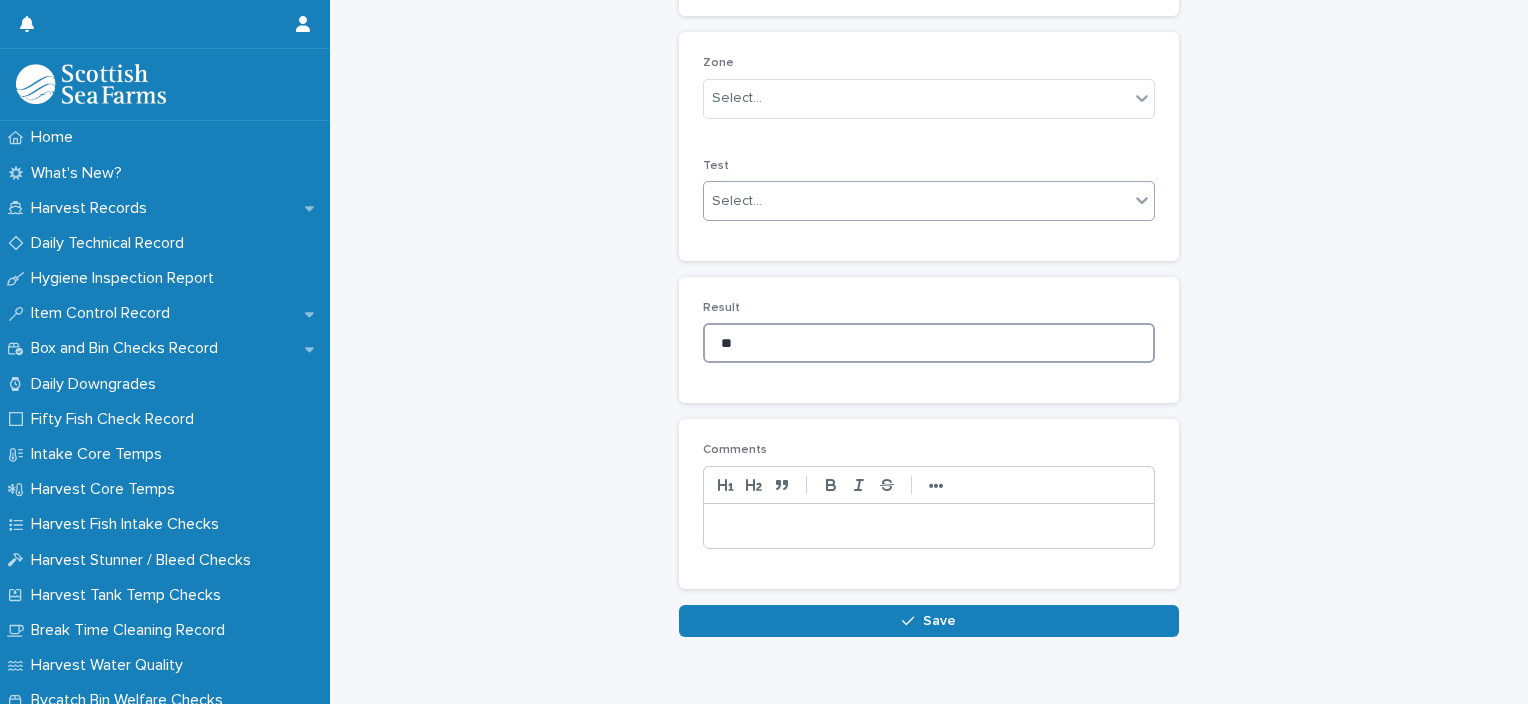 type on "**" 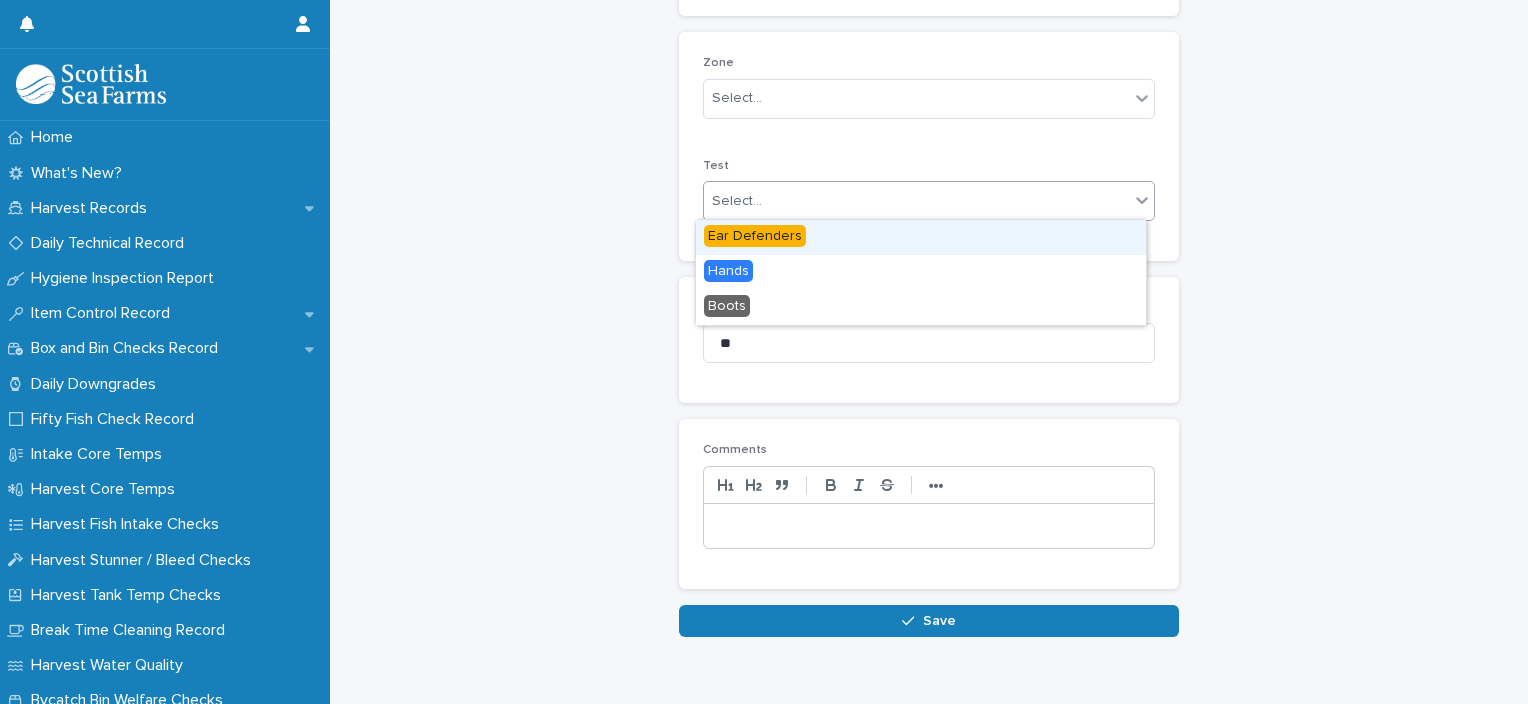 click on "Select..." at bounding box center [737, 201] 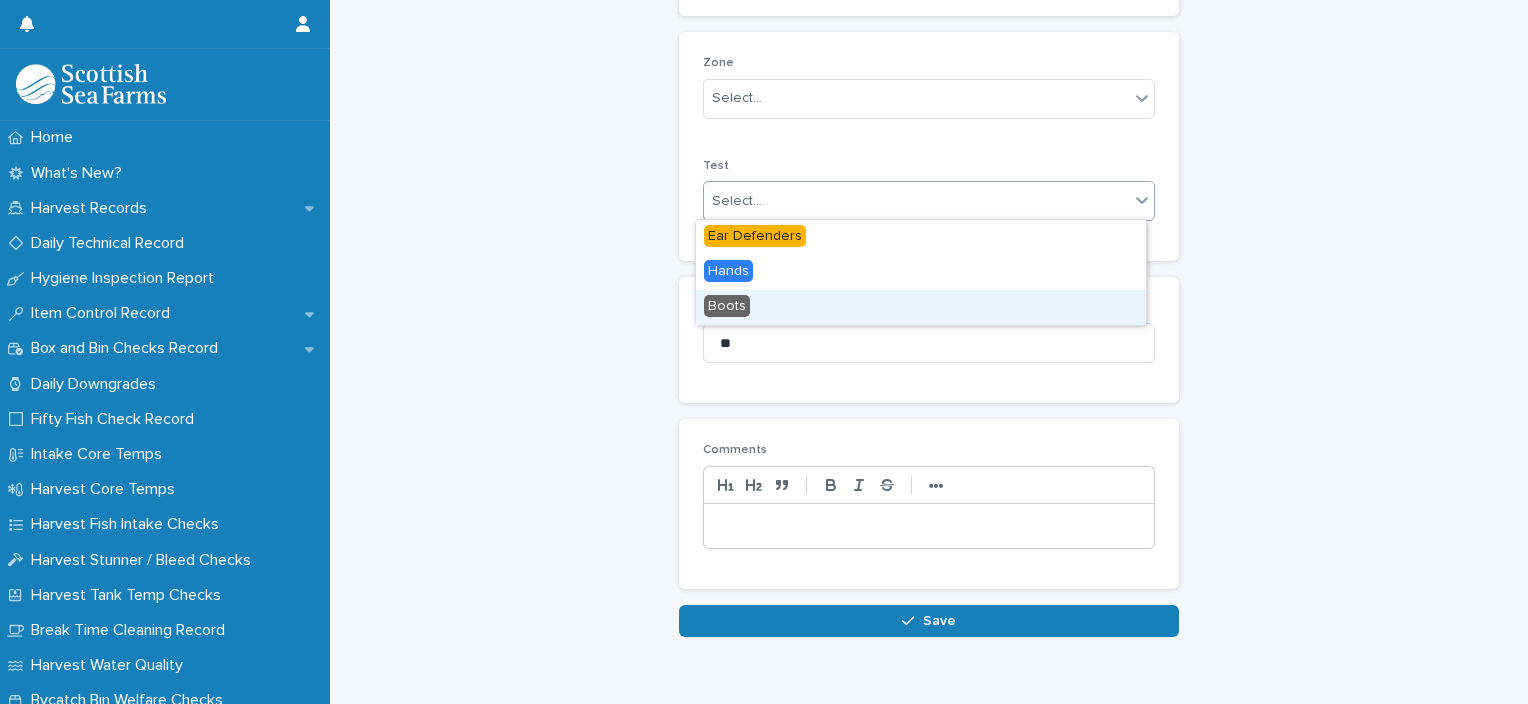 click on "Boots" at bounding box center (921, 307) 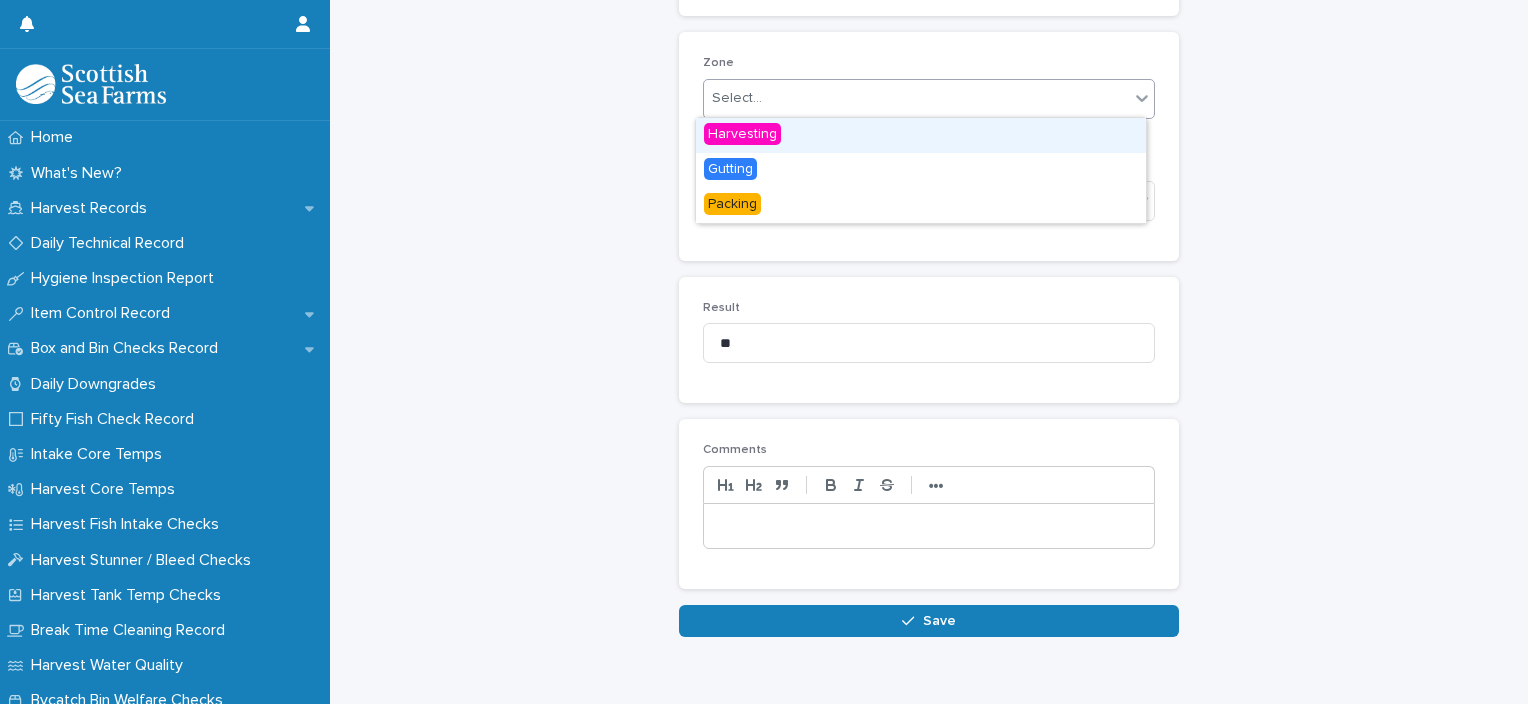 click on "Select..." at bounding box center (916, 98) 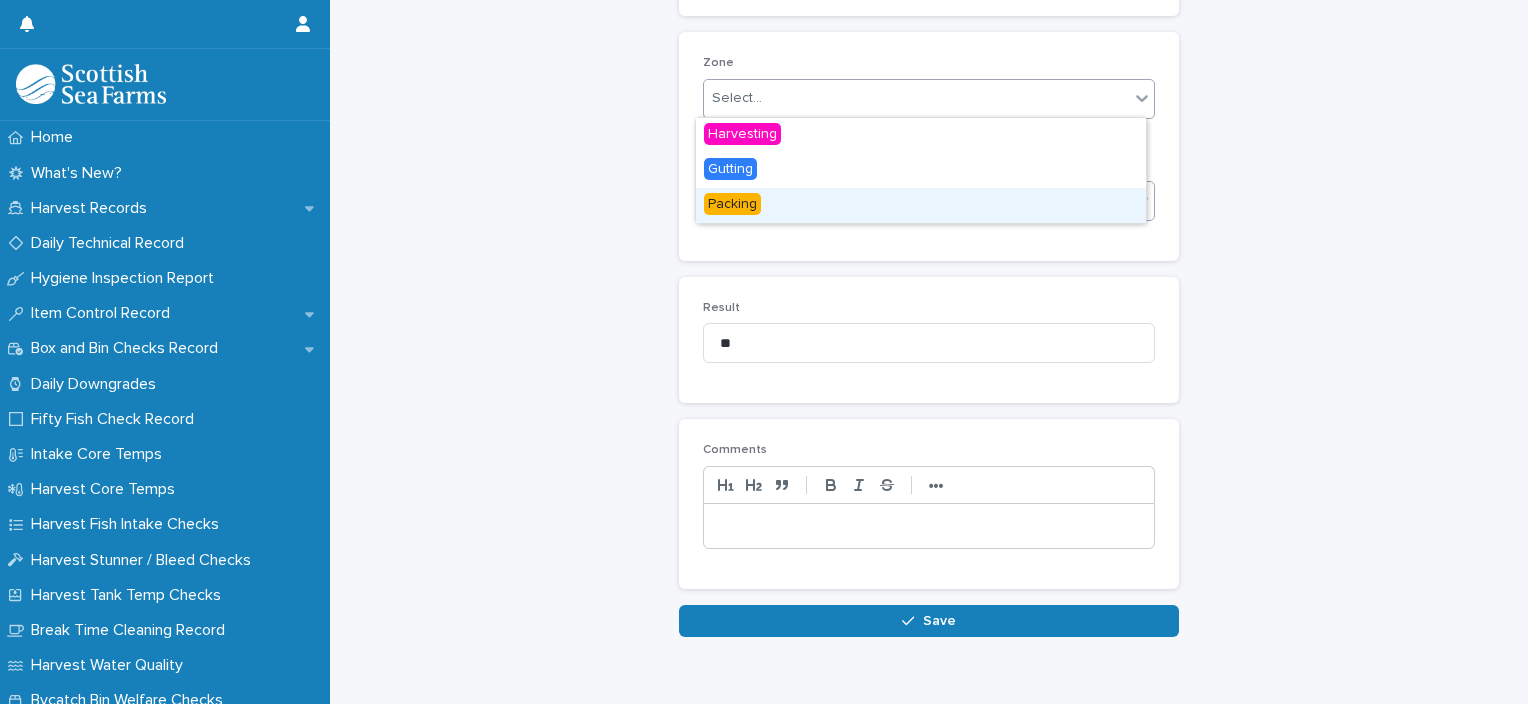 click on "Packing" at bounding box center [921, 205] 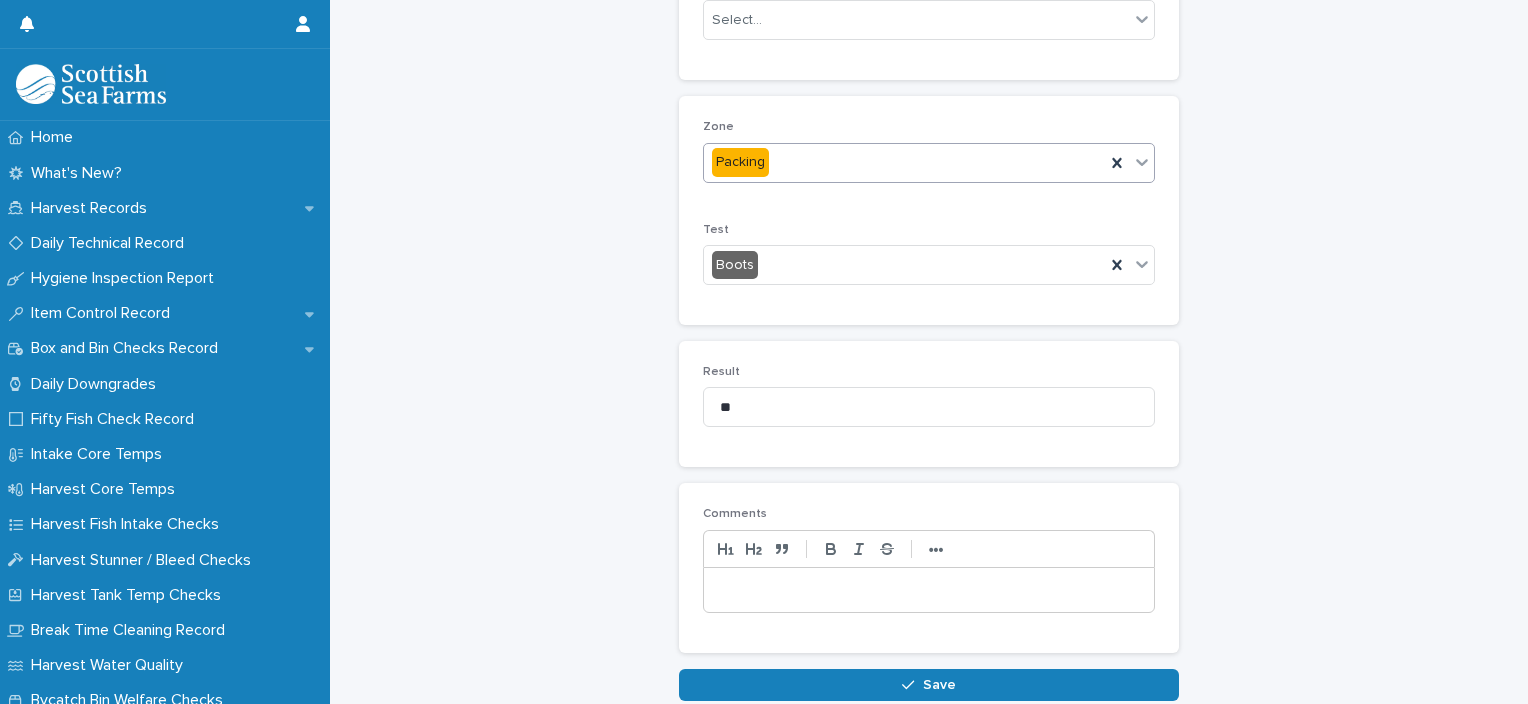 scroll, scrollTop: 296, scrollLeft: 0, axis: vertical 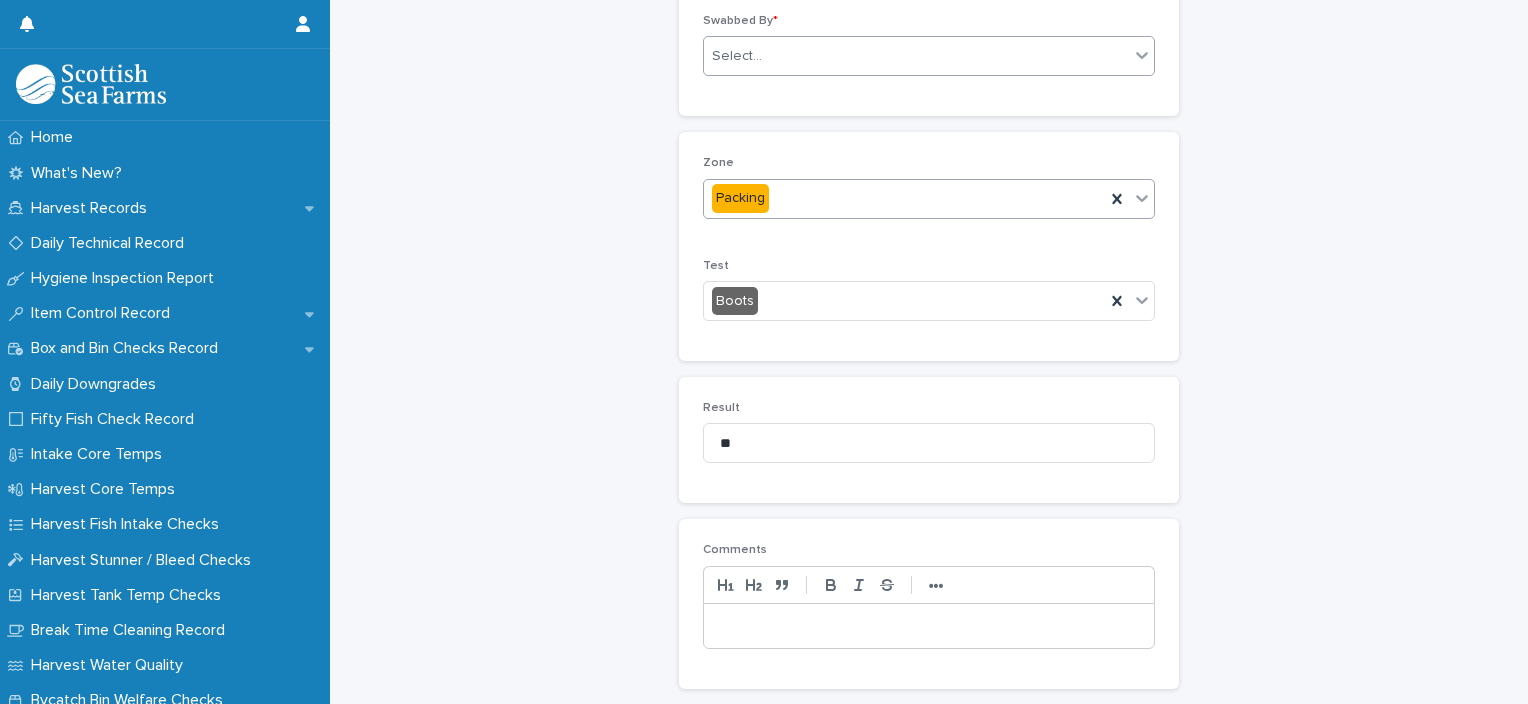 click on "Select..." at bounding box center [916, 56] 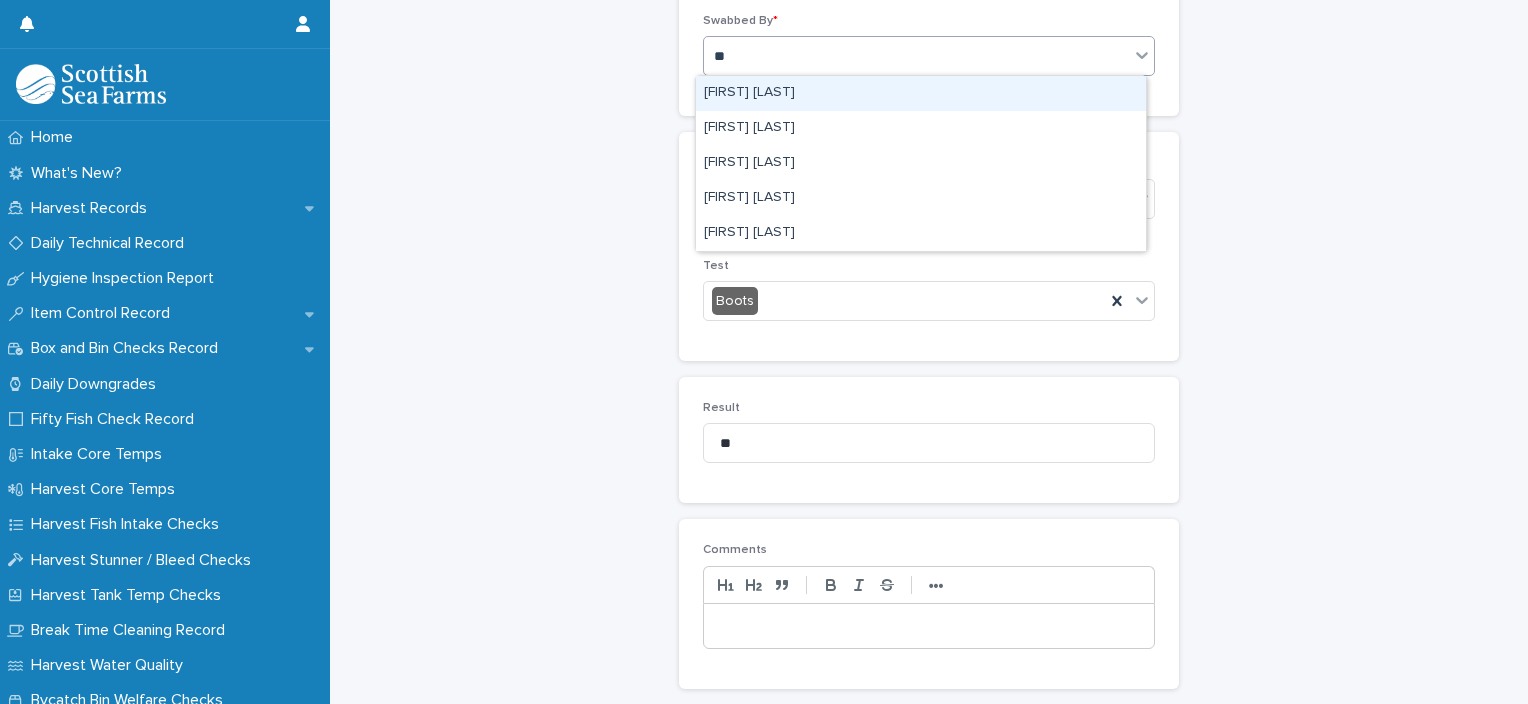 type on "***" 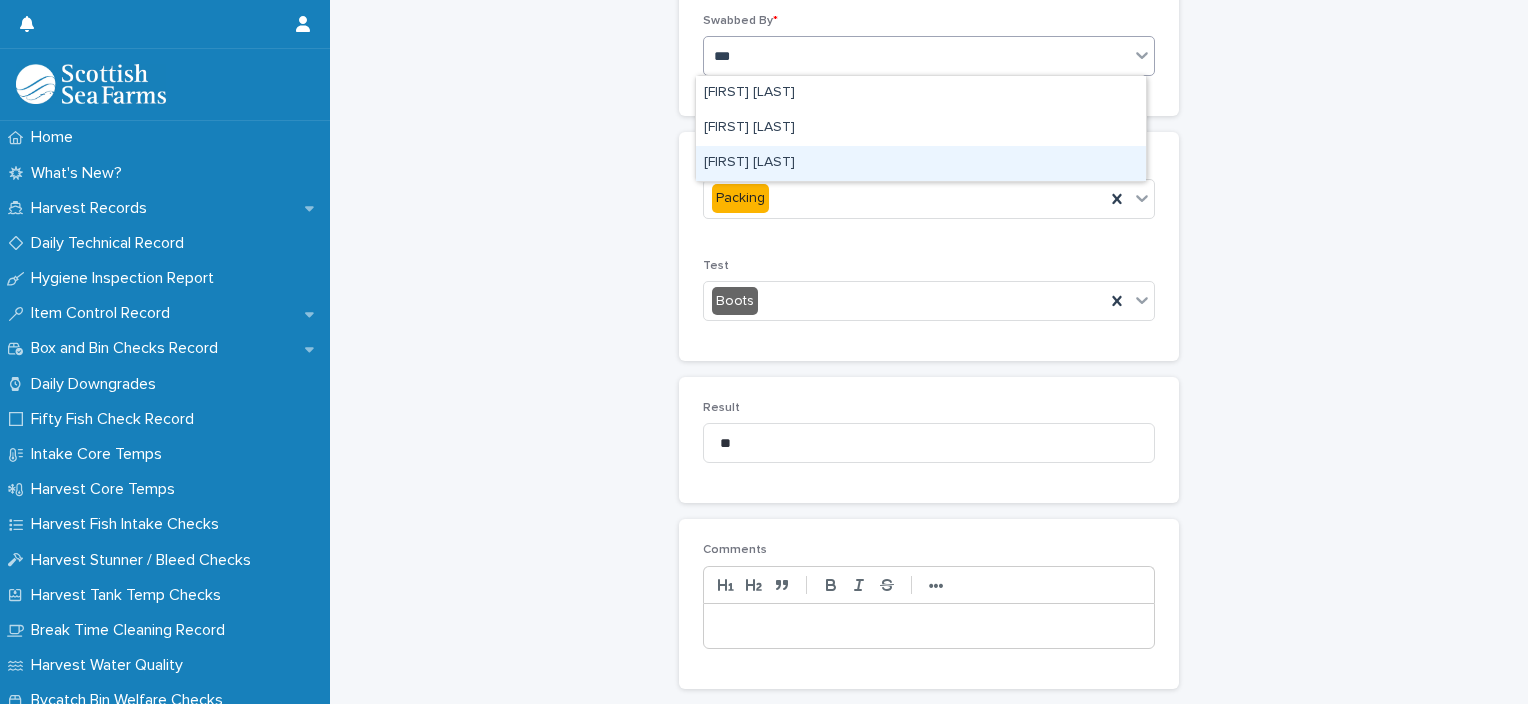 click on "Ionel Stoica" at bounding box center [921, 163] 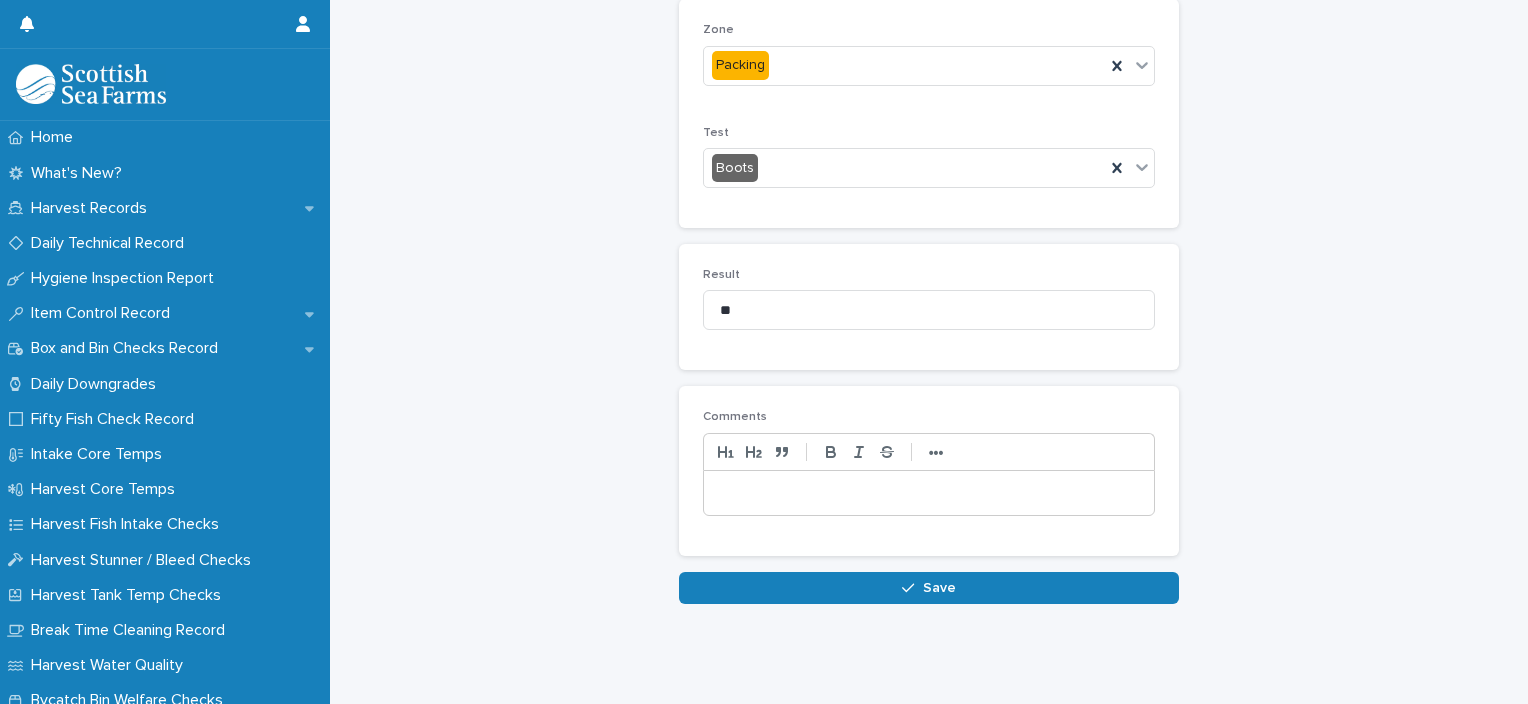 scroll, scrollTop: 441, scrollLeft: 0, axis: vertical 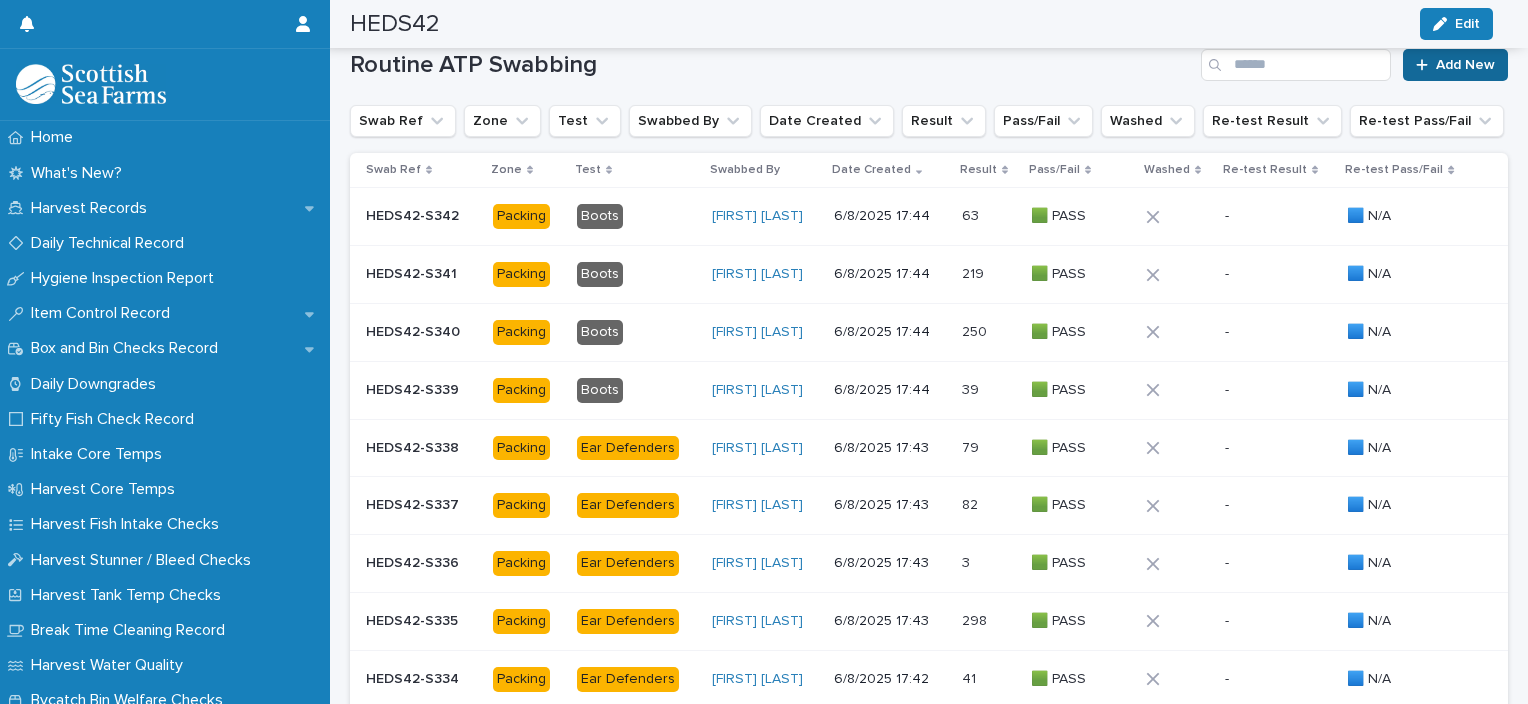 click on "Add New" at bounding box center [1465, 65] 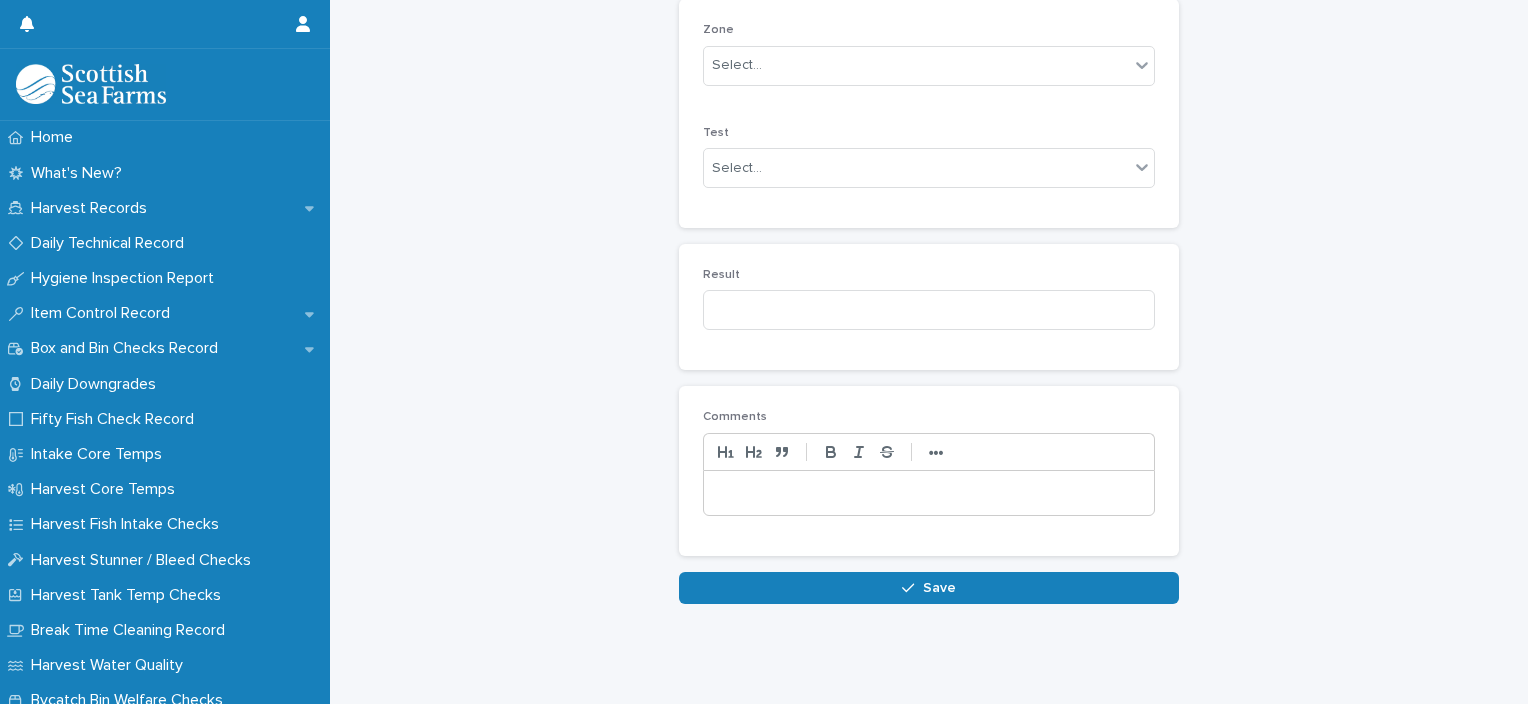 scroll, scrollTop: 396, scrollLeft: 0, axis: vertical 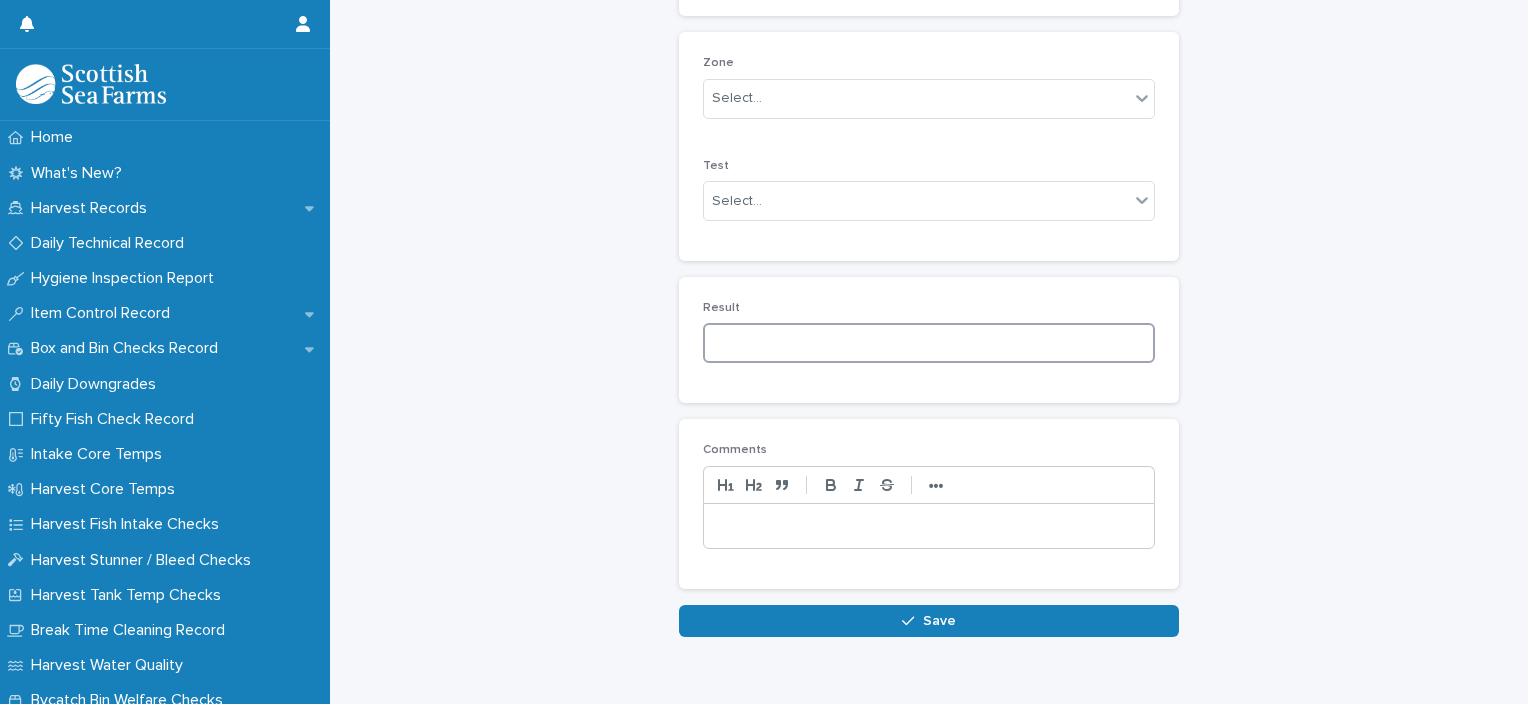click at bounding box center [929, 343] 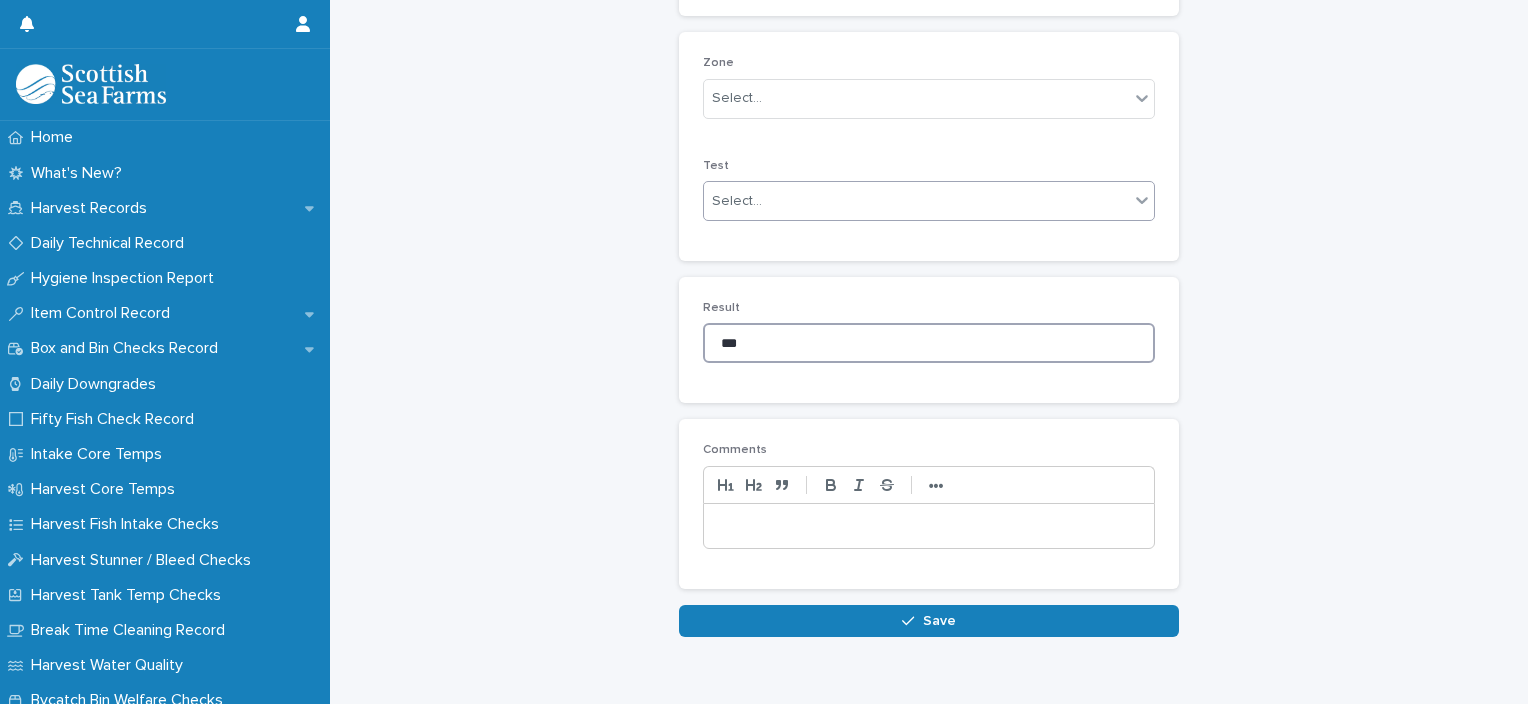 type on "***" 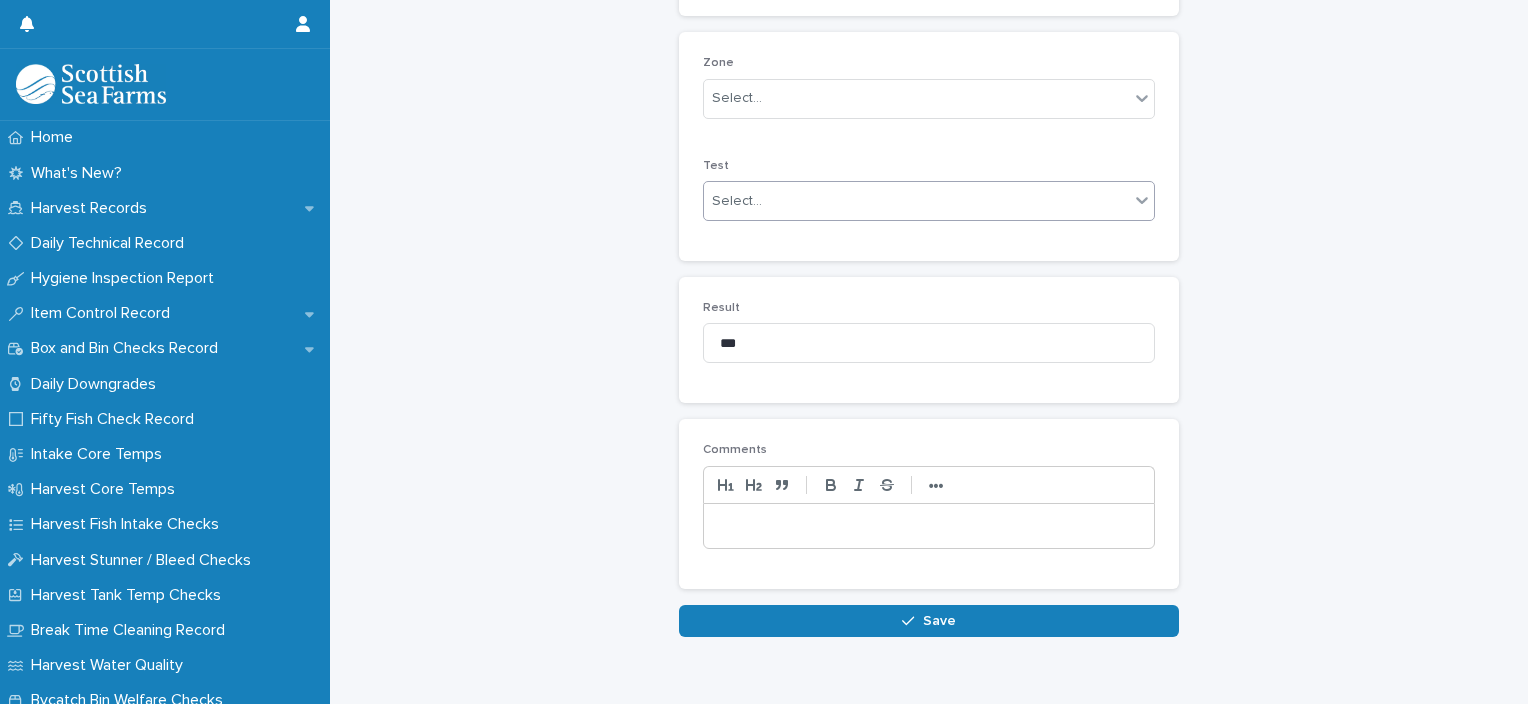 click on "Select..." at bounding box center (916, 201) 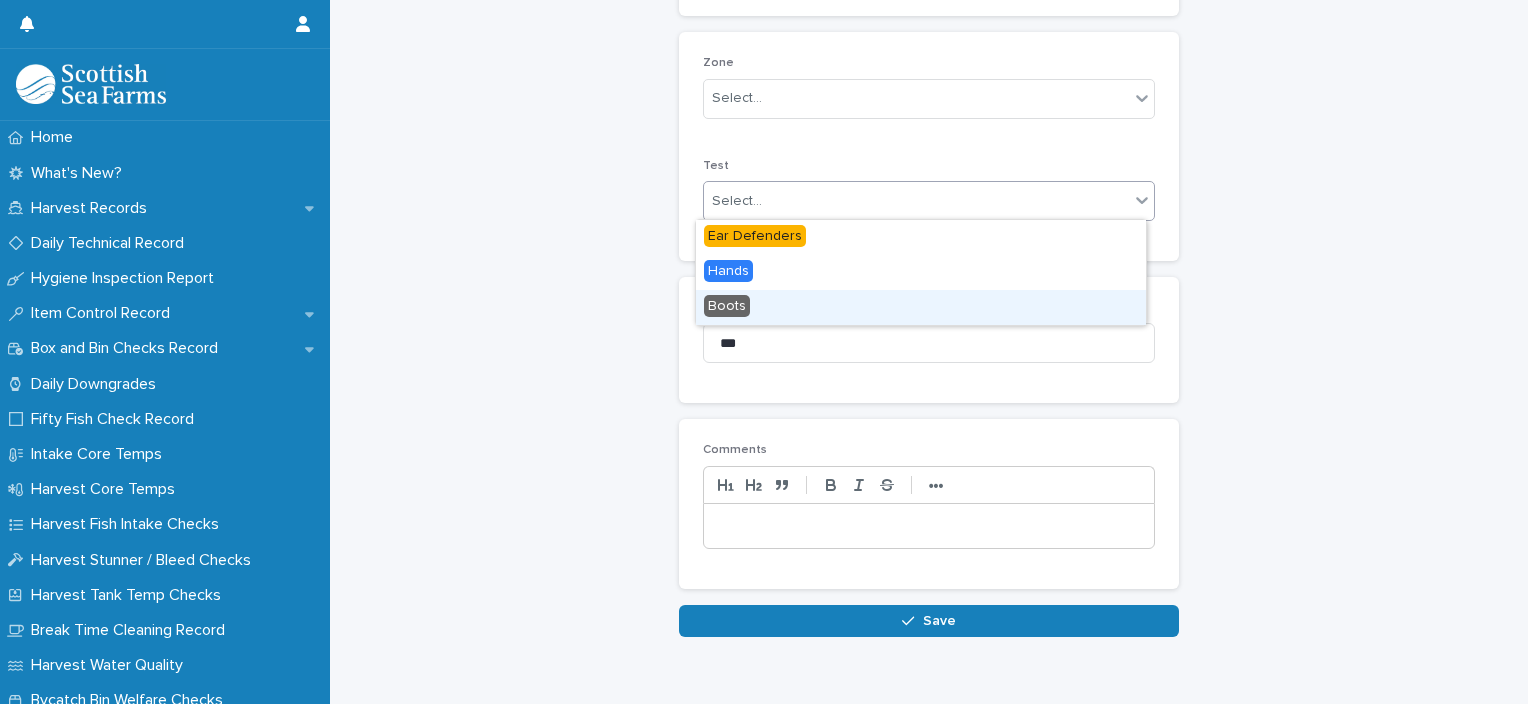 click on "Boots" at bounding box center (921, 307) 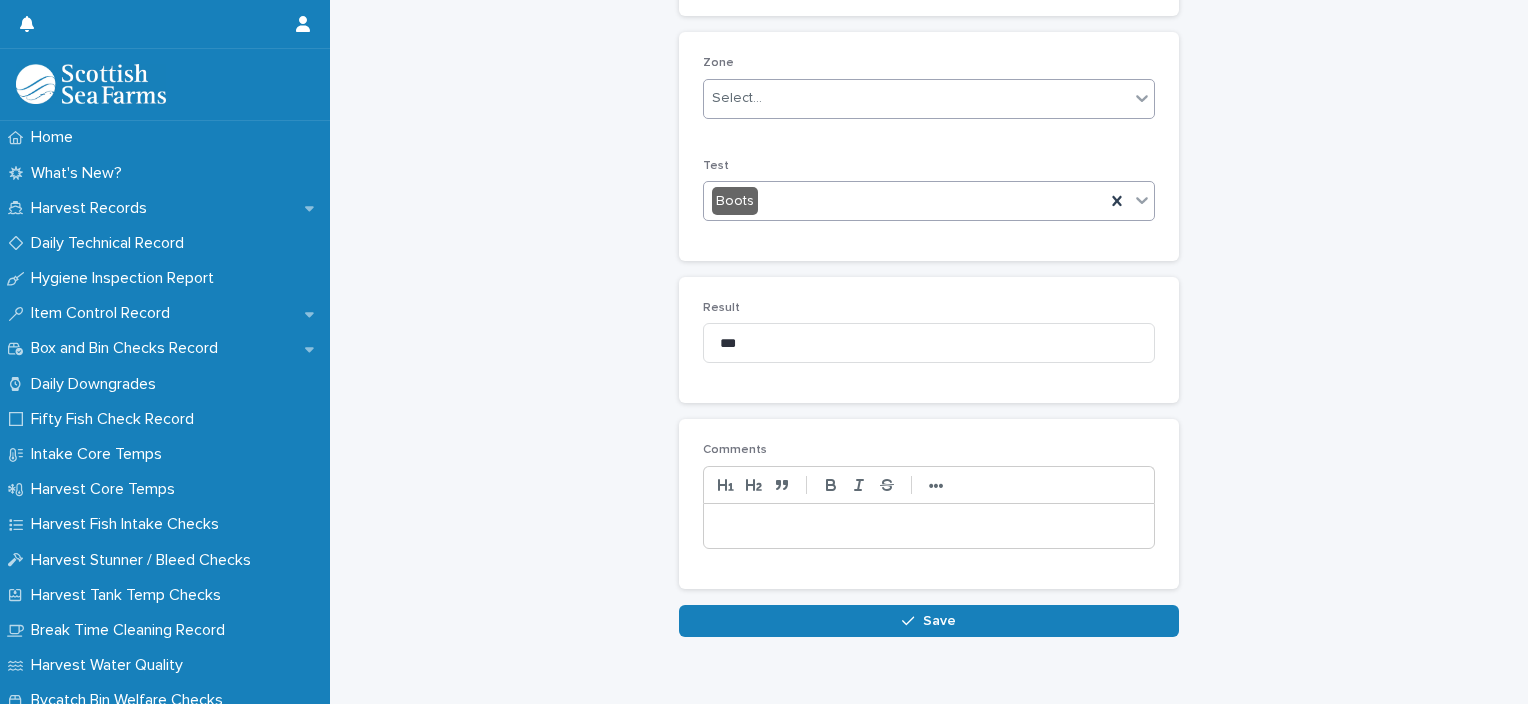 click on "Select..." at bounding box center [916, 98] 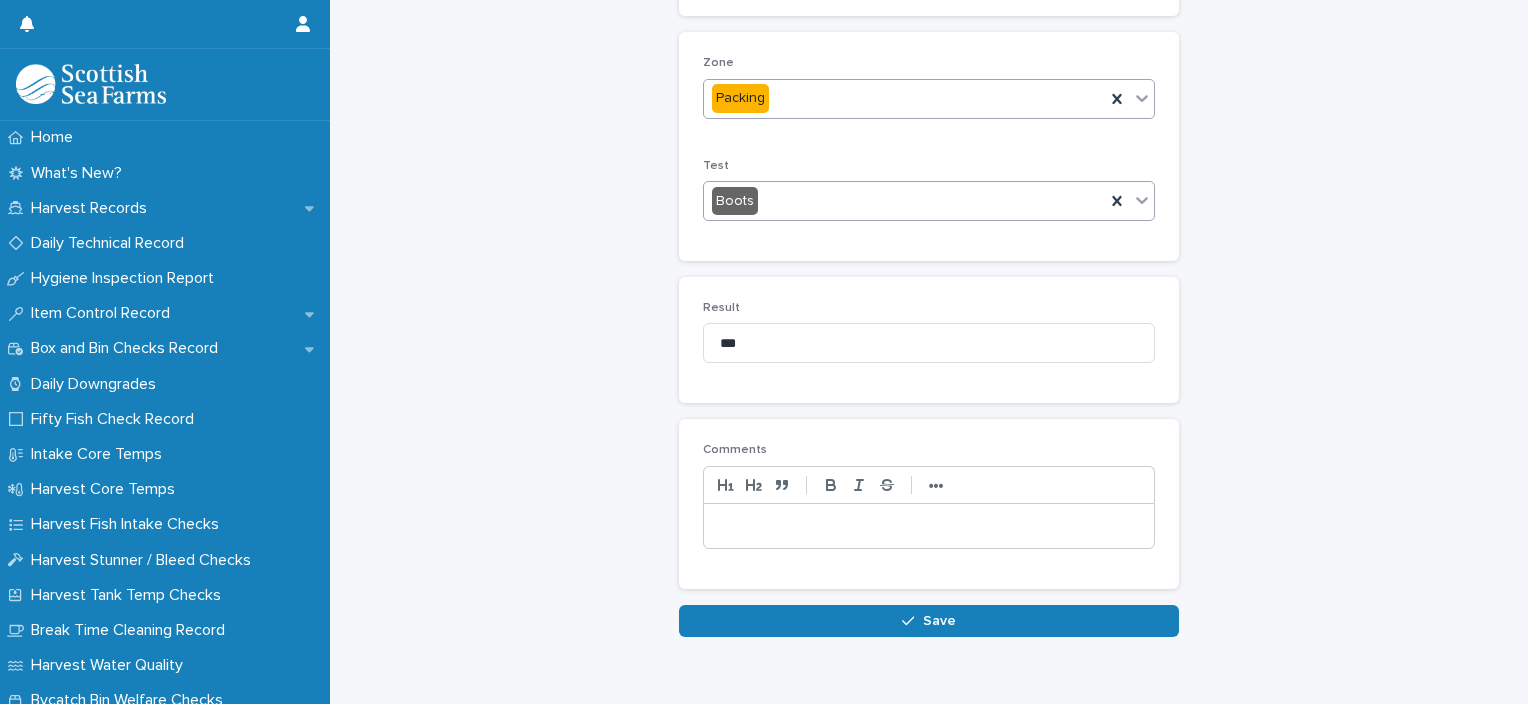 scroll, scrollTop: 196, scrollLeft: 0, axis: vertical 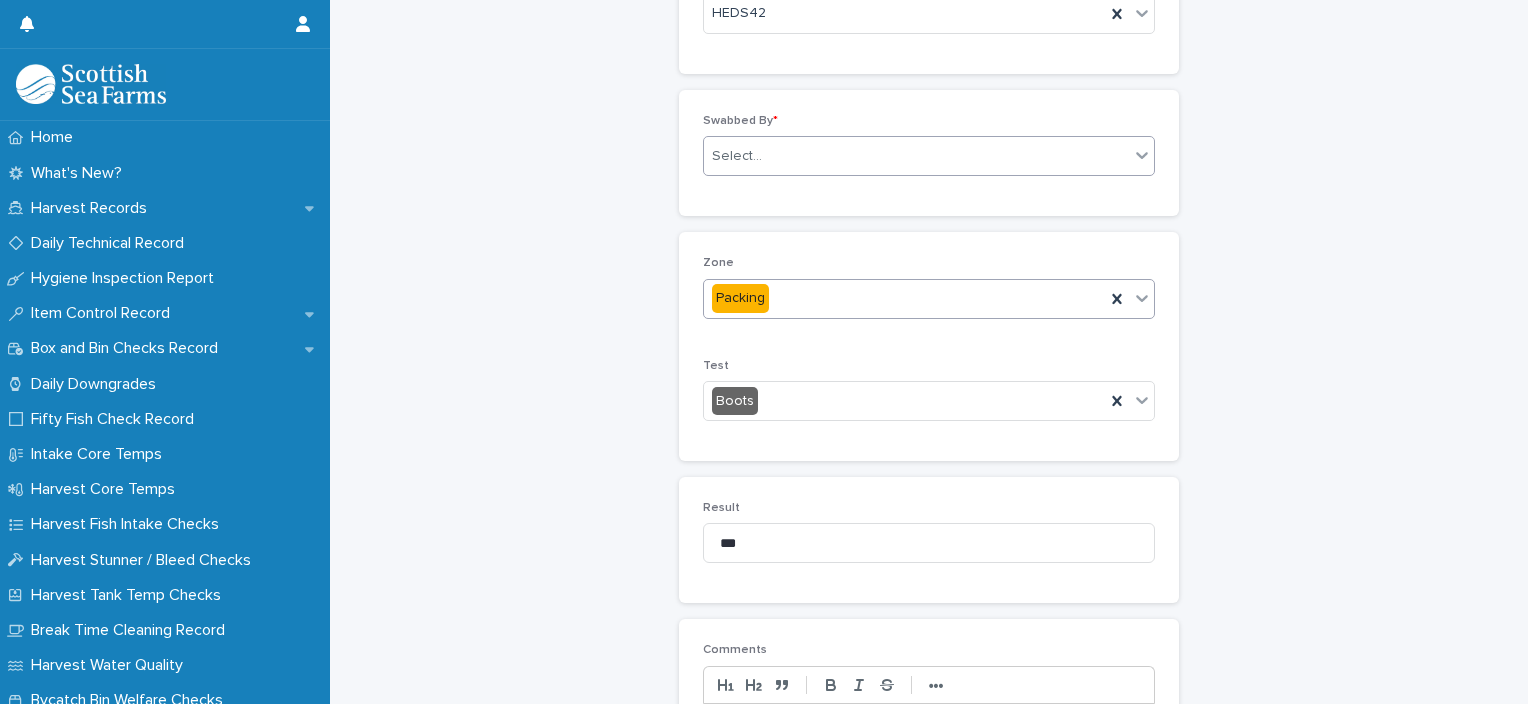 click on "Select..." at bounding box center (916, 156) 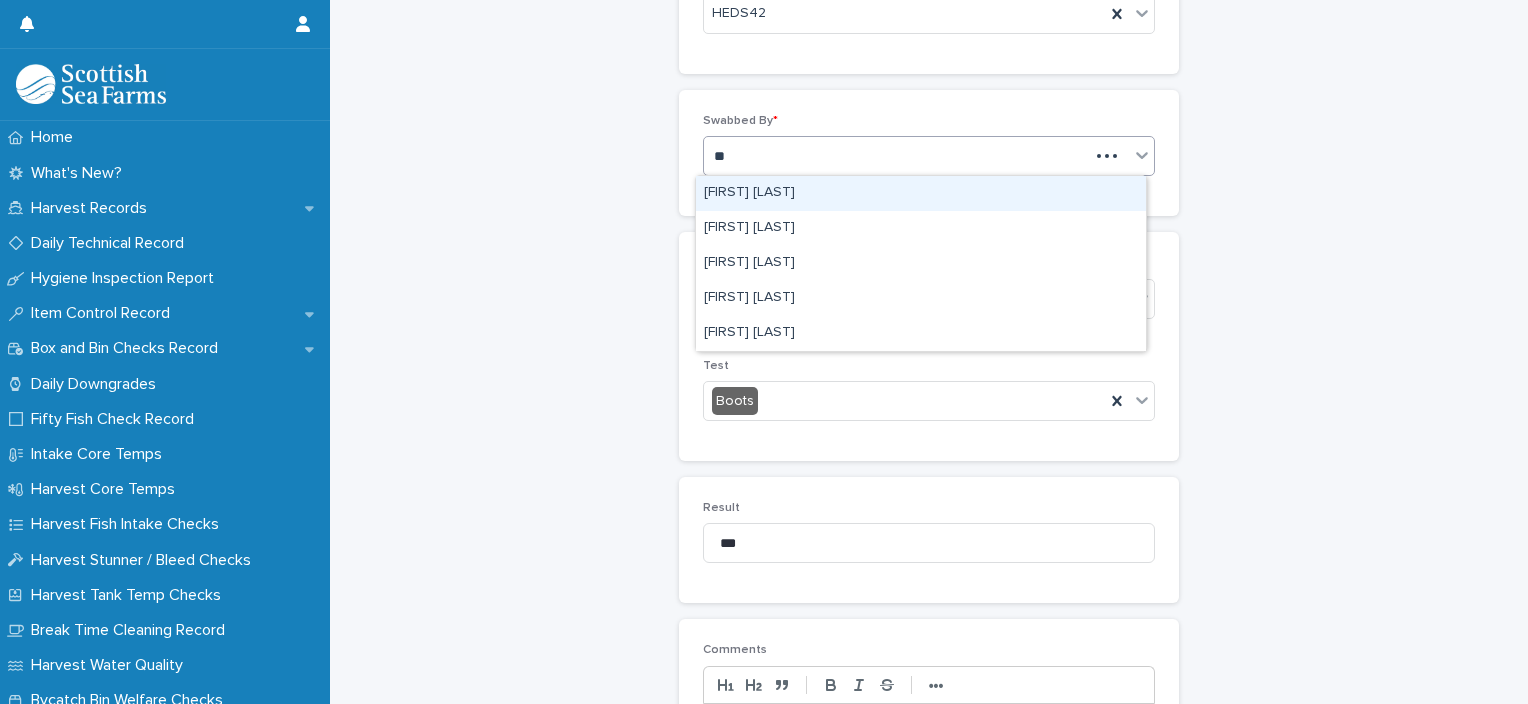 type on "***" 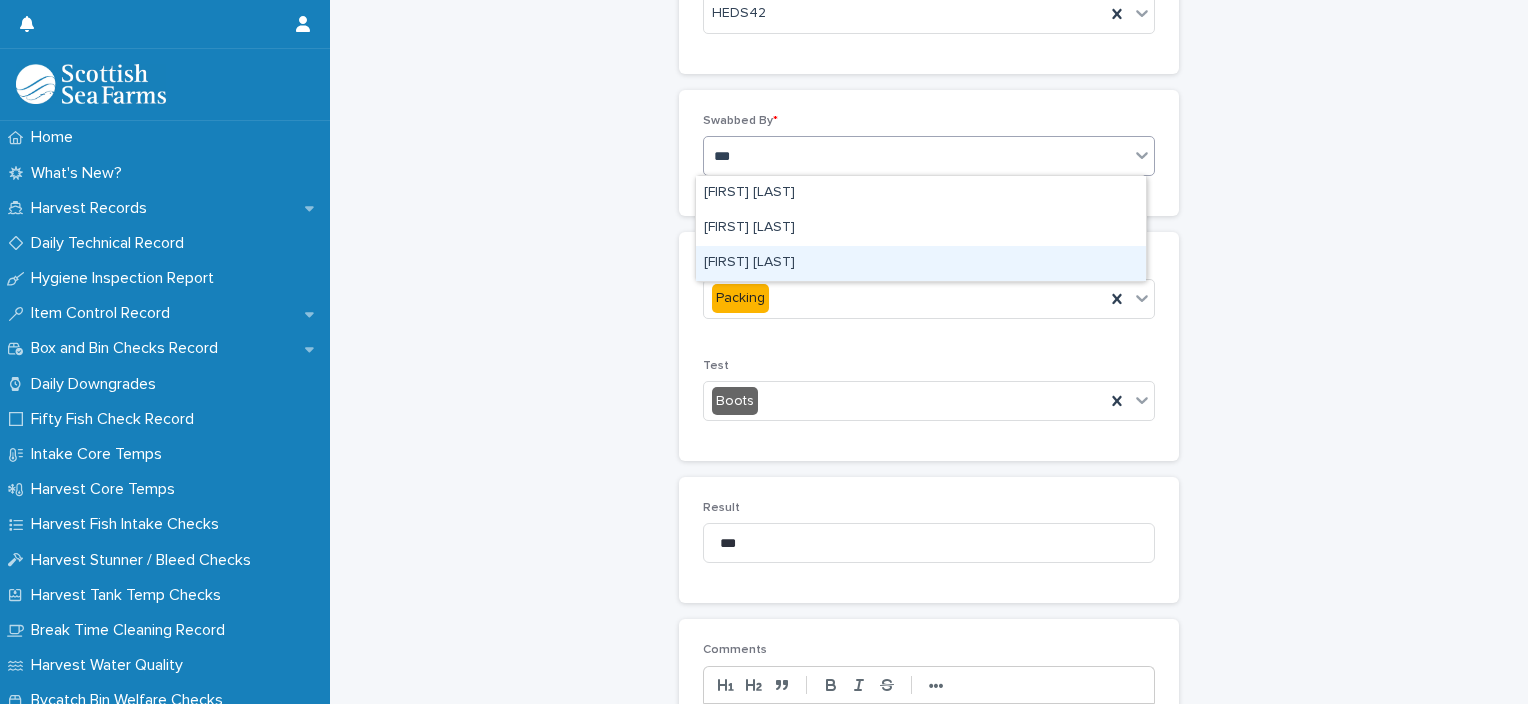 click on "Ionel Stoica" at bounding box center (921, 263) 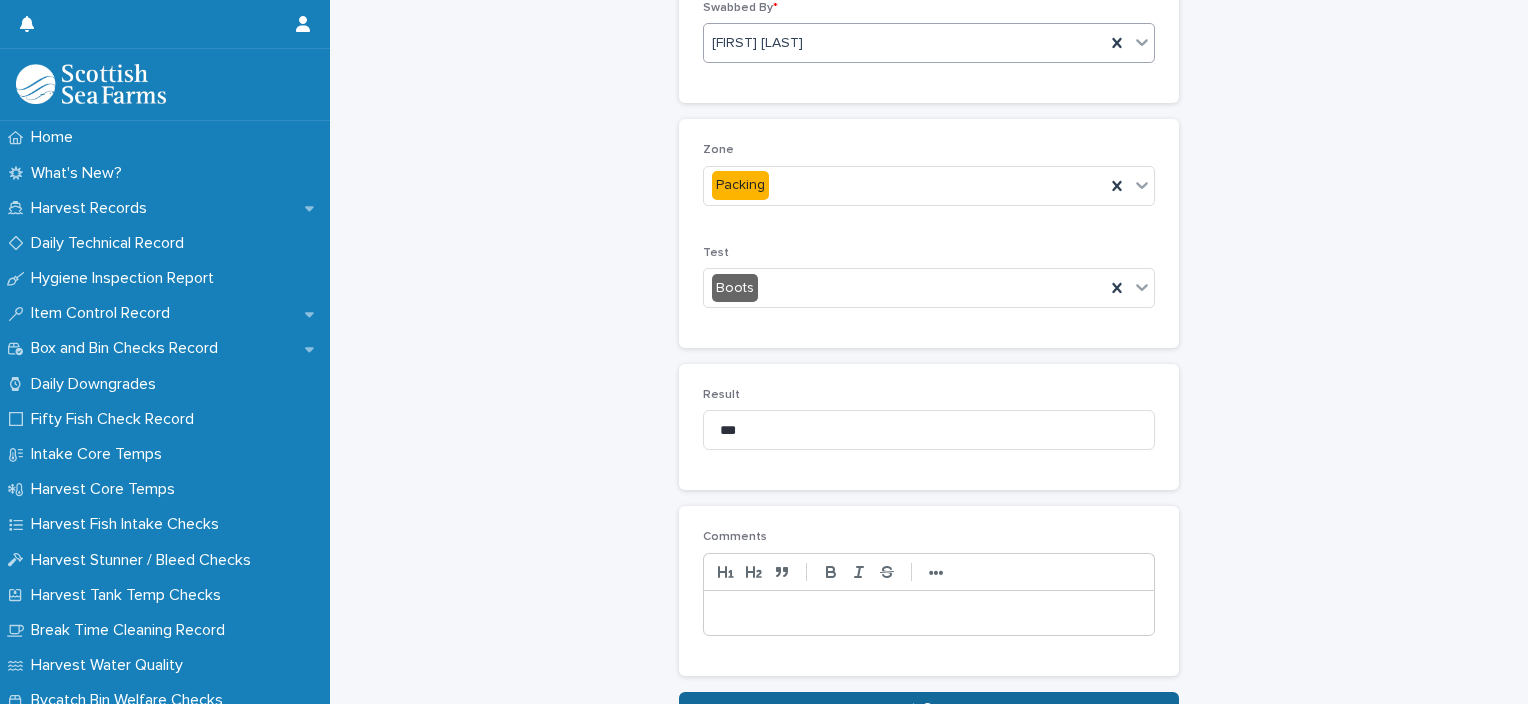scroll, scrollTop: 441, scrollLeft: 0, axis: vertical 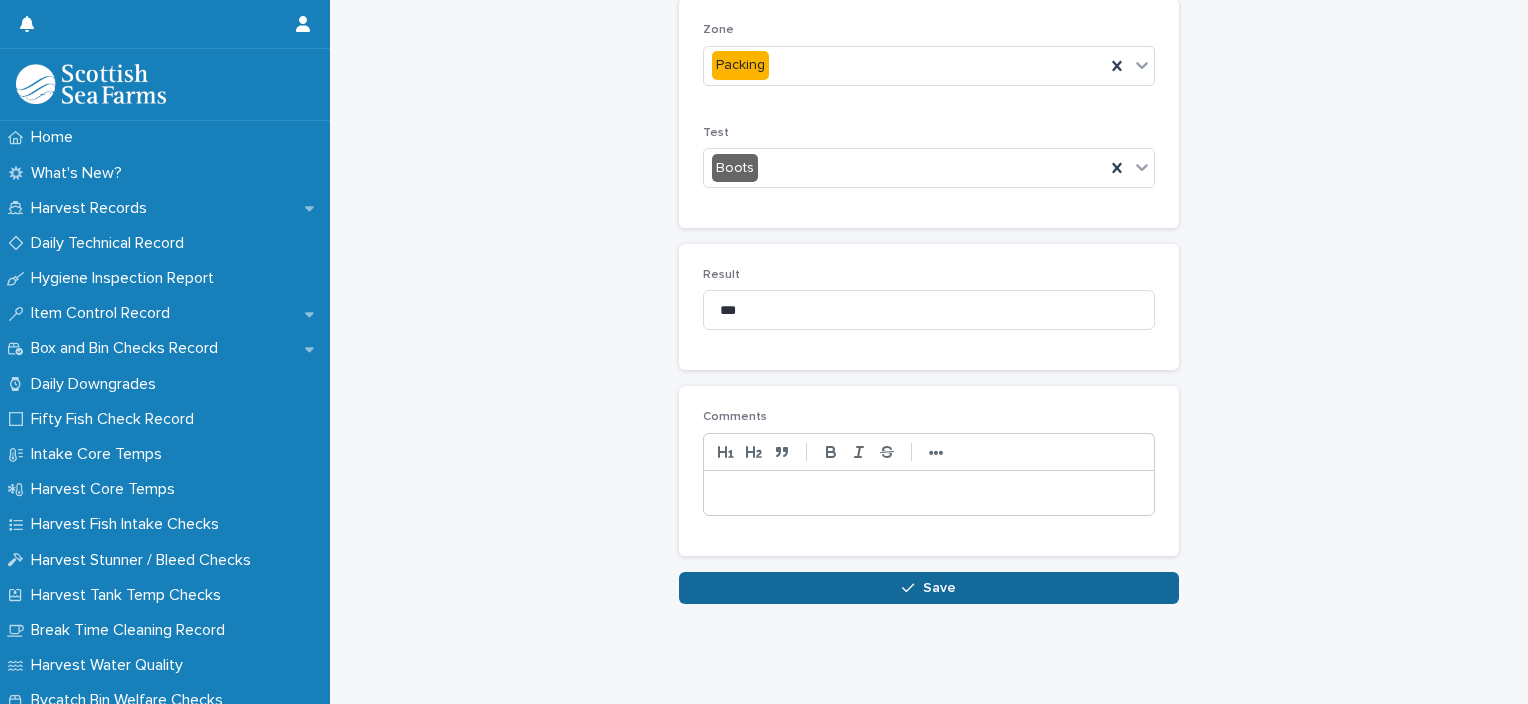 click on "Save" at bounding box center (929, 588) 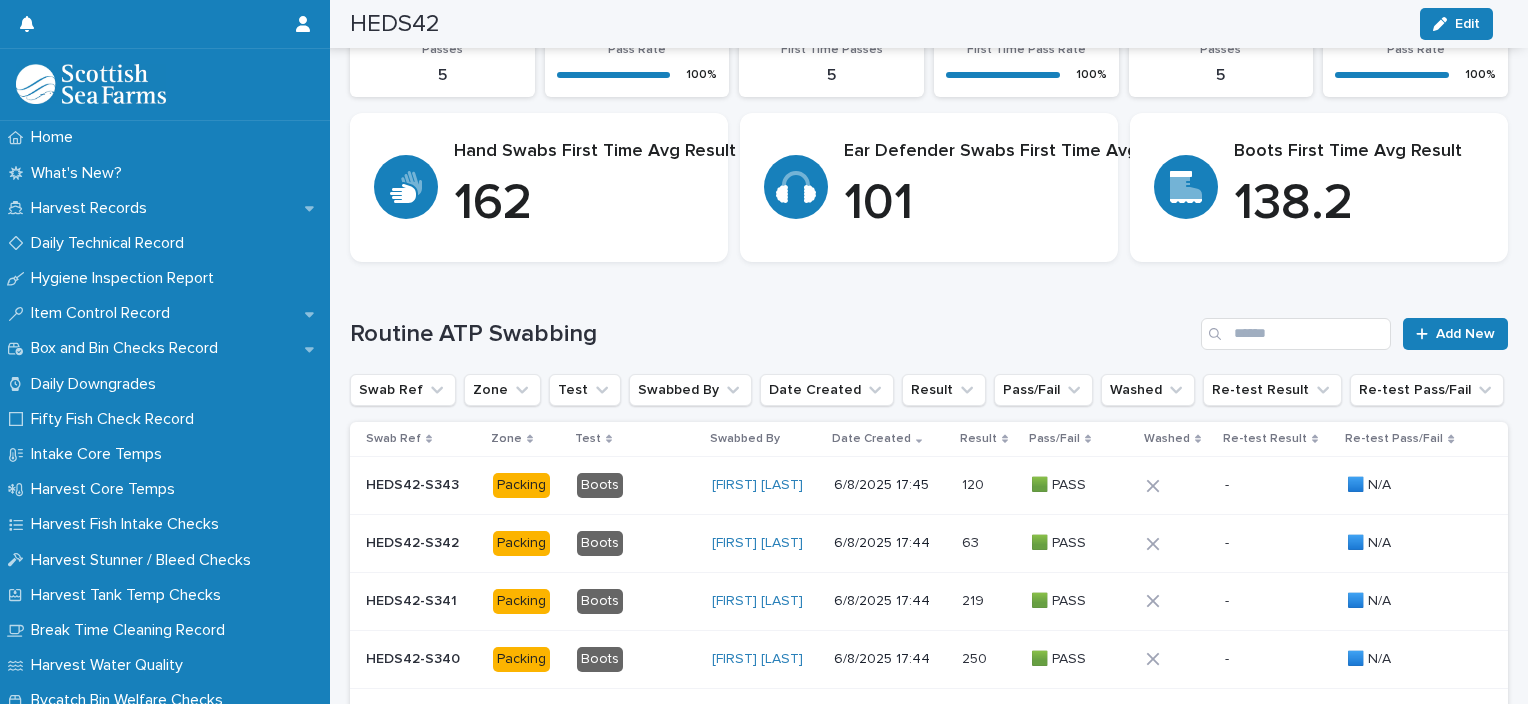scroll, scrollTop: 0, scrollLeft: 0, axis: both 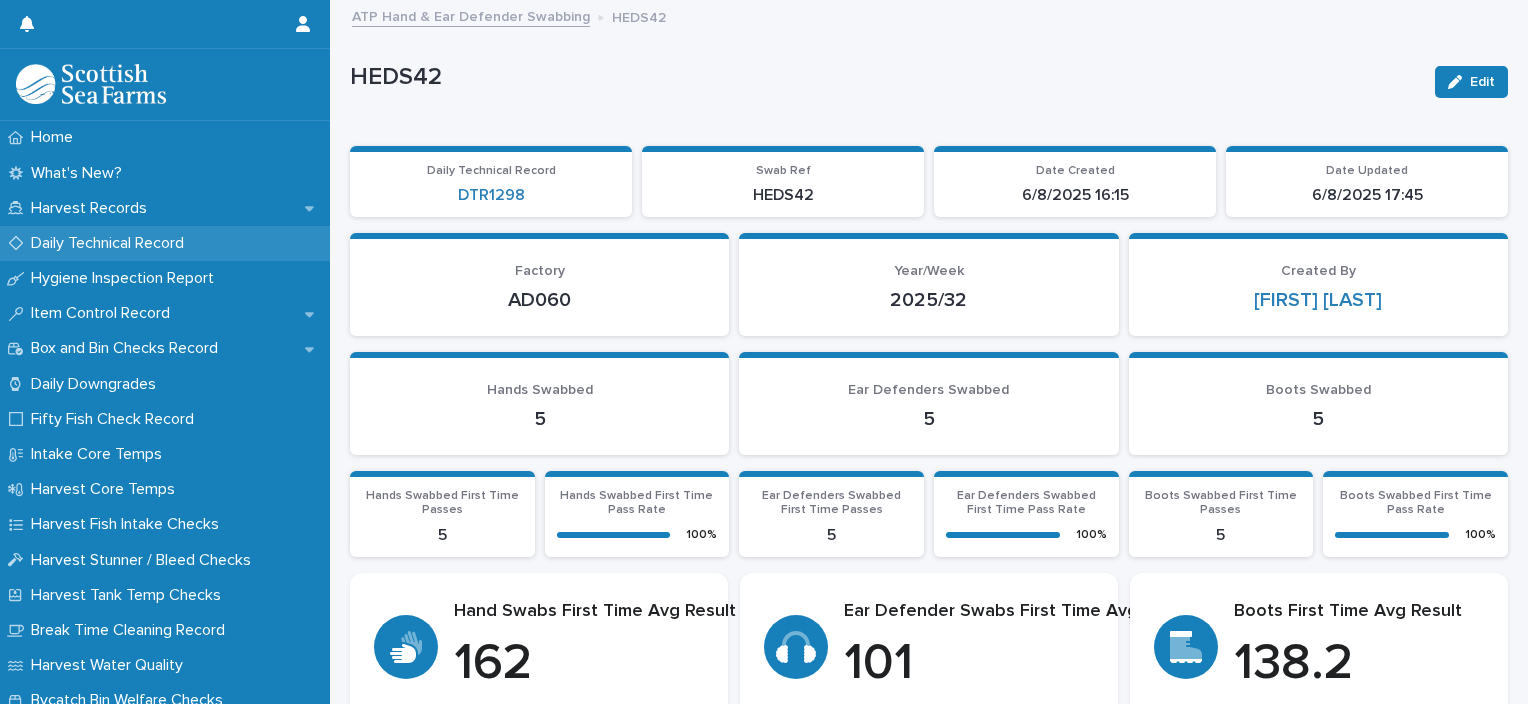 click on "Daily Technical Record" at bounding box center (165, 243) 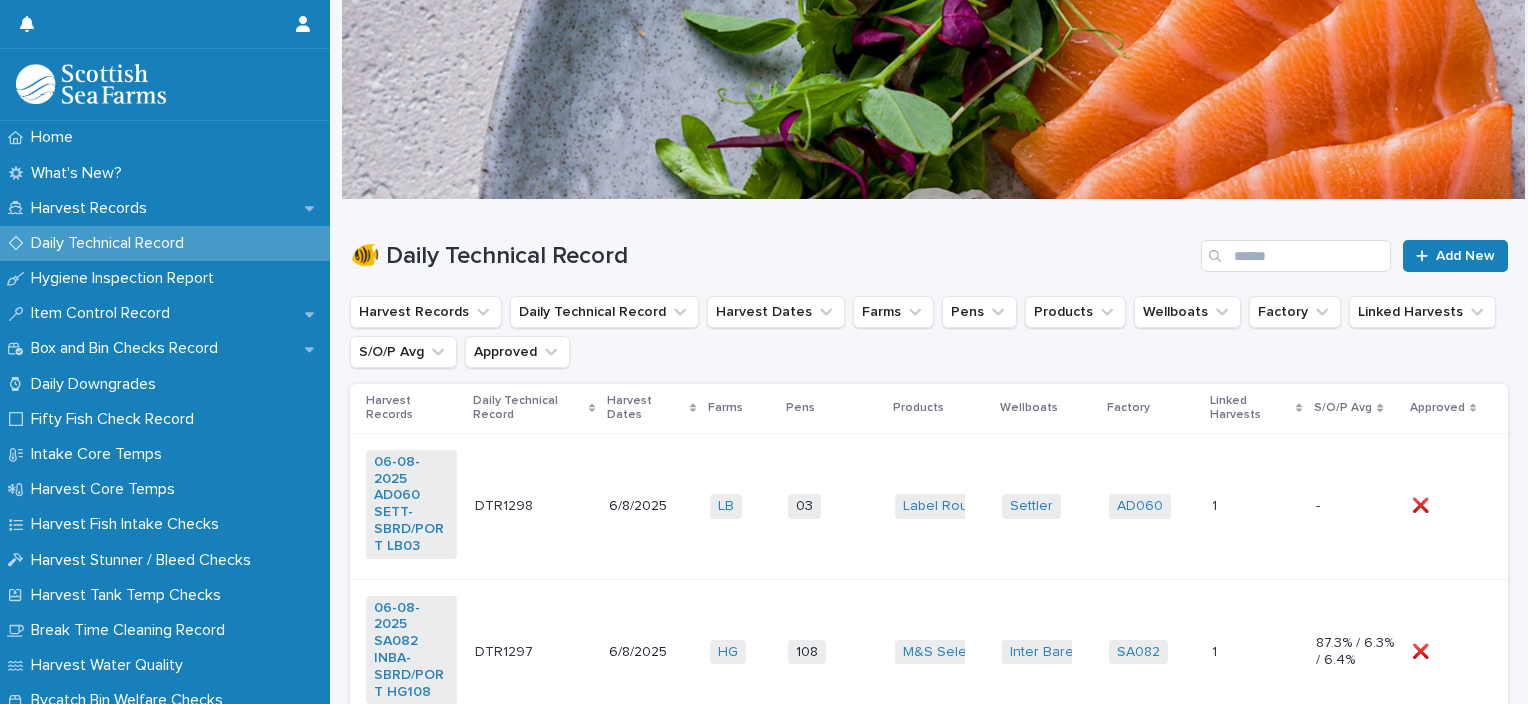 click on "LB   + 0" at bounding box center (741, 506) 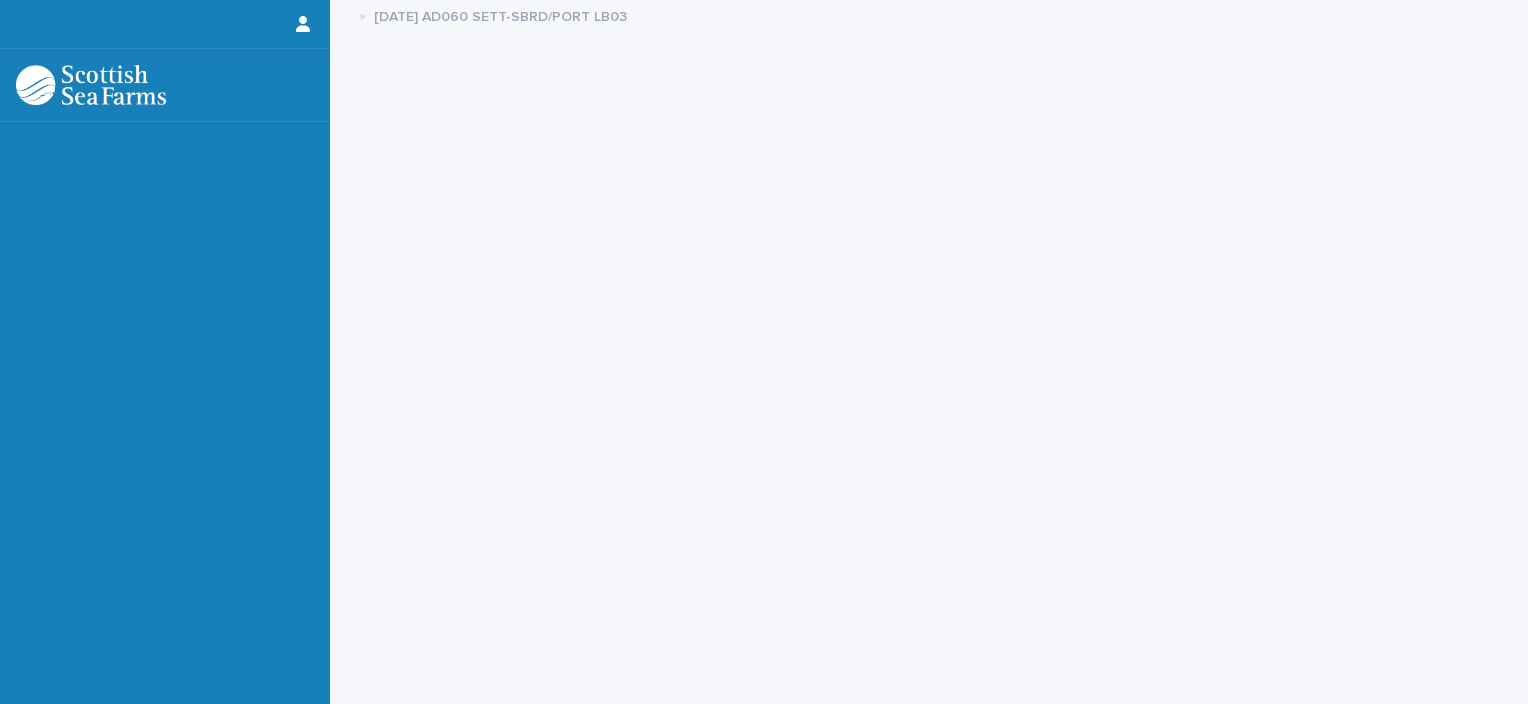 scroll, scrollTop: 0, scrollLeft: 0, axis: both 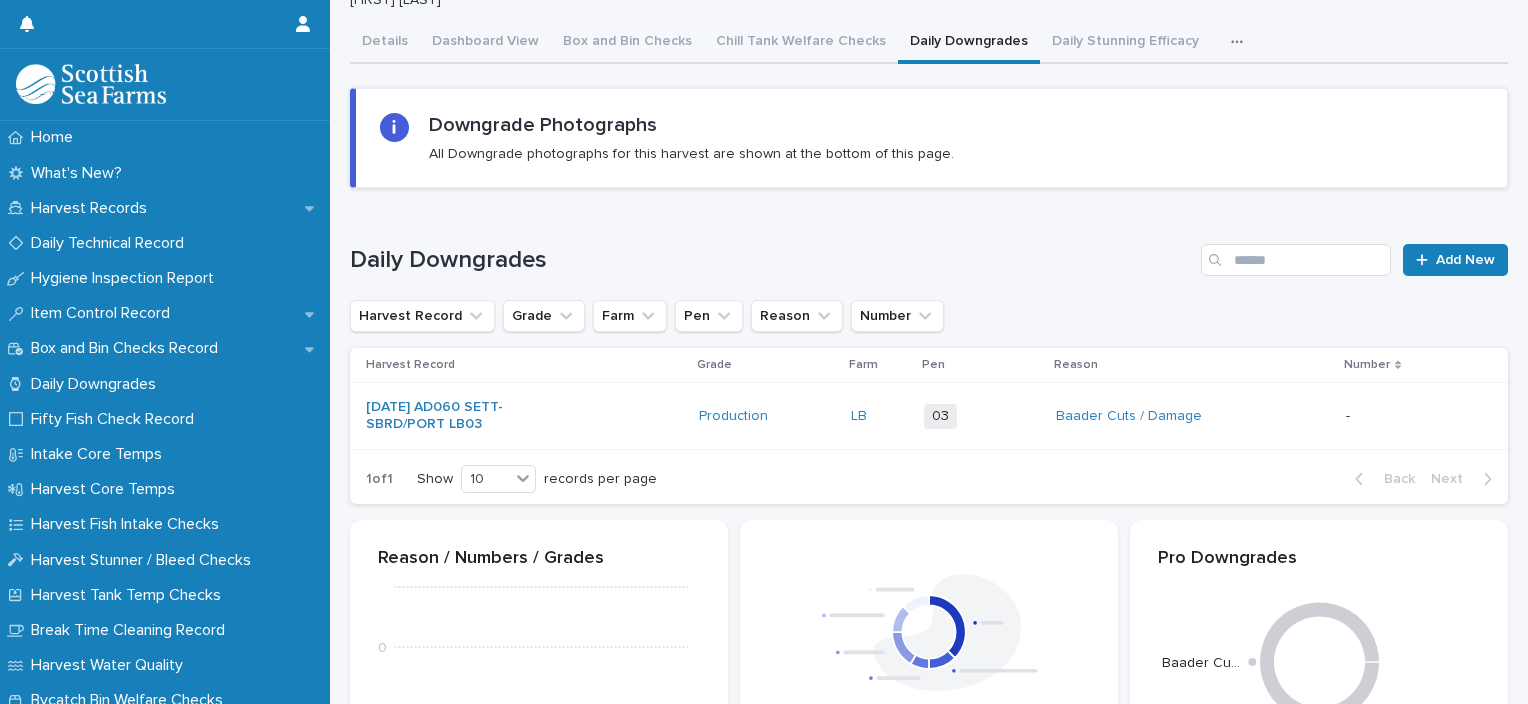 click on "Baader Cuts / Damage" at bounding box center [1193, 416] 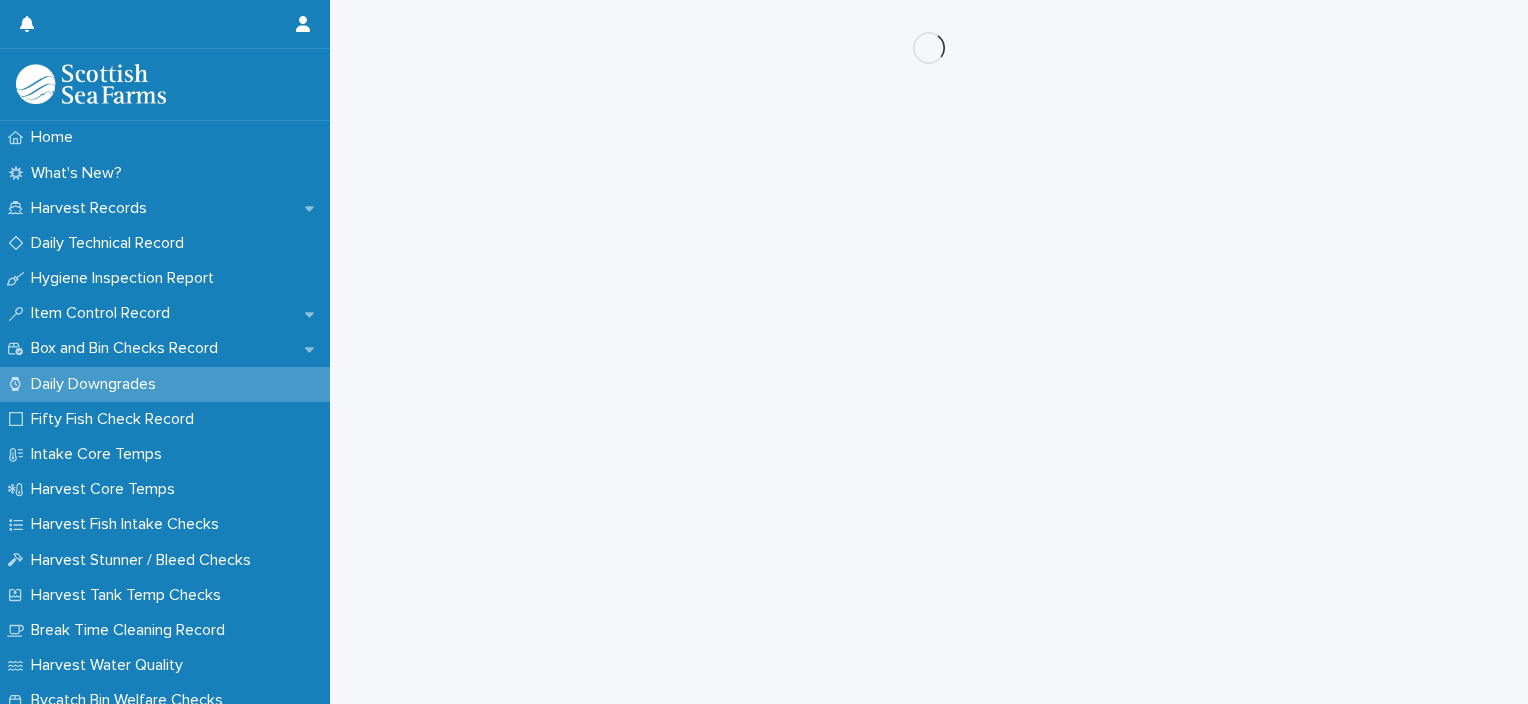 scroll, scrollTop: 0, scrollLeft: 0, axis: both 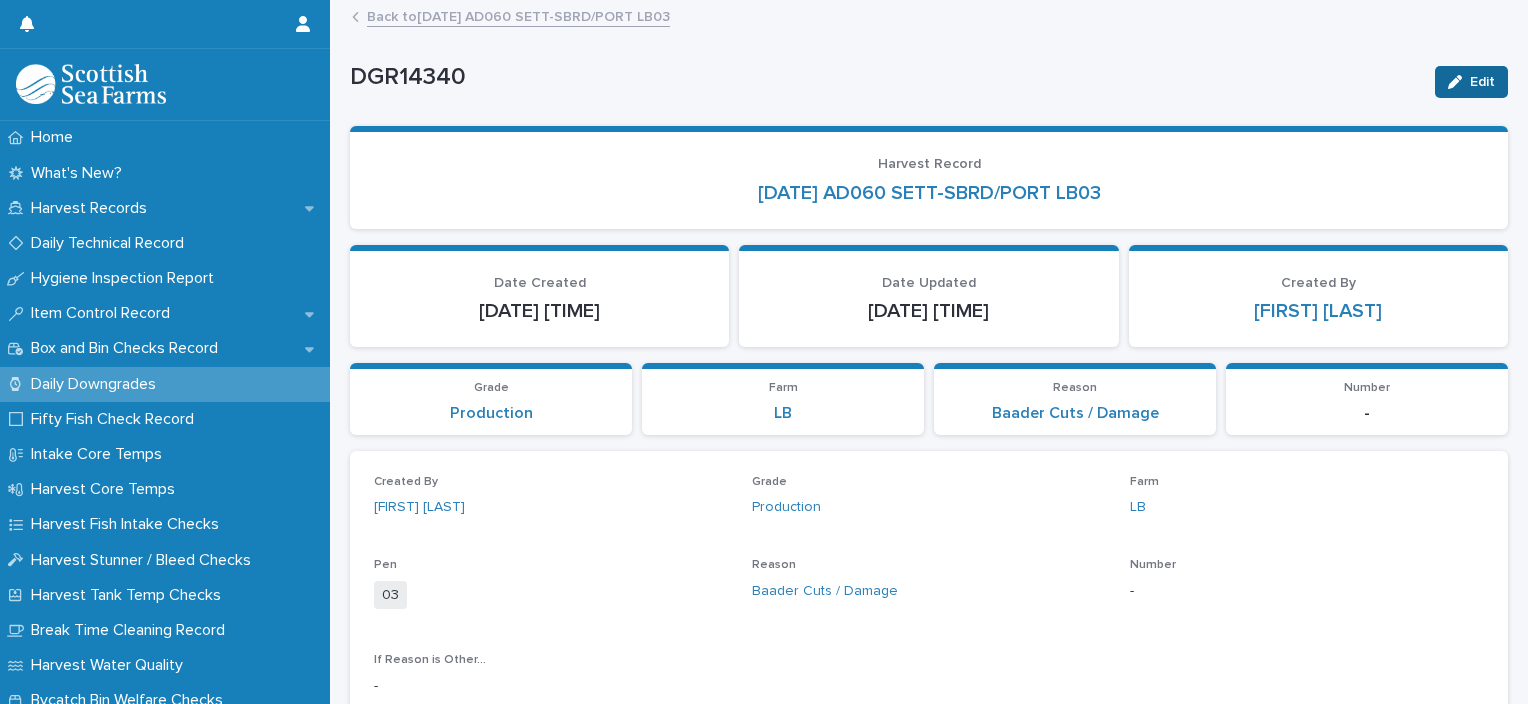 click on "Edit" at bounding box center (1482, 82) 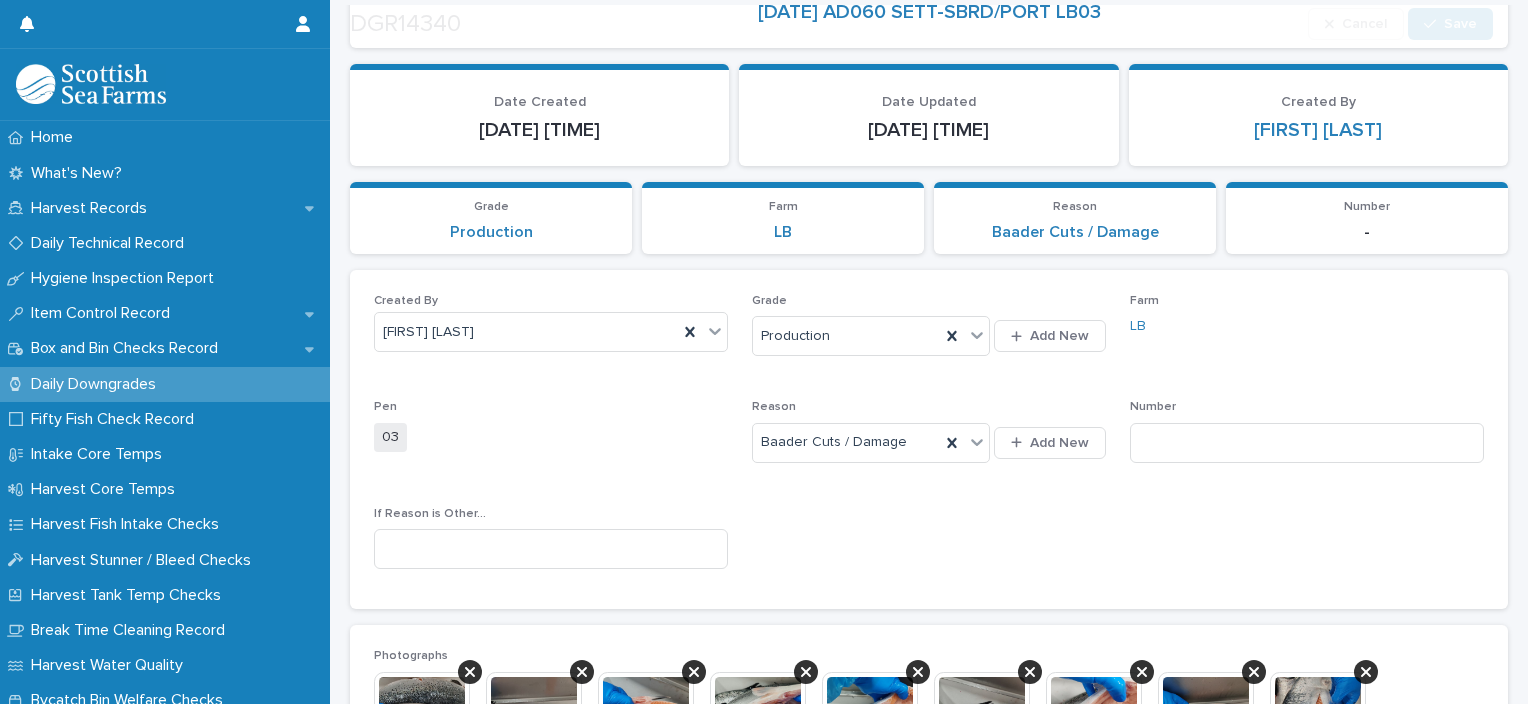 scroll, scrollTop: 400, scrollLeft: 0, axis: vertical 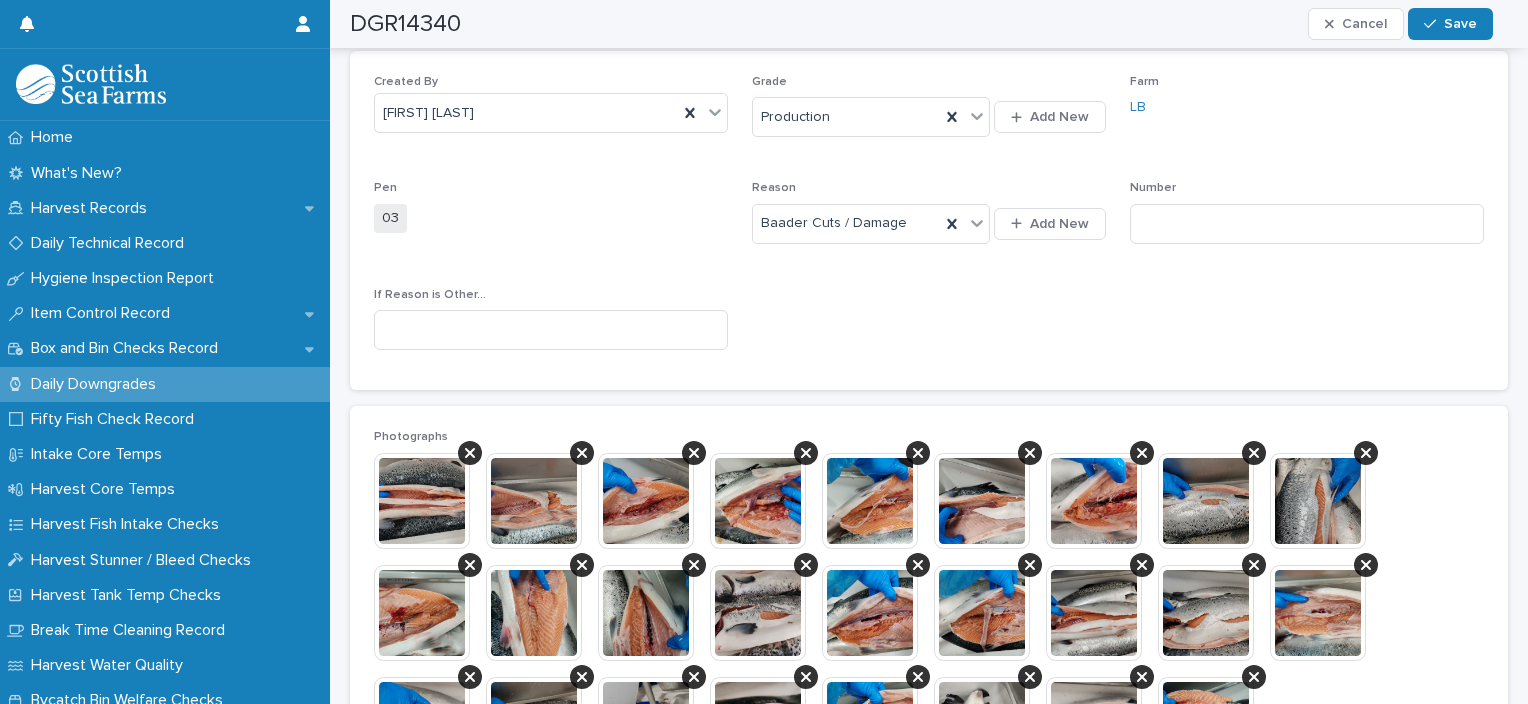 click at bounding box center [422, 501] 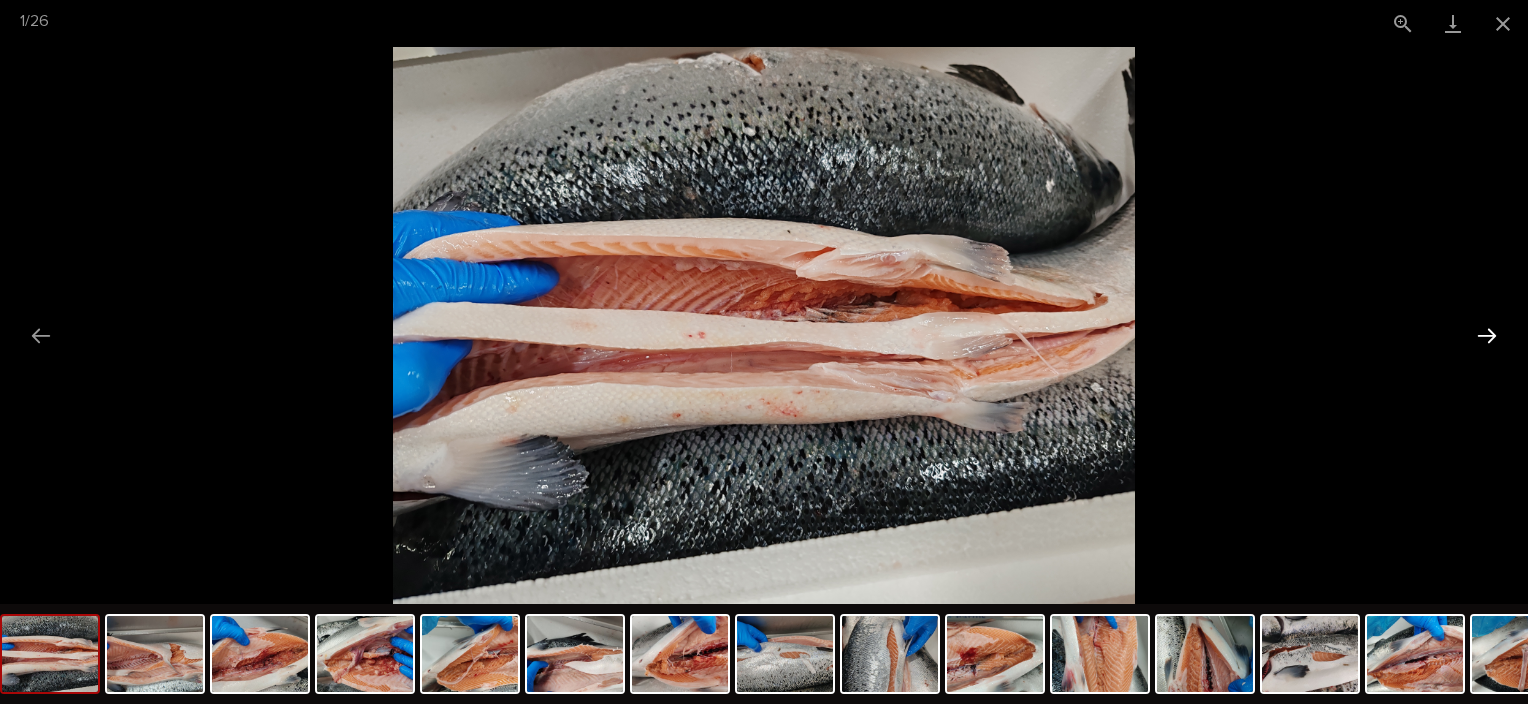 click at bounding box center [1487, 335] 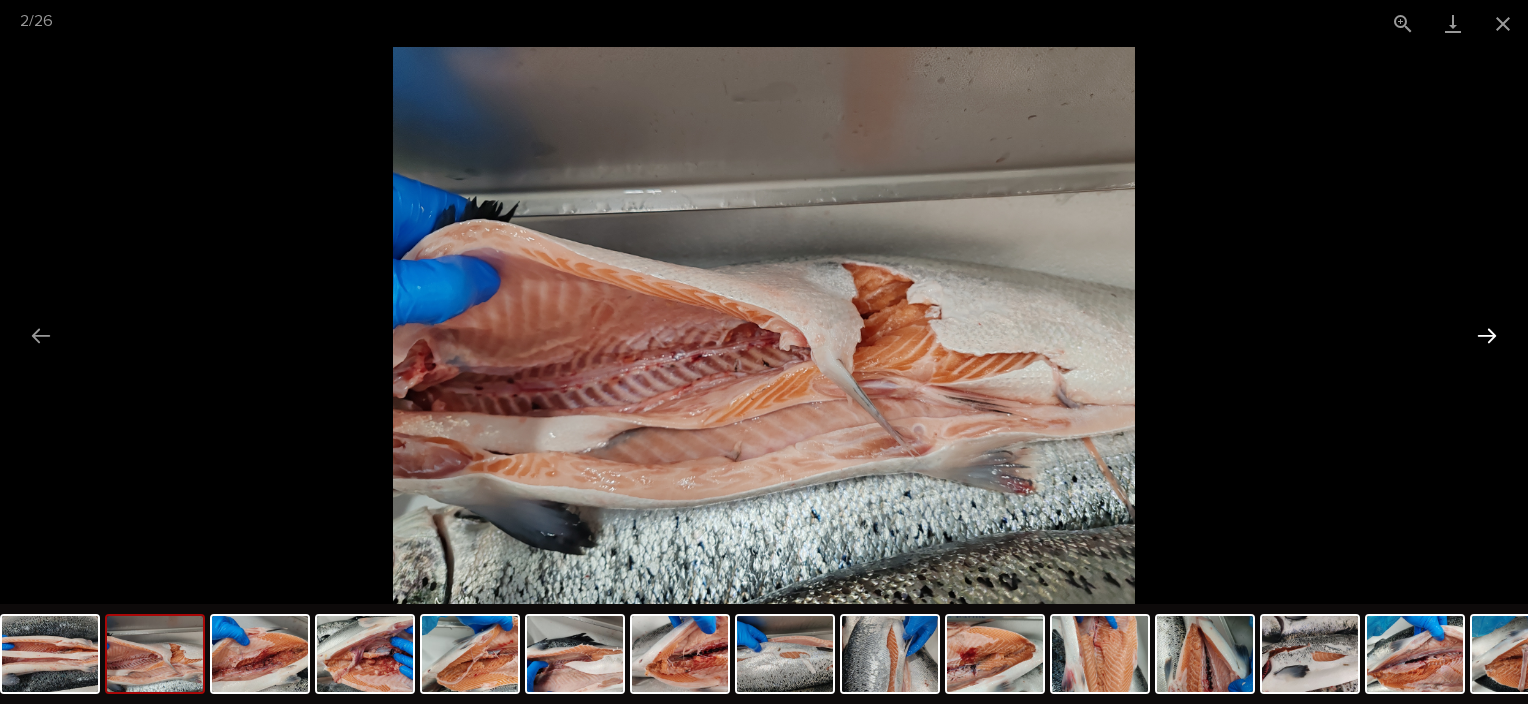 click at bounding box center (1487, 335) 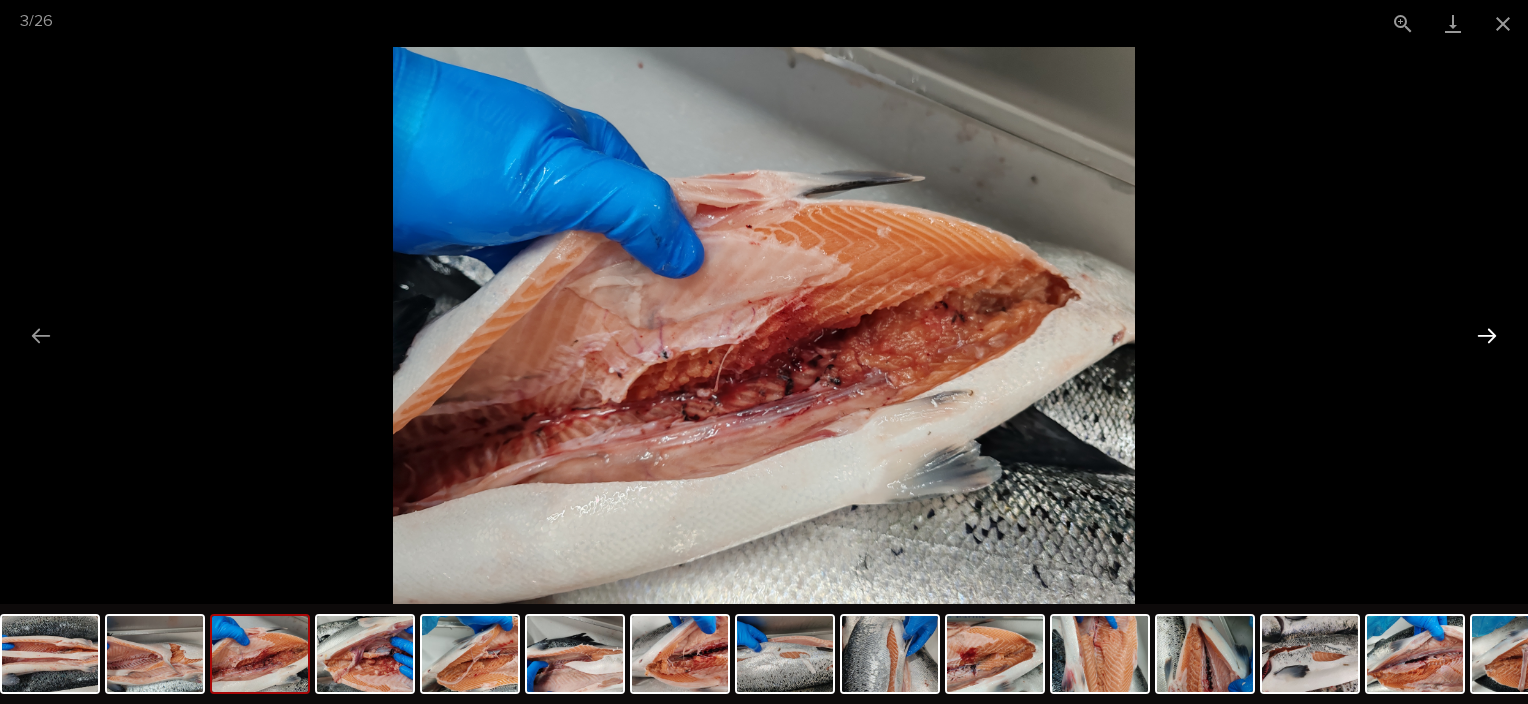 click at bounding box center (1487, 335) 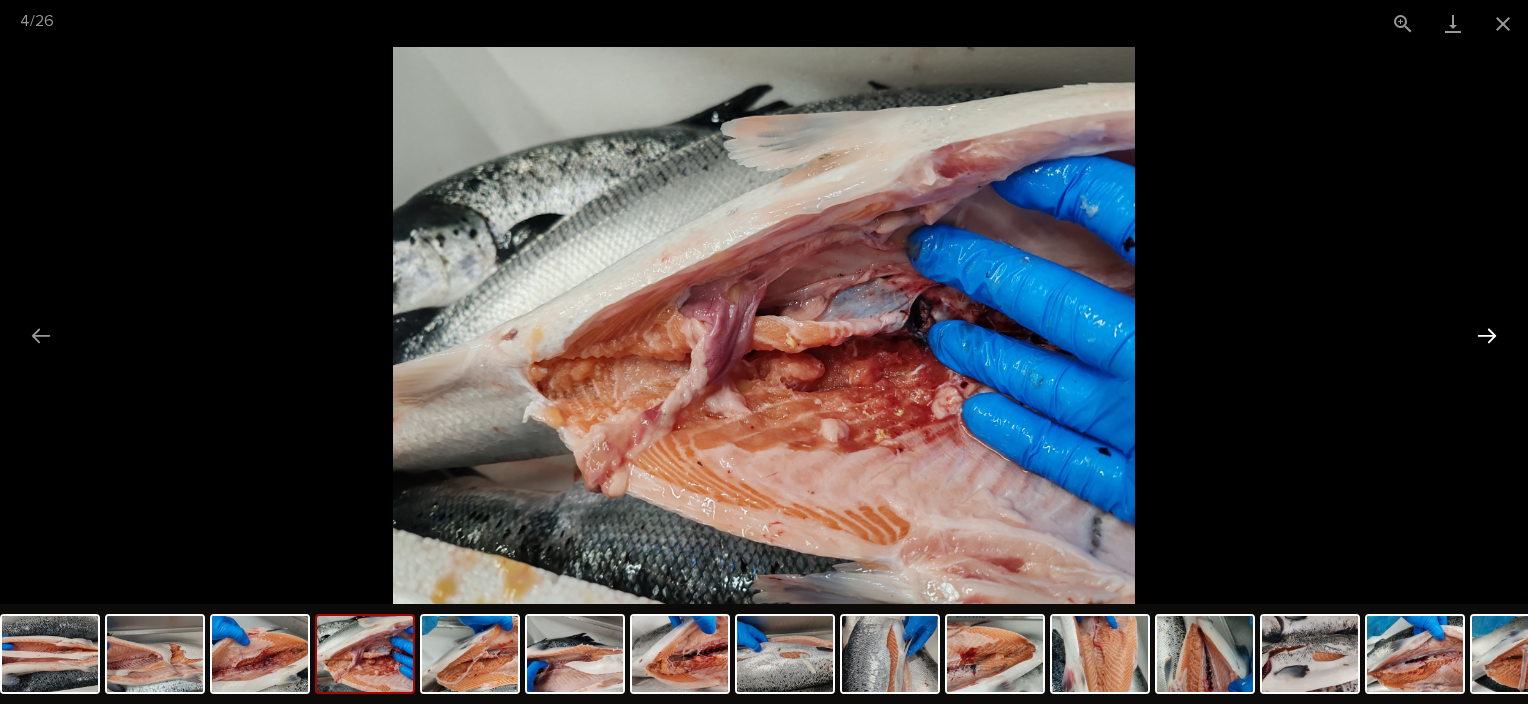 click at bounding box center [1487, 335] 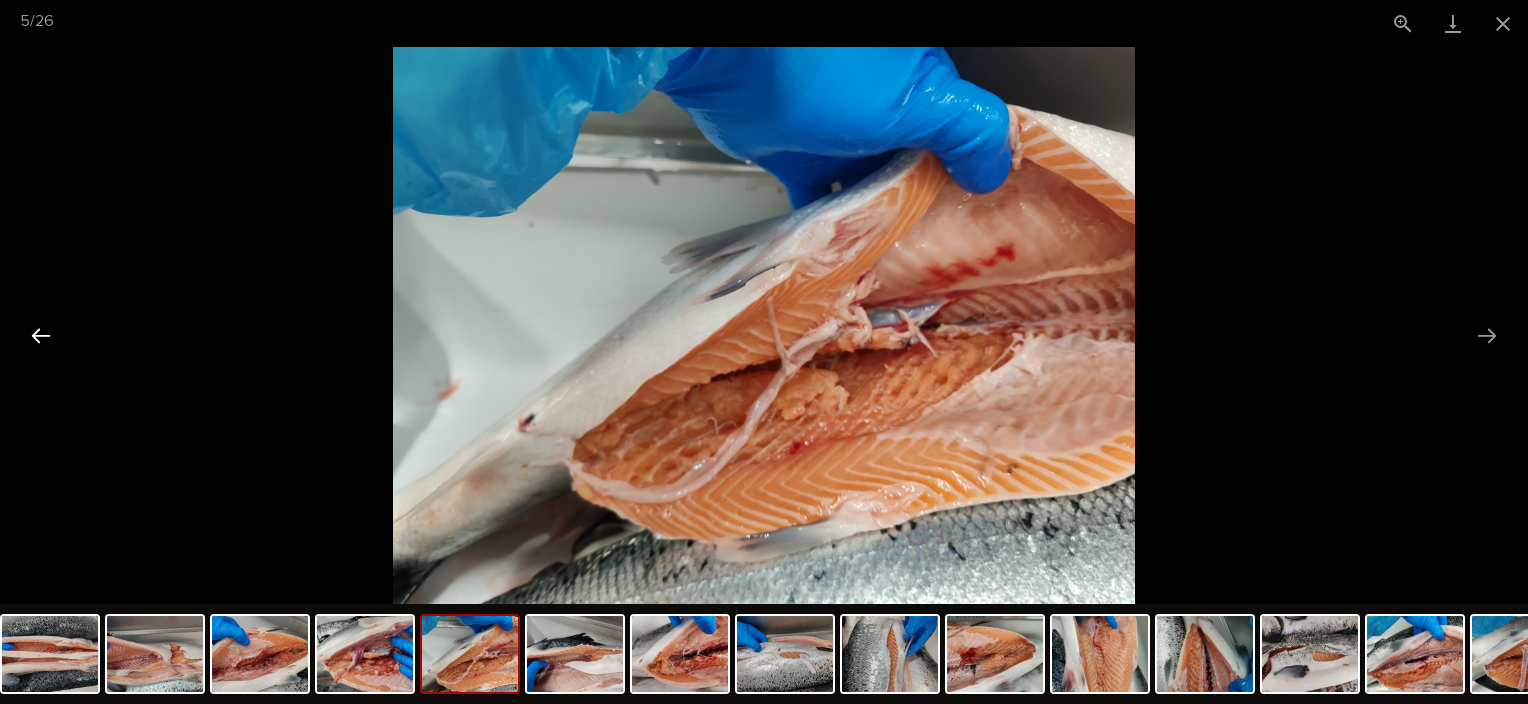 click at bounding box center [41, 335] 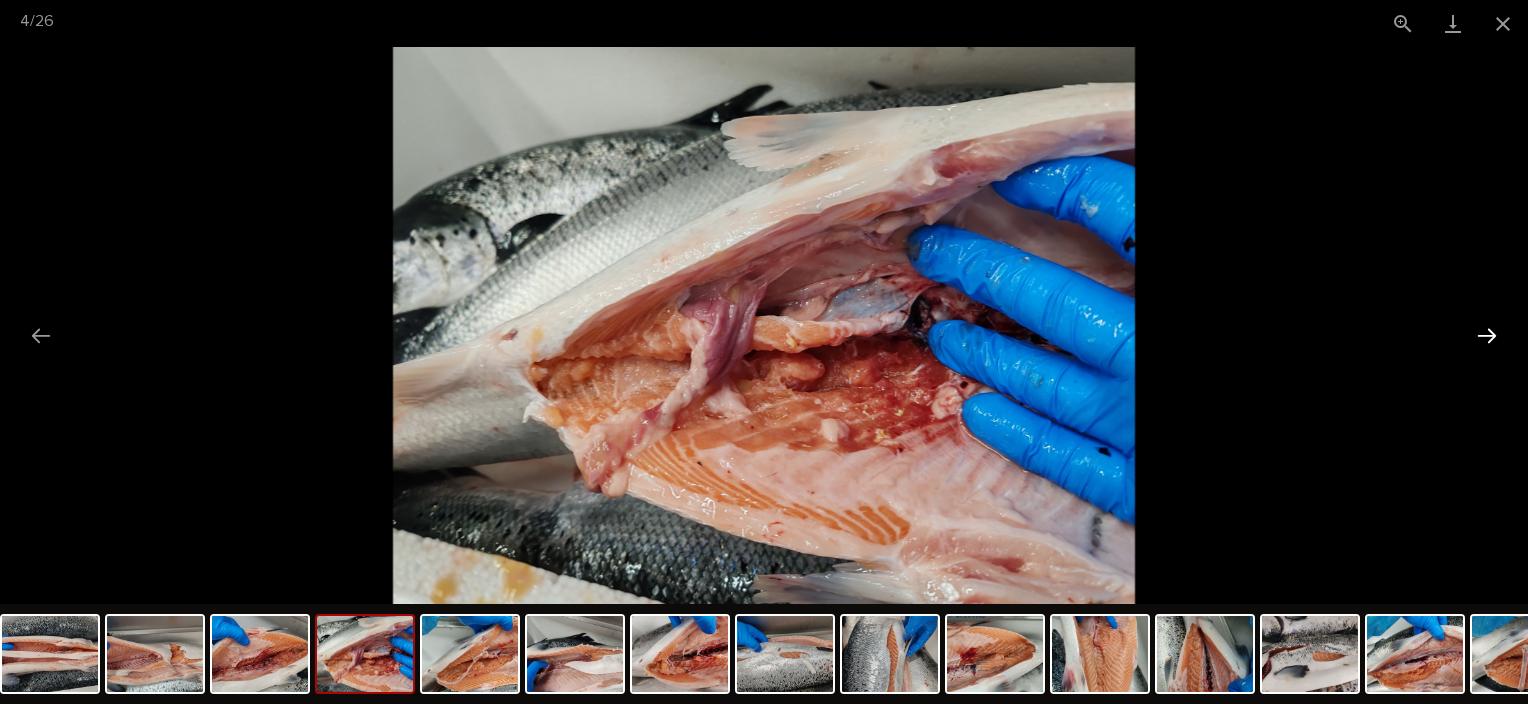 click at bounding box center [1487, 335] 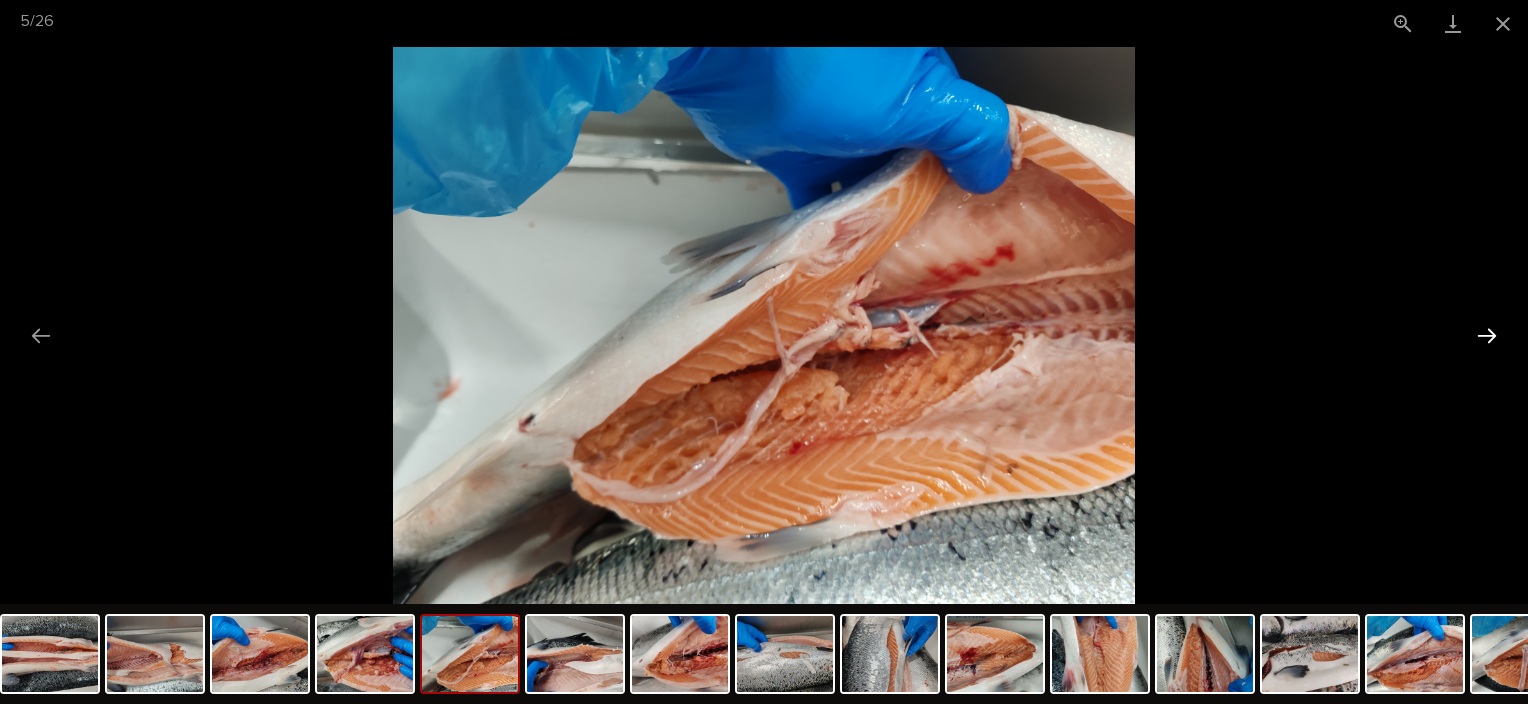 click at bounding box center (1487, 335) 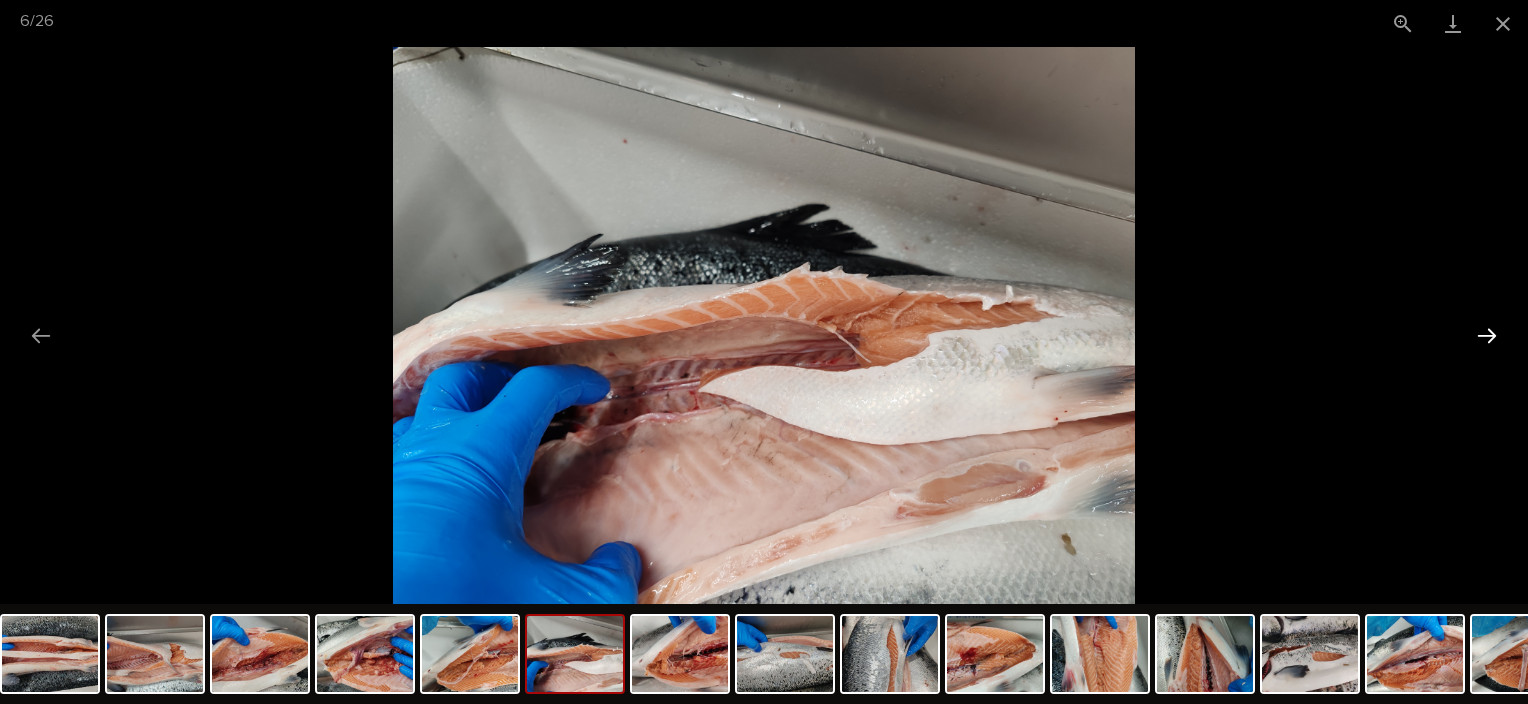 click at bounding box center (1487, 335) 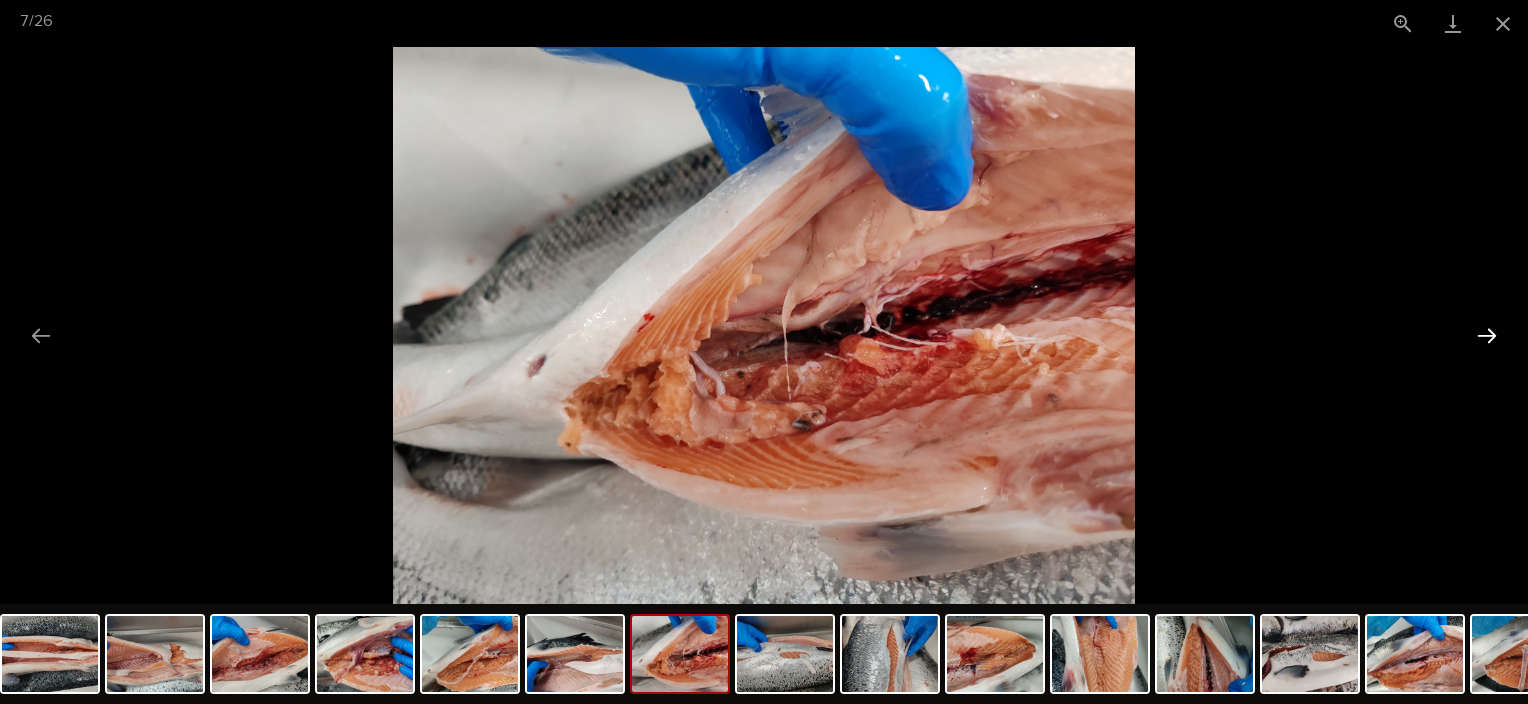 click at bounding box center (1487, 335) 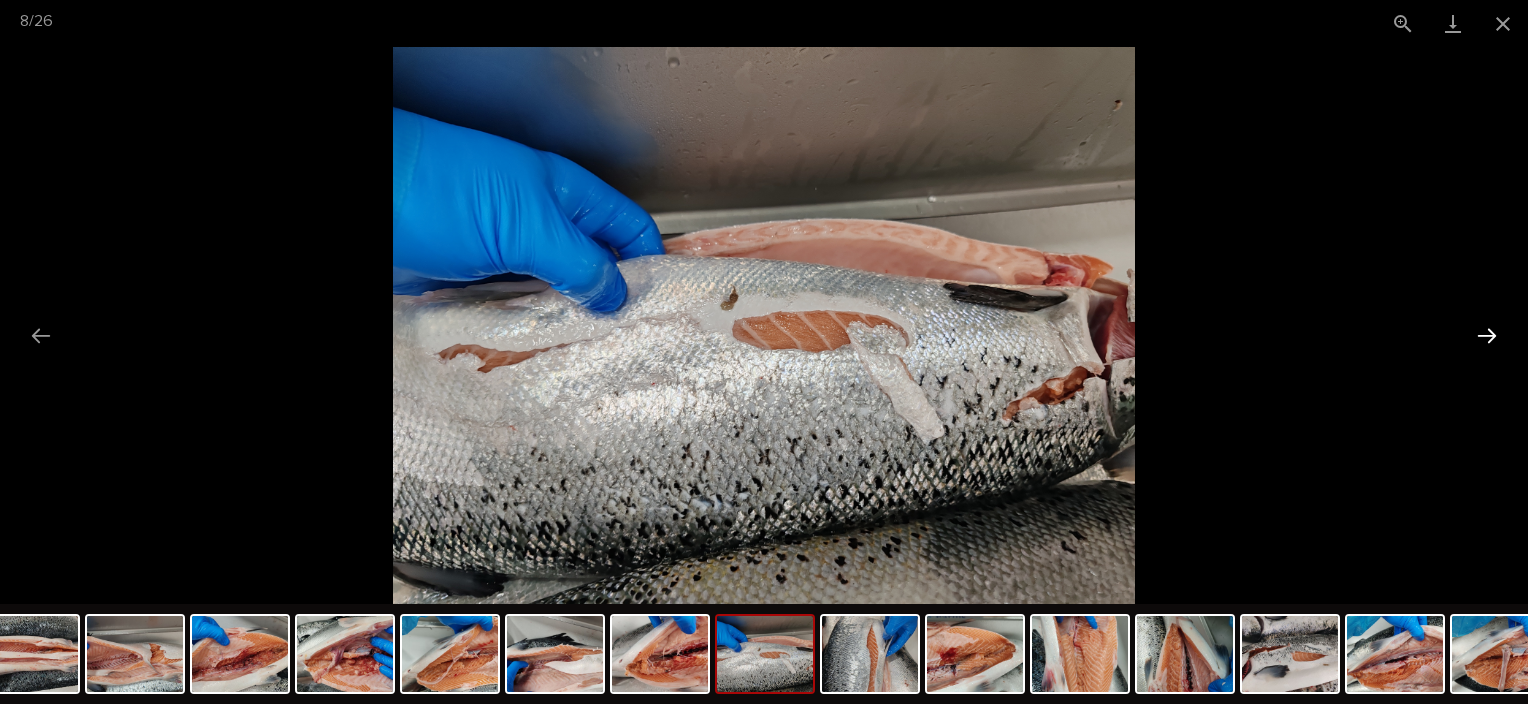click at bounding box center (1487, 335) 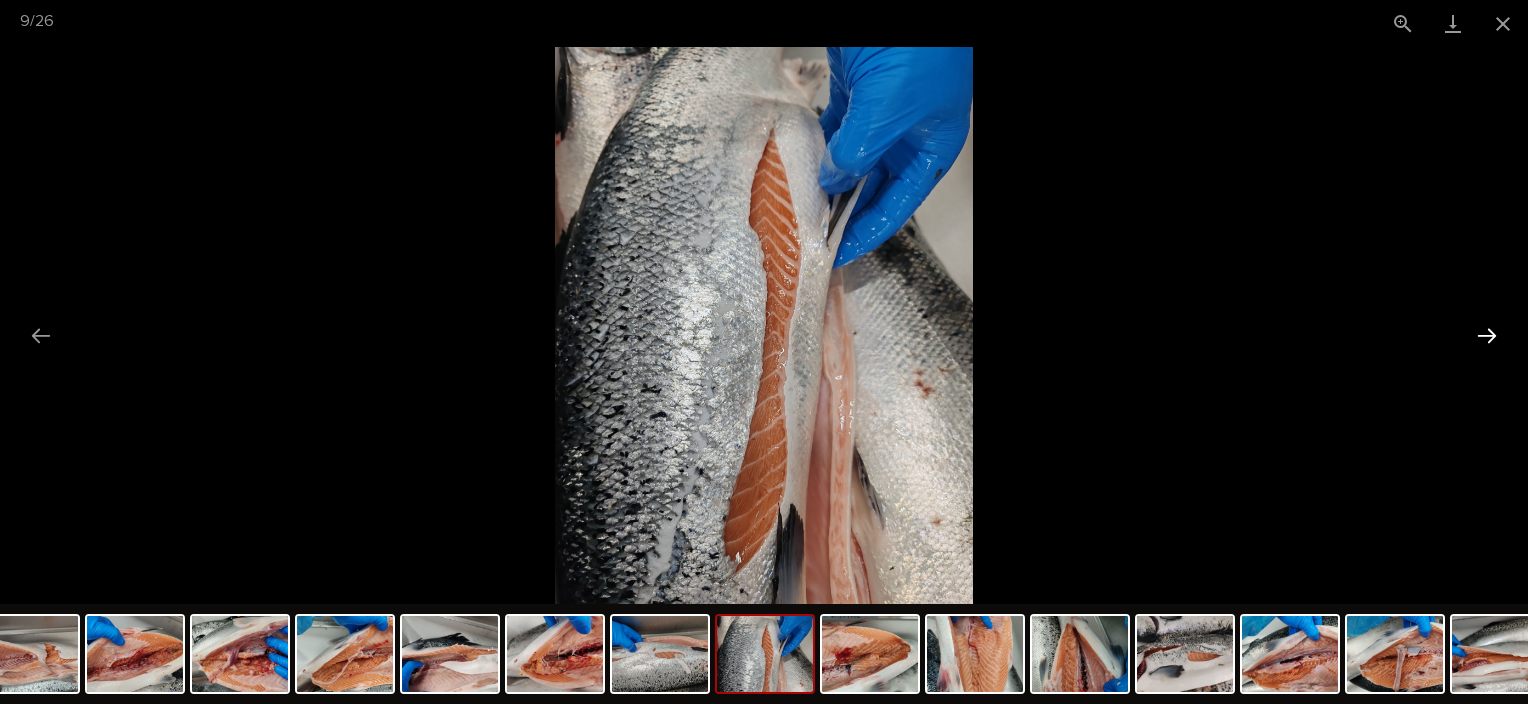 click at bounding box center [1487, 335] 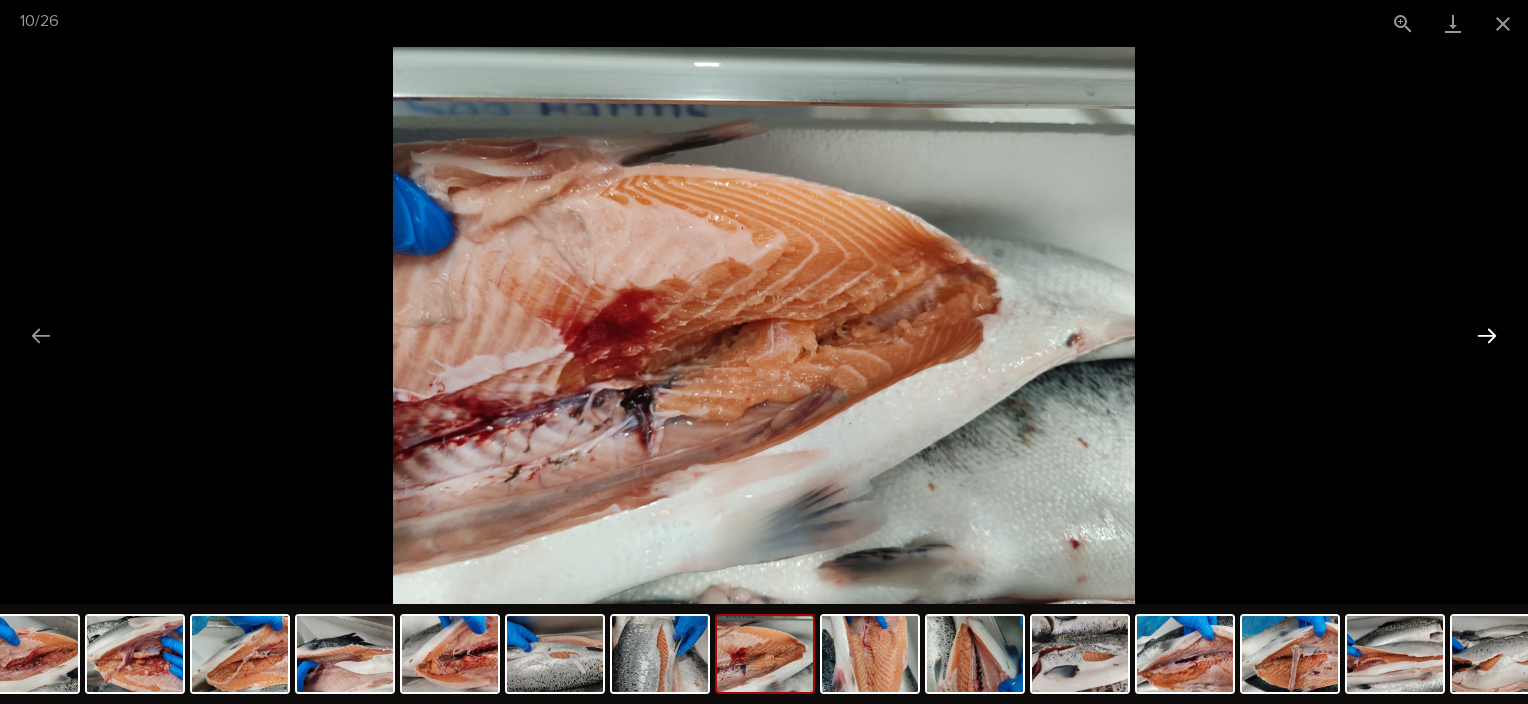 click at bounding box center [1487, 335] 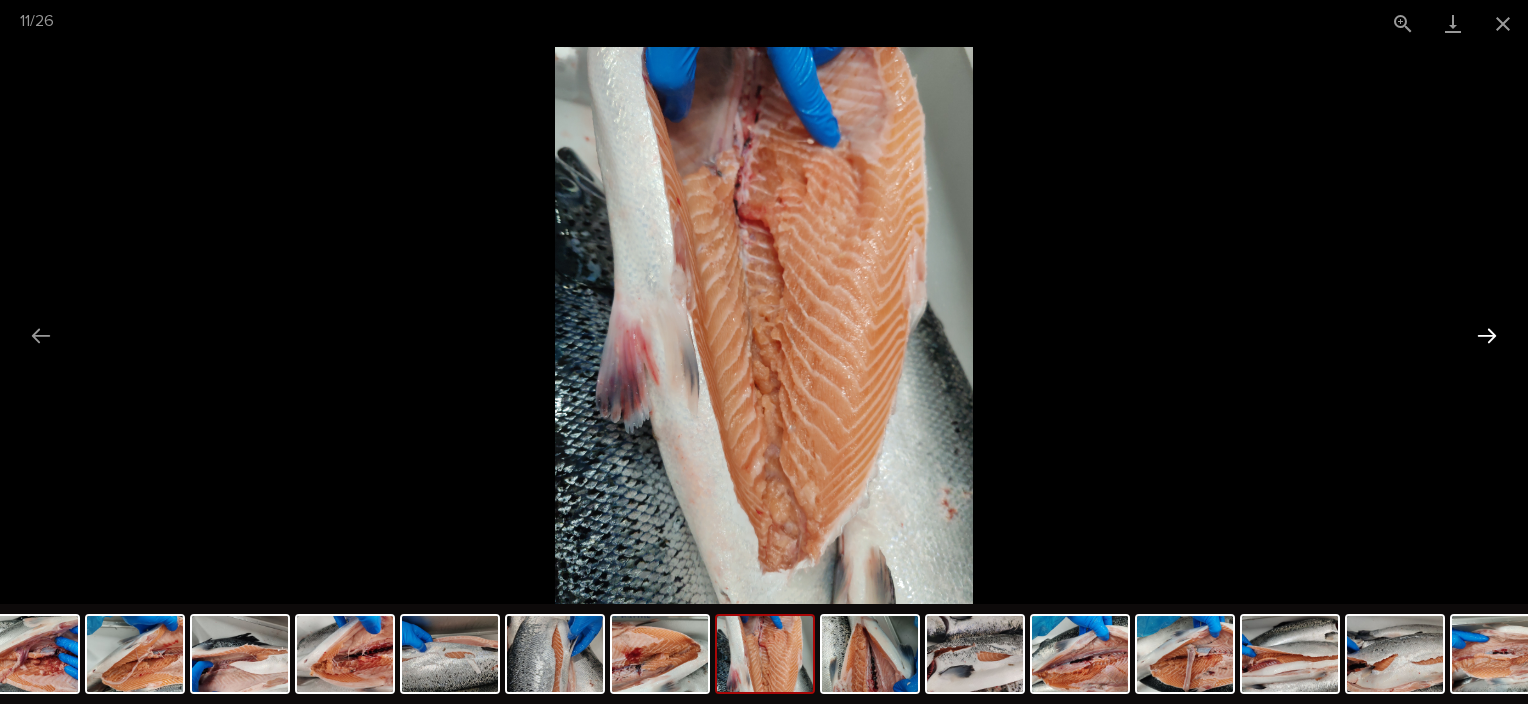 click at bounding box center [1487, 335] 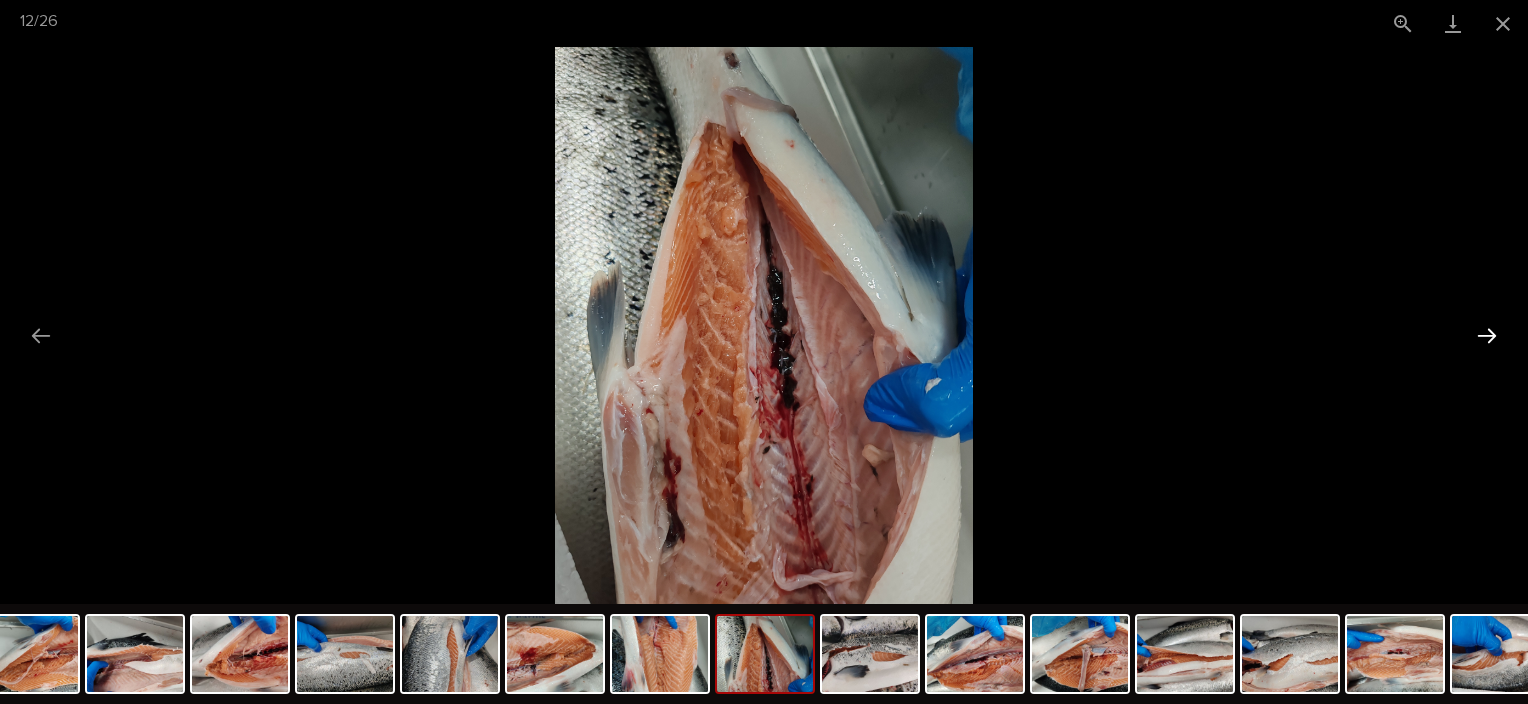 click at bounding box center [1487, 335] 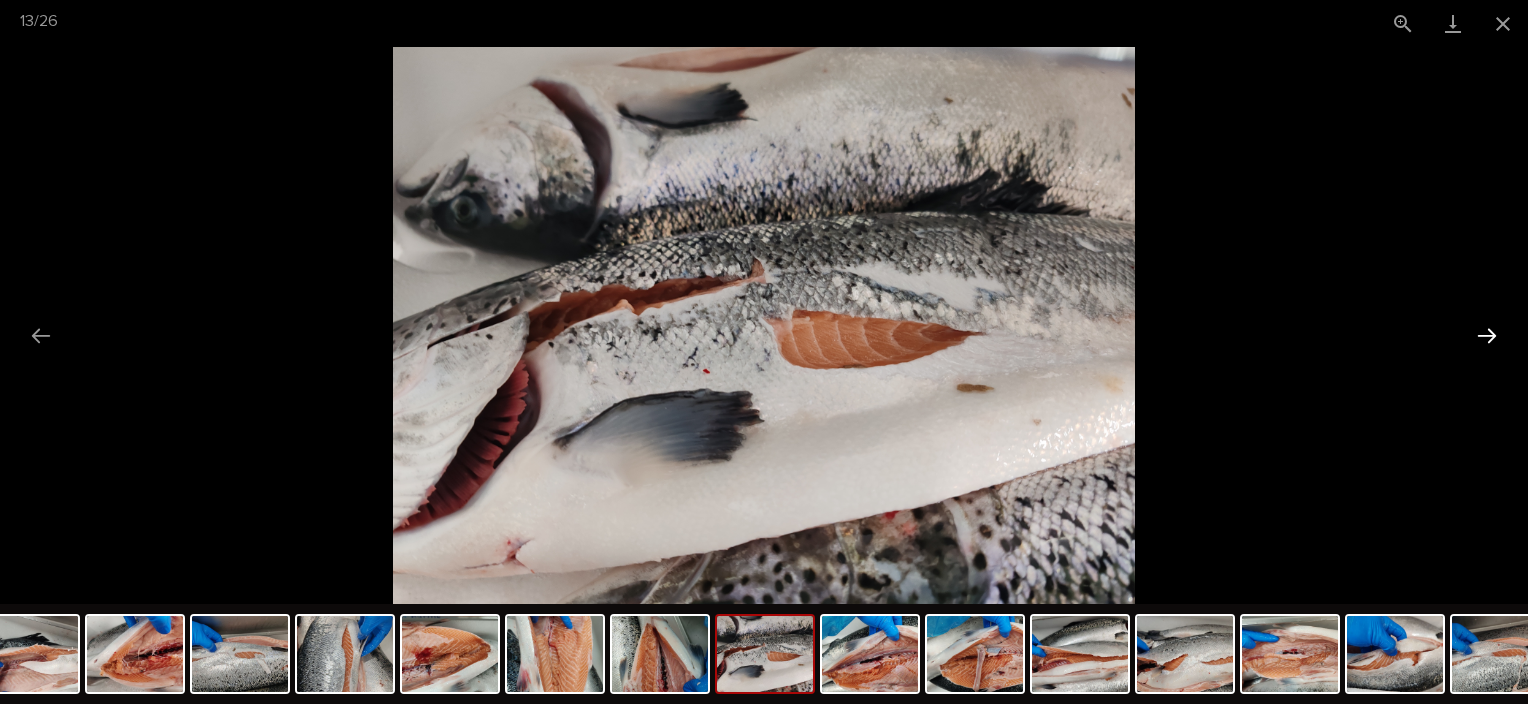 click at bounding box center (1487, 335) 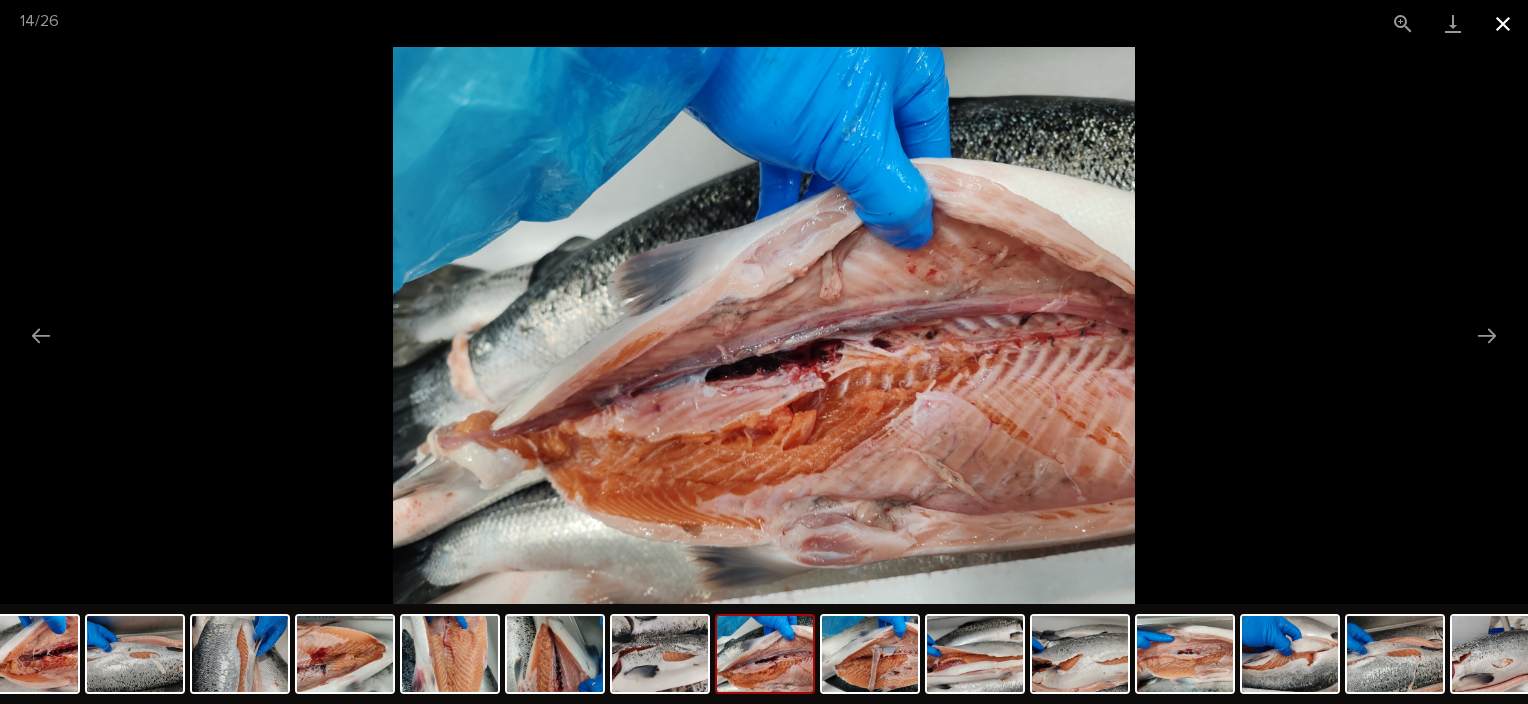 click at bounding box center (1503, 23) 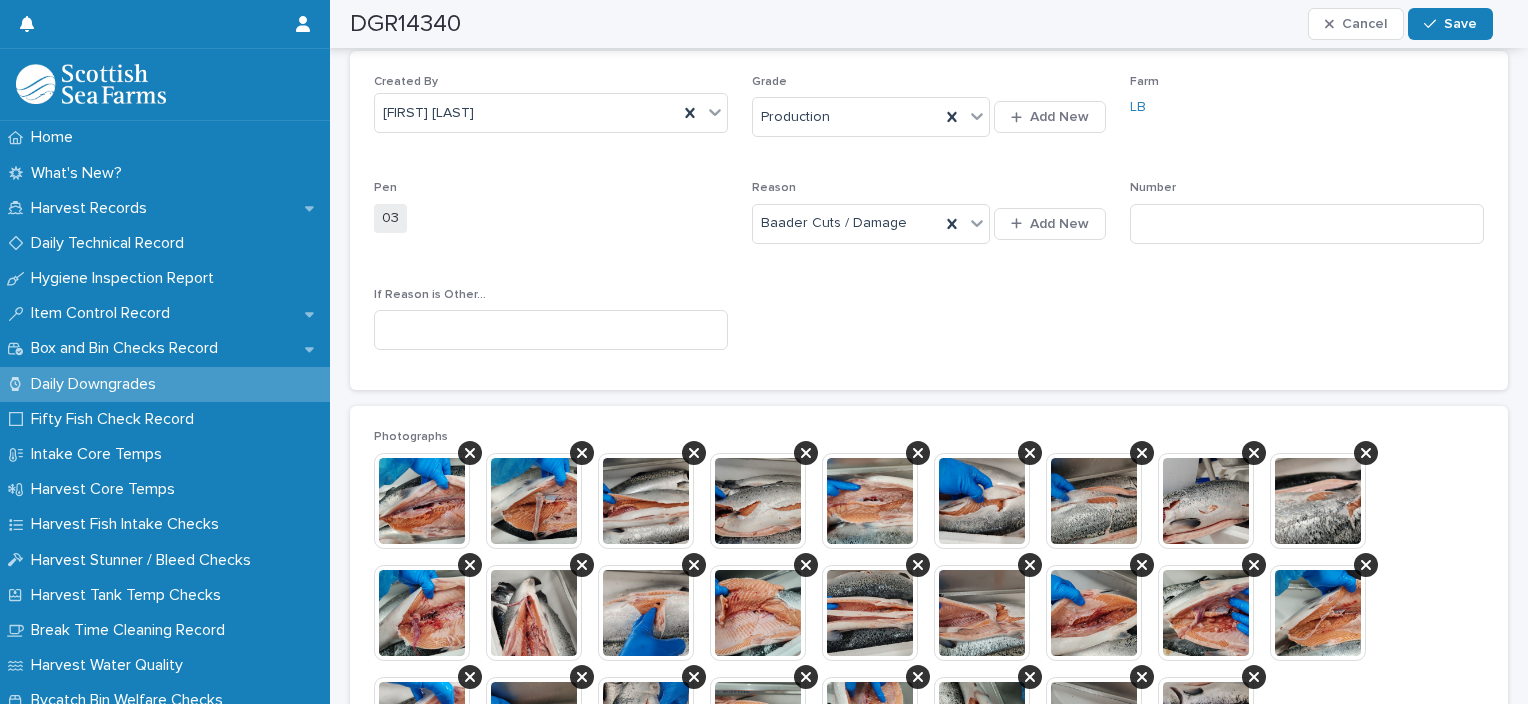 scroll, scrollTop: 600, scrollLeft: 0, axis: vertical 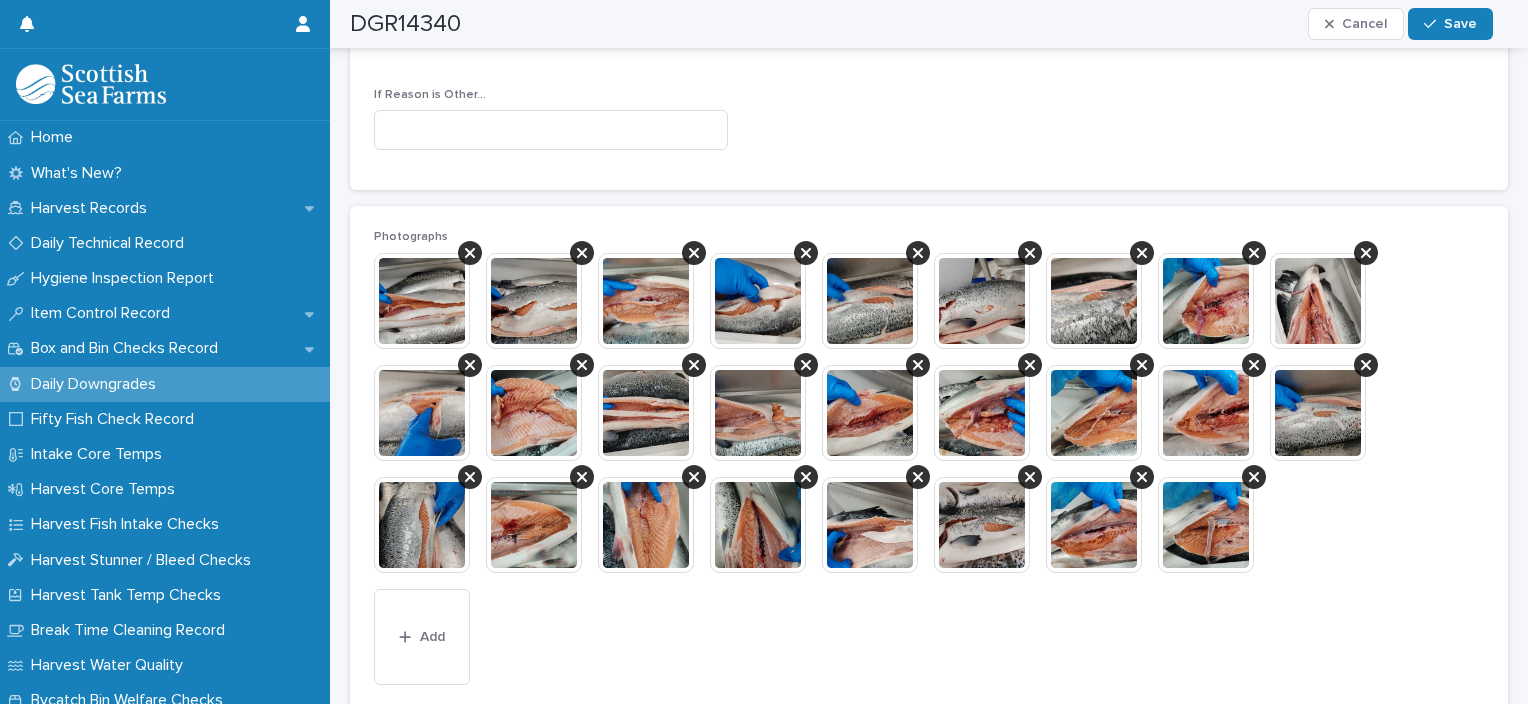 click at bounding box center (1206, 525) 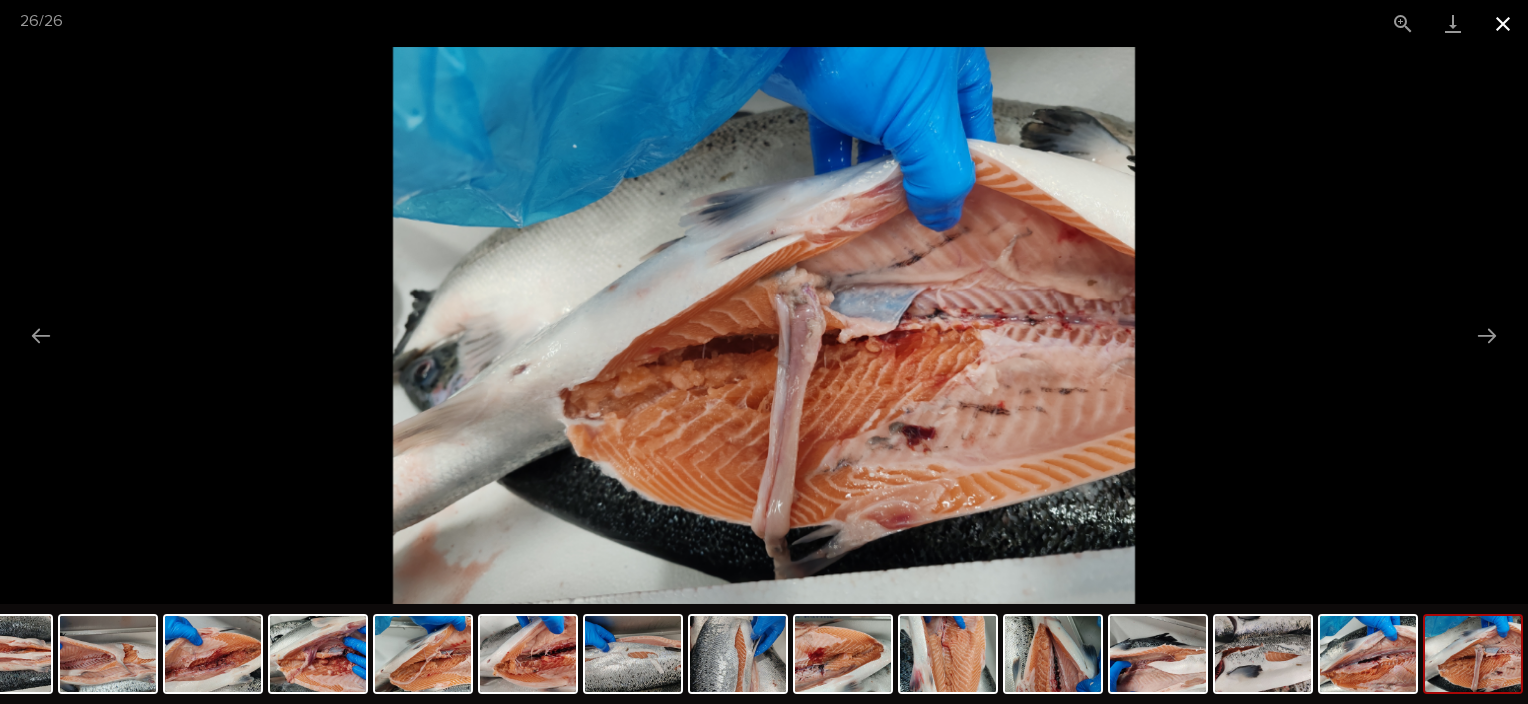 click at bounding box center (1503, 23) 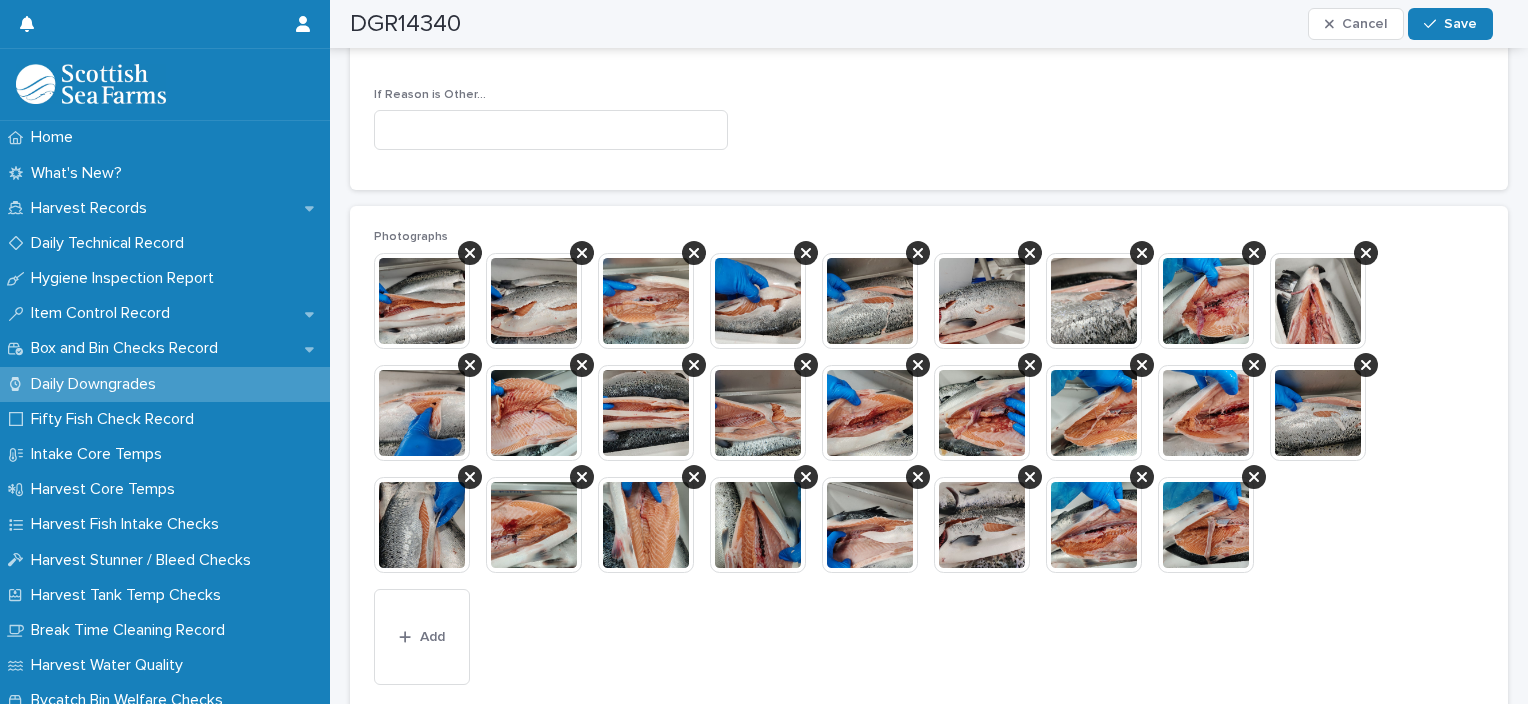 click at bounding box center [1094, 525] 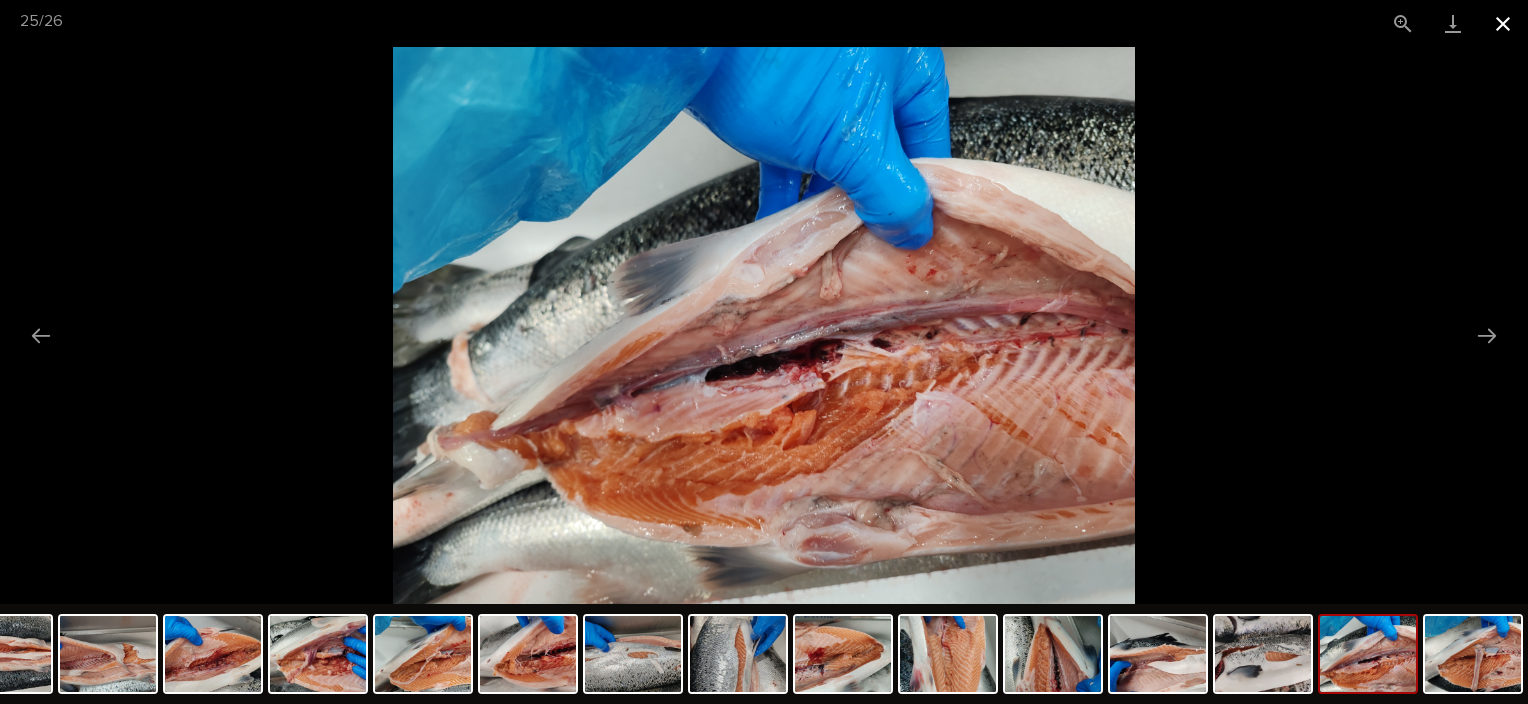 click at bounding box center [1503, 23] 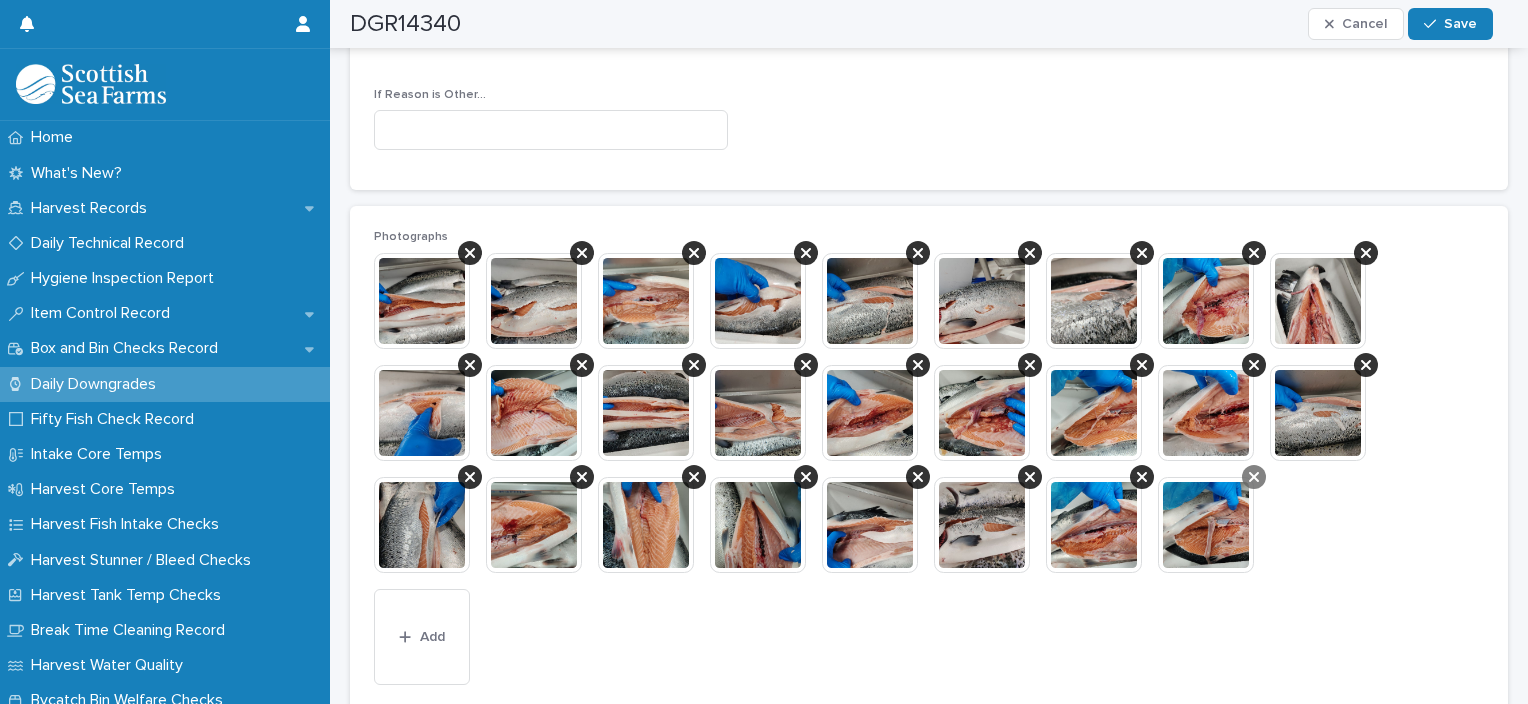 click at bounding box center (1142, 477) 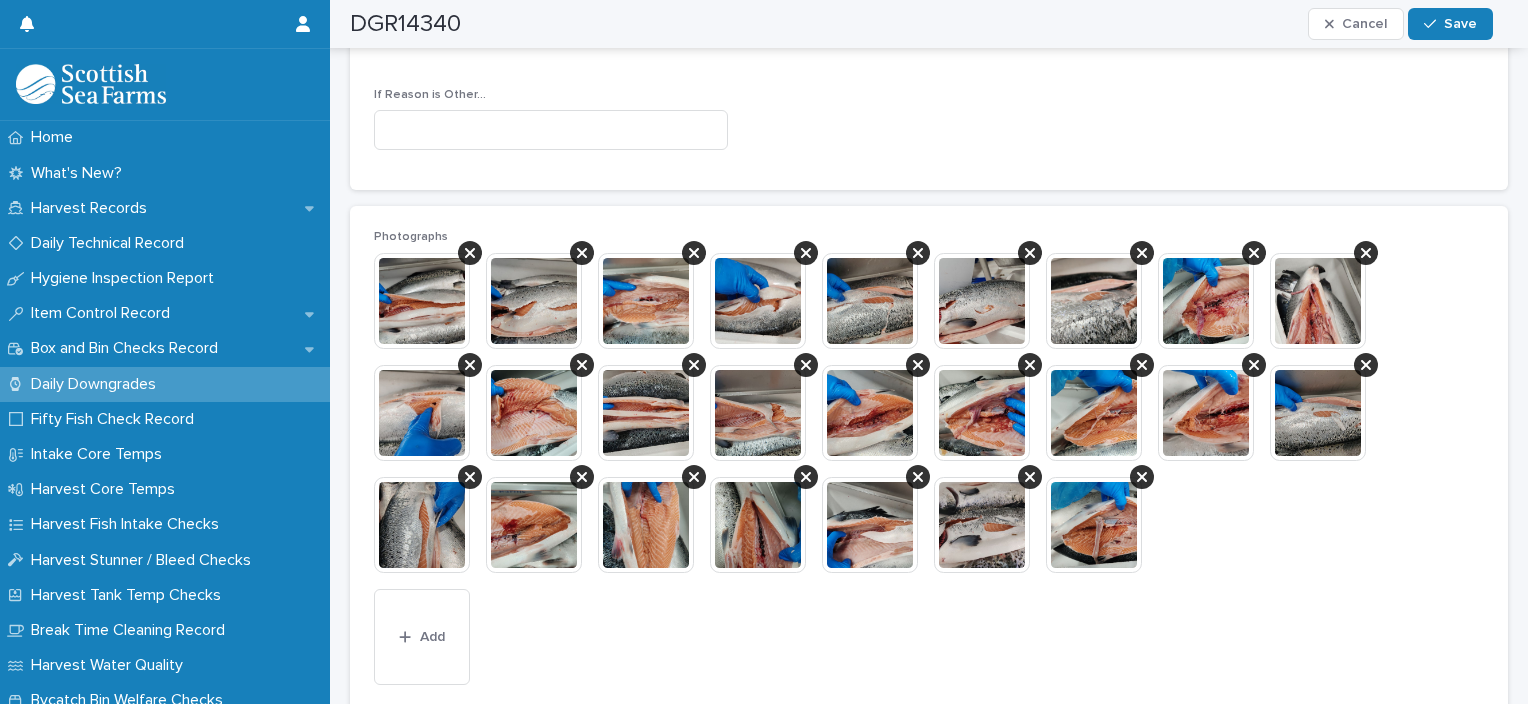 click at bounding box center (422, 301) 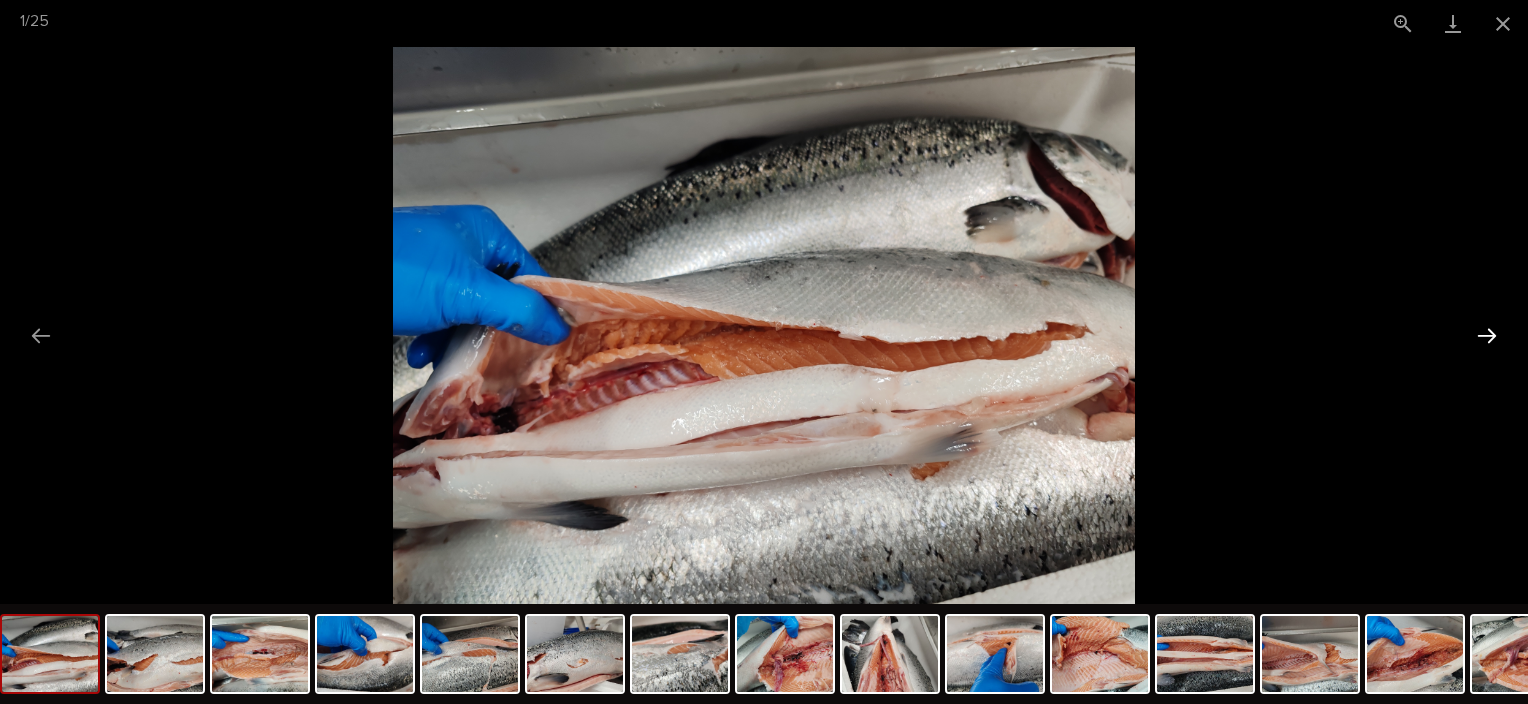 click at bounding box center (1487, 335) 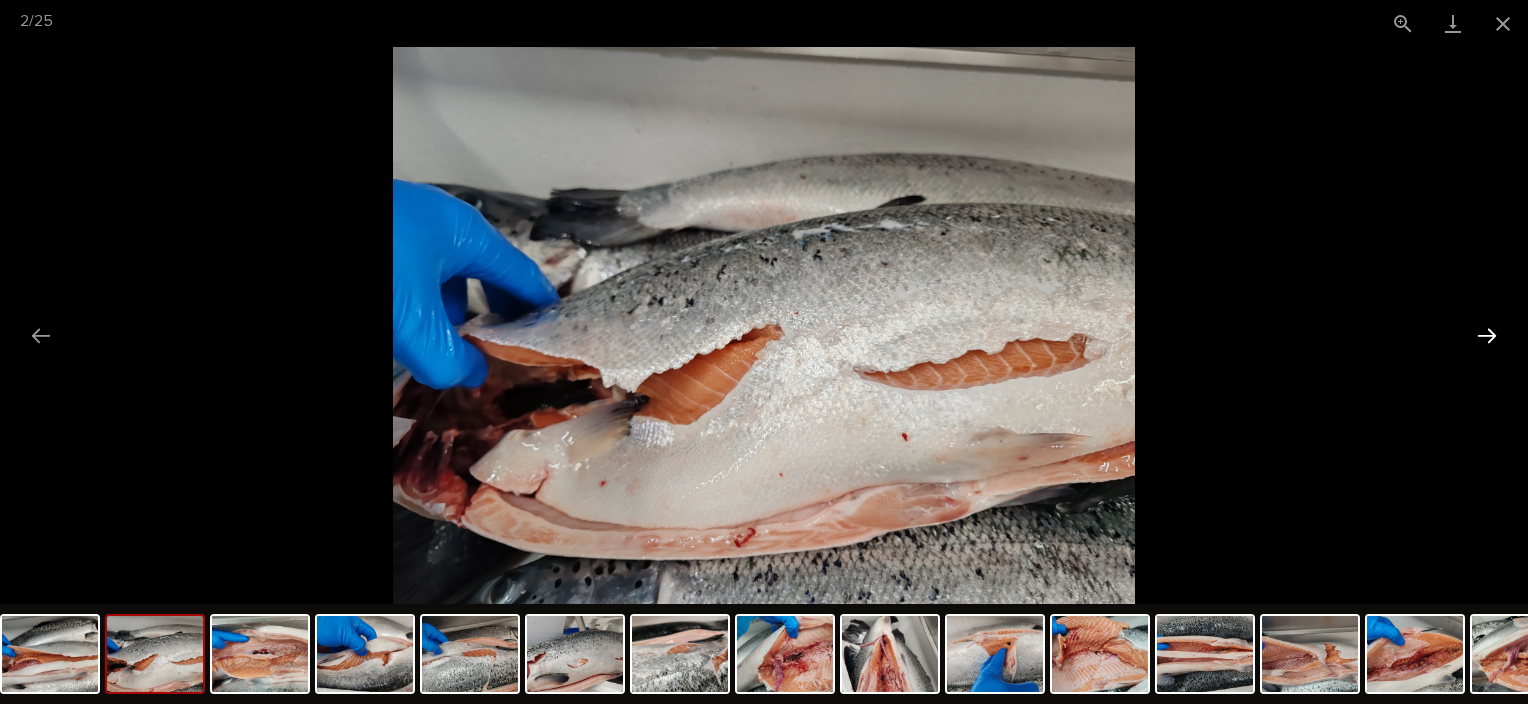 click at bounding box center [1487, 335] 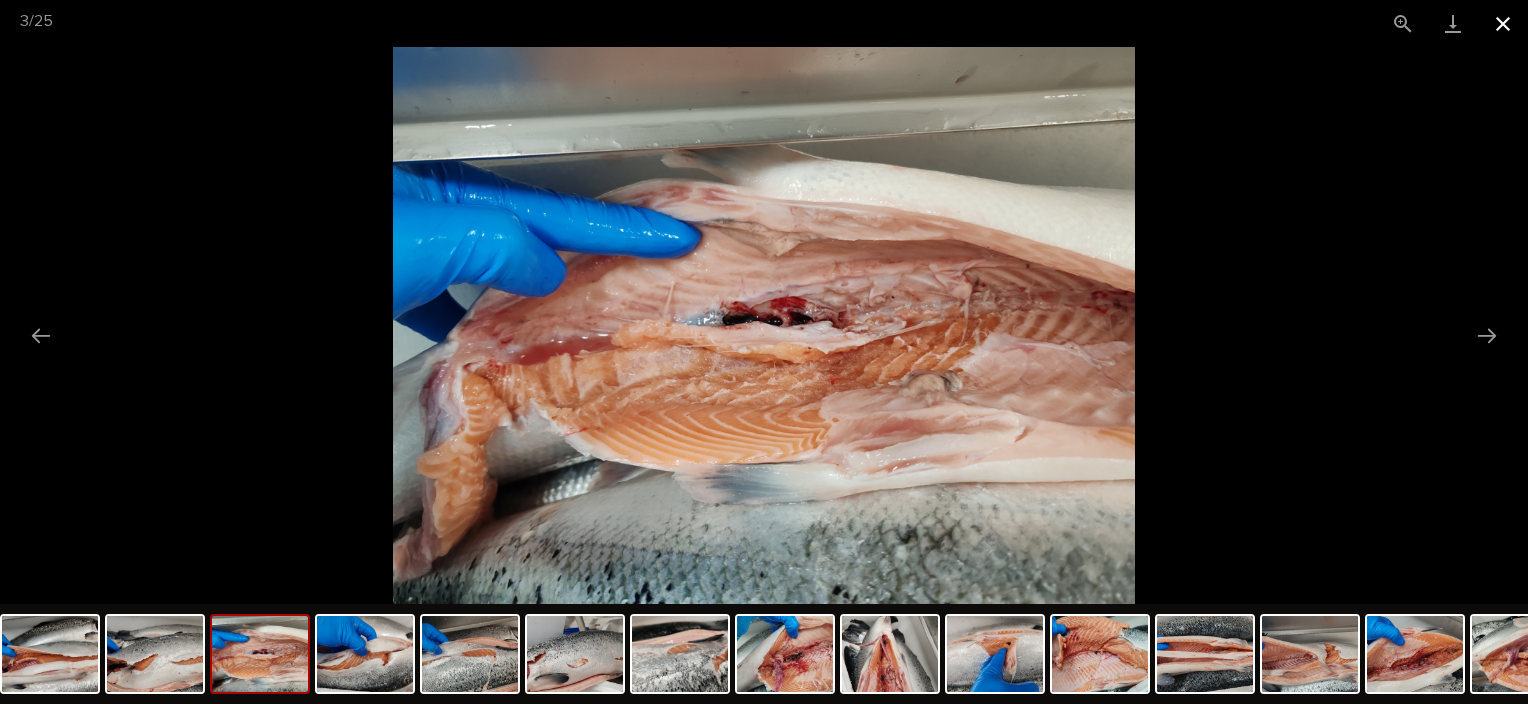 click at bounding box center [1503, 23] 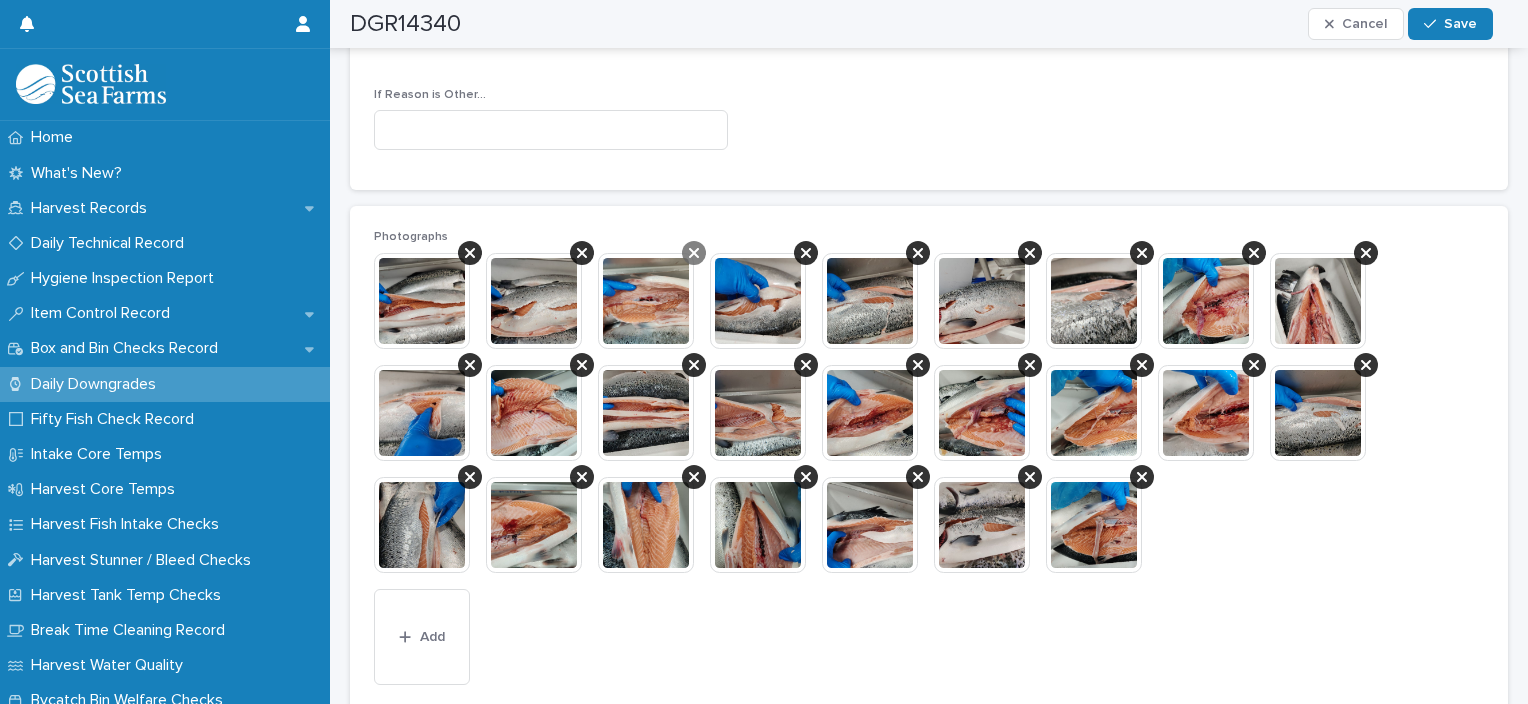 click 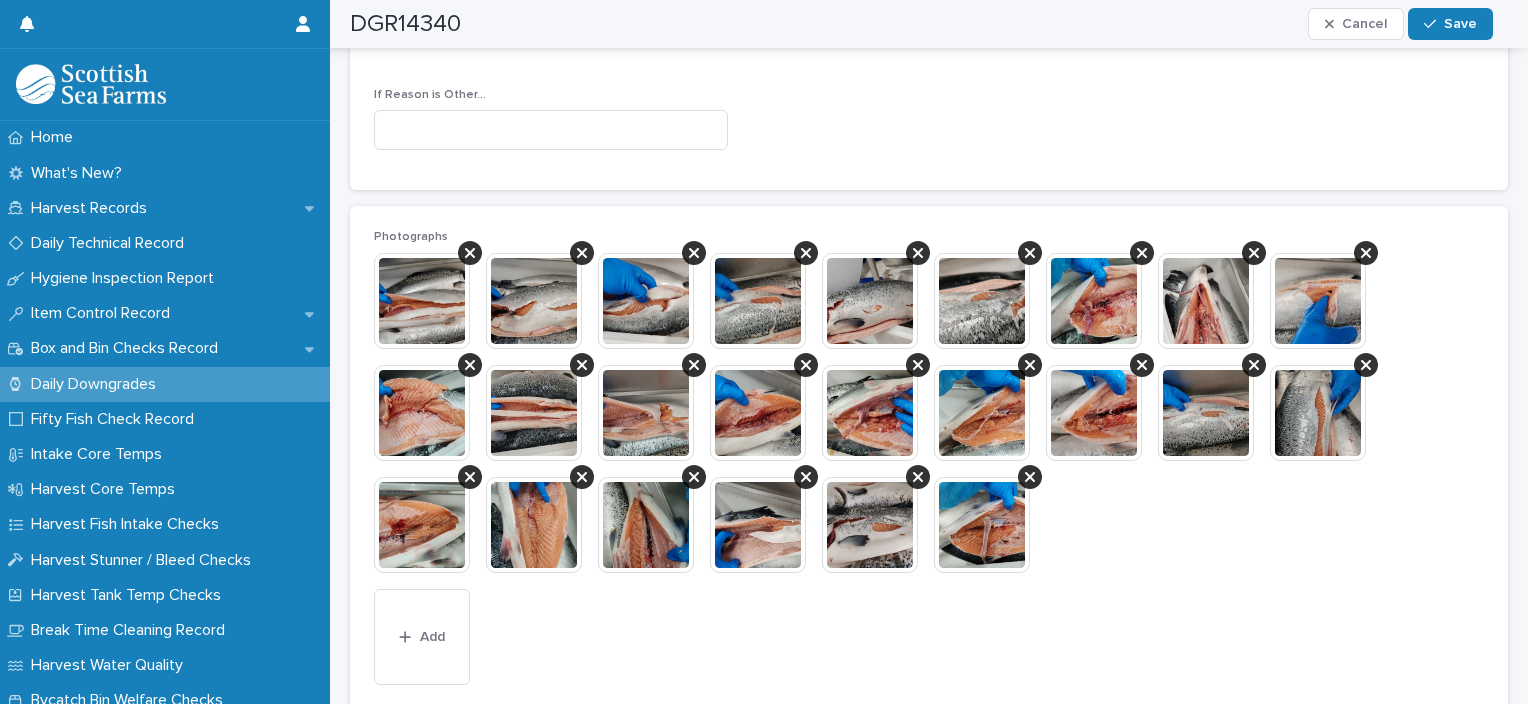click at bounding box center (982, 301) 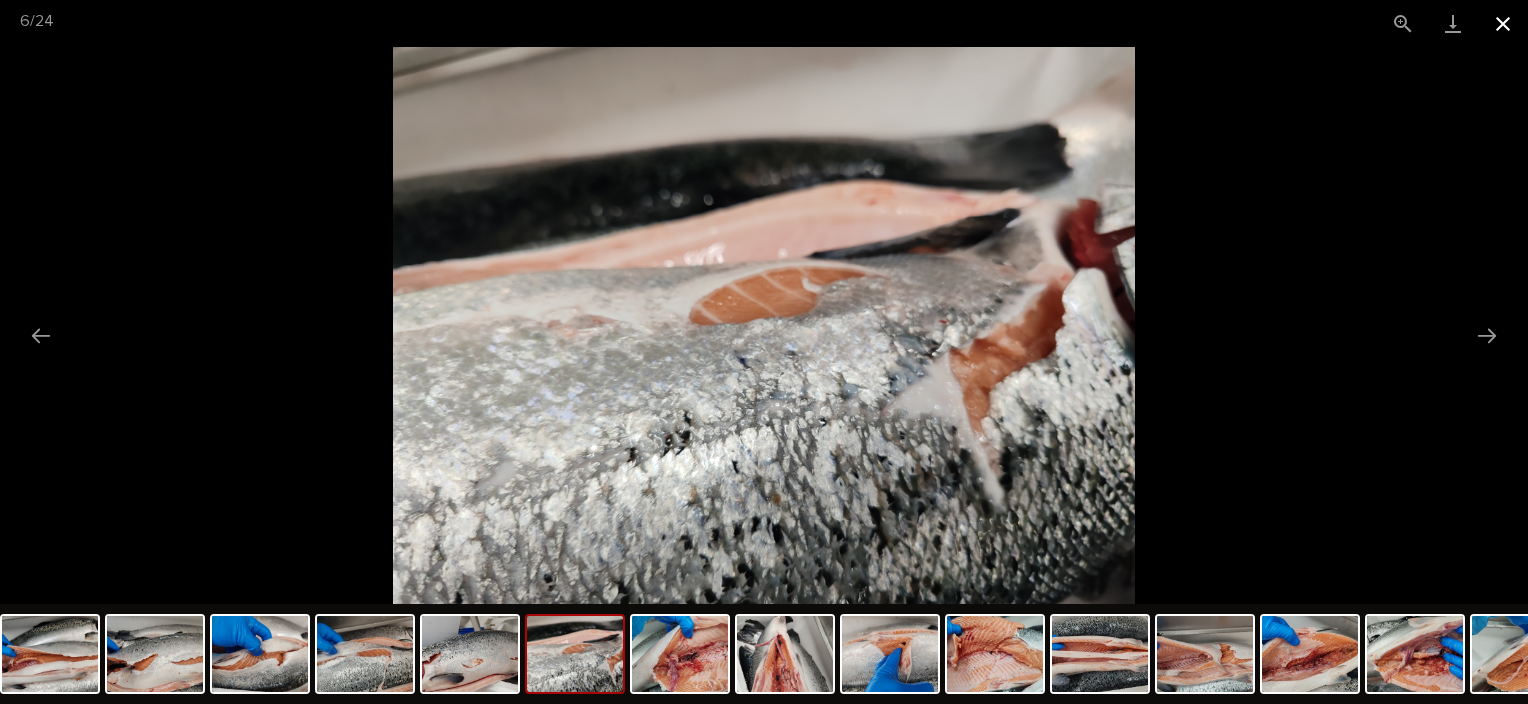 click at bounding box center [1503, 23] 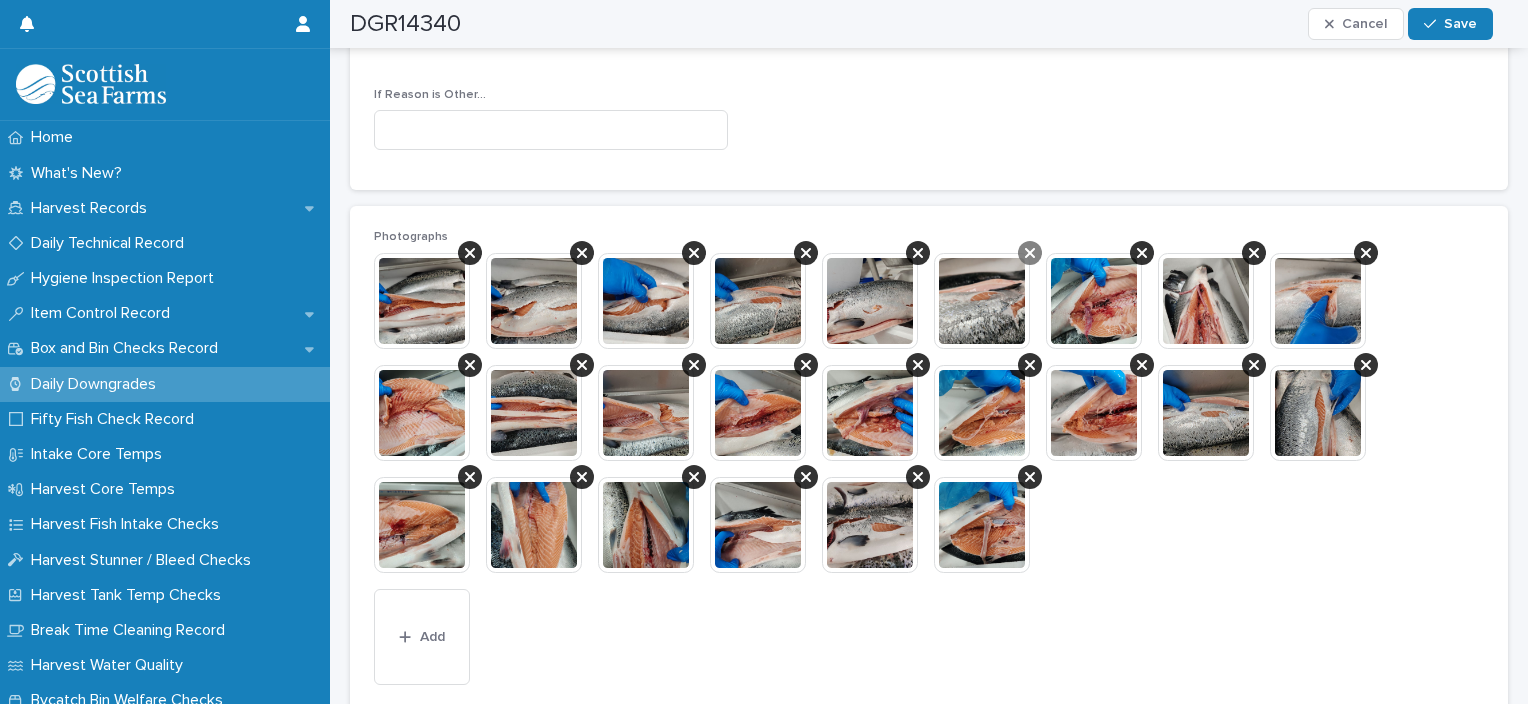 click 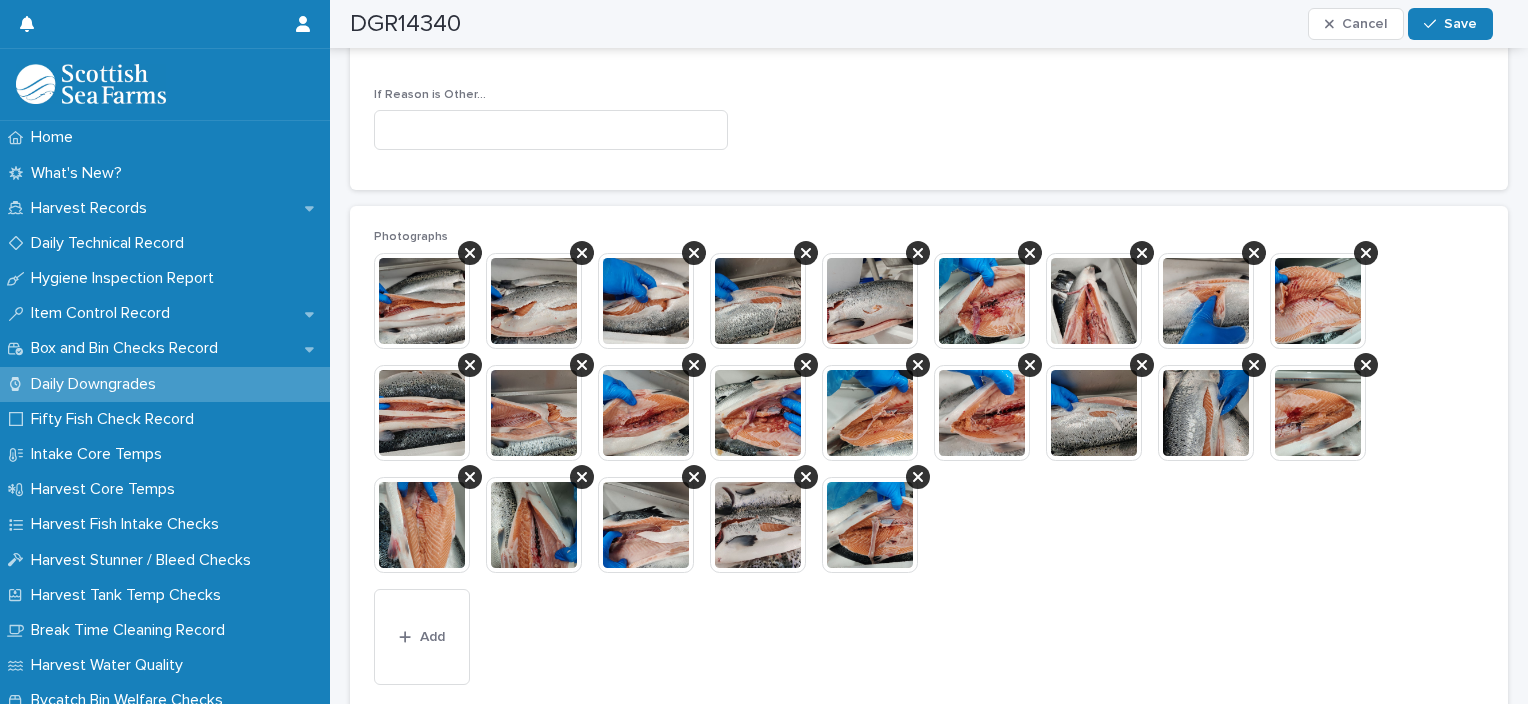 click at bounding box center [982, 301] 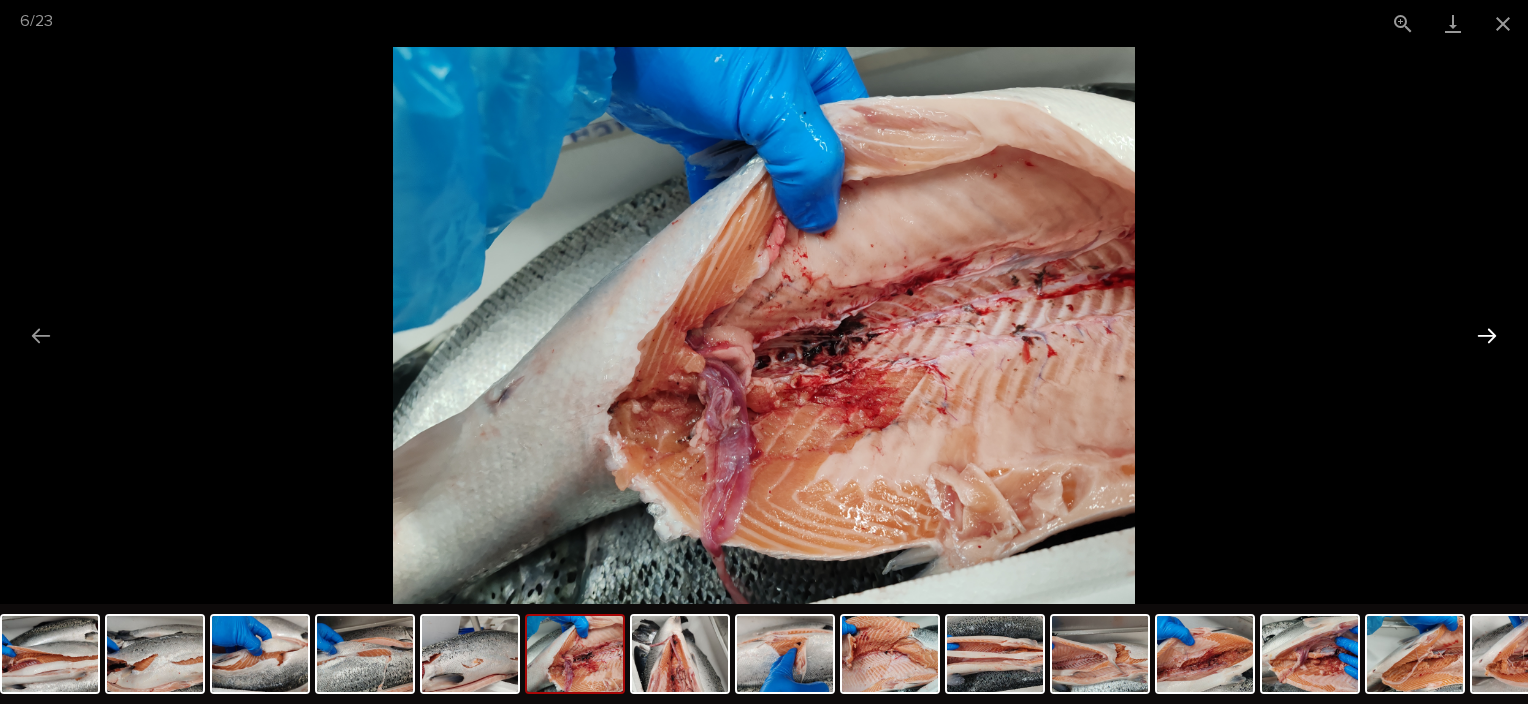 click at bounding box center (1487, 335) 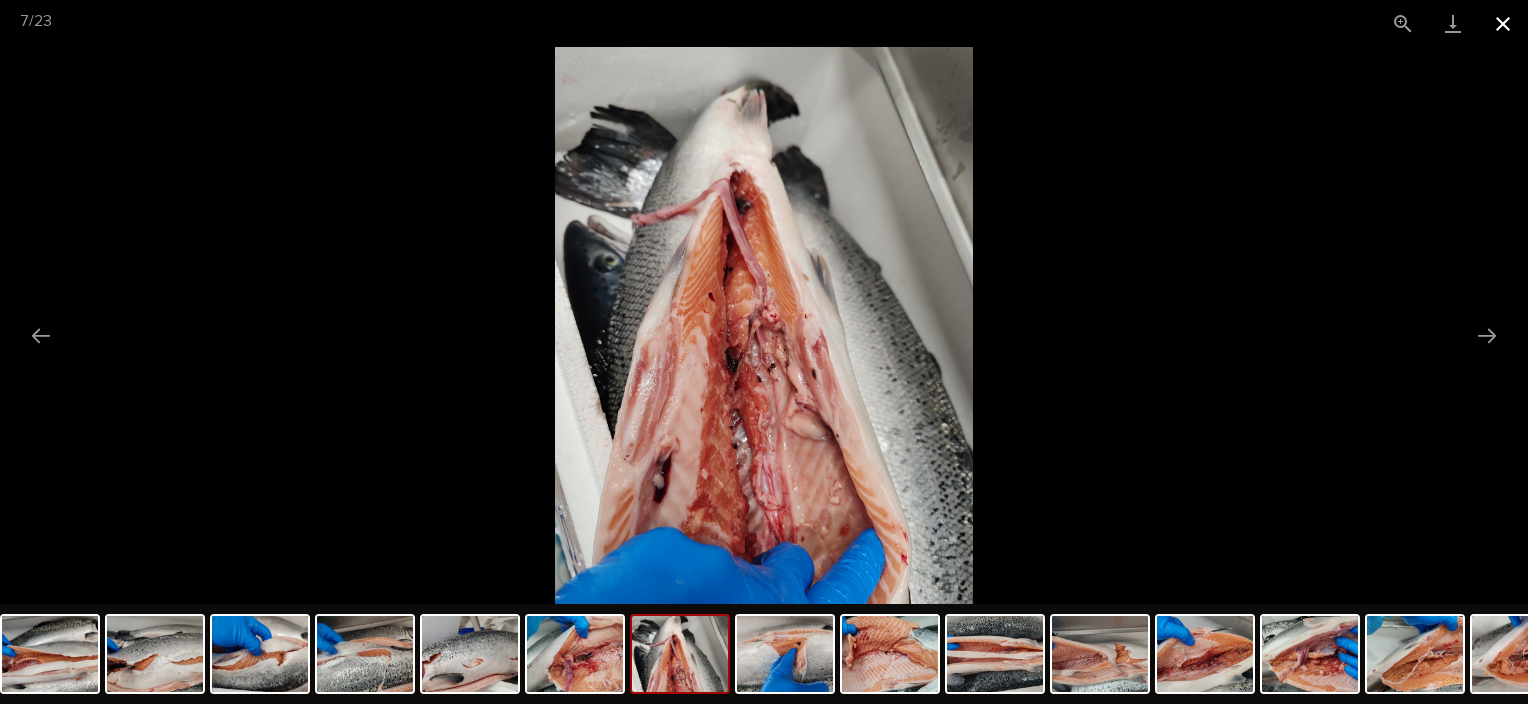 click at bounding box center (1503, 23) 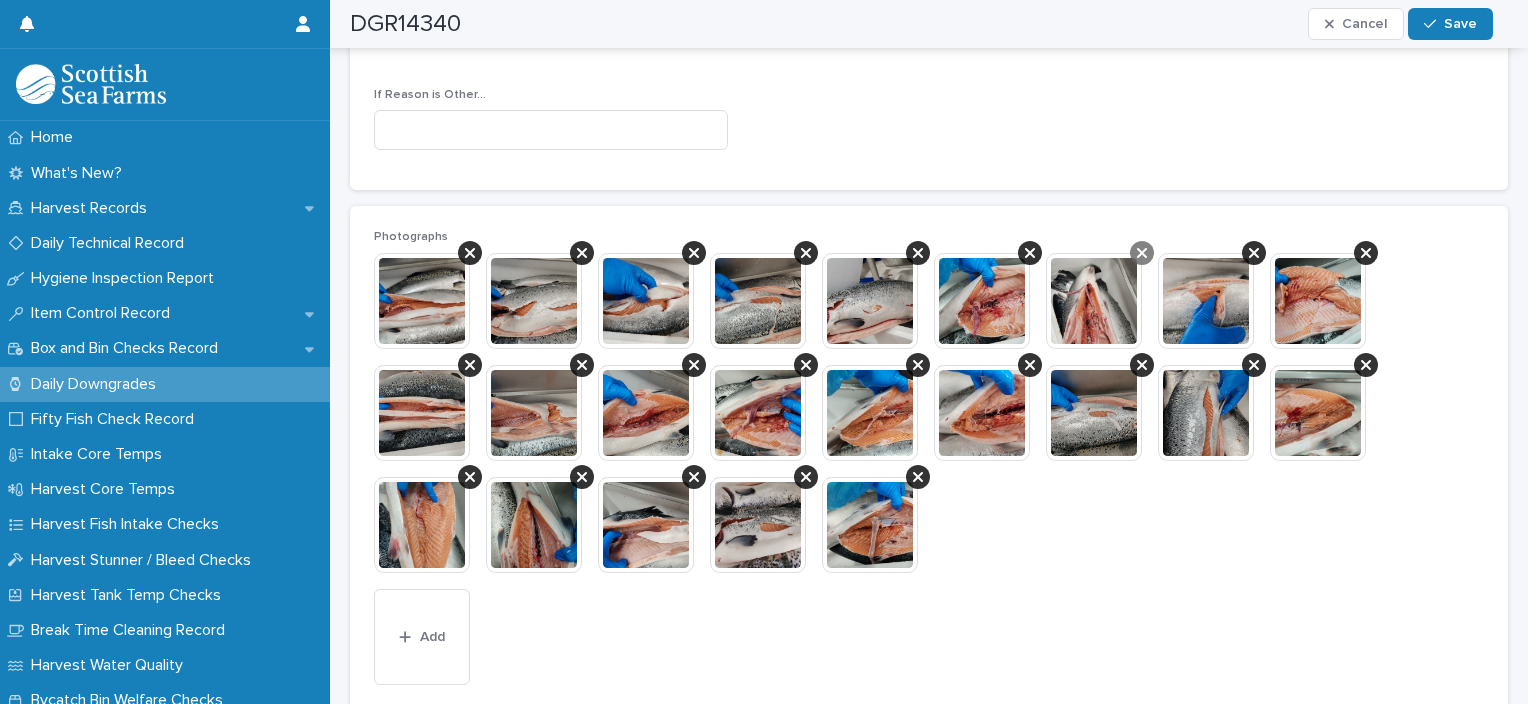 click 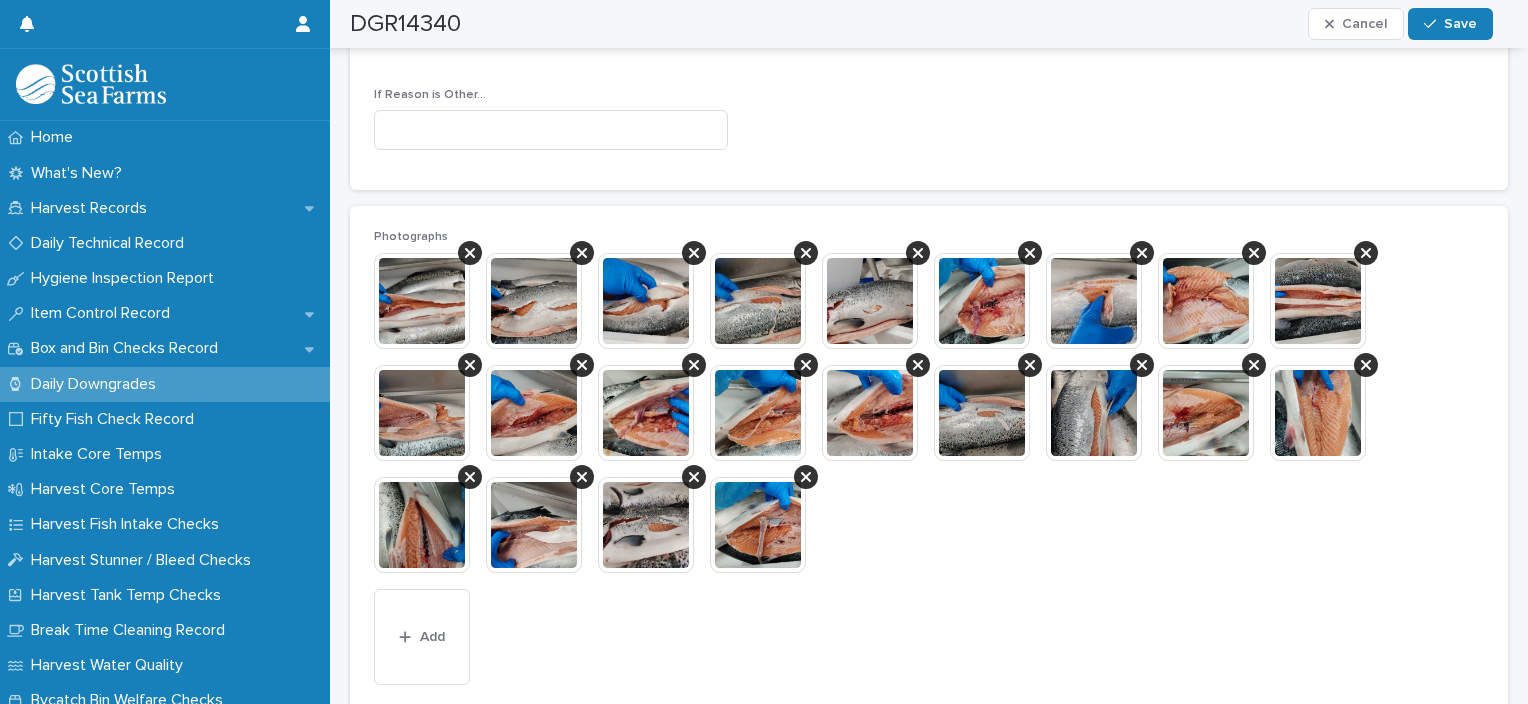 click at bounding box center [758, 413] 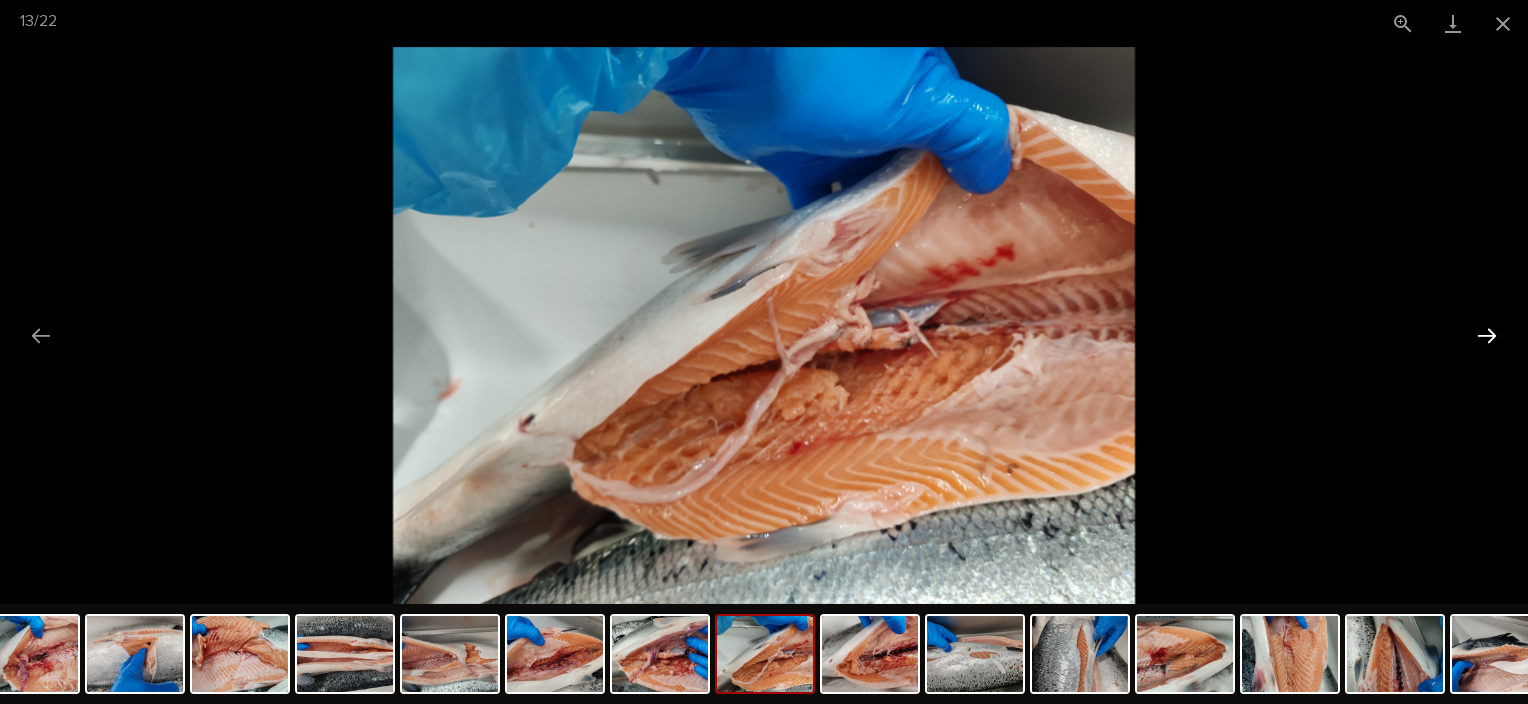 click at bounding box center [1487, 335] 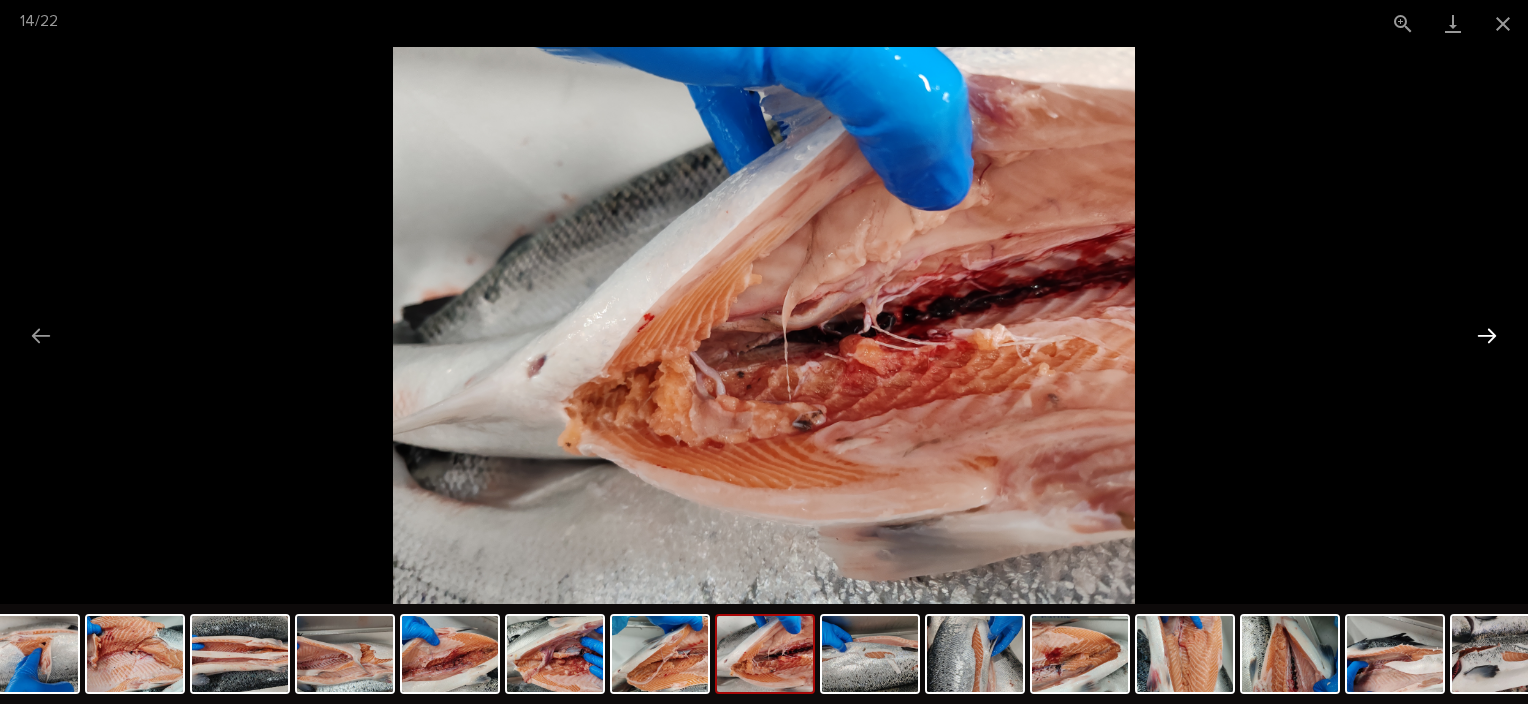 click at bounding box center [1487, 335] 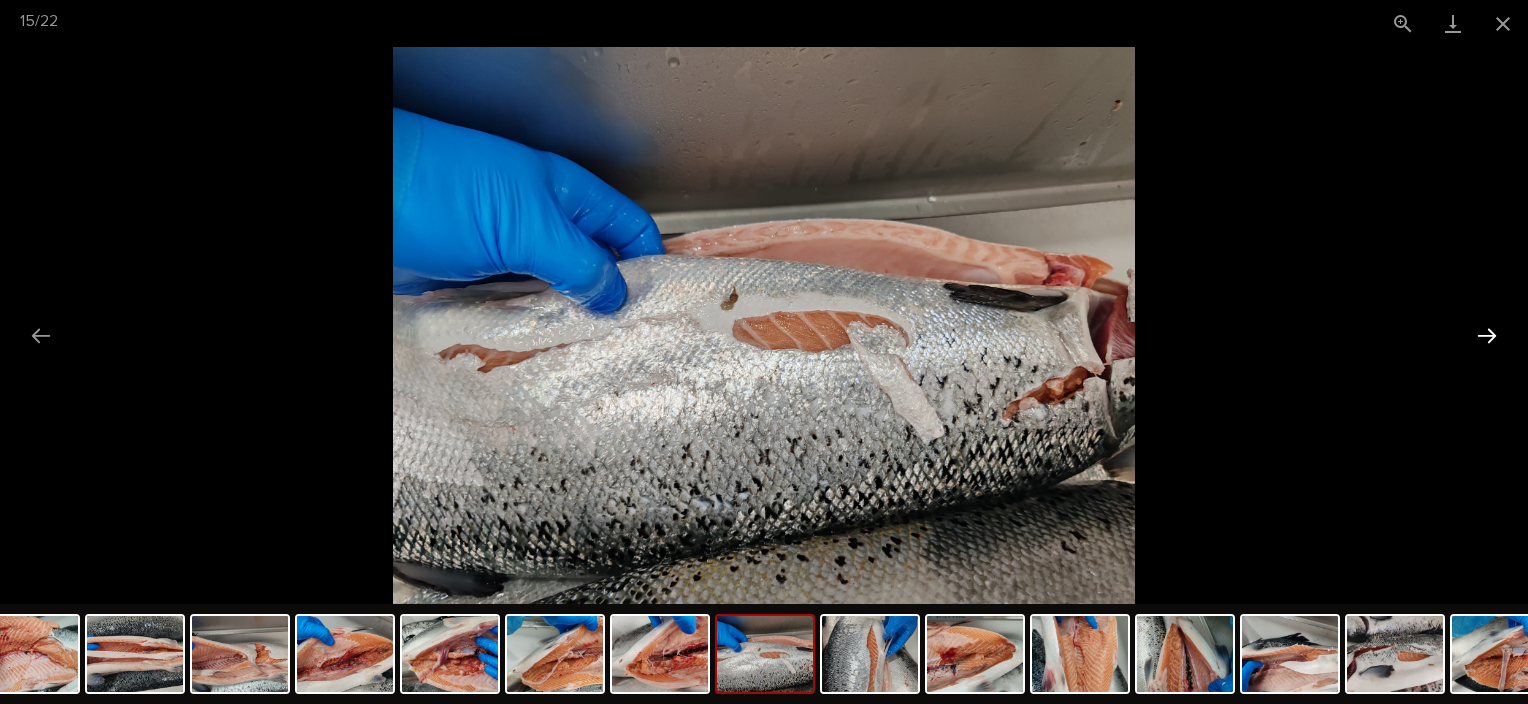 click at bounding box center (1487, 335) 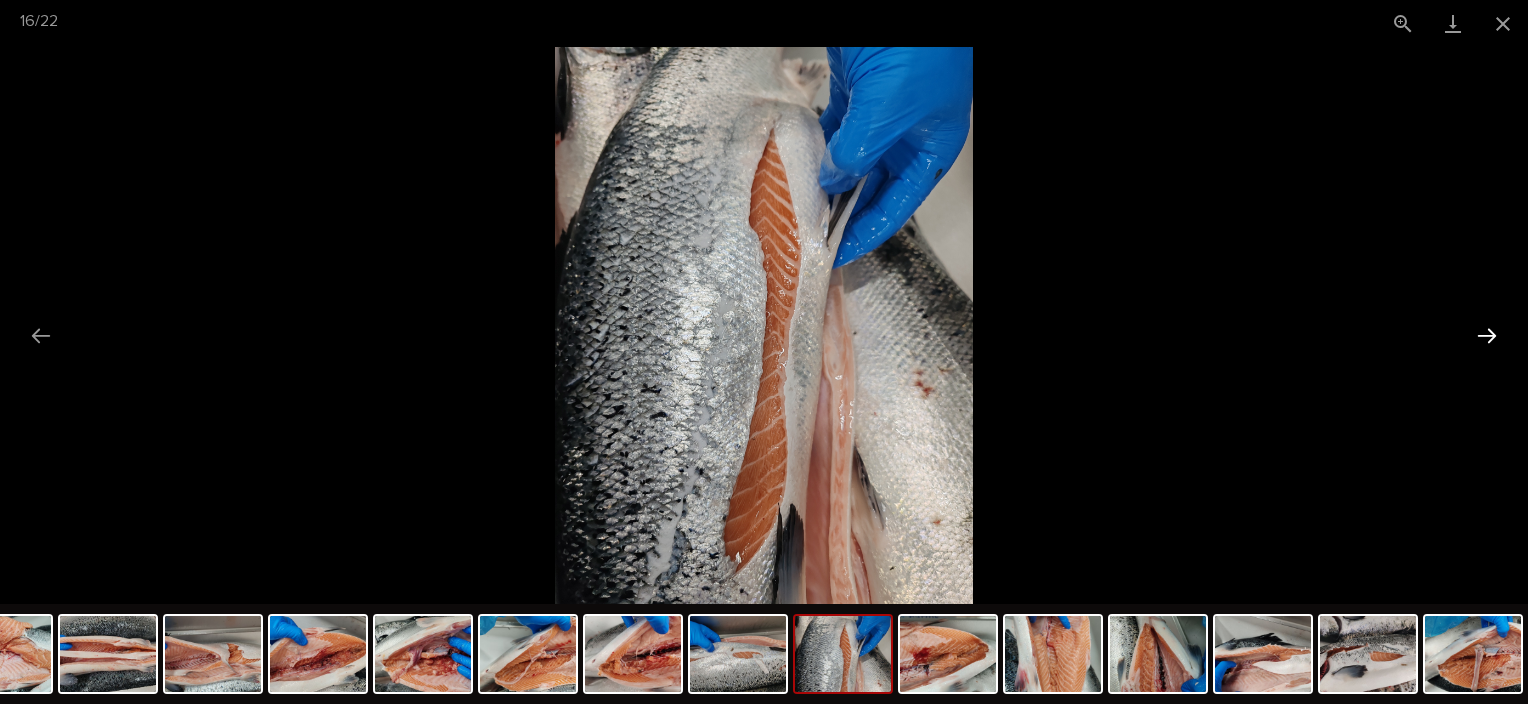 click at bounding box center (1487, 335) 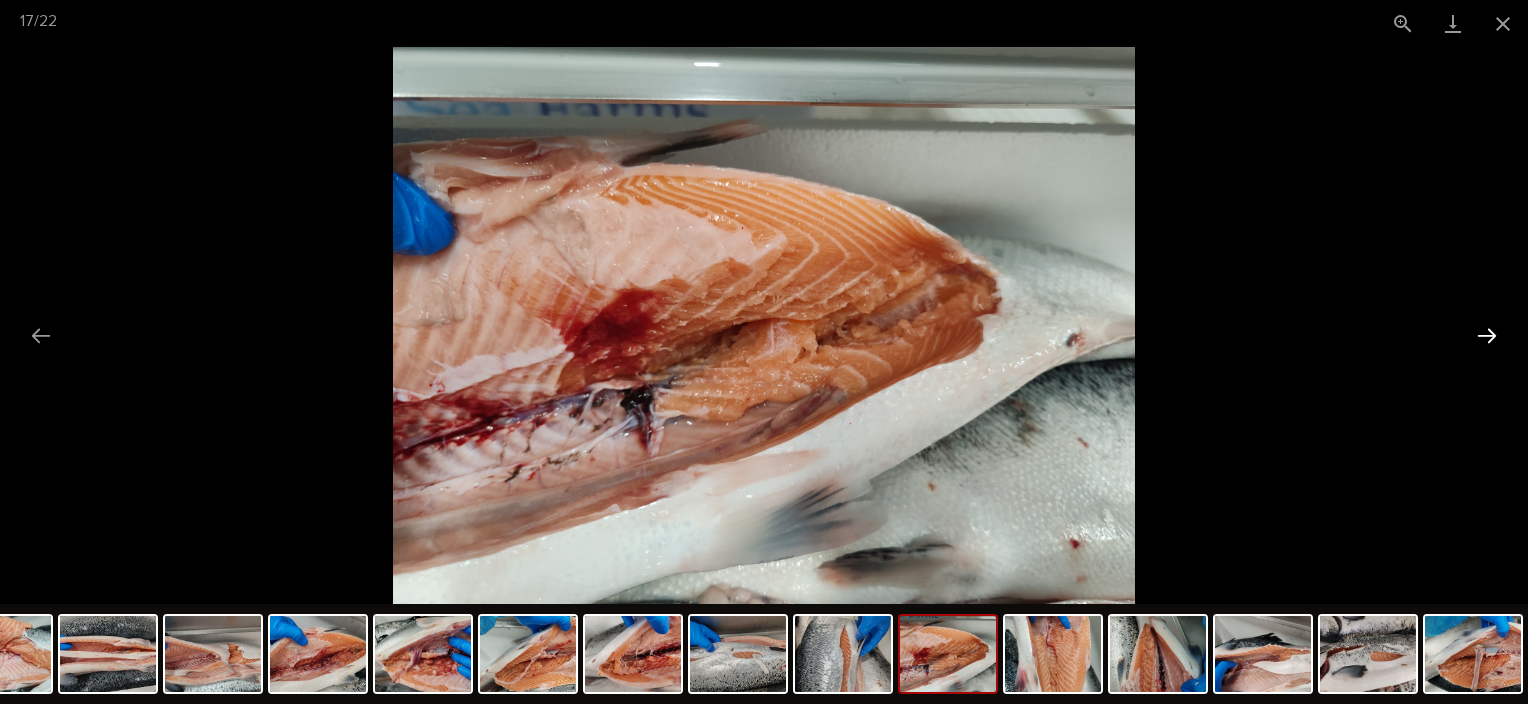 click at bounding box center [1487, 335] 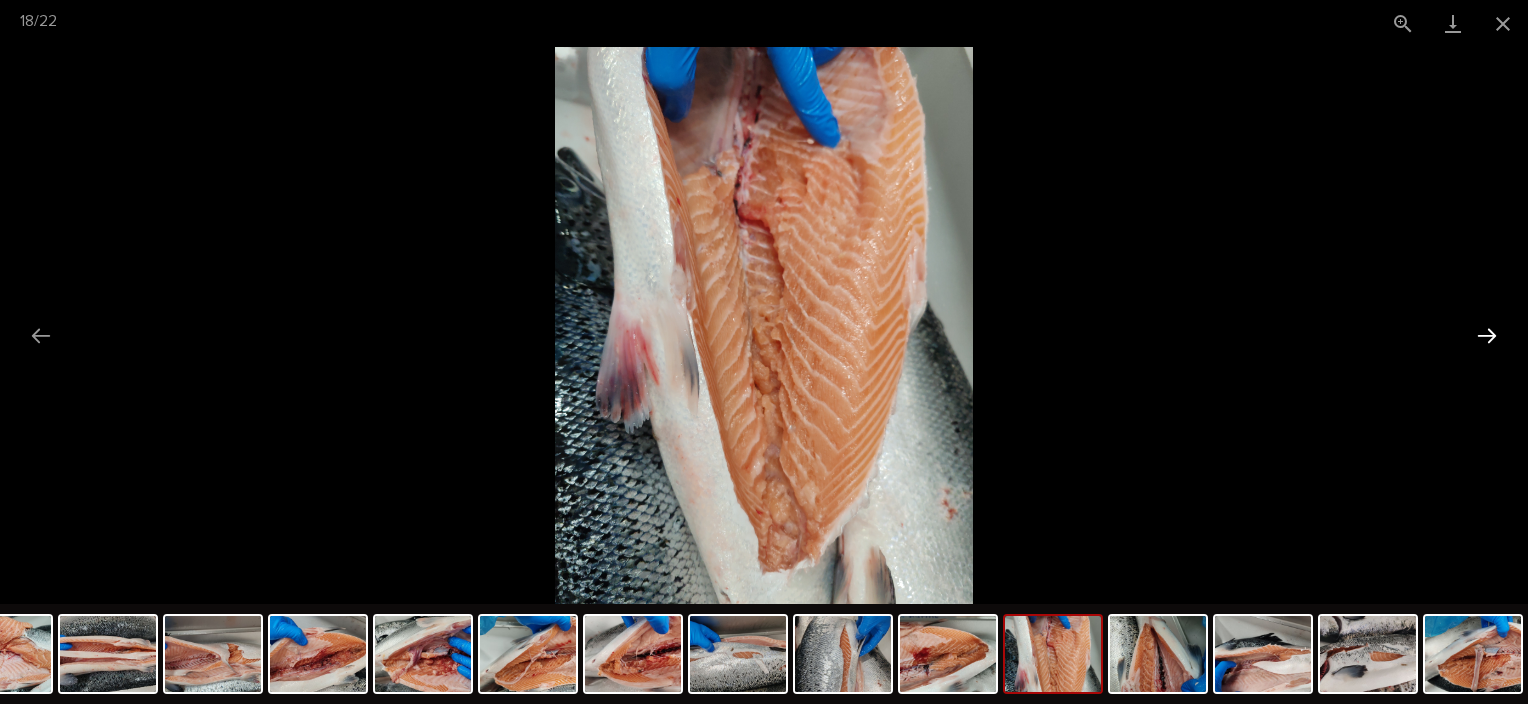 click at bounding box center (1487, 335) 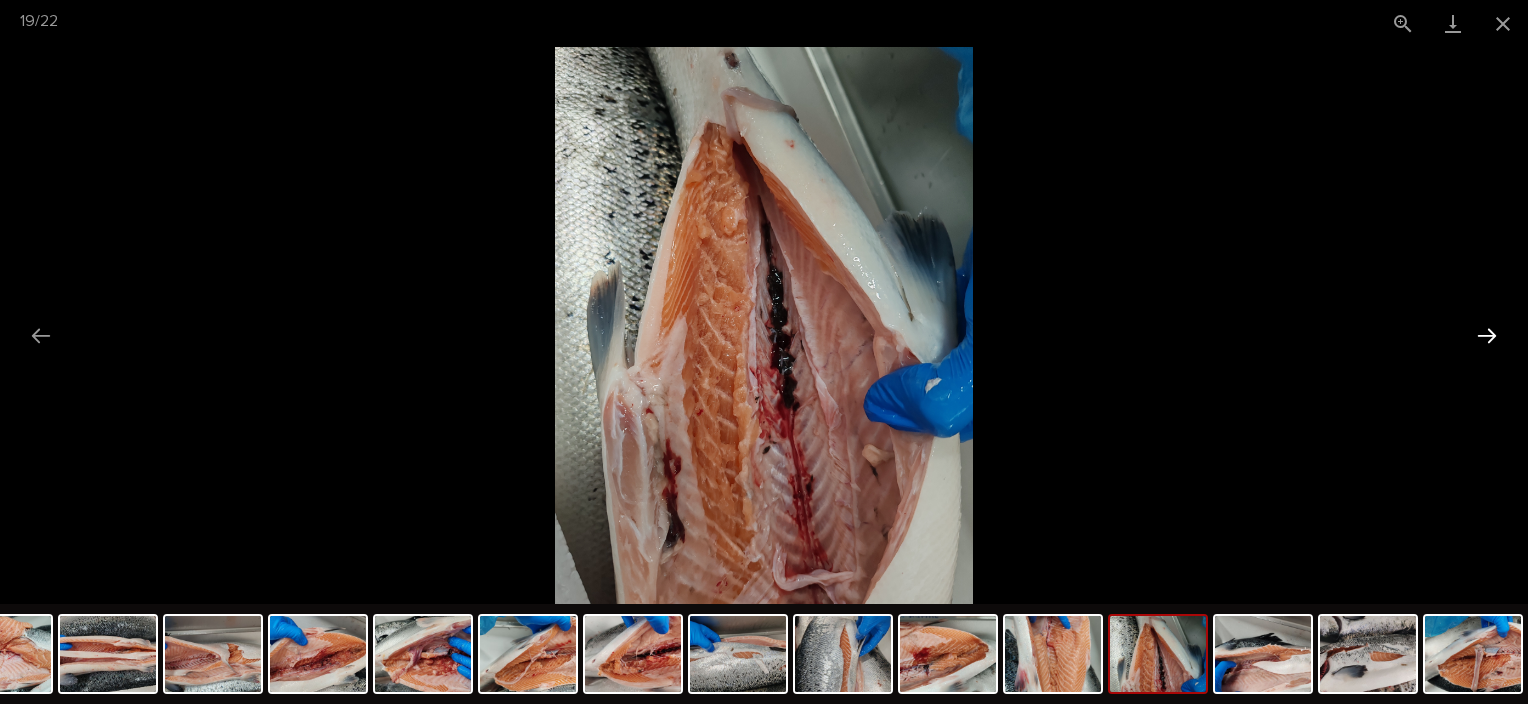 click at bounding box center (1487, 335) 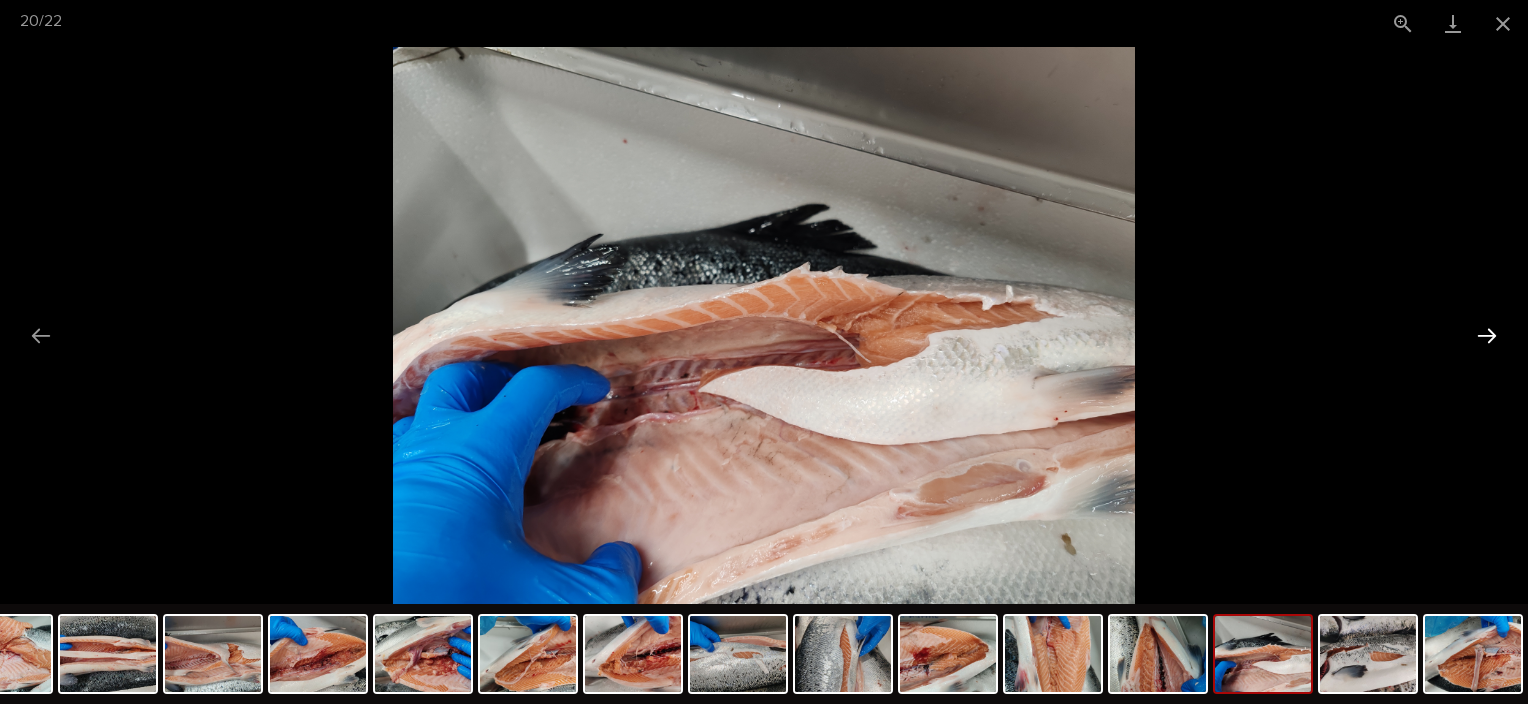 click at bounding box center (1487, 335) 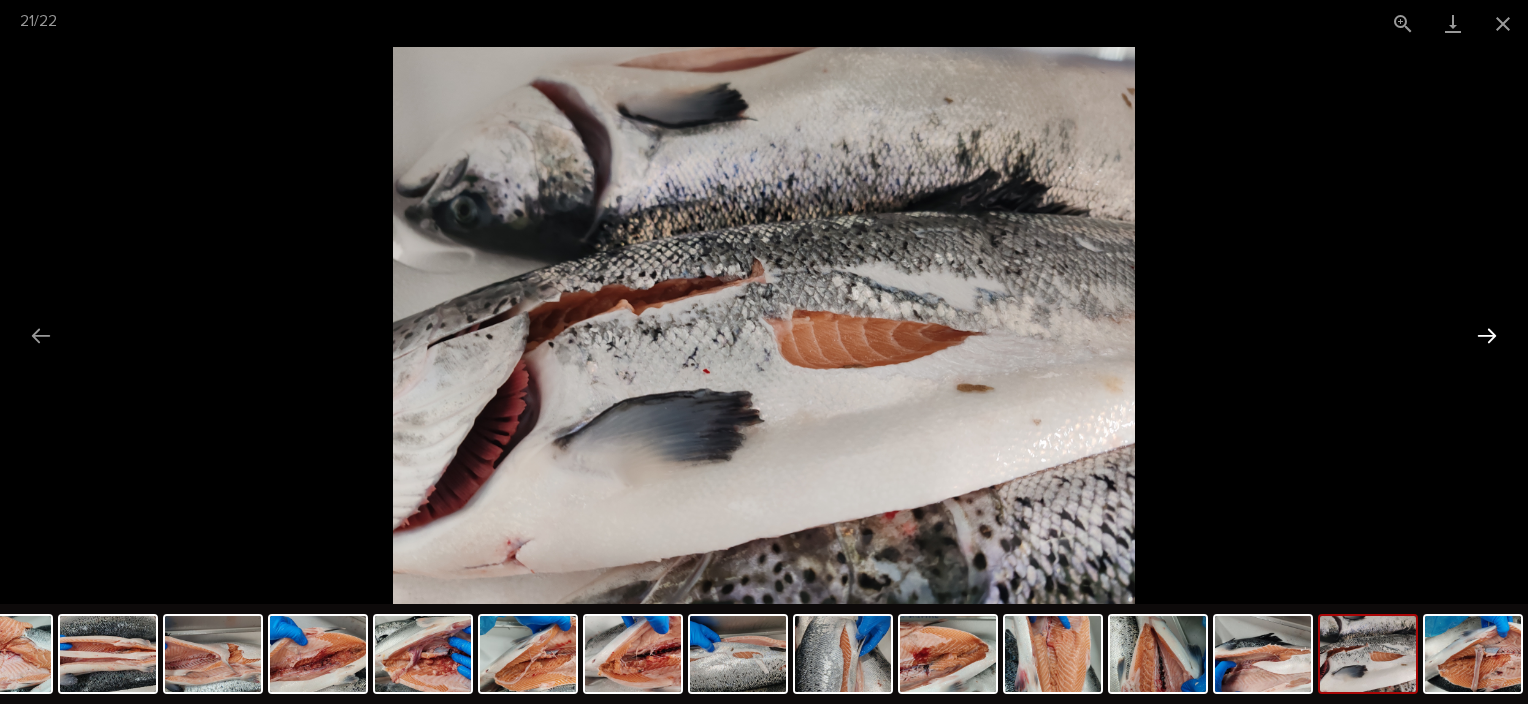 click at bounding box center (1487, 335) 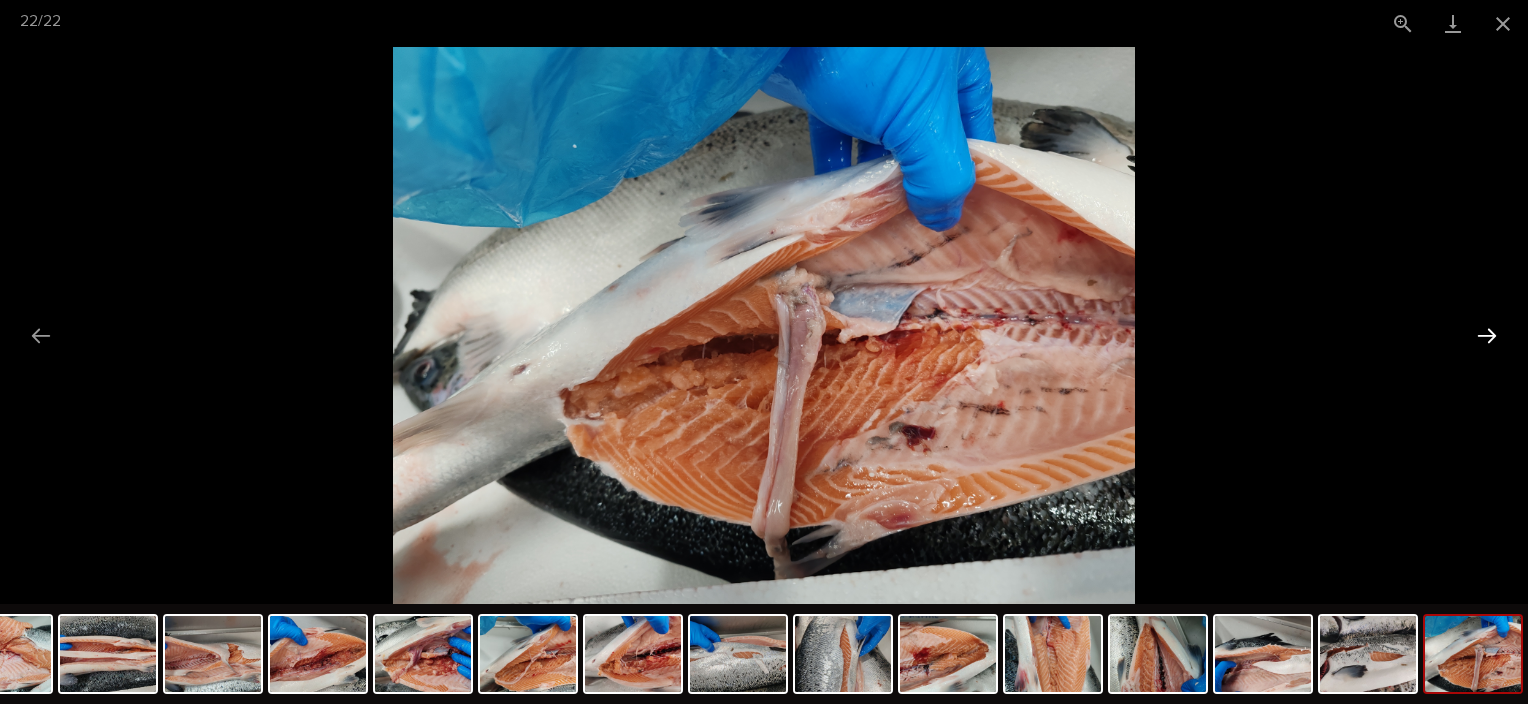click at bounding box center [1487, 335] 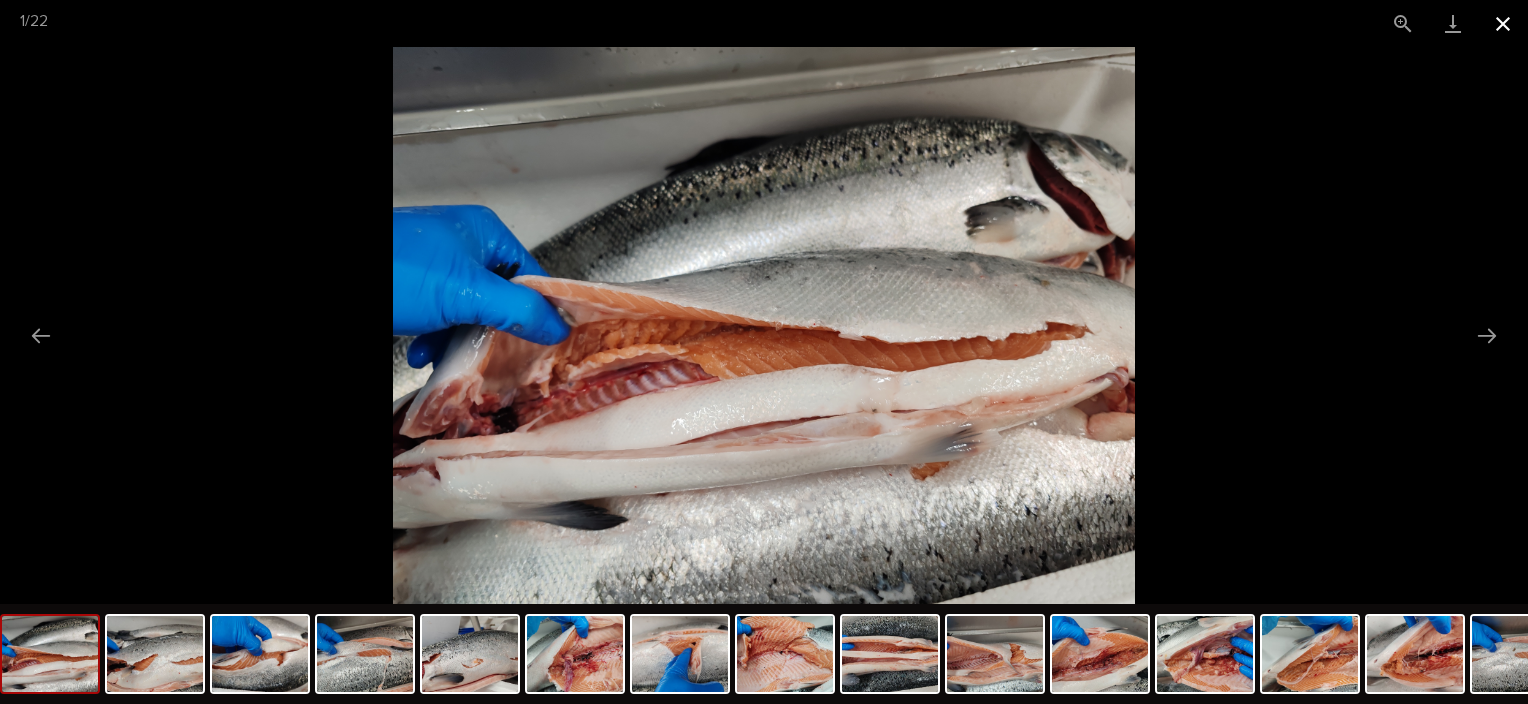 click at bounding box center (1503, 23) 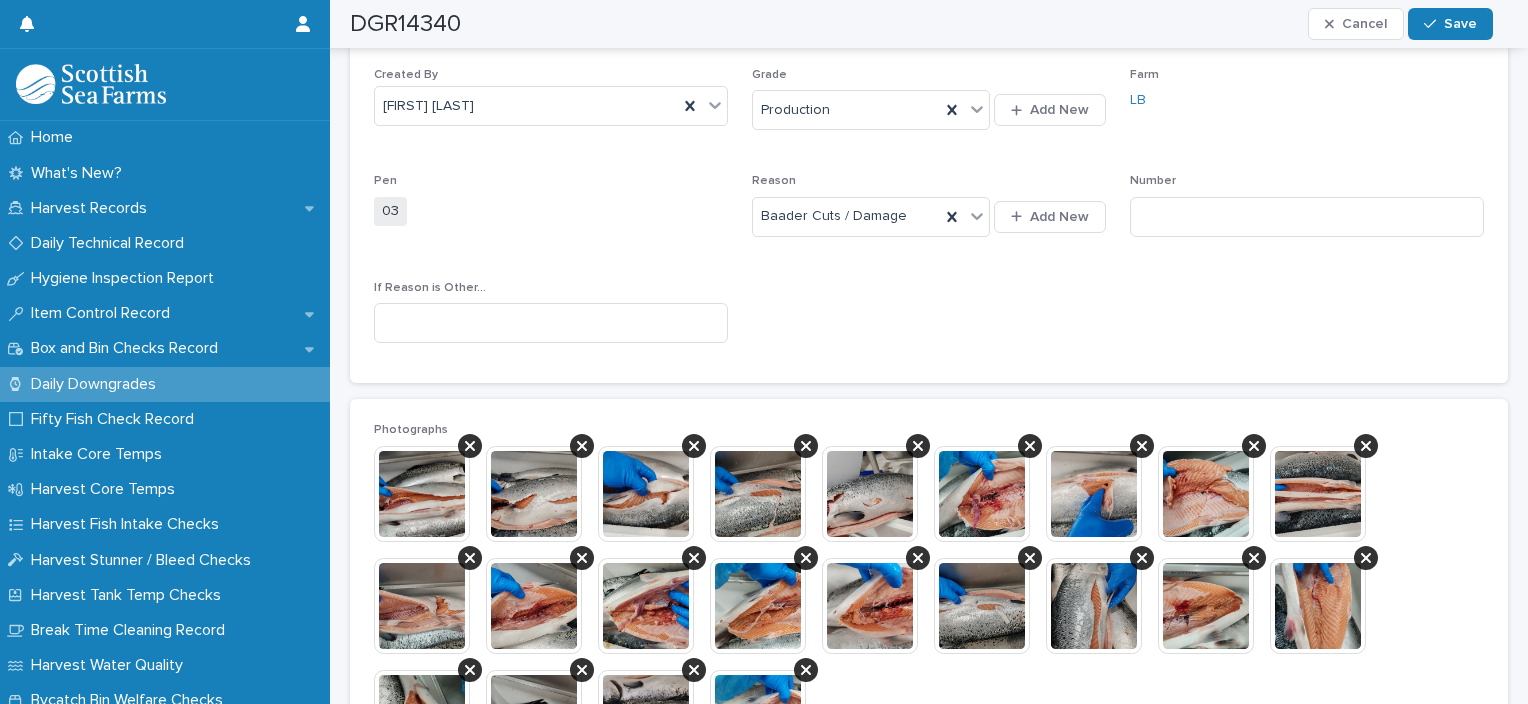 scroll, scrollTop: 300, scrollLeft: 0, axis: vertical 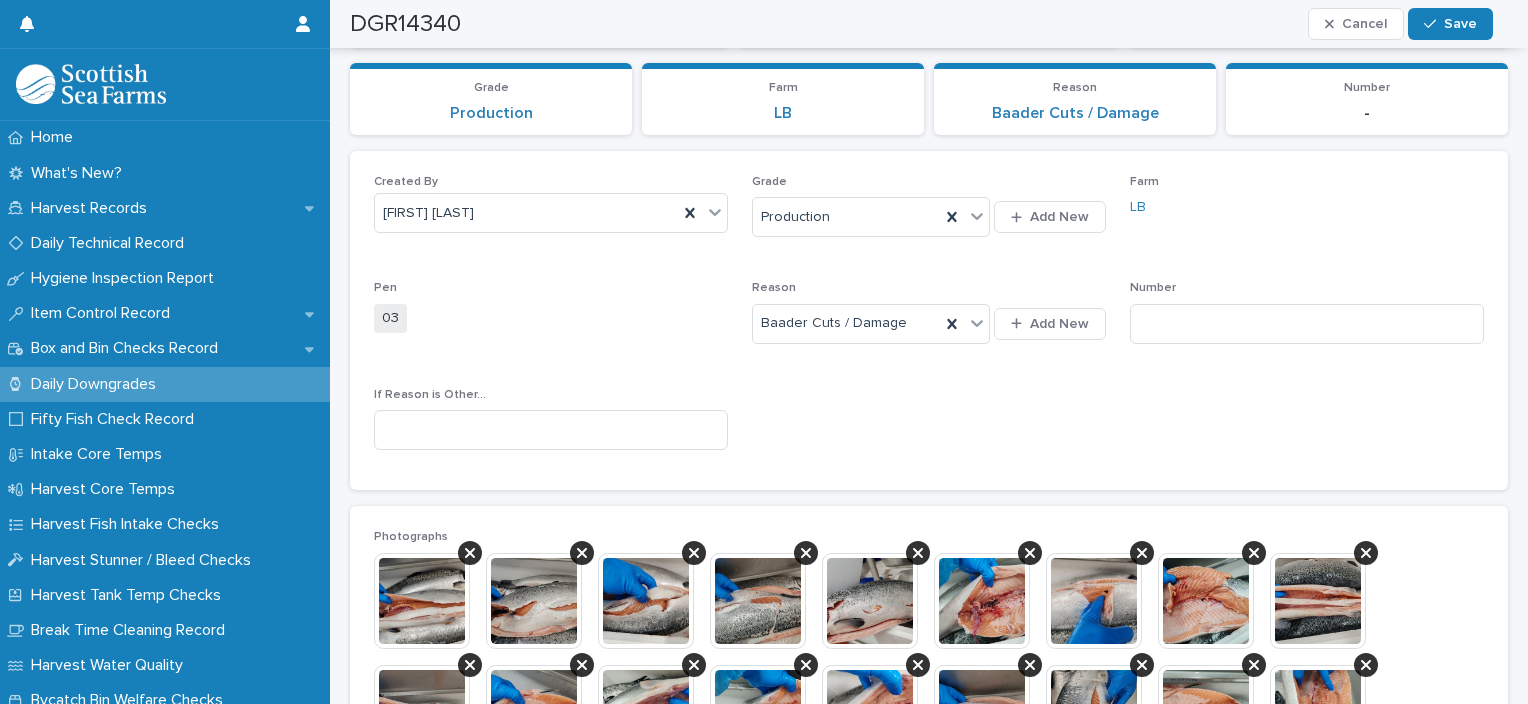 click on "Number" at bounding box center (1307, 320) 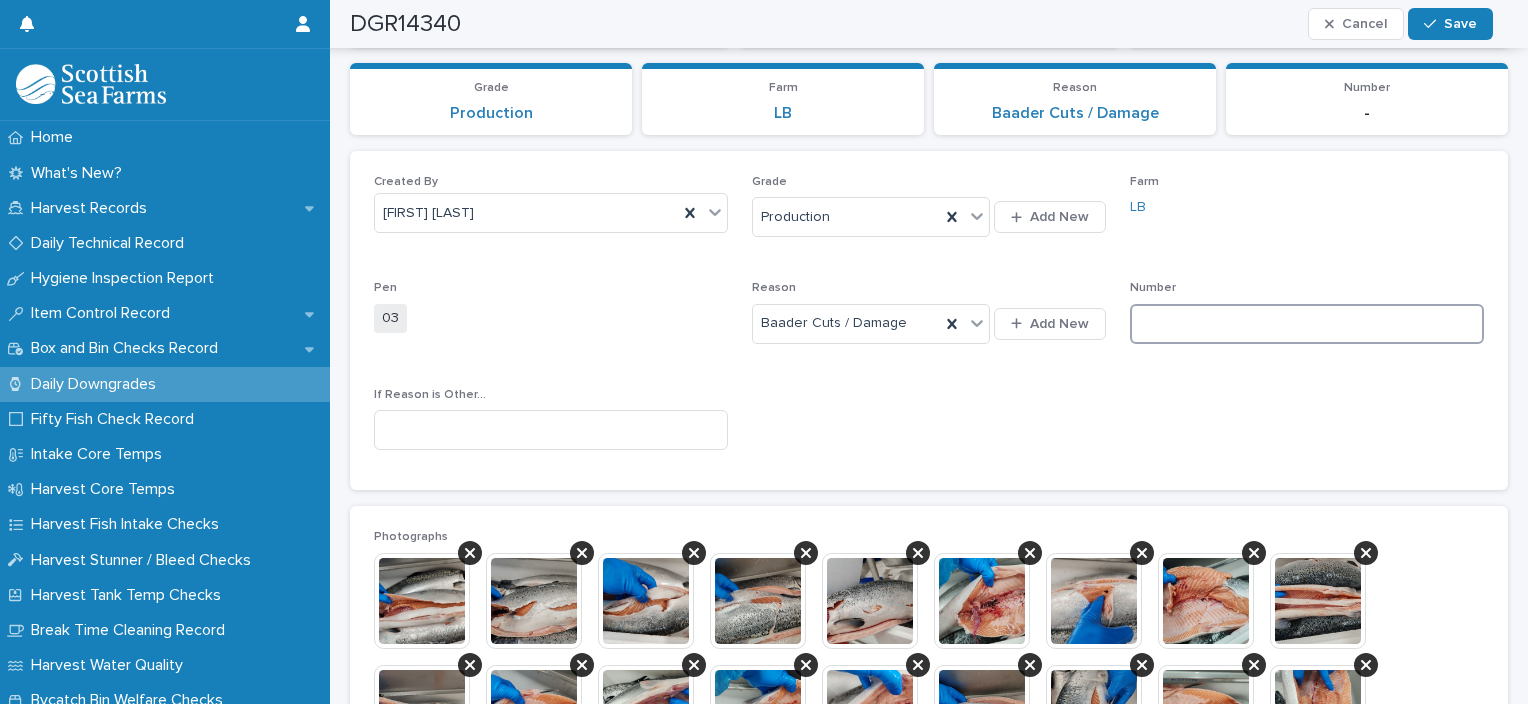 click at bounding box center (1307, 324) 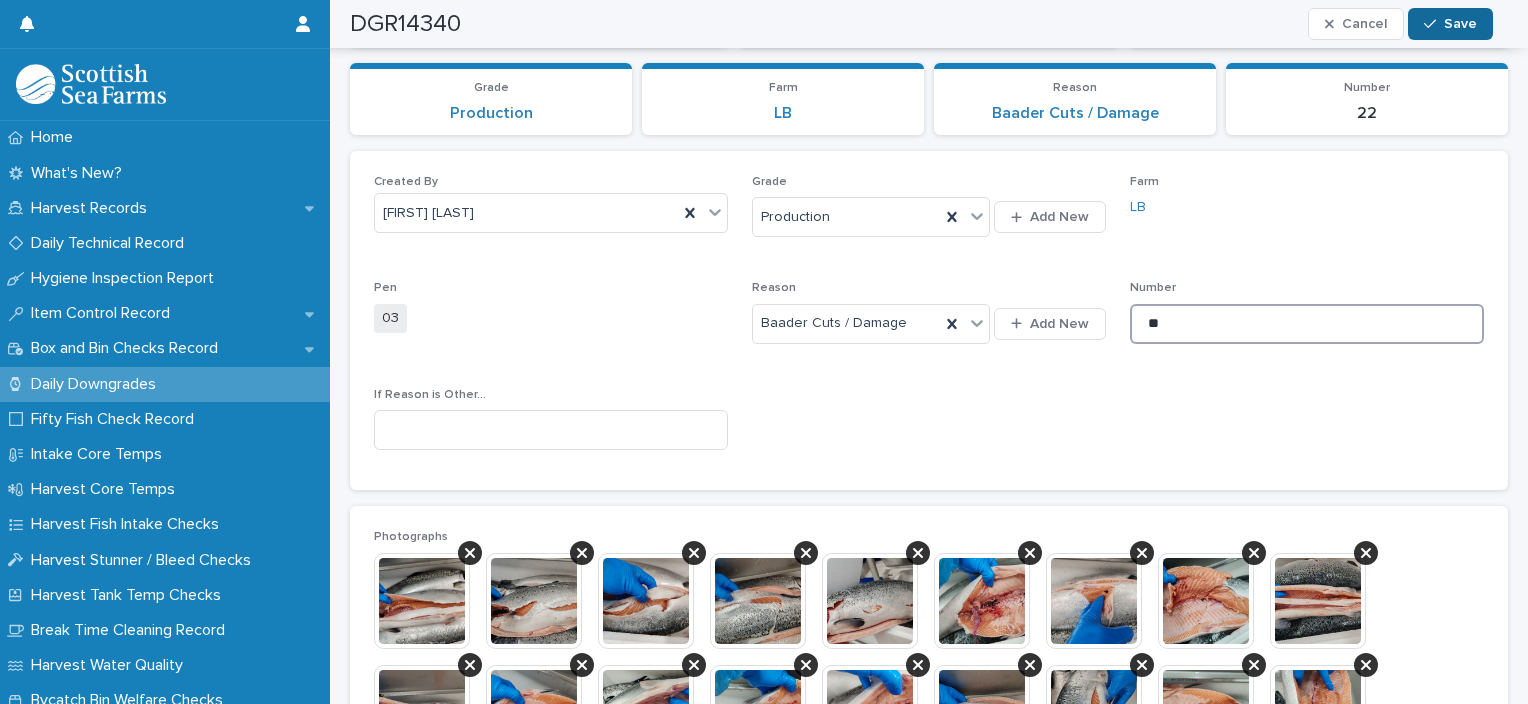 type on "**" 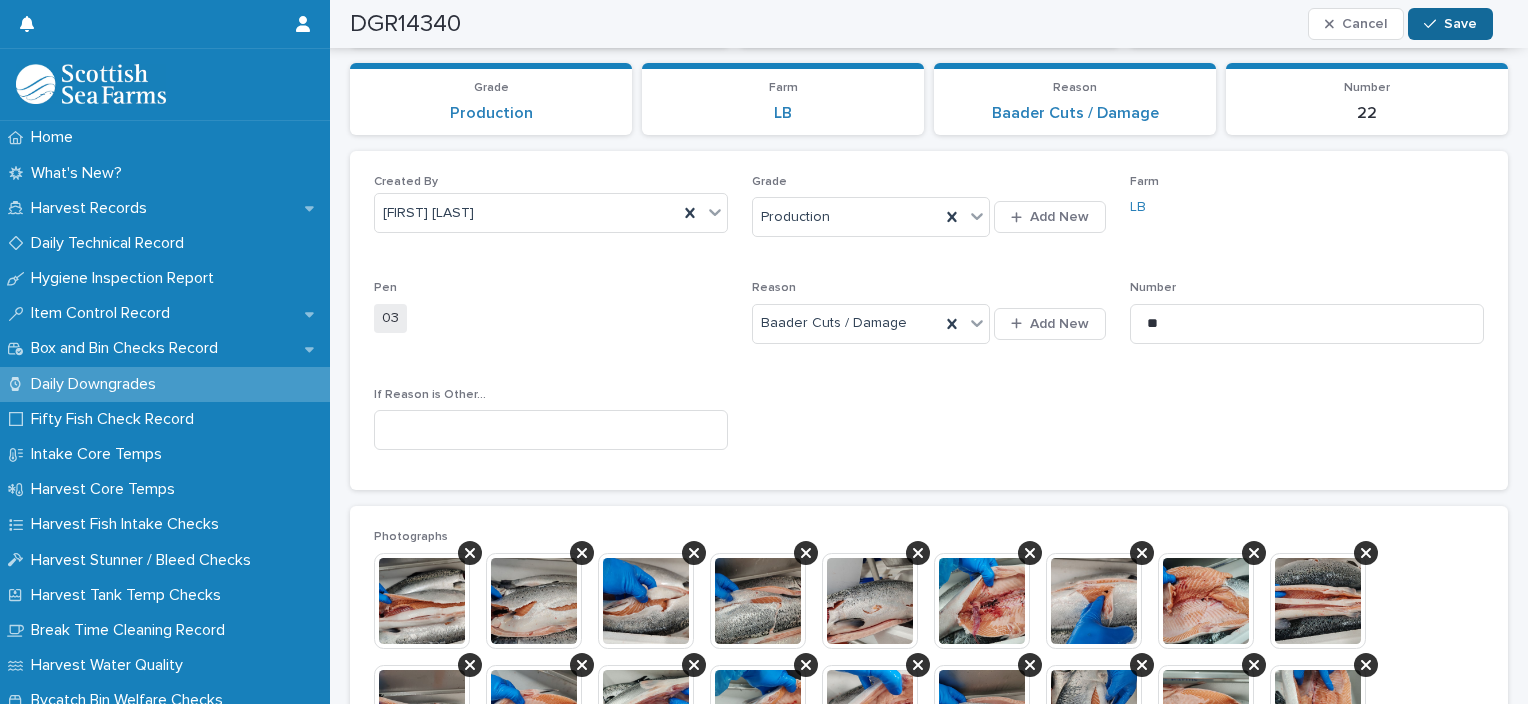 click on "Save" at bounding box center (1460, 24) 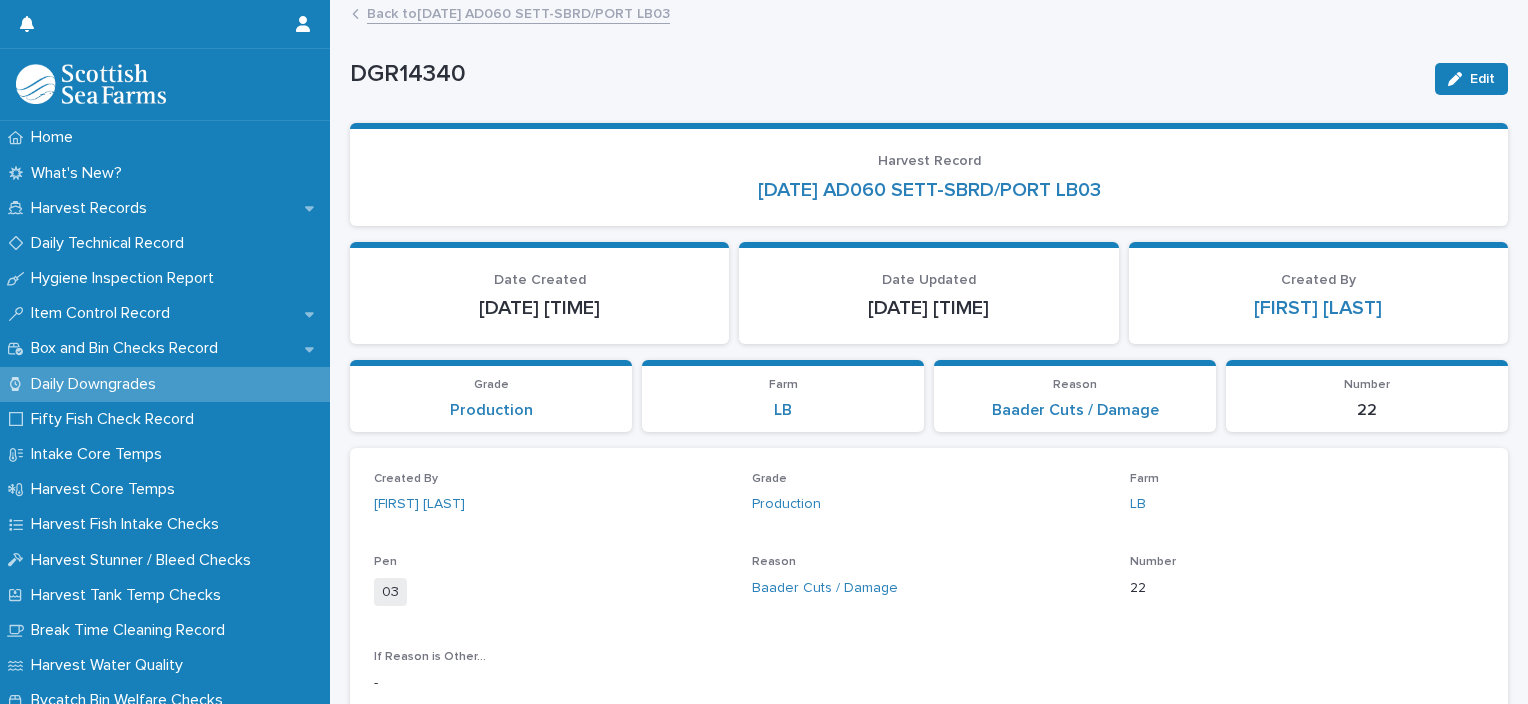 scroll, scrollTop: 0, scrollLeft: 0, axis: both 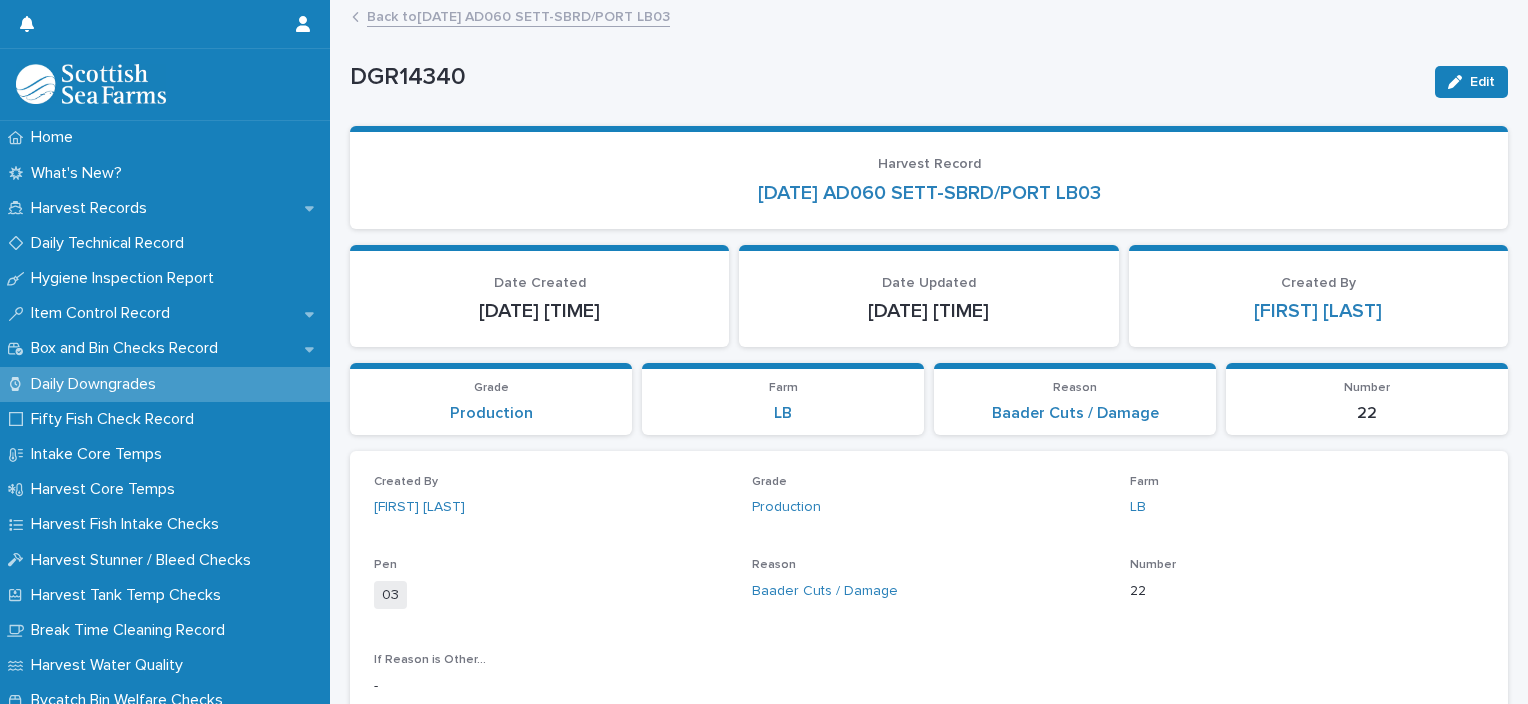 click on "Back to  06-08-2025 AD060 SETT-SBRD/PORT LB03" at bounding box center (518, 15) 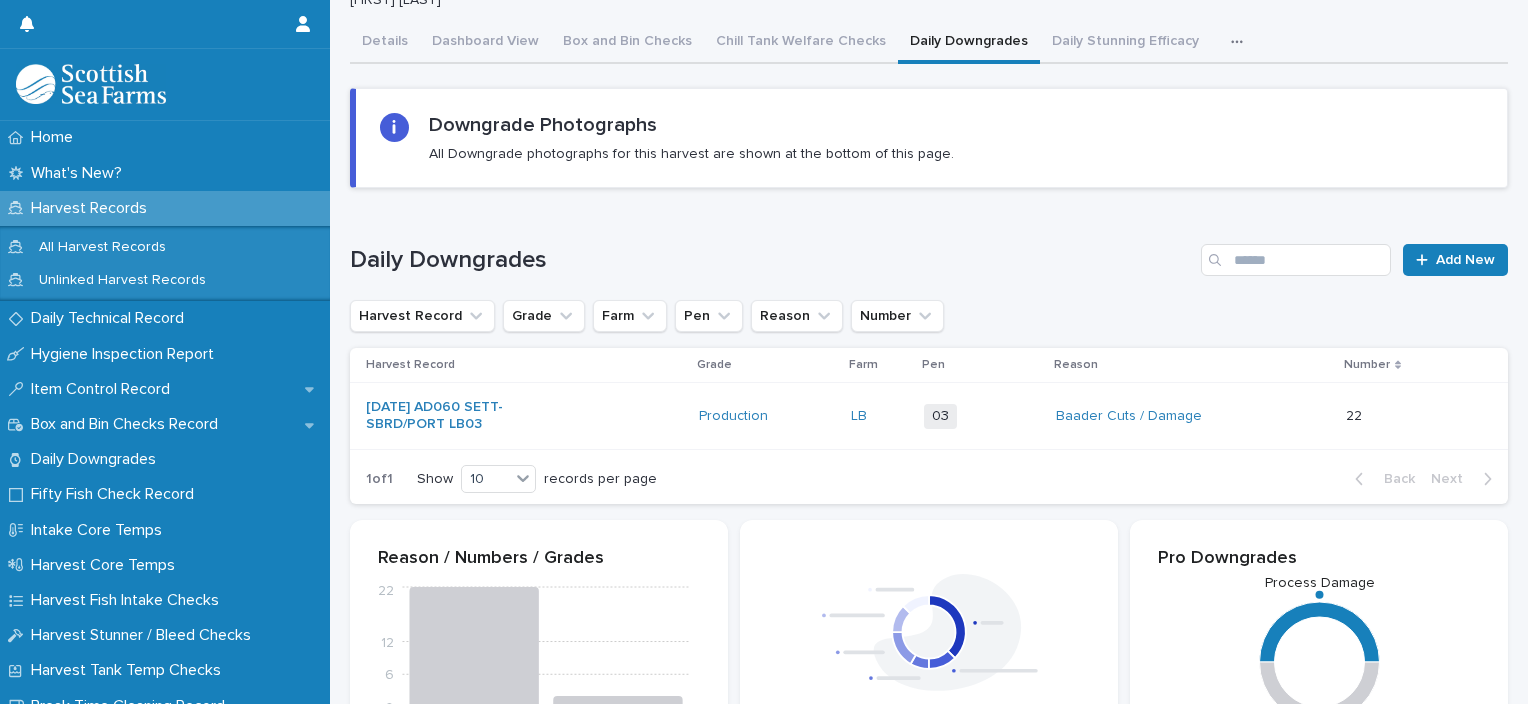 scroll, scrollTop: 132, scrollLeft: 0, axis: vertical 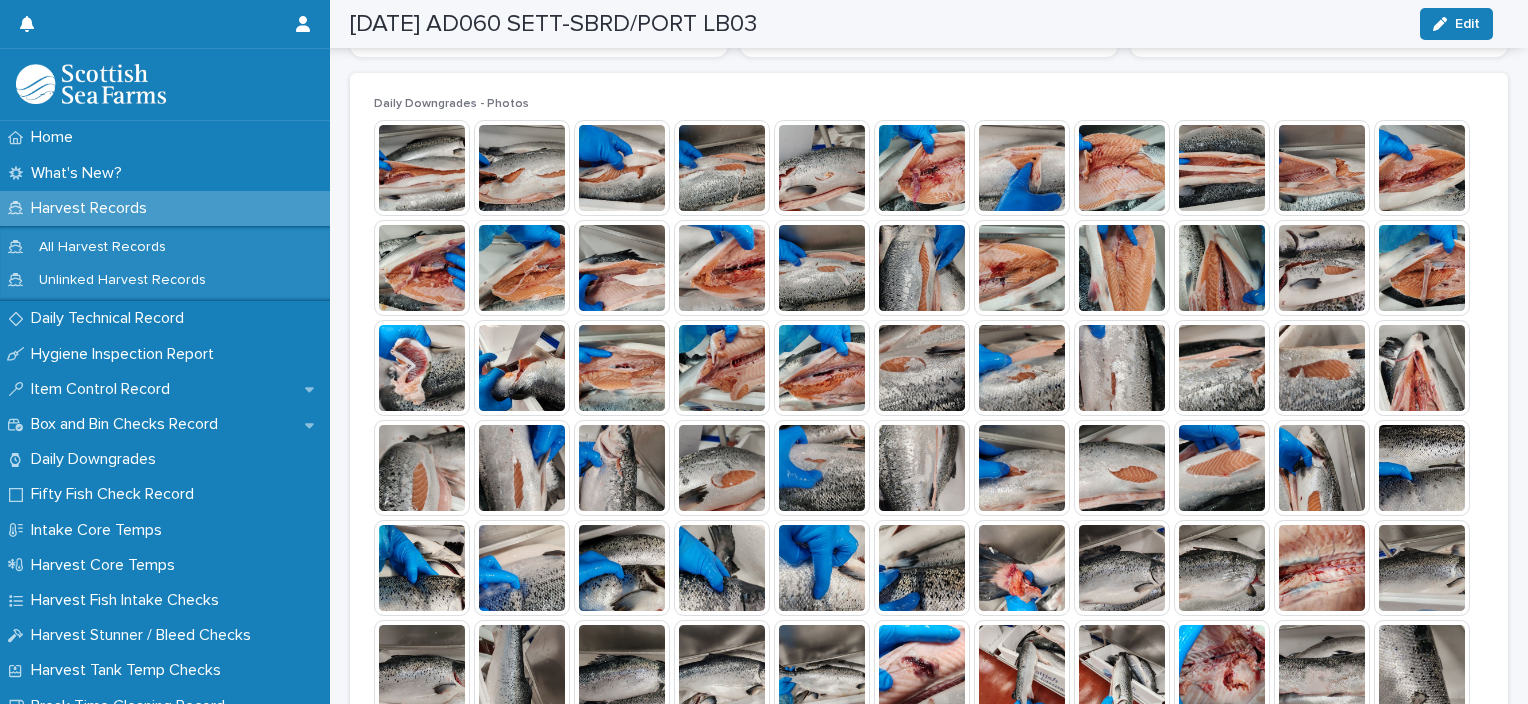 click at bounding box center [722, 368] 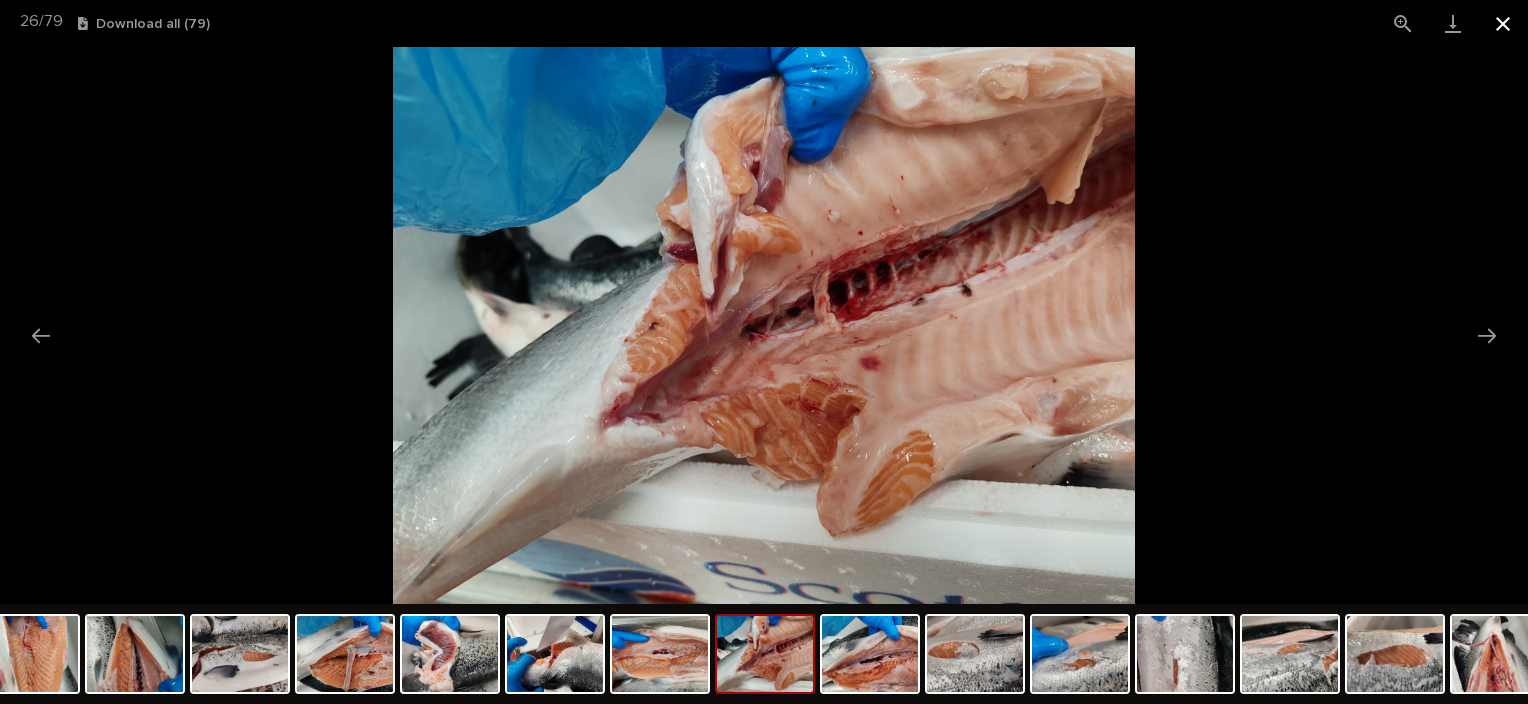 click at bounding box center [1503, 23] 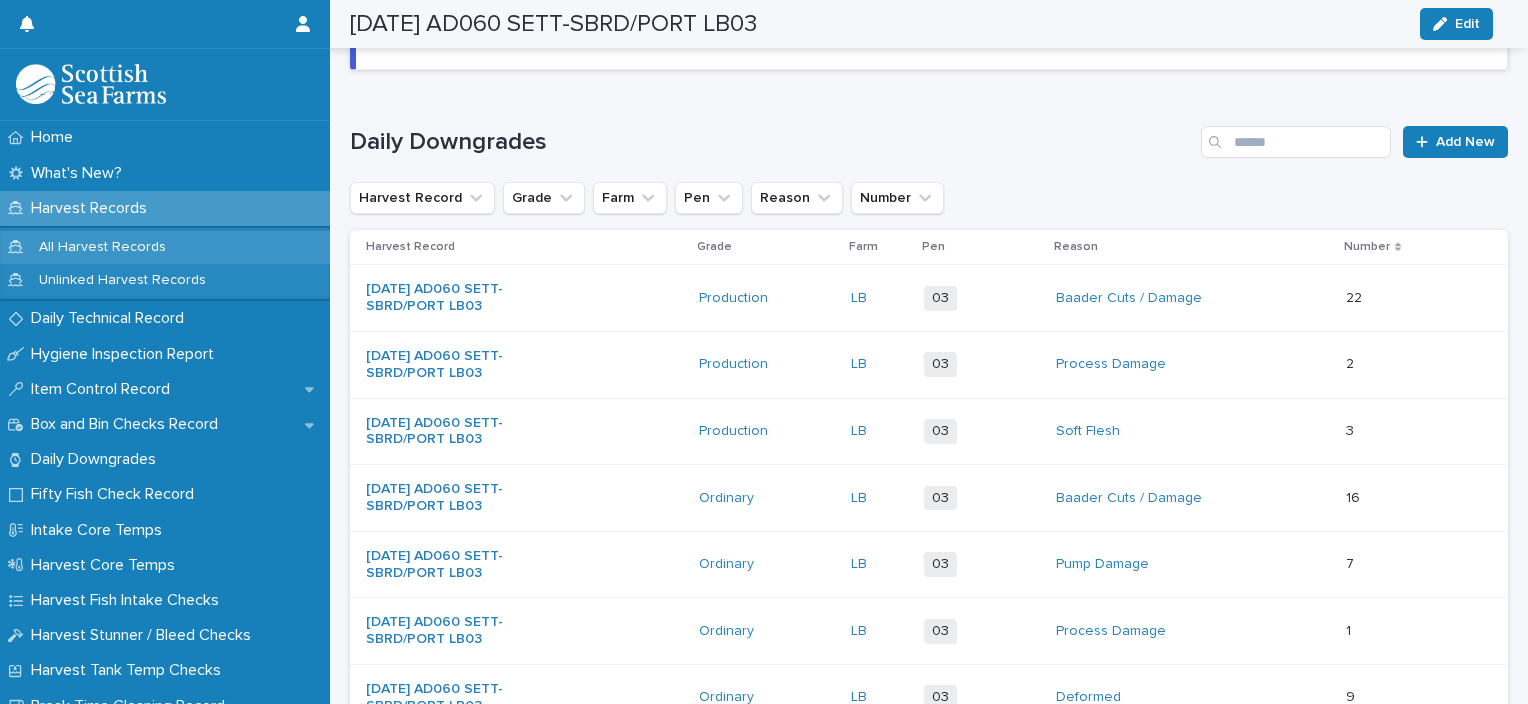 scroll, scrollTop: 112, scrollLeft: 0, axis: vertical 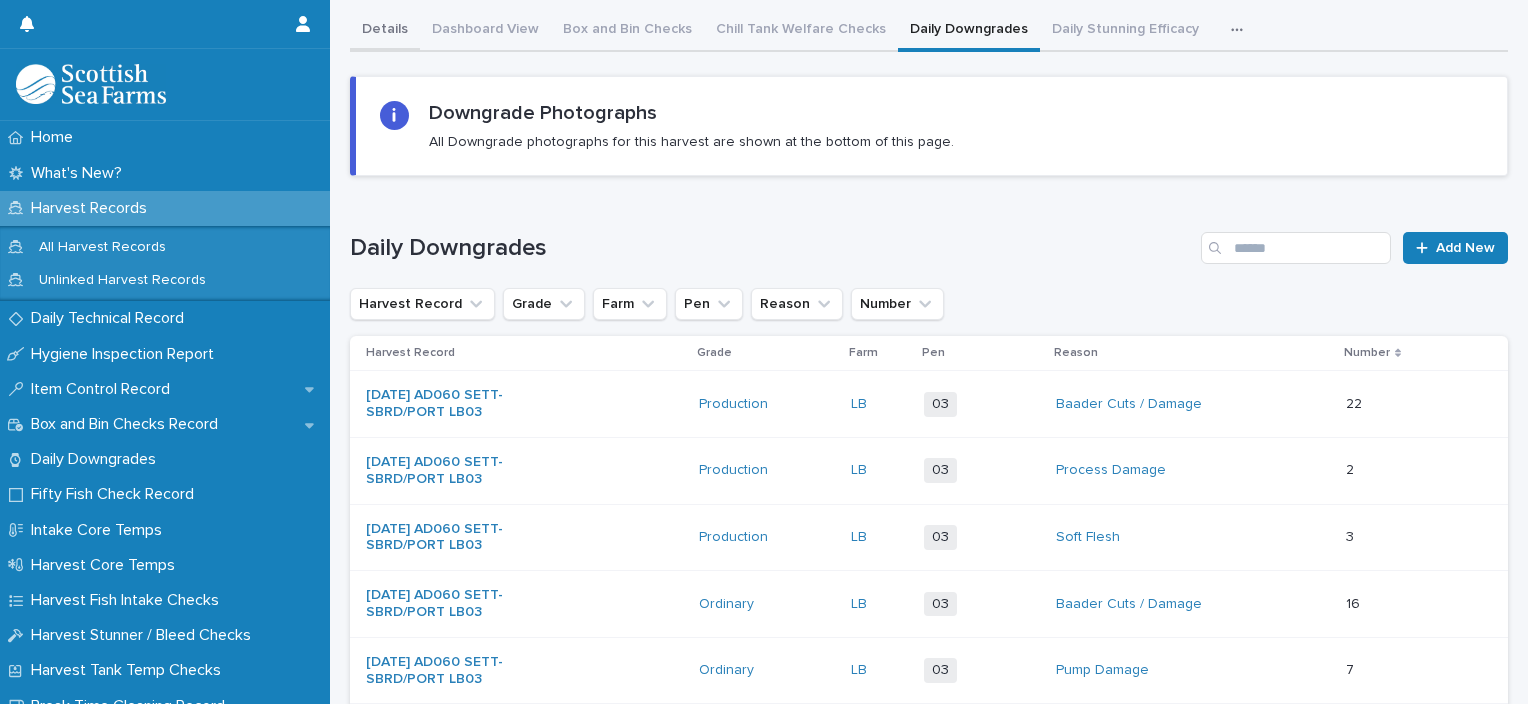 click on "Details" at bounding box center (385, 31) 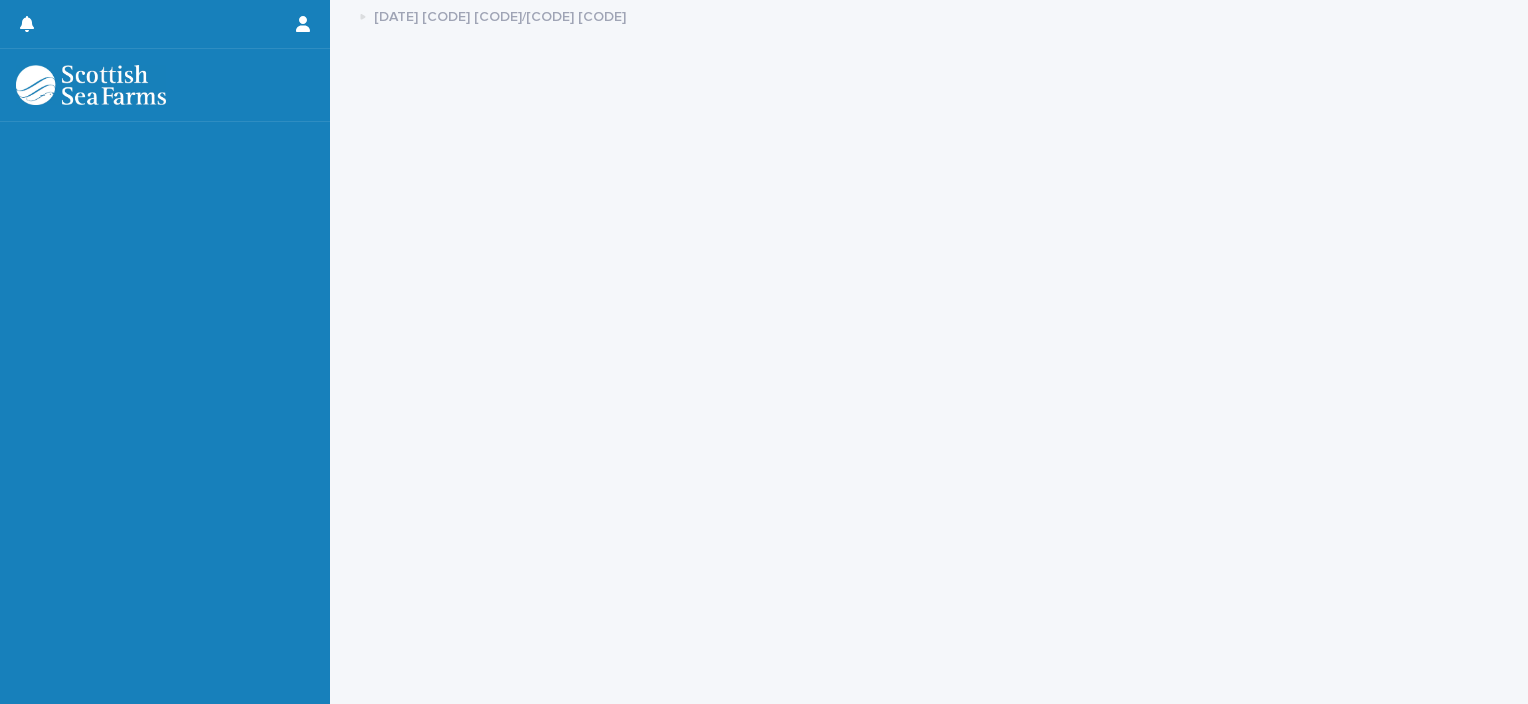 scroll, scrollTop: 0, scrollLeft: 0, axis: both 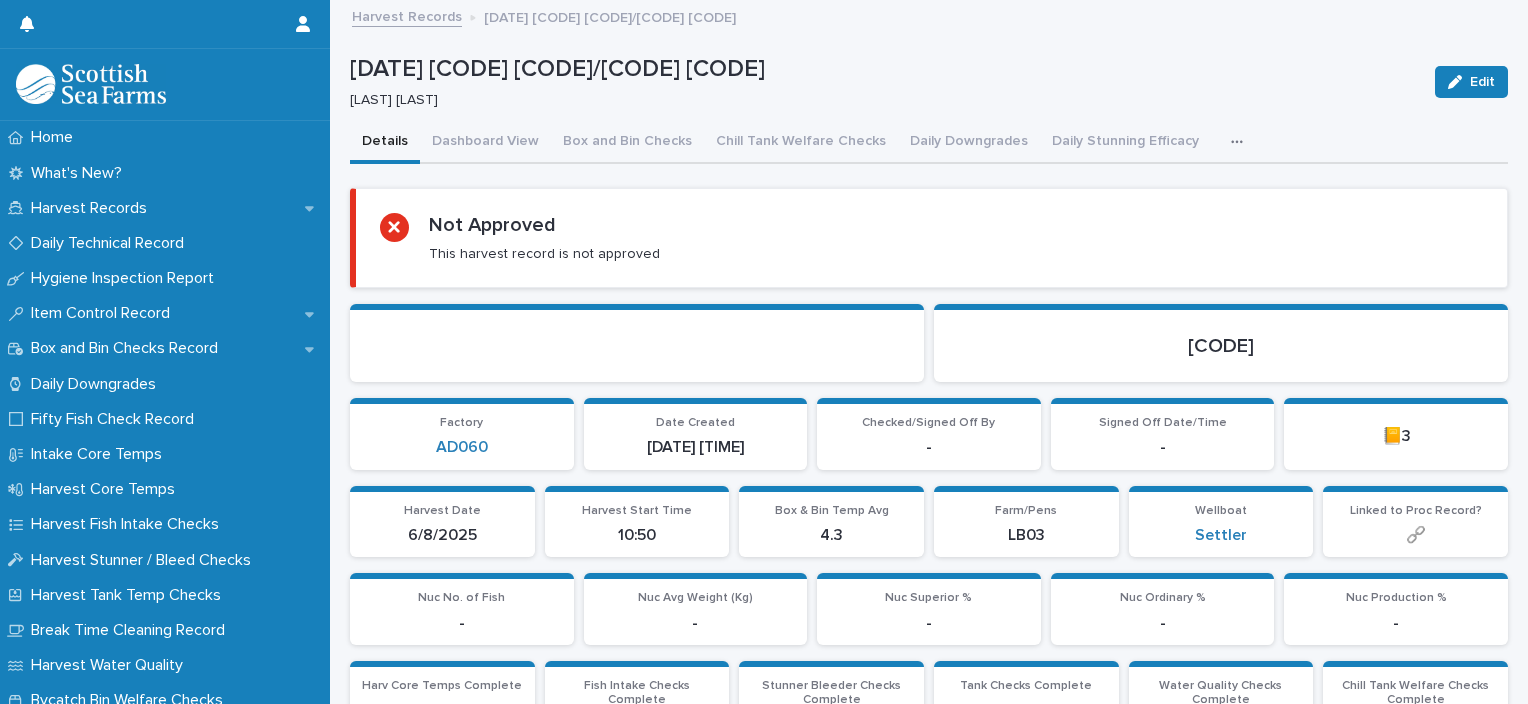 click 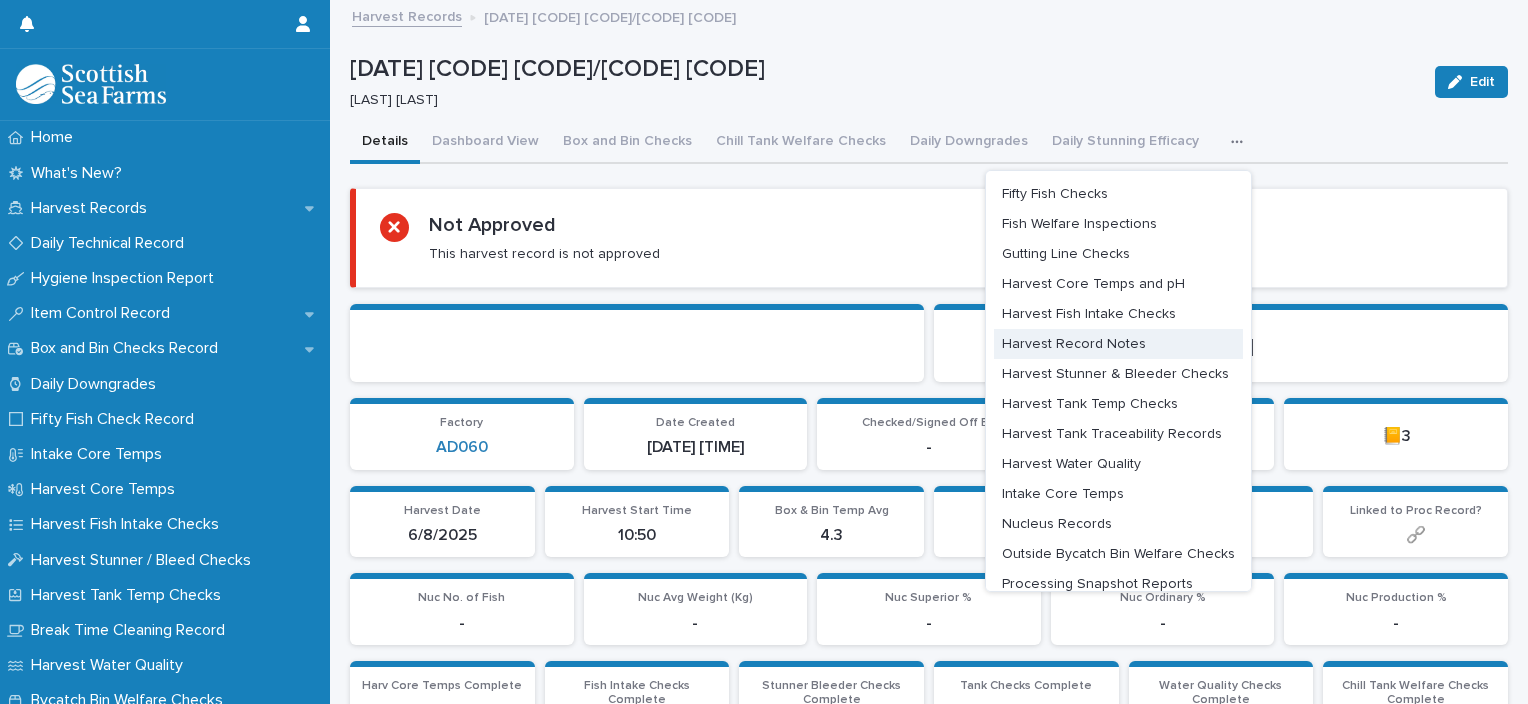 click on "Harvest Record Notes" at bounding box center (1074, 344) 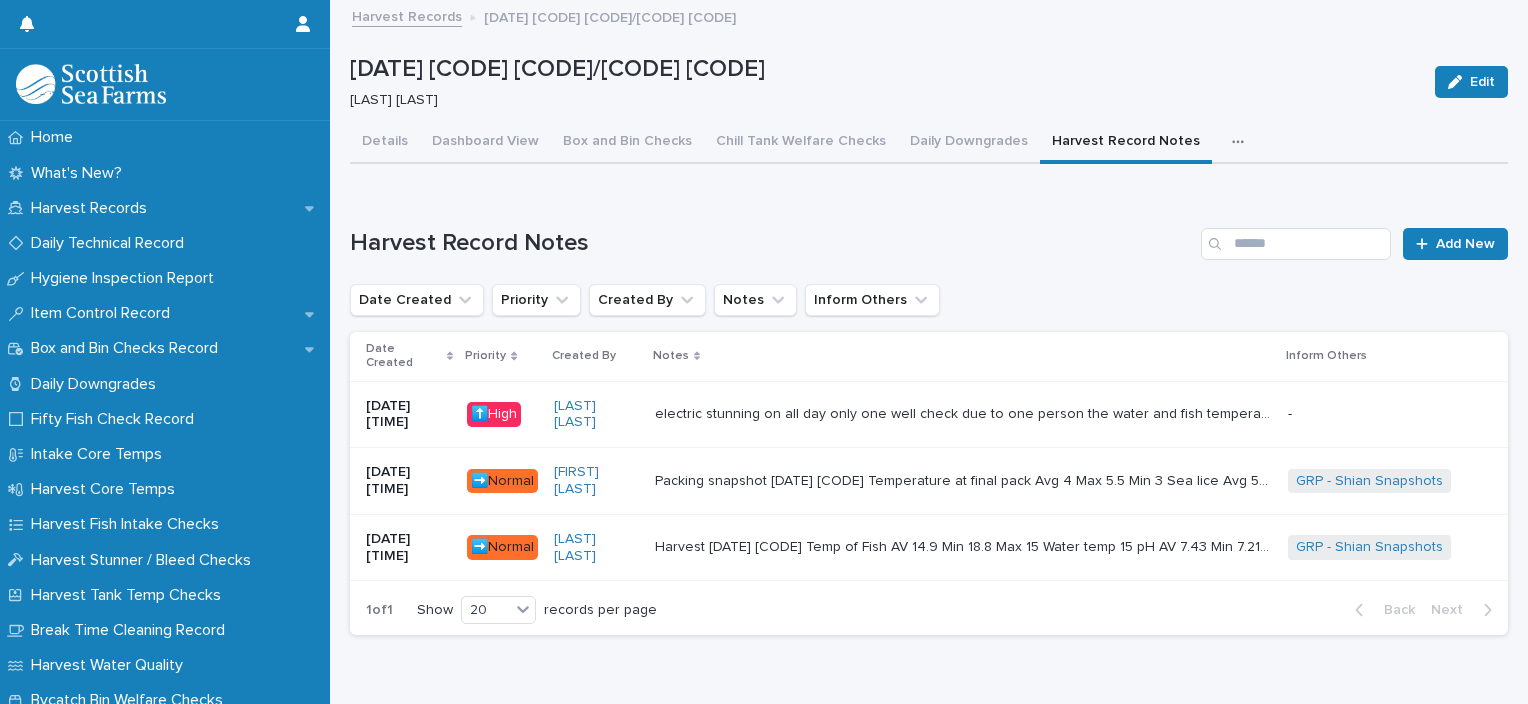 click on "electric stunning on all day
only one well check due to one person
the water and fish temperature was 15 degrees the supervisor and manager were informed  electric stunning on all day
only one well check due to one person
the water and fish temperature was 15 degrees the supervisor and manager were informed" at bounding box center (963, 414) 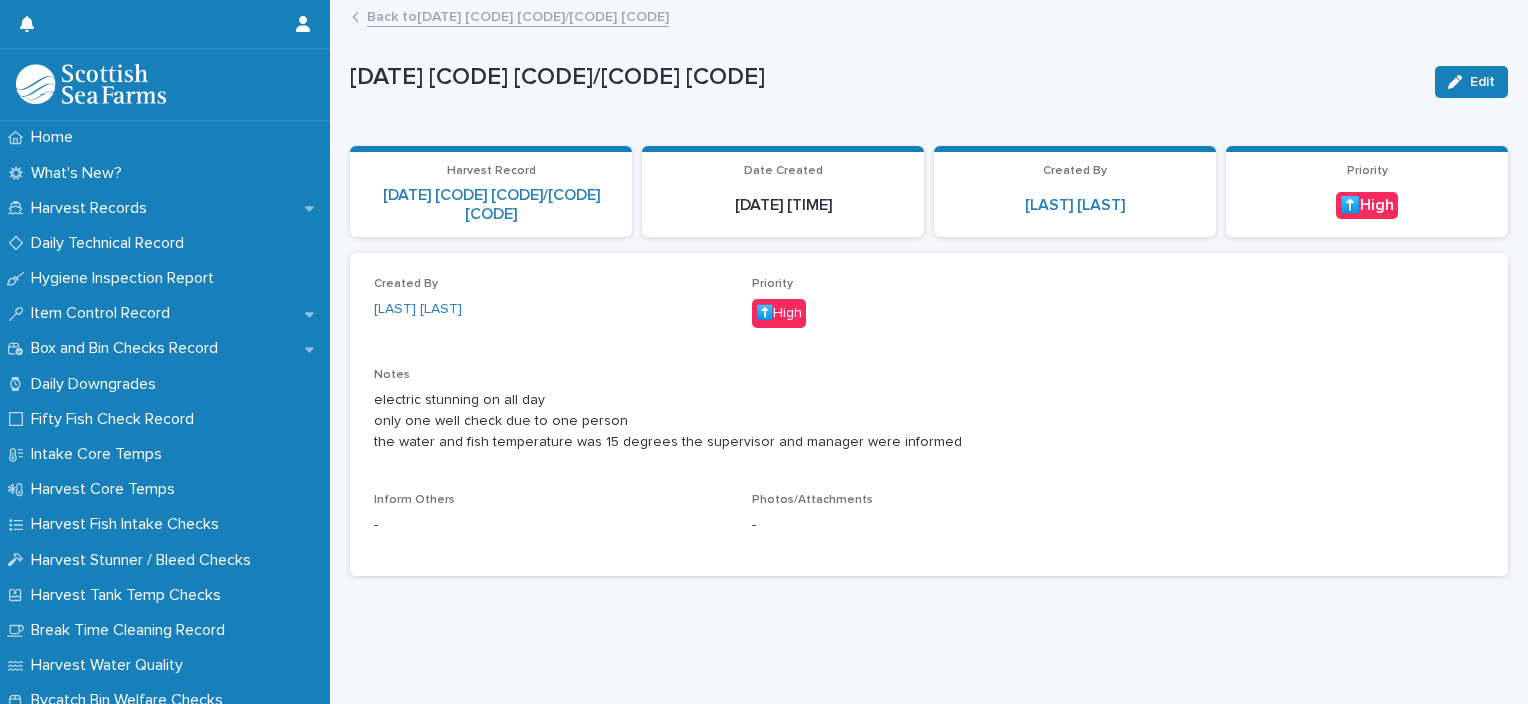 click on "Back to  06-08-2025 AD060 SETT-SBRD/PORT LB03" at bounding box center (518, 15) 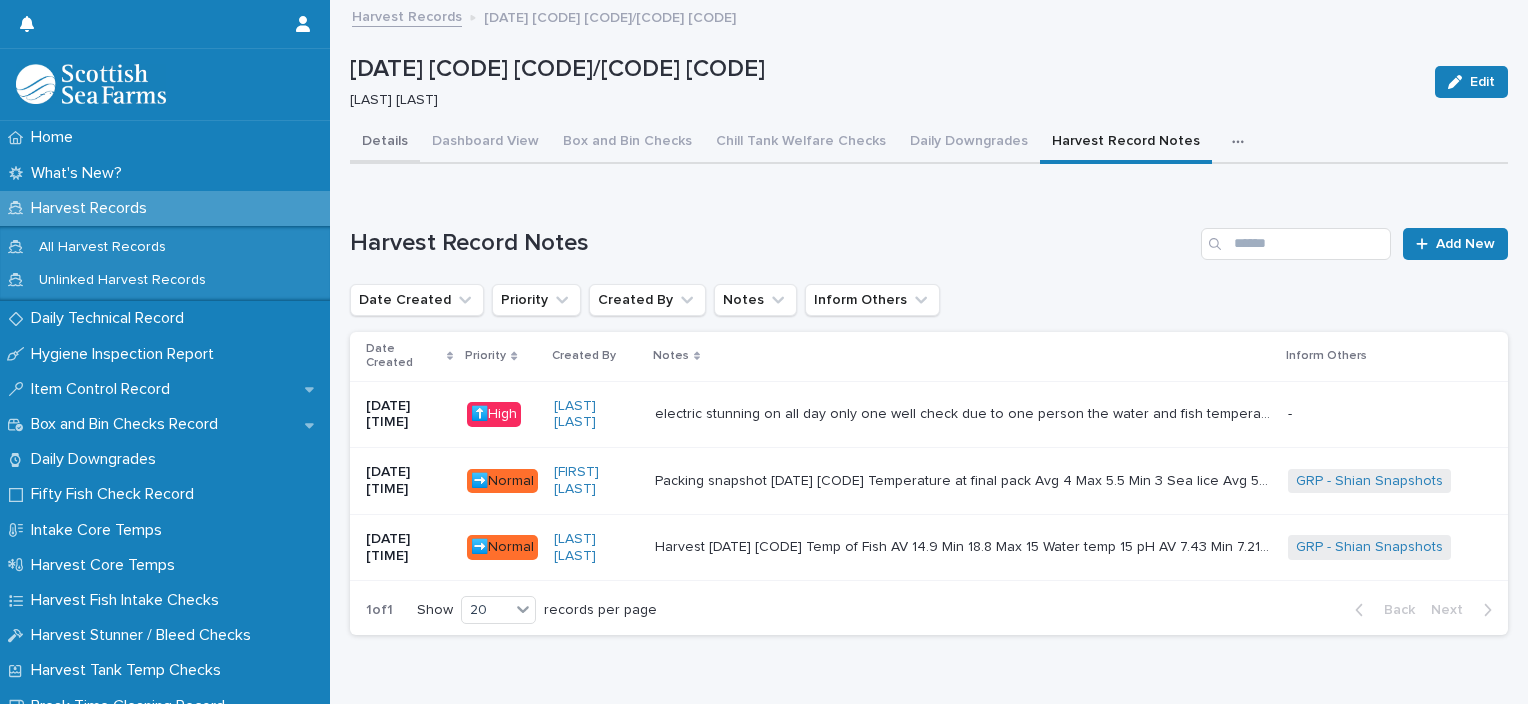 click on "Details" at bounding box center [385, 143] 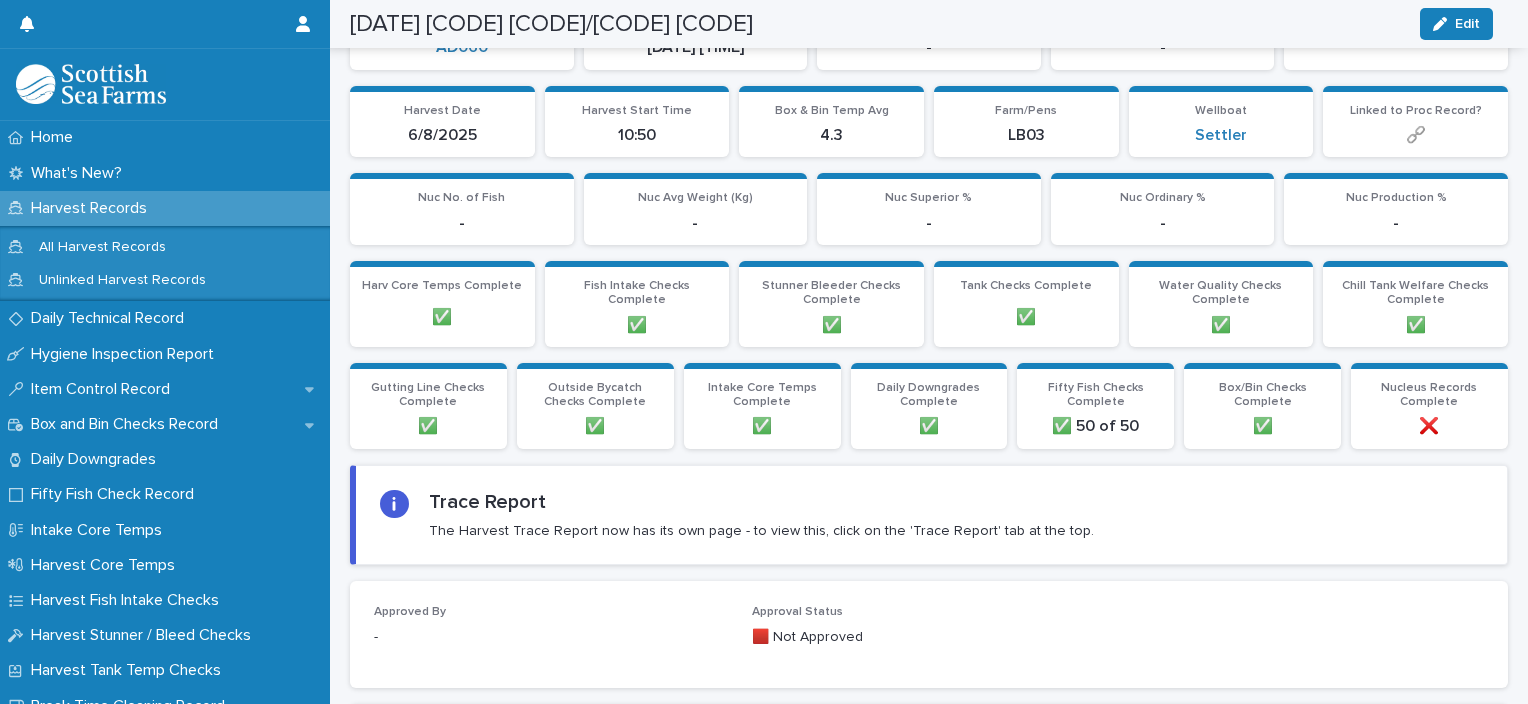 scroll, scrollTop: 0, scrollLeft: 0, axis: both 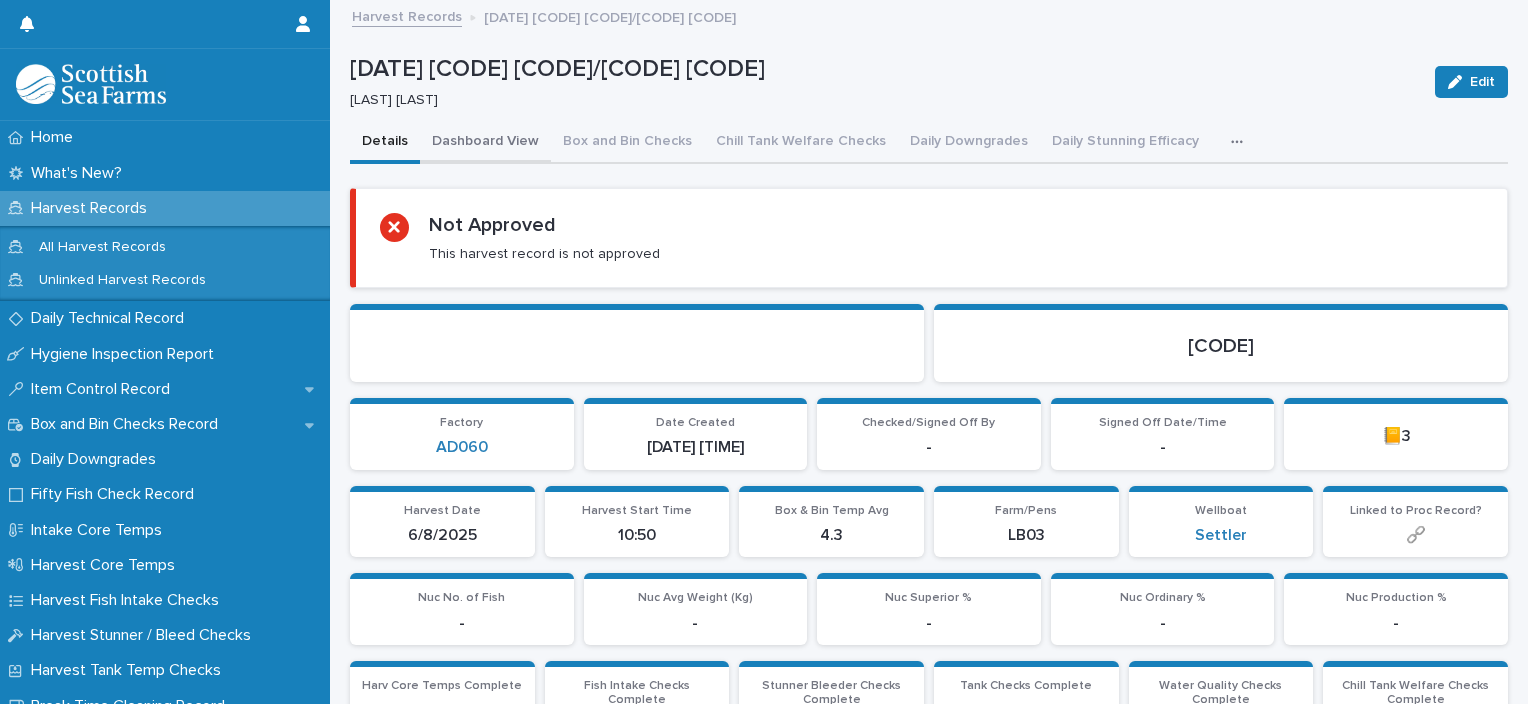 click on "Dashboard View" at bounding box center [485, 143] 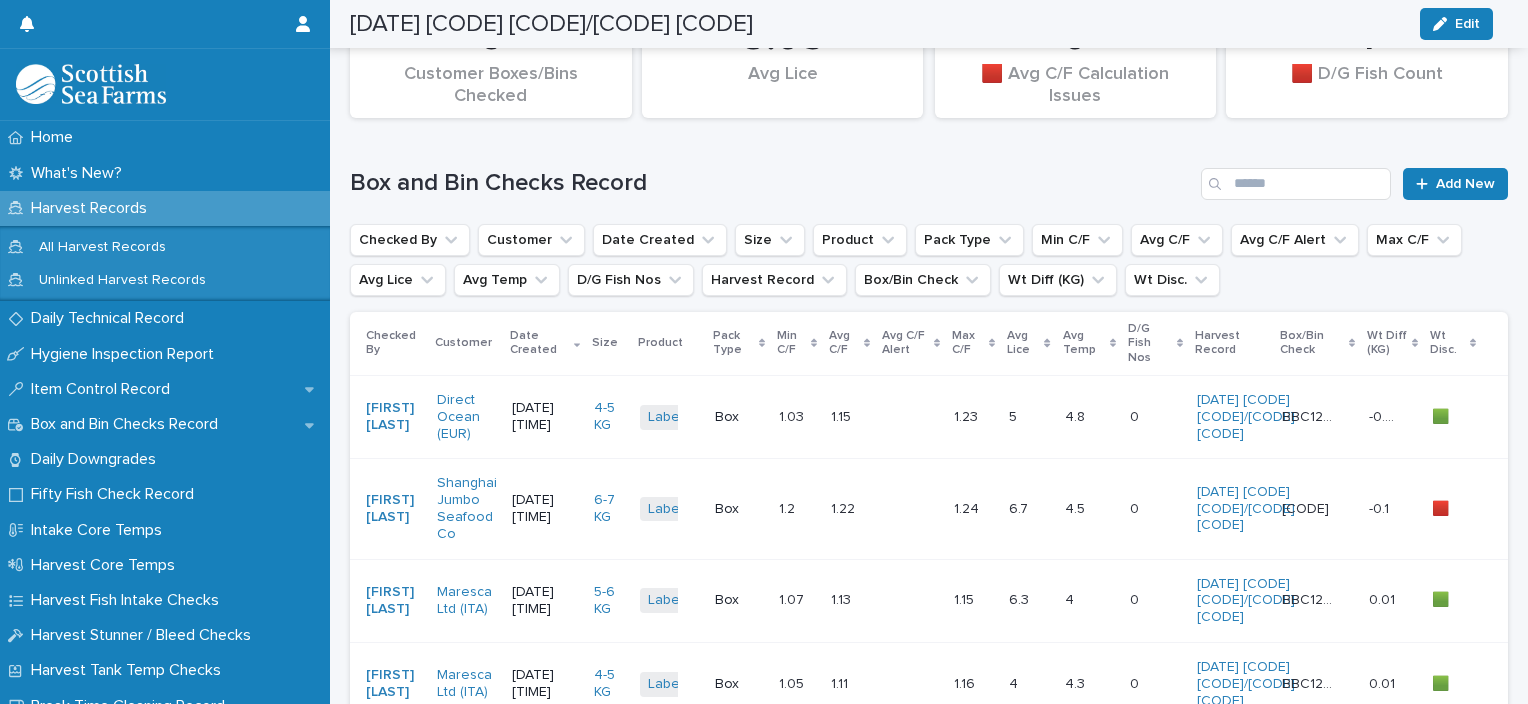 scroll, scrollTop: 0, scrollLeft: 0, axis: both 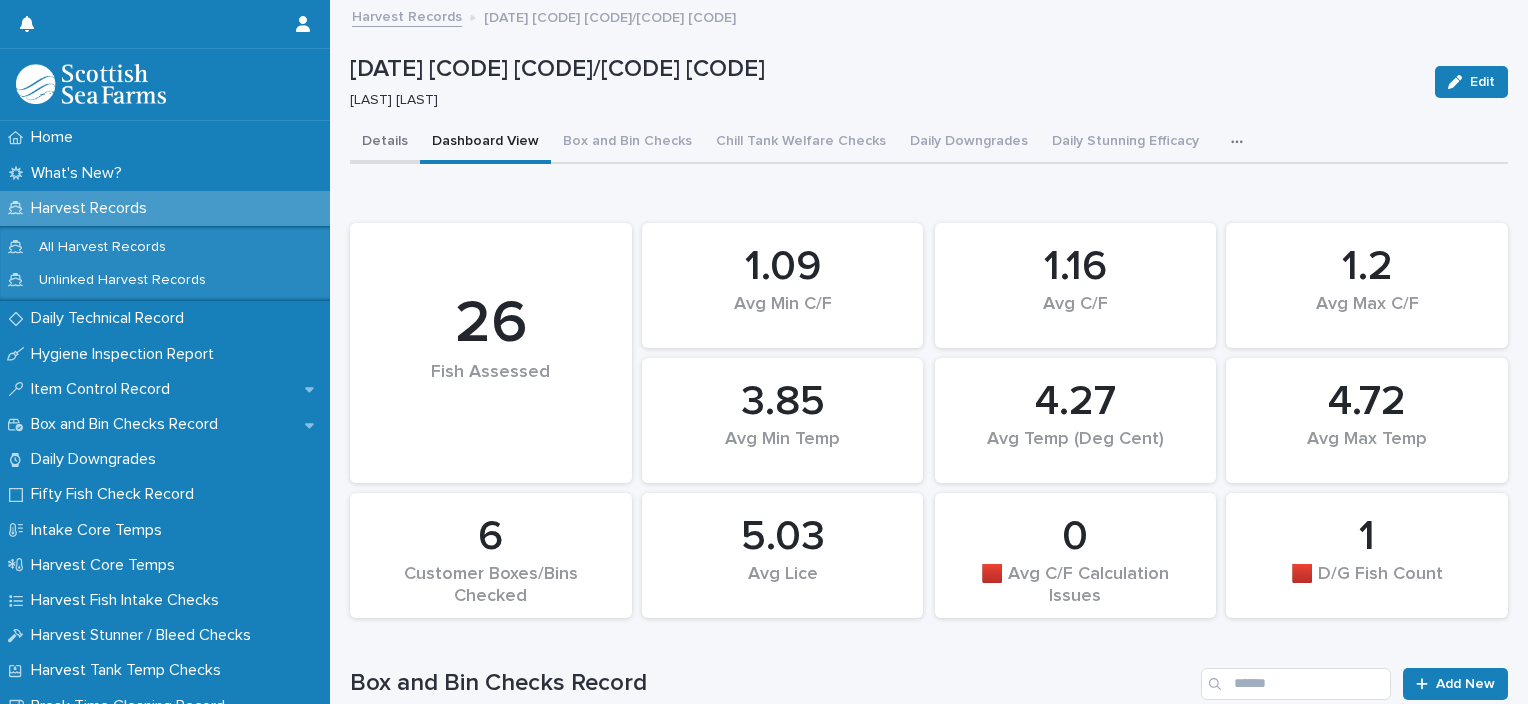 click on "Details" at bounding box center (385, 143) 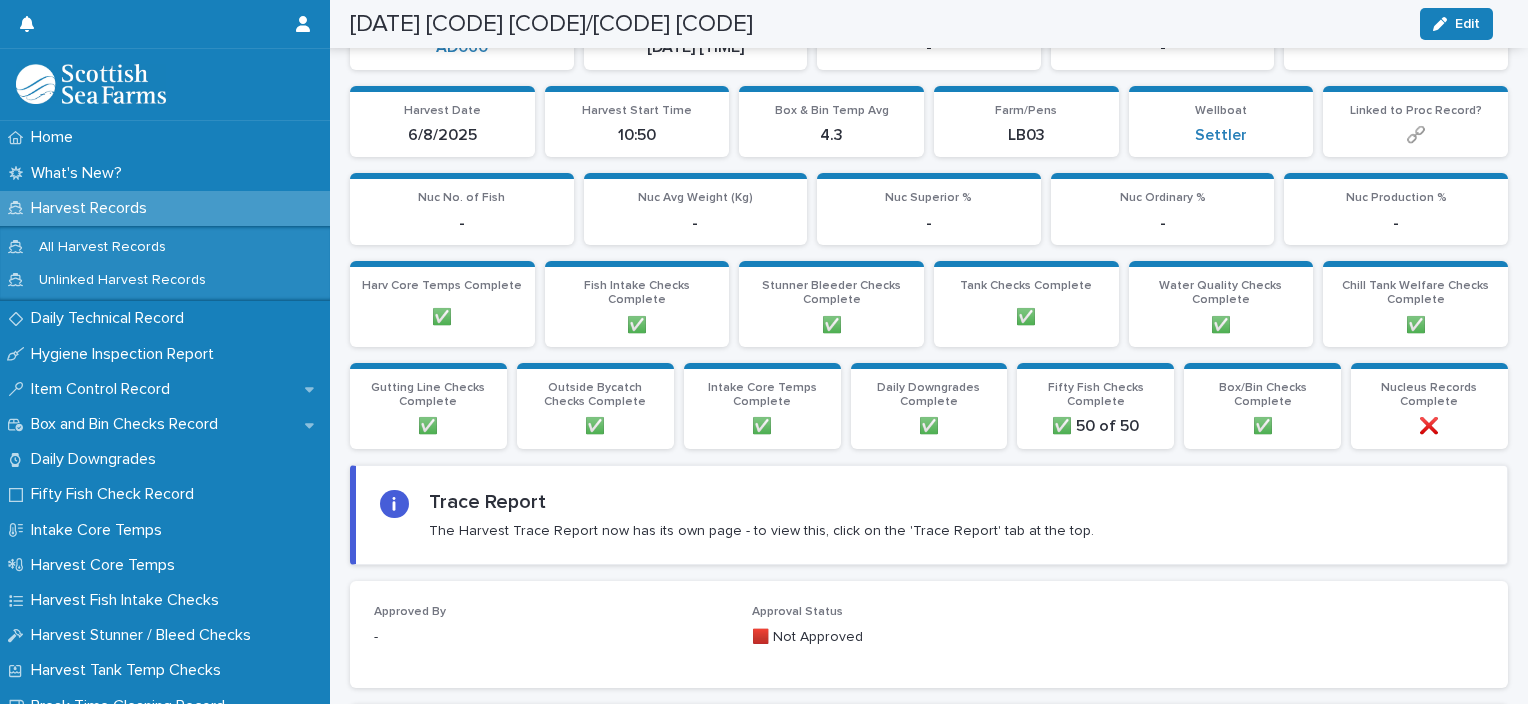 scroll, scrollTop: 0, scrollLeft: 0, axis: both 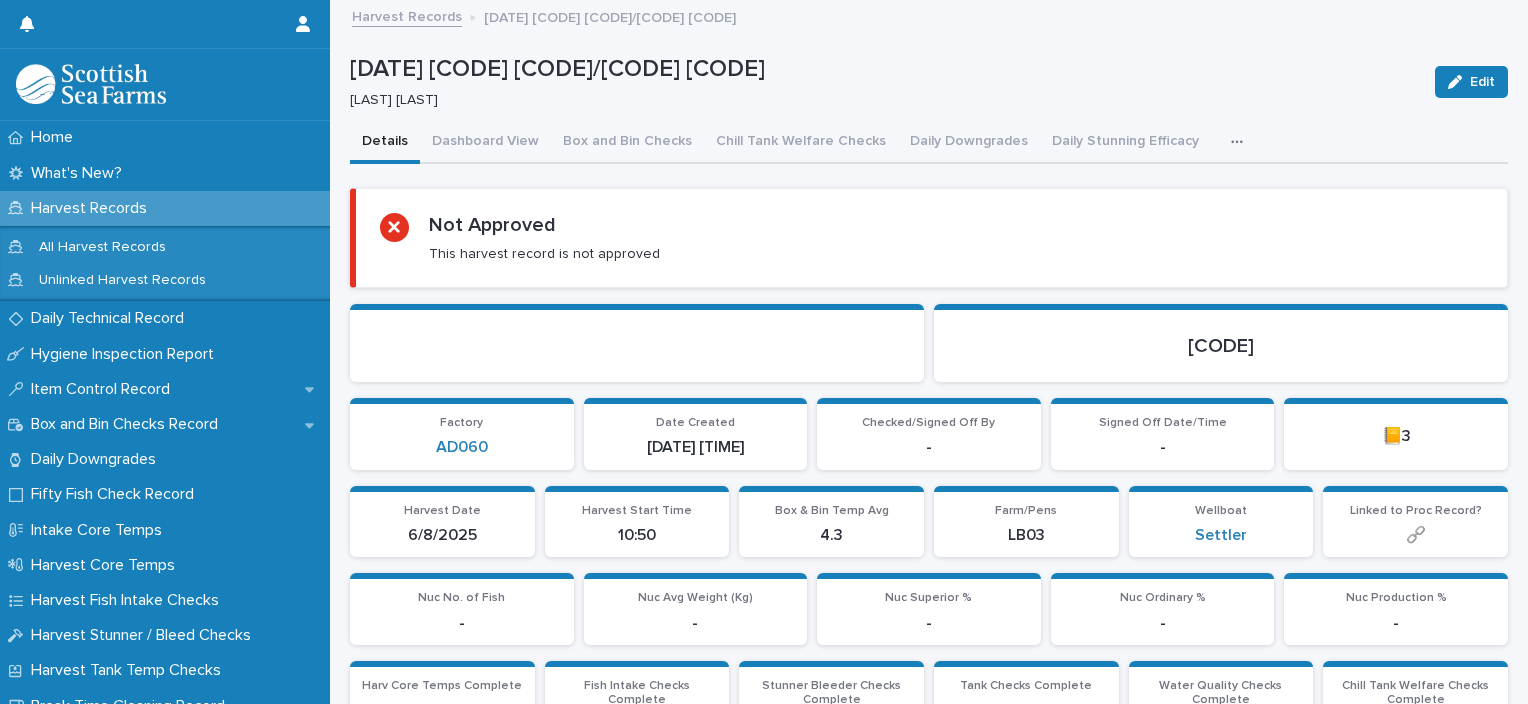 click at bounding box center [1241, 142] 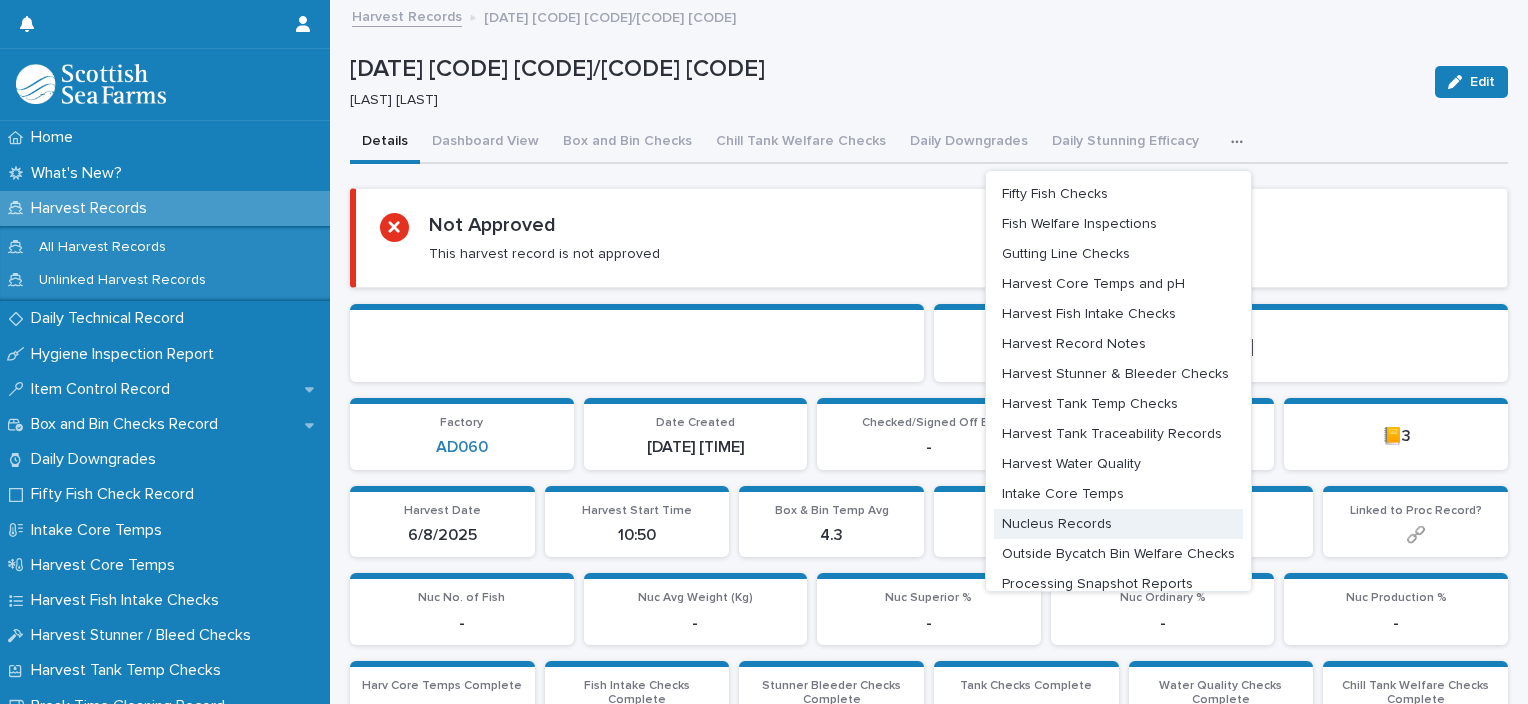 click on "Fifty Fish Checks Fish Welfare Inspections Gutting Line Checks Harvest Core Temps and pH Harvest Fish Intake Checks Harvest Record Notes Harvest Stunner & Bleeder Checks Harvest Tank Temp Checks Harvest Tank Traceability Records Harvest Water Quality Intake Core Temps Nucleus Records Outside Bycatch Bin Welfare Checks Processing Snapshot Reports Reject Fish Secondary Stunning Efficacy Trace Report" at bounding box center (1118, 381) 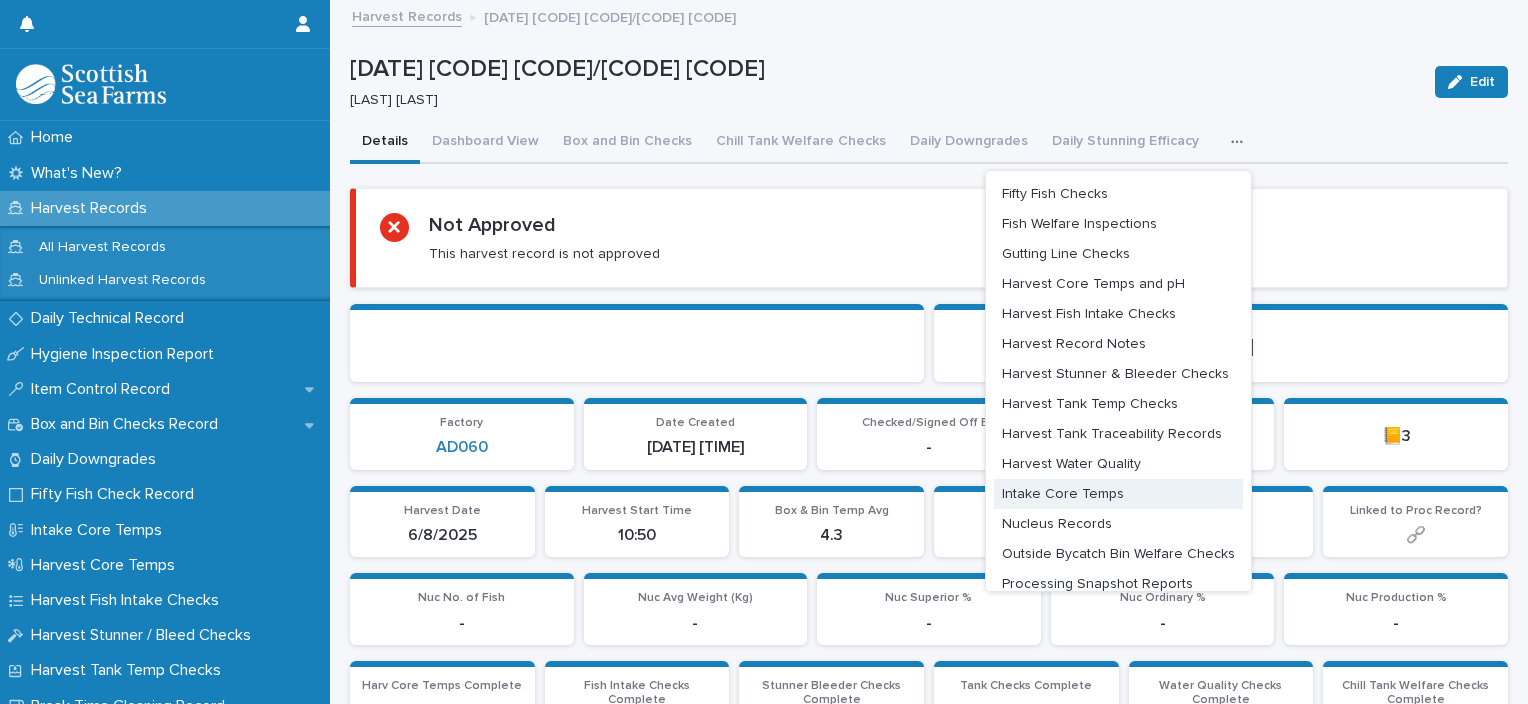 click on "Nucleus Records" at bounding box center (1118, 524) 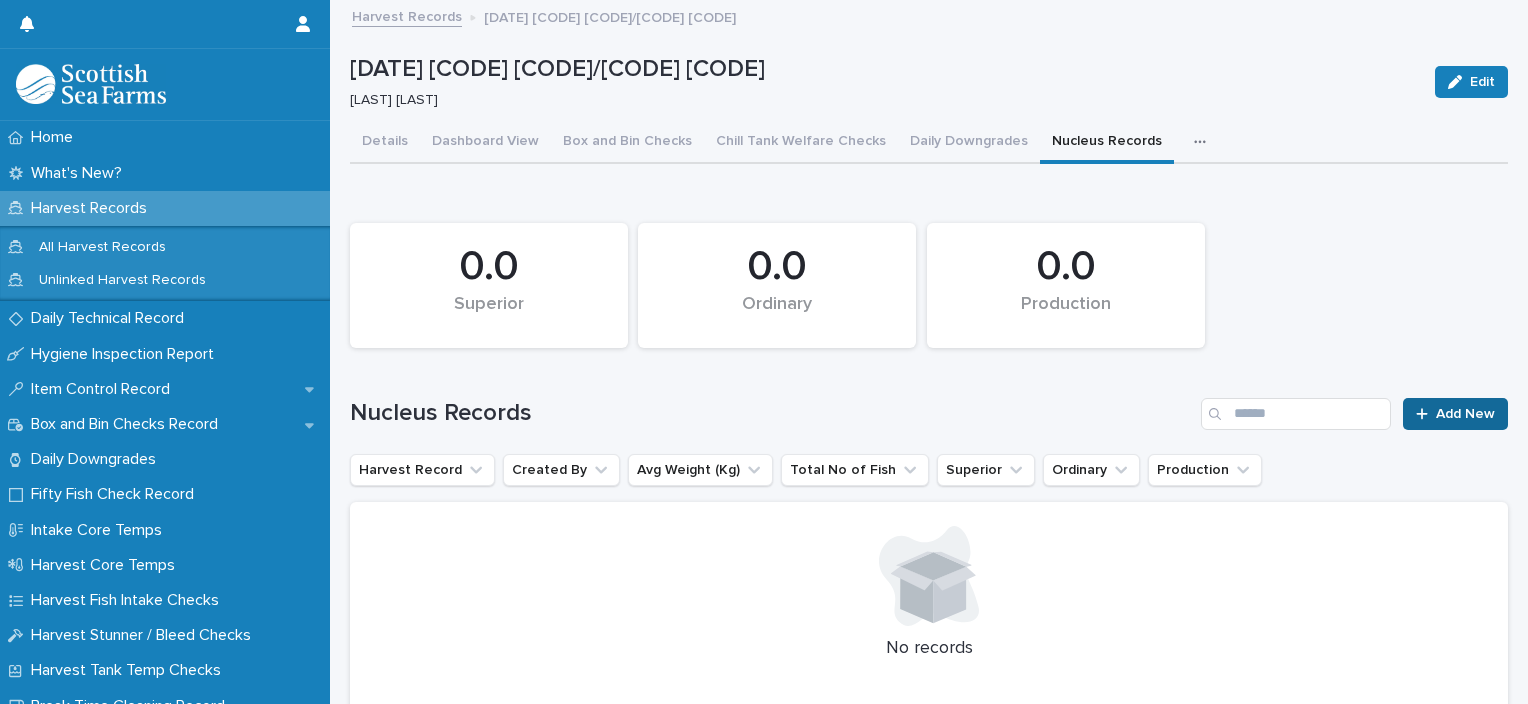 click on "Add New" at bounding box center (1465, 414) 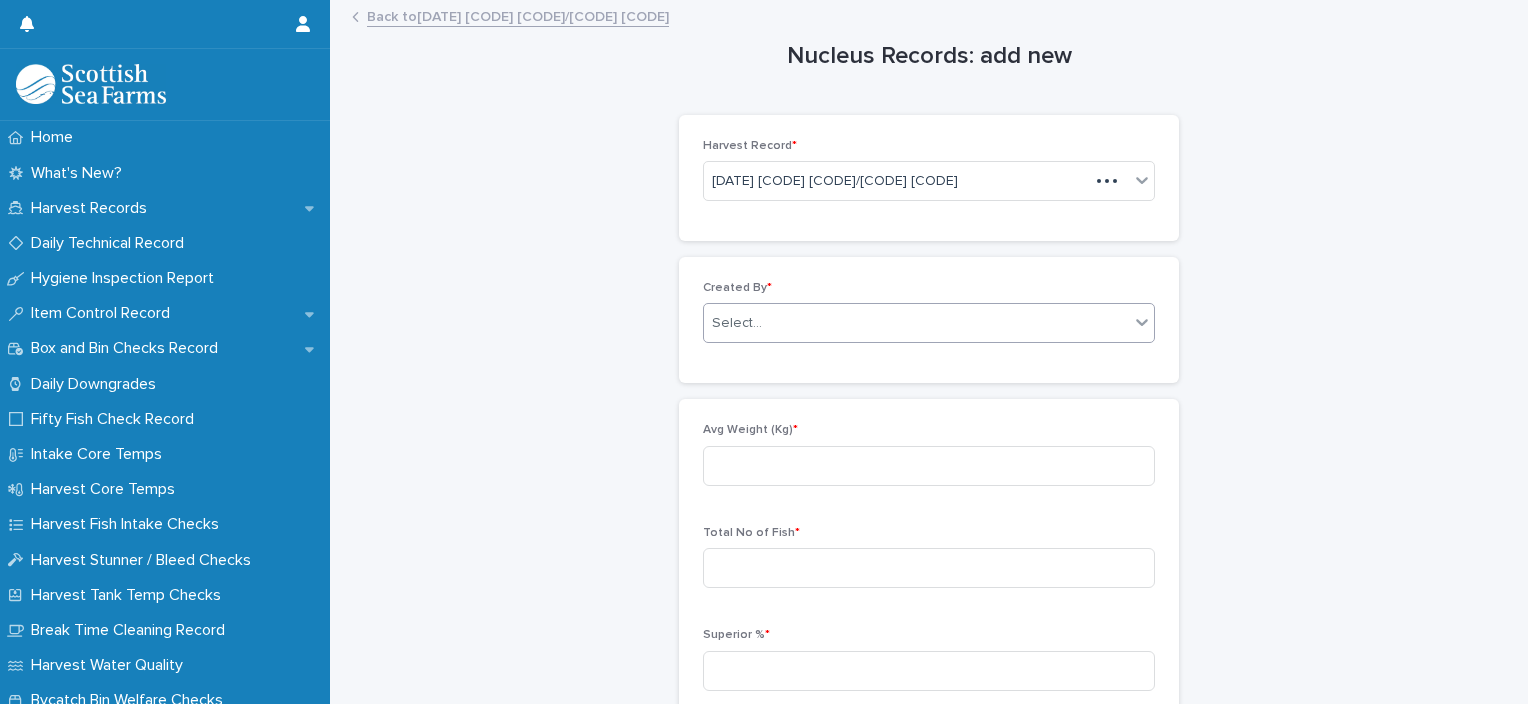 click on "Select..." at bounding box center (916, 323) 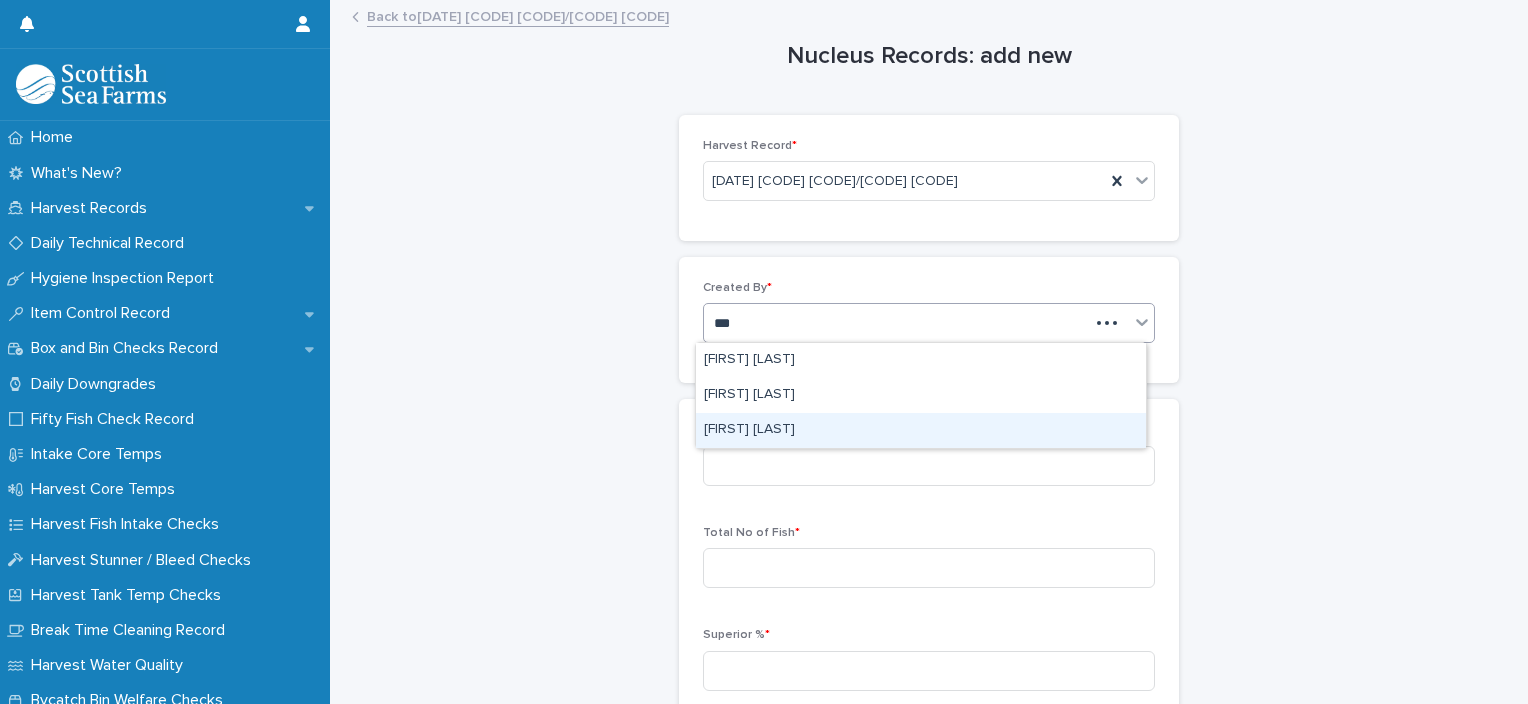 type on "***" 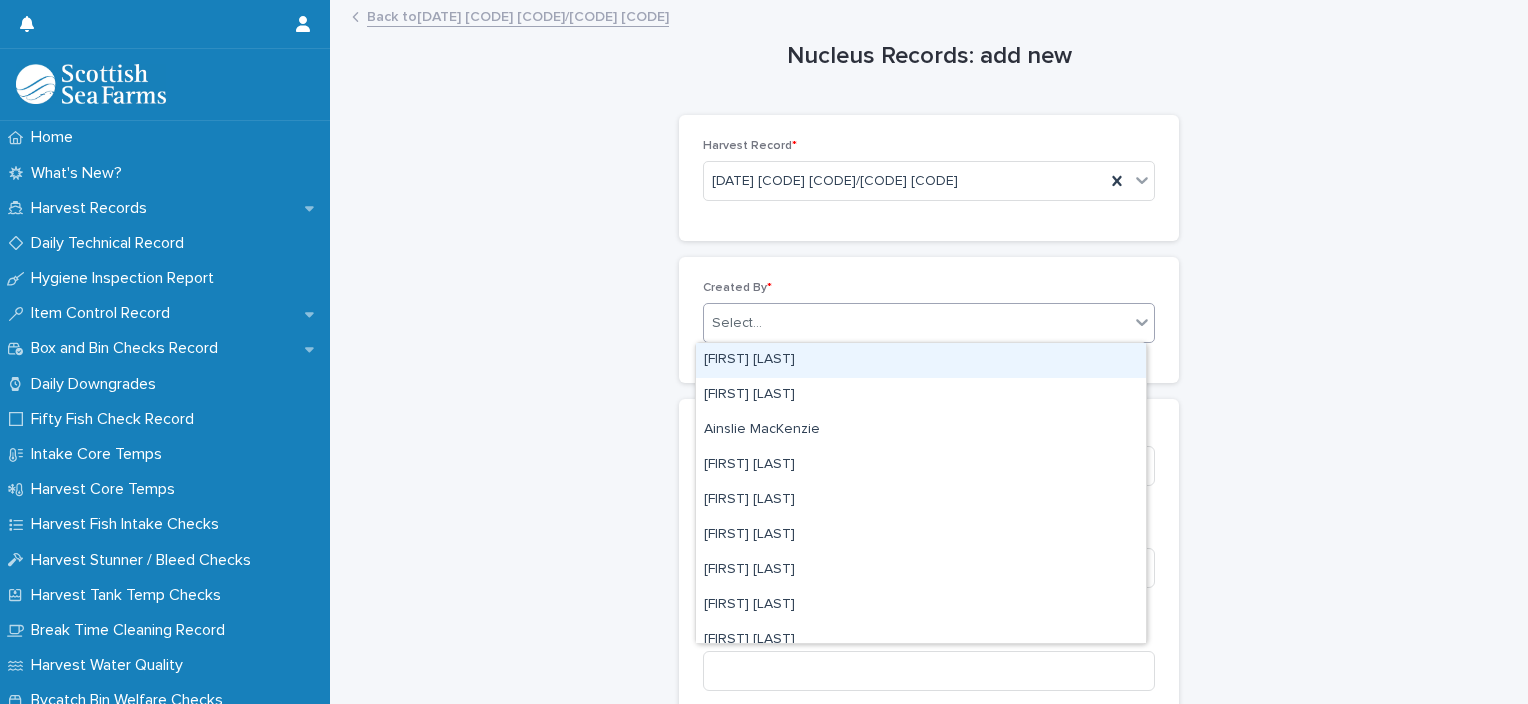 click on "Select..." at bounding box center [916, 323] 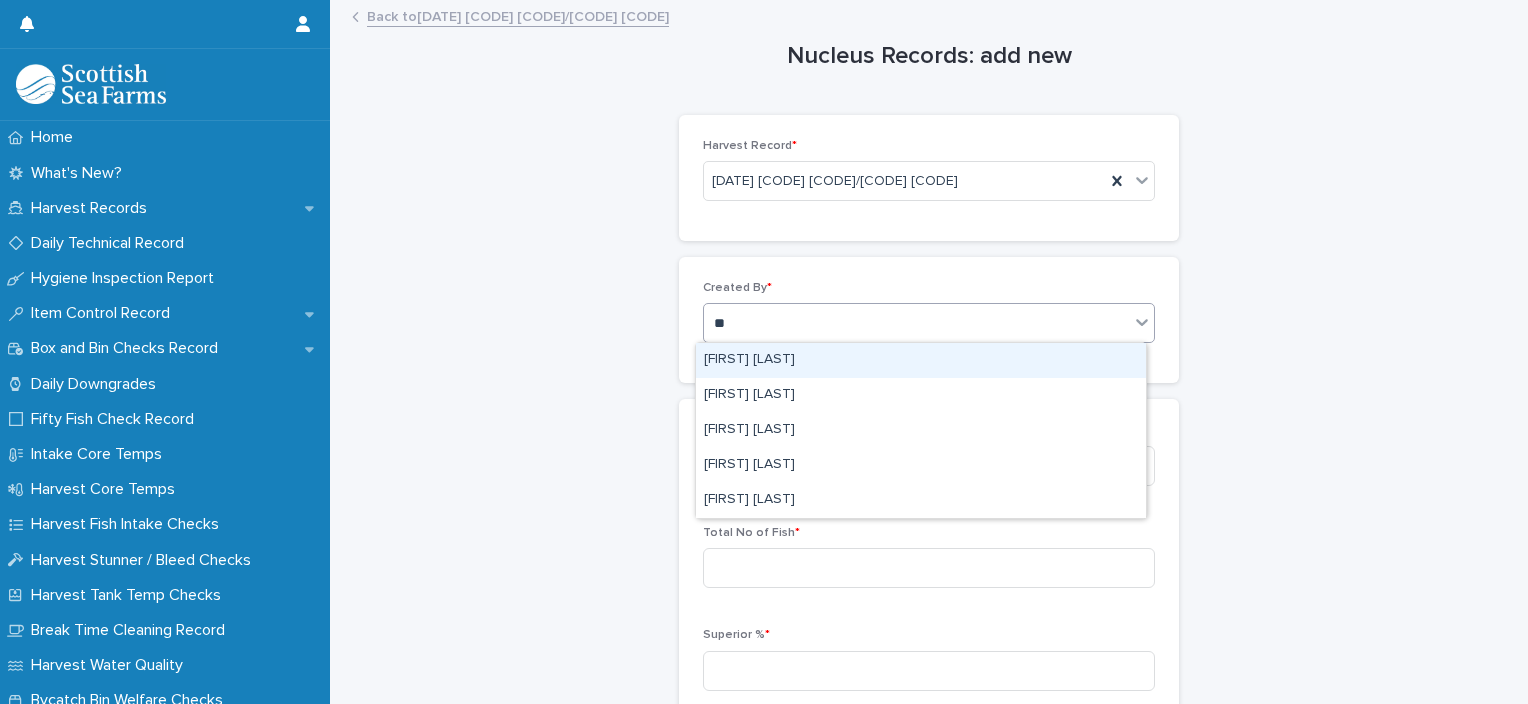 type on "***" 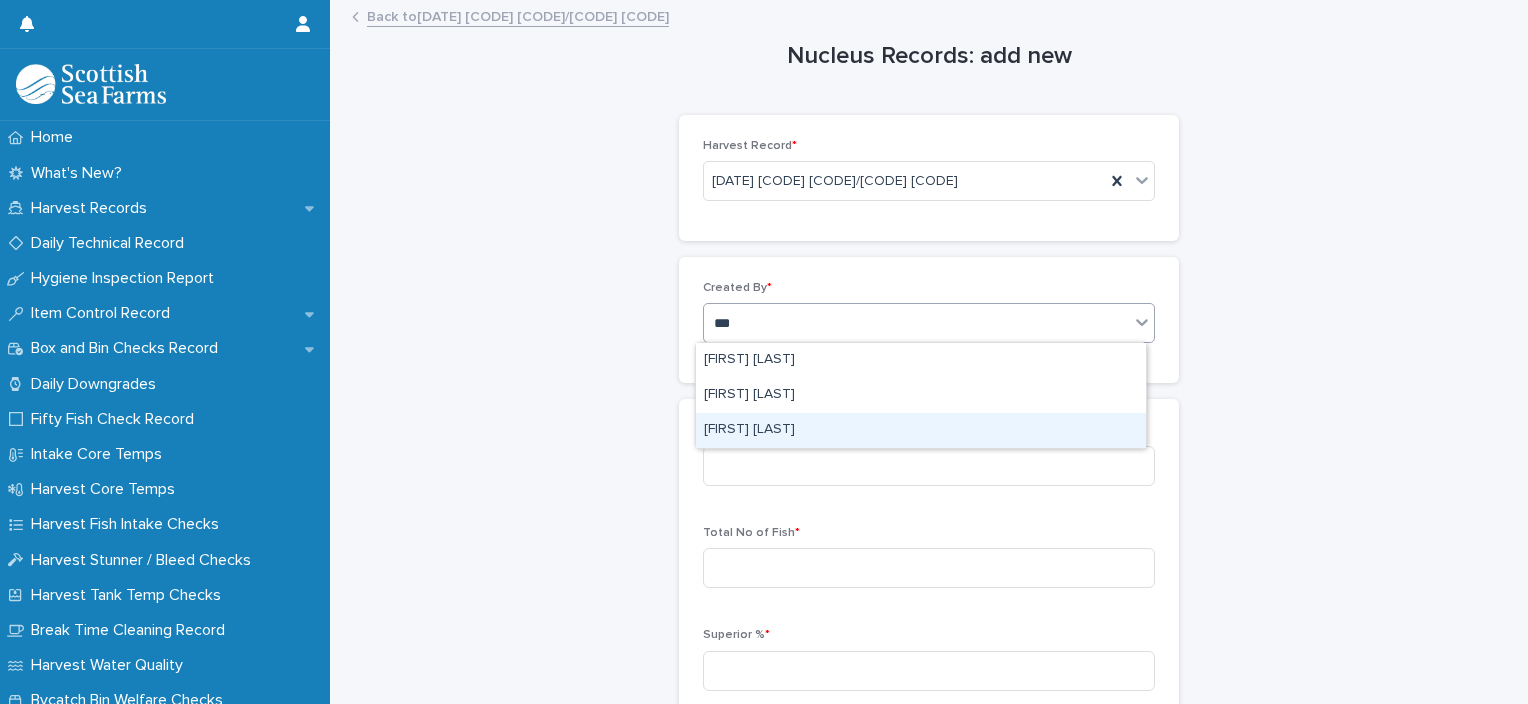 click on "[FIRST] [LAST]" at bounding box center (921, 430) 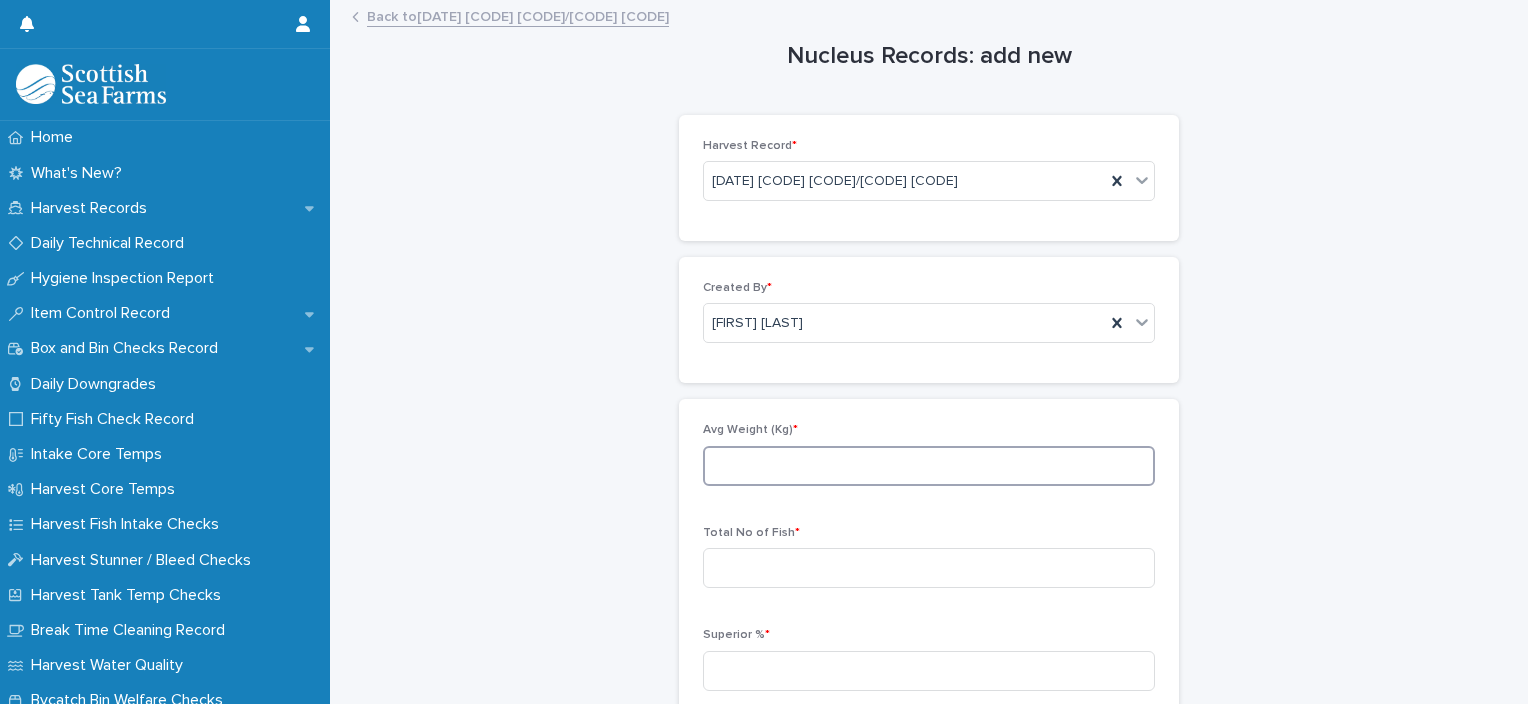 click at bounding box center (929, 466) 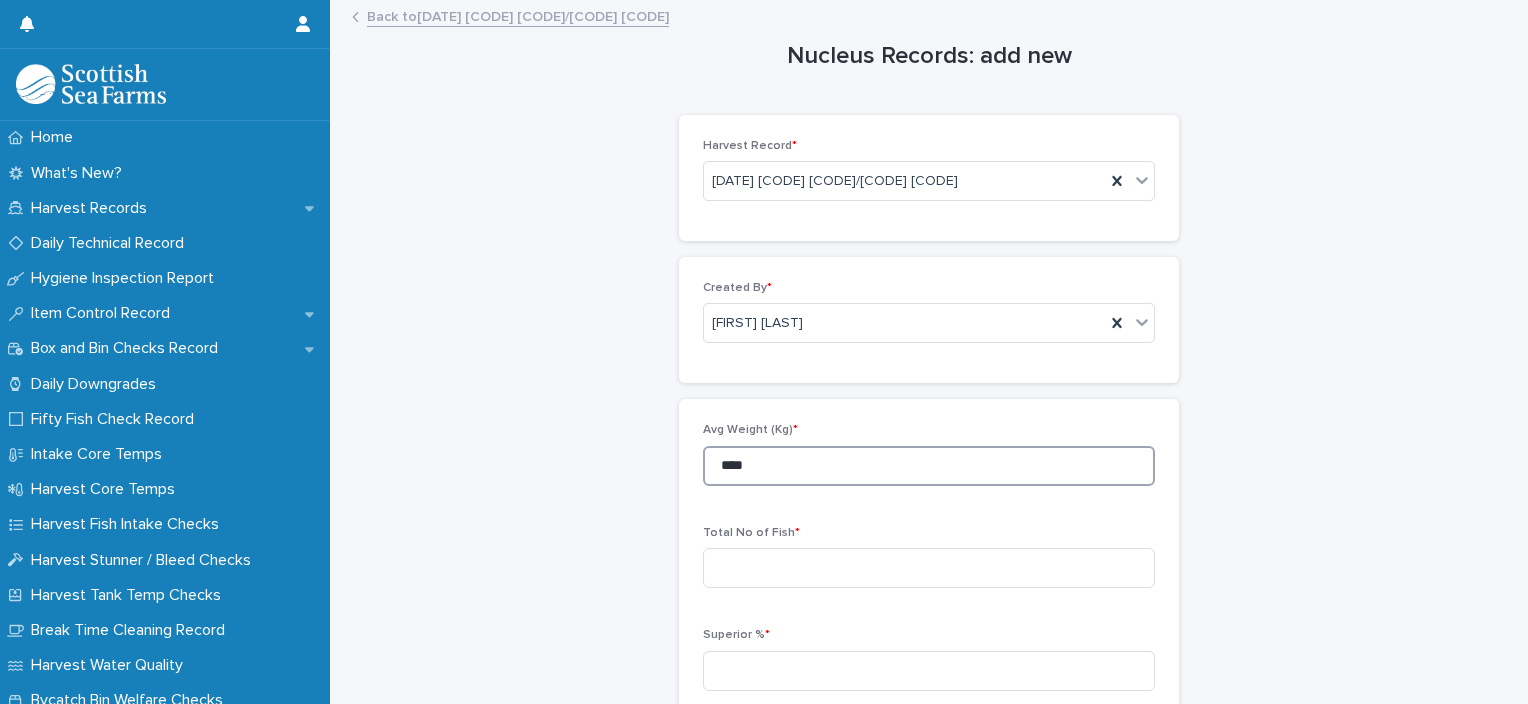 type on "****" 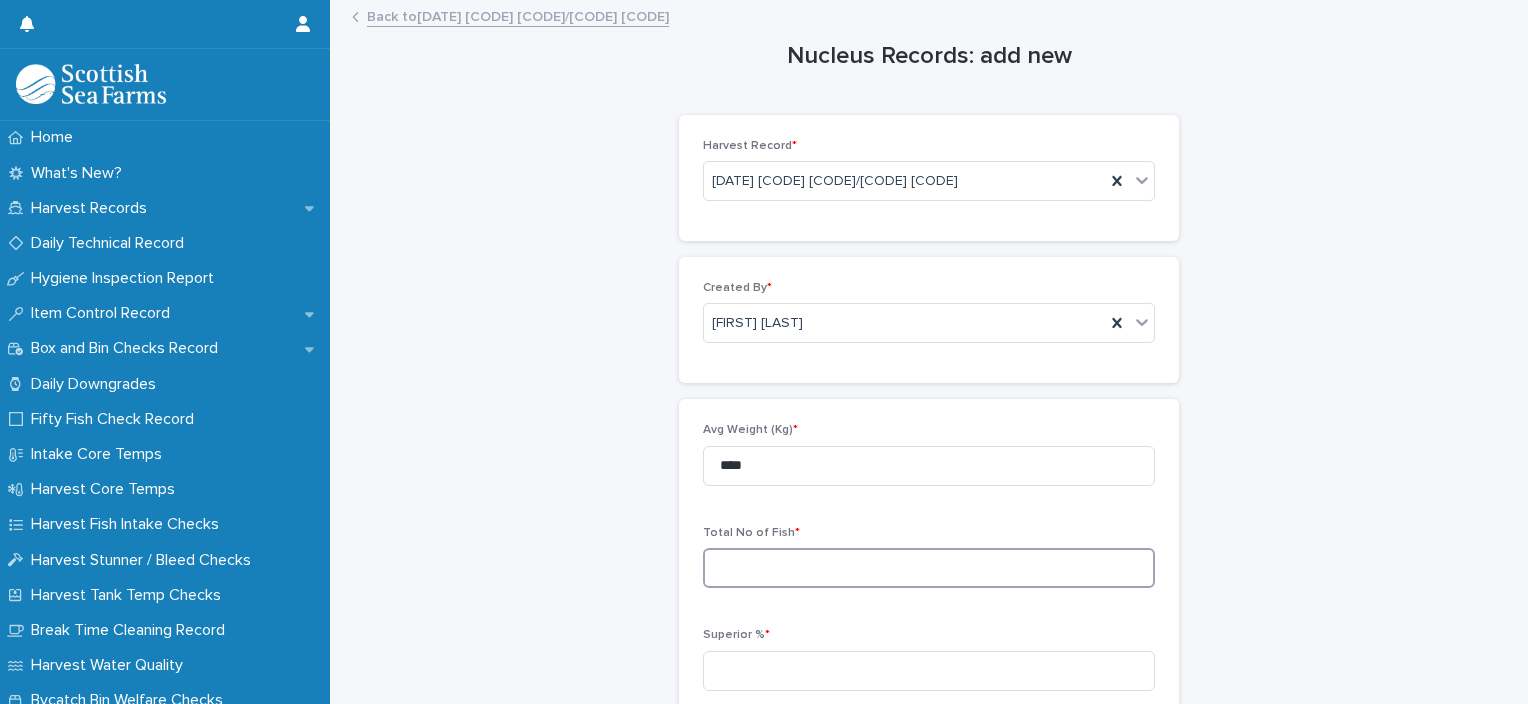 click at bounding box center [929, 568] 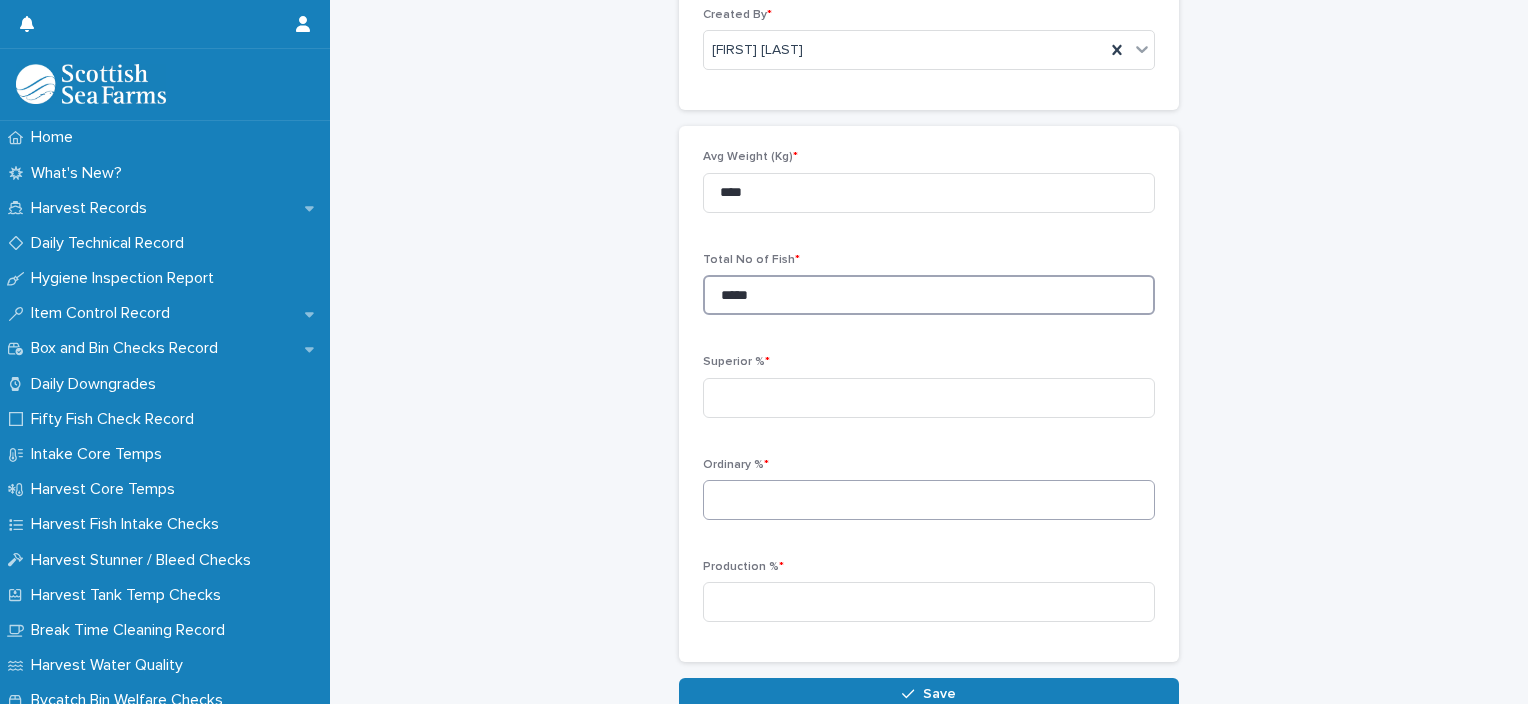 scroll, scrollTop: 300, scrollLeft: 0, axis: vertical 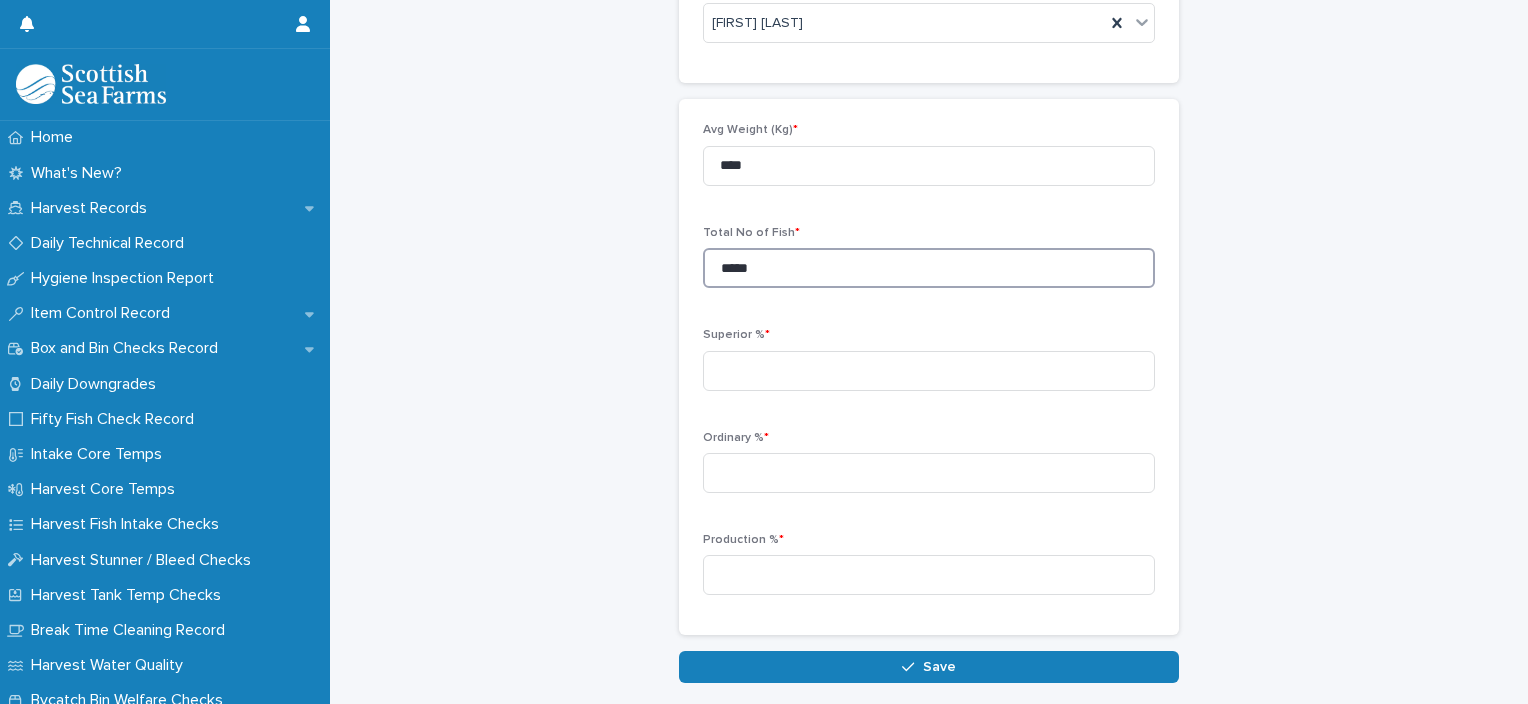 type on "*****" 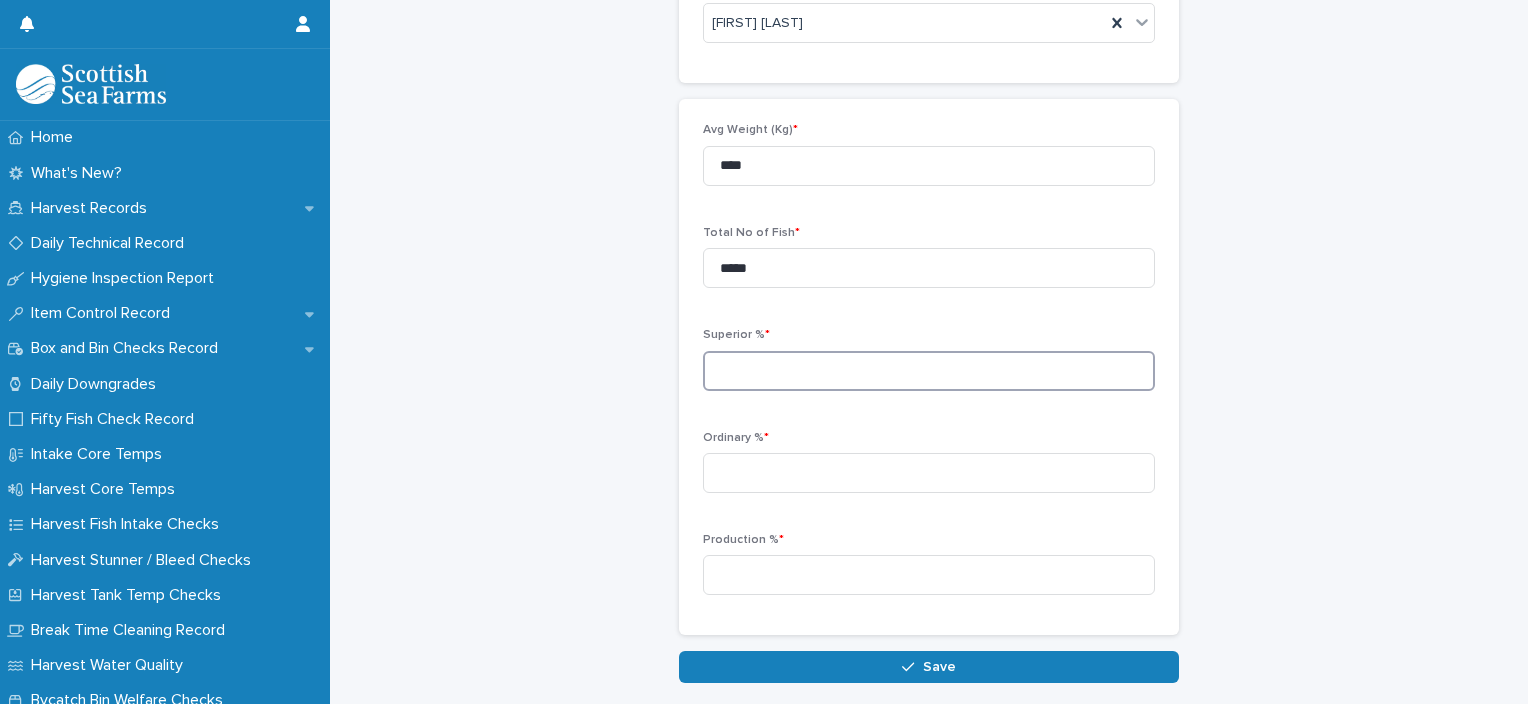 click at bounding box center (929, 371) 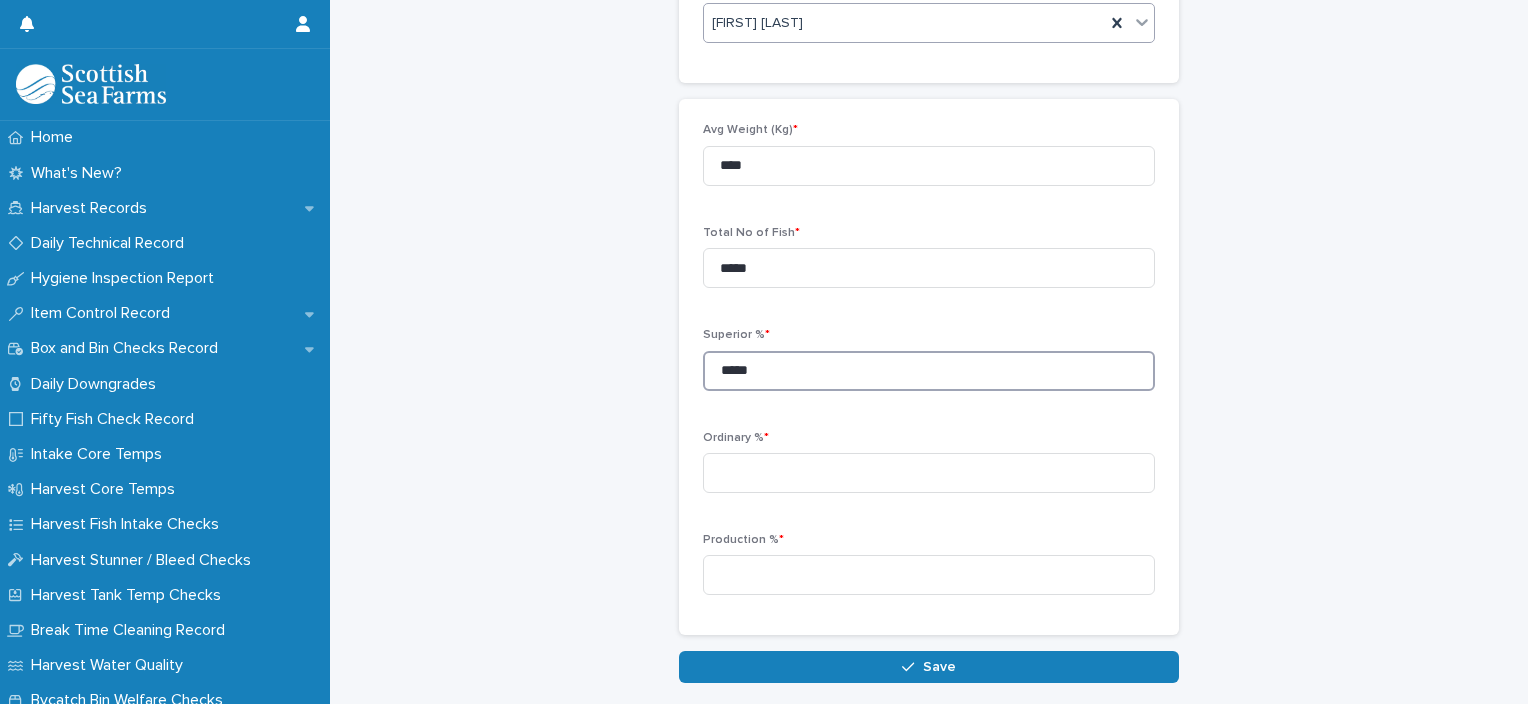type on "*****" 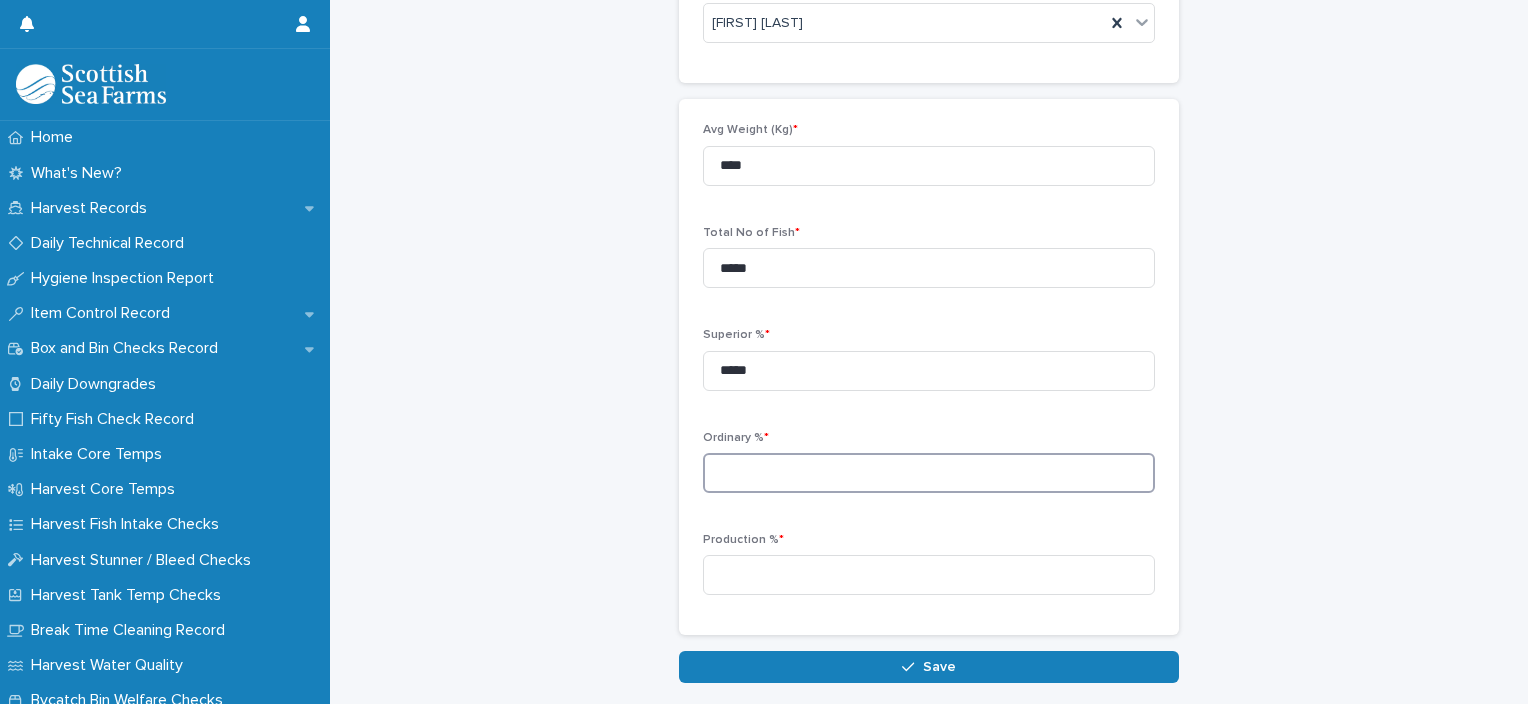 click at bounding box center (929, 473) 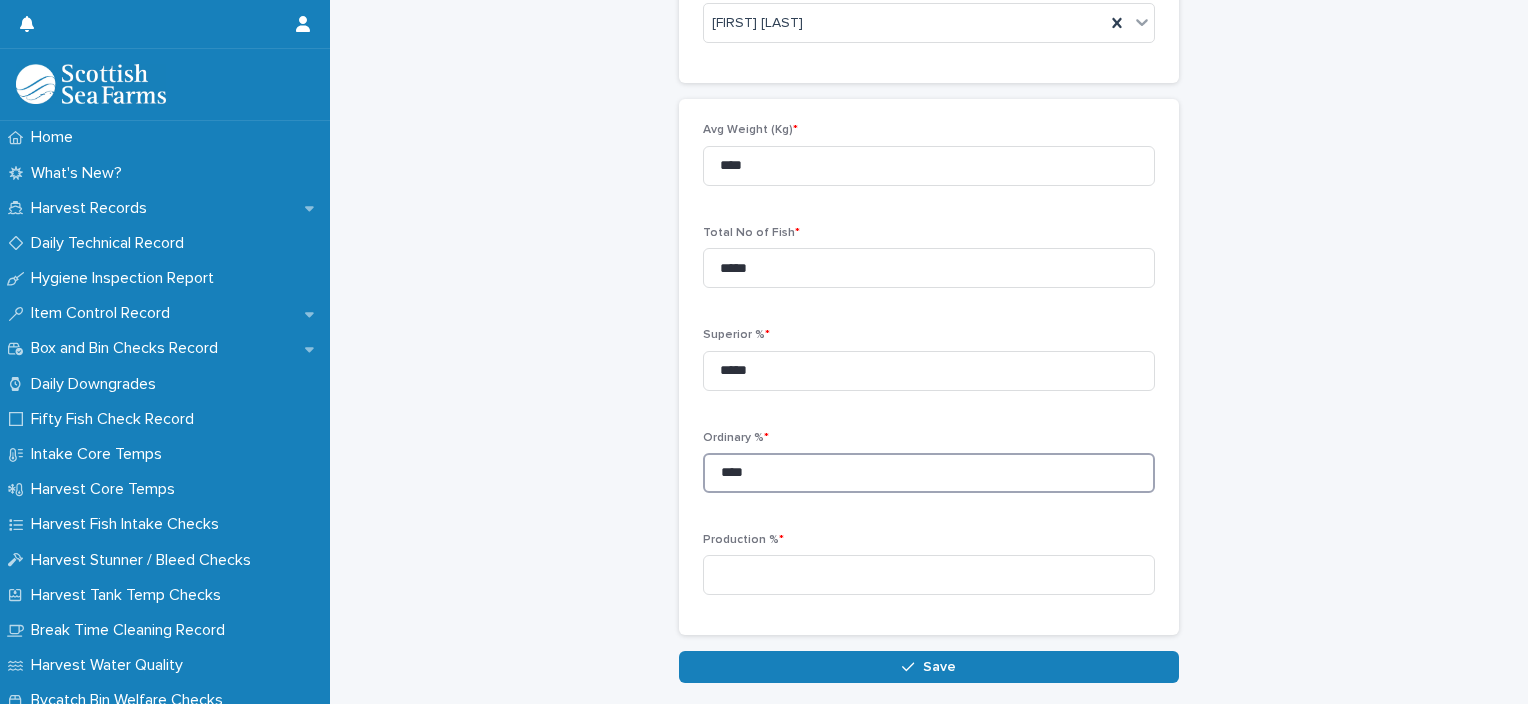 type on "****" 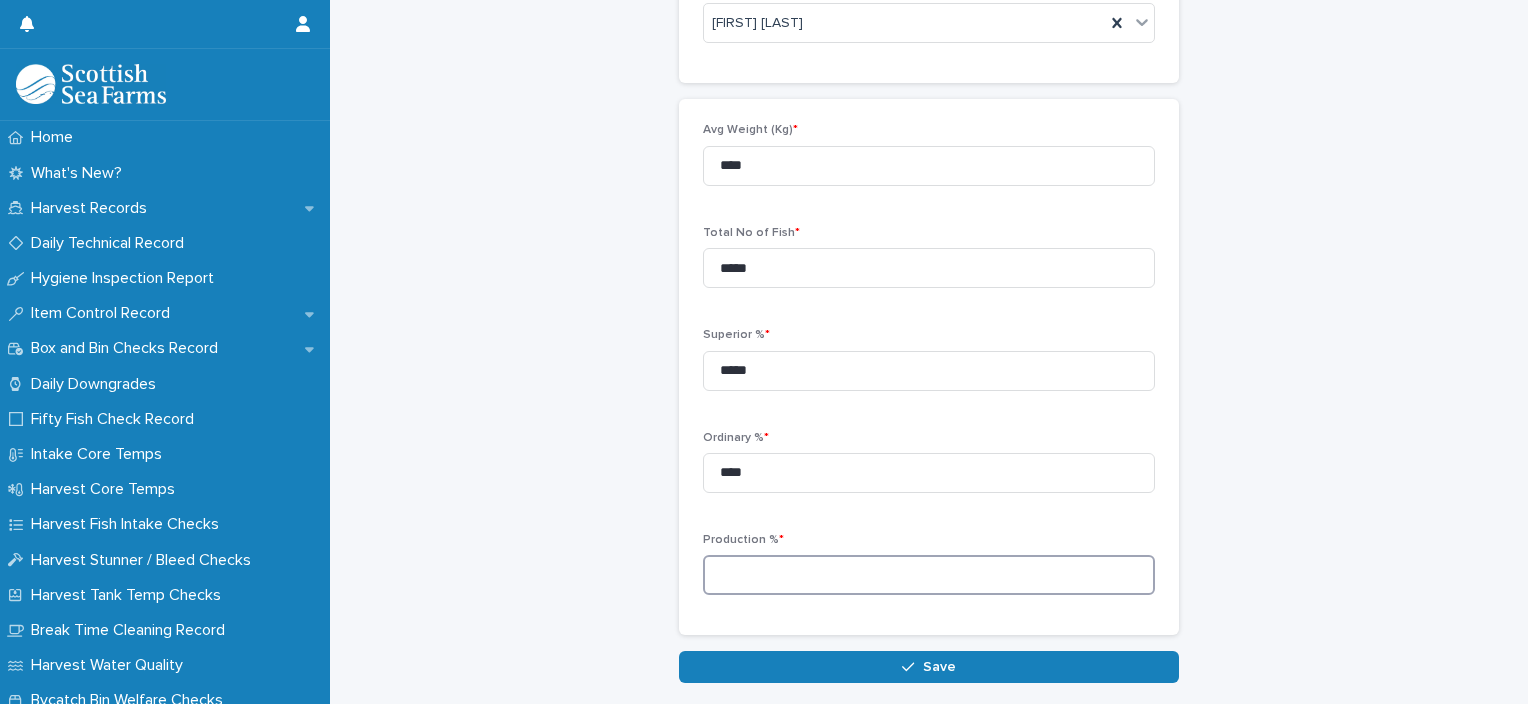 click at bounding box center [929, 575] 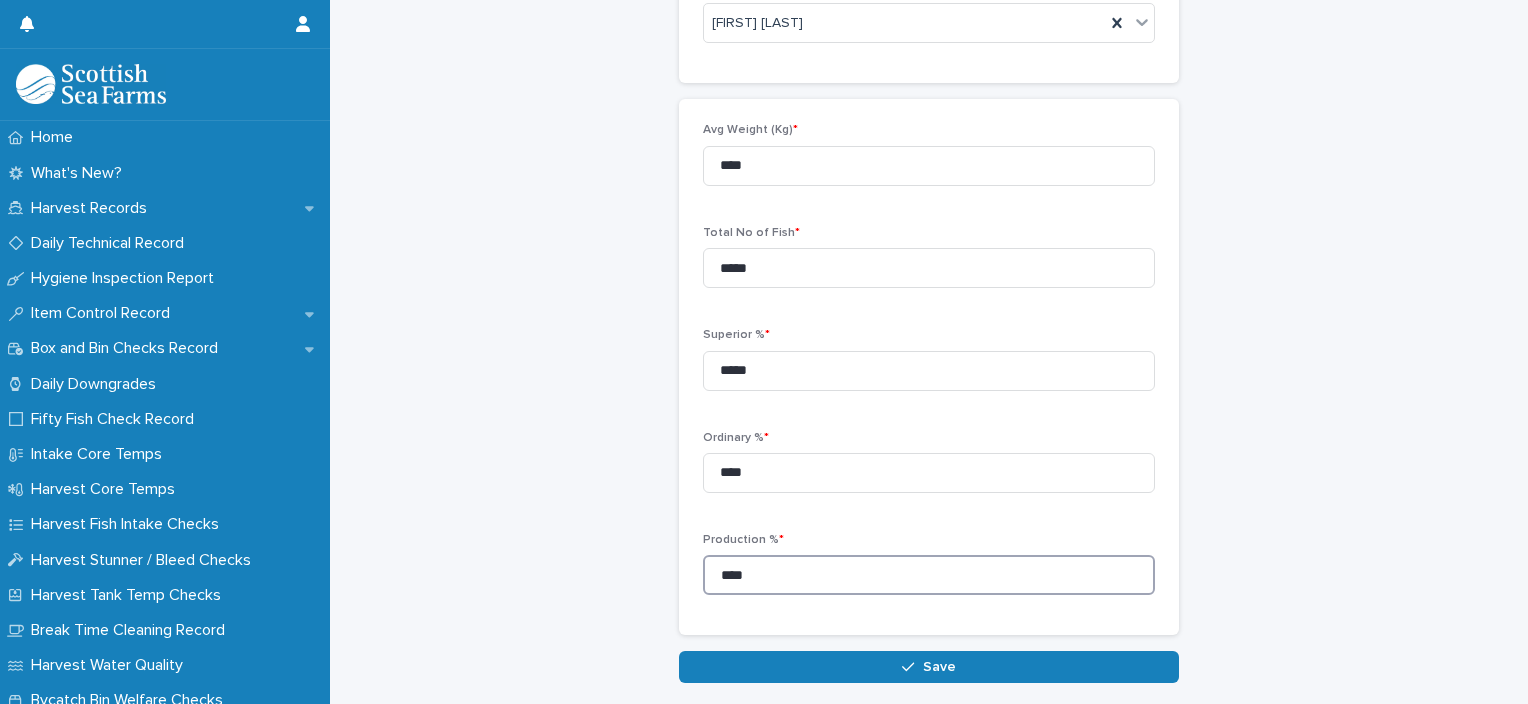 type on "****" 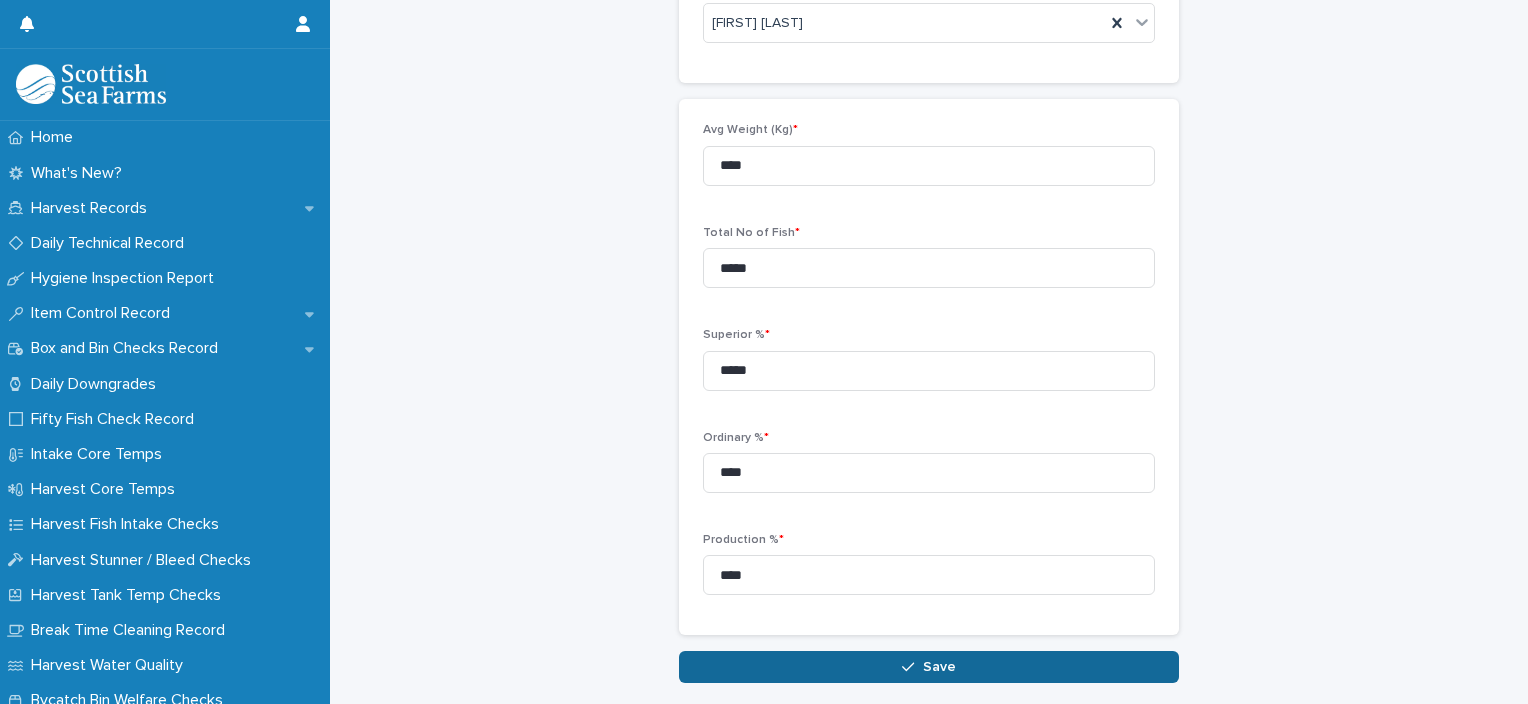 click on "Save" at bounding box center (939, 667) 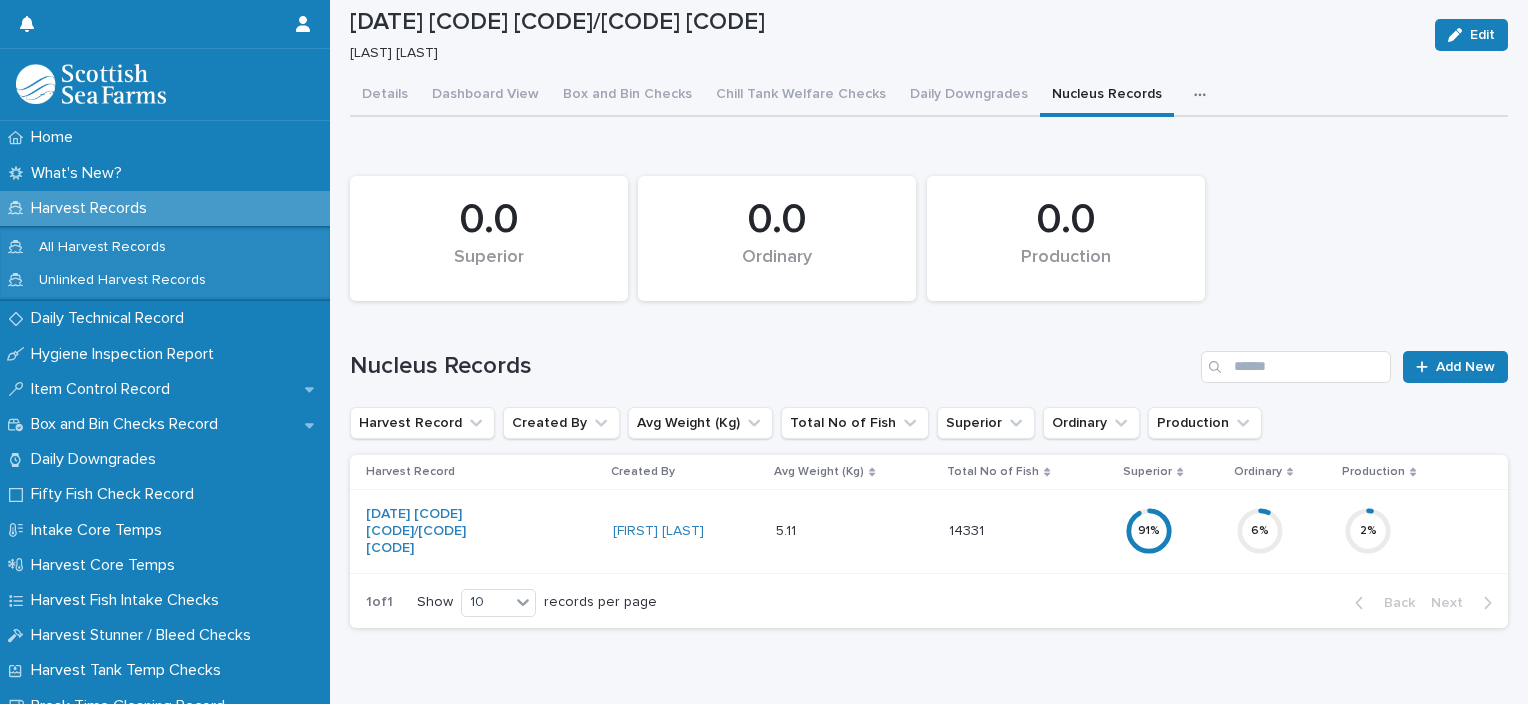 scroll, scrollTop: 0, scrollLeft: 0, axis: both 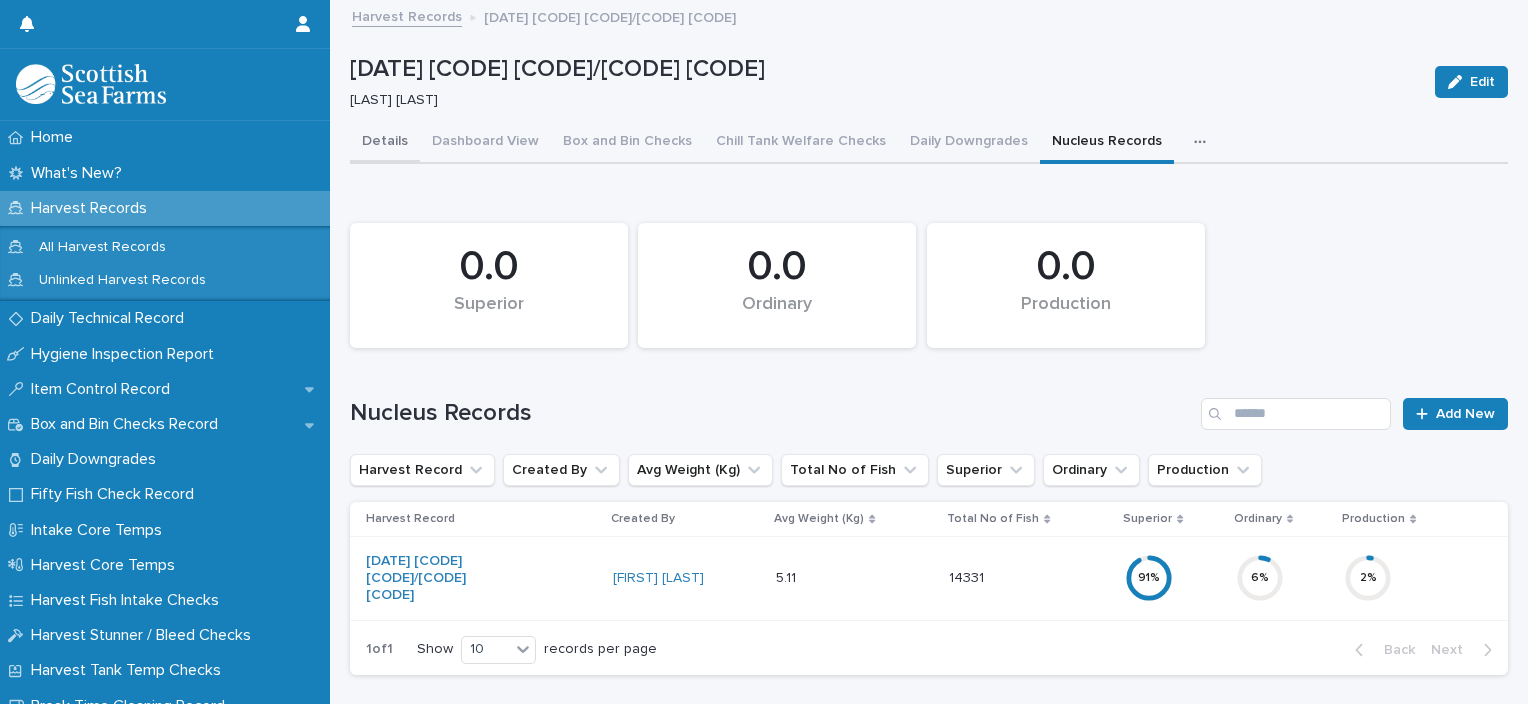 click on "Details" at bounding box center [385, 143] 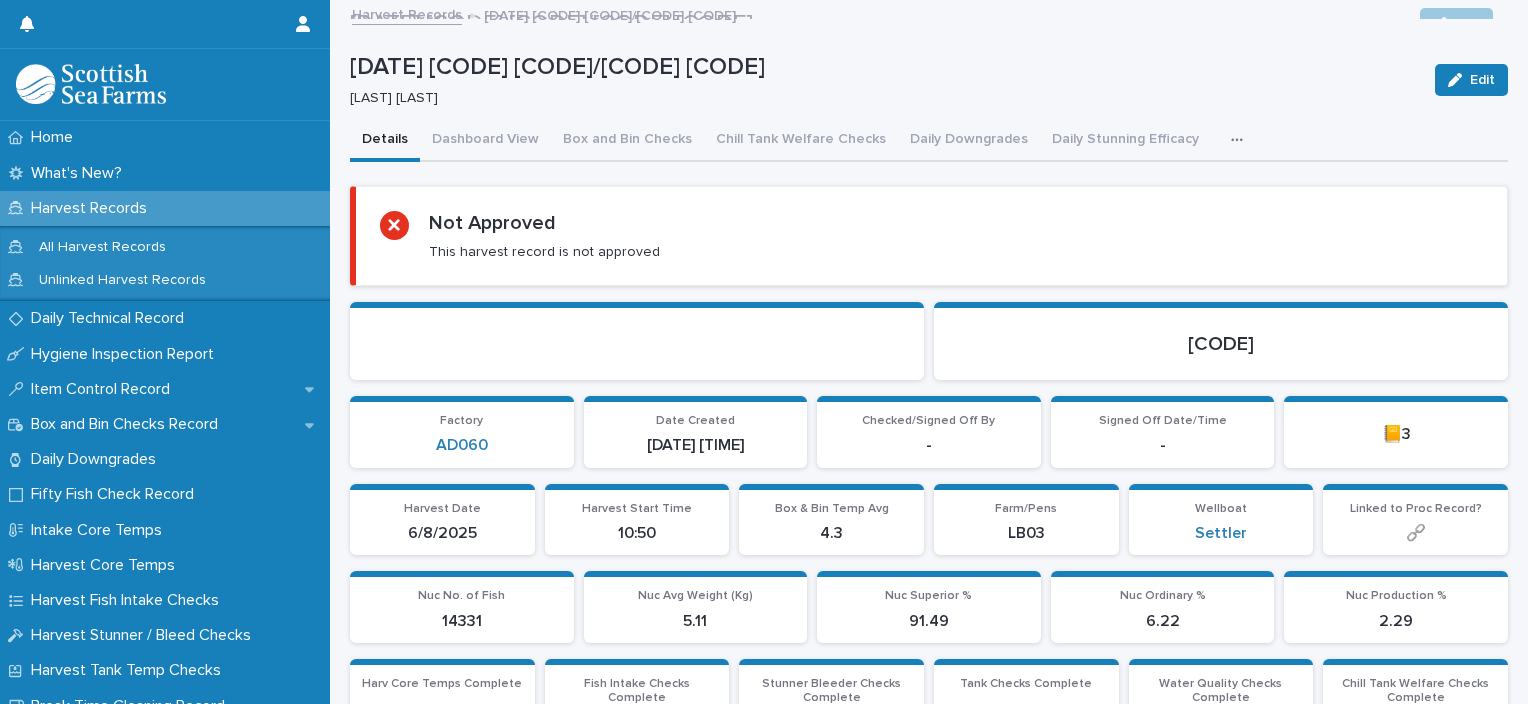 scroll, scrollTop: 0, scrollLeft: 0, axis: both 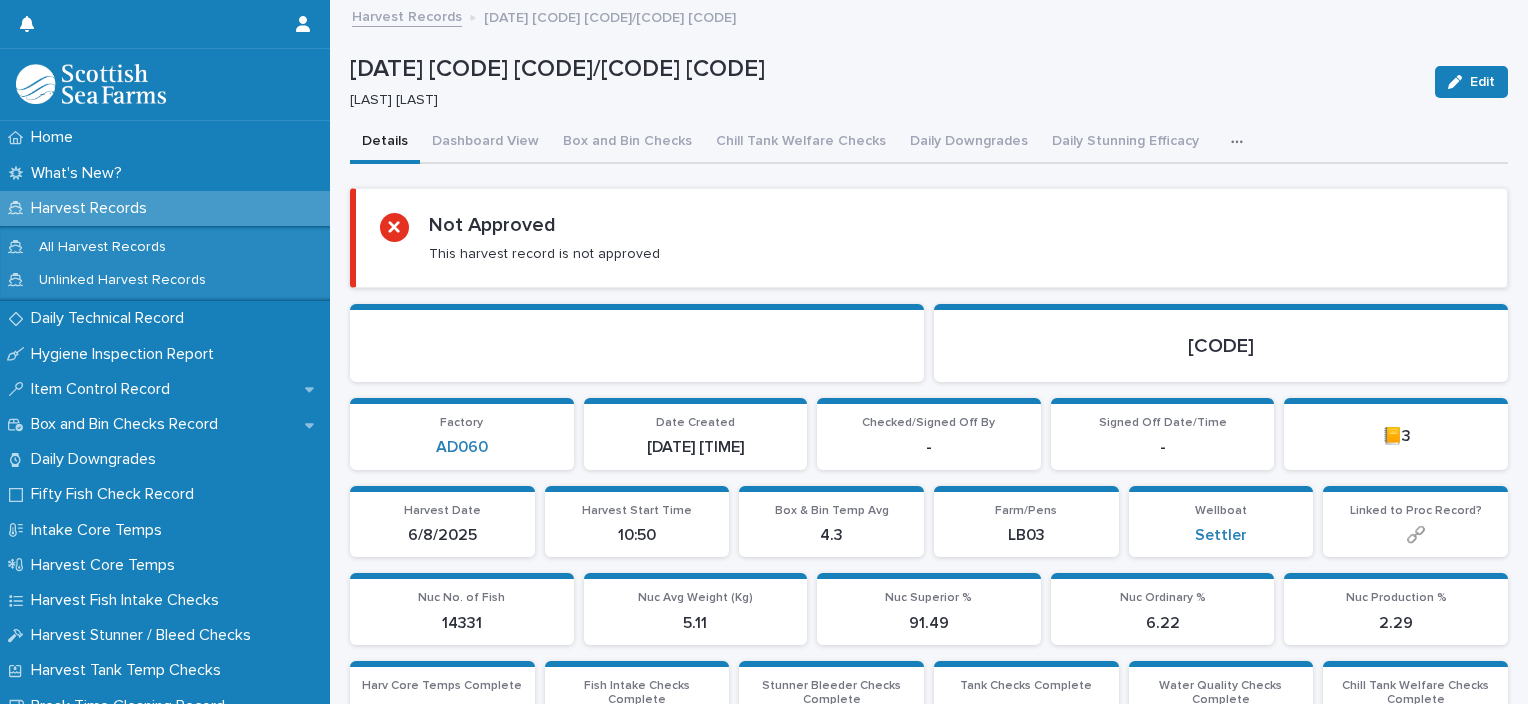 click 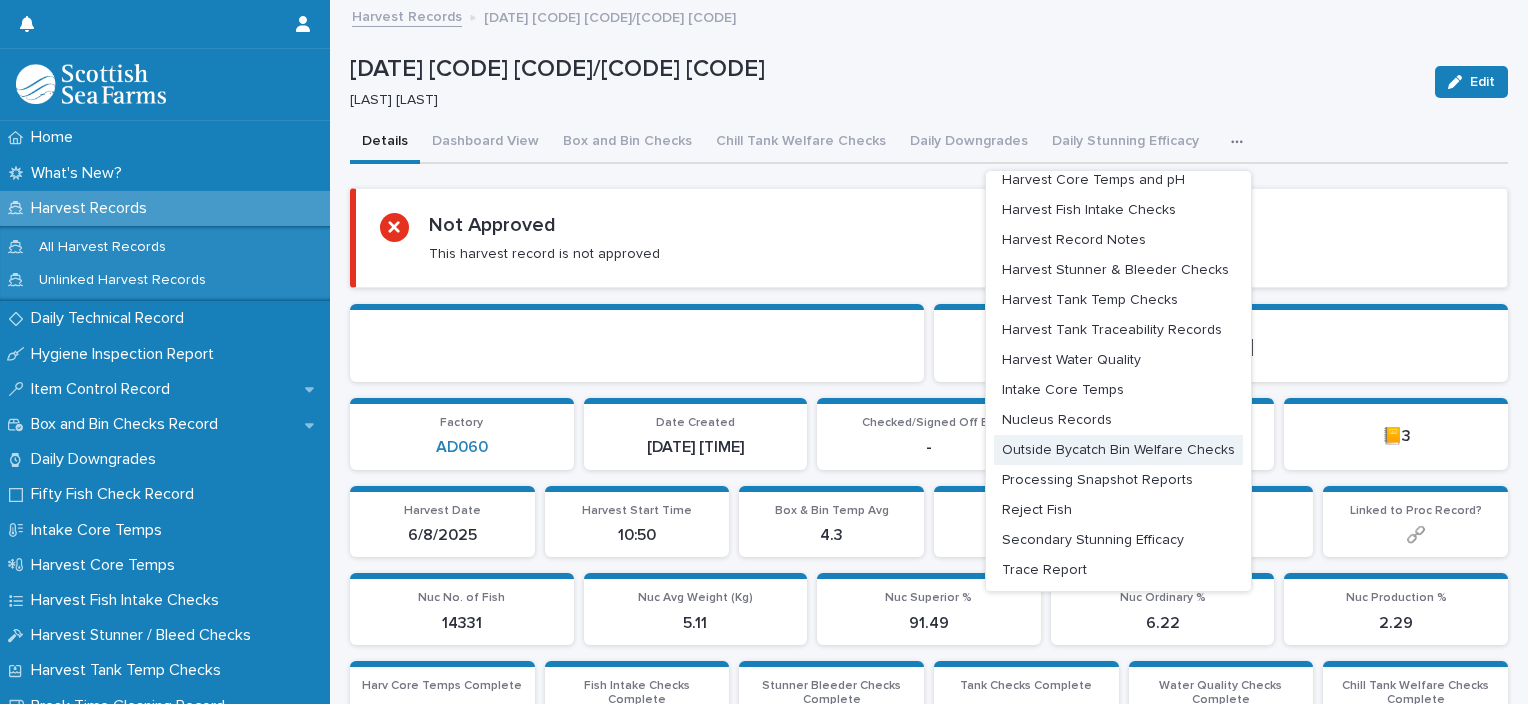 scroll, scrollTop: 105, scrollLeft: 0, axis: vertical 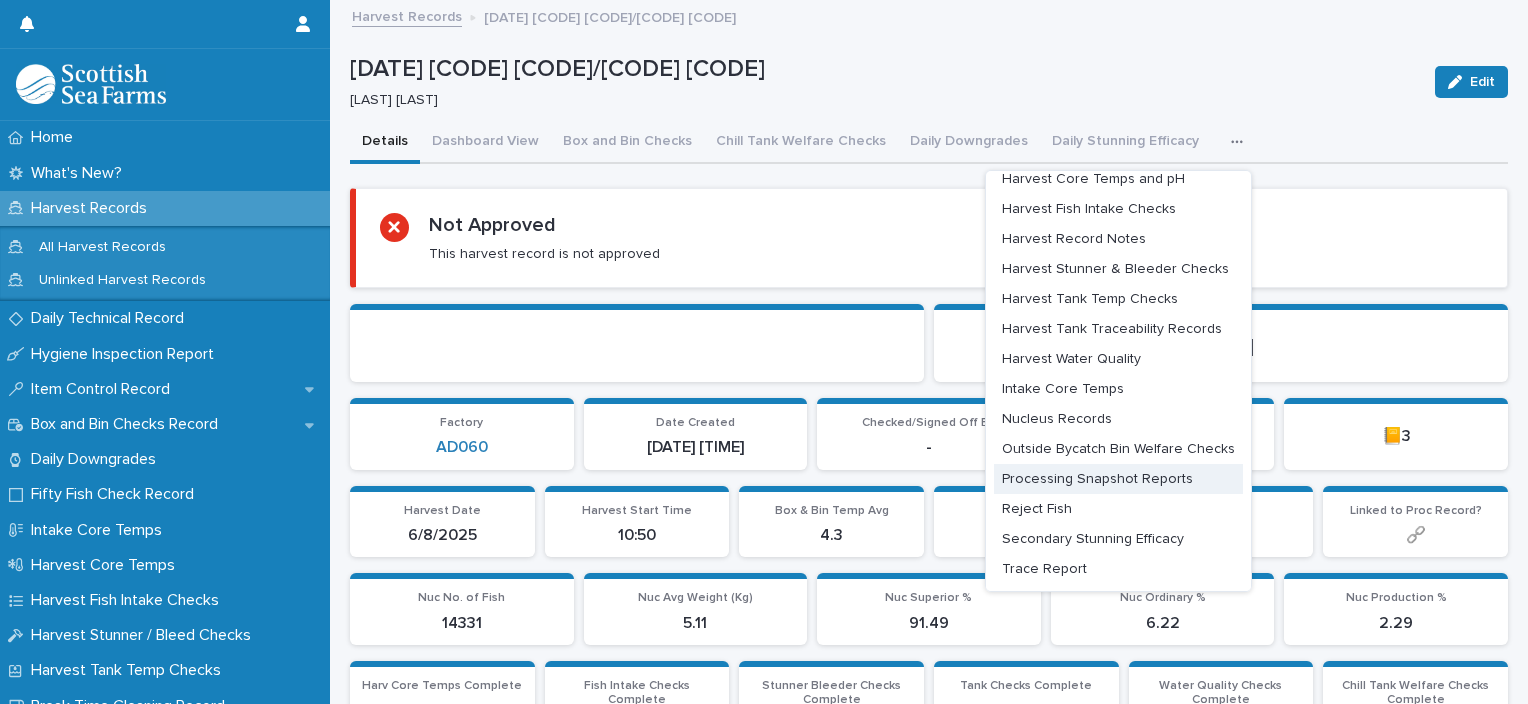 click on "Processing Snapshot Reports" at bounding box center (1097, 479) 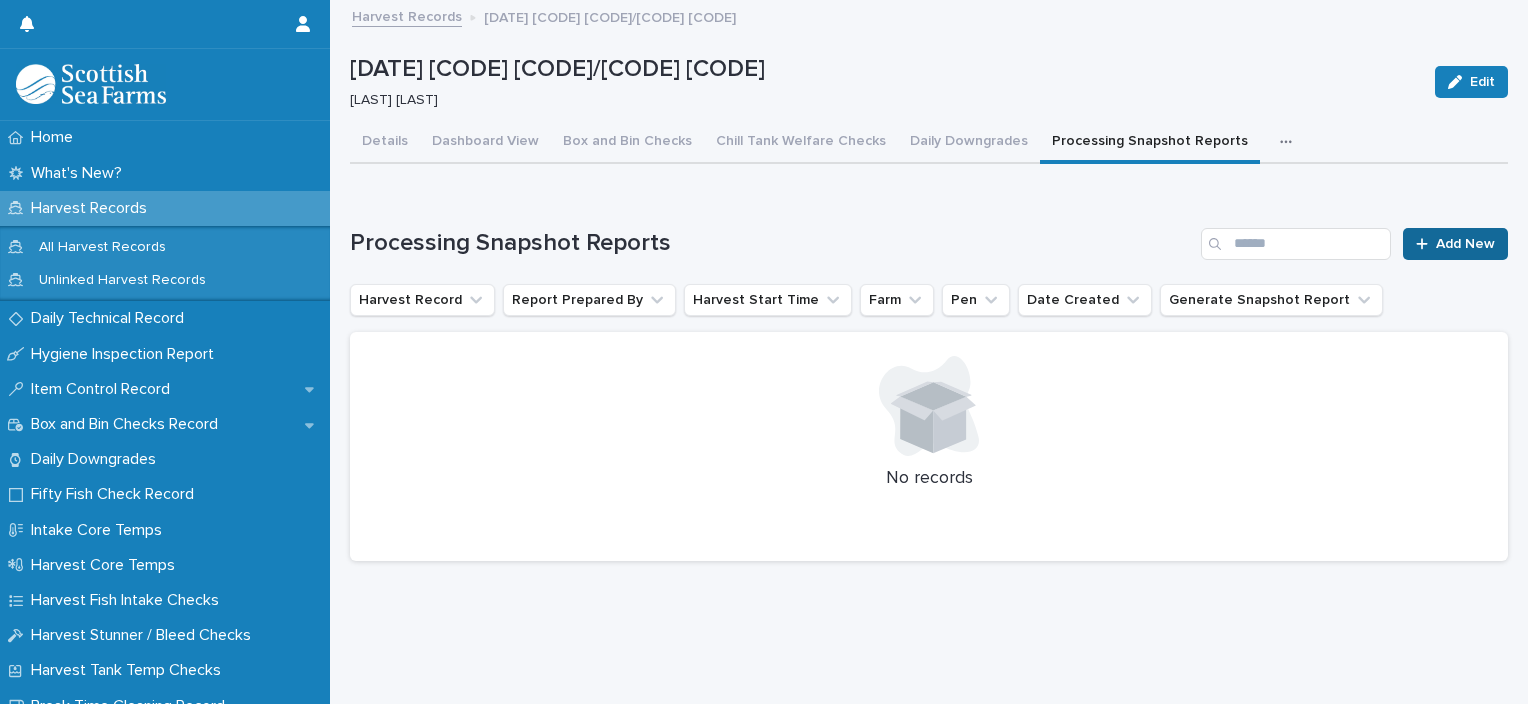 click on "Add New" at bounding box center (1465, 244) 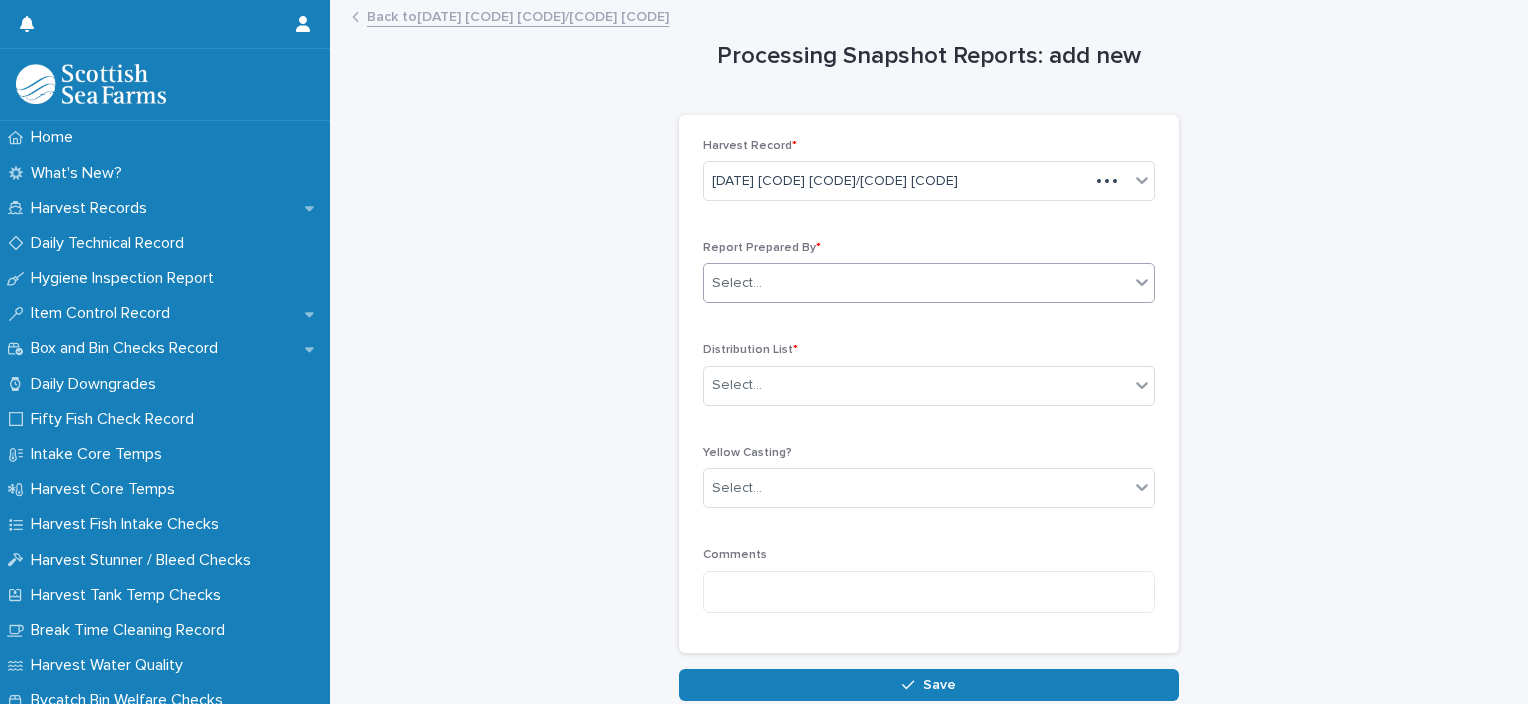 click on "Select..." at bounding box center [916, 283] 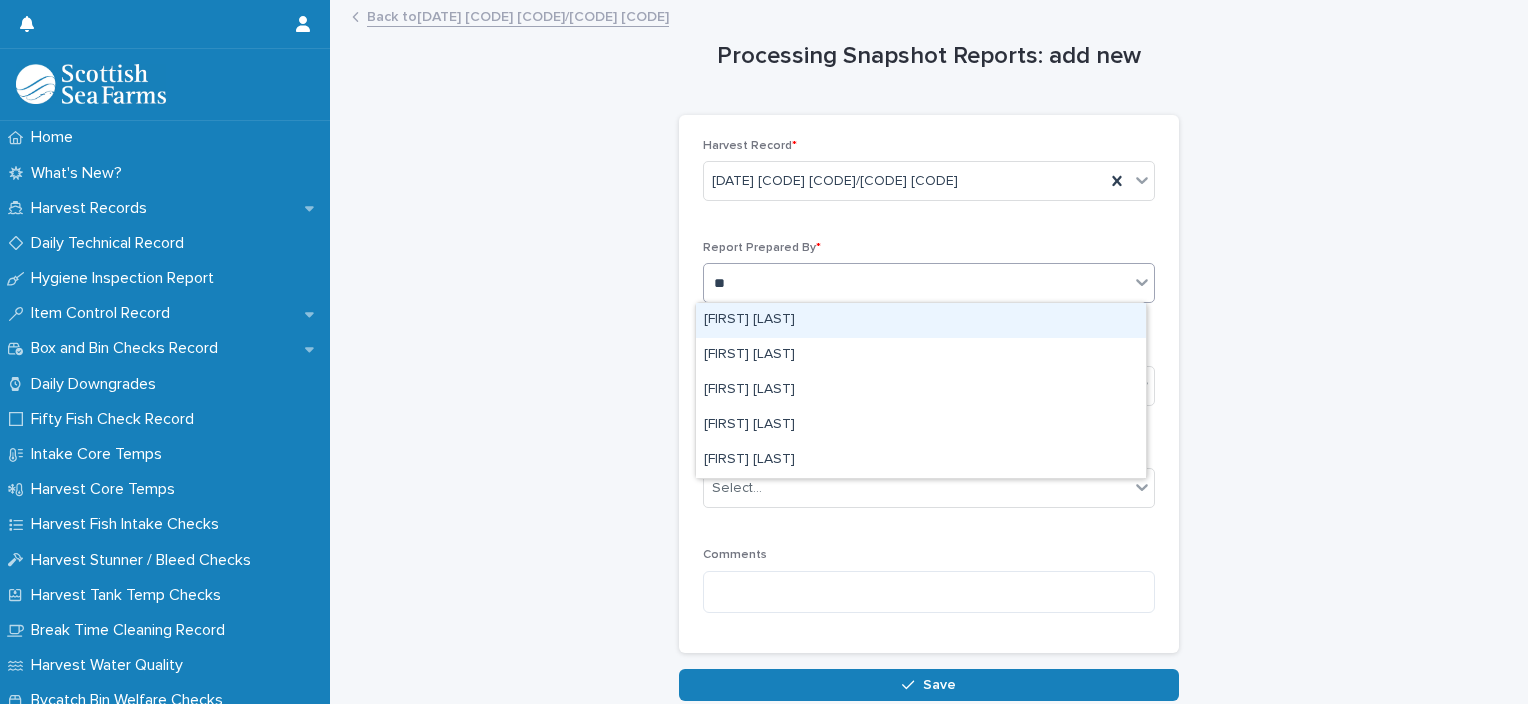 type on "***" 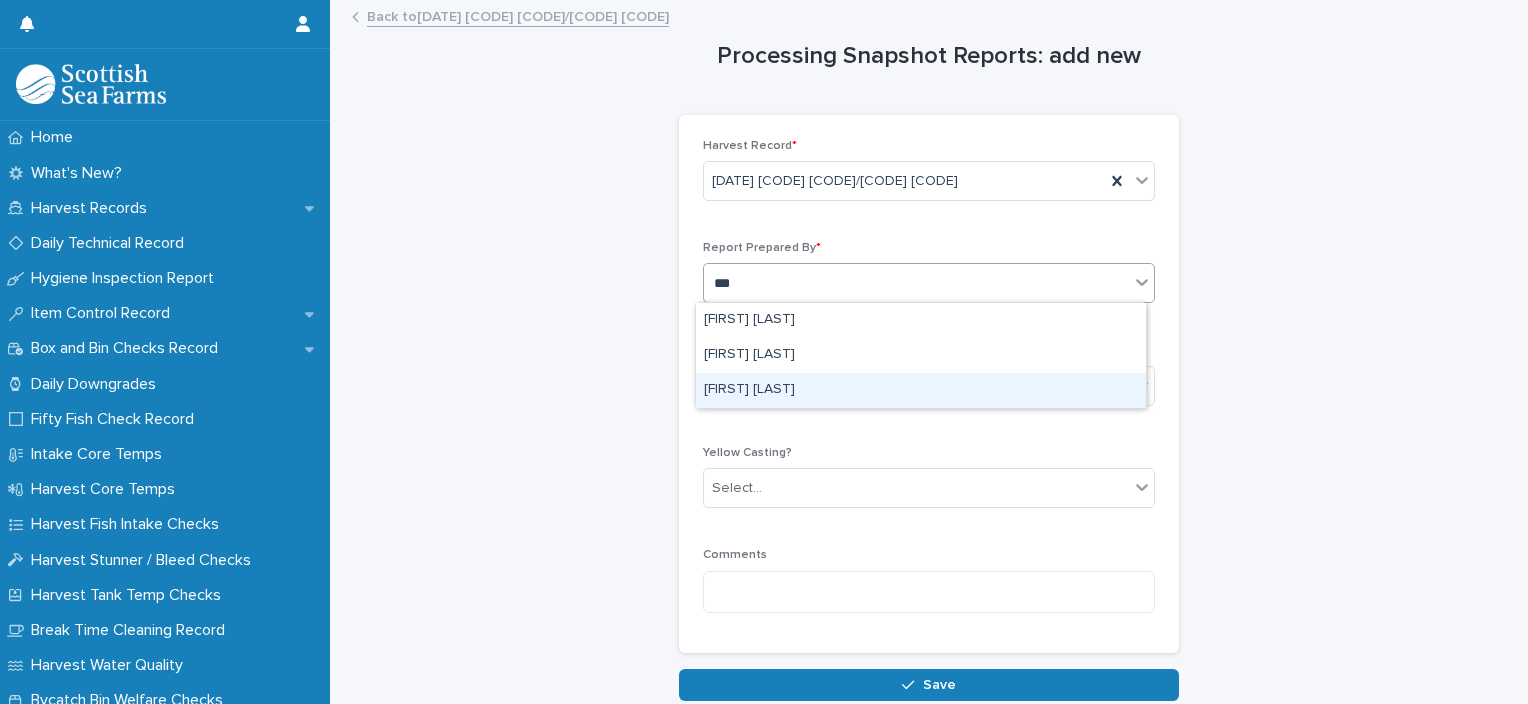 click on "Ionel Stoica" at bounding box center [921, 390] 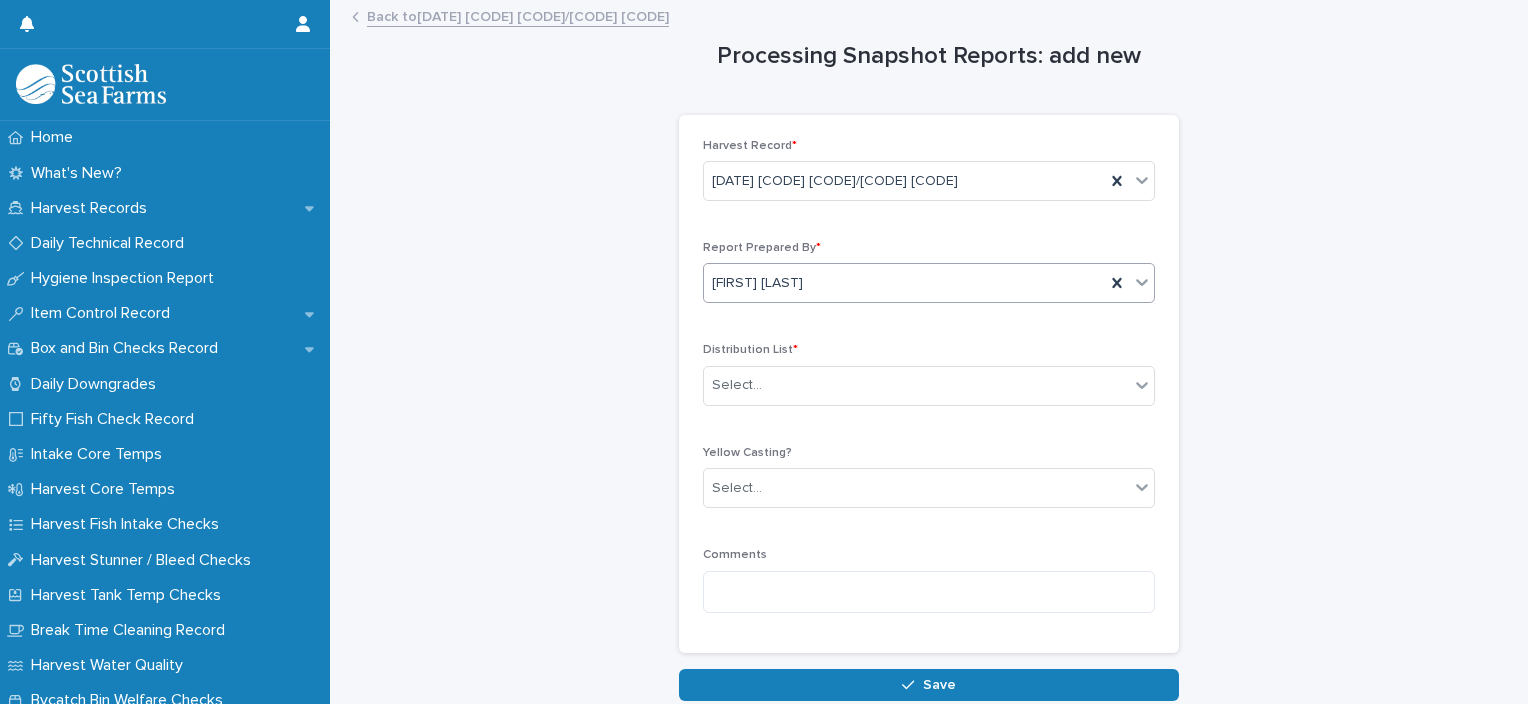 click on "Select..." at bounding box center (916, 385) 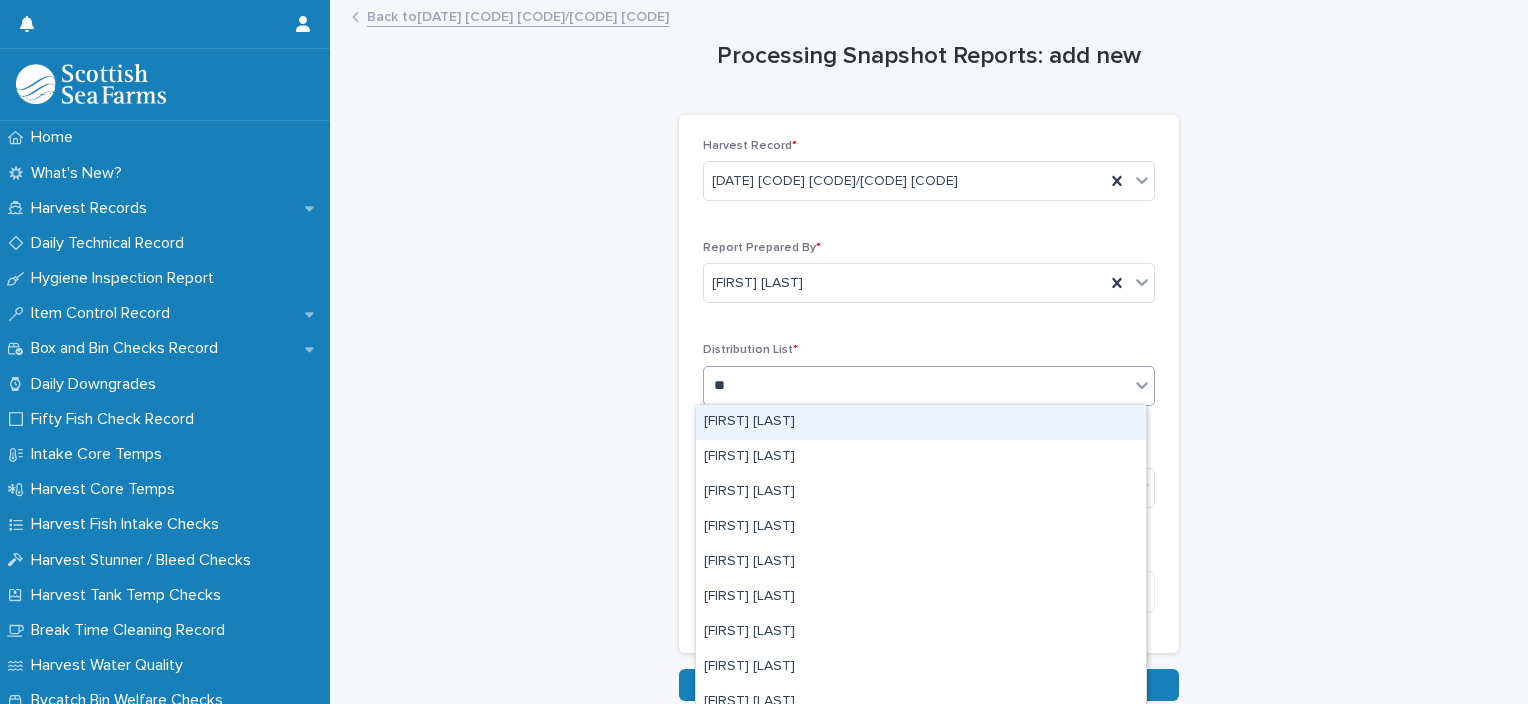 type on "***" 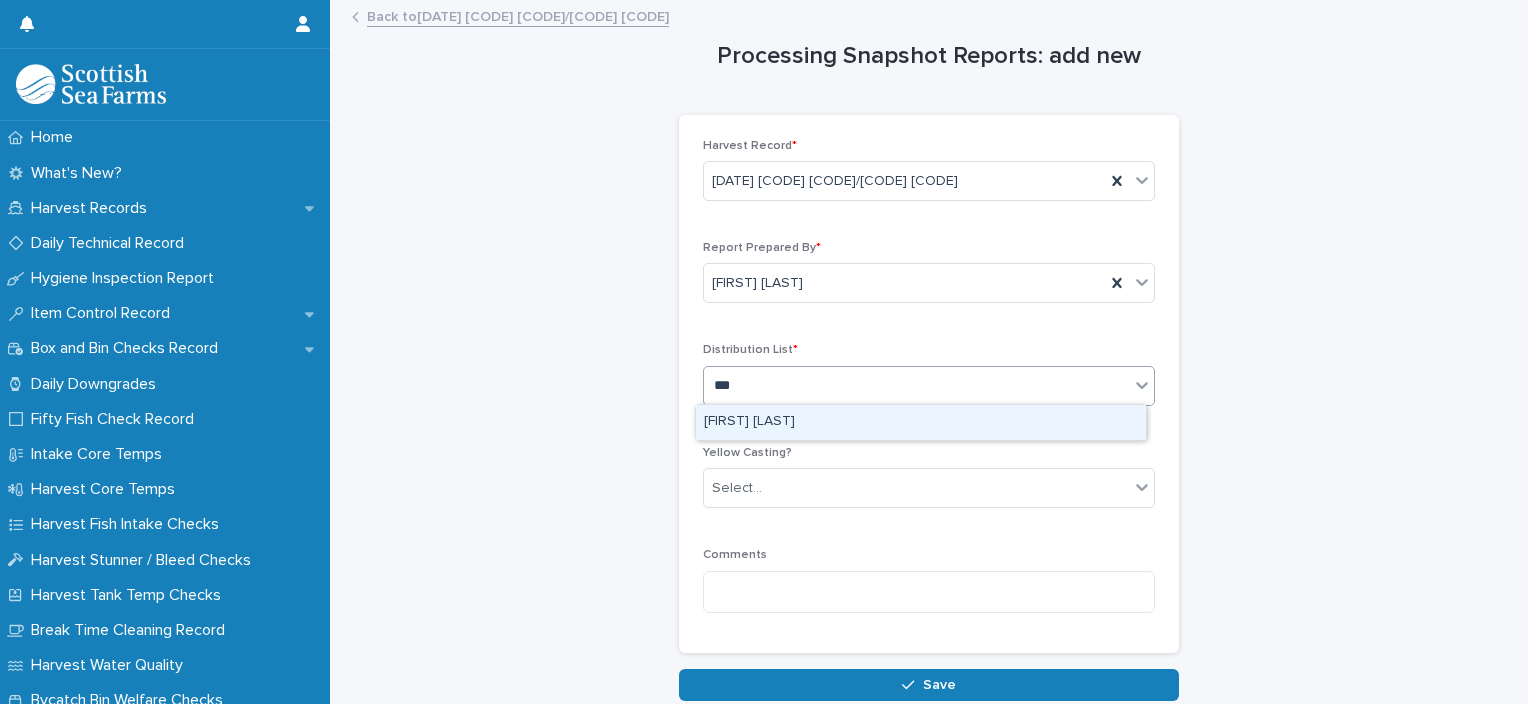 click on "[FIRST] [LAST]" at bounding box center (921, 422) 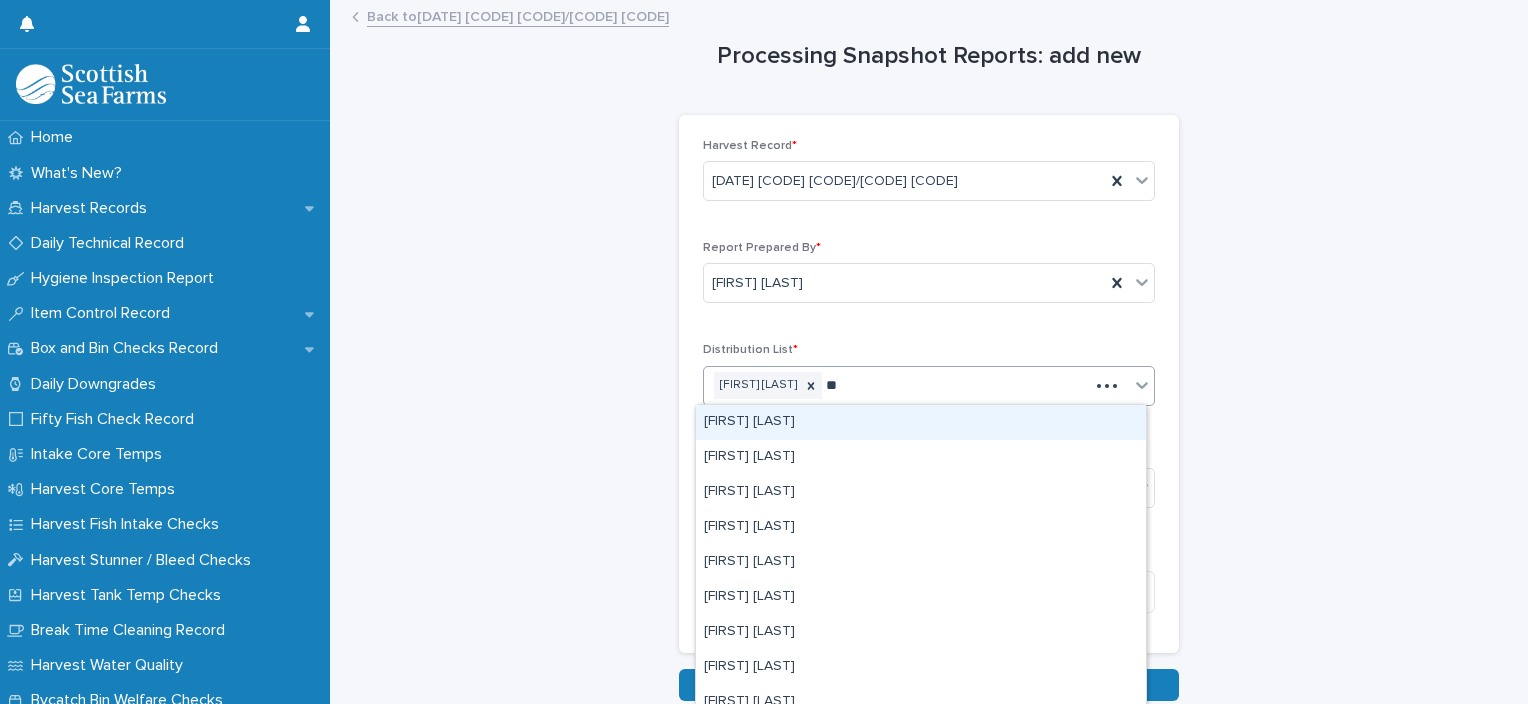 type on "***" 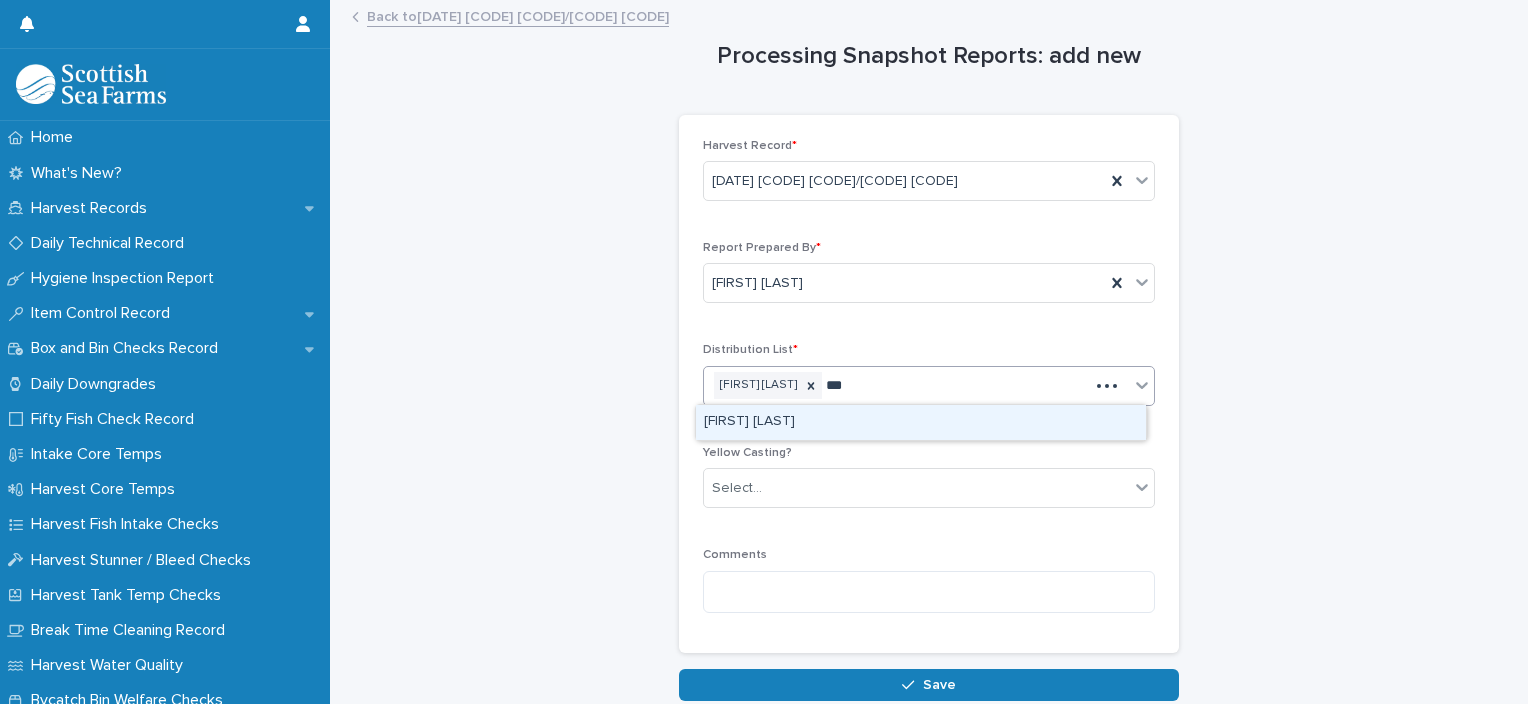 click on "Richard Cooper" at bounding box center [921, 422] 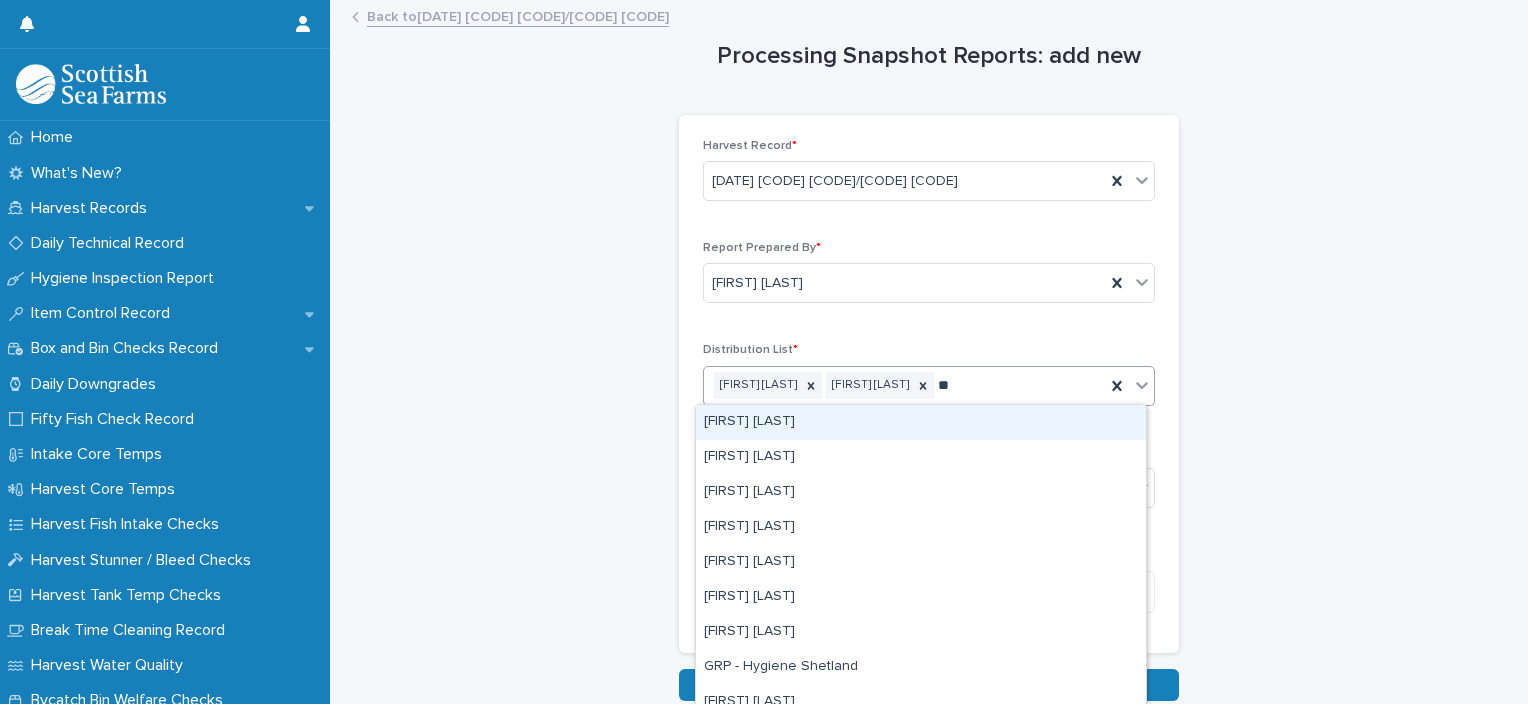 type on "***" 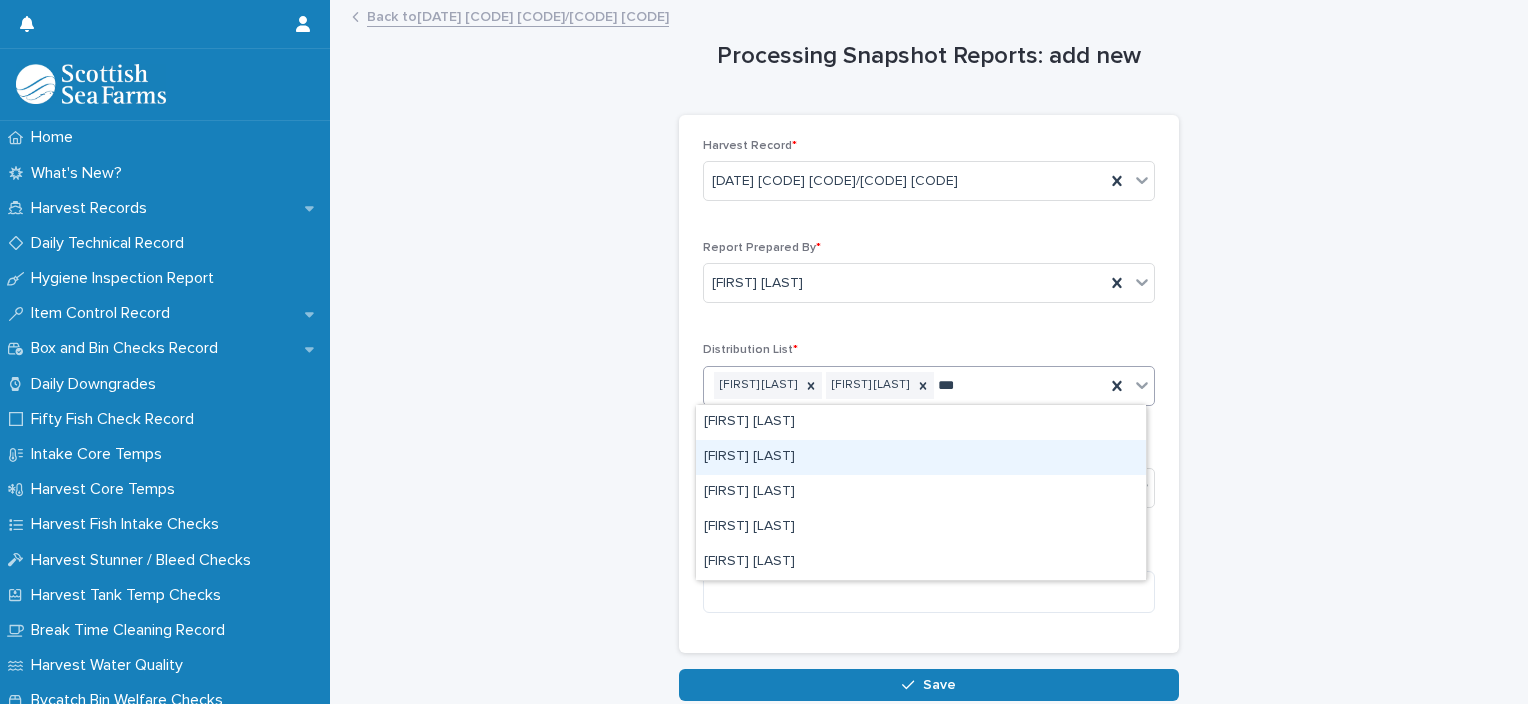 click on "Helen Conlon" at bounding box center (921, 457) 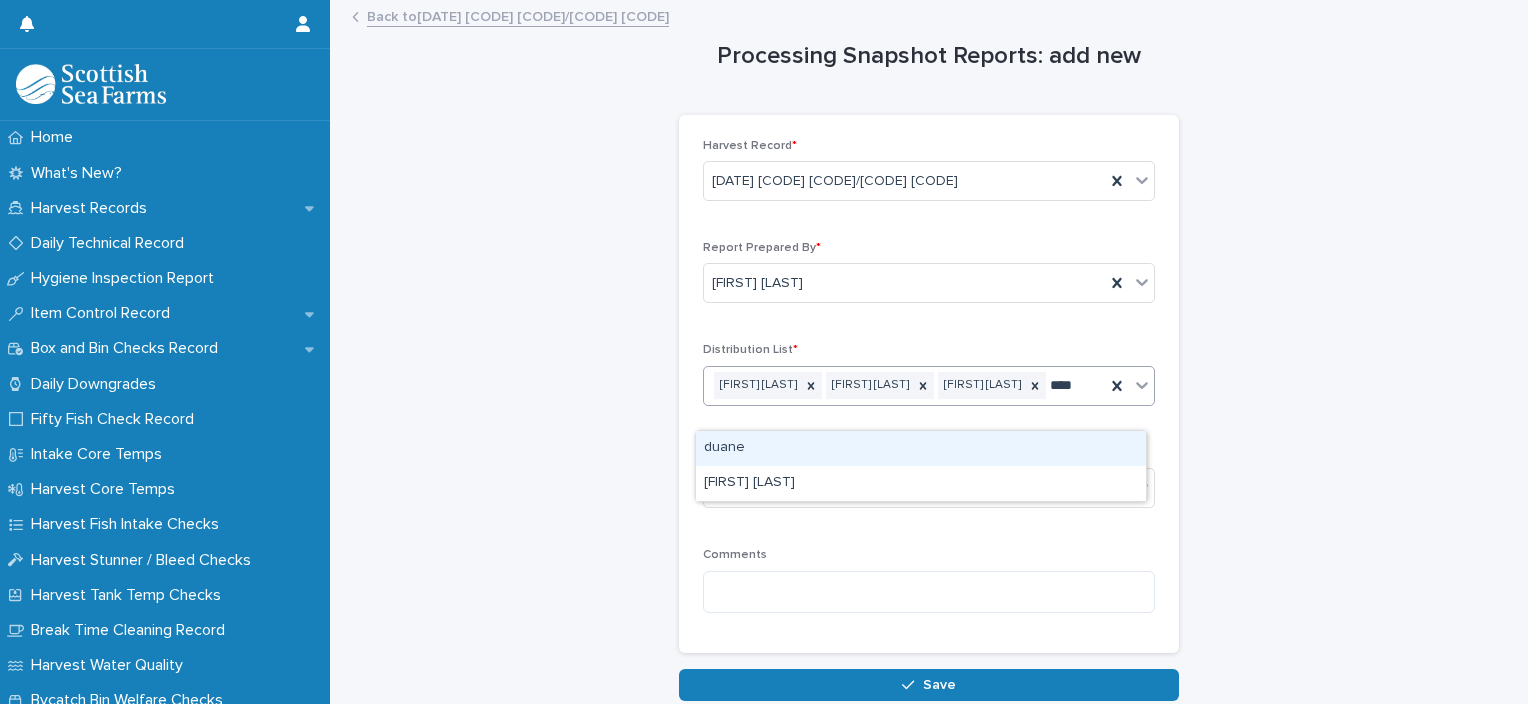 type on "*****" 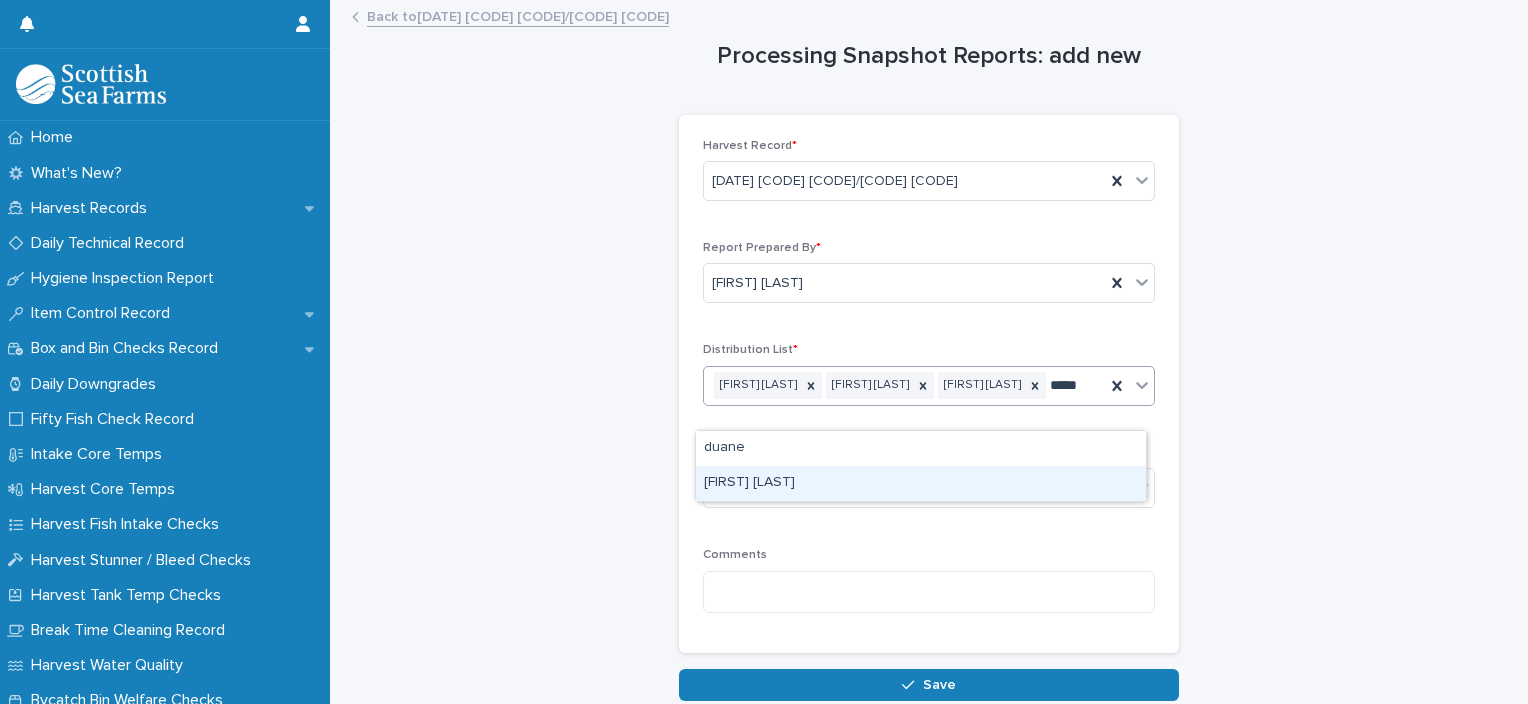 click on "Duane Coetzer" at bounding box center (921, 483) 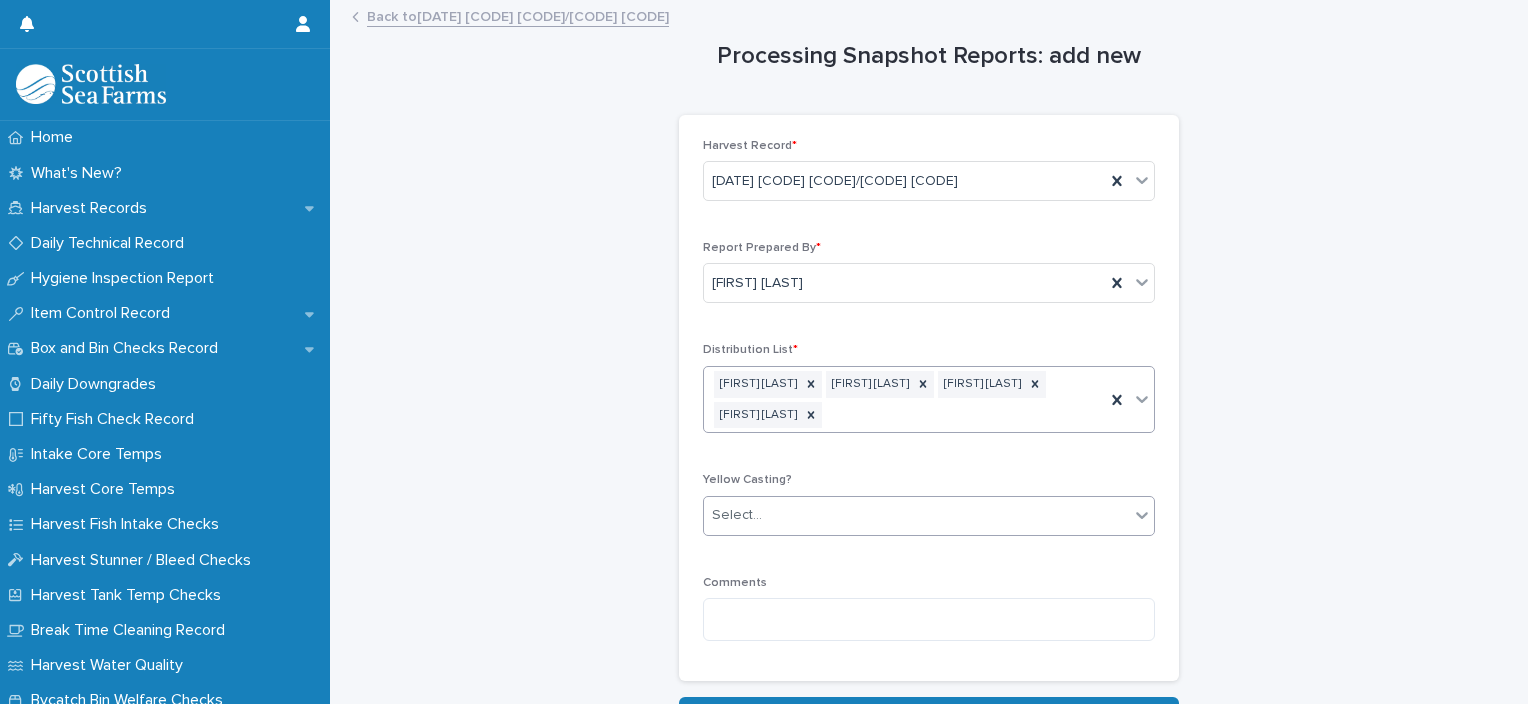 click on "Select..." at bounding box center [916, 515] 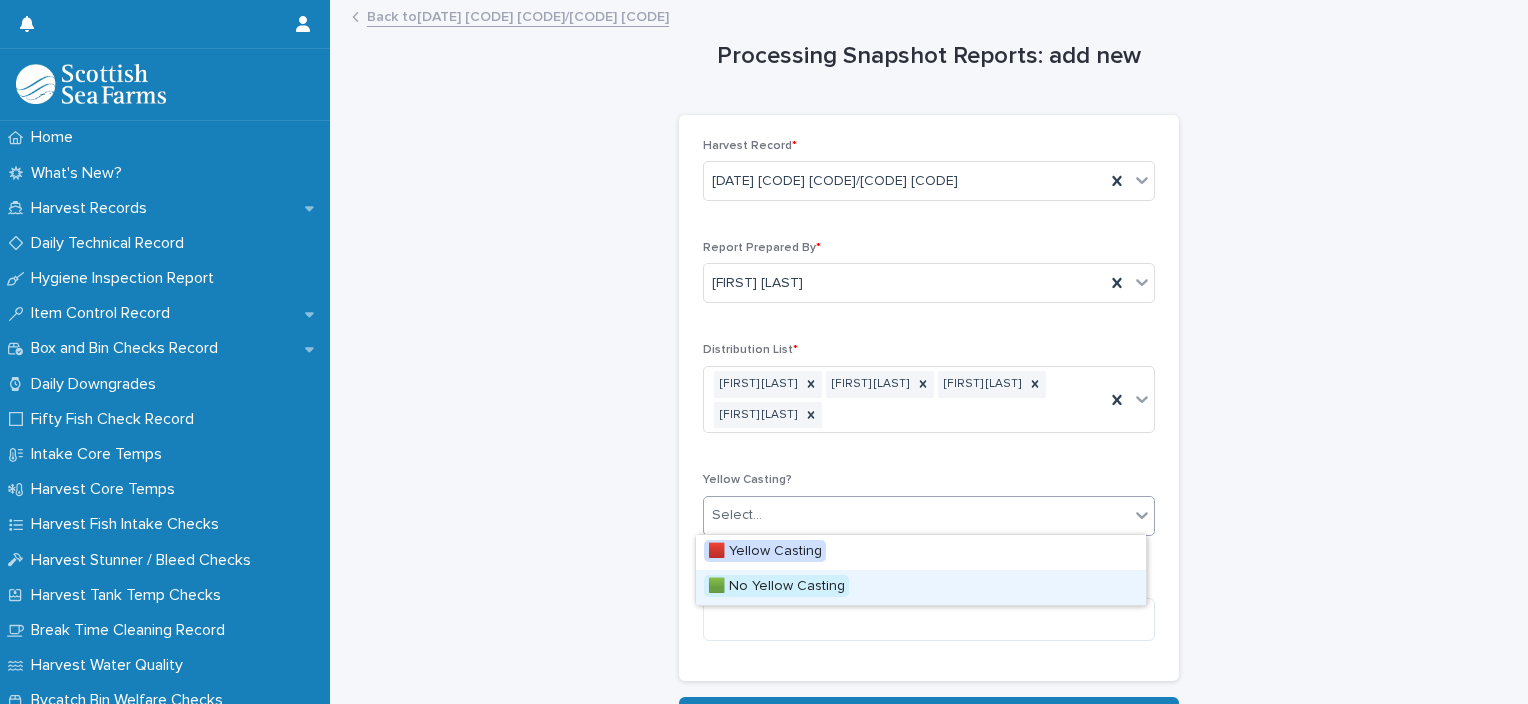 click on "🟩 No Yellow Casting" at bounding box center (921, 587) 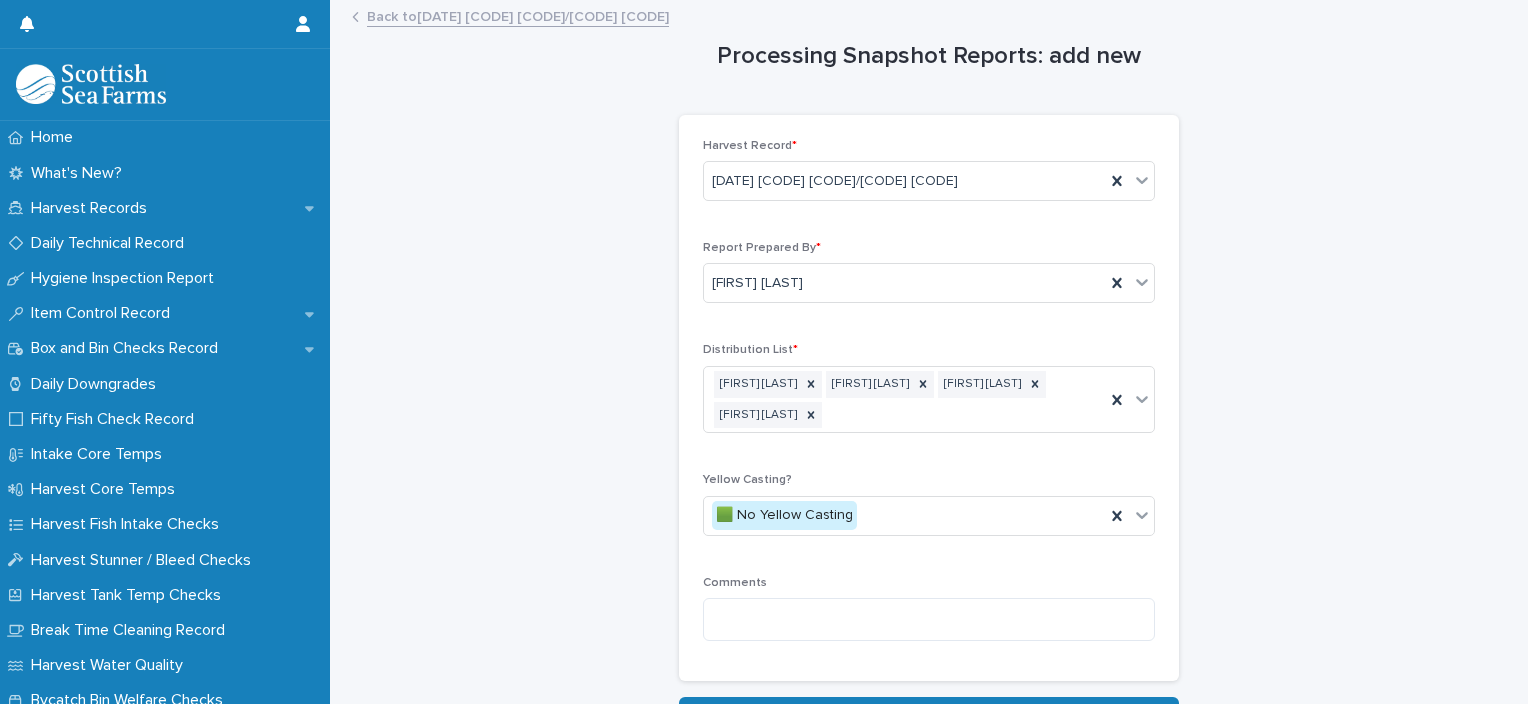 click on "Processing Snapshot Reports: add new Loading... Saving… Loading... Saving… Loading... Saving… Harvest Record * 06-08-2025 AD060 SETT-SBRD/PORT LB03 Report Prepared By * Ionel Stoica Distribution List * Duane Coetzer Helen Conlon Rebecca Buchanan  Richard Cooper Yellow Casting? 🟩 No Yellow Casting Comments Sorry, there was an error saving your record. Please try again. Please fill out the required fields above. Save" at bounding box center (929, 365) 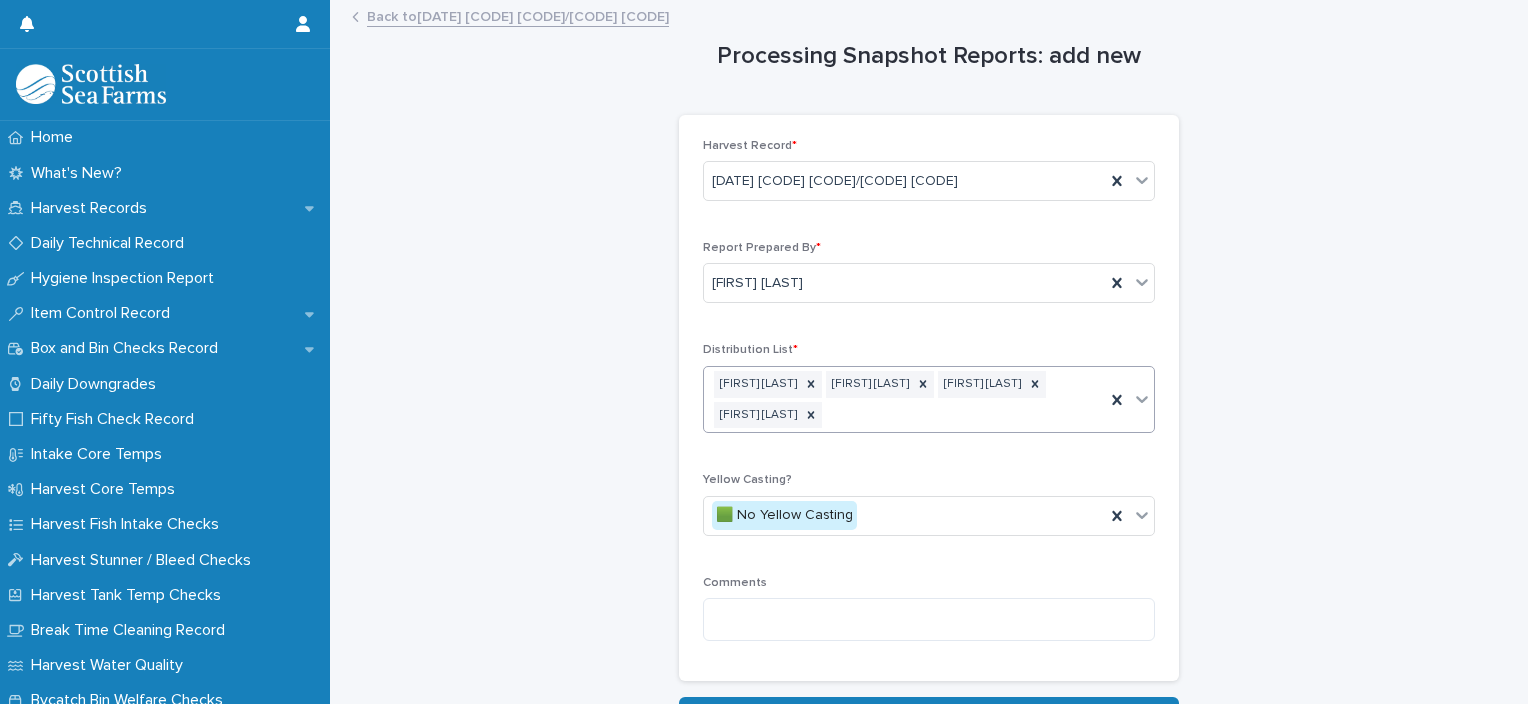 click on "Duane Coetzer Helen Conlon Rebecca Buchanan  Richard Cooper" at bounding box center [904, 400] 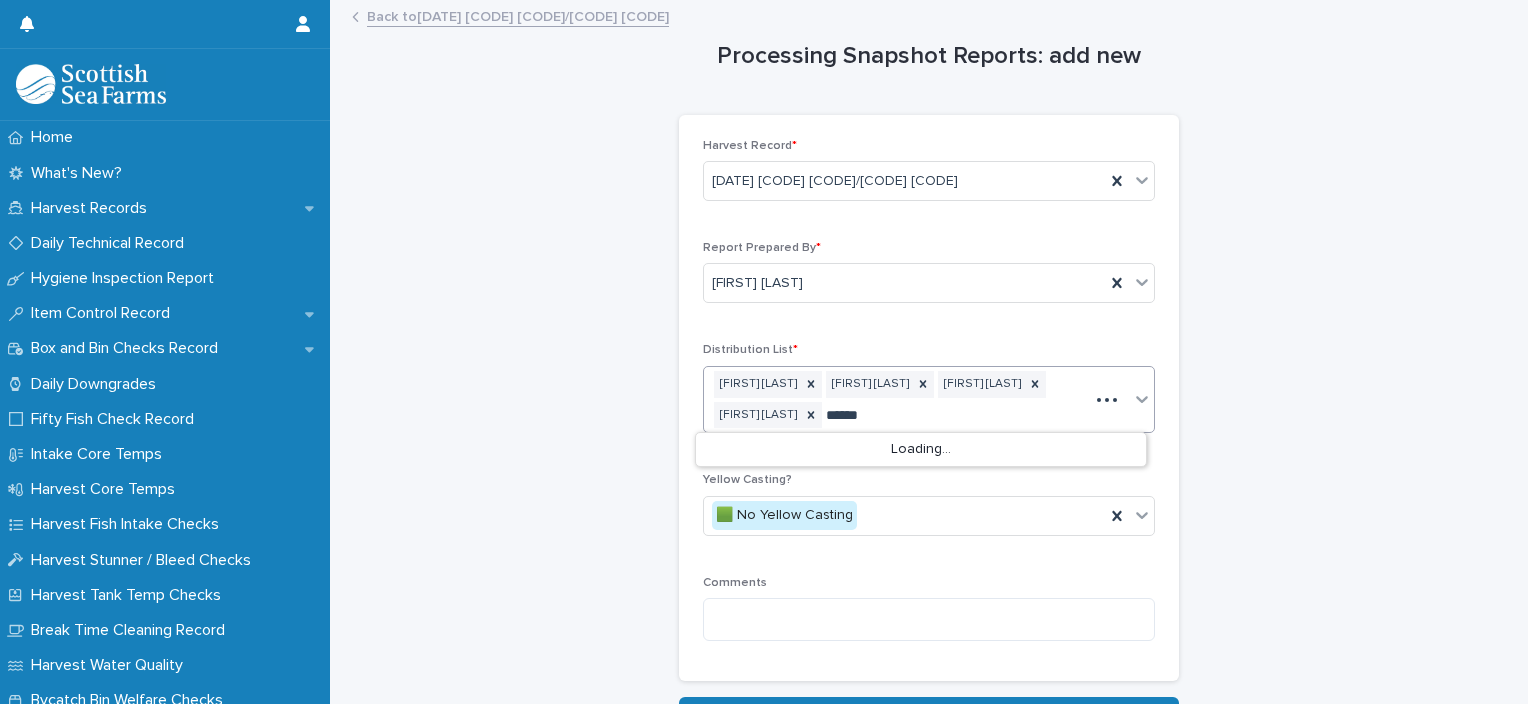 type on "*****" 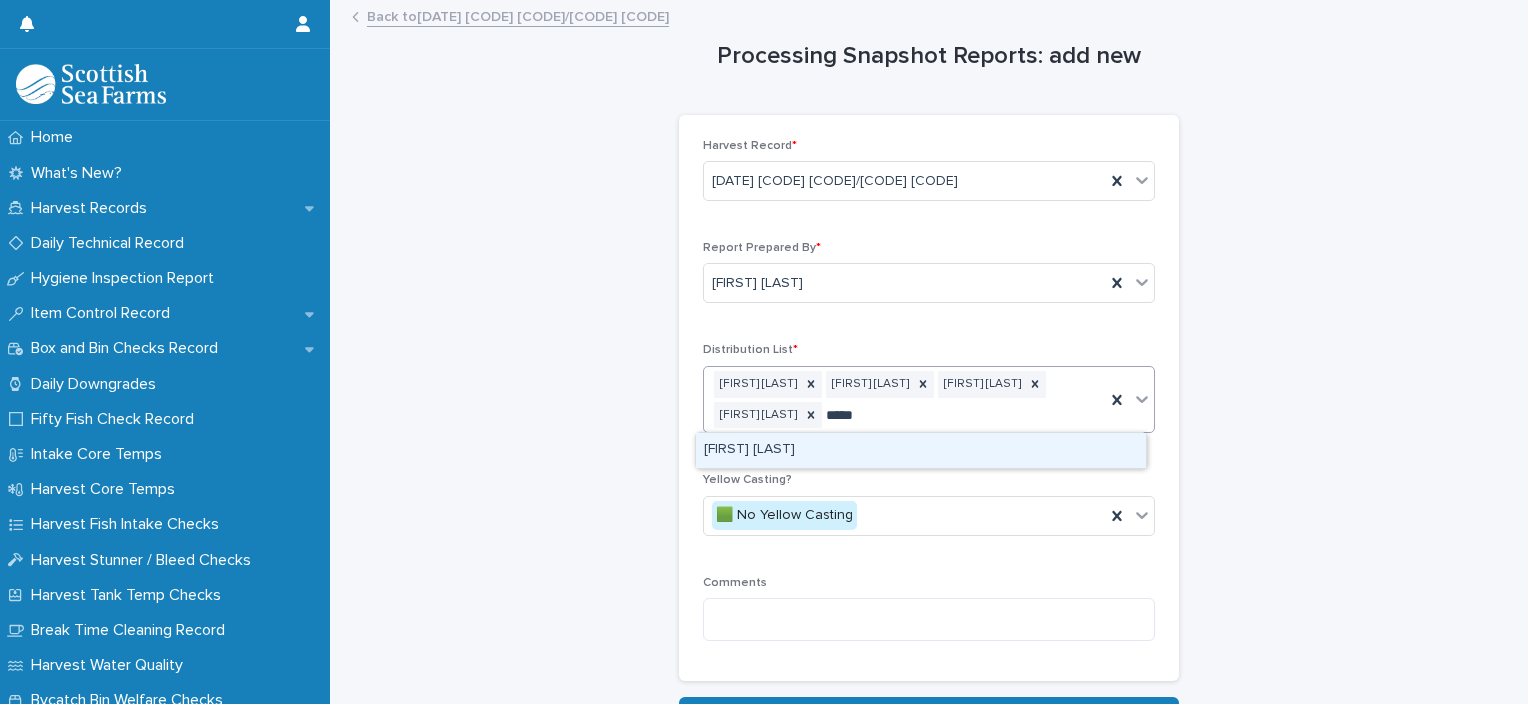 click on "David MacMillan" at bounding box center [921, 450] 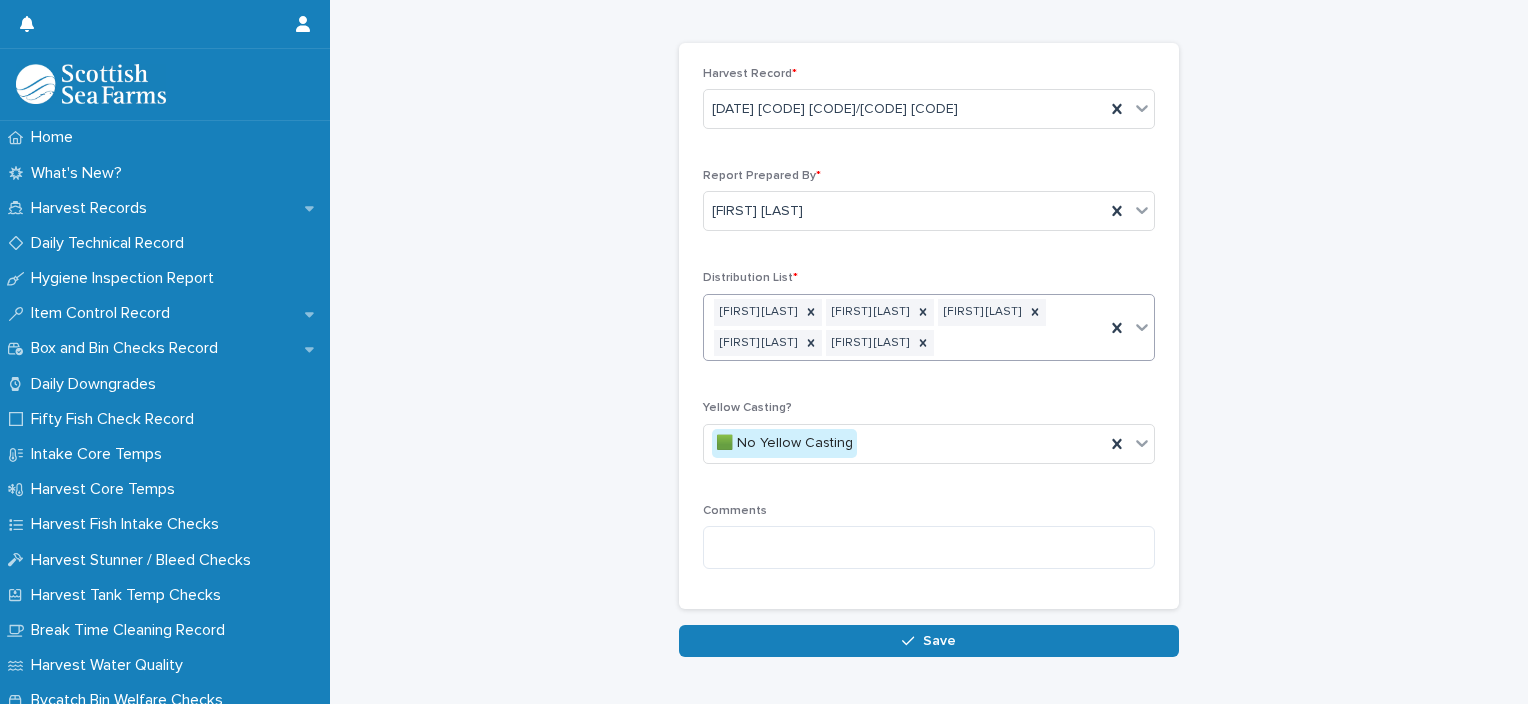 scroll, scrollTop: 138, scrollLeft: 0, axis: vertical 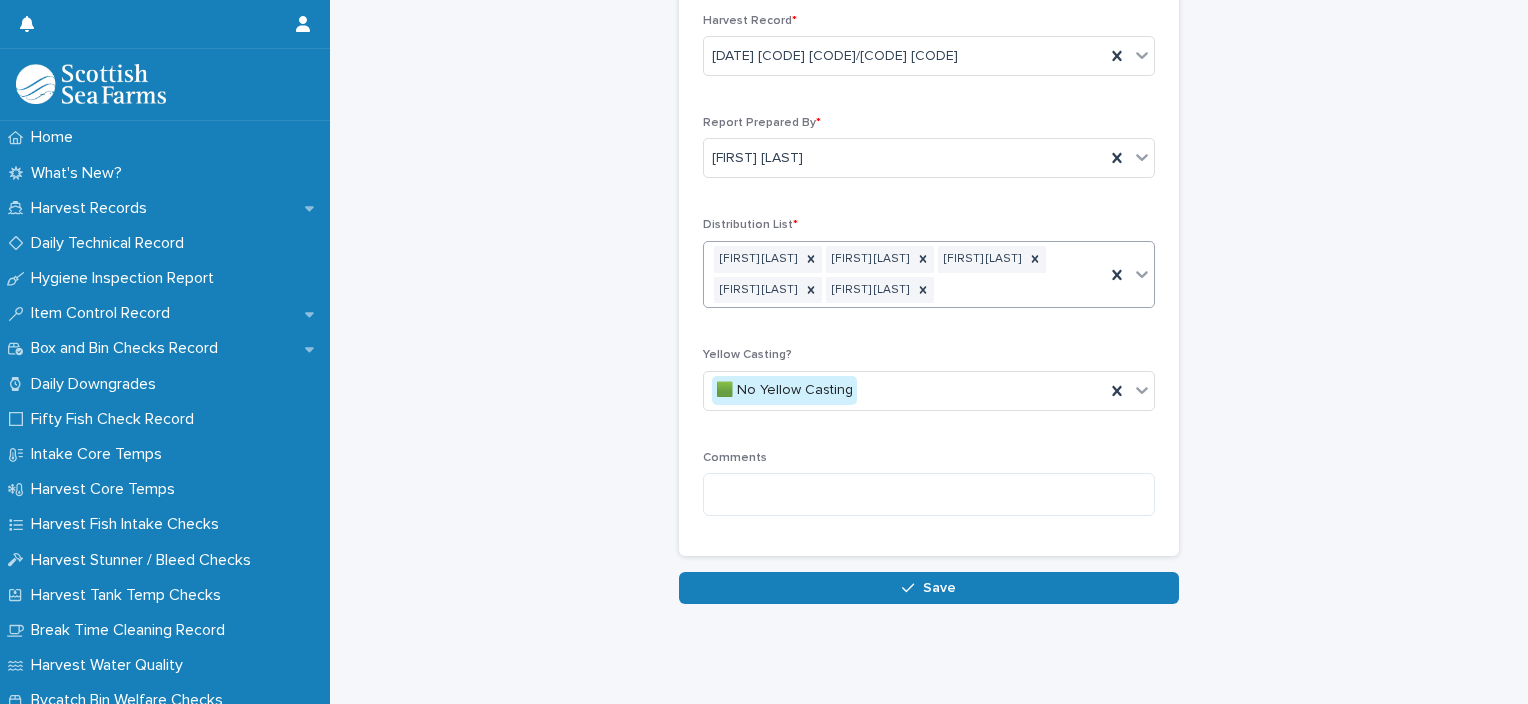 click on "Save" at bounding box center [929, 588] 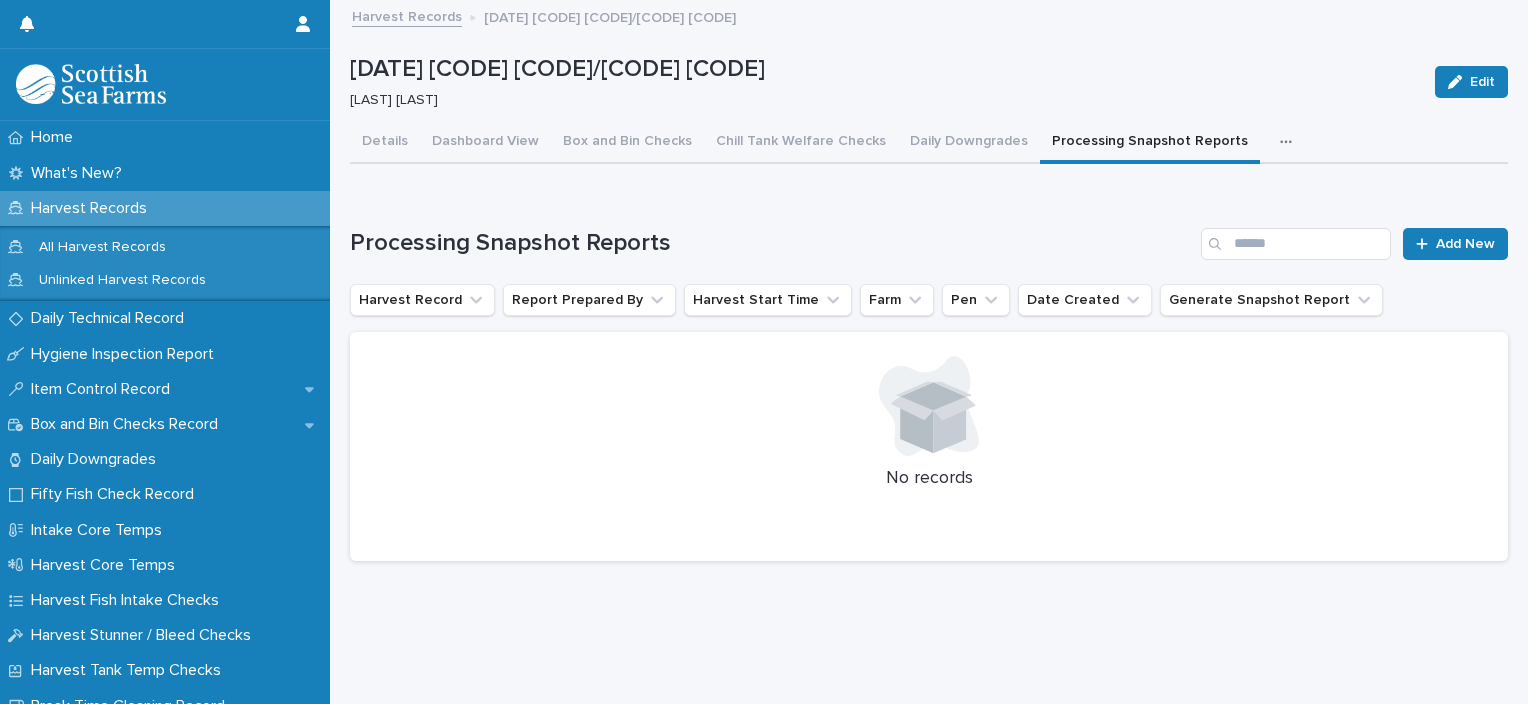 scroll, scrollTop: 15, scrollLeft: 0, axis: vertical 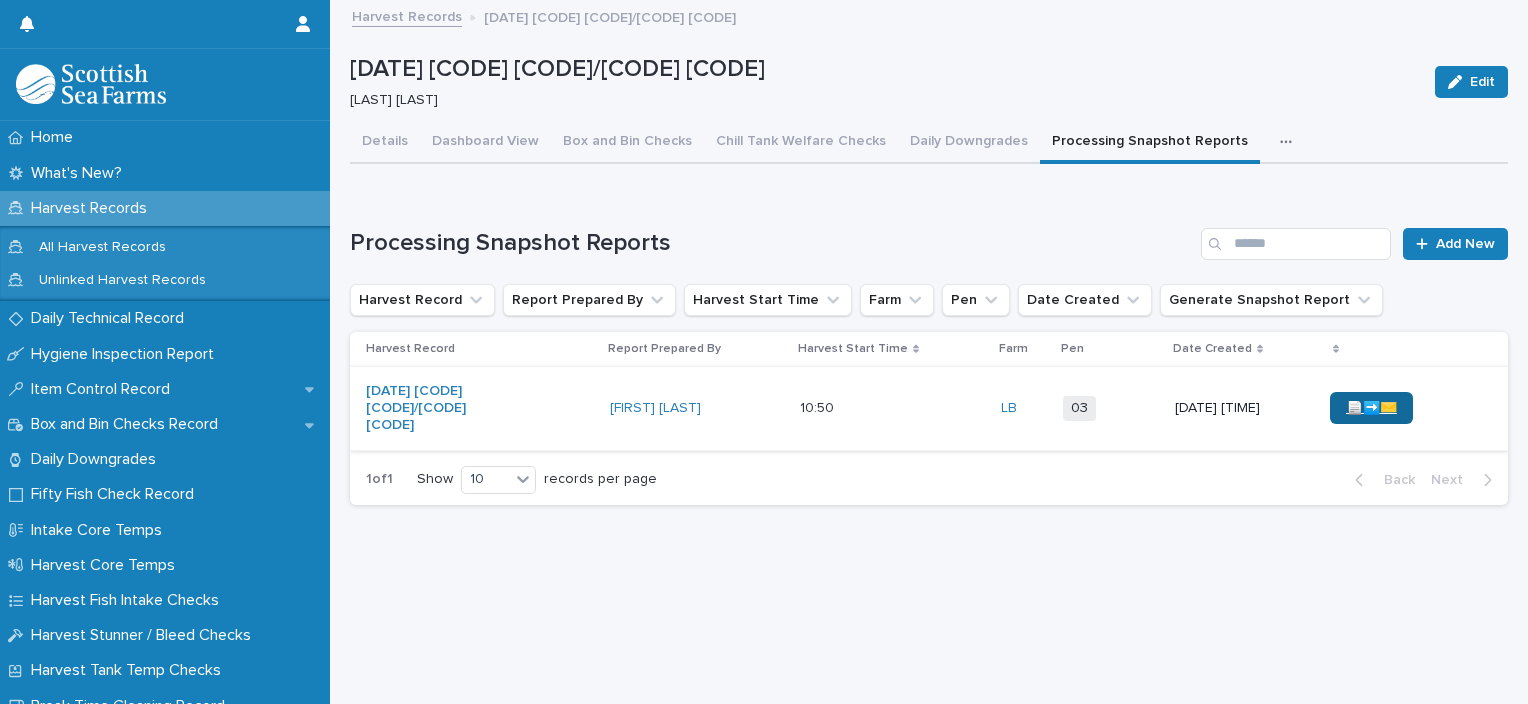 click on "📄➡️✉️" at bounding box center [1371, 408] 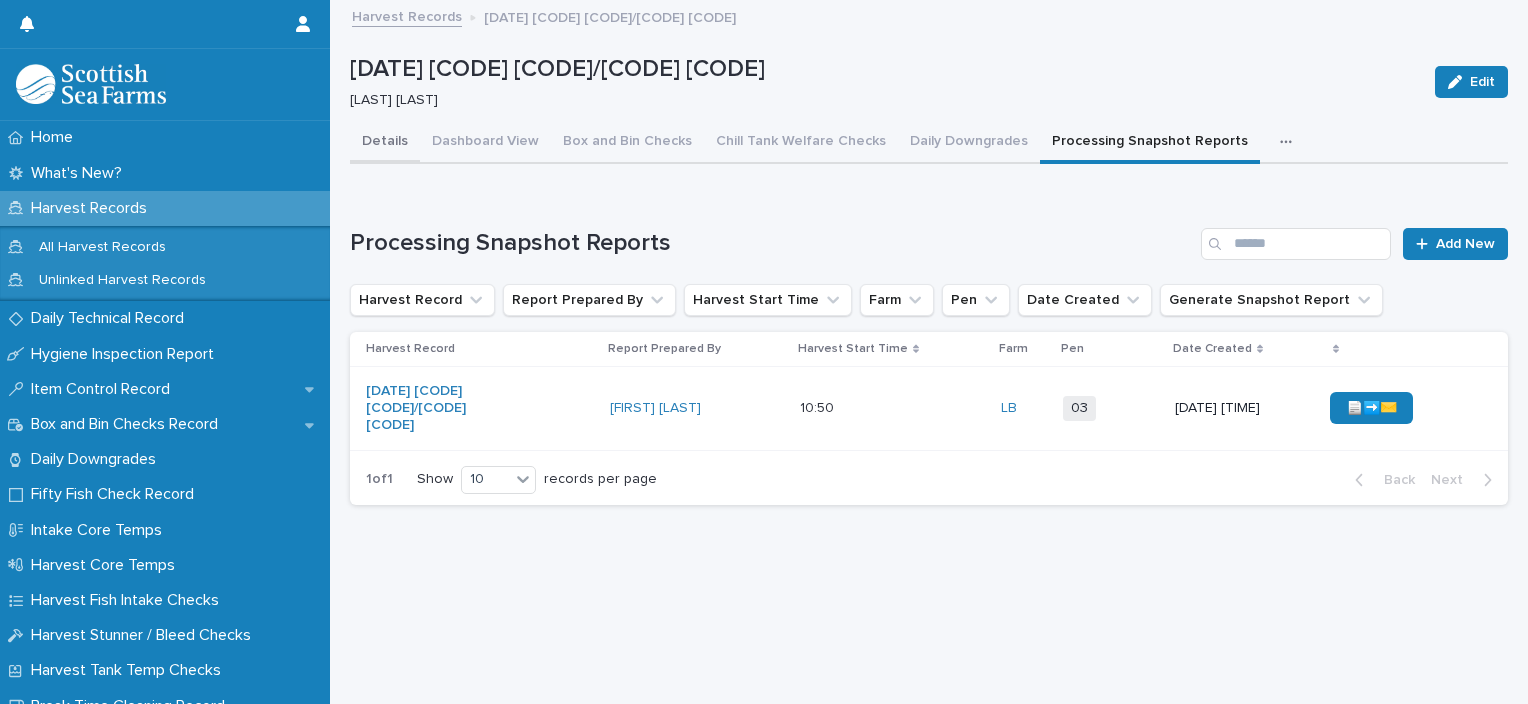 click on "Details" at bounding box center [385, 143] 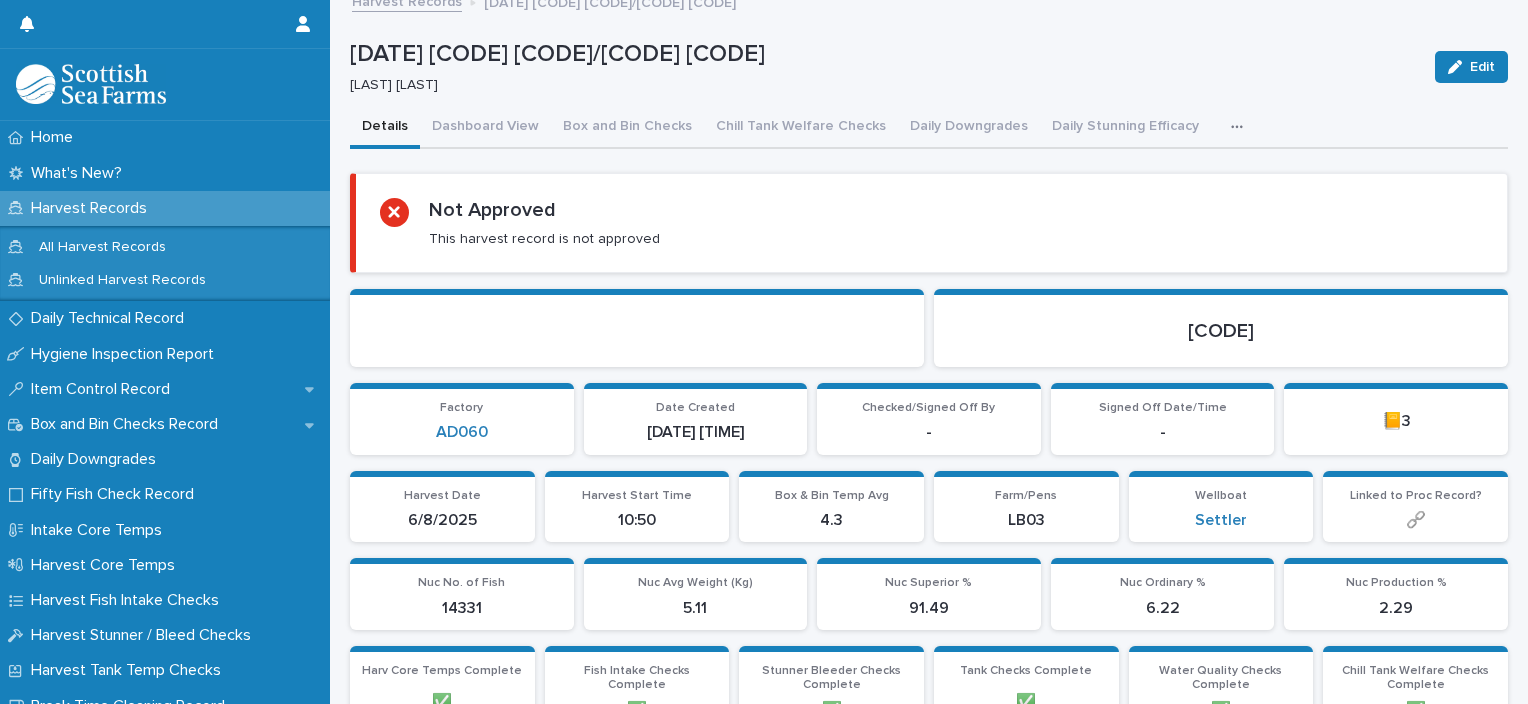 click 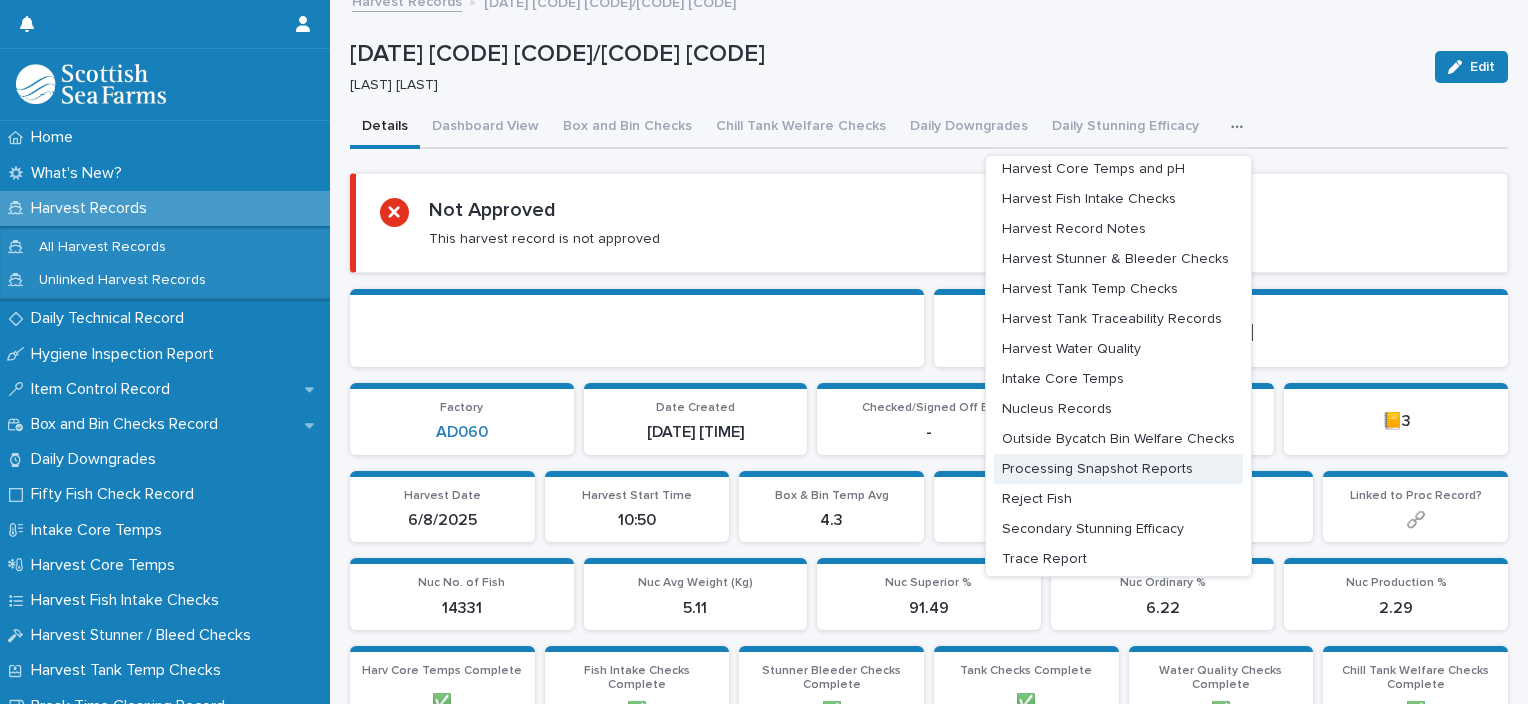 click on "Reject Fish" at bounding box center [1118, 499] 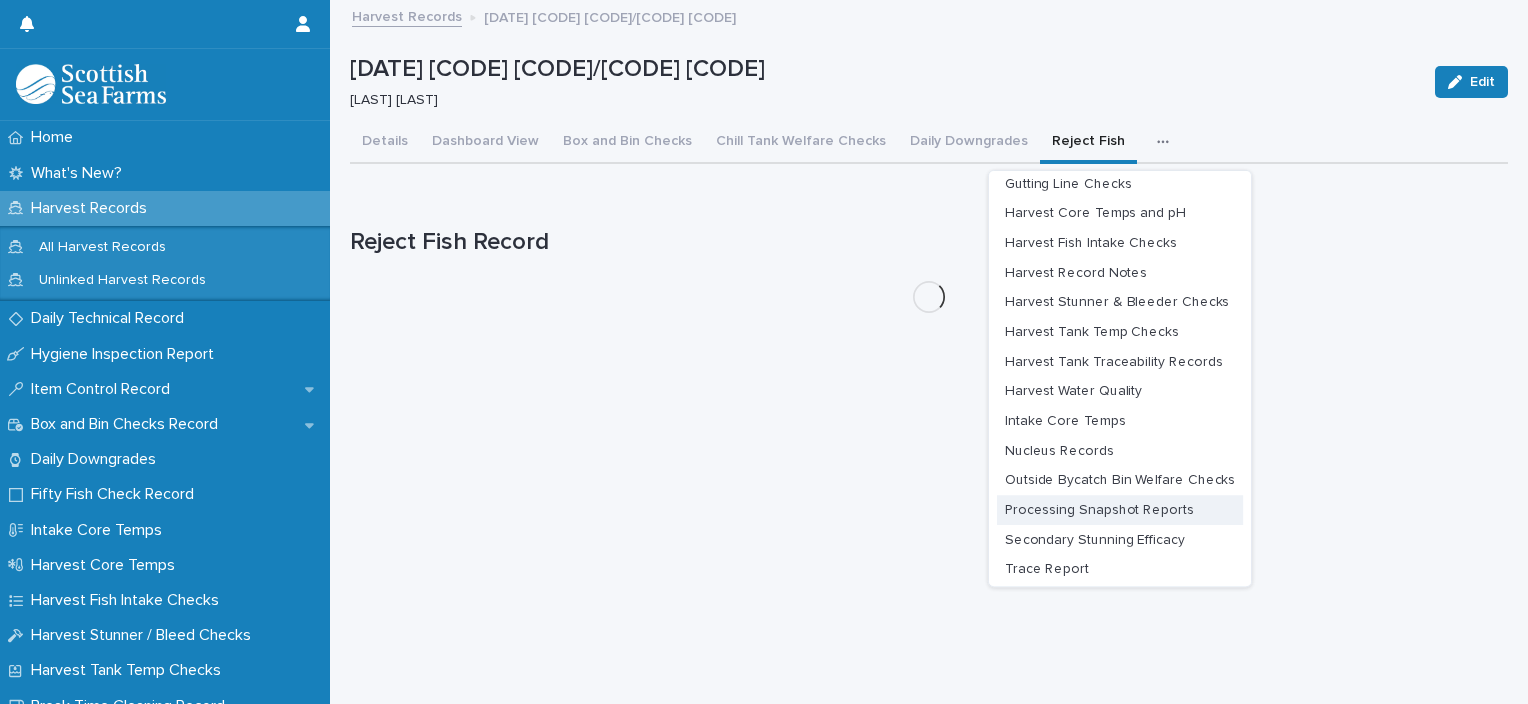 scroll, scrollTop: 105, scrollLeft: 0, axis: vertical 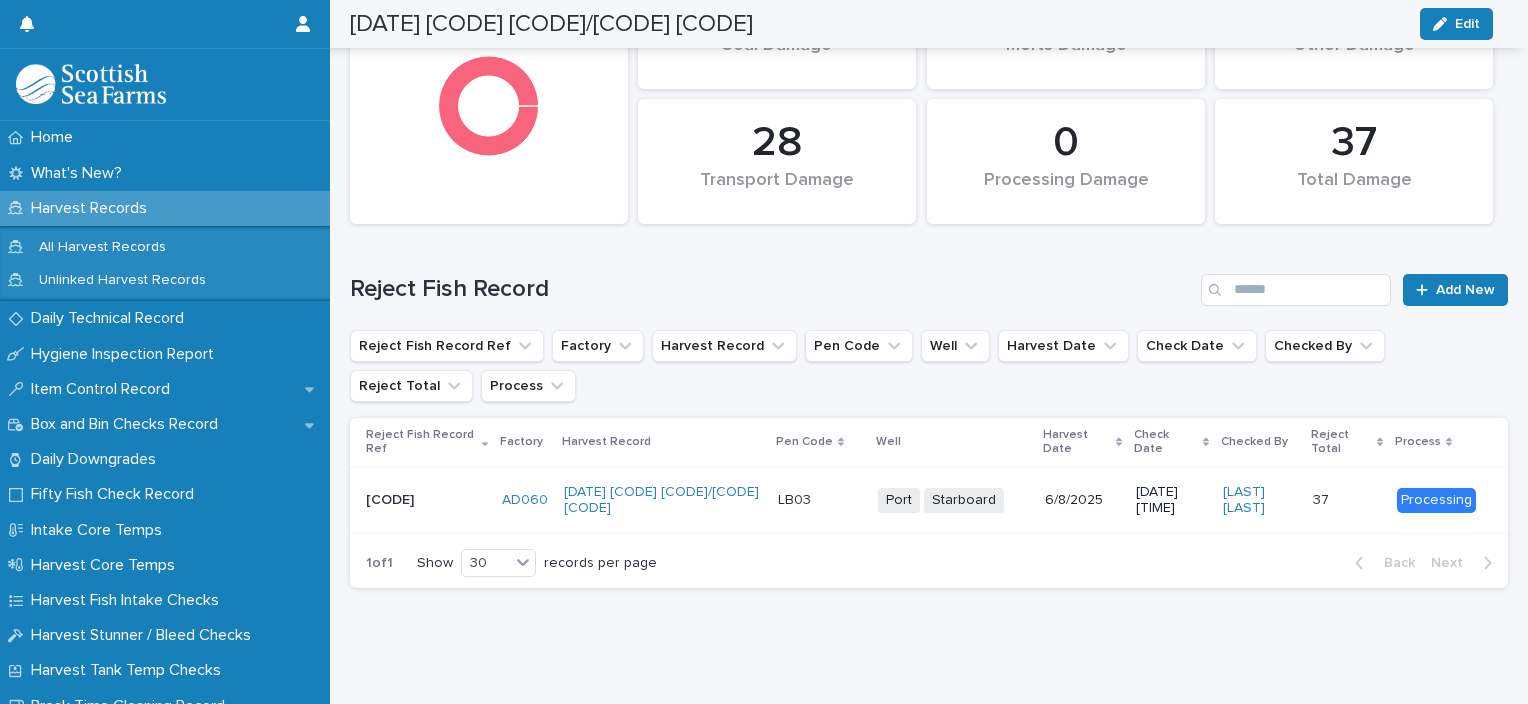 click on "Port Starboard + 0" at bounding box center [953, 500] 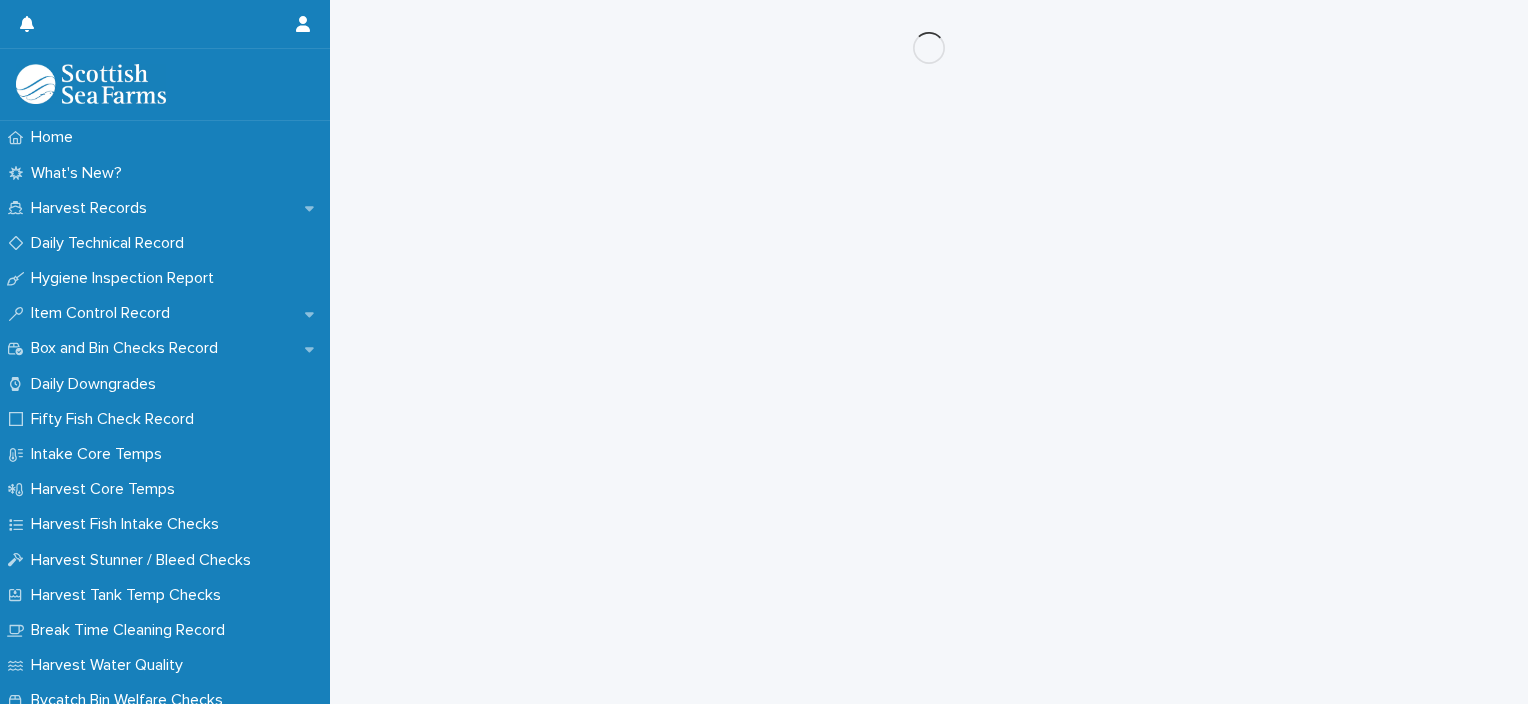 scroll, scrollTop: 0, scrollLeft: 0, axis: both 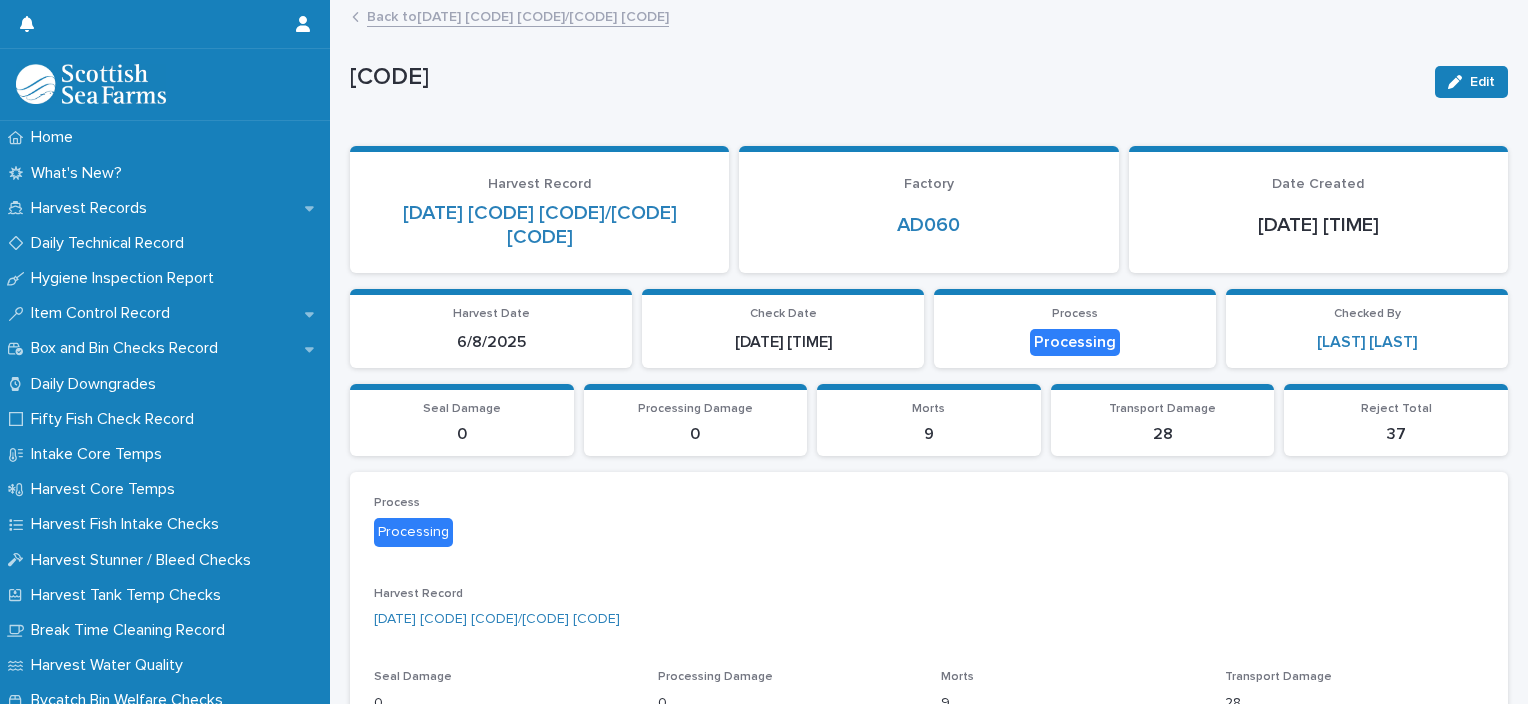click at bounding box center [1459, 82] 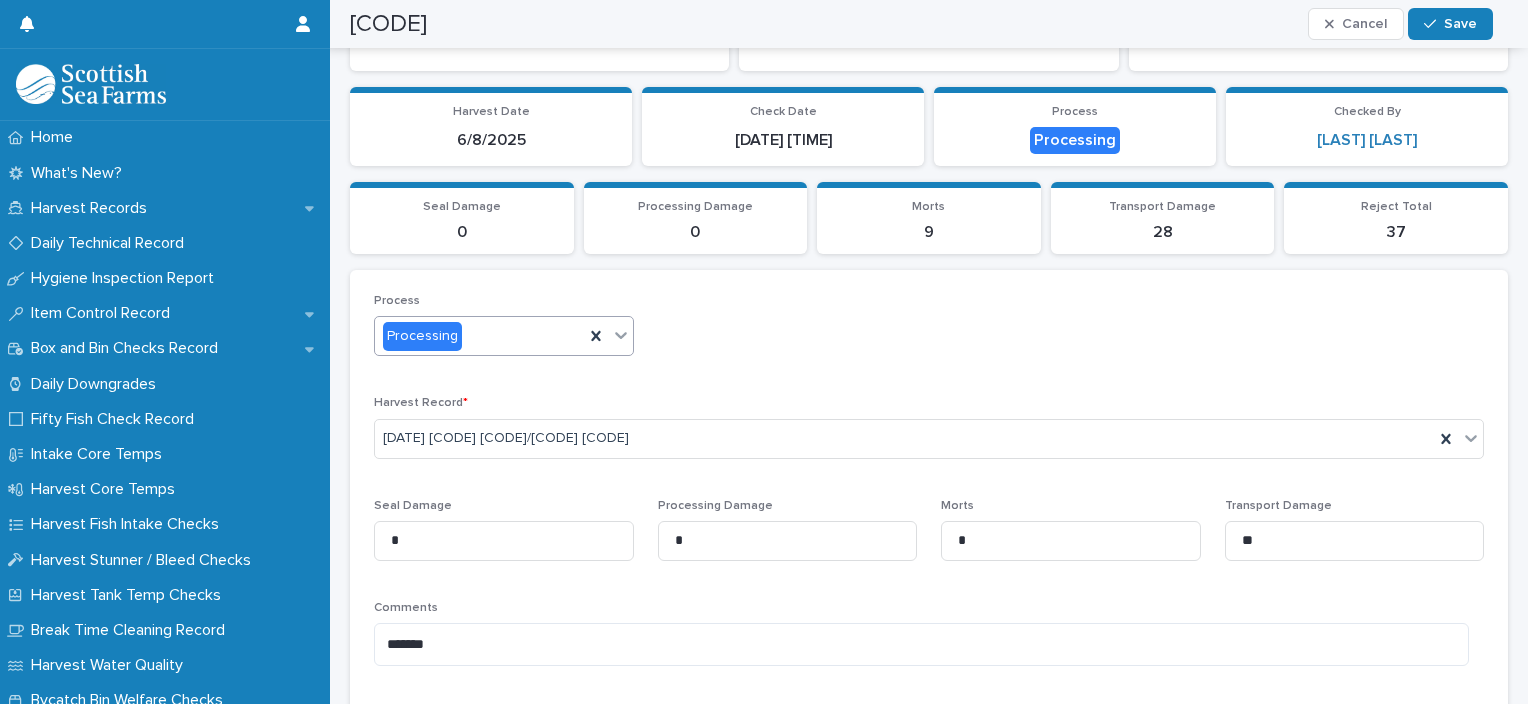 scroll, scrollTop: 200, scrollLeft: 0, axis: vertical 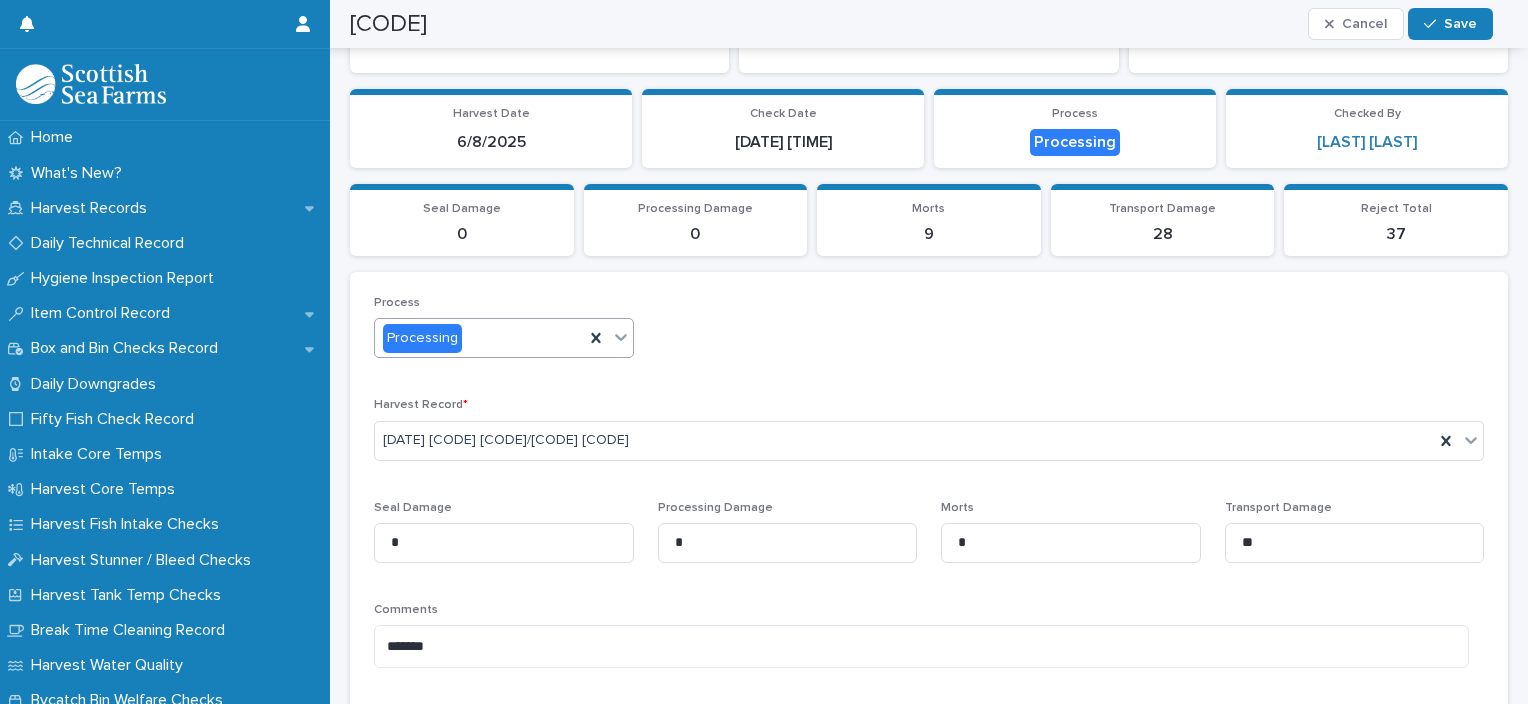 click on "Processing" at bounding box center [479, 338] 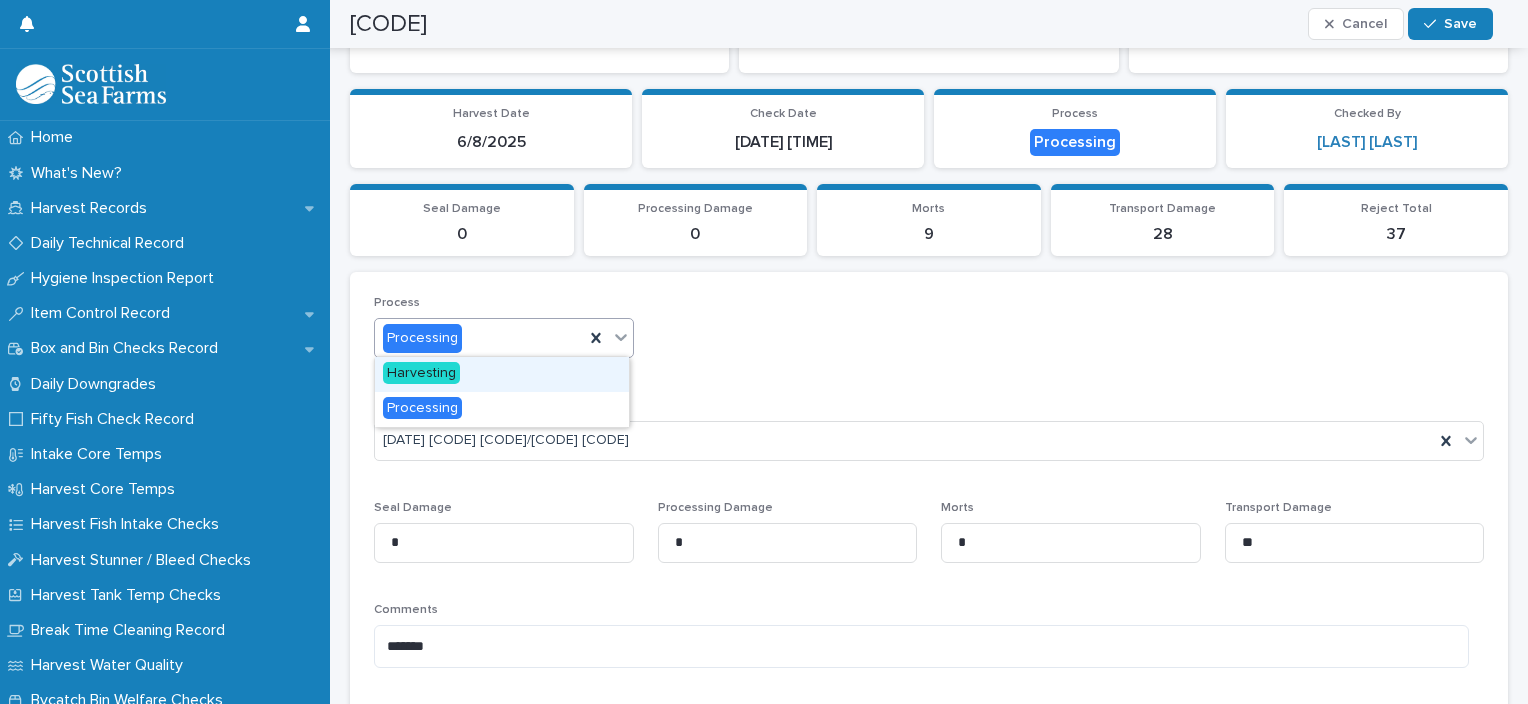 click on "Harvesting" at bounding box center (502, 374) 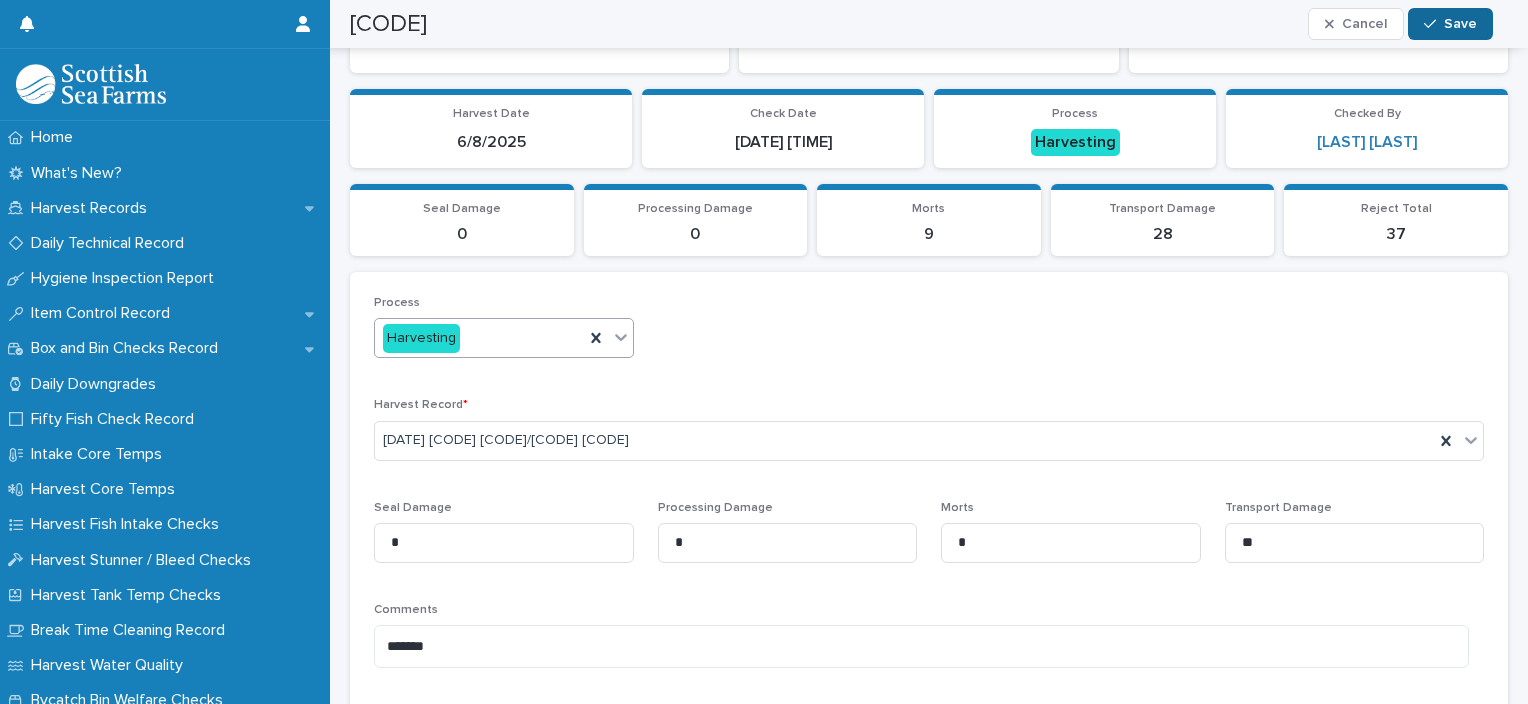 click on "Save" at bounding box center [1460, 24] 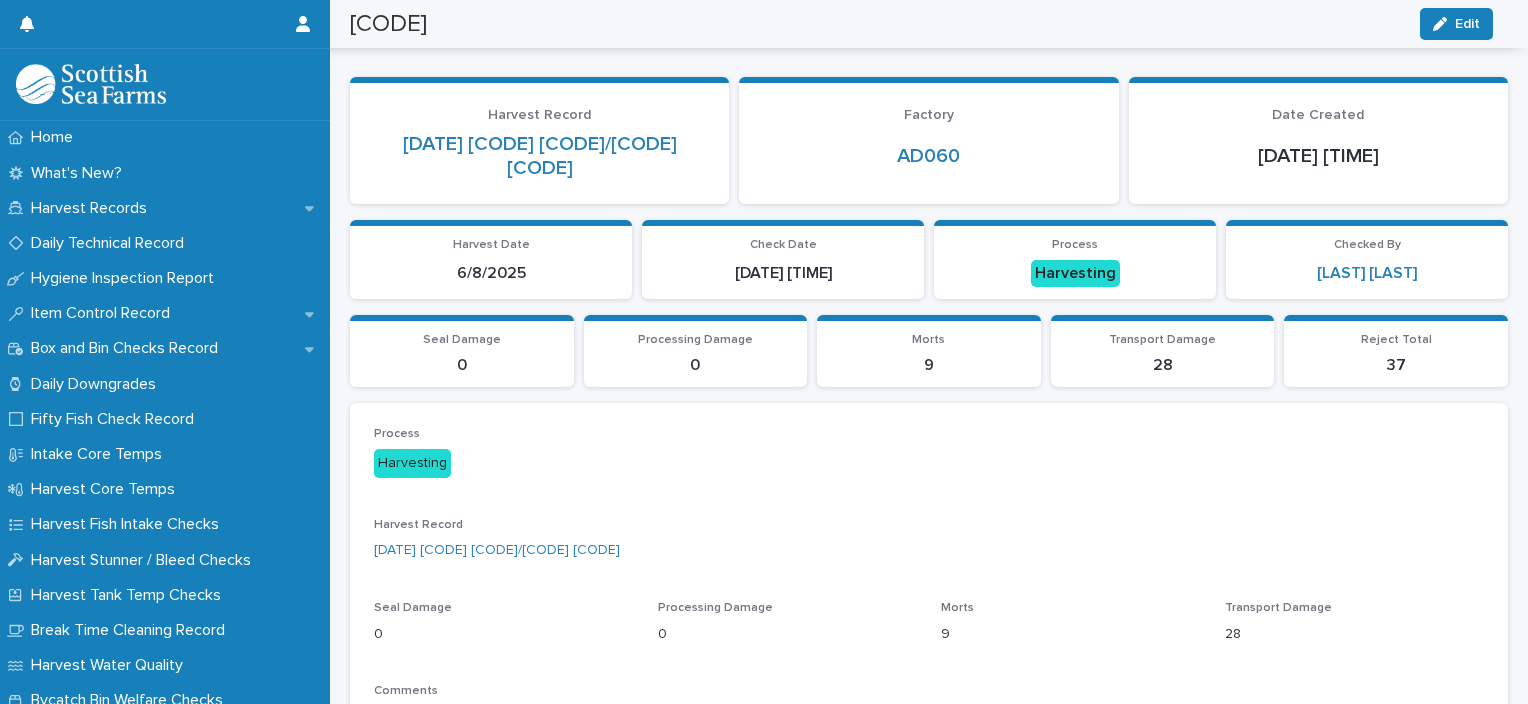 scroll, scrollTop: 0, scrollLeft: 0, axis: both 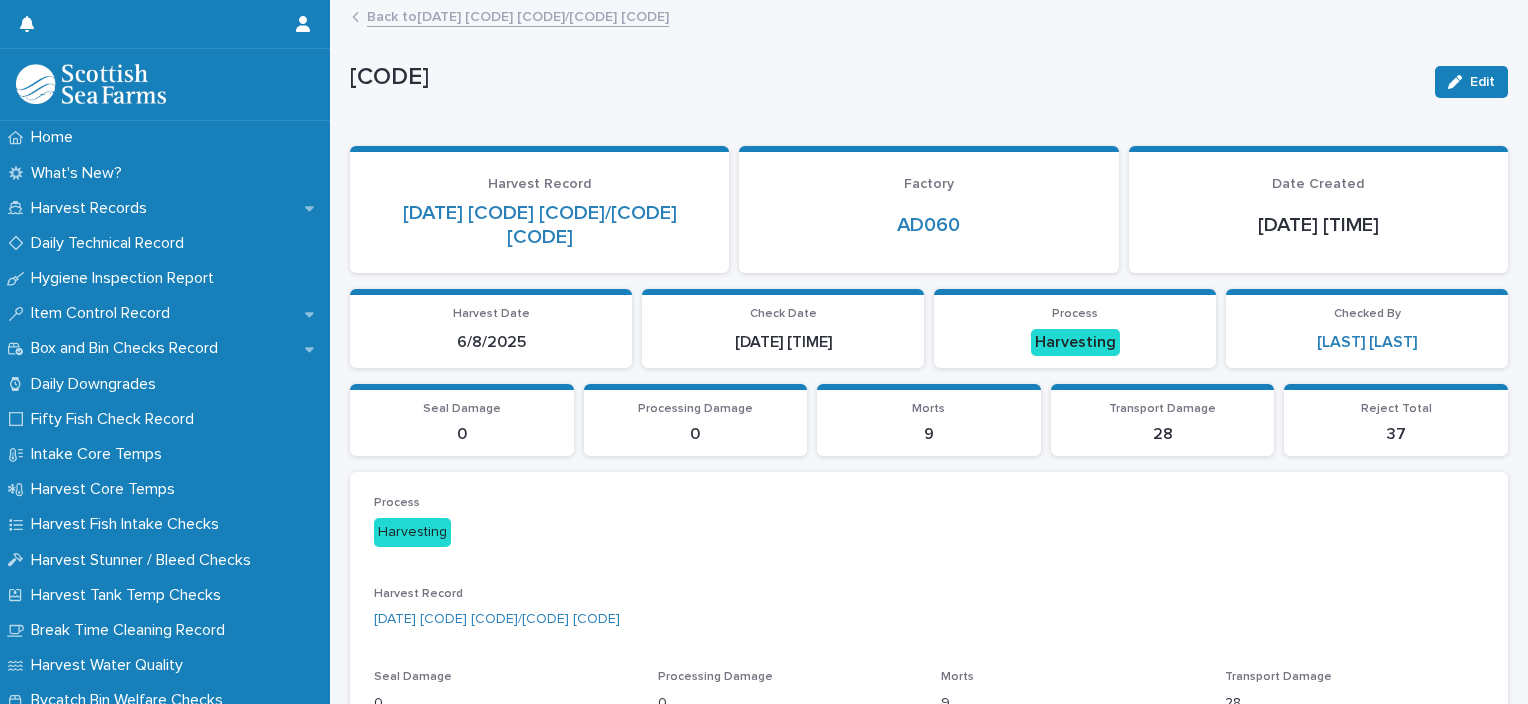 click on "Back to  06-08-2025 AD060 SETT-SBRD/PORT LB03" at bounding box center [518, 15] 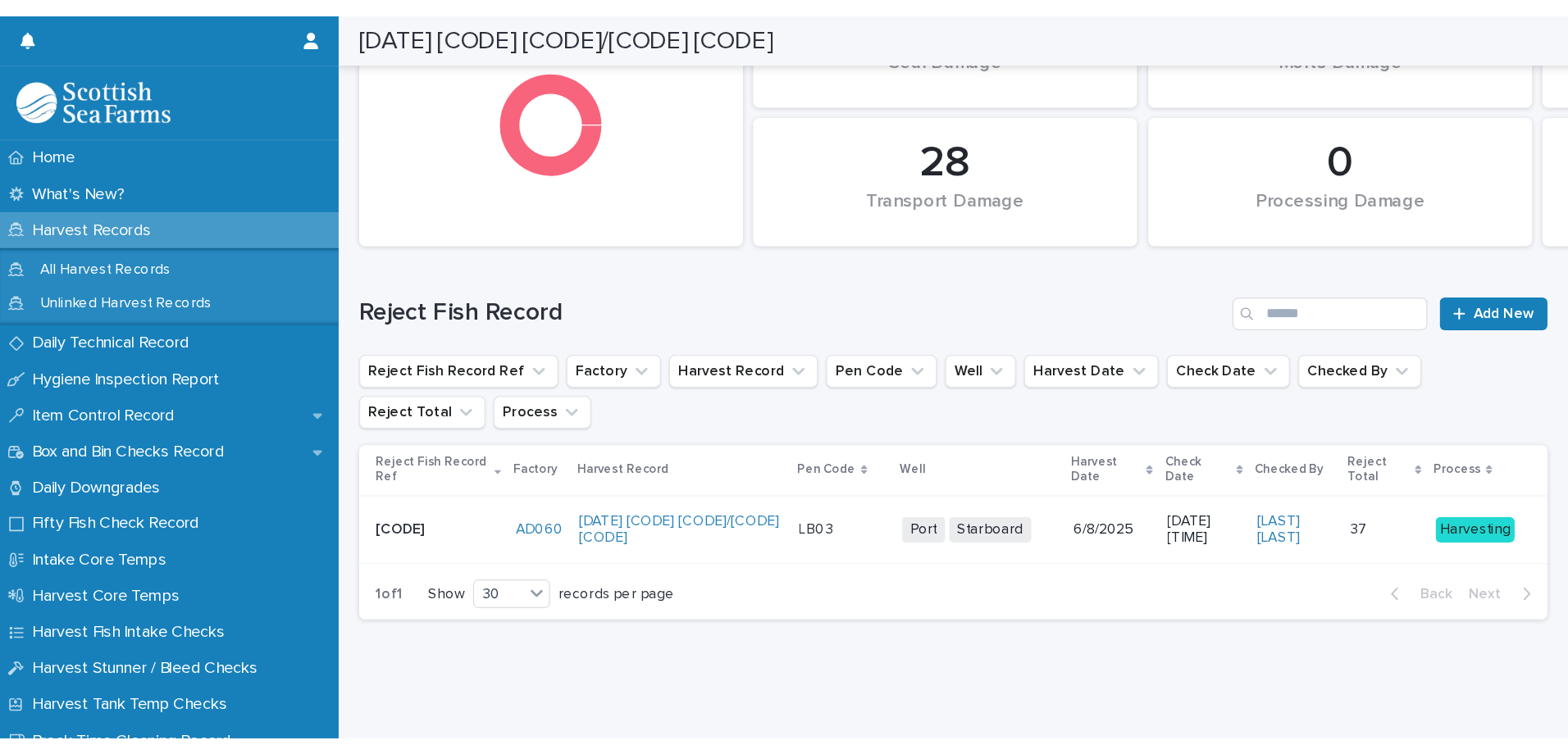 scroll, scrollTop: 12, scrollLeft: 0, axis: vertical 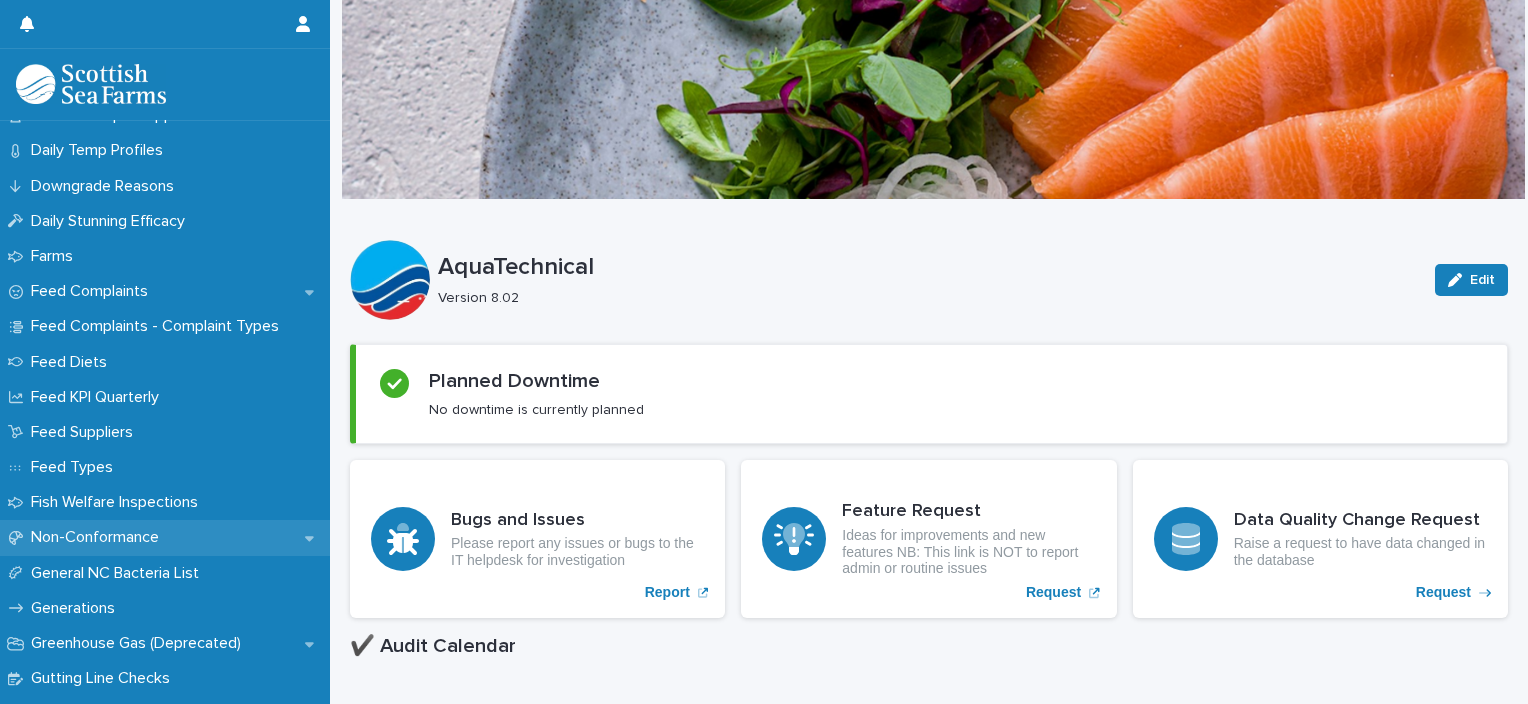 click on "Non-Conformance" at bounding box center (99, 537) 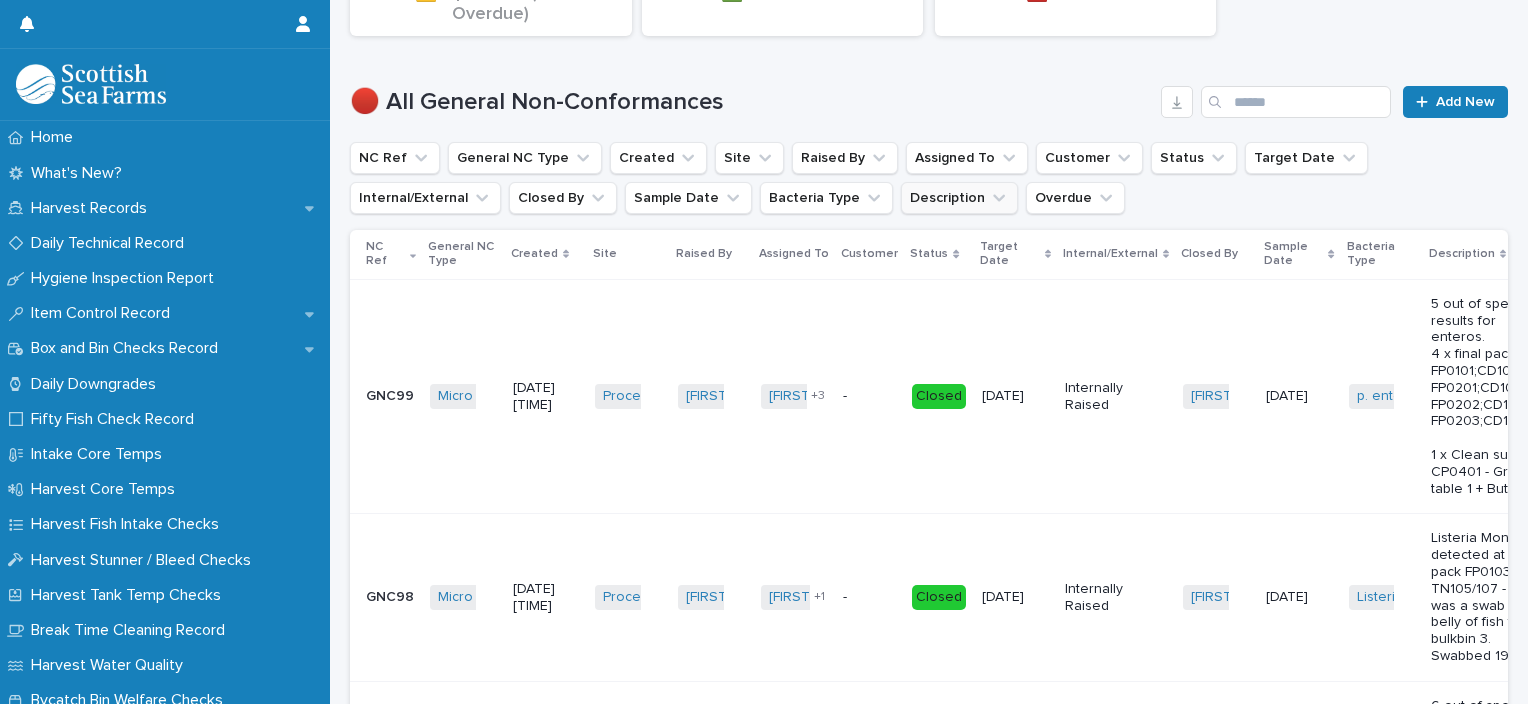 scroll, scrollTop: 0, scrollLeft: 0, axis: both 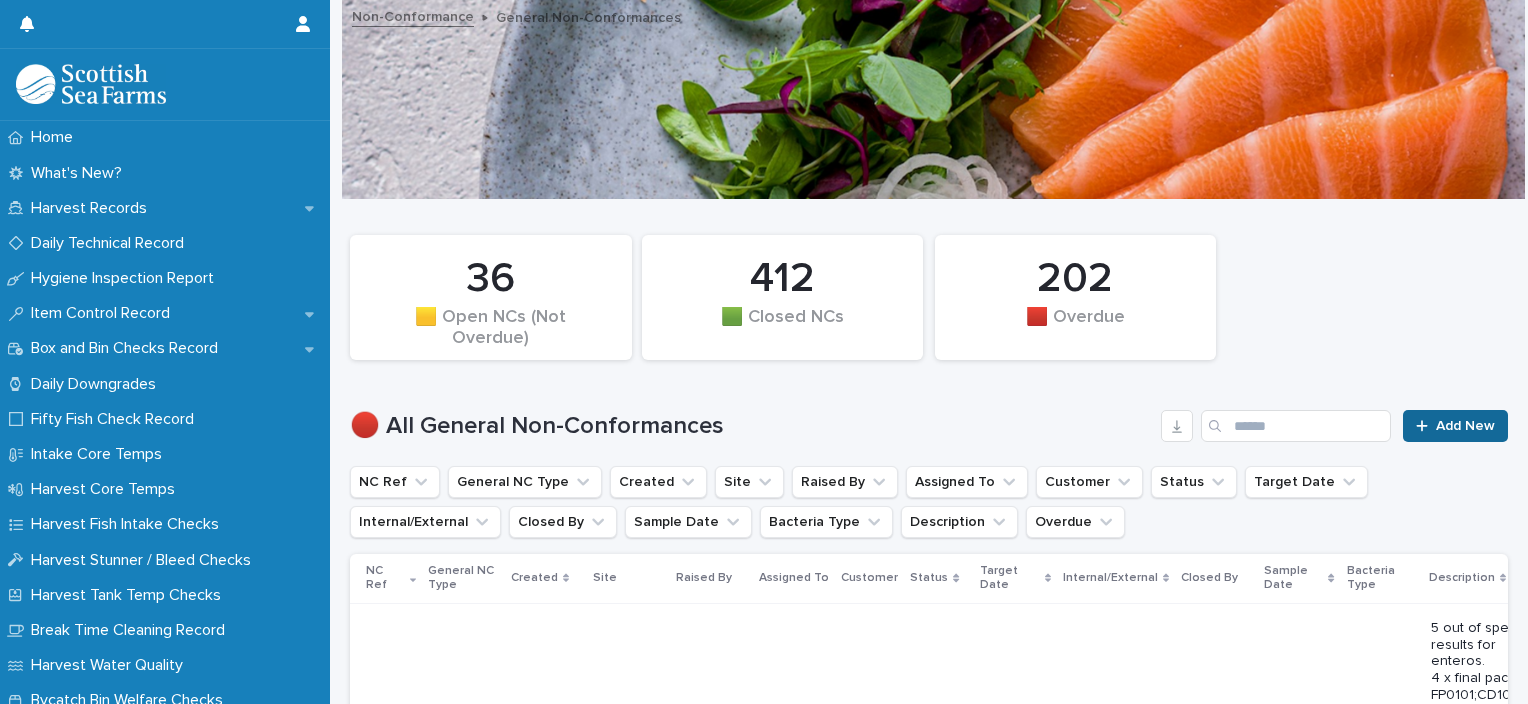 click at bounding box center [1426, 426] 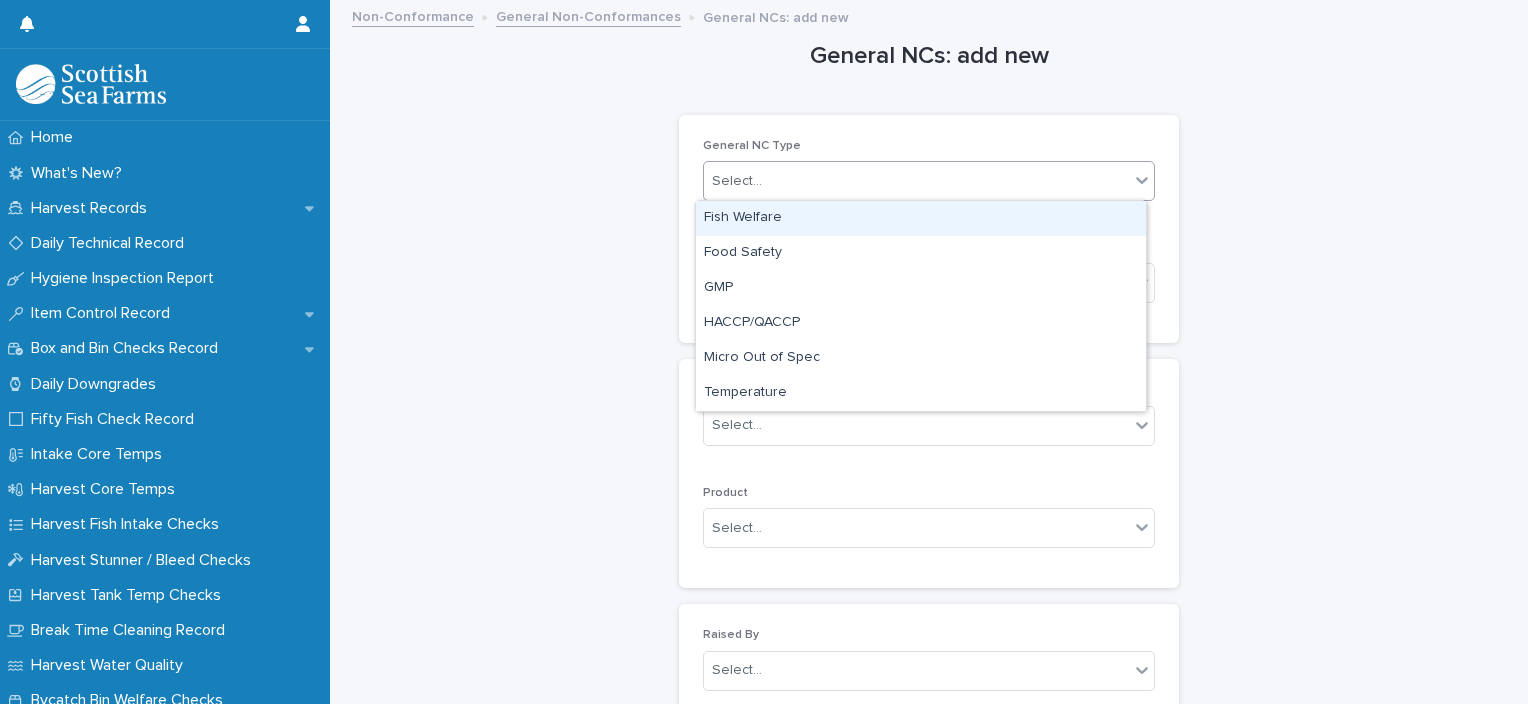 click on "Select..." at bounding box center (916, 181) 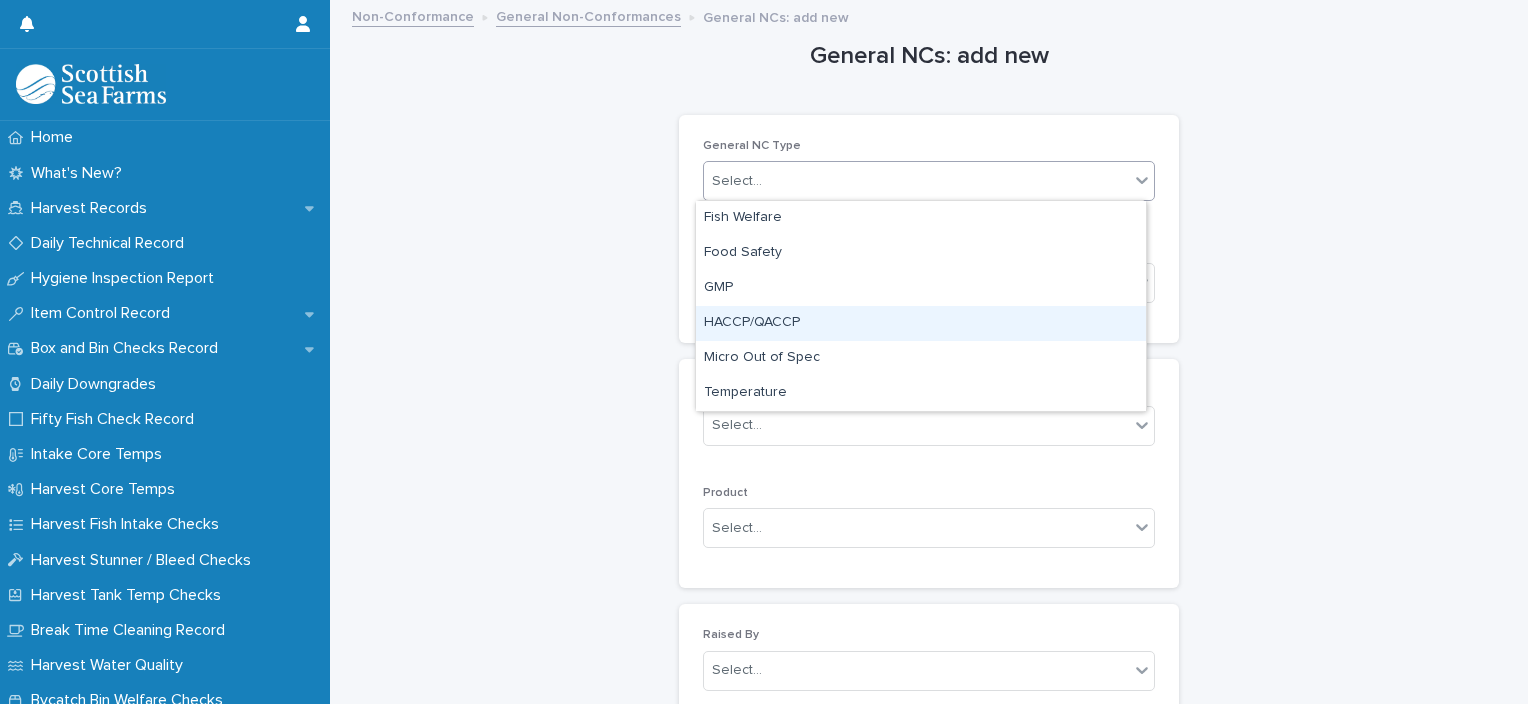 click on "HACCP/QACCP" at bounding box center [921, 323] 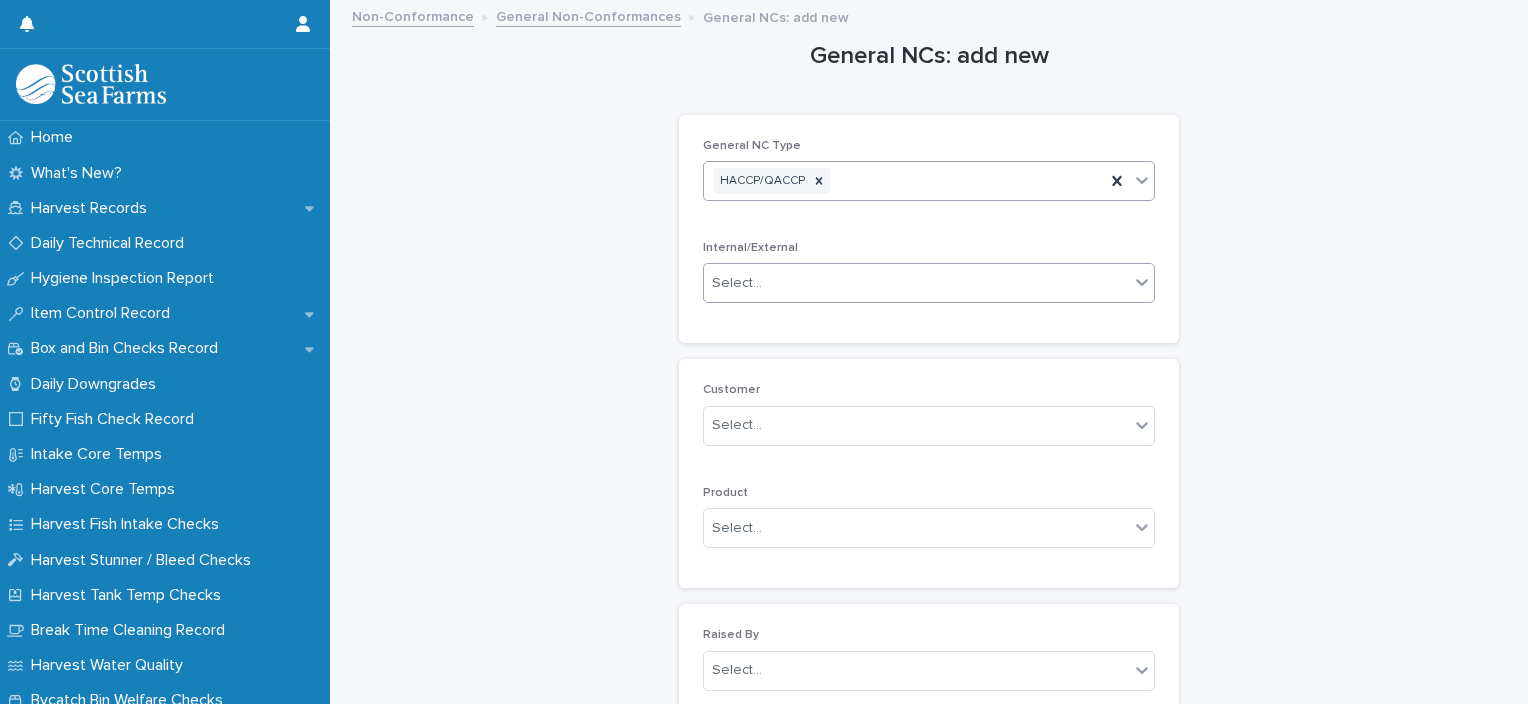 click on "Select..." at bounding box center (916, 283) 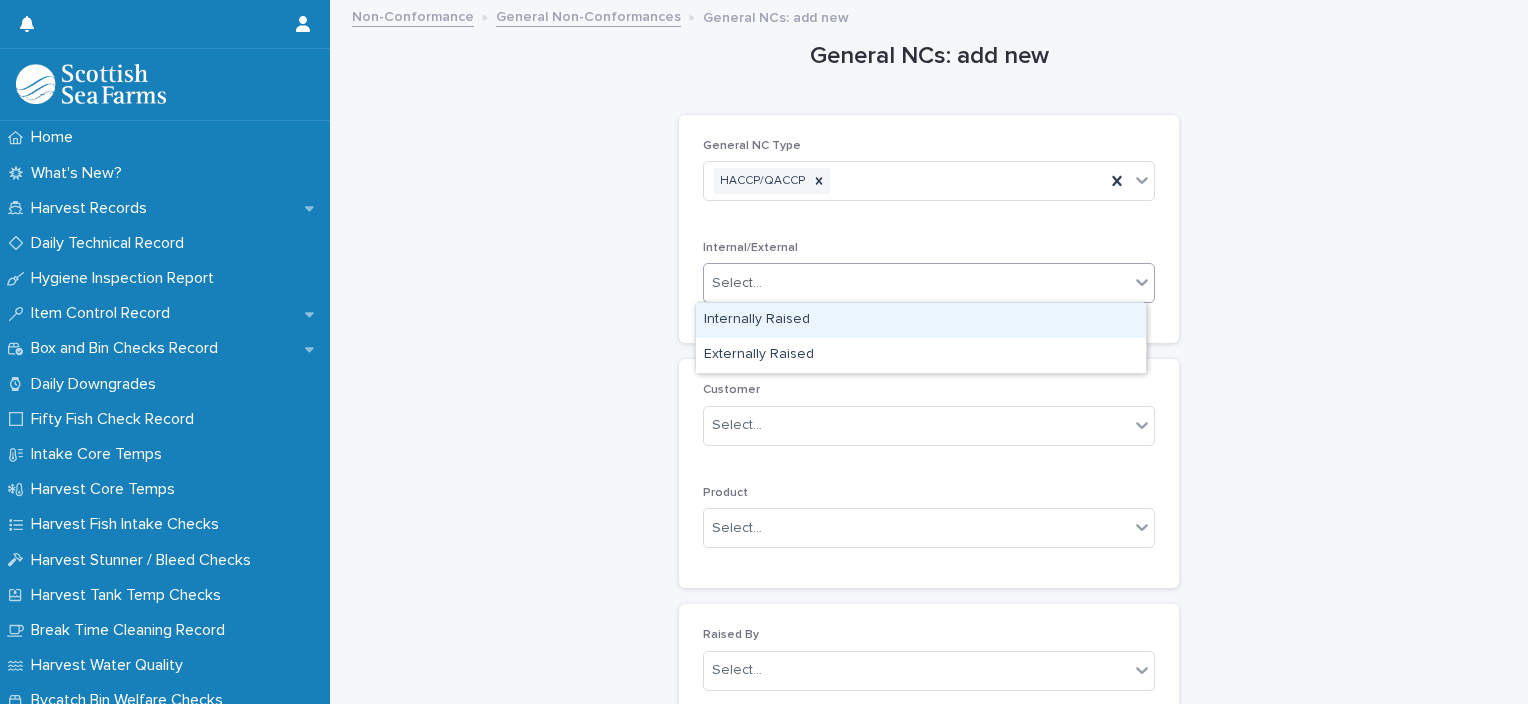 click on "Internally Raised" at bounding box center (921, 320) 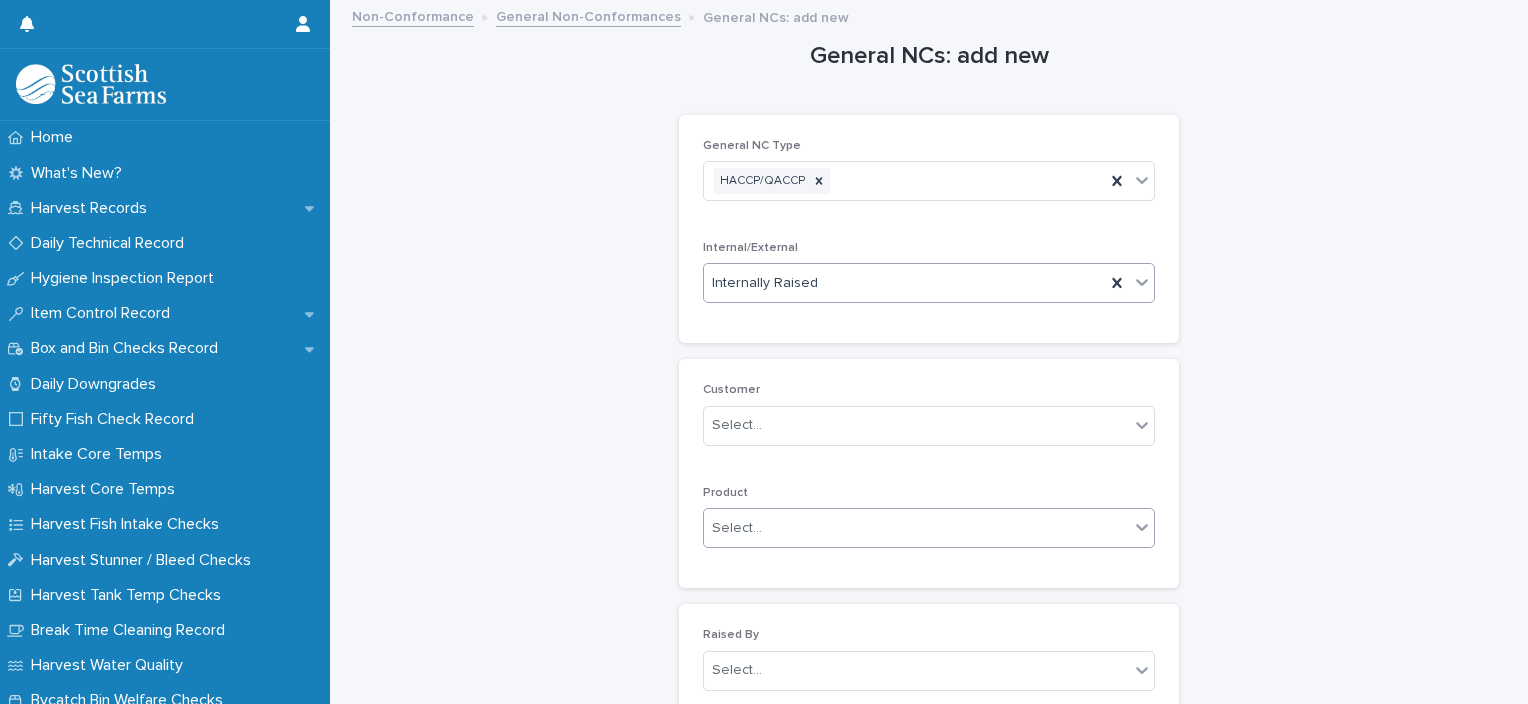 click on "Select..." at bounding box center [916, 528] 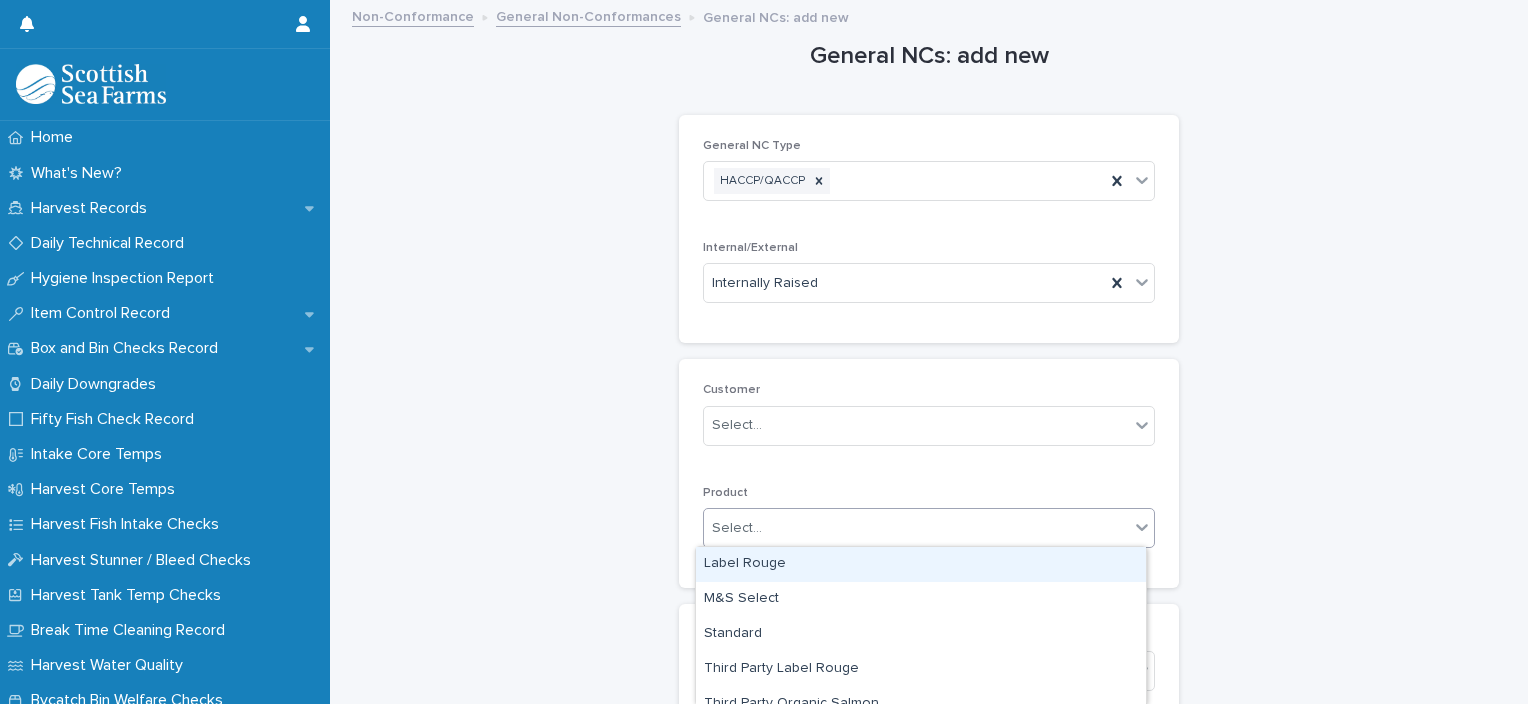 click on "Label Rouge" at bounding box center [921, 564] 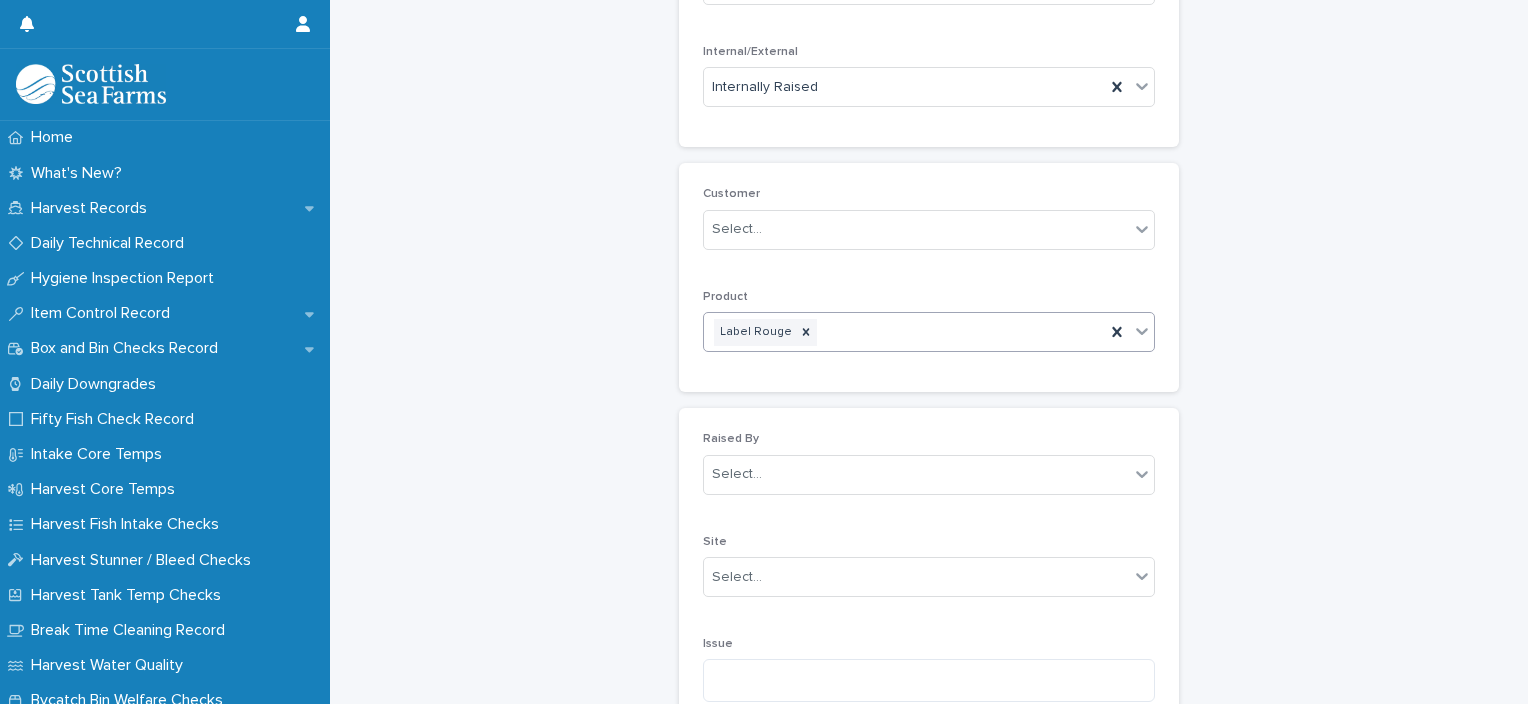 scroll, scrollTop: 200, scrollLeft: 0, axis: vertical 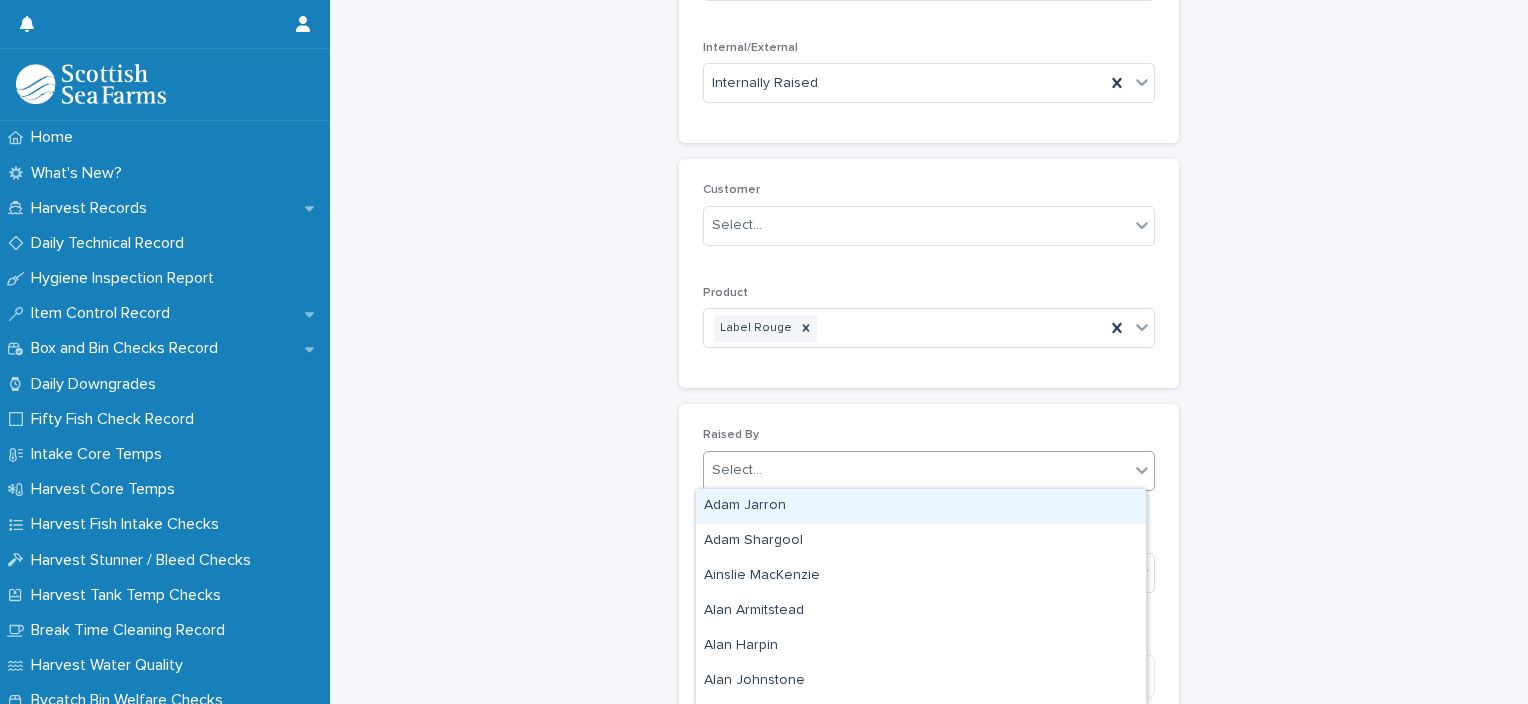 click on "Select..." at bounding box center [916, 470] 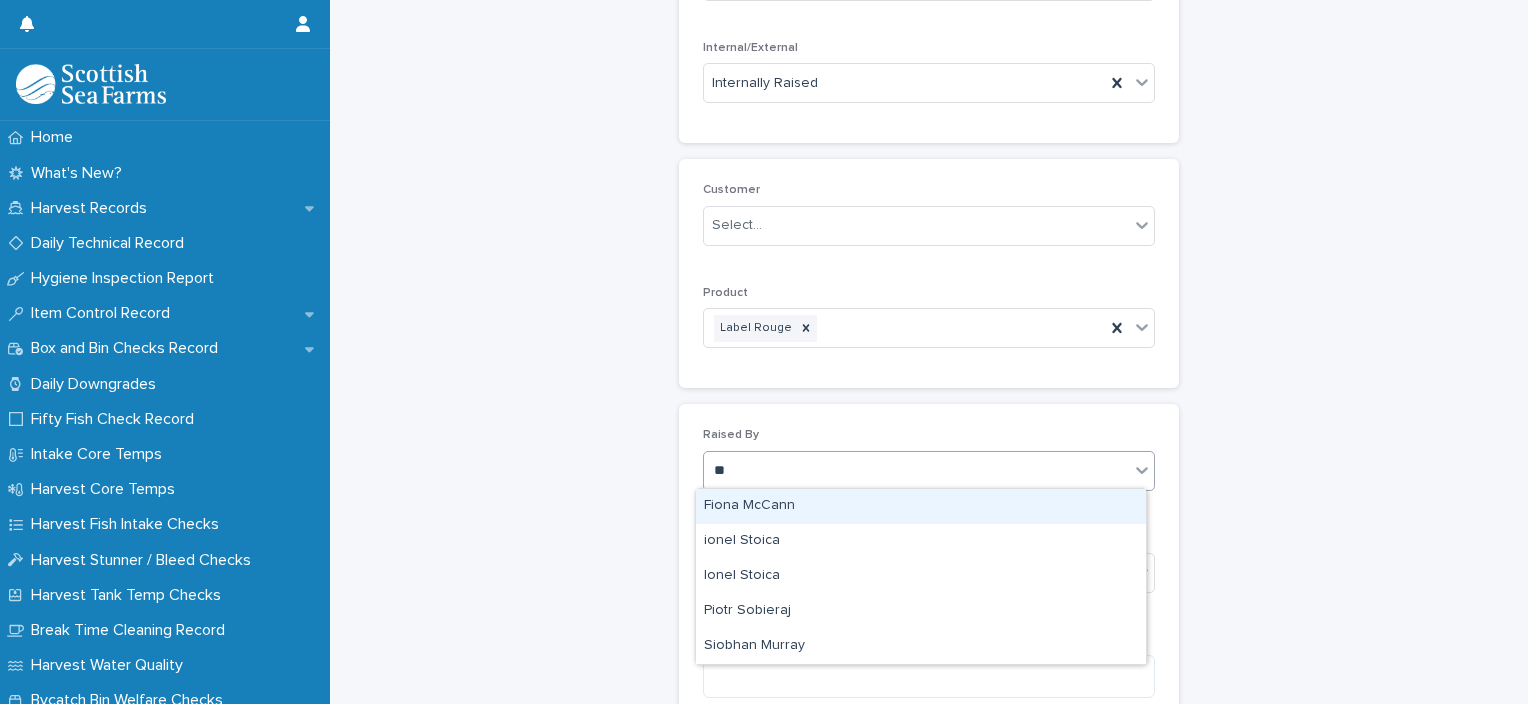 type on "***" 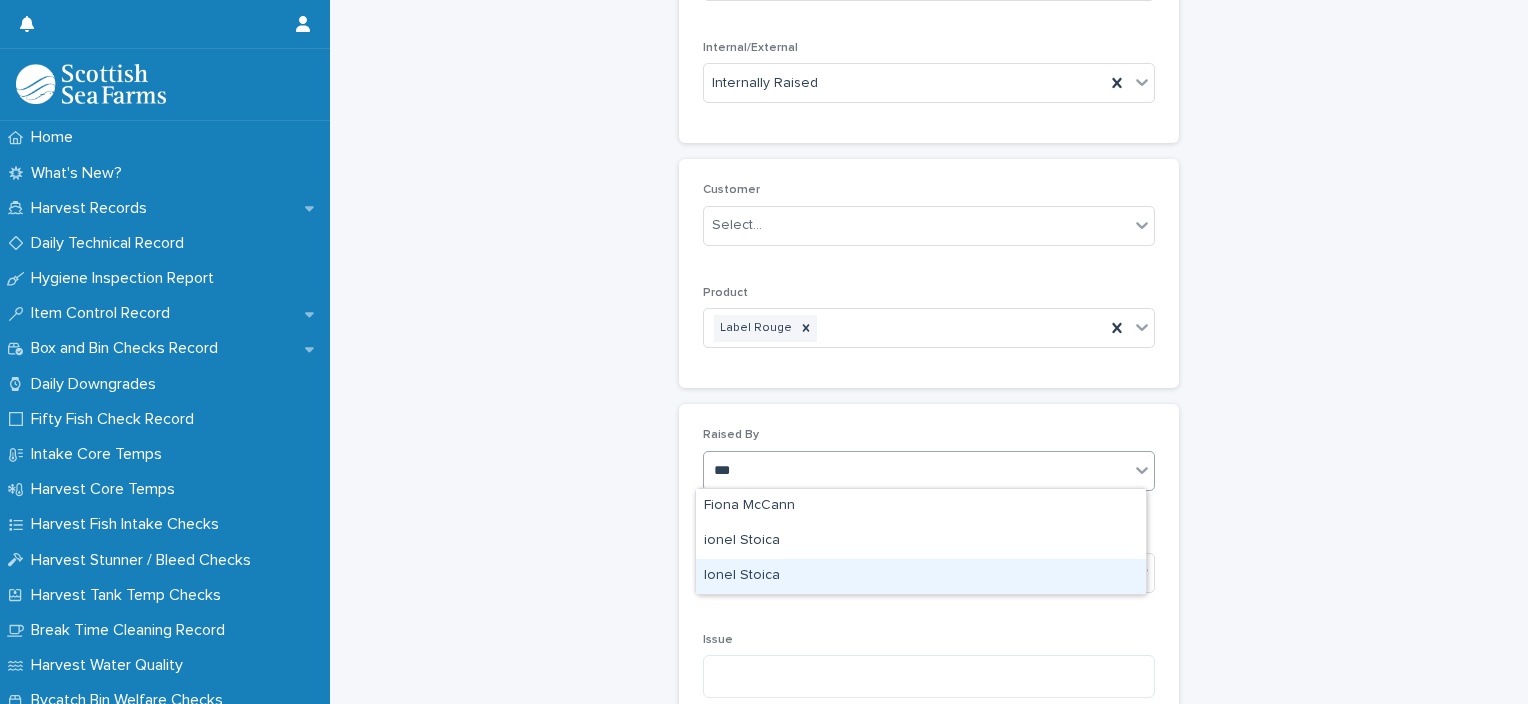 click on "Ionel Stoica" at bounding box center (921, 576) 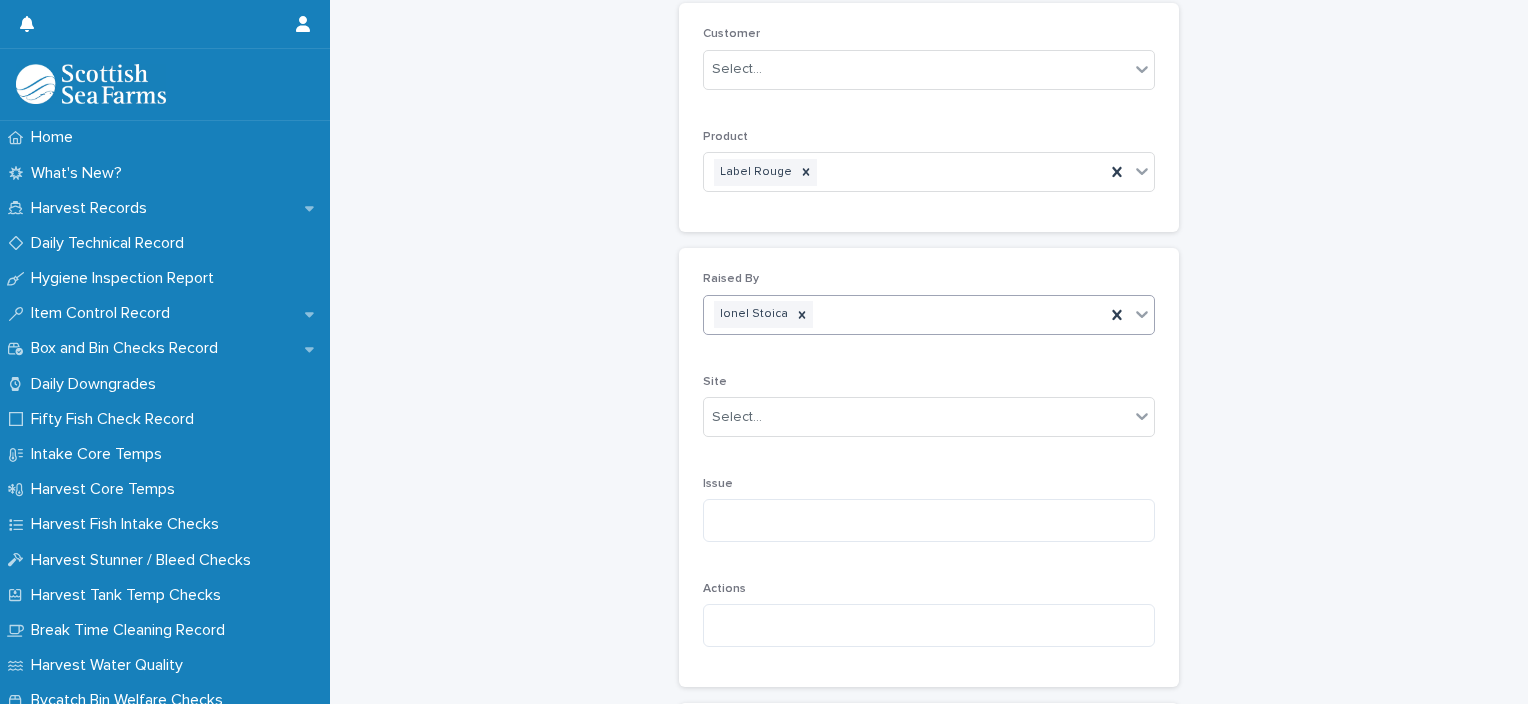 scroll, scrollTop: 400, scrollLeft: 0, axis: vertical 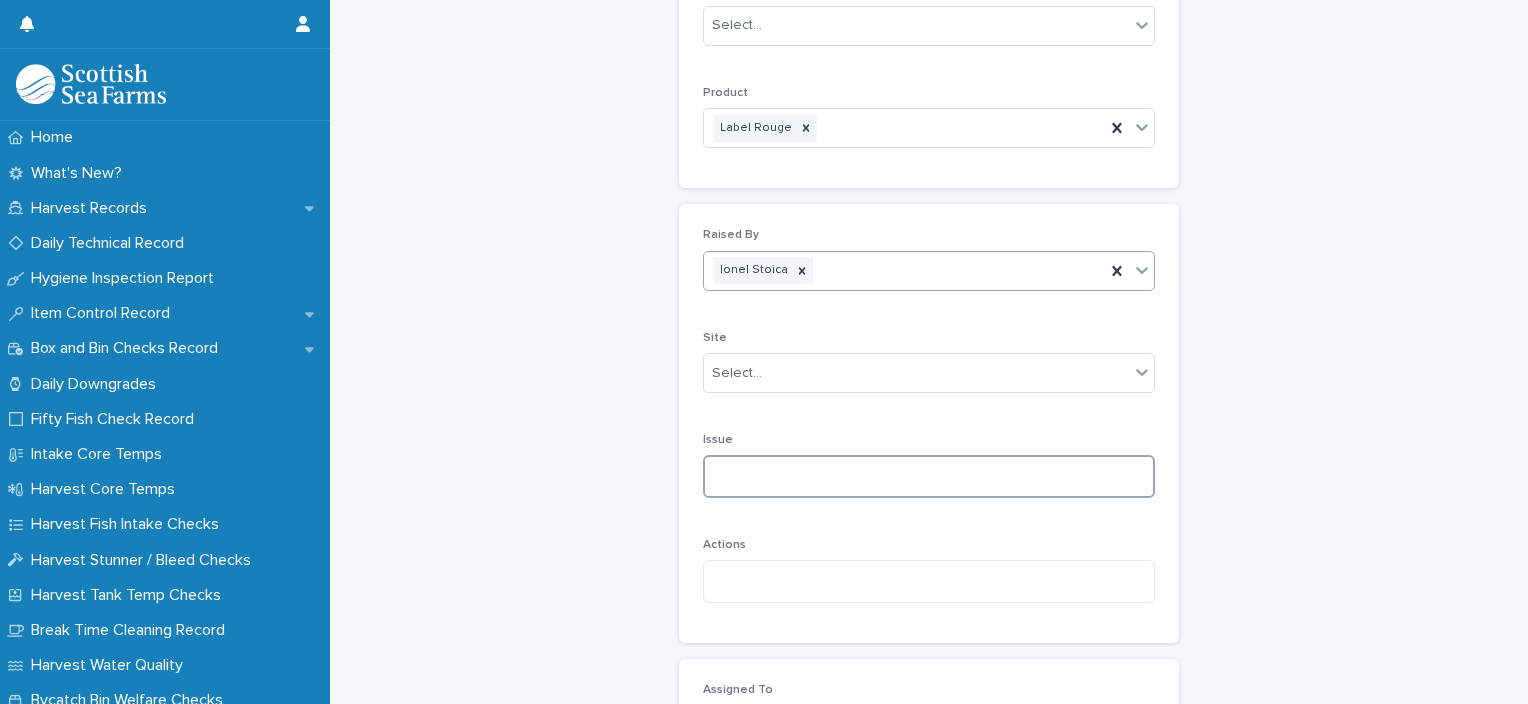 click at bounding box center (929, 476) 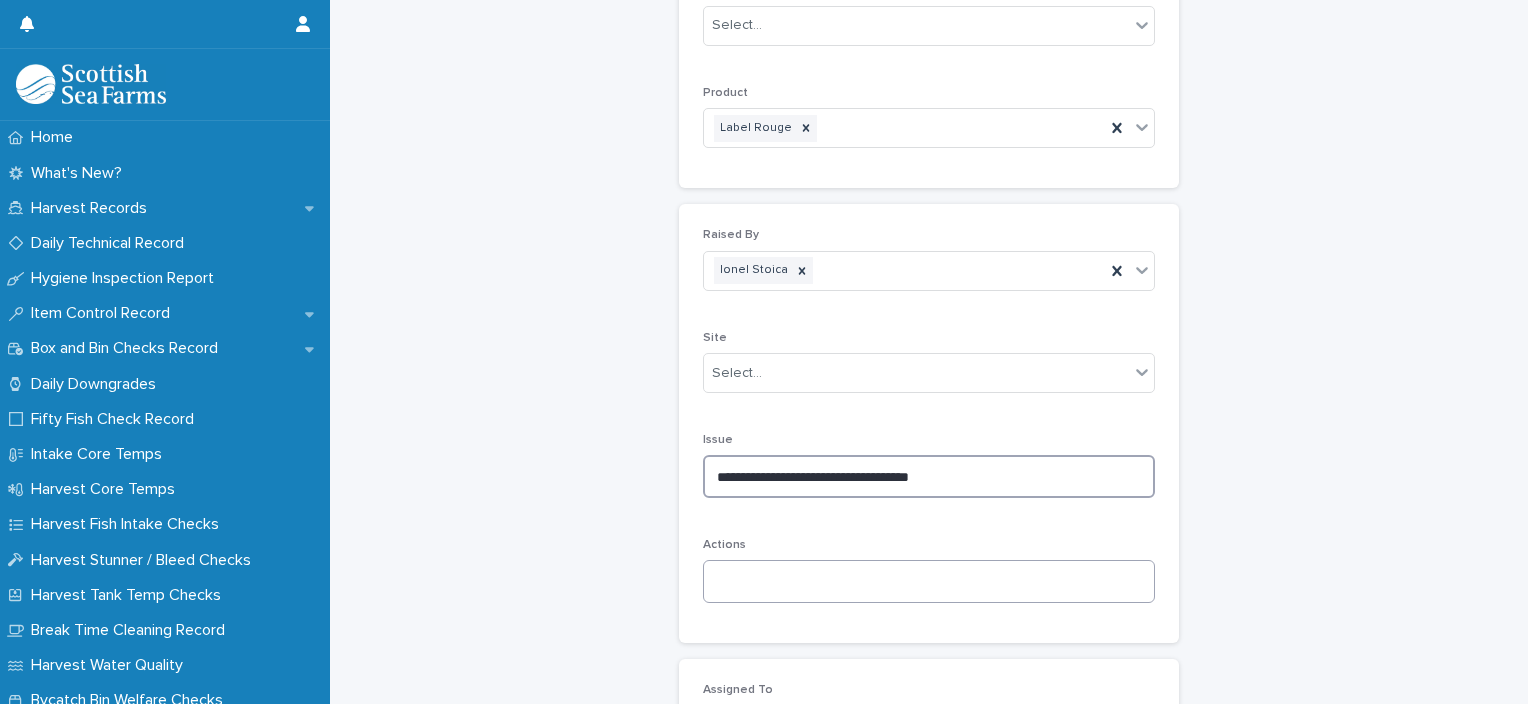 type on "**********" 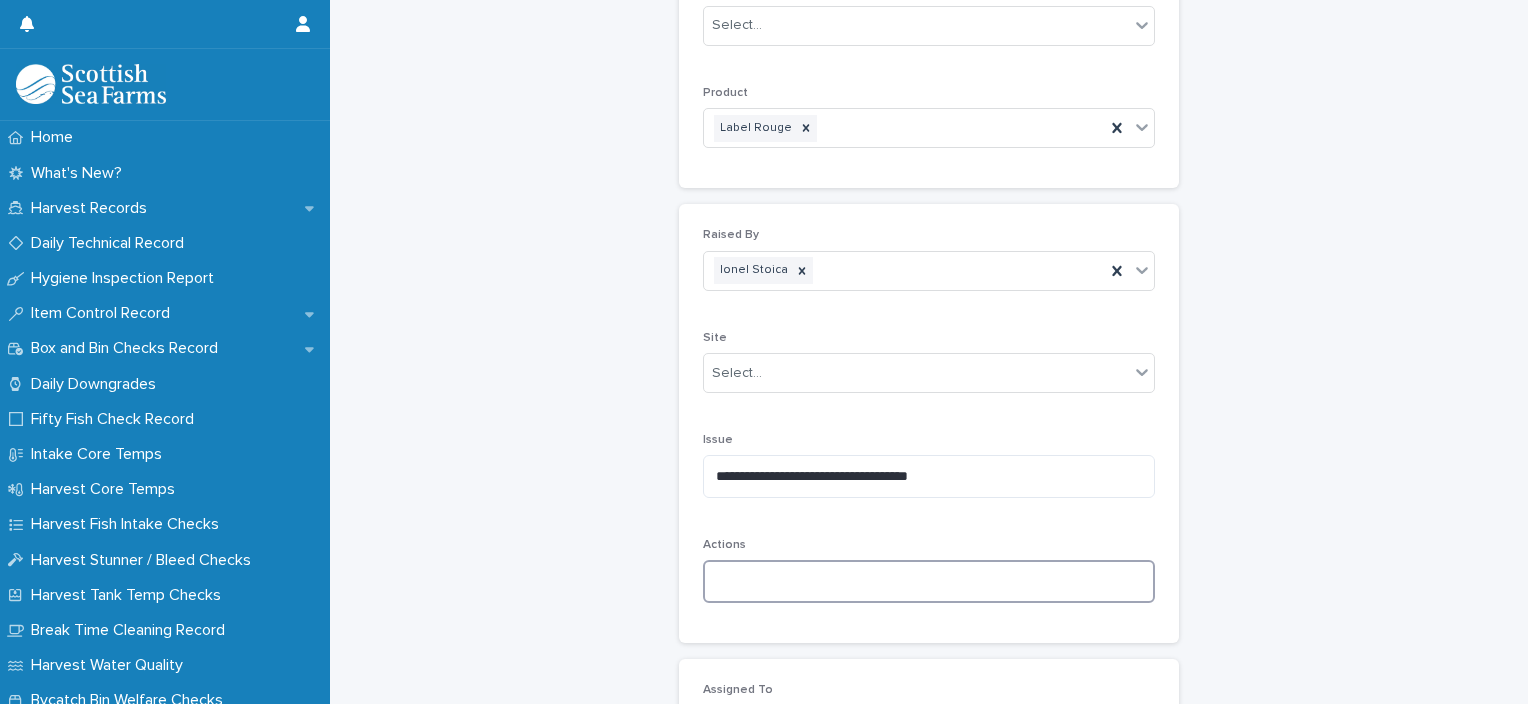 click at bounding box center [929, 581] 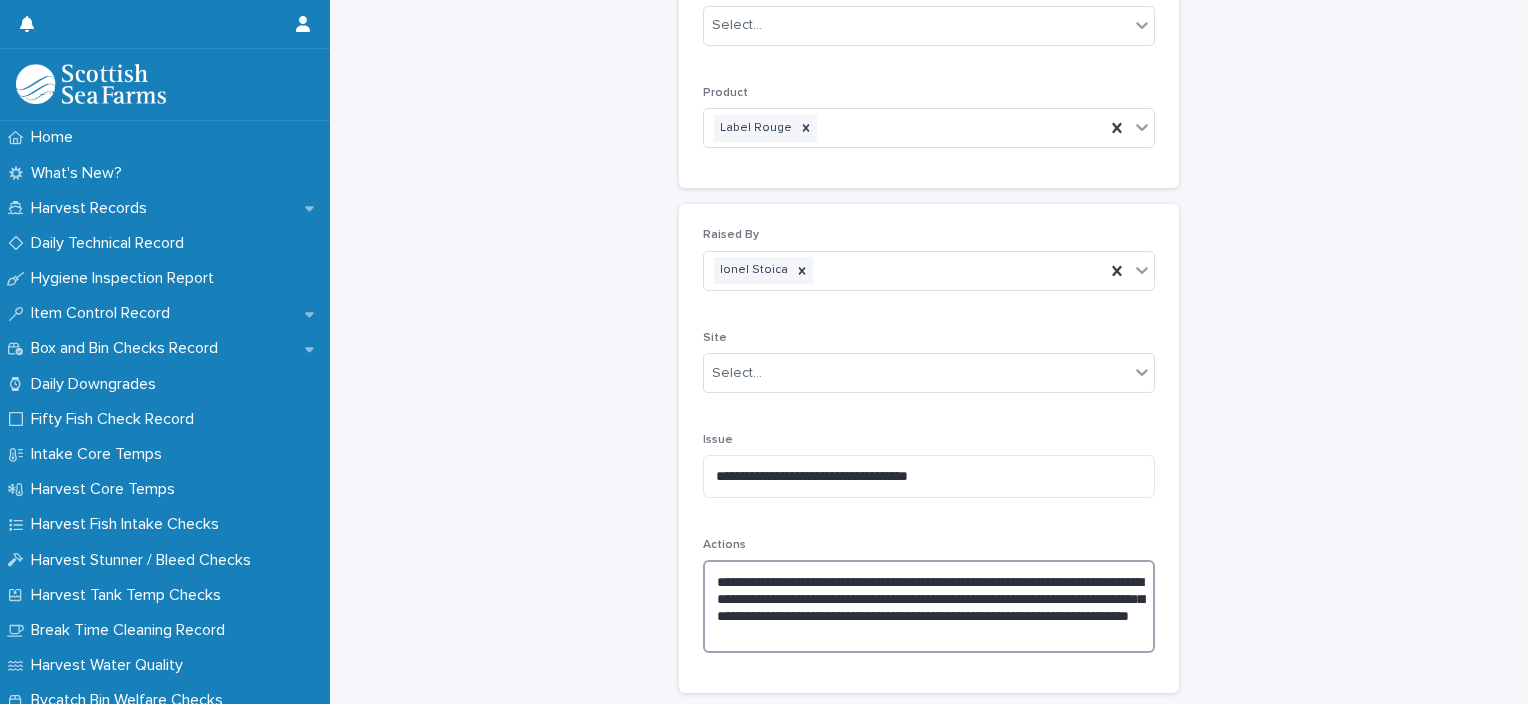 click on "**********" at bounding box center (929, 606) 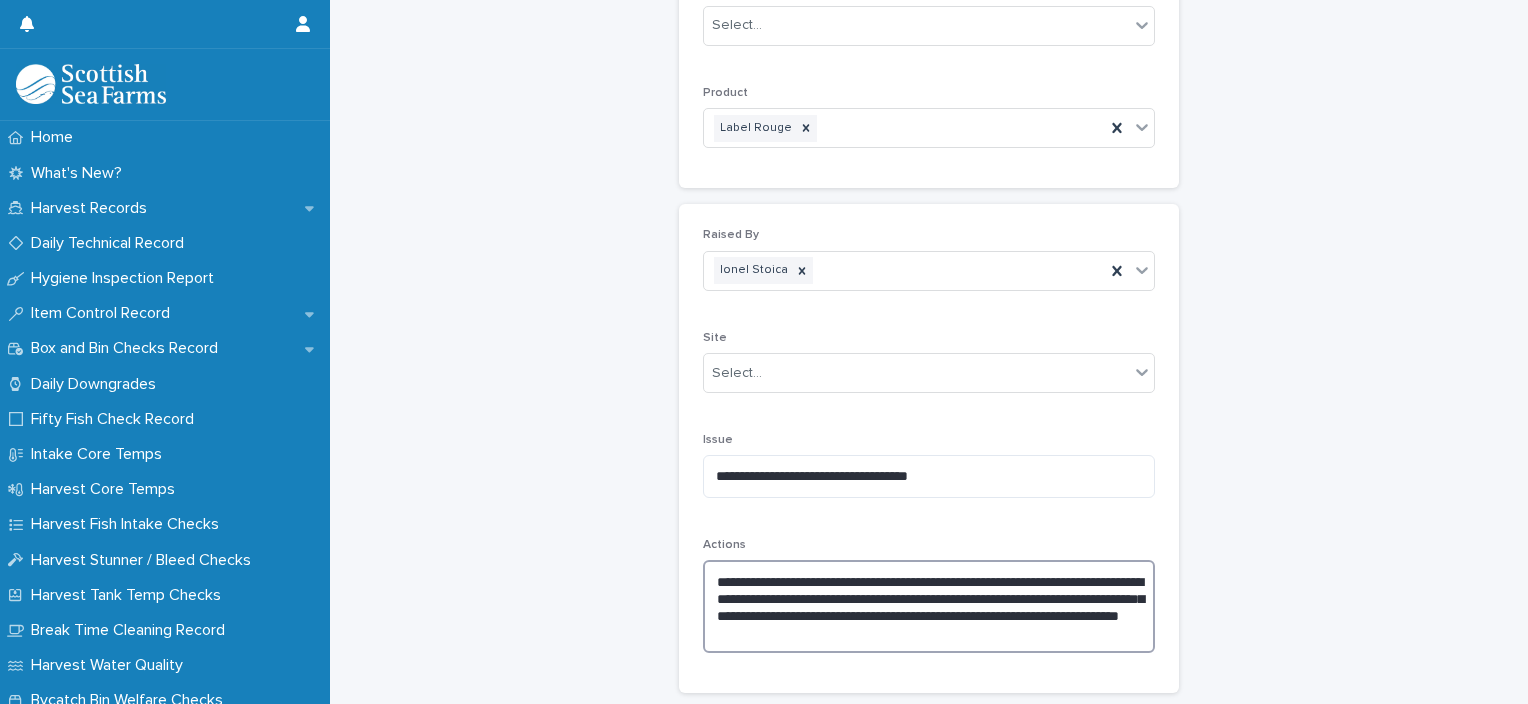 drag, startPoint x: 1072, startPoint y: 644, endPoint x: 696, endPoint y: 566, distance: 384.00522 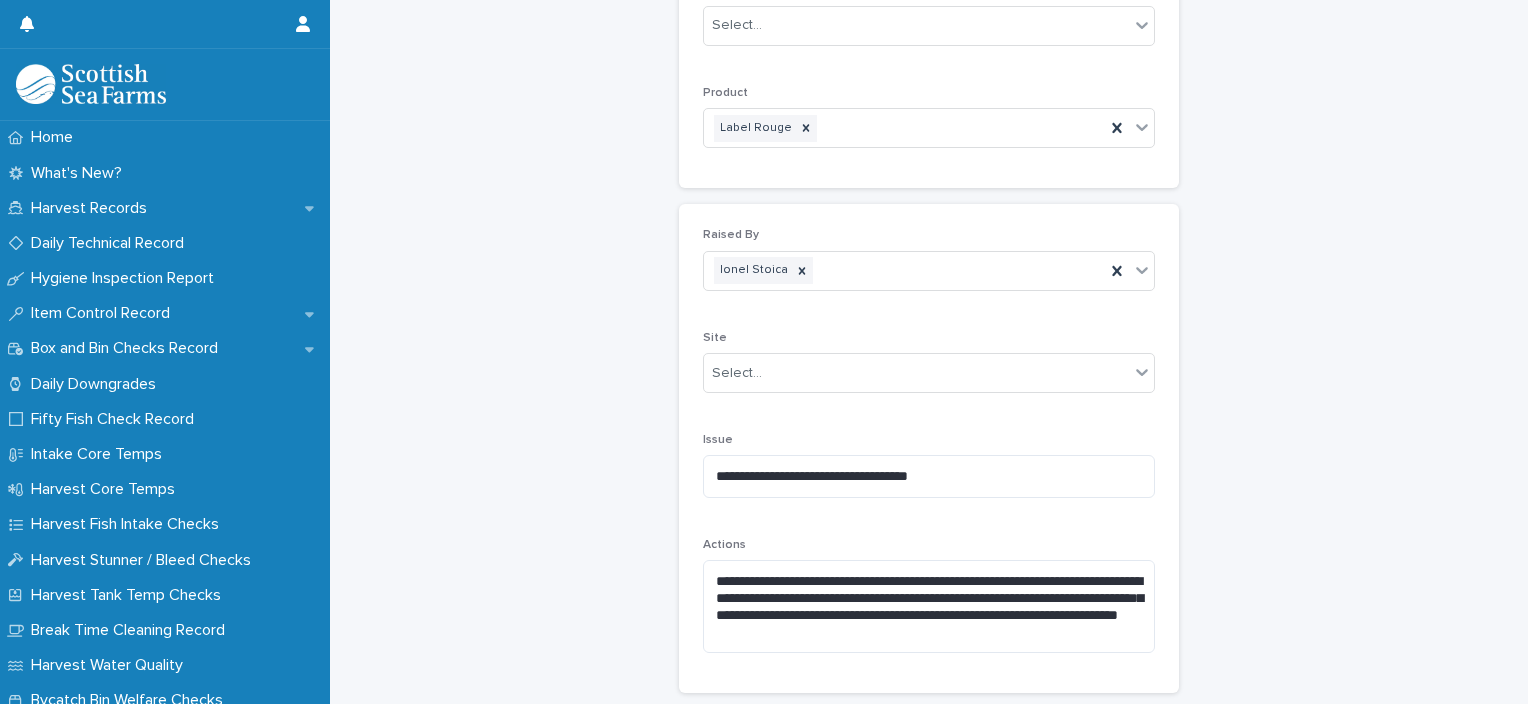 click on "**********" at bounding box center [929, 781] 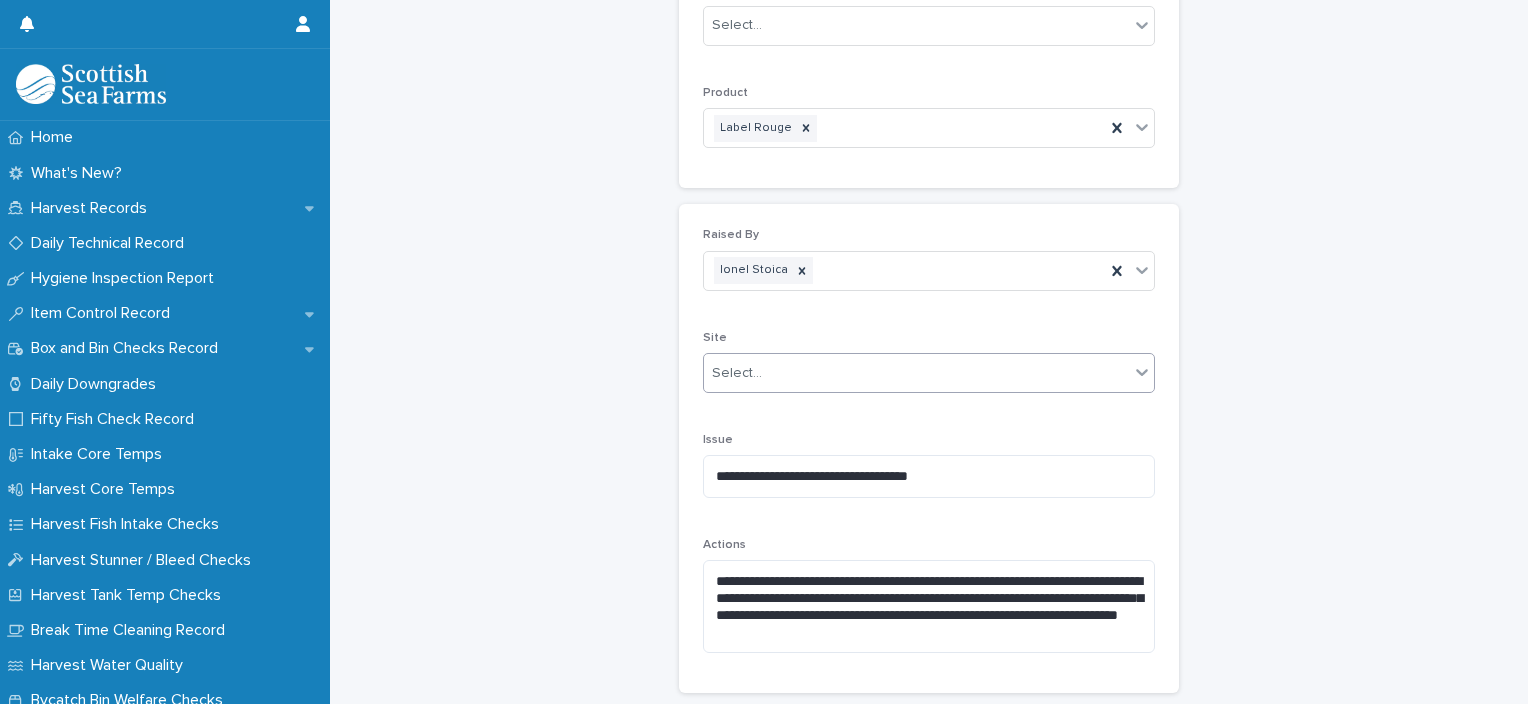 click on "Select..." at bounding box center [916, 373] 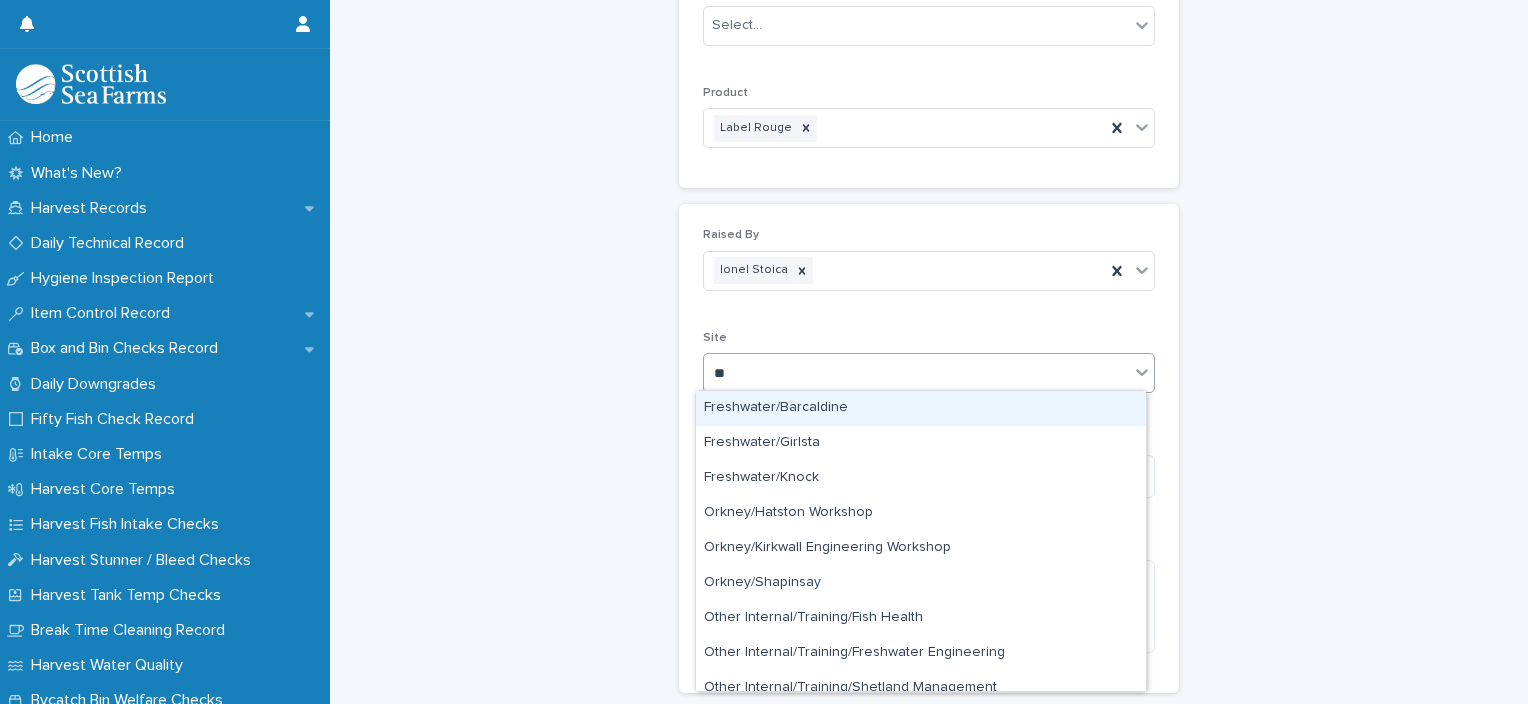 type on "***" 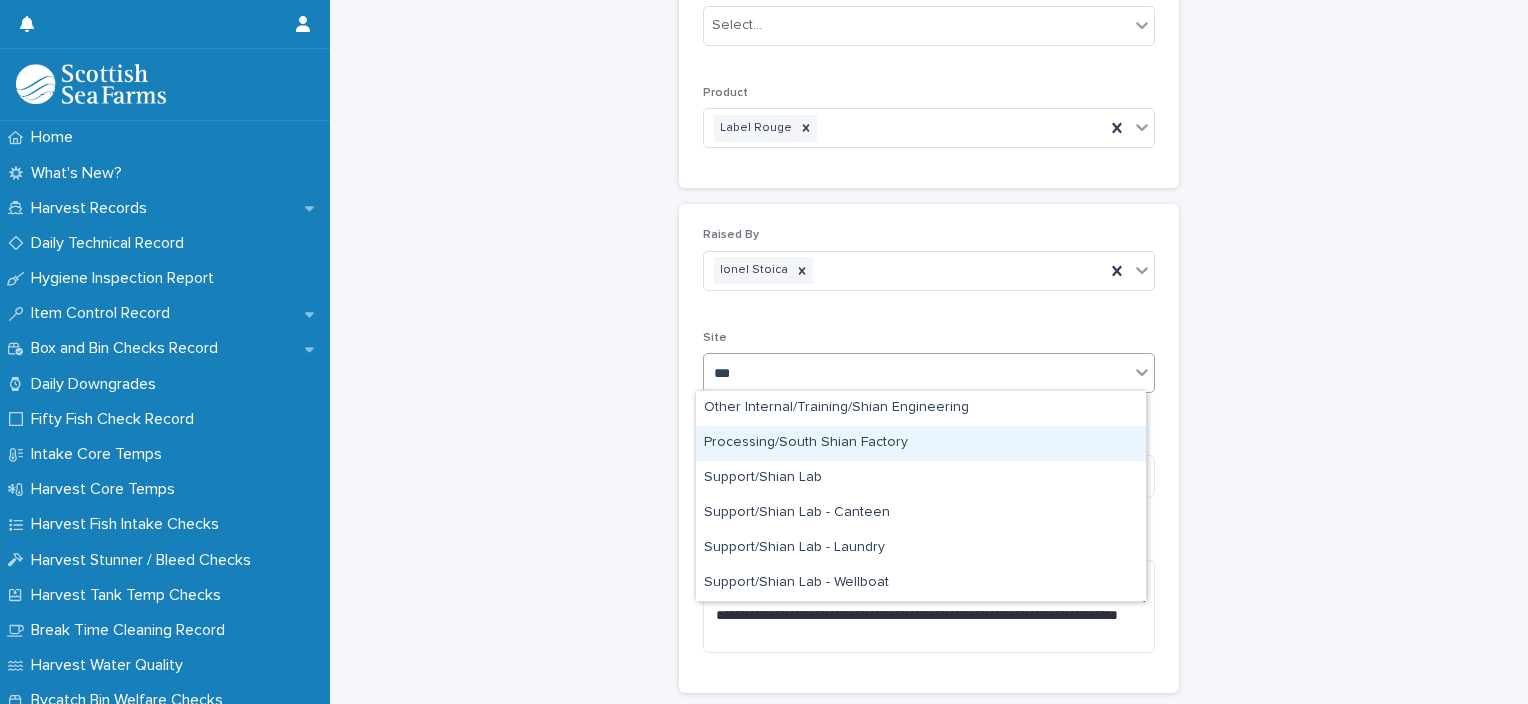 click on "Processing/South Shian Factory" at bounding box center (921, 443) 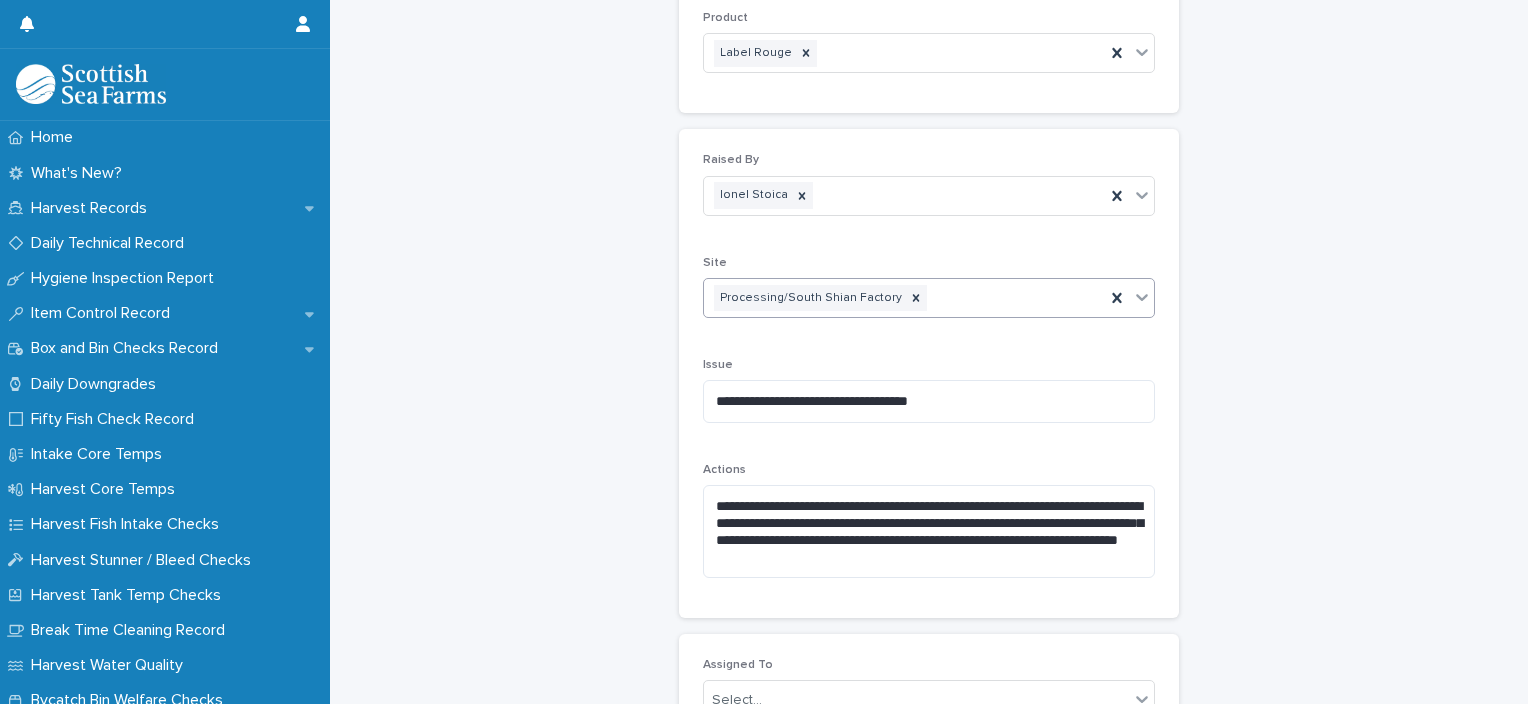 scroll, scrollTop: 600, scrollLeft: 0, axis: vertical 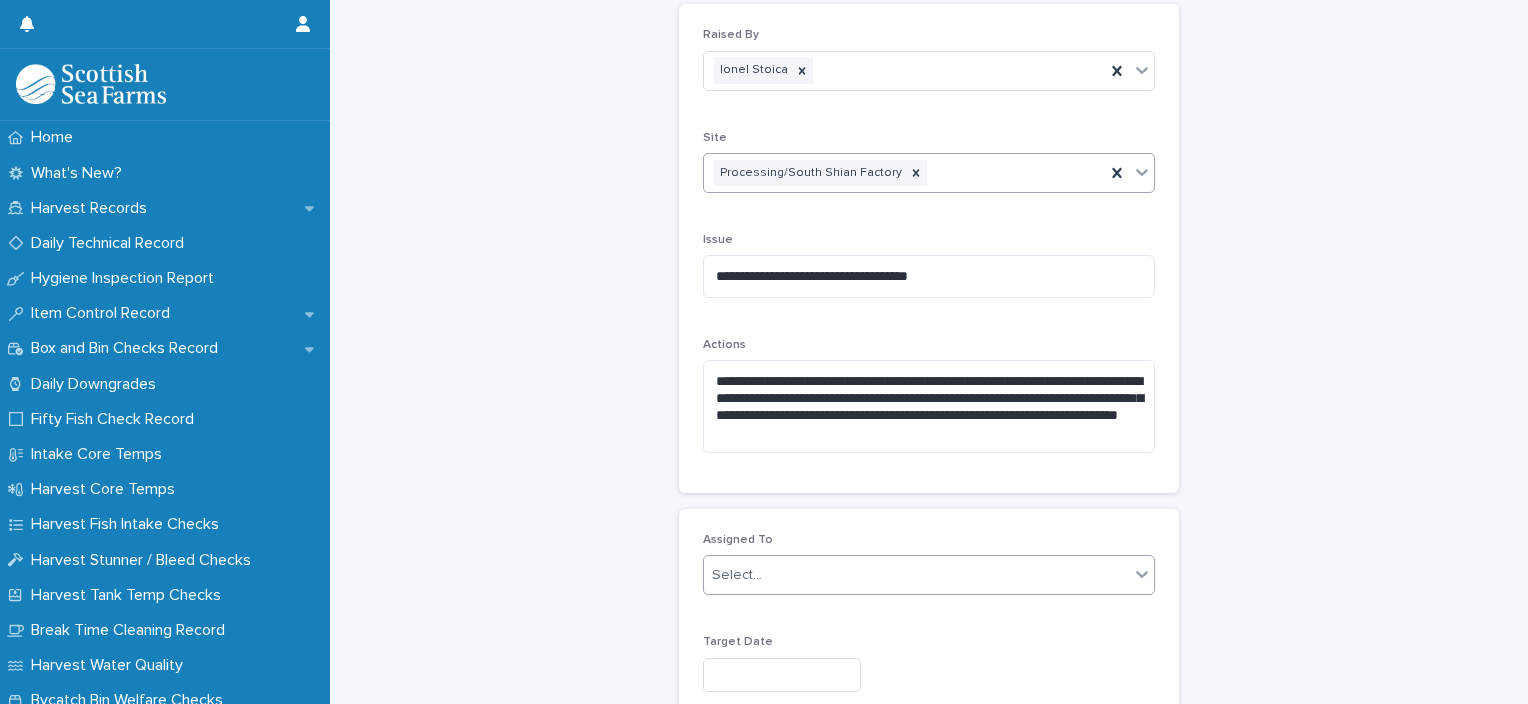 click on "Select..." at bounding box center (916, 575) 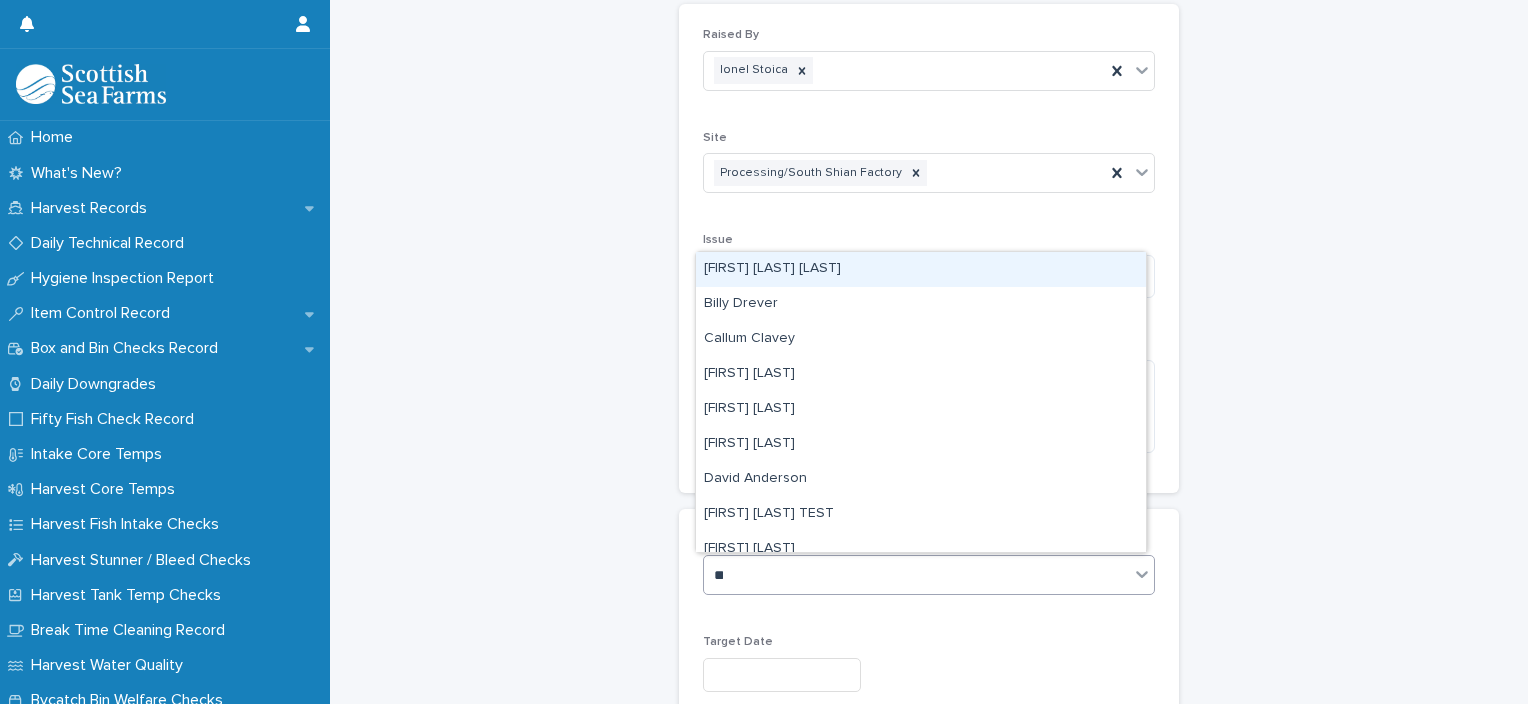 type on "***" 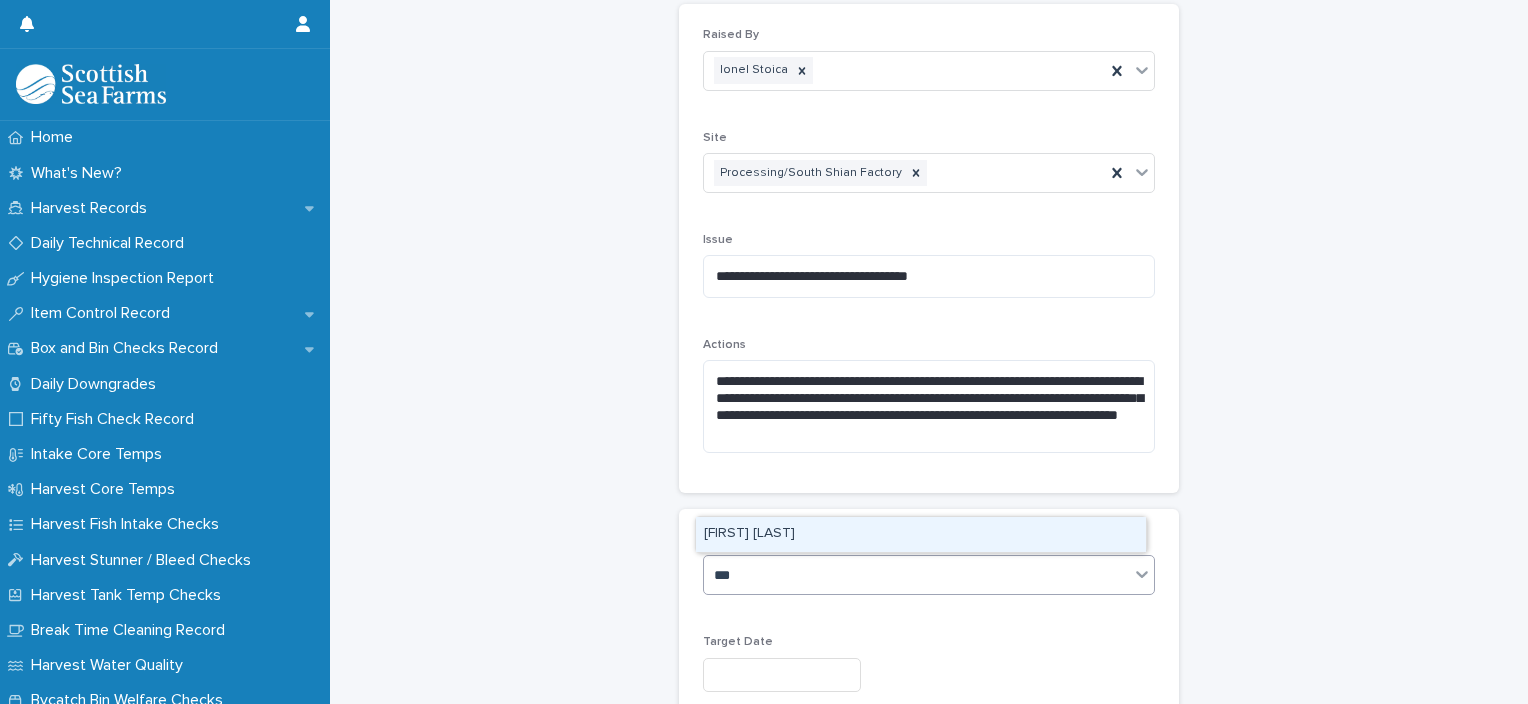 click on "Vasil Borisov" at bounding box center (921, 534) 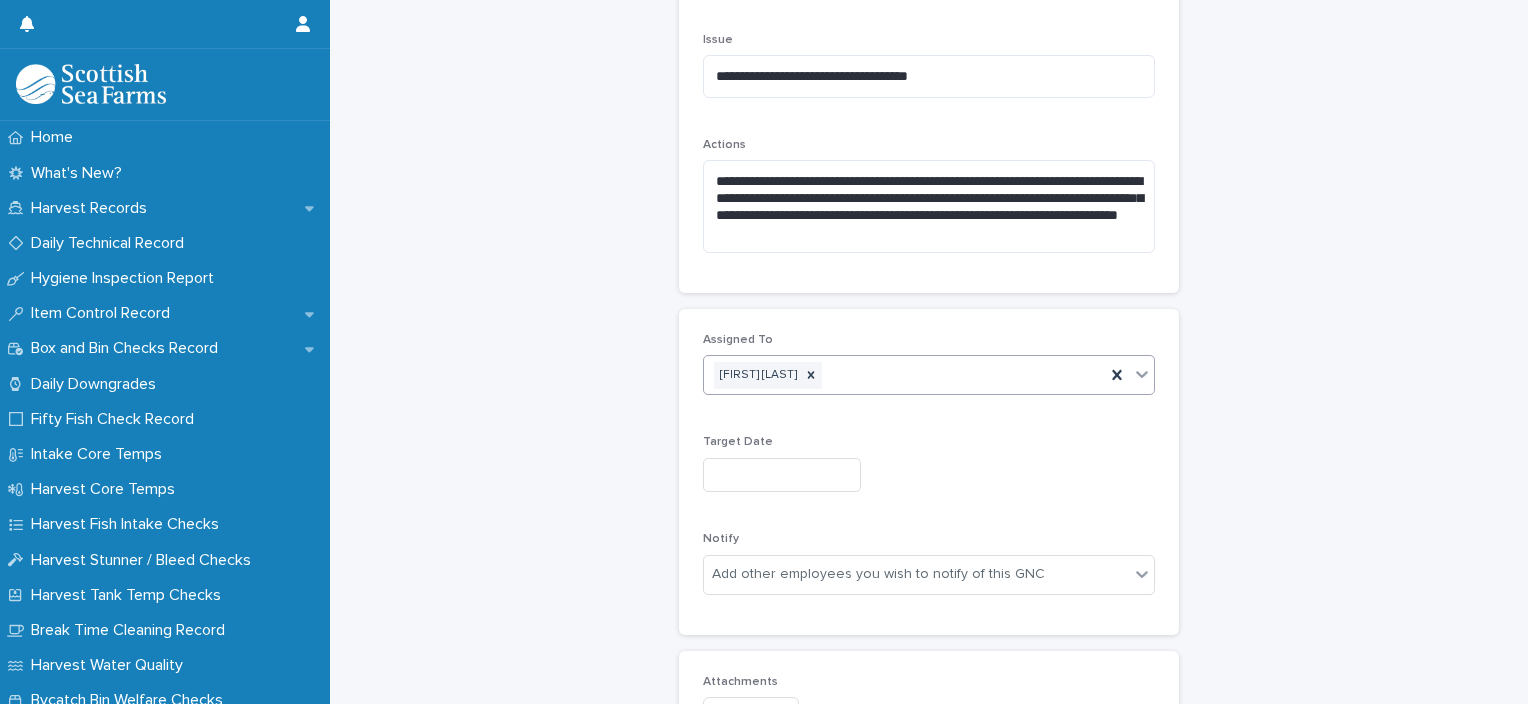 scroll, scrollTop: 900, scrollLeft: 0, axis: vertical 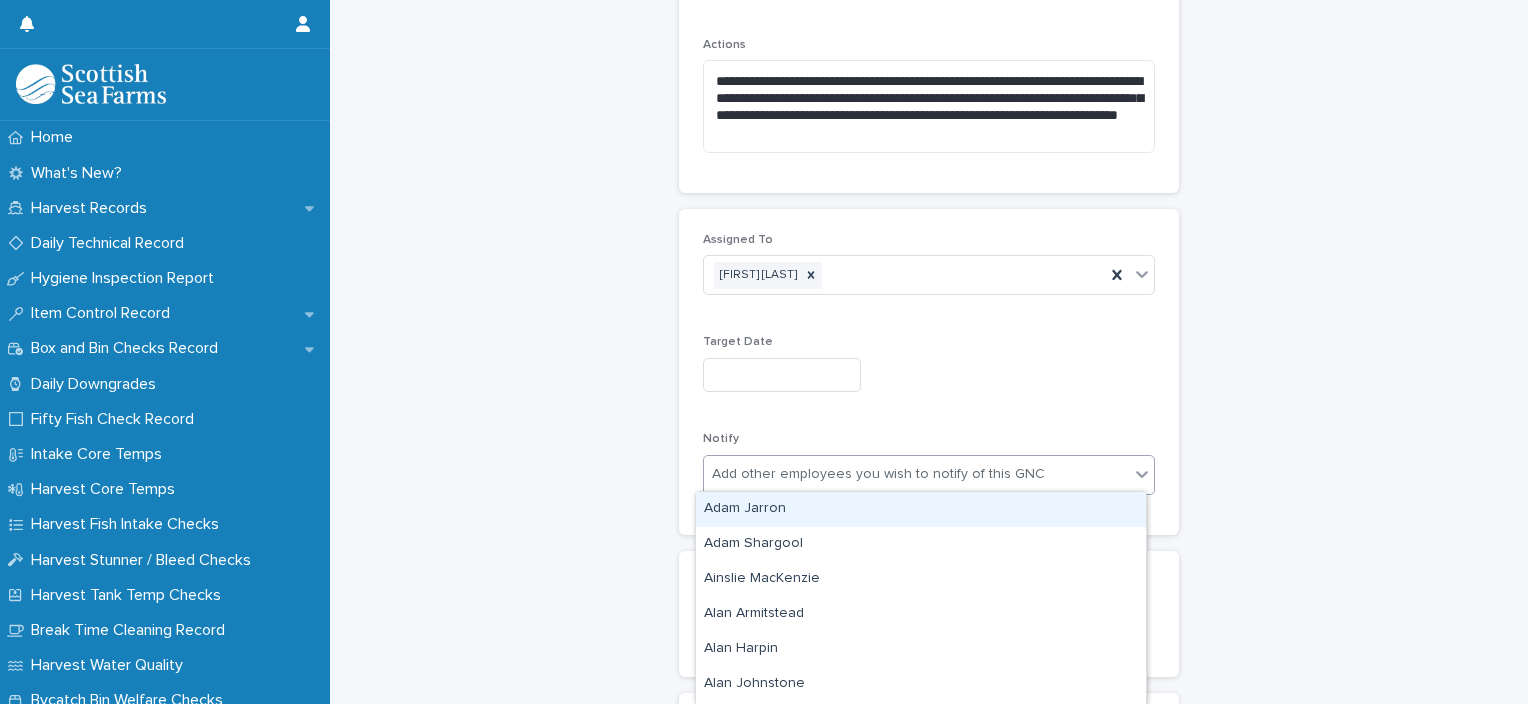 click on "Add other employees you wish to notify of this GNC" at bounding box center (878, 474) 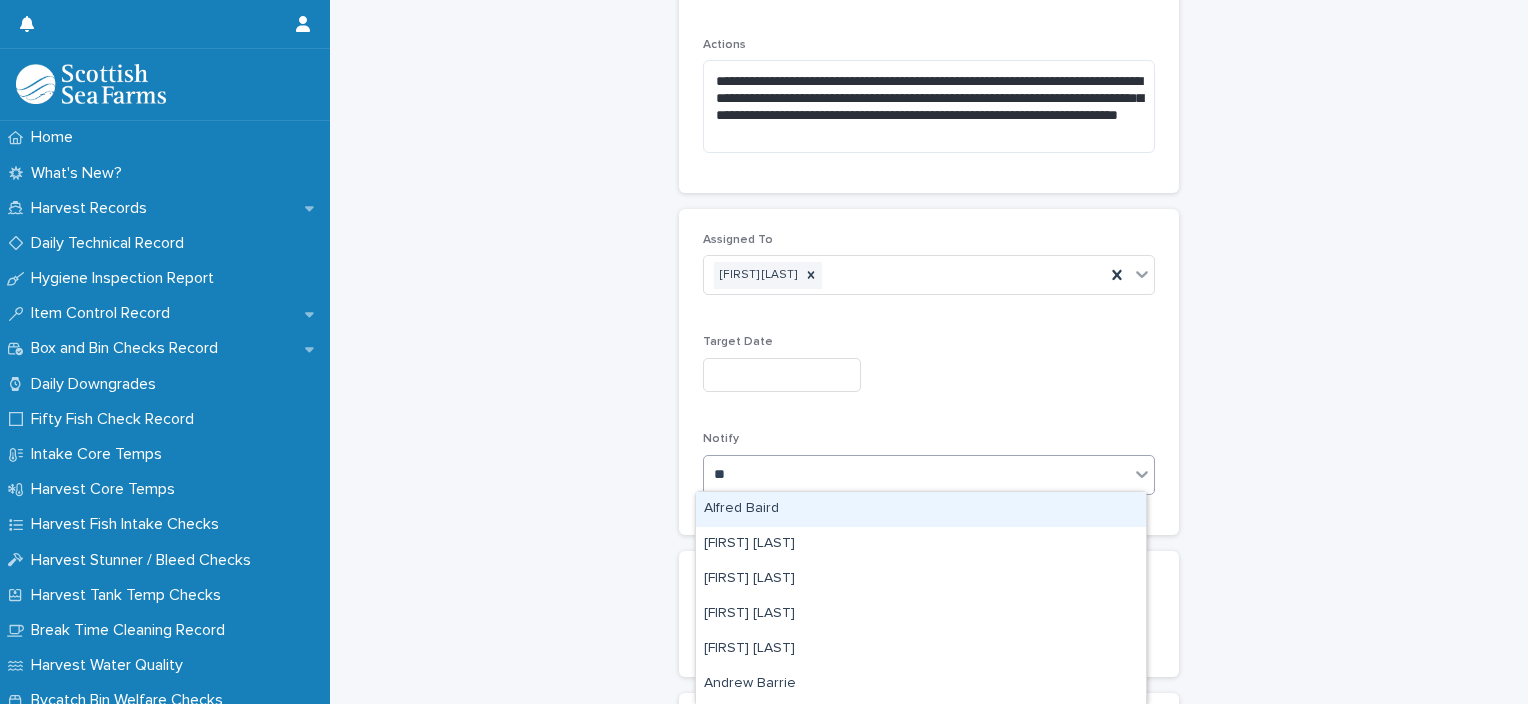 type on "***" 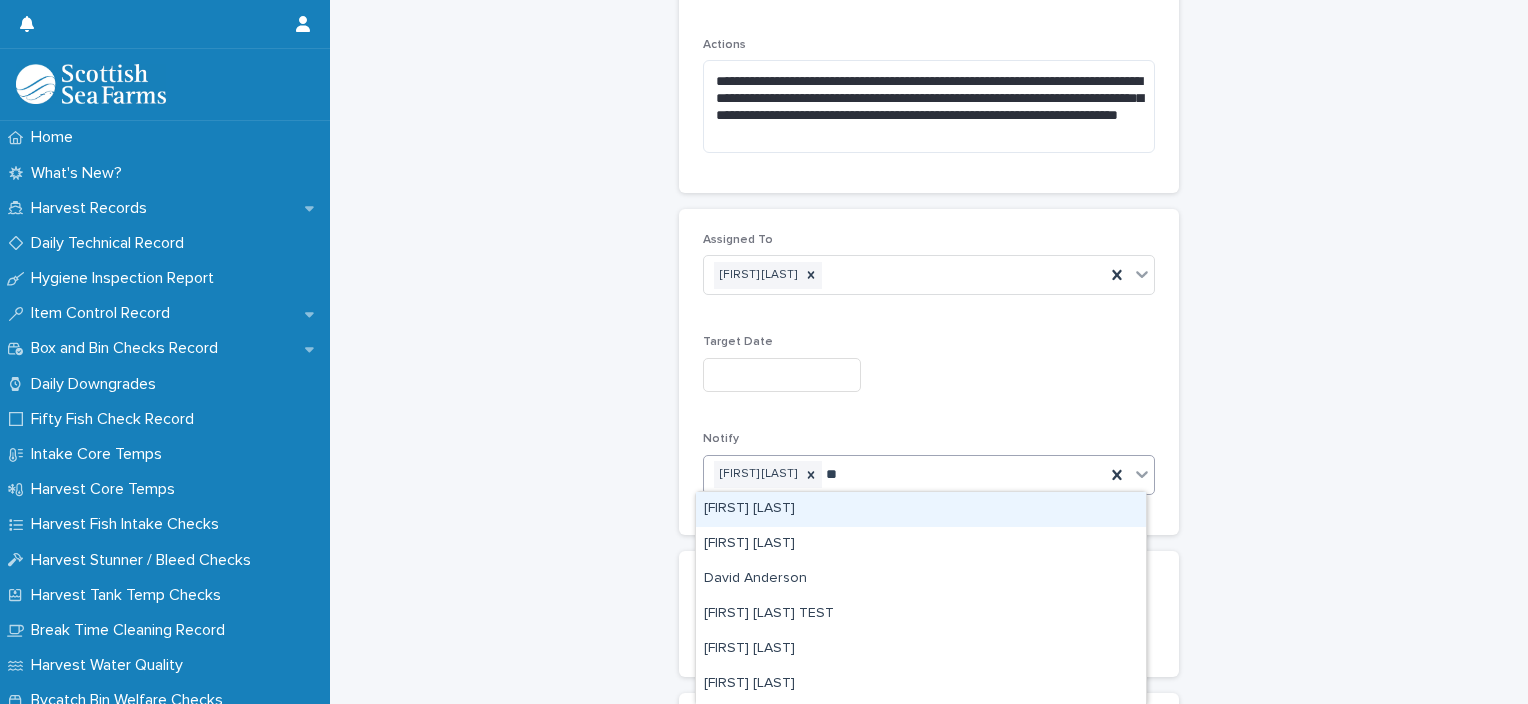 type on "*" 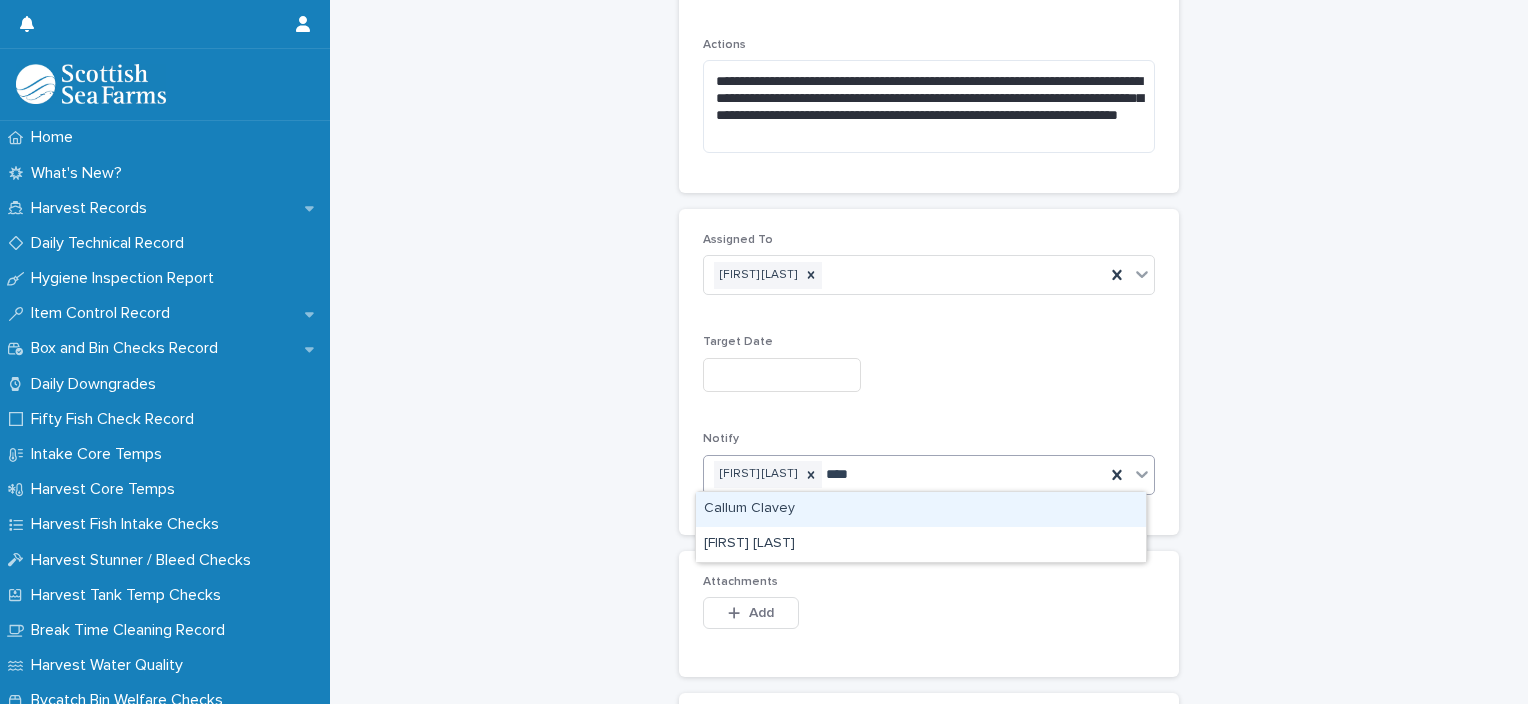 type on "*****" 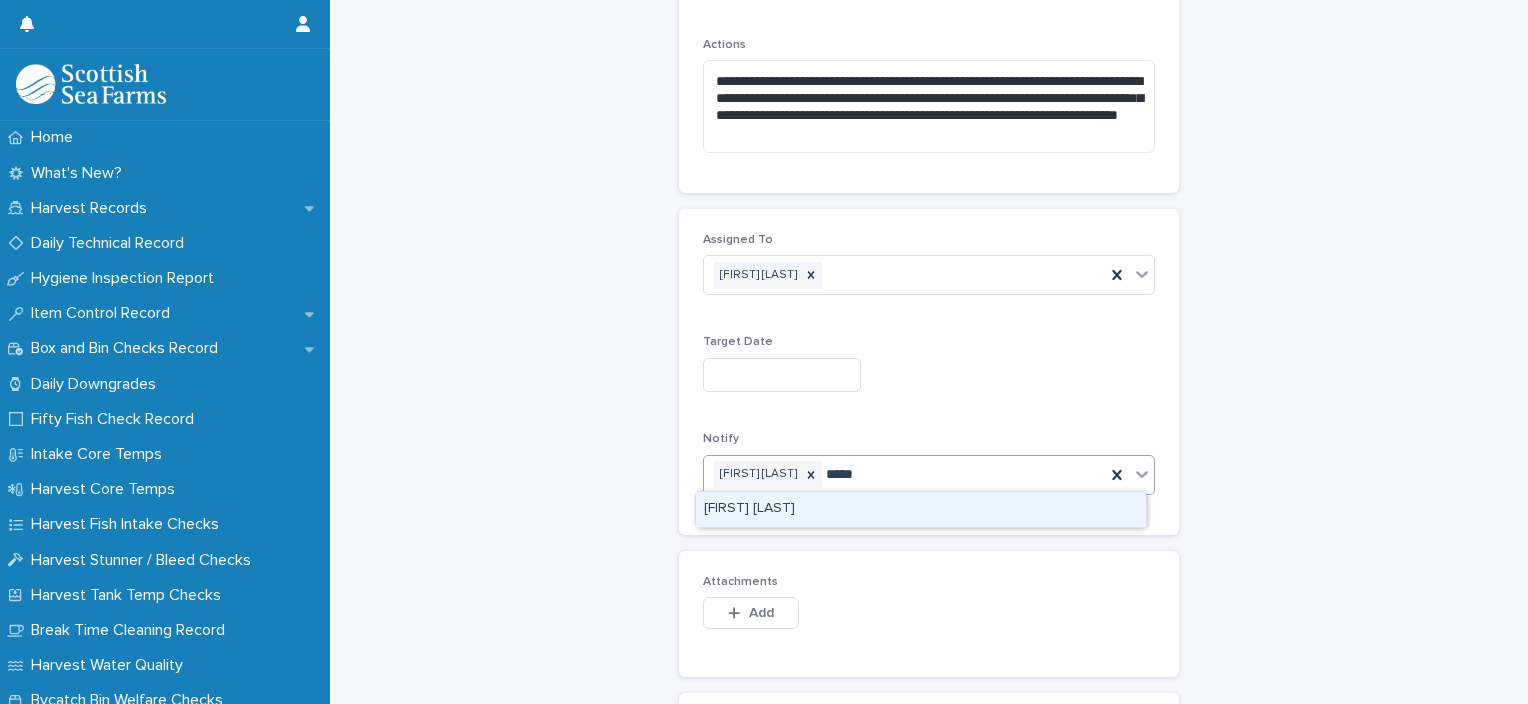 click on "David Laverty" at bounding box center (921, 509) 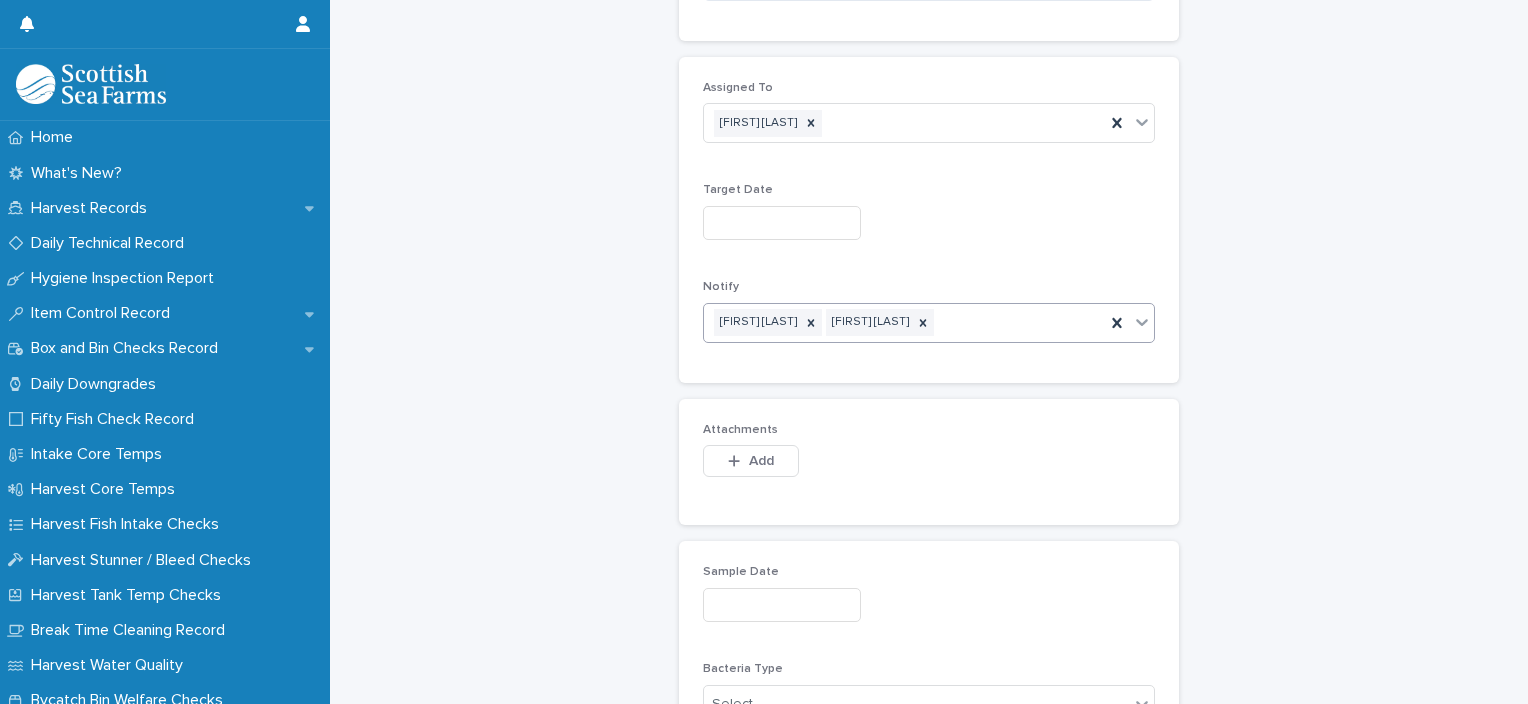 scroll, scrollTop: 1100, scrollLeft: 0, axis: vertical 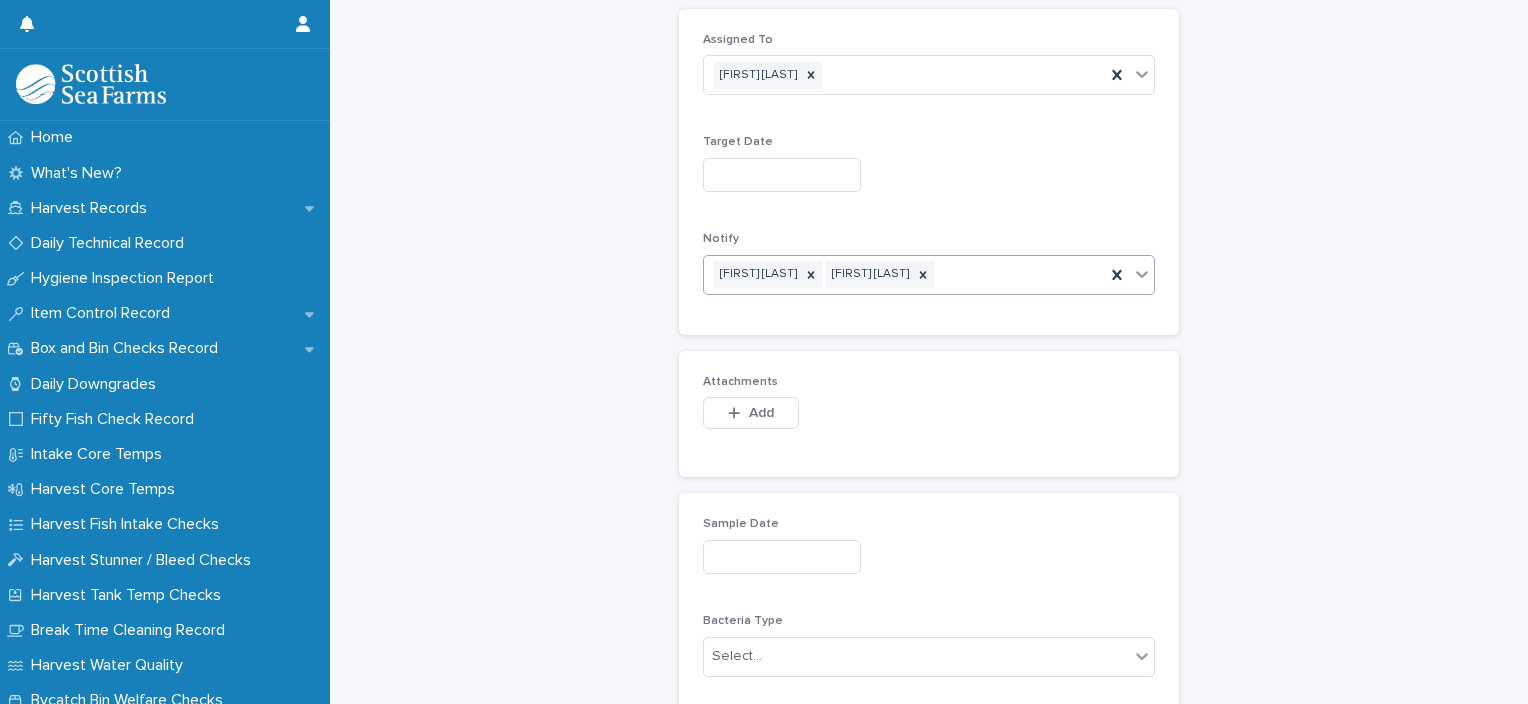 click at bounding box center (782, 557) 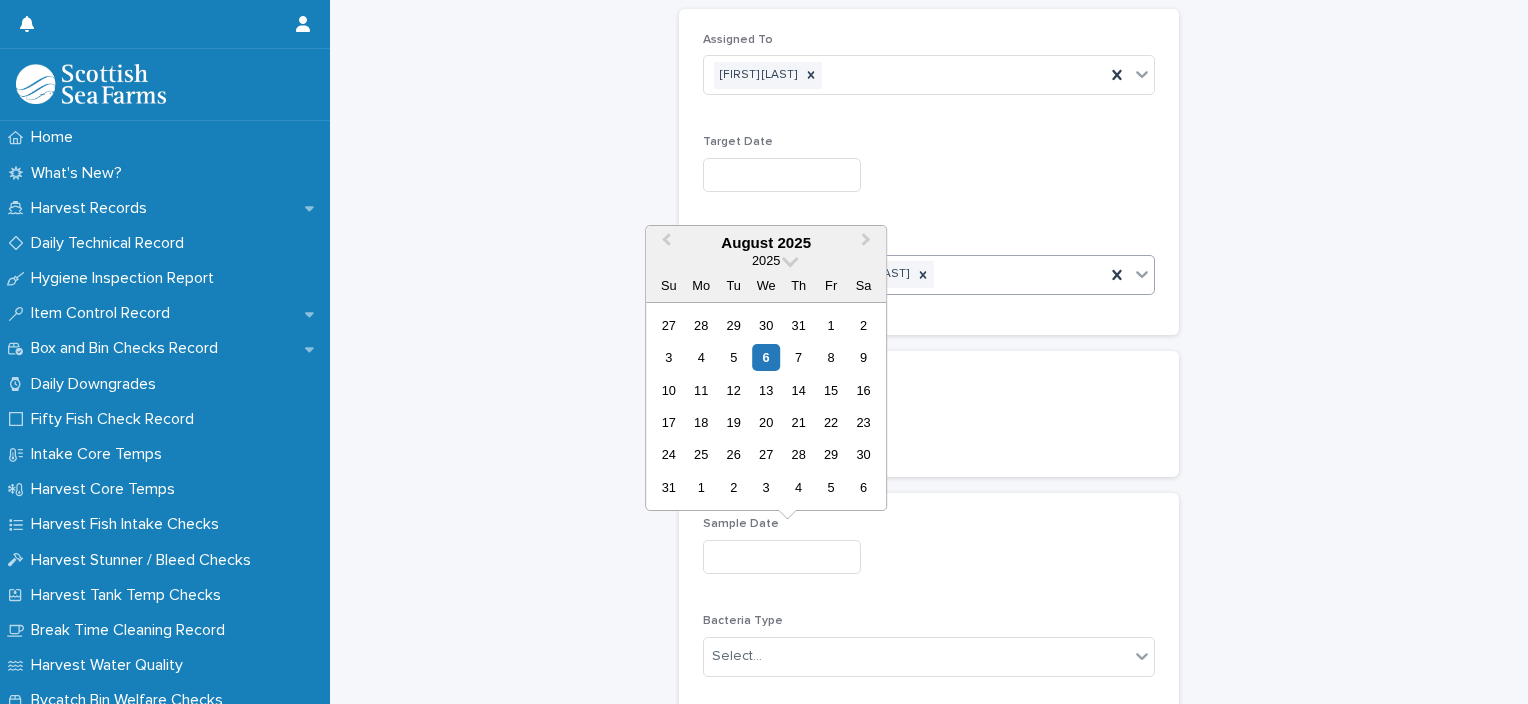 click on "6" at bounding box center (766, 357) 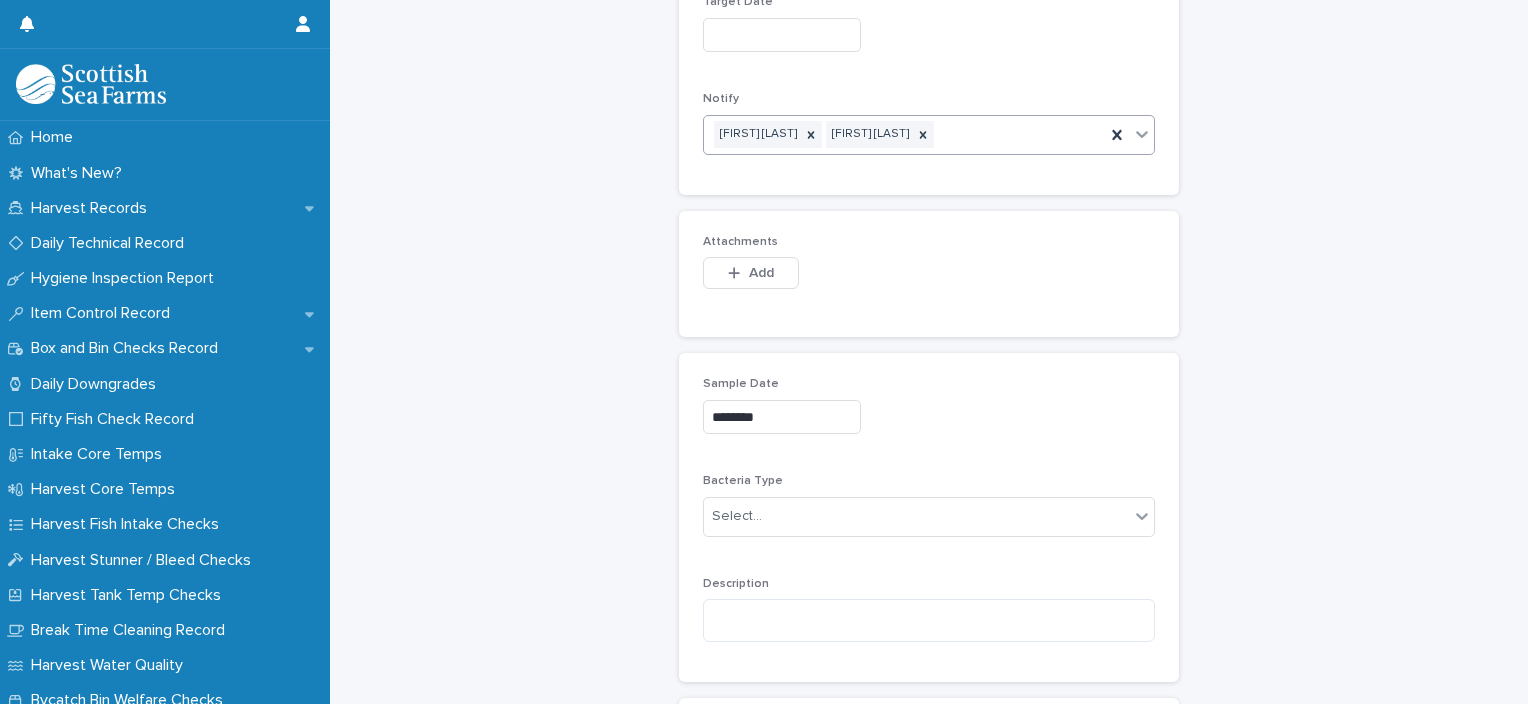 scroll, scrollTop: 1300, scrollLeft: 0, axis: vertical 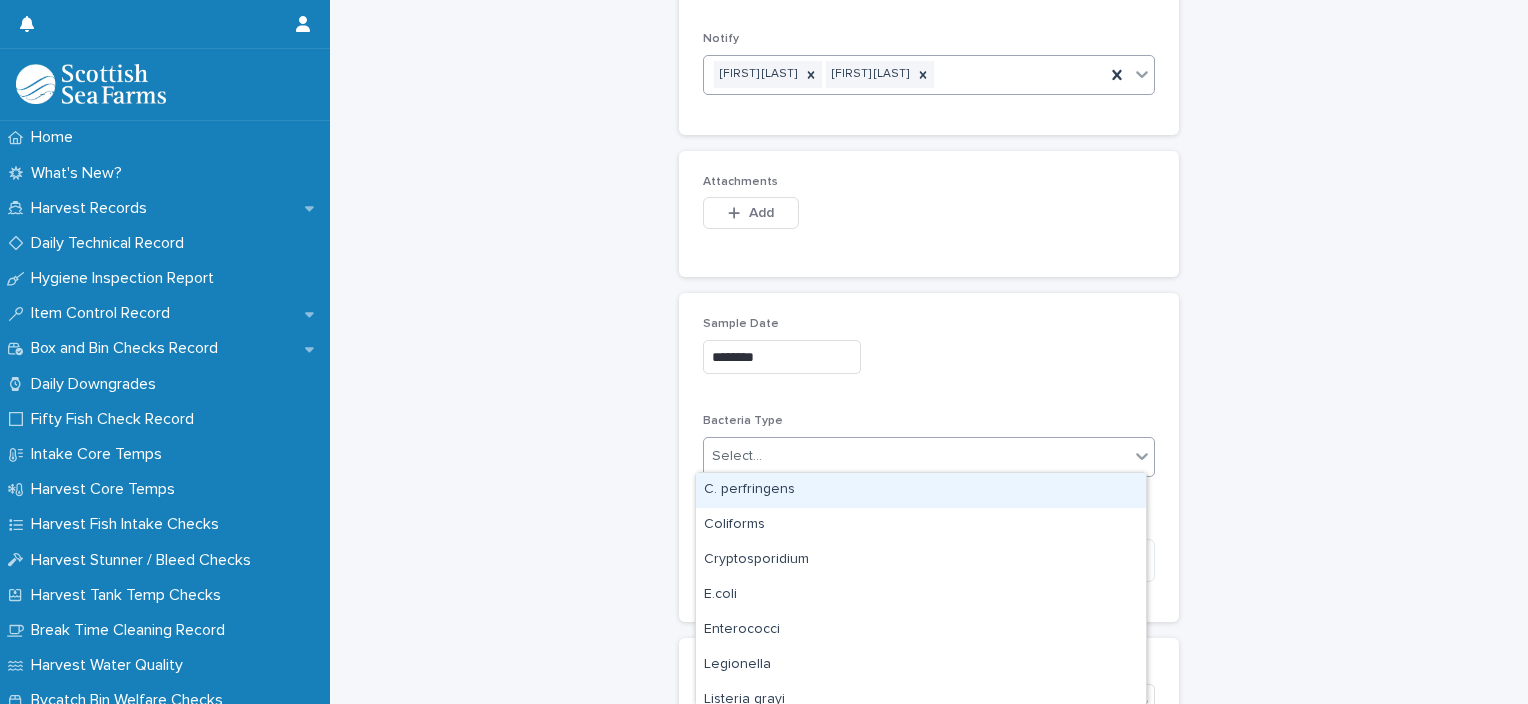 click on "Select..." at bounding box center (737, 456) 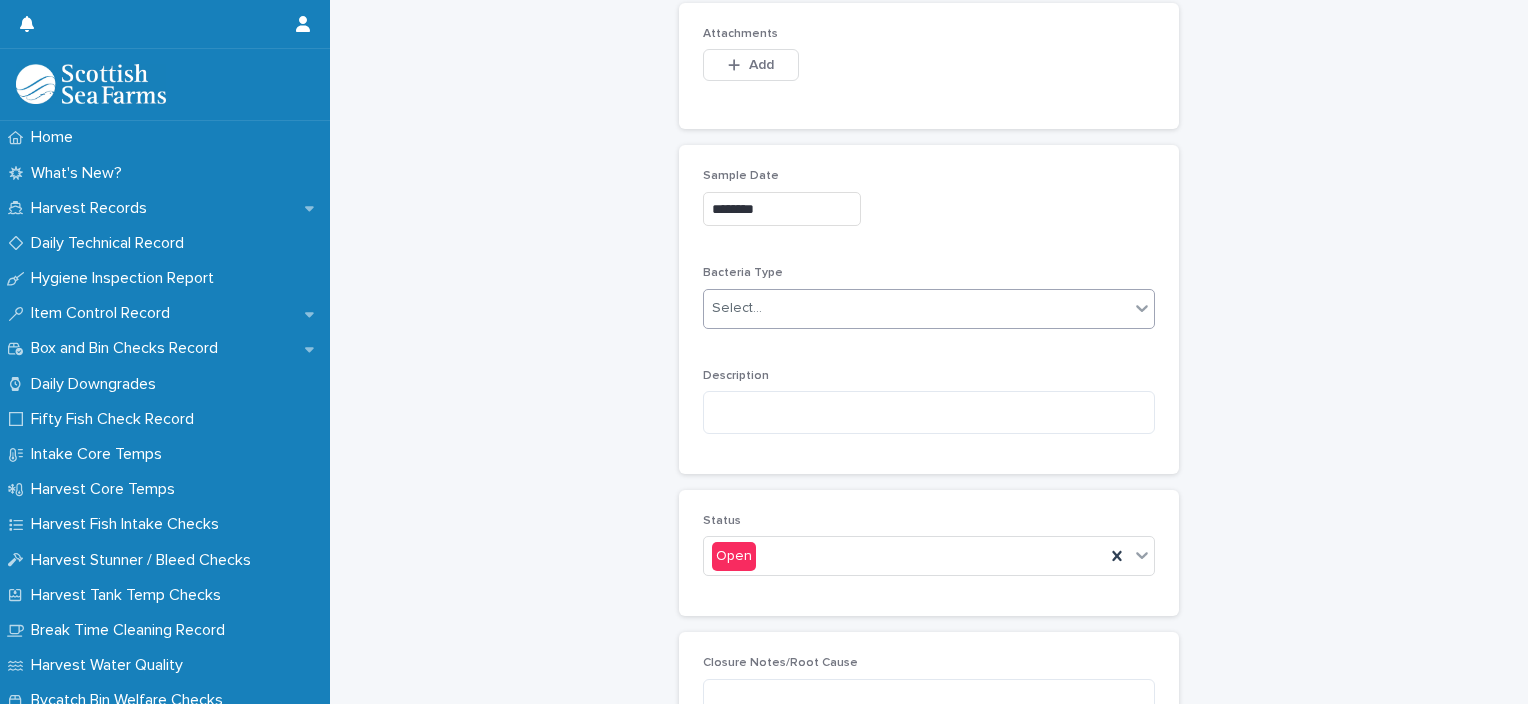 scroll, scrollTop: 1500, scrollLeft: 0, axis: vertical 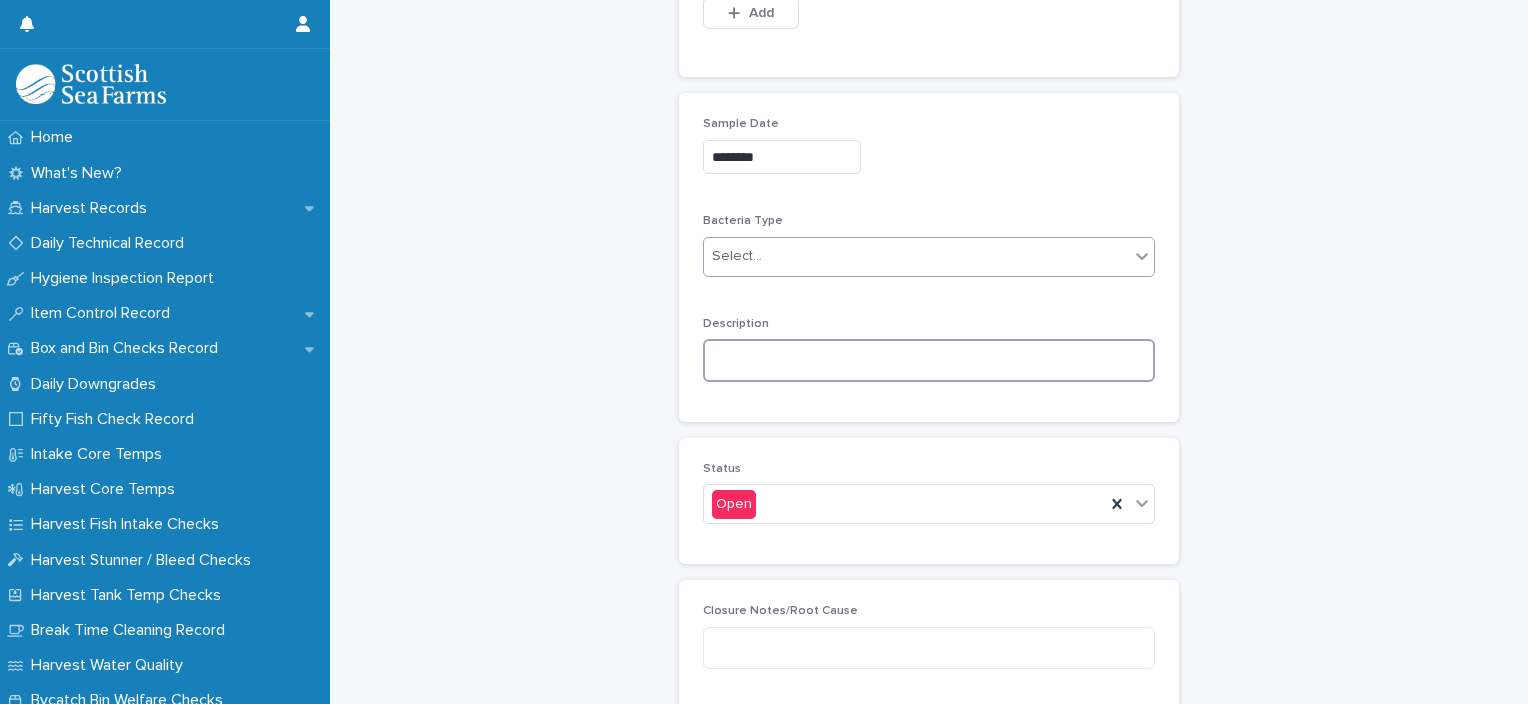 click at bounding box center [929, 360] 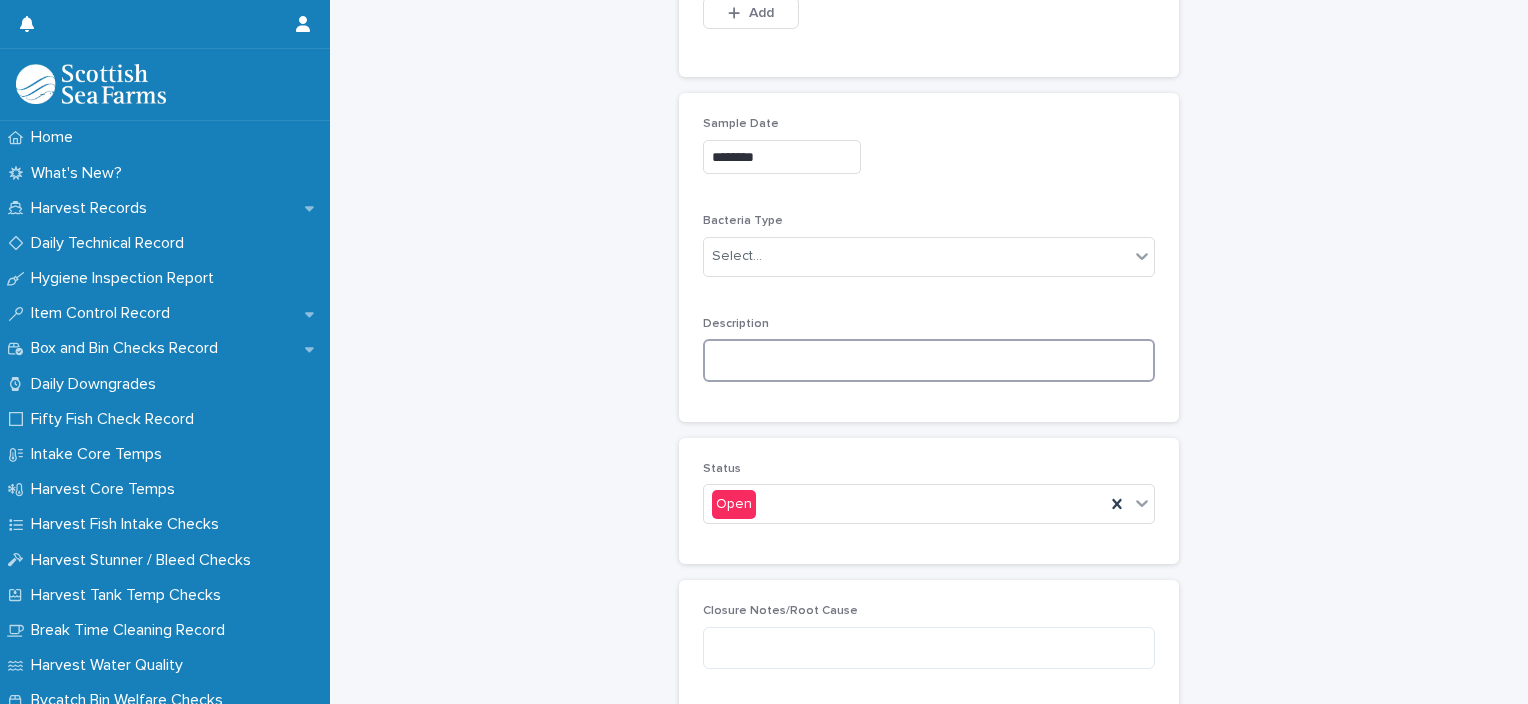 paste on "**********" 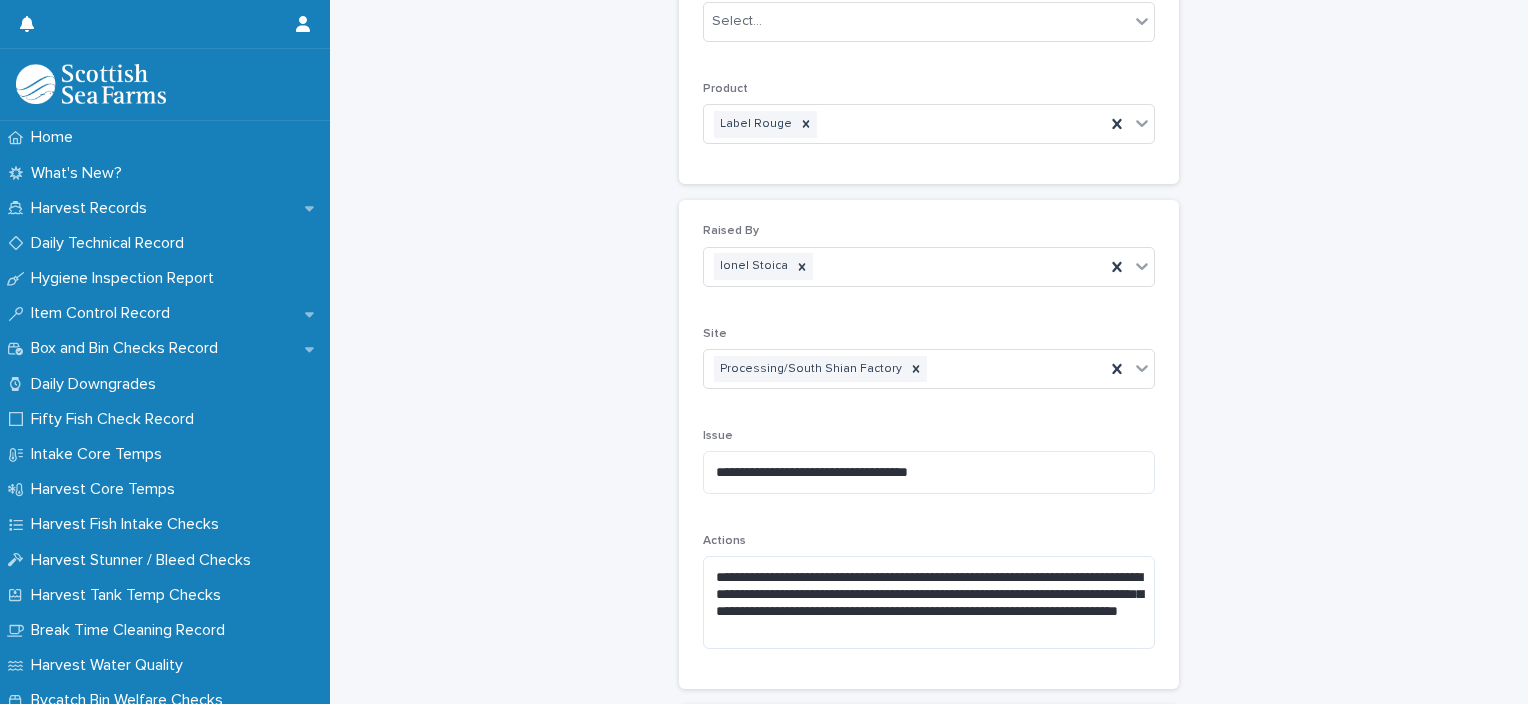 scroll, scrollTop: 411, scrollLeft: 0, axis: vertical 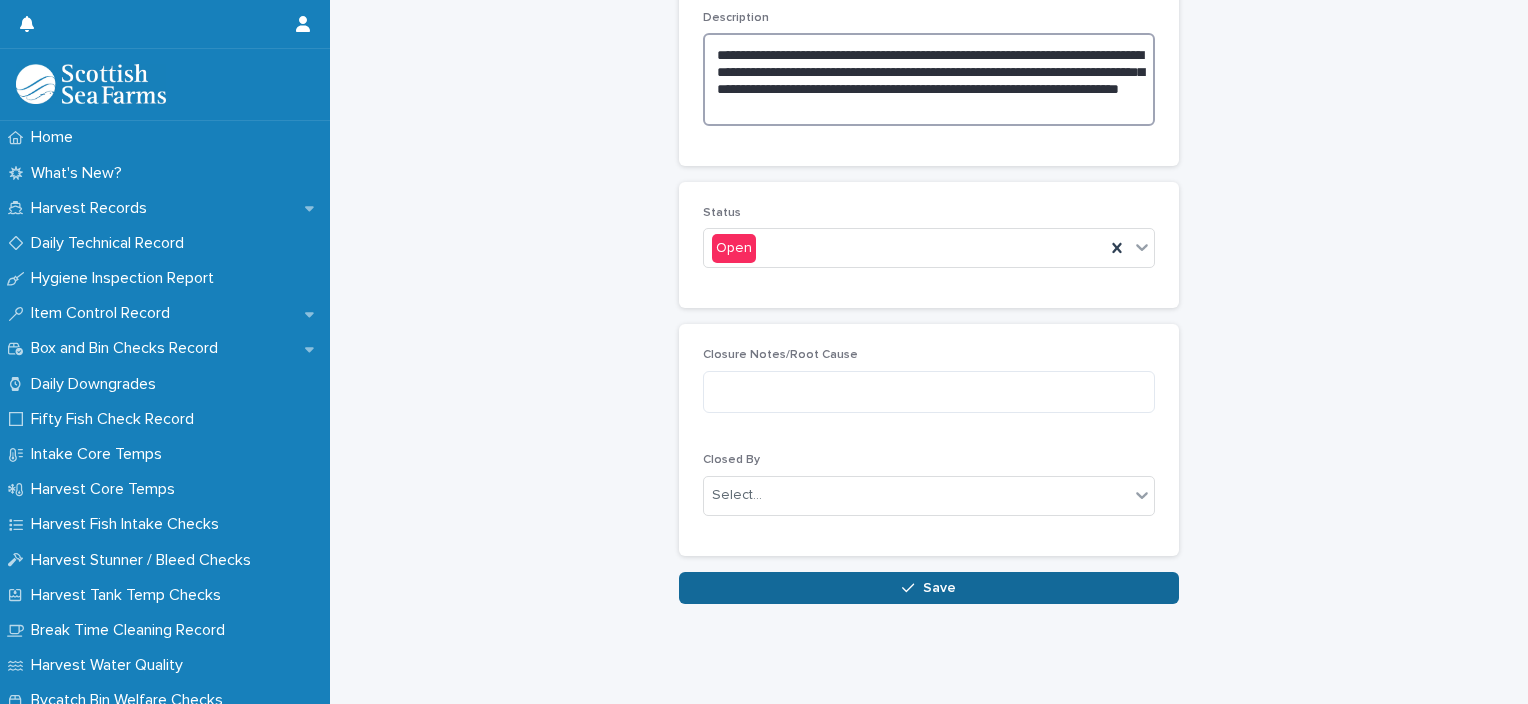 type on "**********" 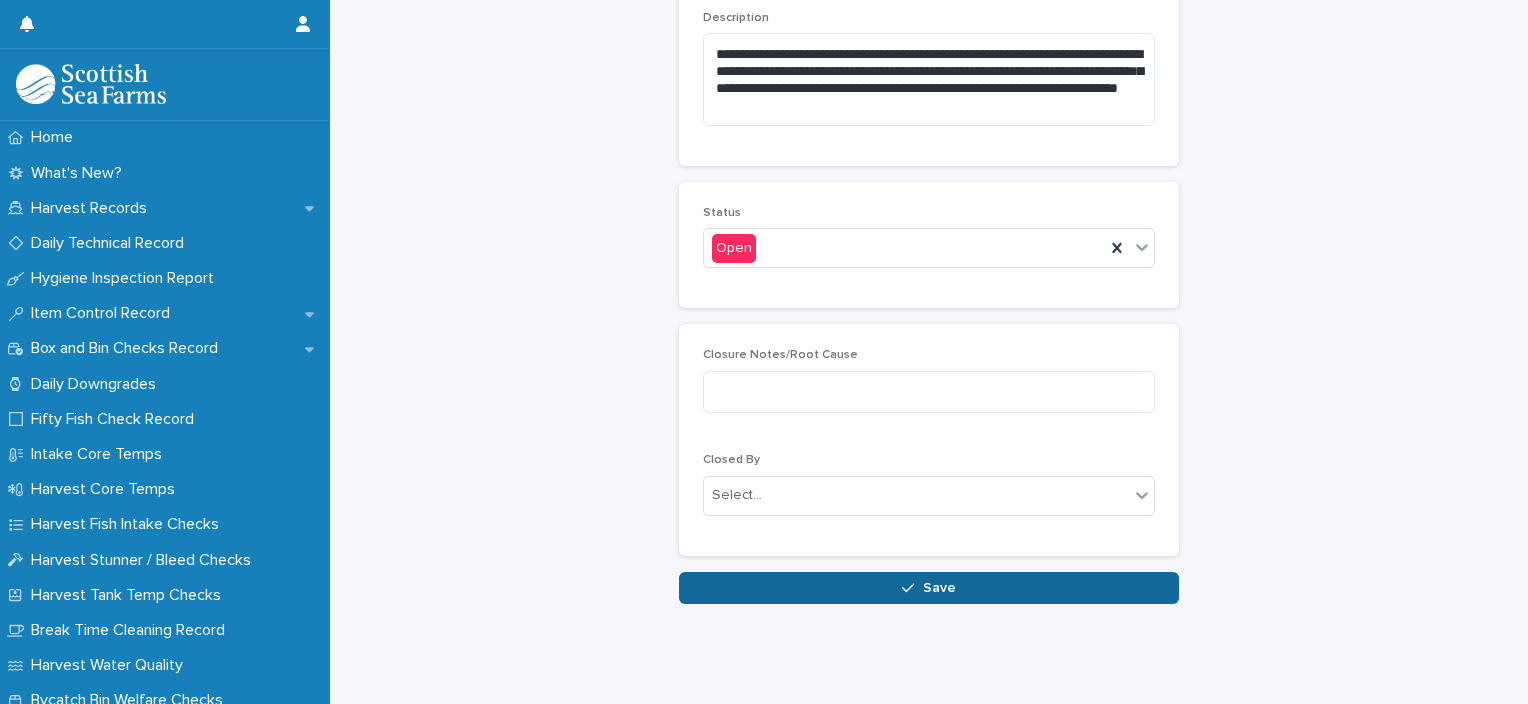 click on "Save" at bounding box center [929, 588] 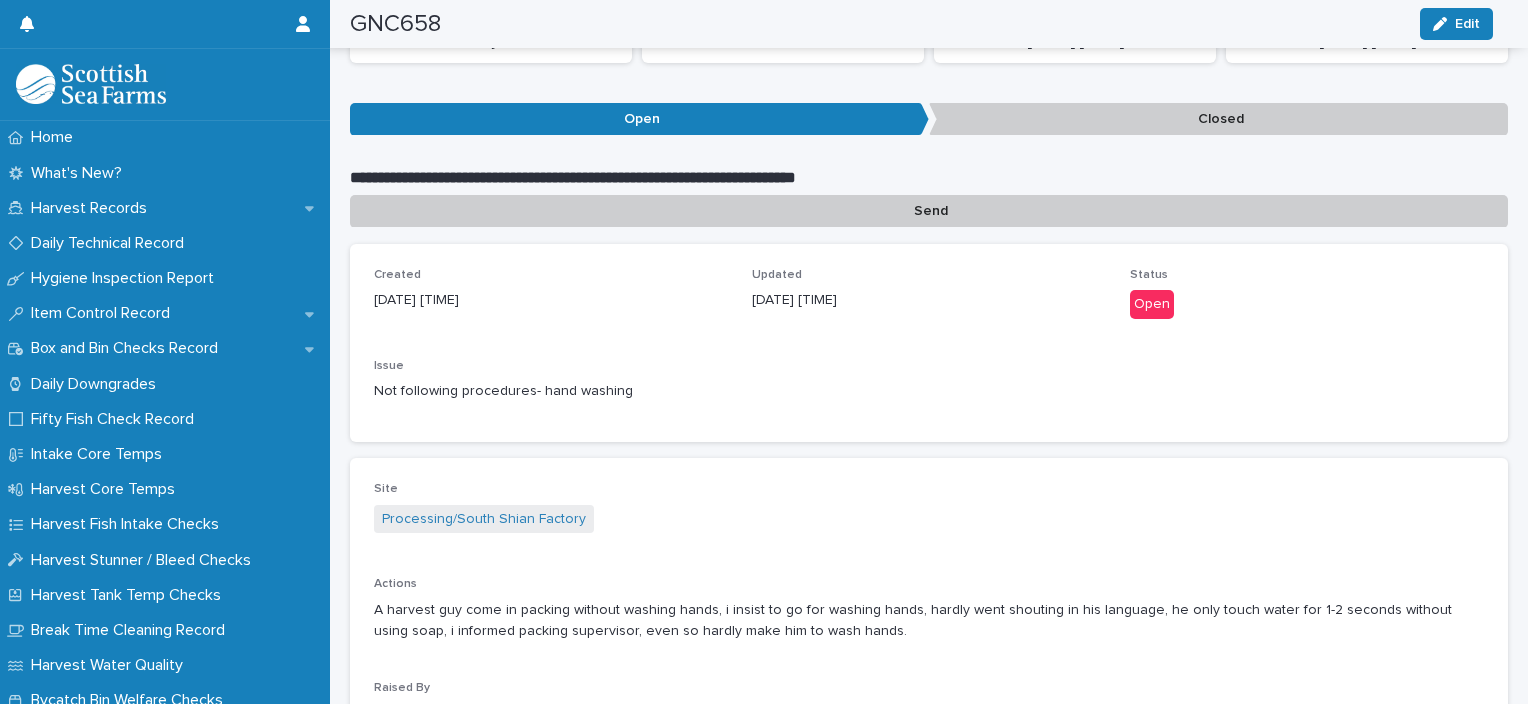 scroll, scrollTop: 0, scrollLeft: 0, axis: both 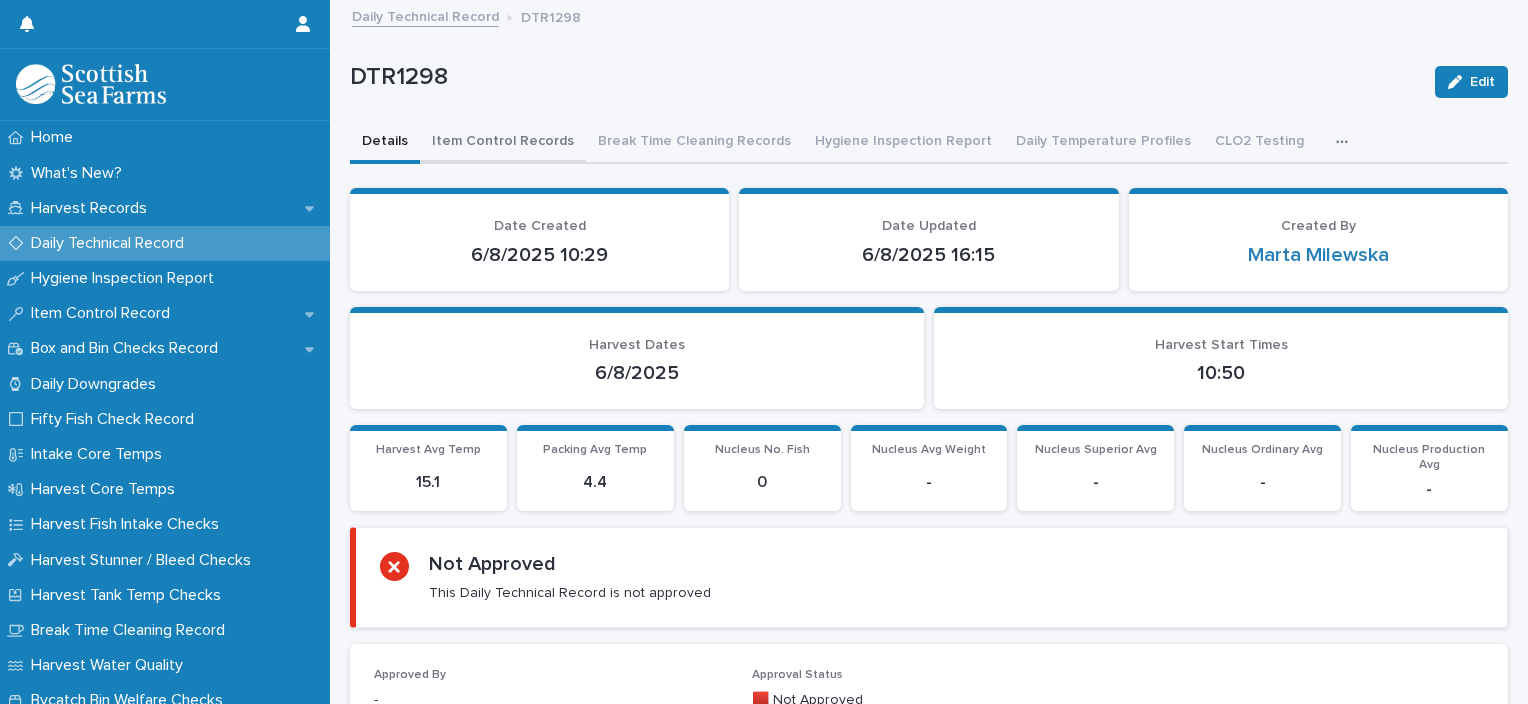 click on "Item Control Records" at bounding box center (503, 143) 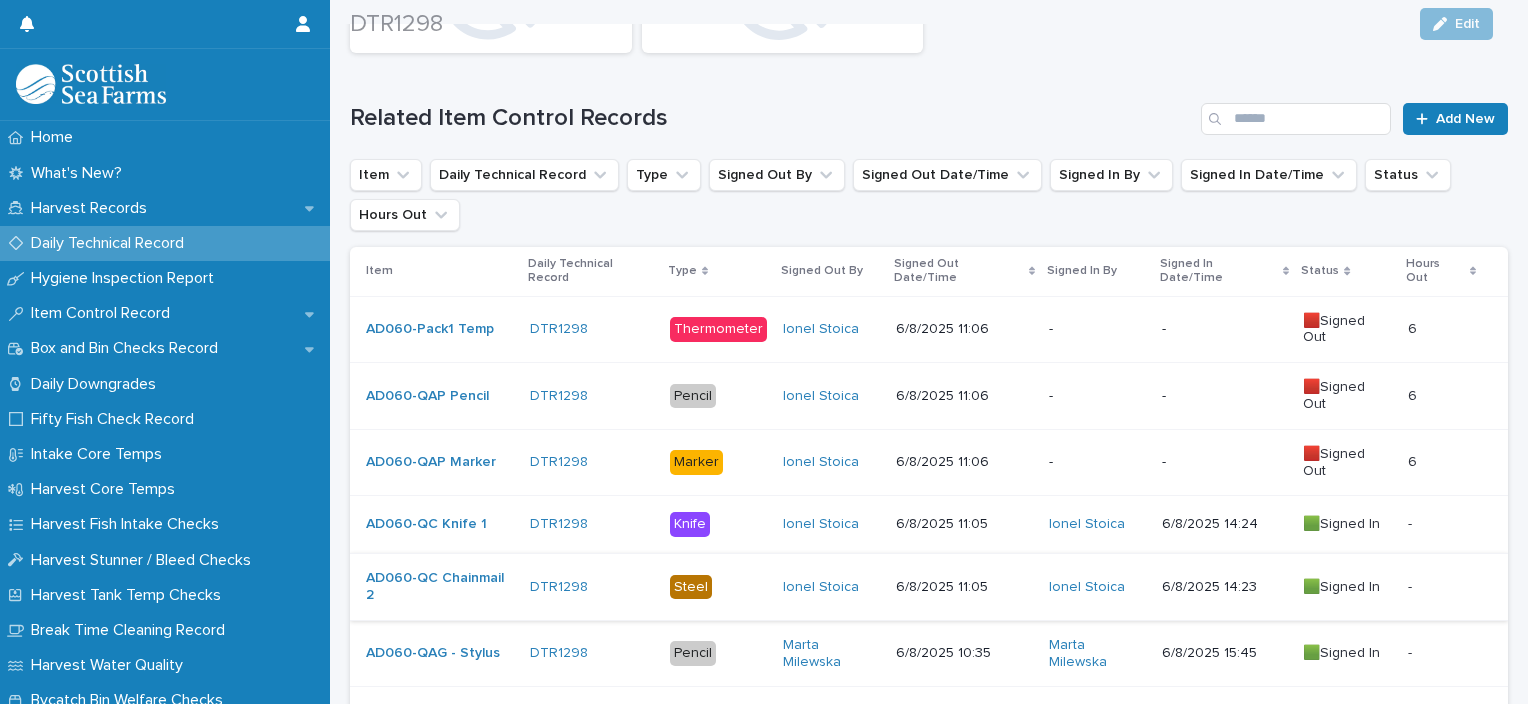 scroll, scrollTop: 300, scrollLeft: 0, axis: vertical 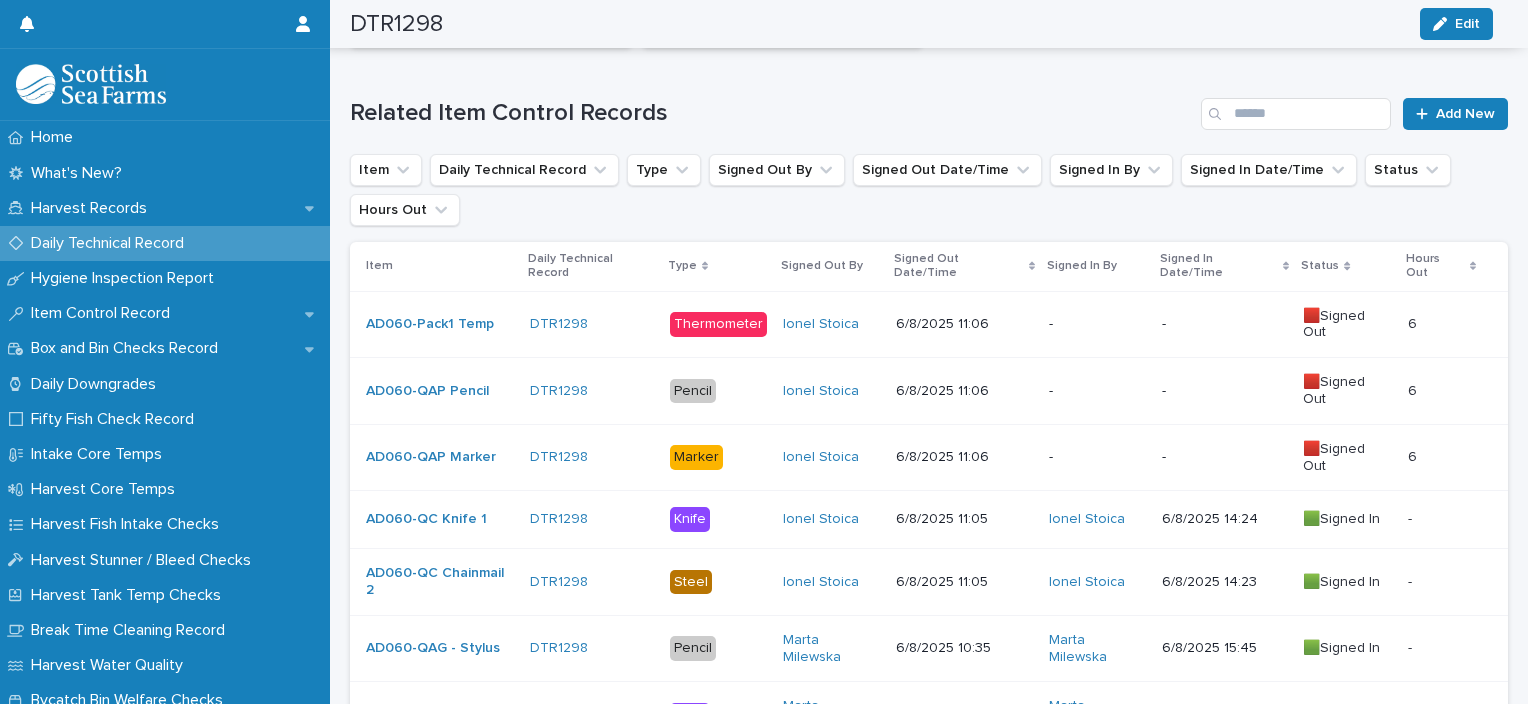 click on "-" at bounding box center (1097, 455) 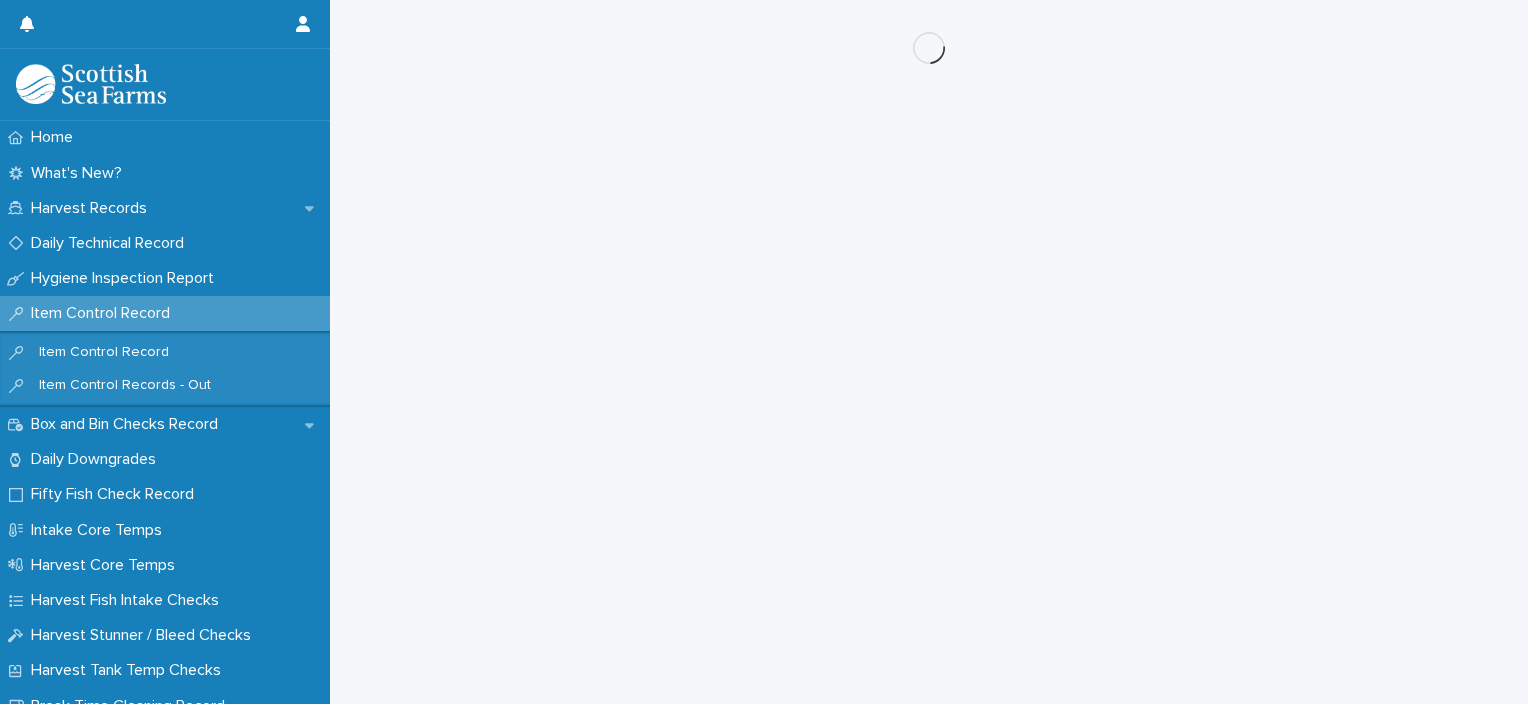 scroll, scrollTop: 0, scrollLeft: 0, axis: both 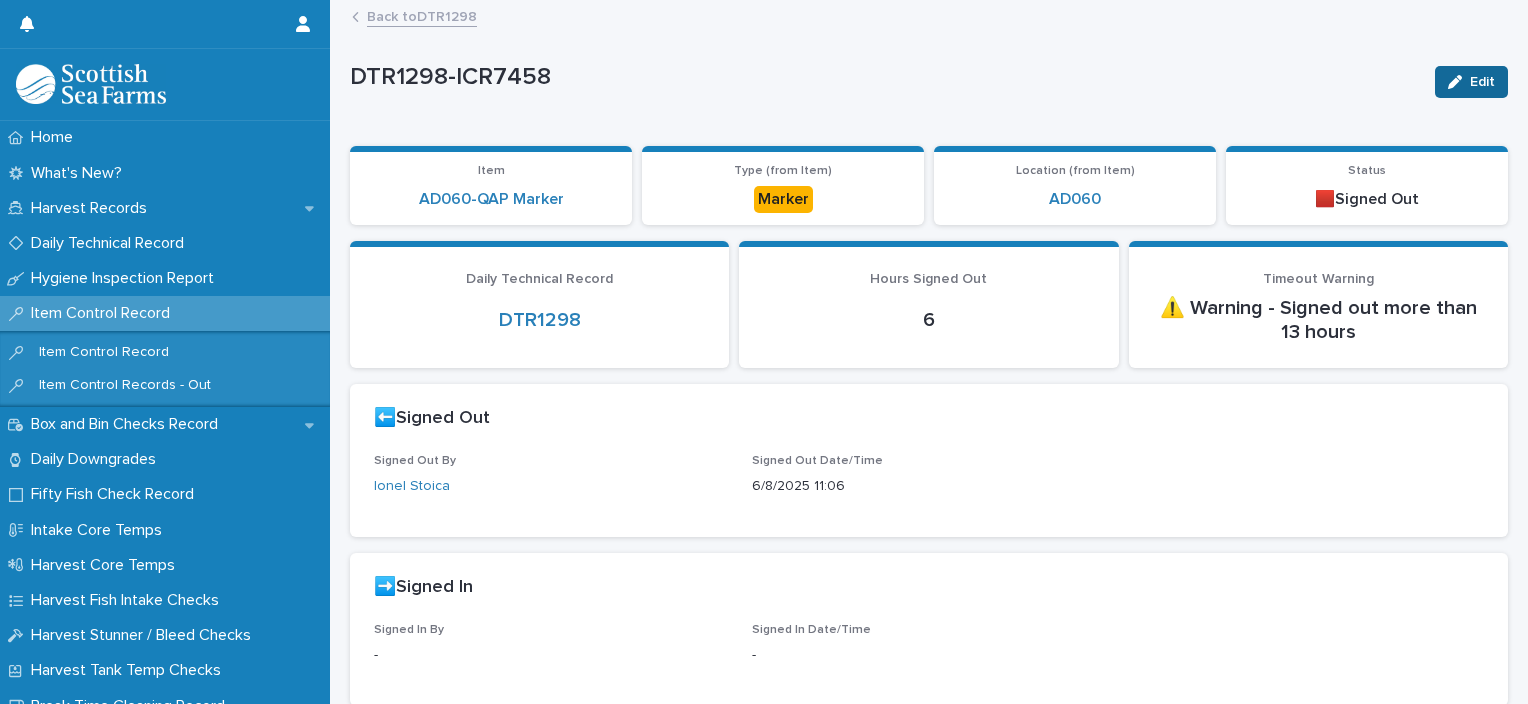 click on "Edit" at bounding box center (1482, 82) 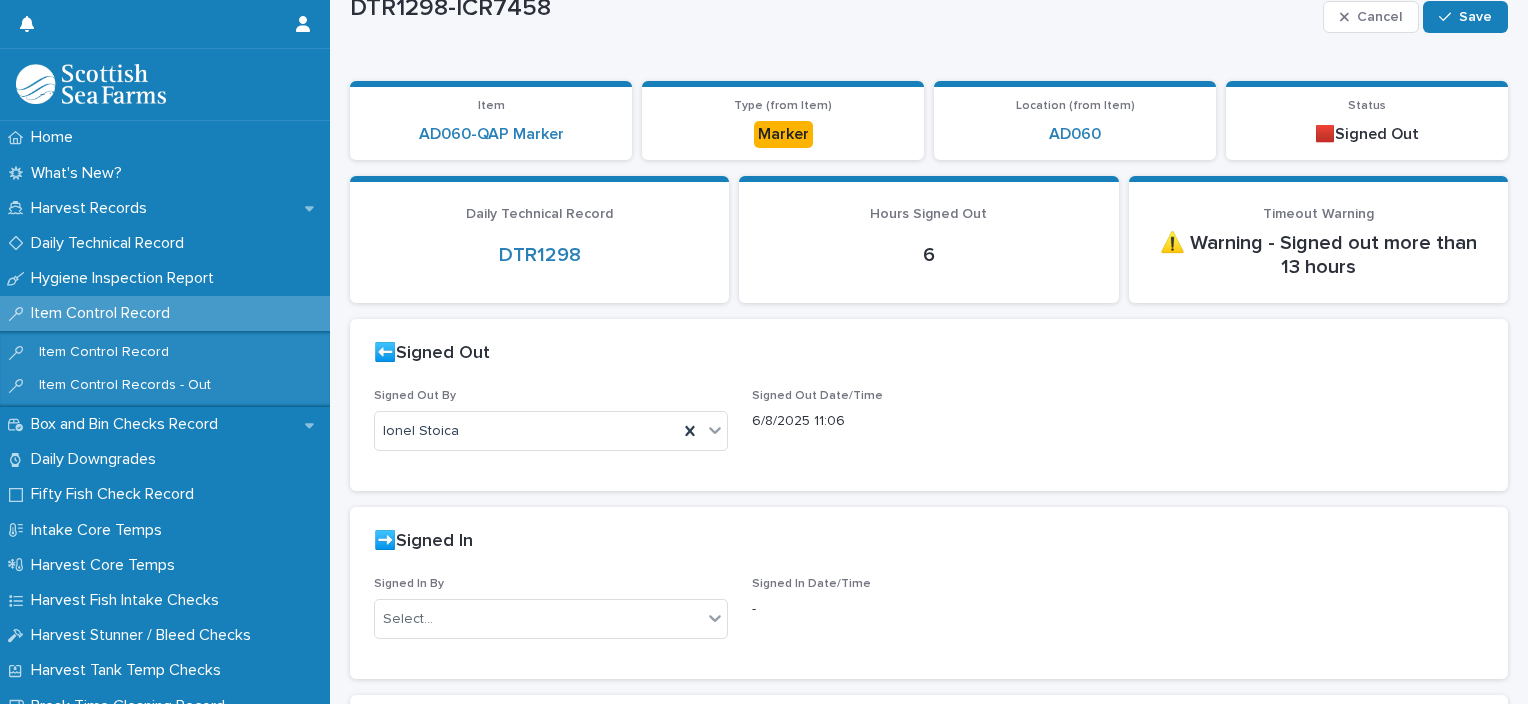 scroll, scrollTop: 200, scrollLeft: 0, axis: vertical 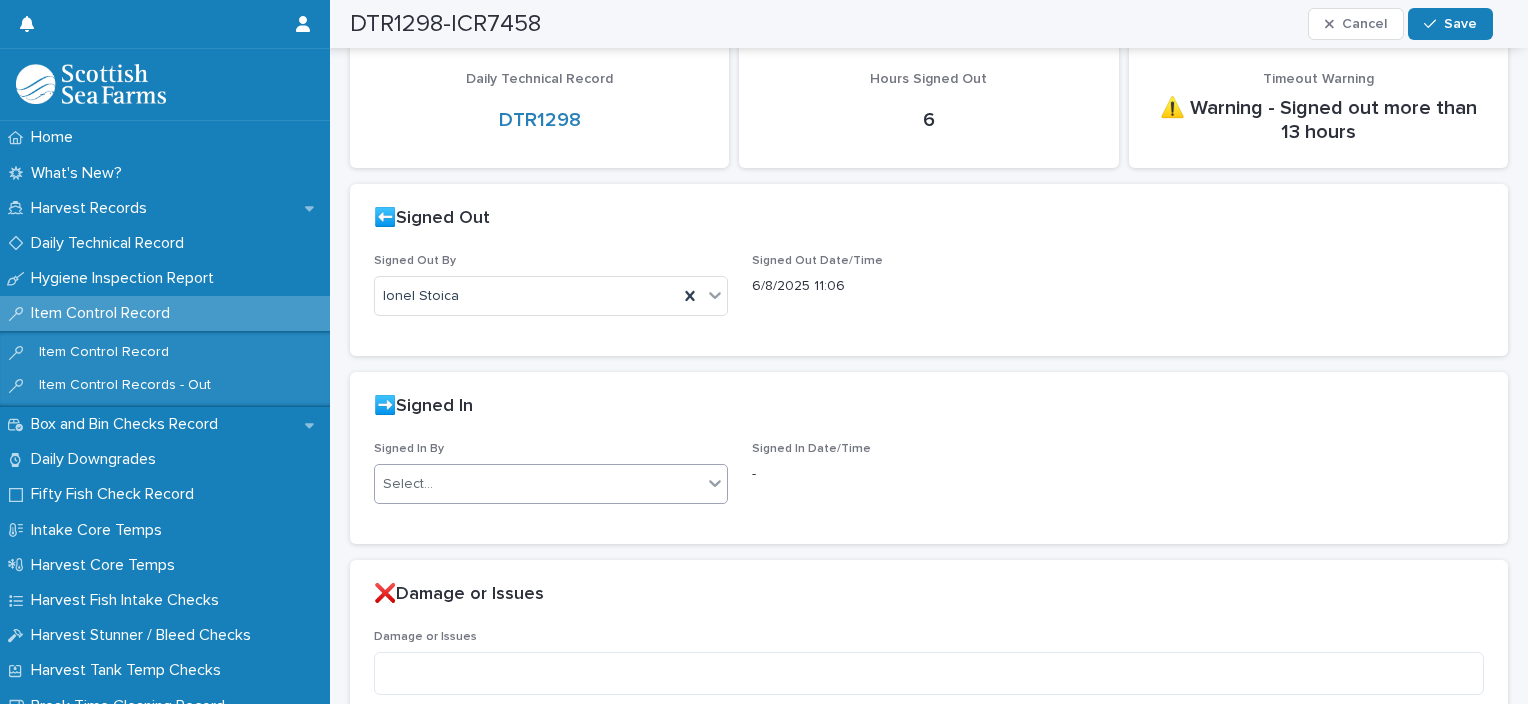 click on "Select..." at bounding box center [538, 484] 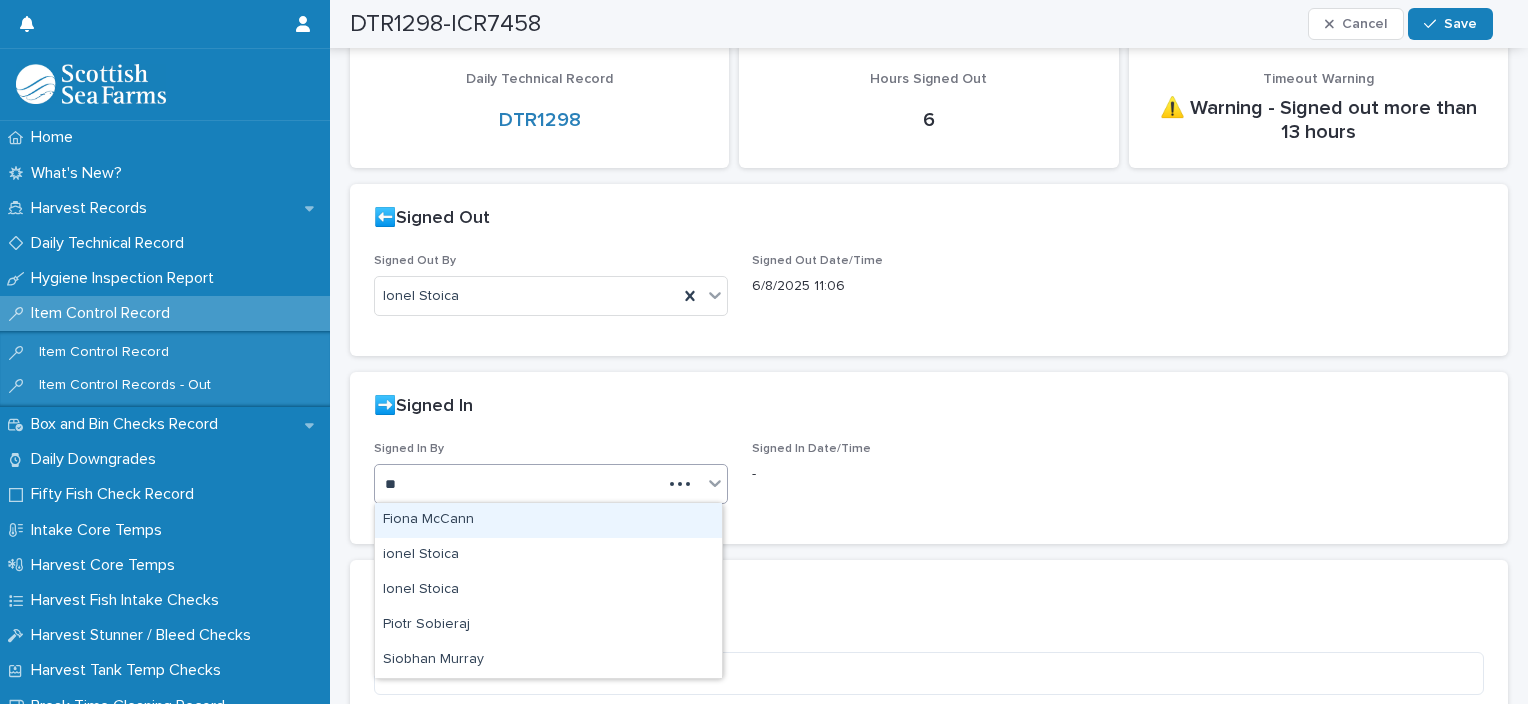 type on "***" 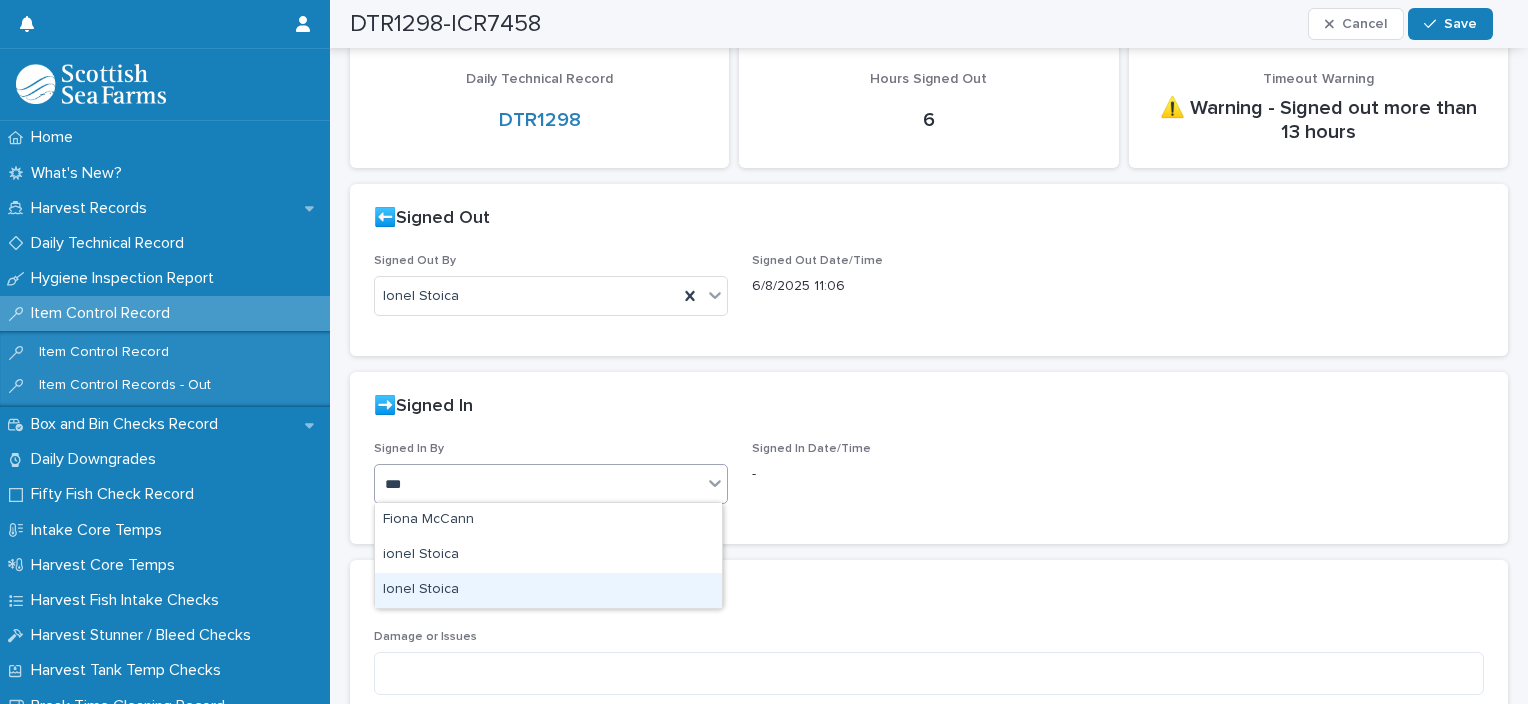 click on "Ionel Stoica" at bounding box center [548, 590] 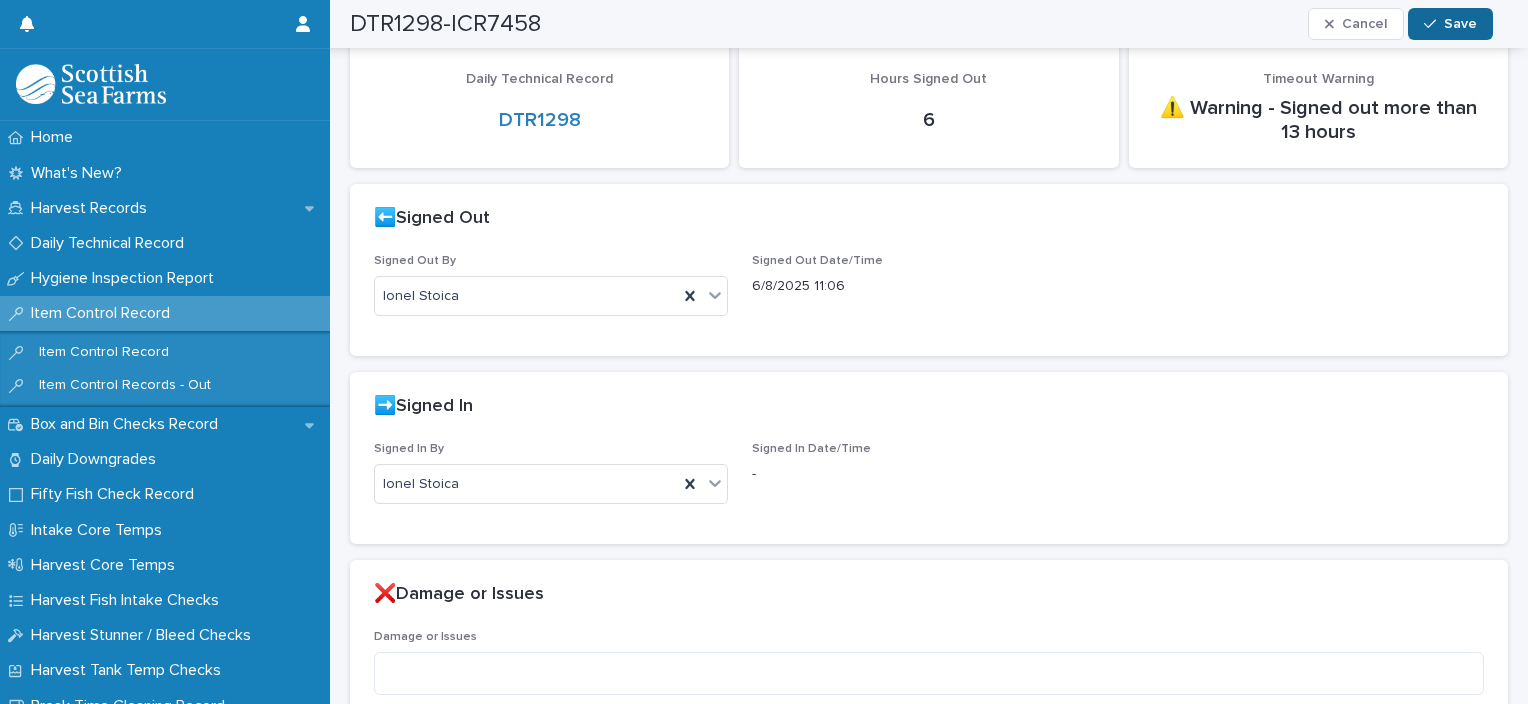 click at bounding box center [1434, 24] 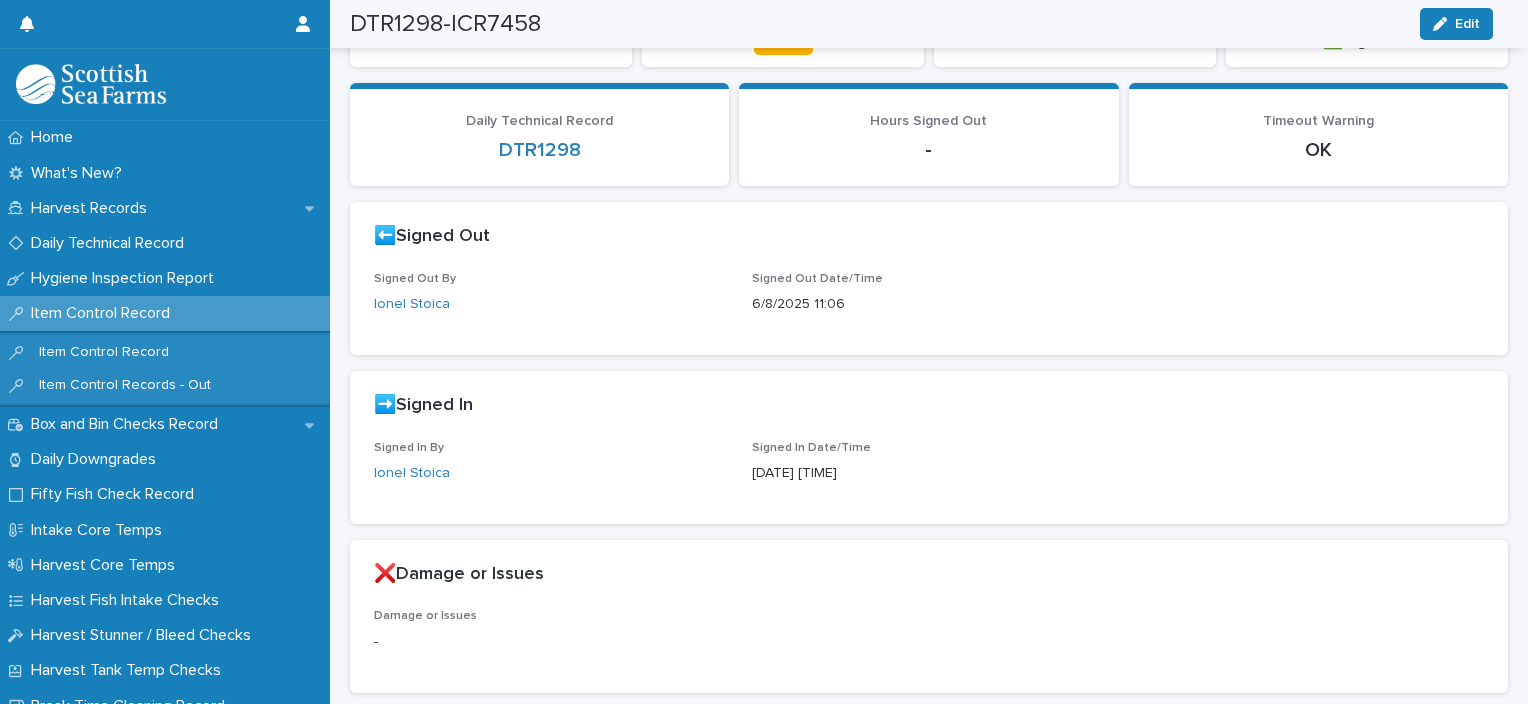 scroll, scrollTop: 0, scrollLeft: 0, axis: both 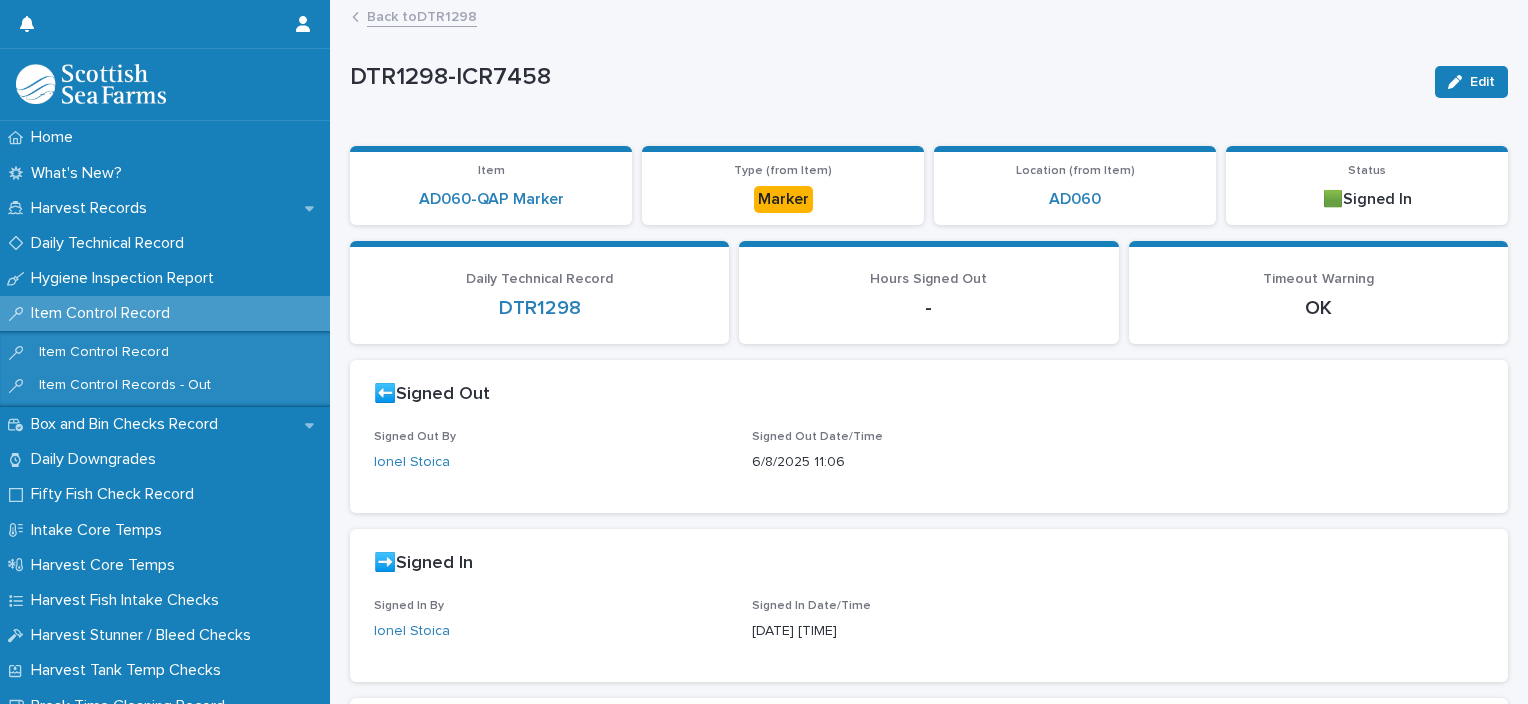 click on "Back to  DTR1298" at bounding box center (422, 15) 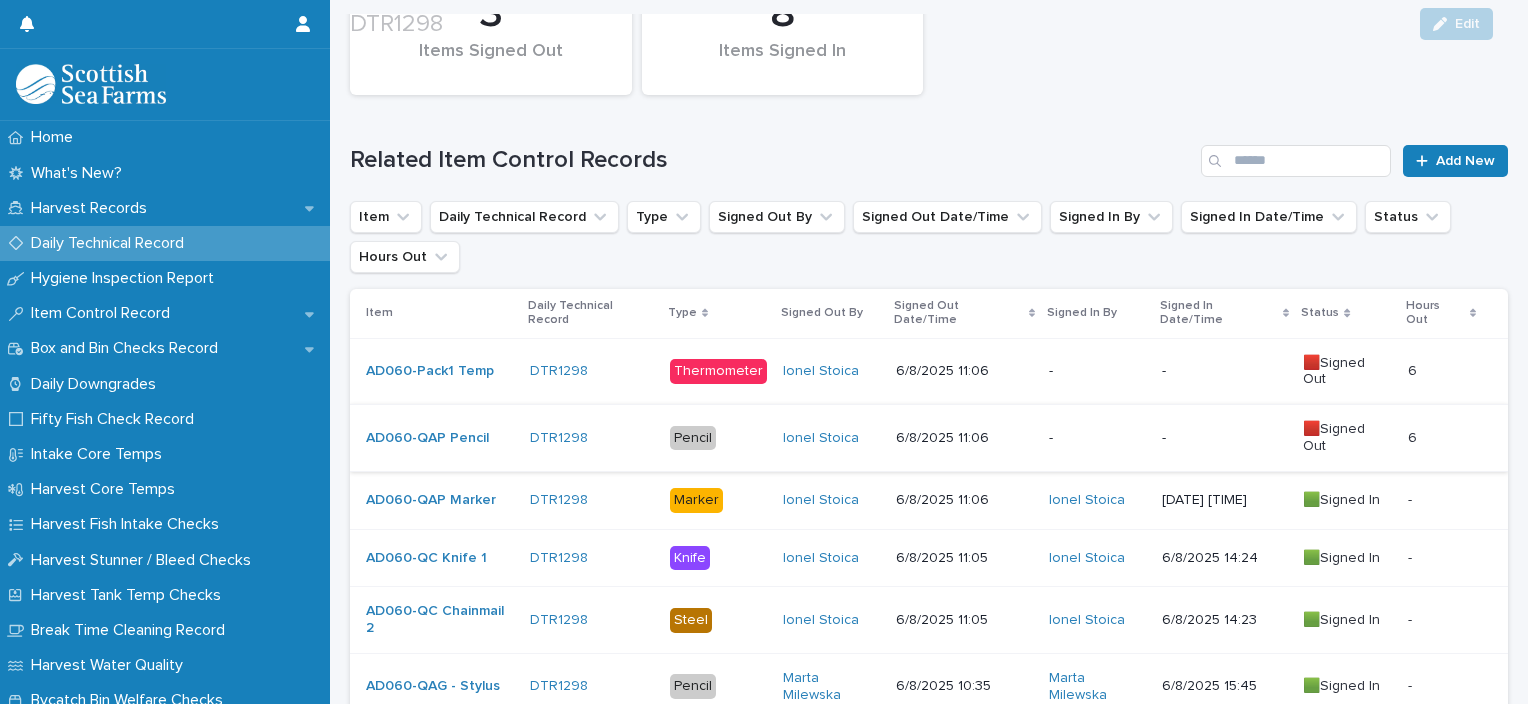 scroll, scrollTop: 300, scrollLeft: 0, axis: vertical 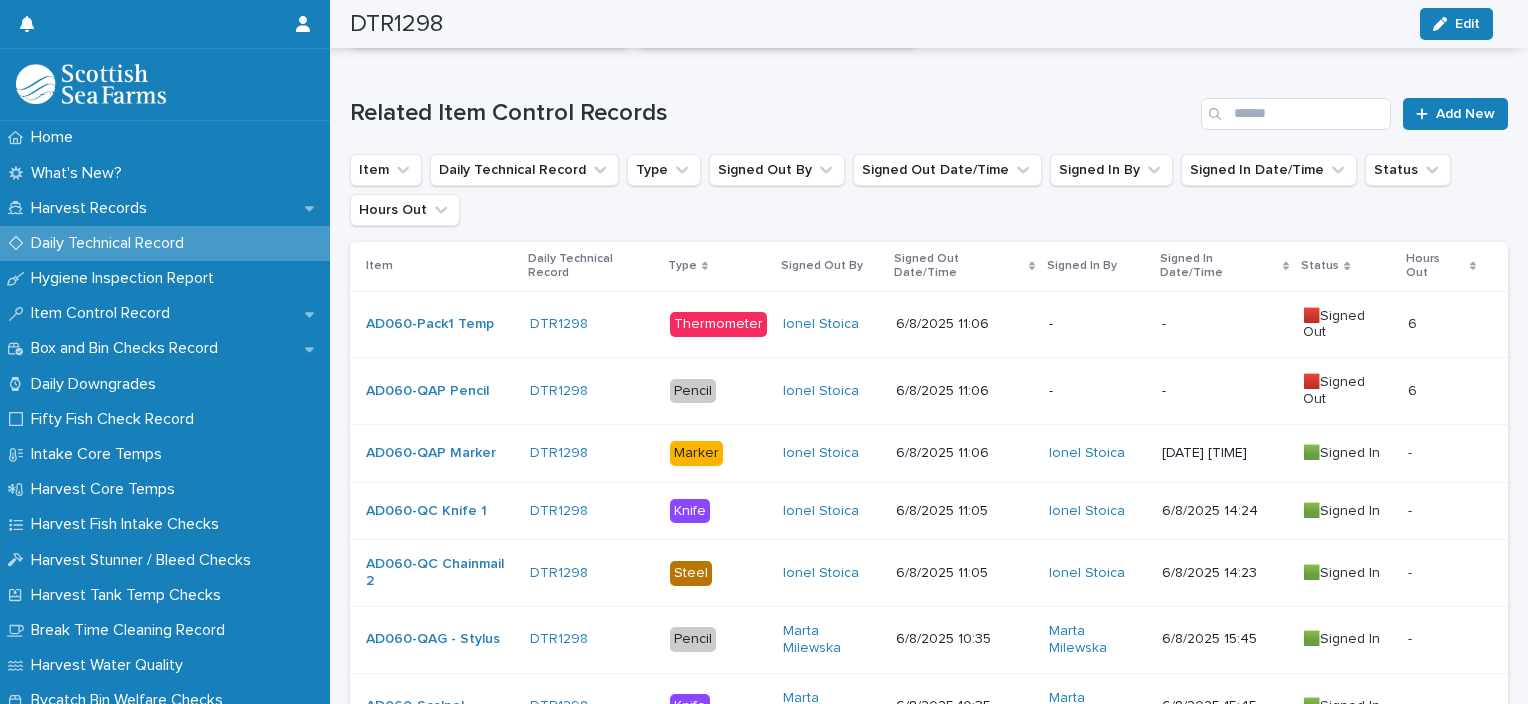 click on "-" at bounding box center (1097, 391) 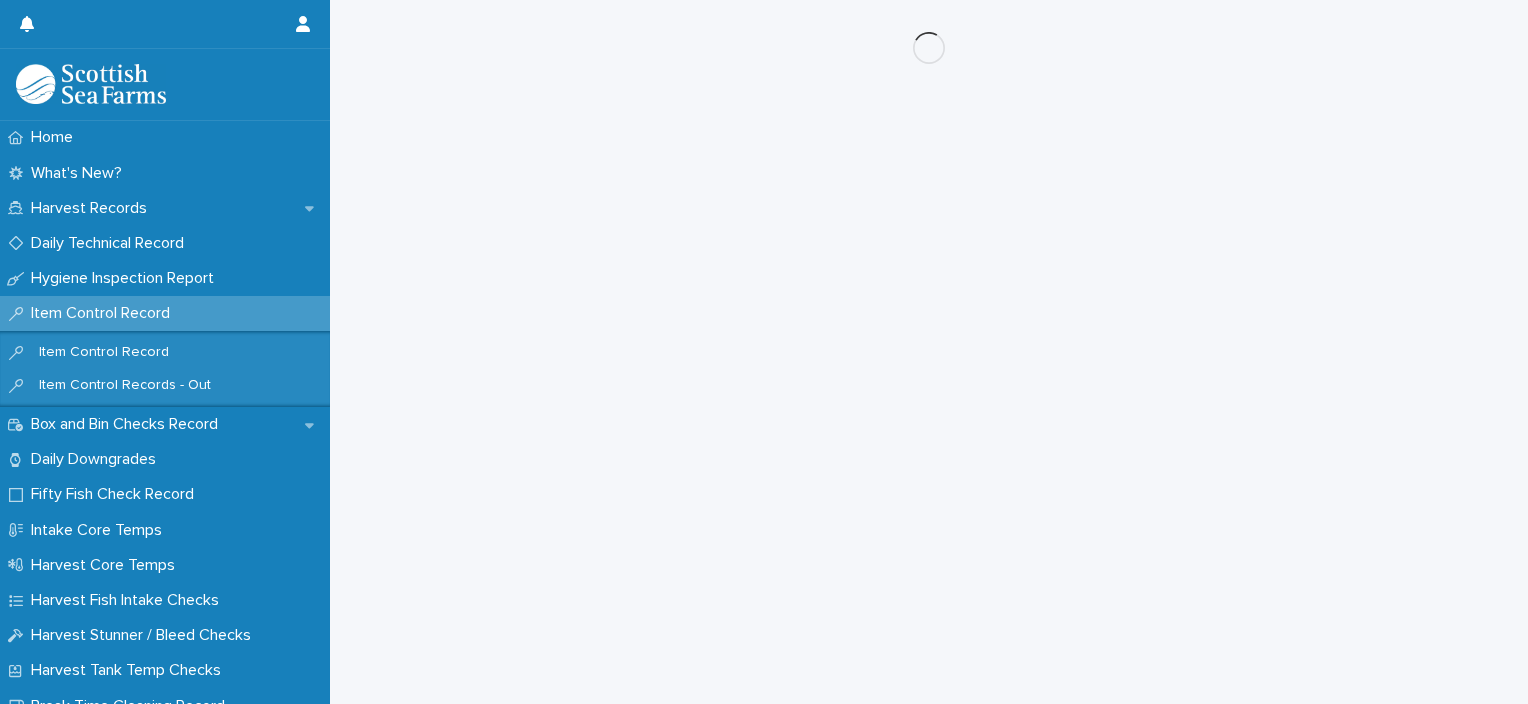 scroll, scrollTop: 0, scrollLeft: 0, axis: both 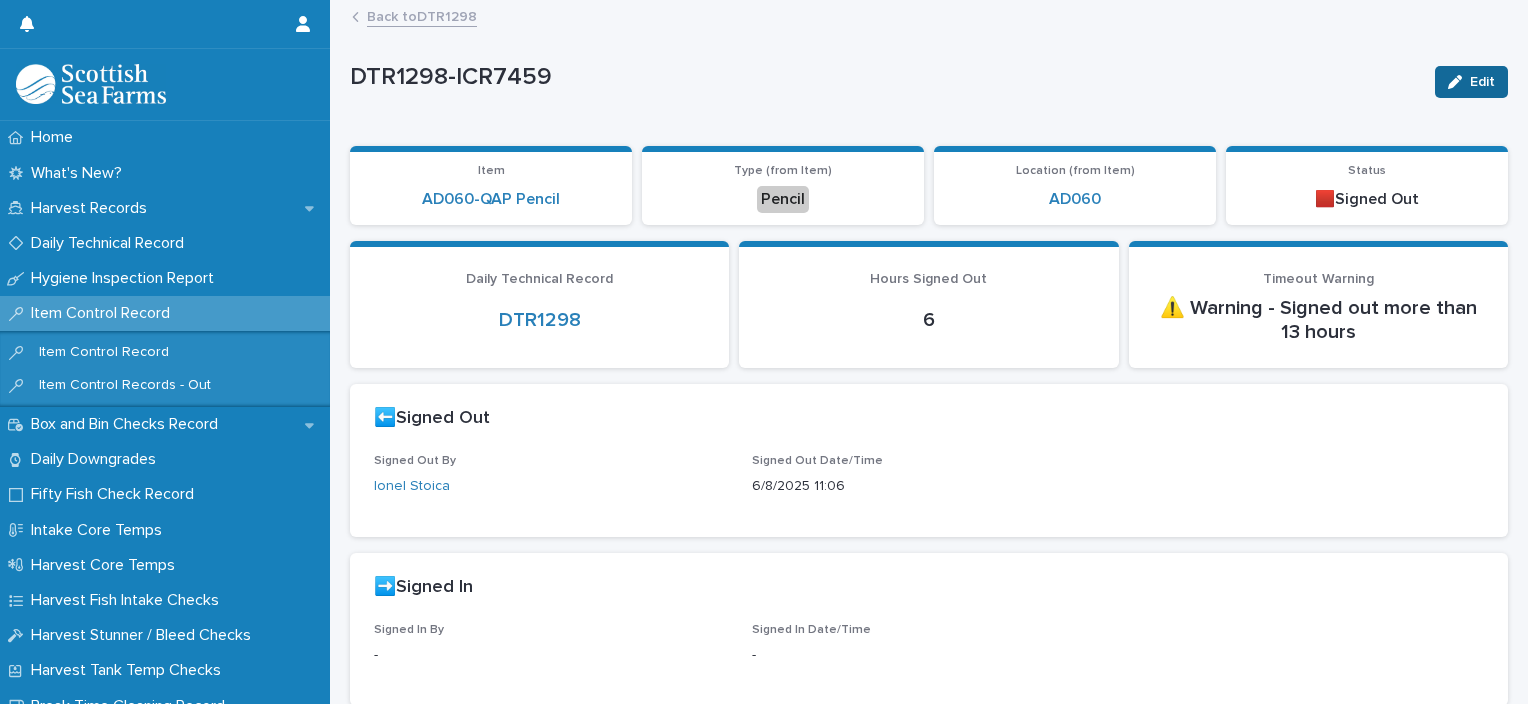 click 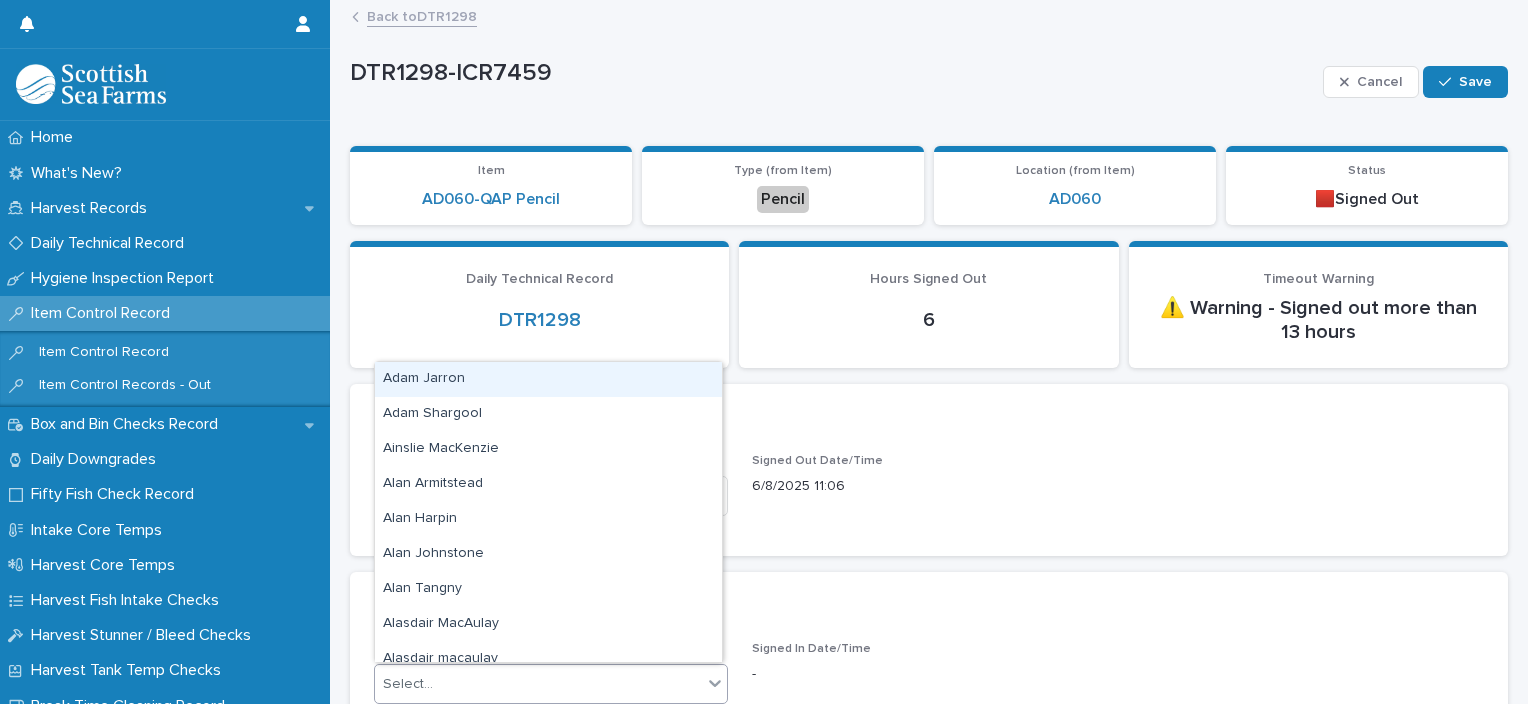 click on "Select..." at bounding box center [538, 684] 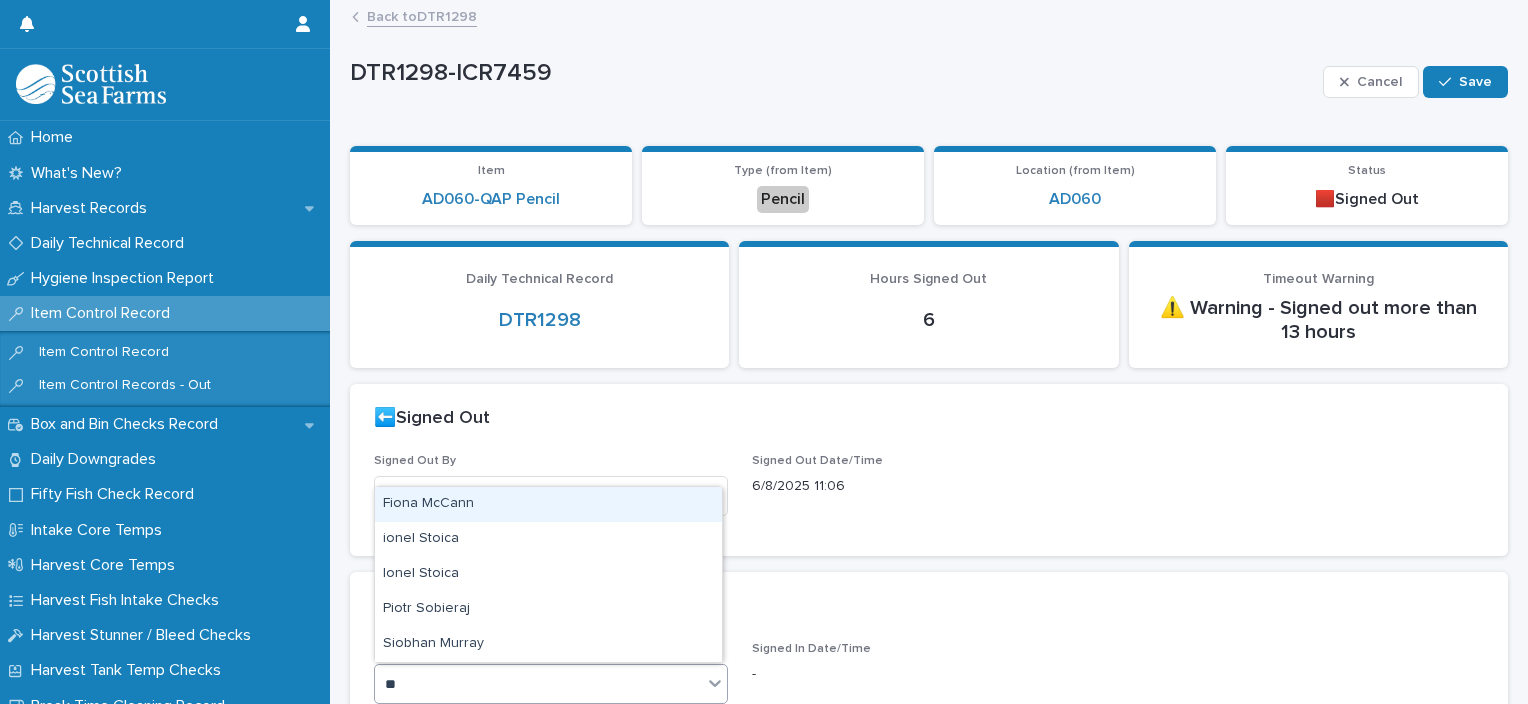 type on "***" 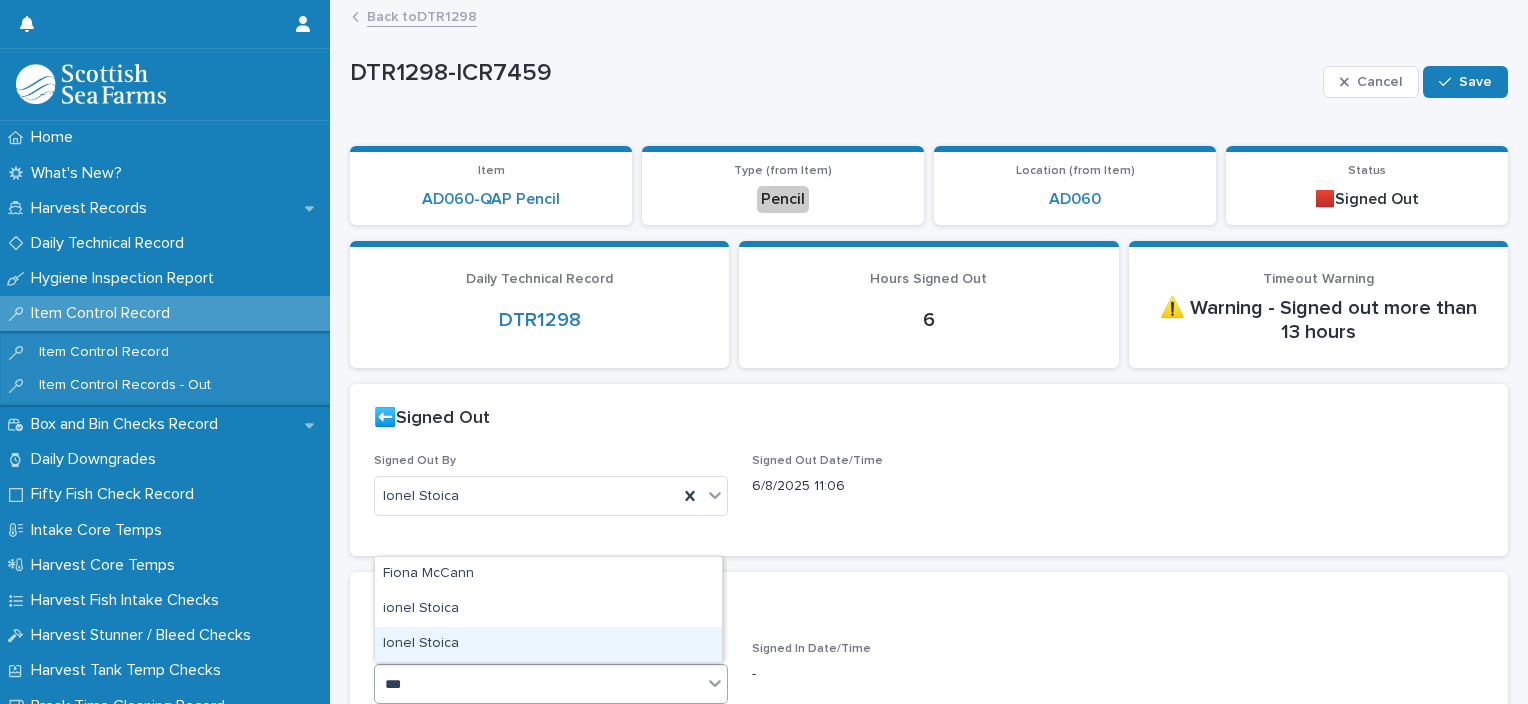 click on "Ionel Stoica" at bounding box center (548, 644) 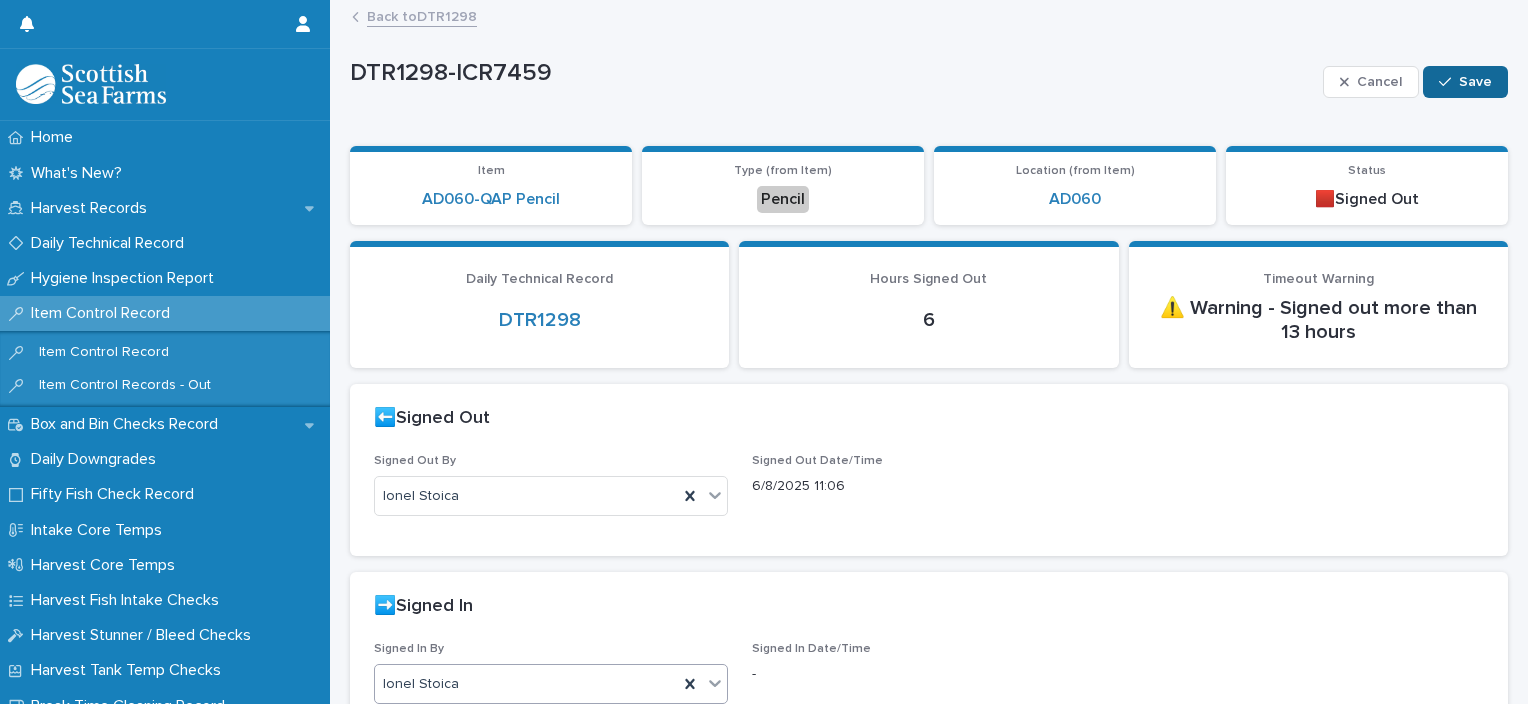 click 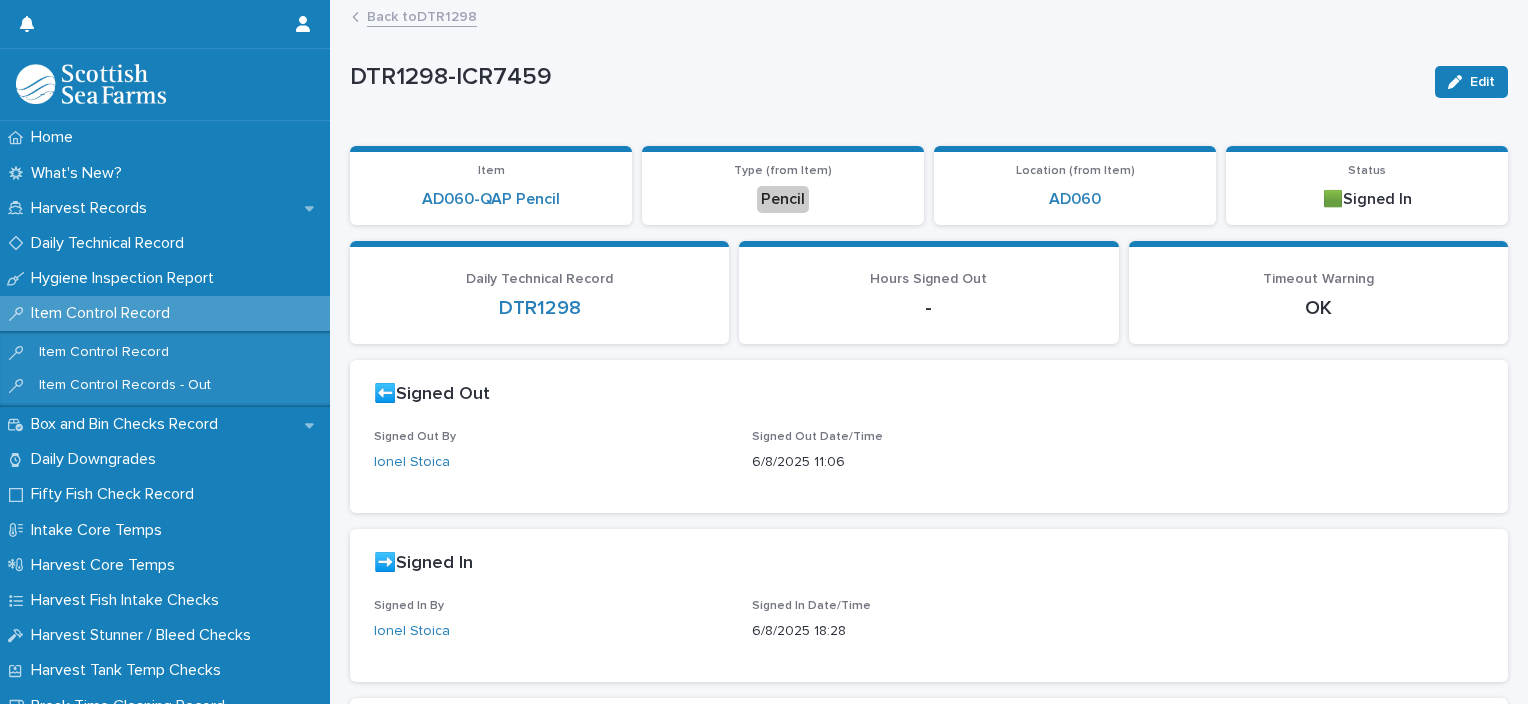 click on "Back to  DTR1298" at bounding box center (422, 15) 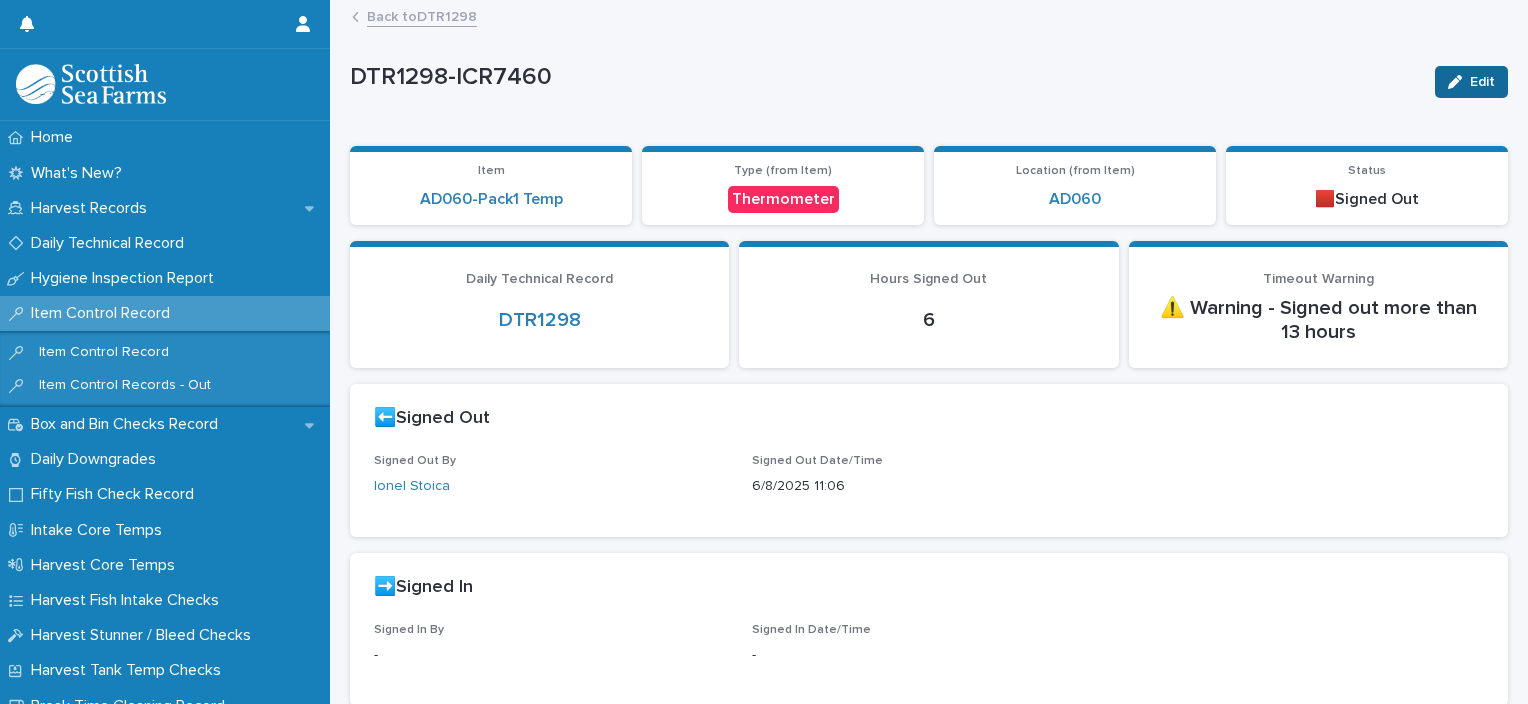 click on "Edit" at bounding box center [1471, 82] 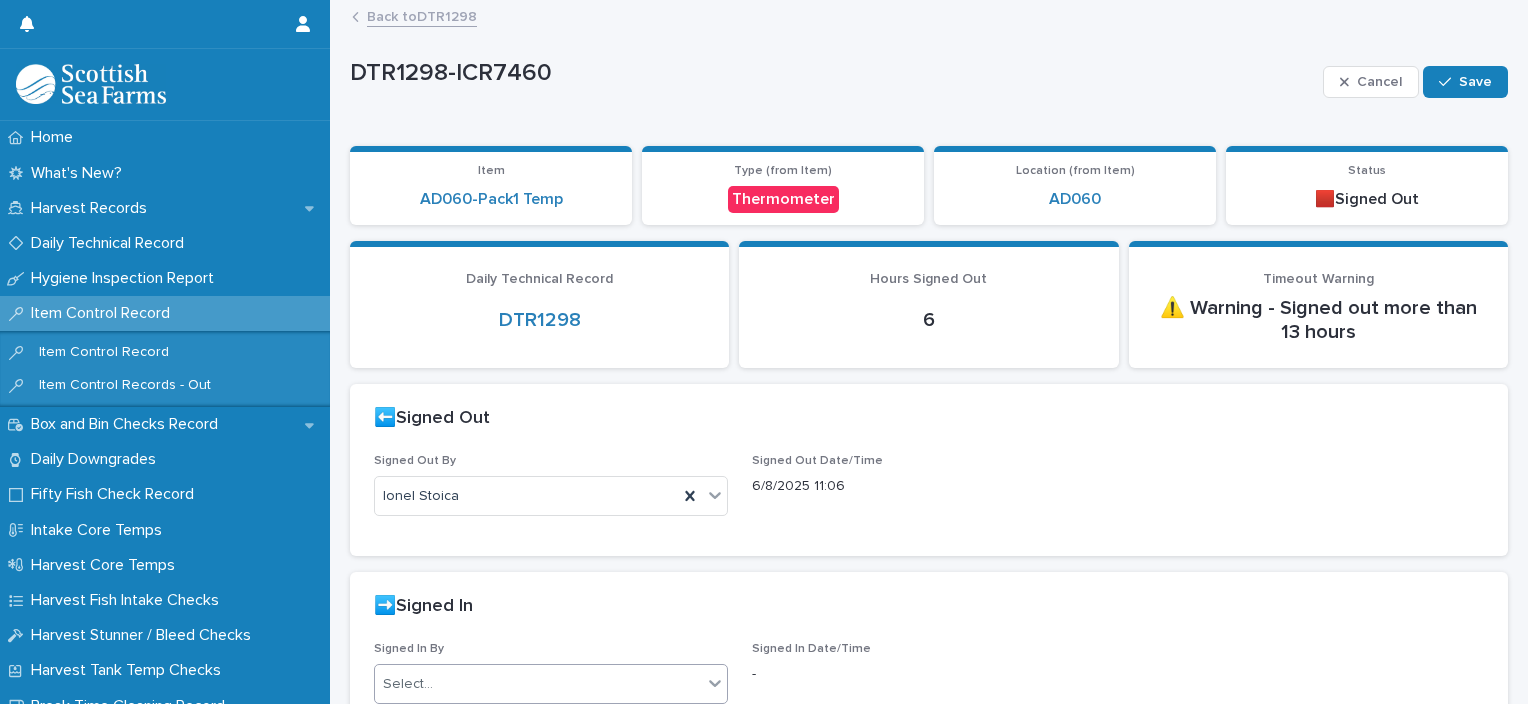 click on "Select..." at bounding box center (538, 684) 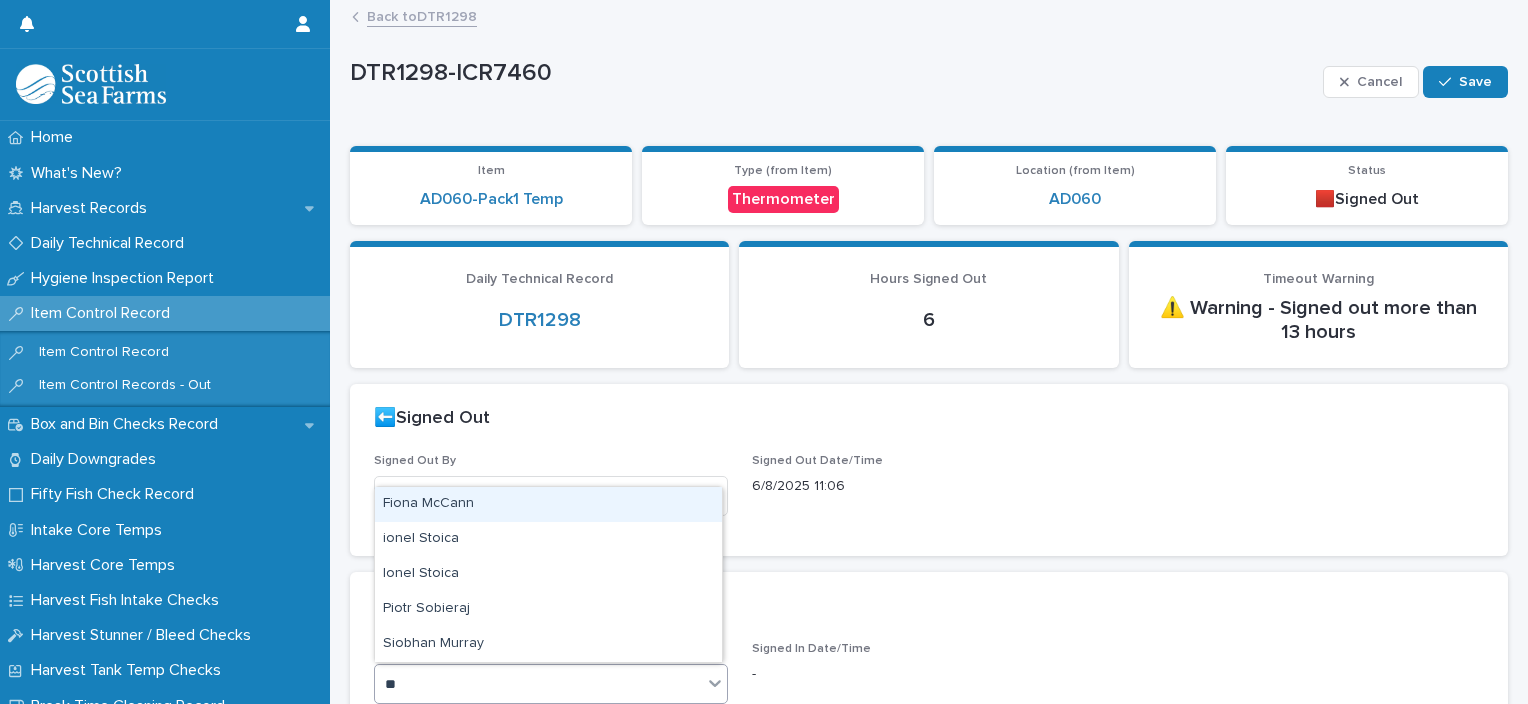 type on "***" 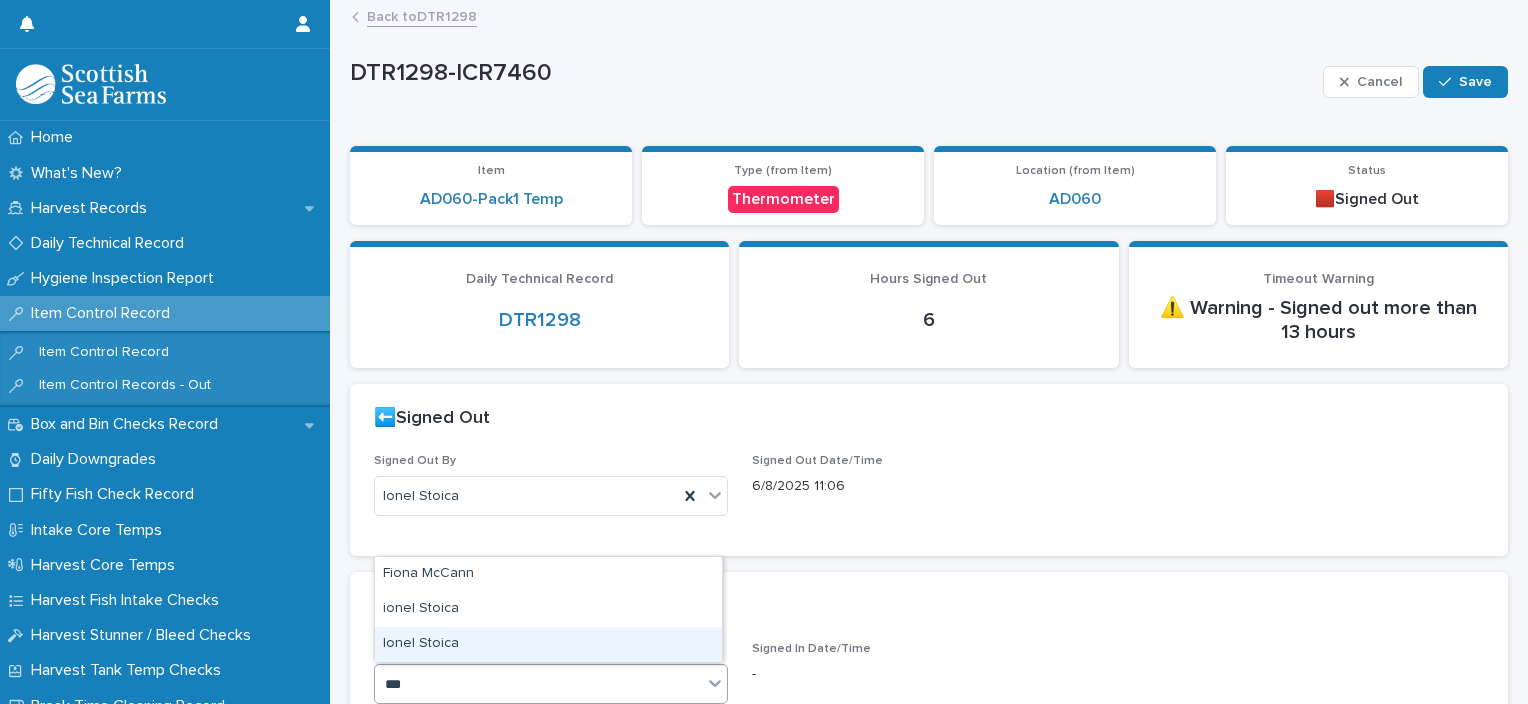 click on "Ionel Stoica" at bounding box center [548, 644] 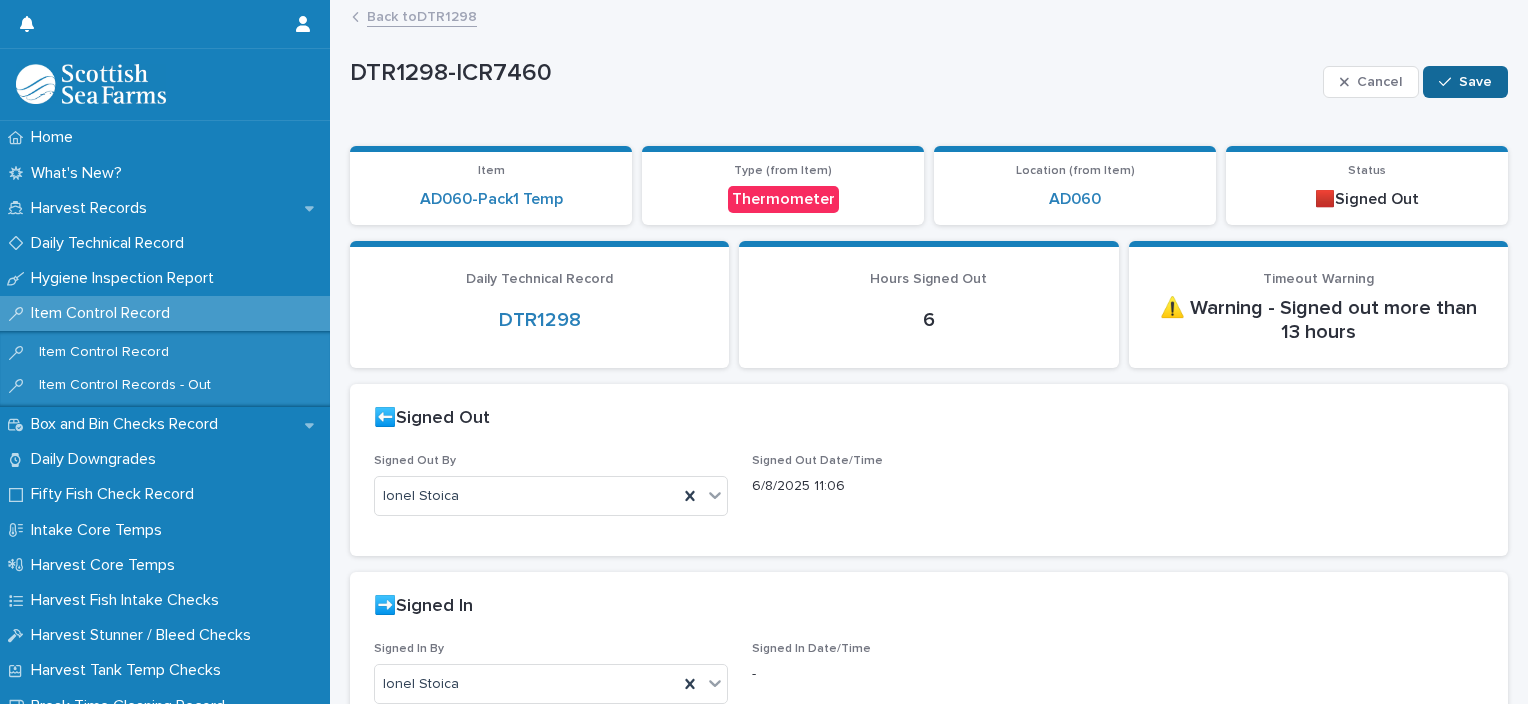 click on "Save" at bounding box center [1475, 82] 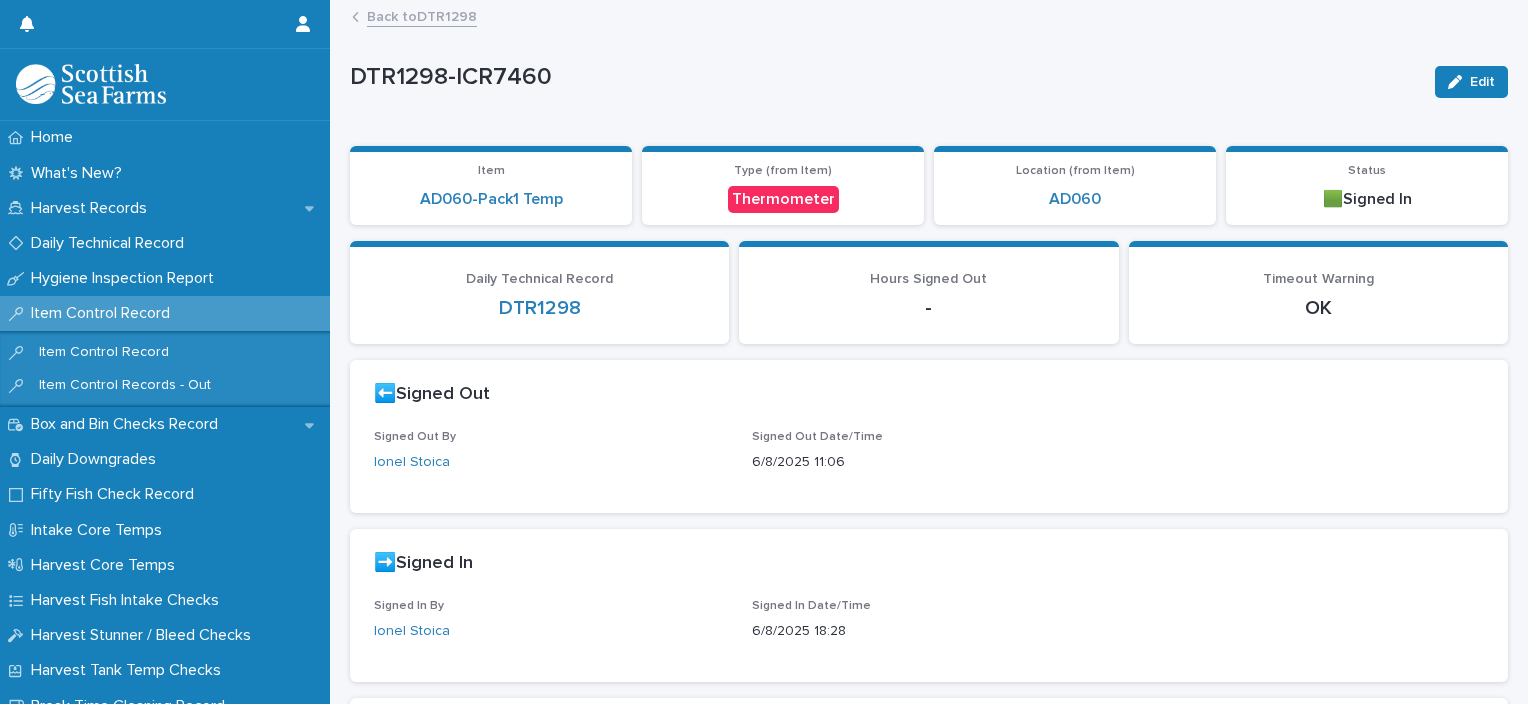 click on "Back to  DTR1298" at bounding box center [422, 15] 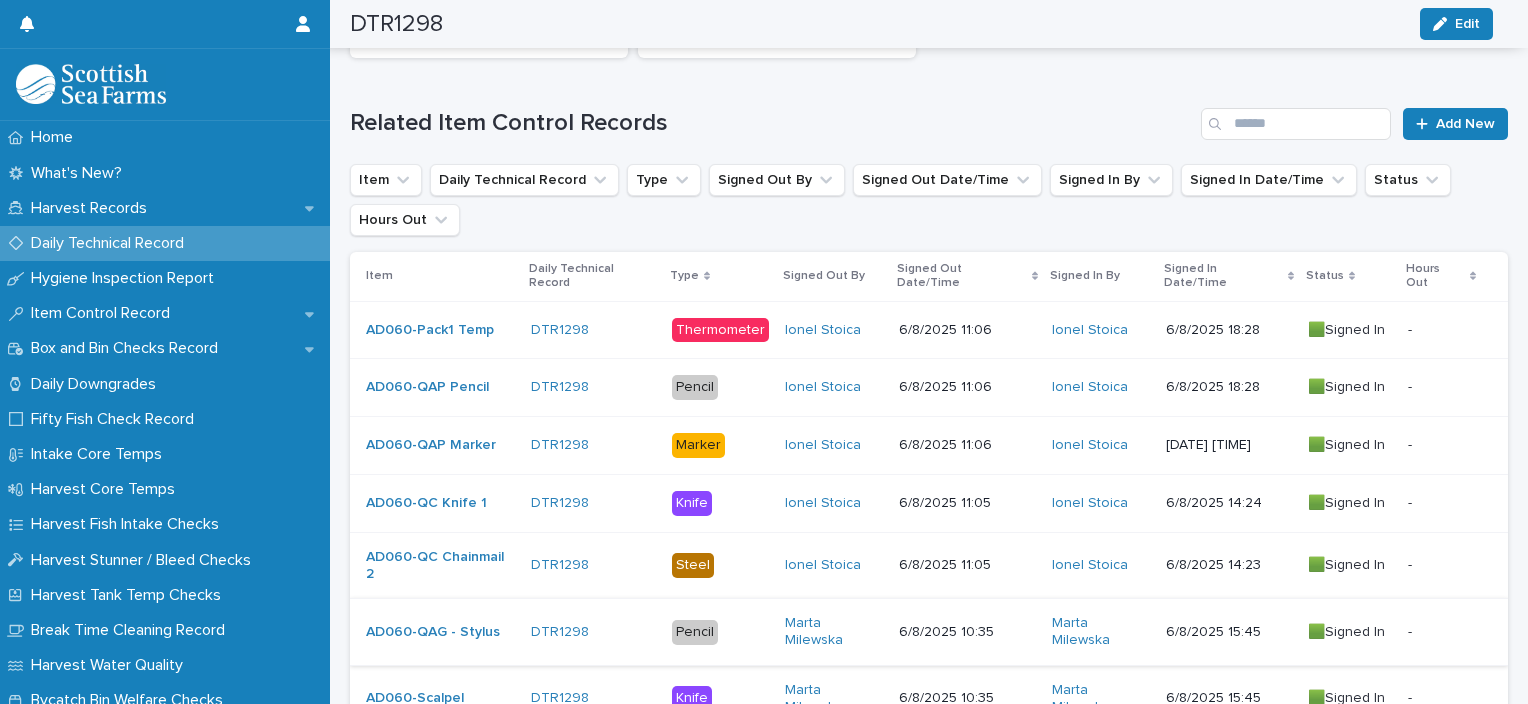 scroll, scrollTop: 0, scrollLeft: 0, axis: both 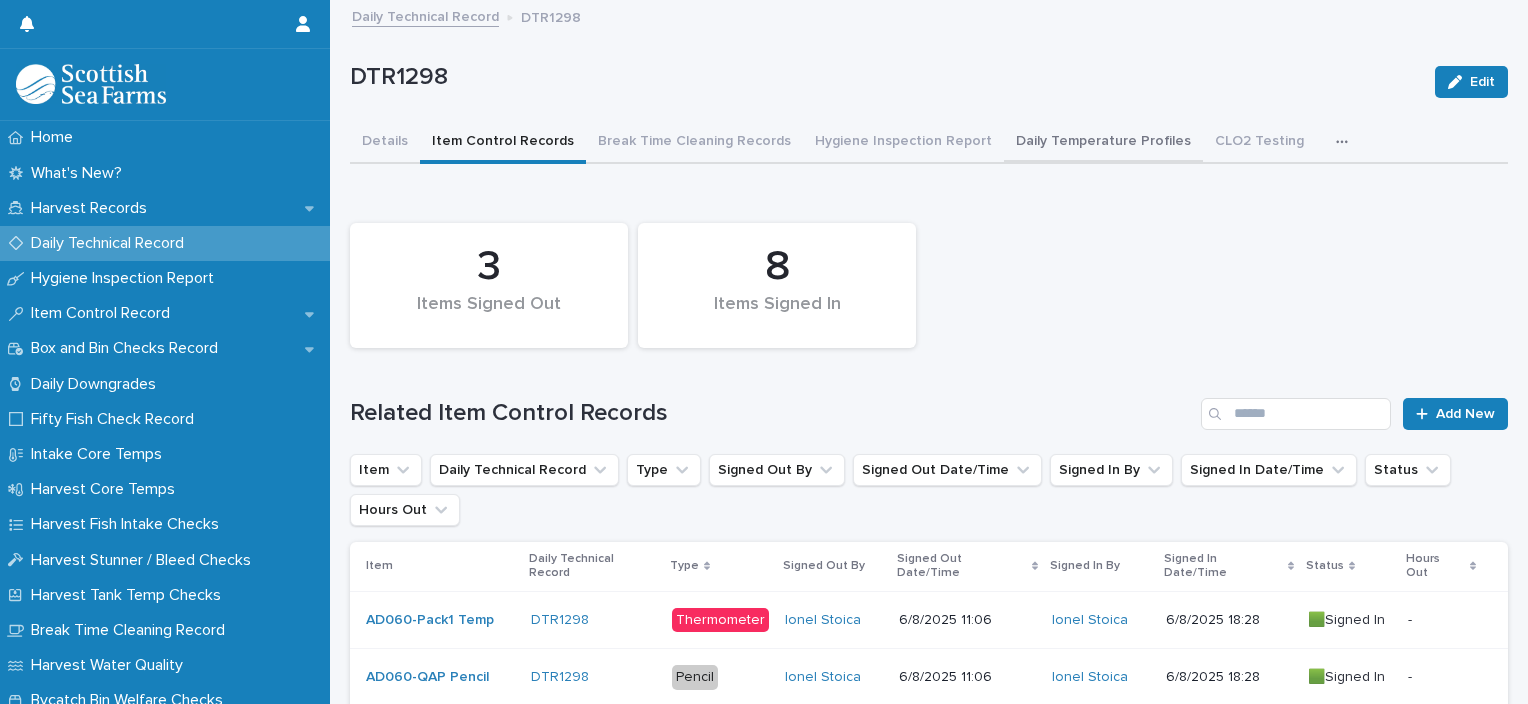 click on "Daily Temperature Profiles" at bounding box center [1103, 143] 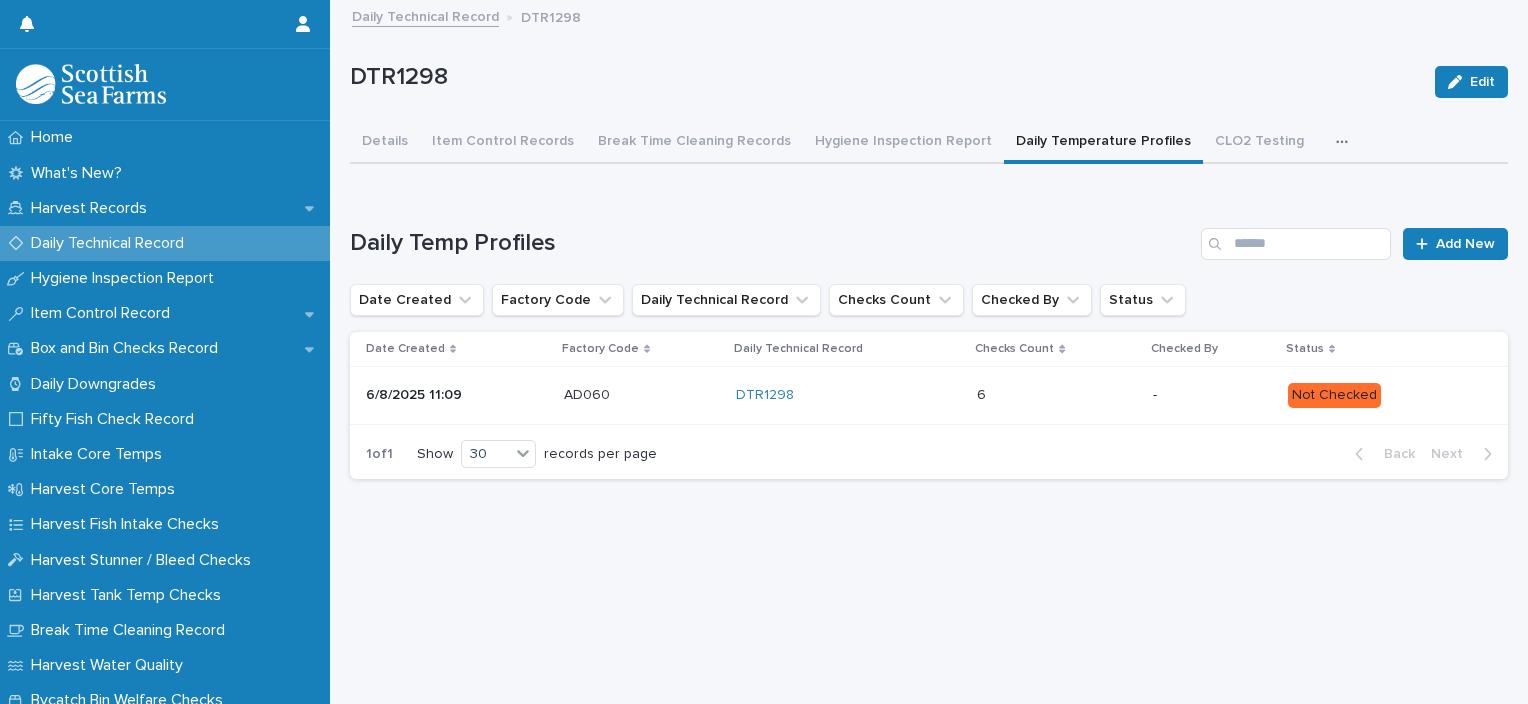 click on "6 6" at bounding box center [1056, 395] 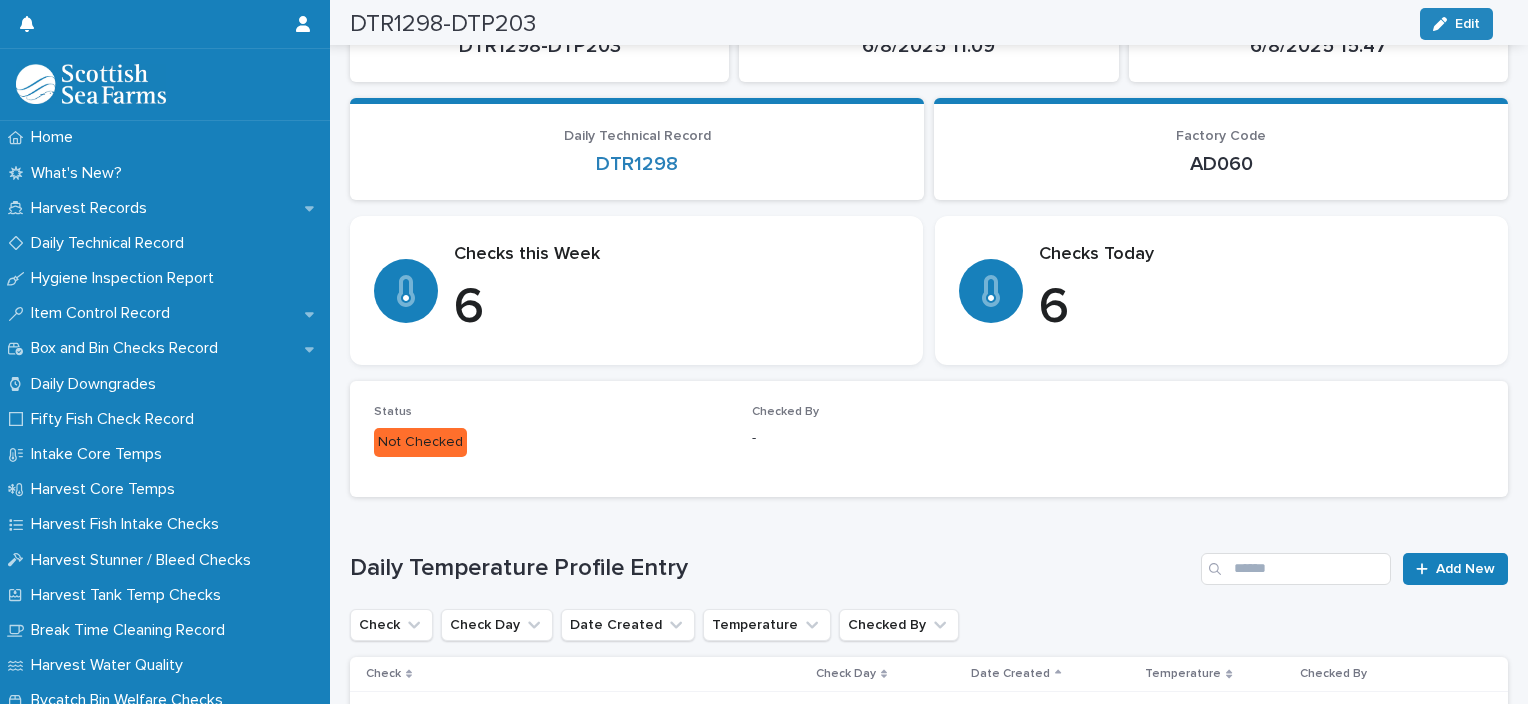 scroll, scrollTop: 0, scrollLeft: 0, axis: both 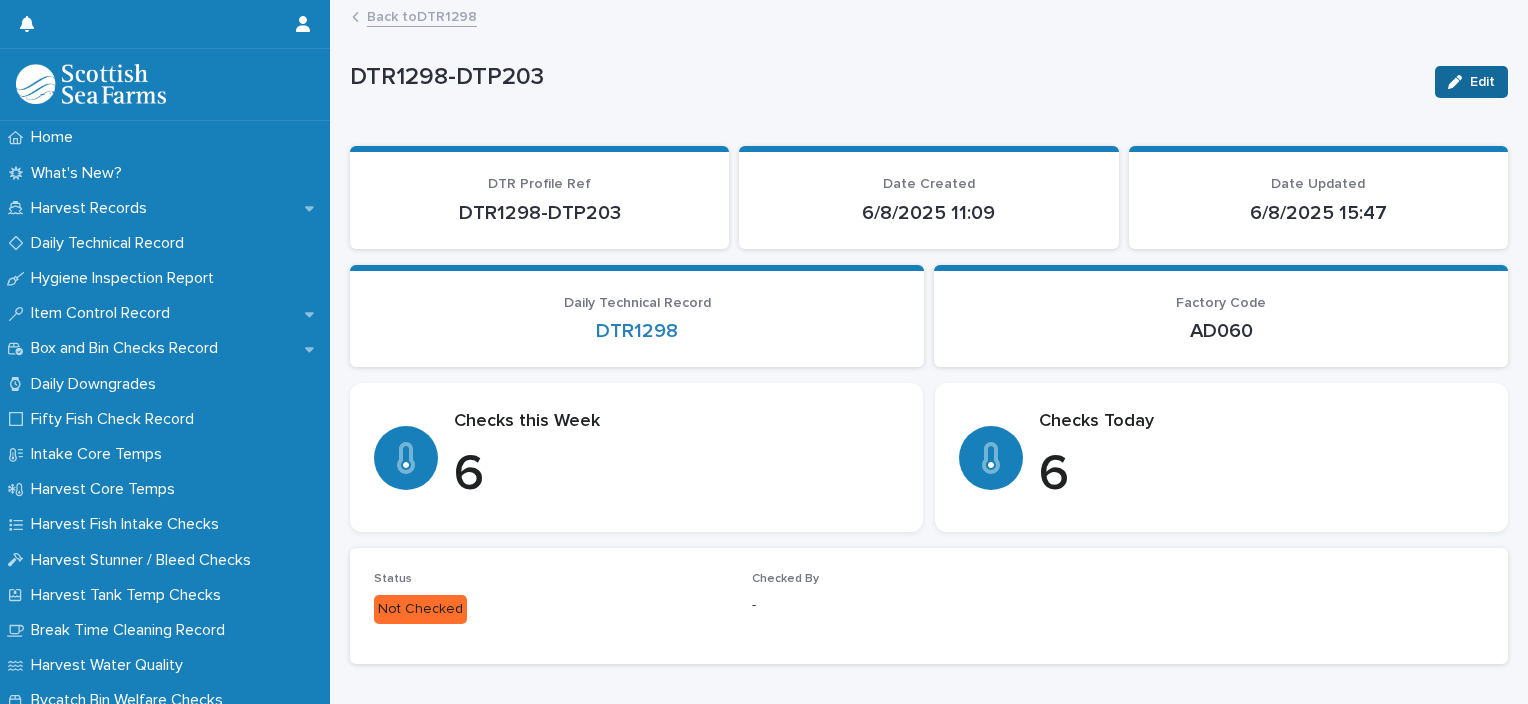 click 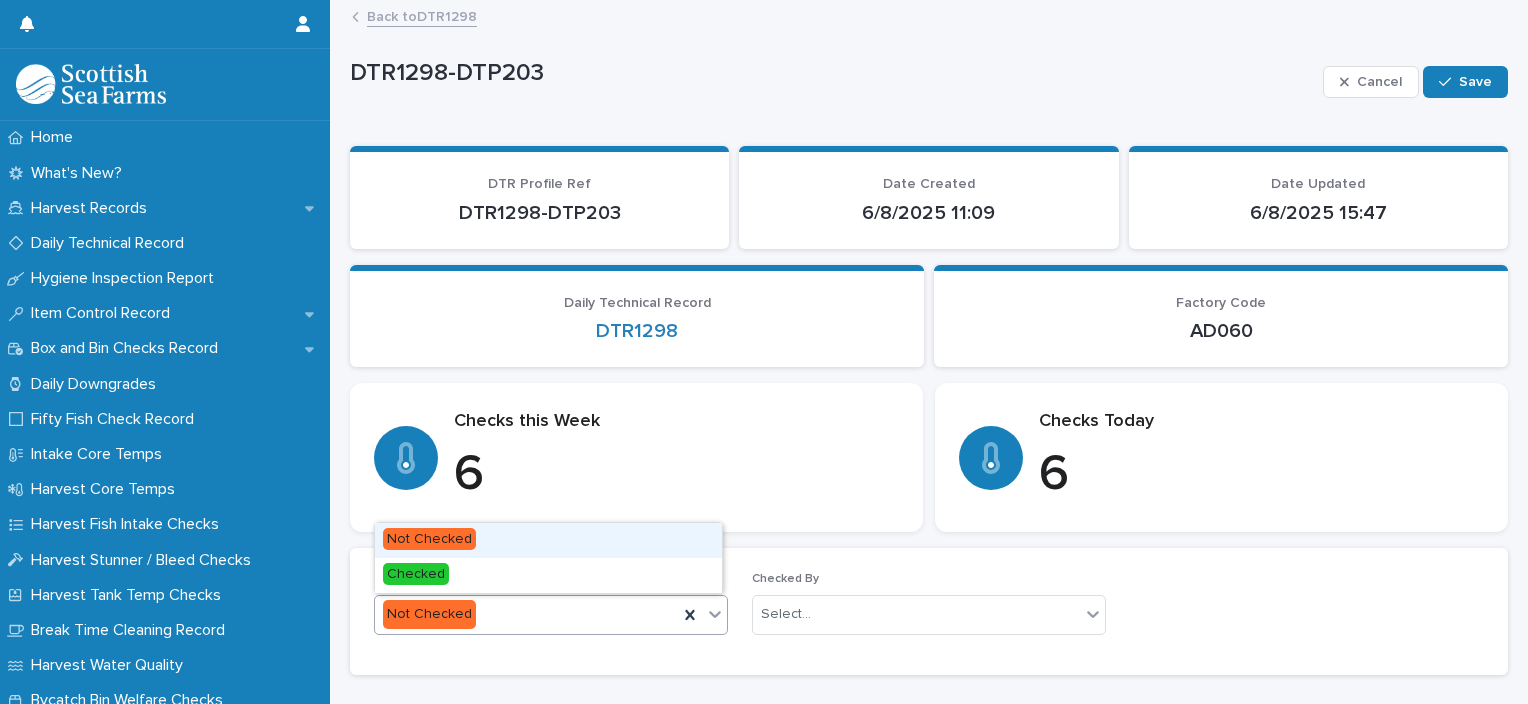click on "Not Checked" at bounding box center (526, 614) 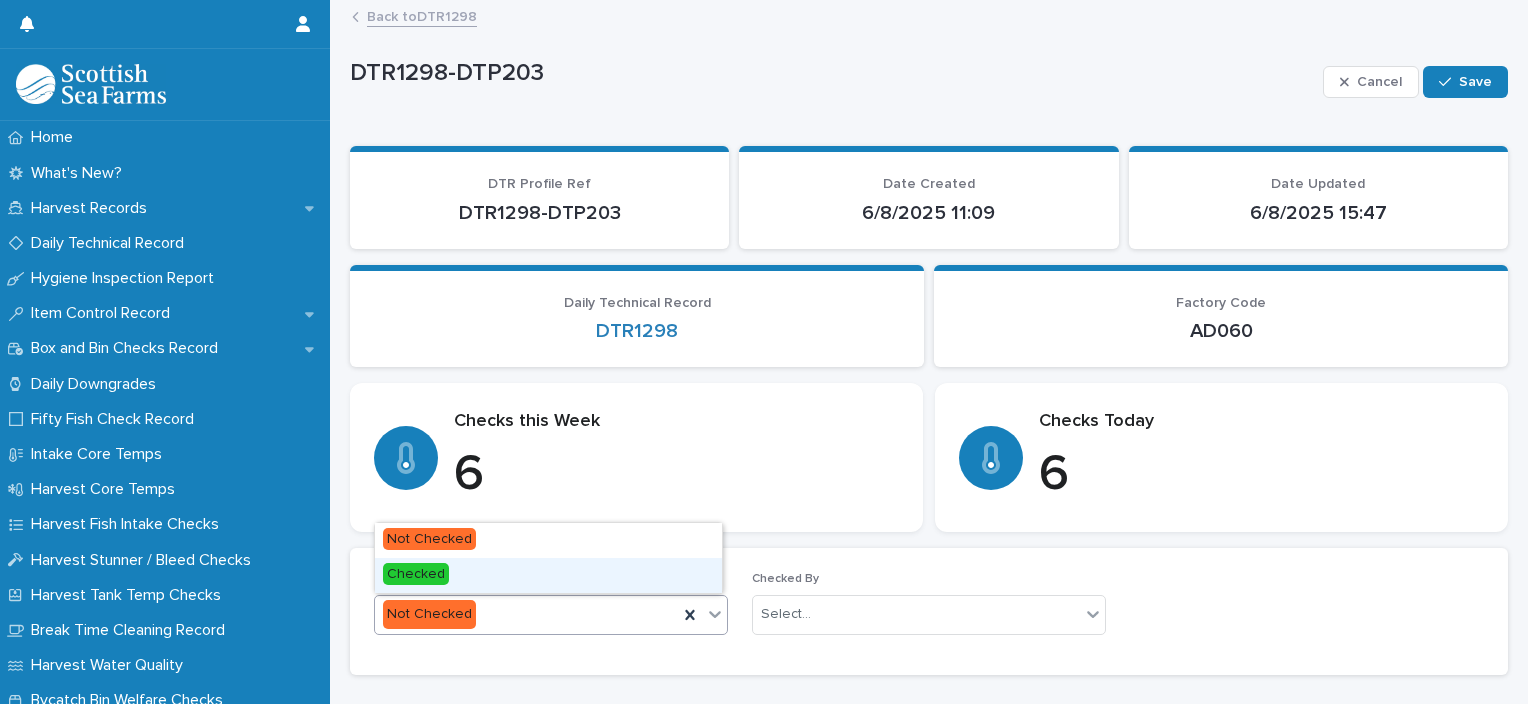 click on "Checked" at bounding box center (548, 575) 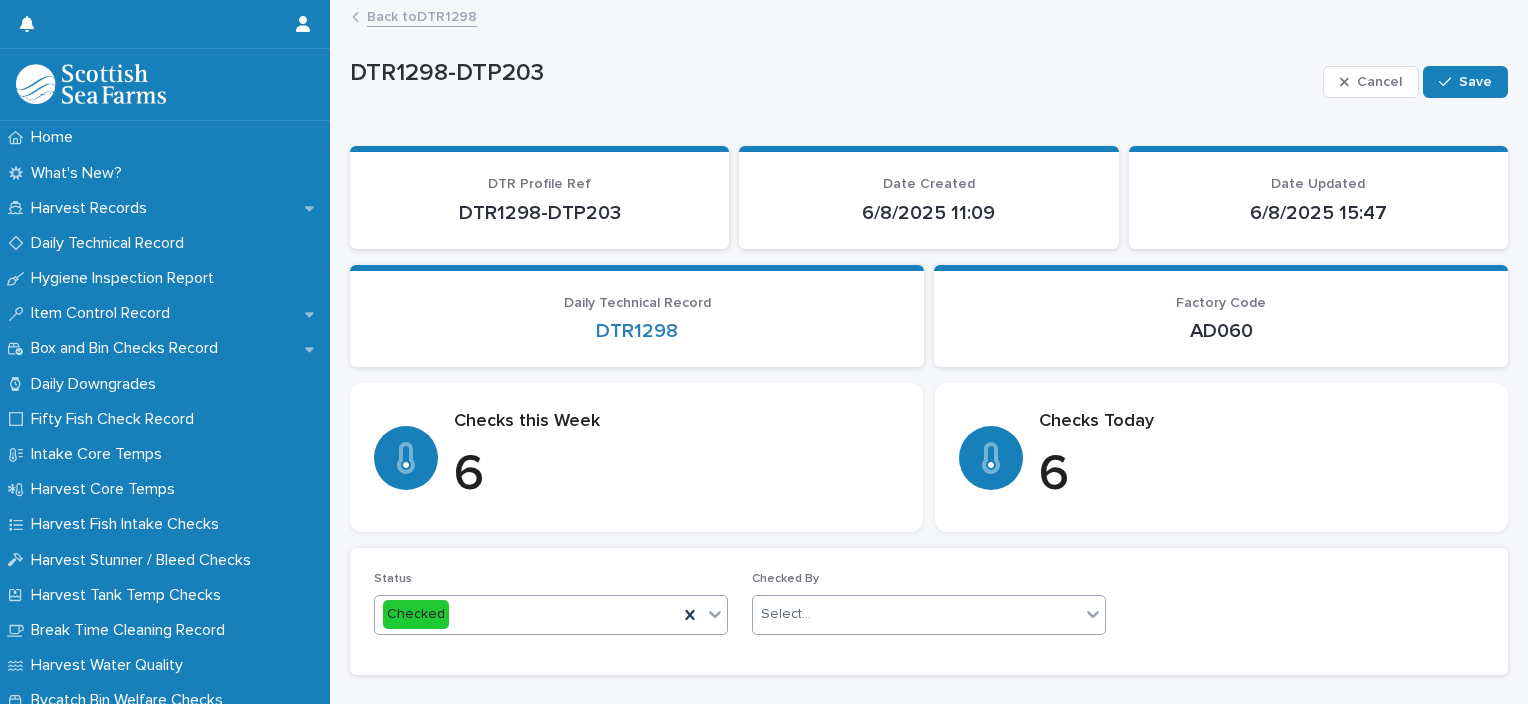 click on "Select..." at bounding box center [916, 614] 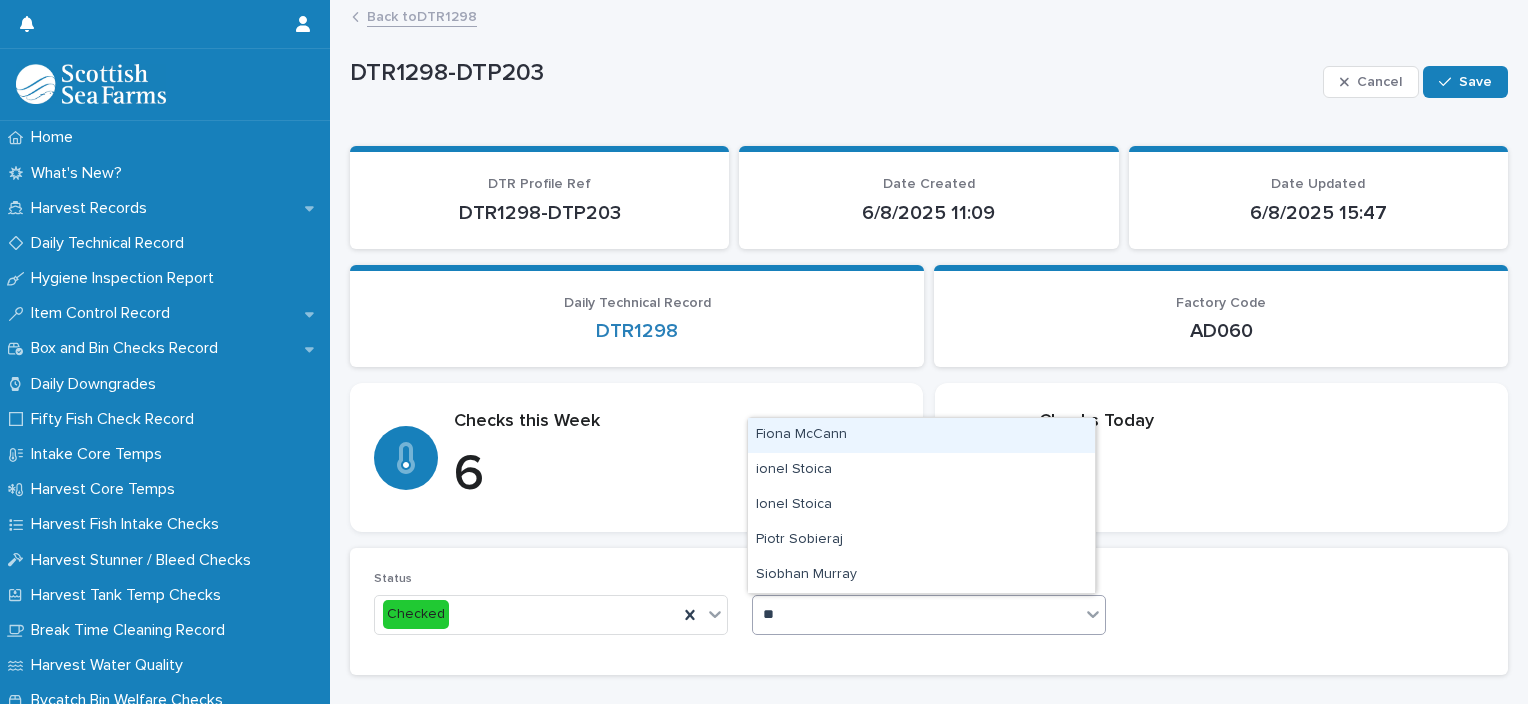 type on "***" 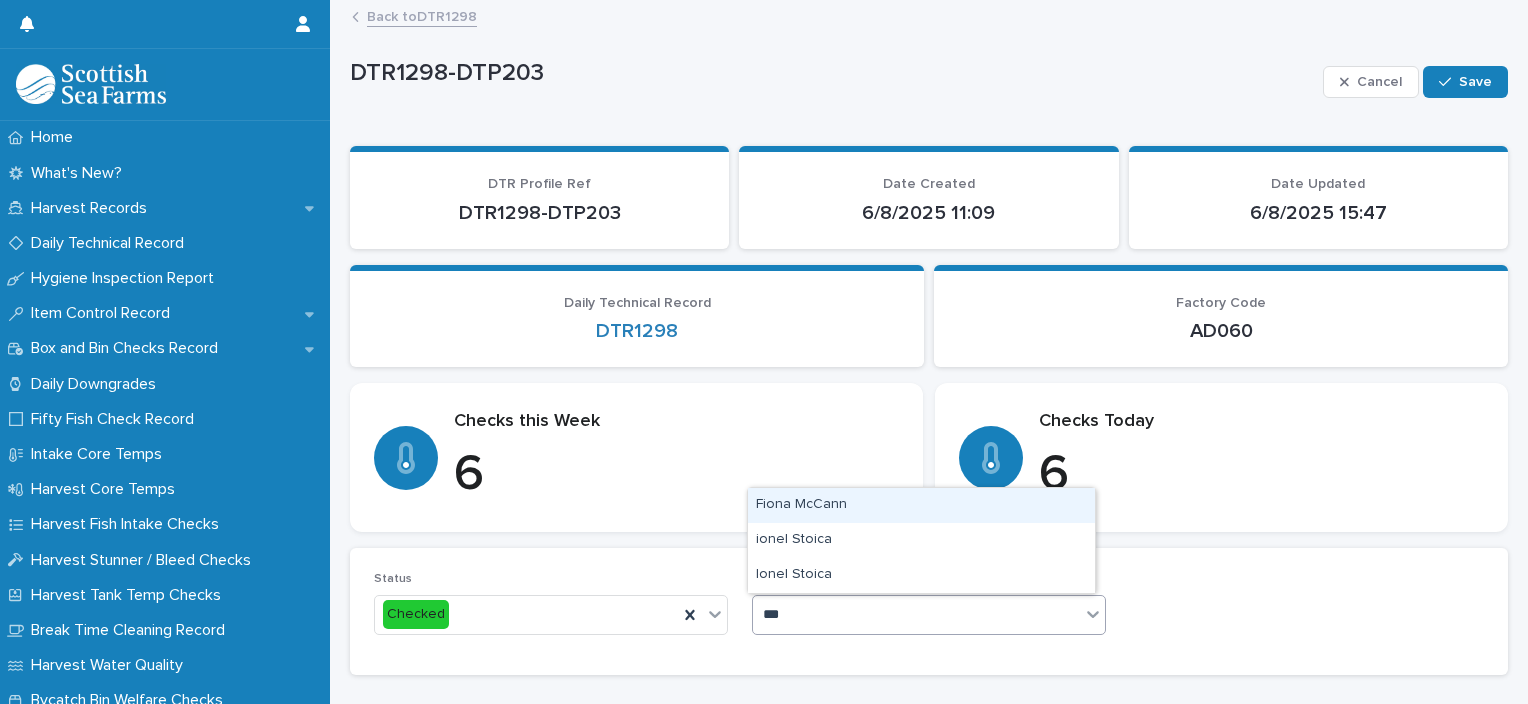 type 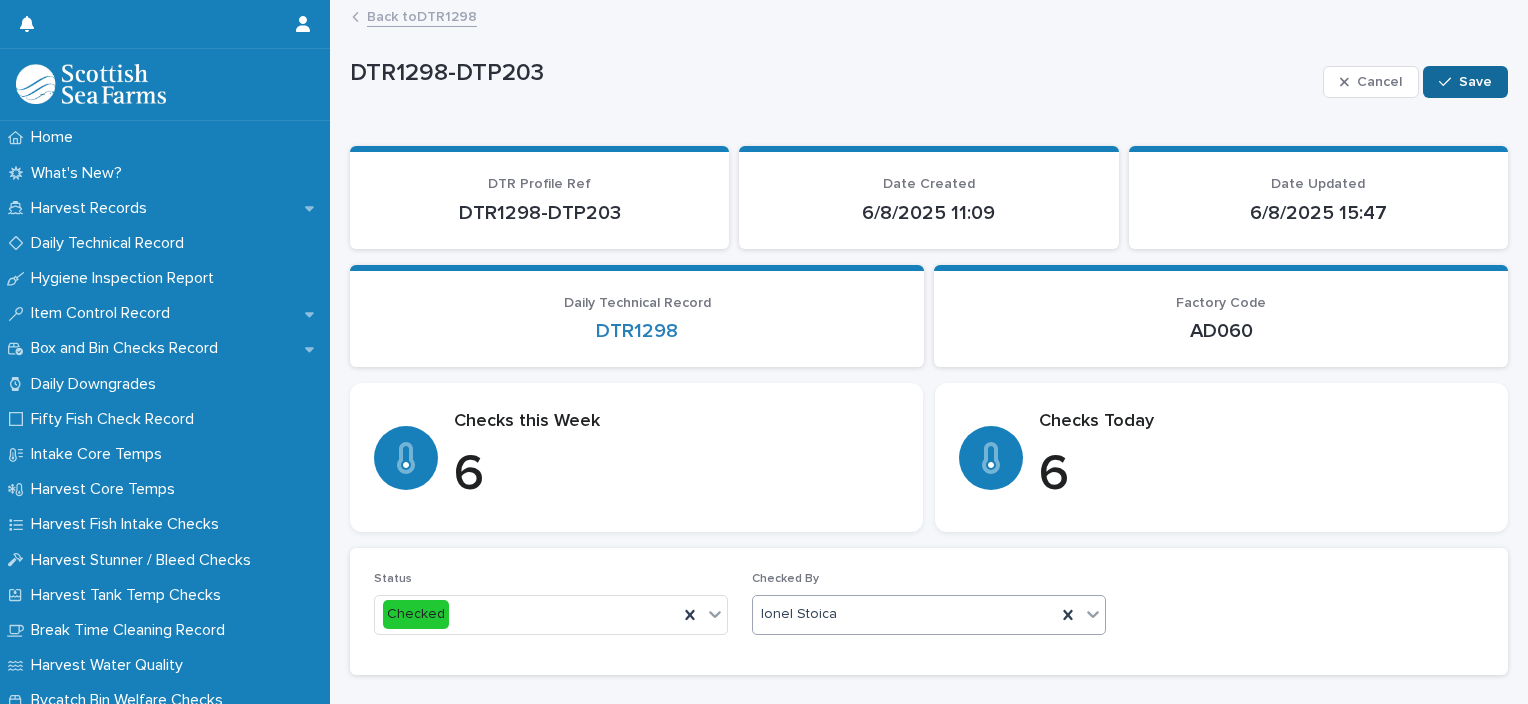 click on "Save" at bounding box center (1475, 82) 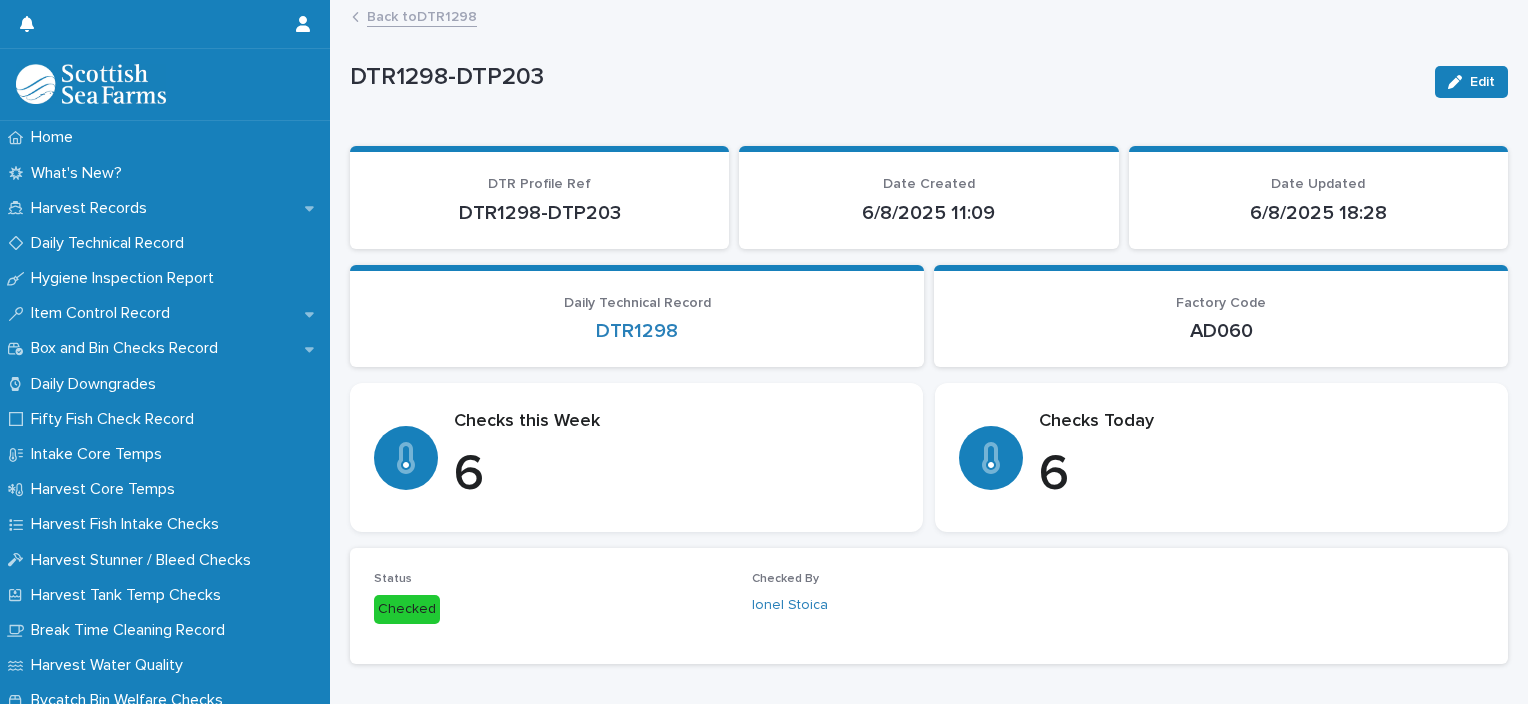 click on "Back to  DTR1298" at bounding box center (422, 15) 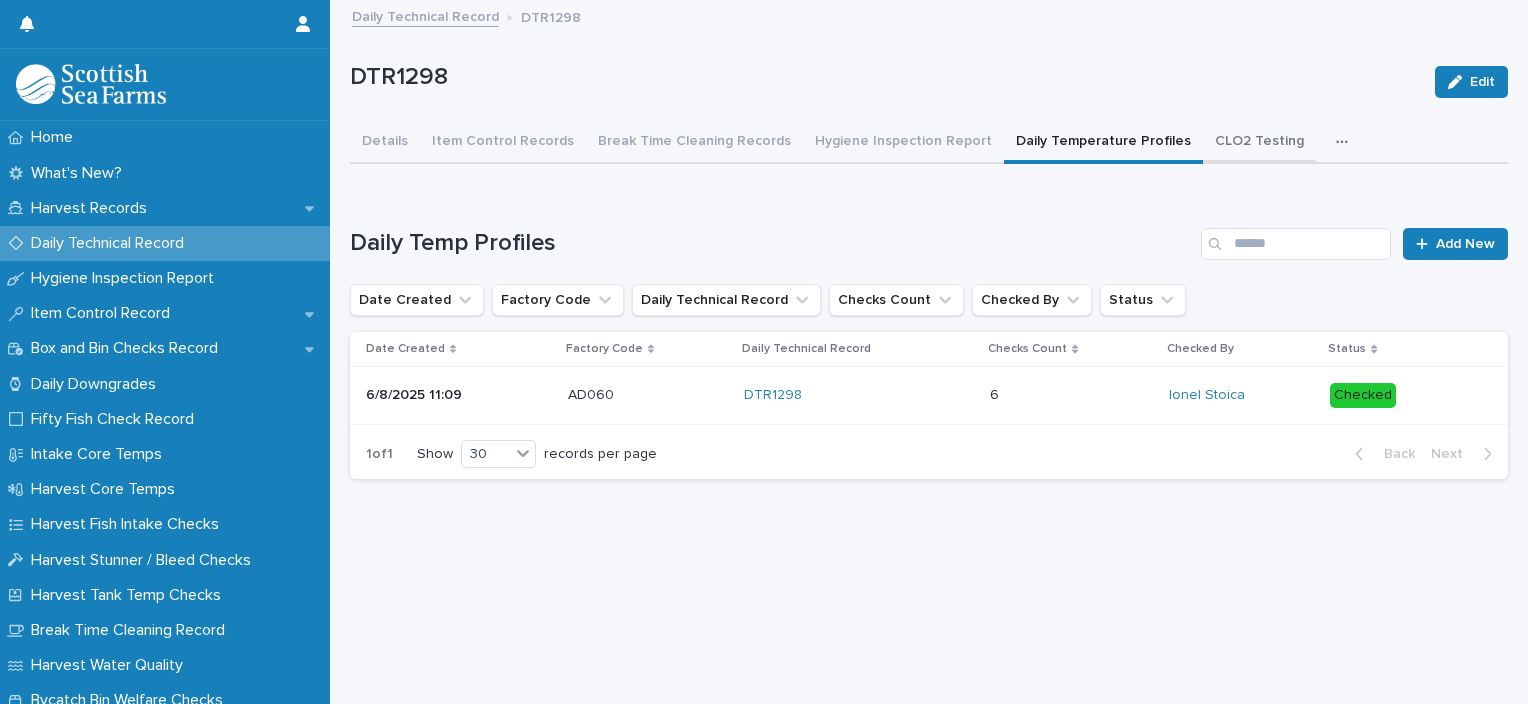 click on "CLO2 Testing" at bounding box center (1259, 143) 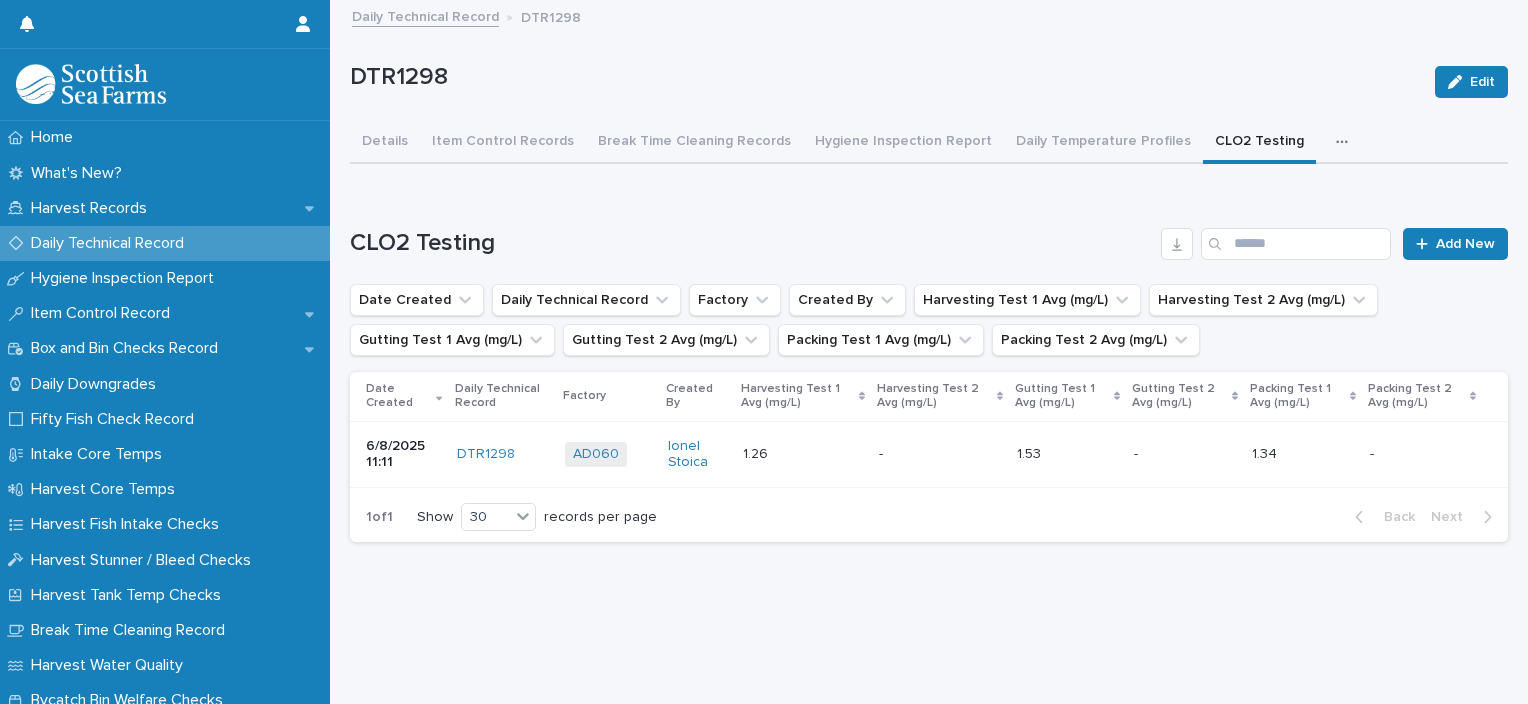 click 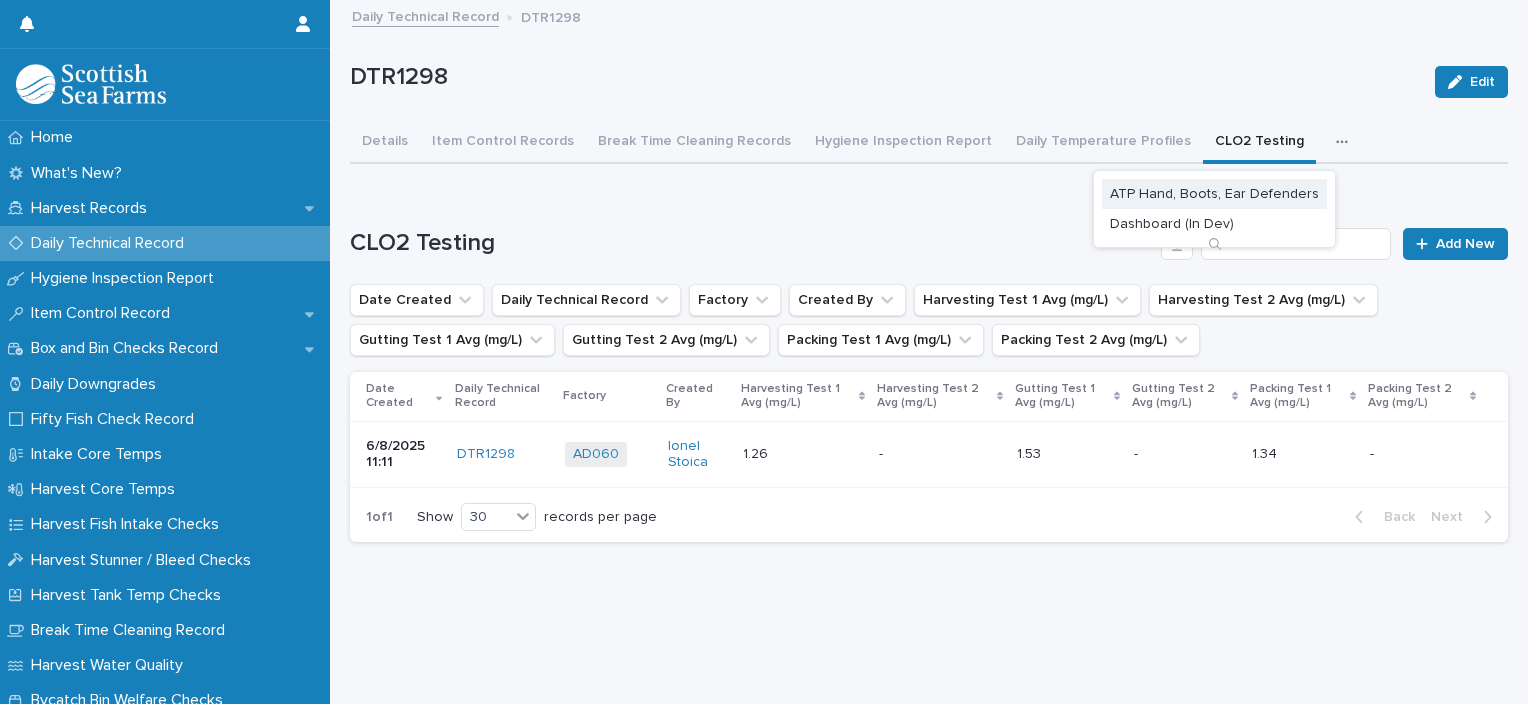 click on "ATP Hand, Boots, Ear Defenders" at bounding box center (1214, 194) 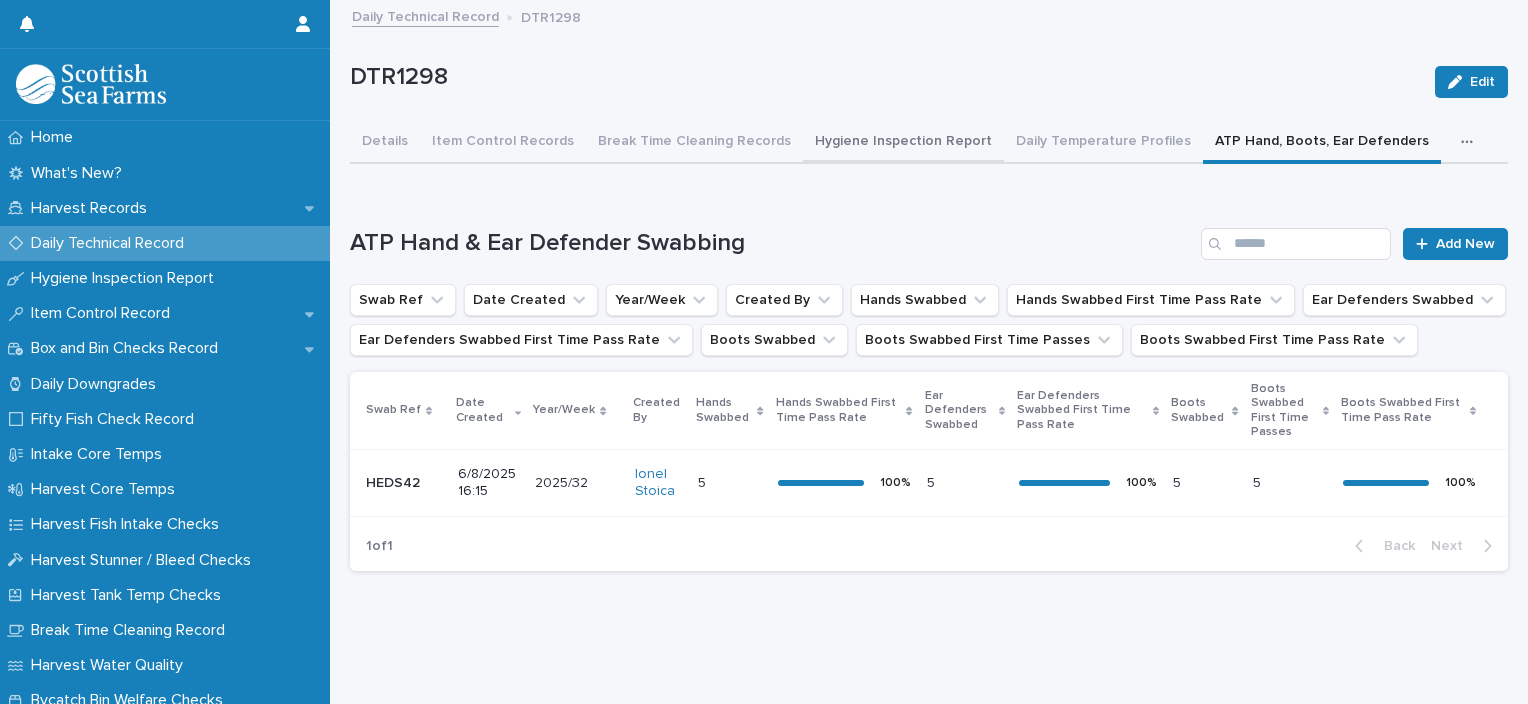 click on "Hygiene Inspection Report" at bounding box center [903, 143] 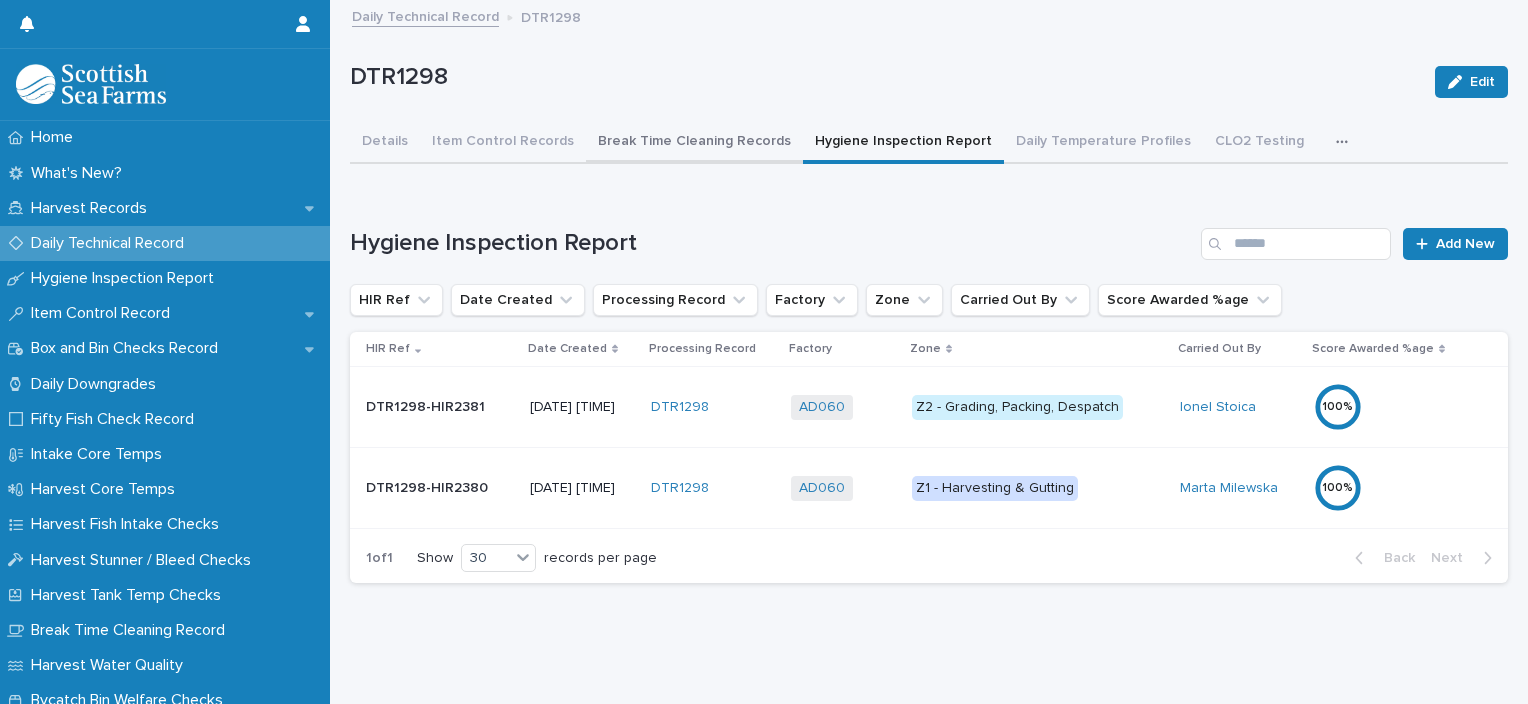 click on "Break Time Cleaning Records" at bounding box center [694, 143] 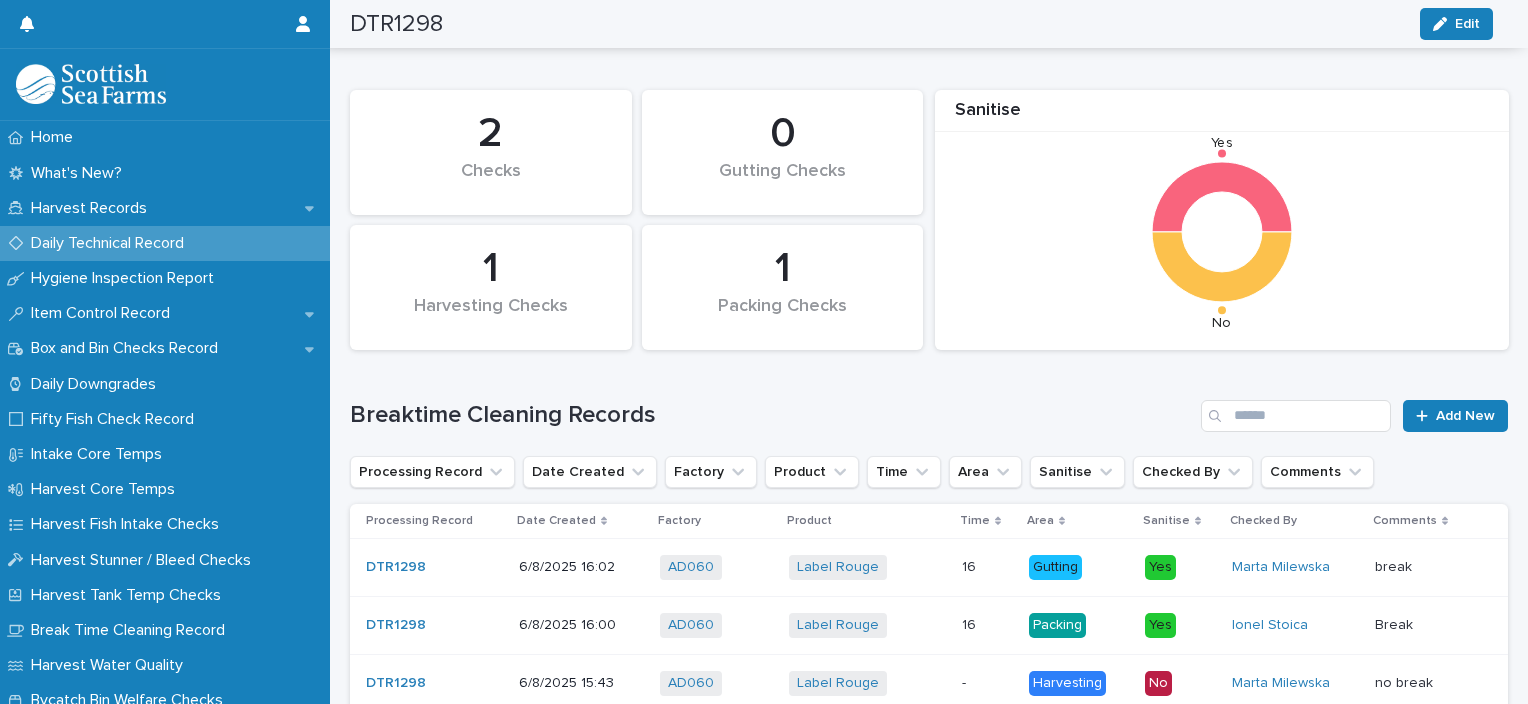 scroll, scrollTop: 0, scrollLeft: 0, axis: both 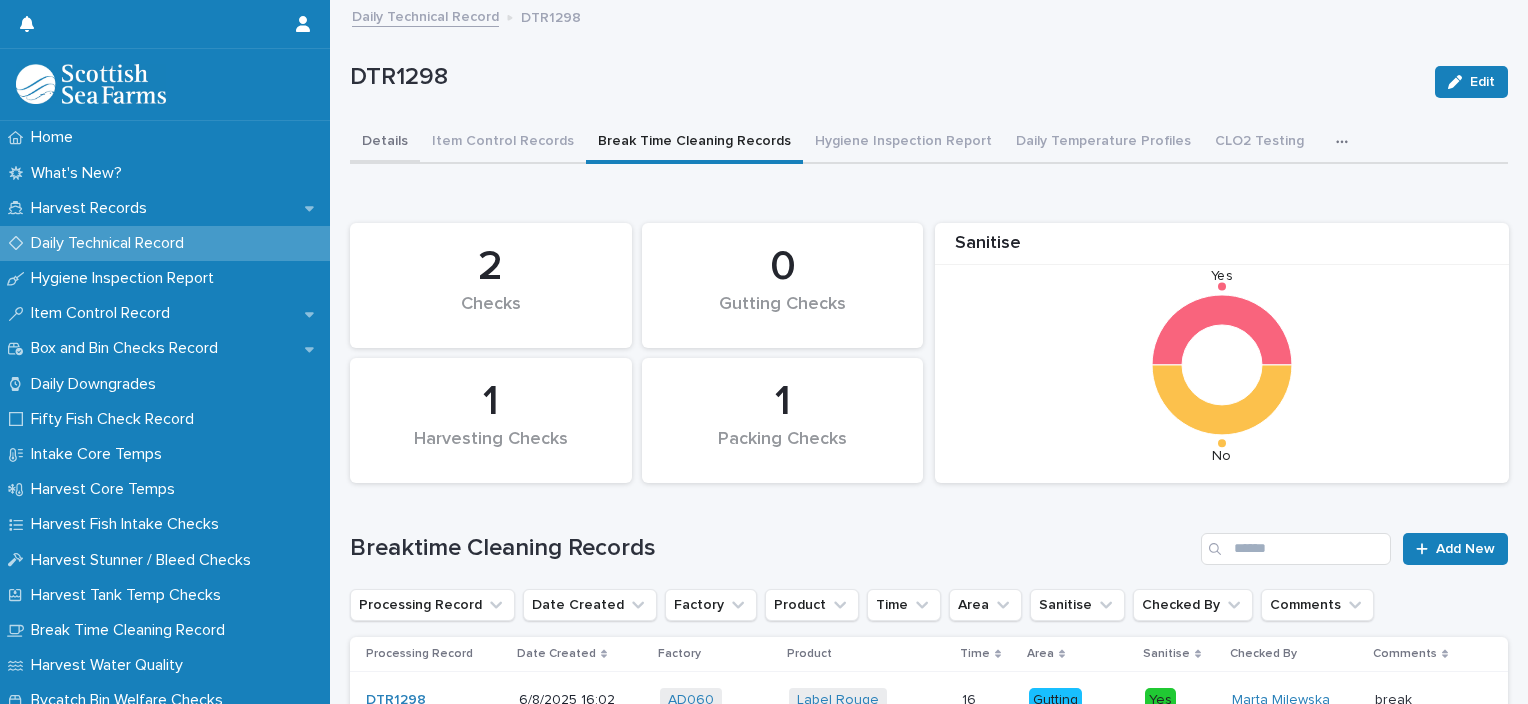 click on "Details" at bounding box center [385, 143] 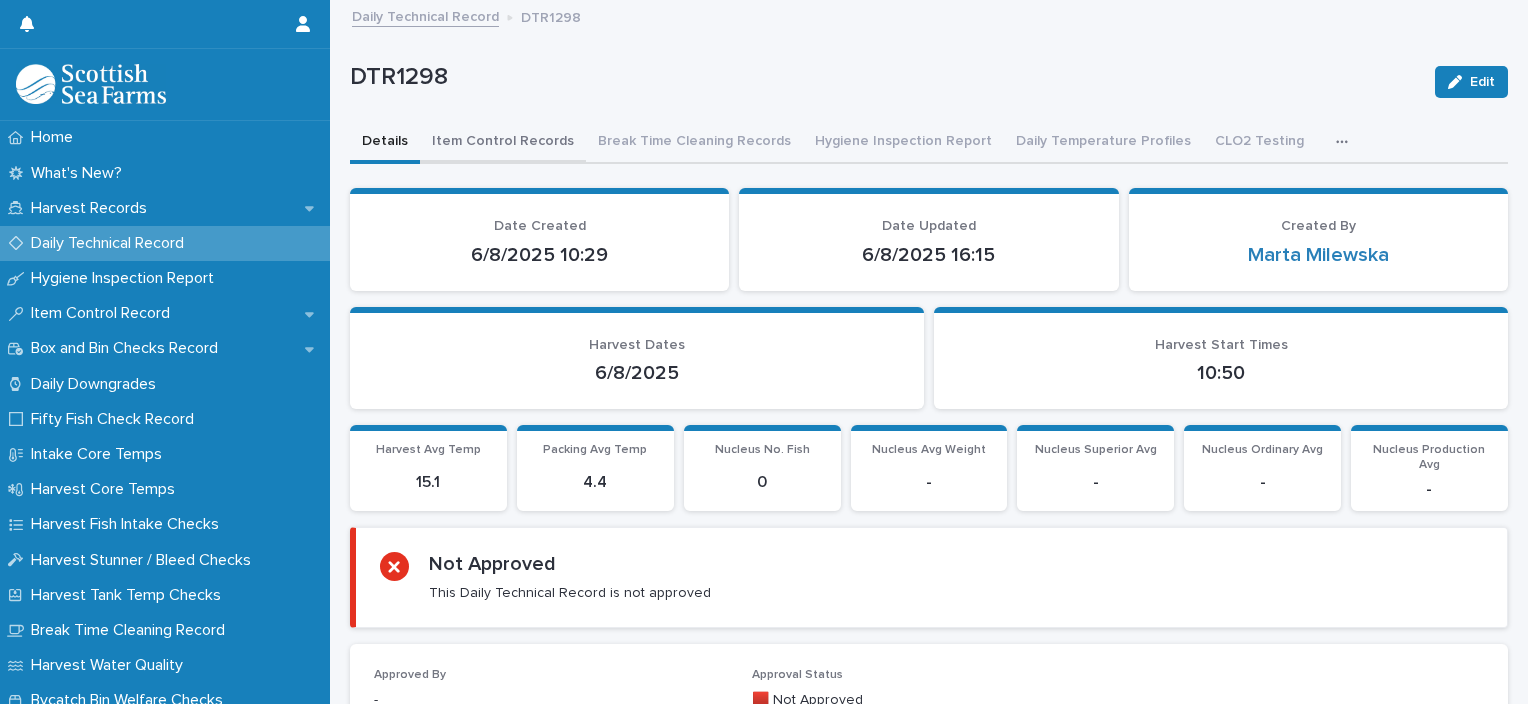 click on "Item Control Records" at bounding box center [503, 143] 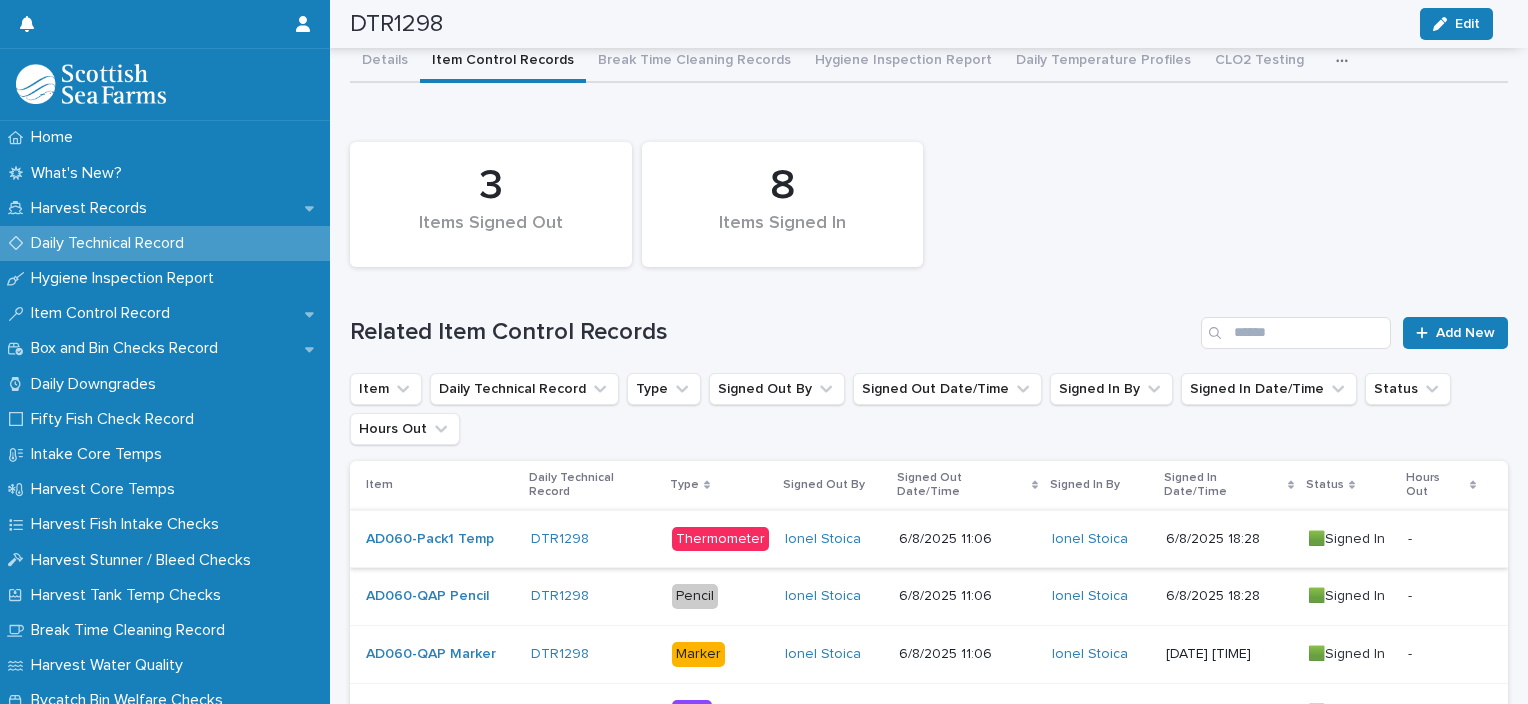 scroll, scrollTop: 15, scrollLeft: 0, axis: vertical 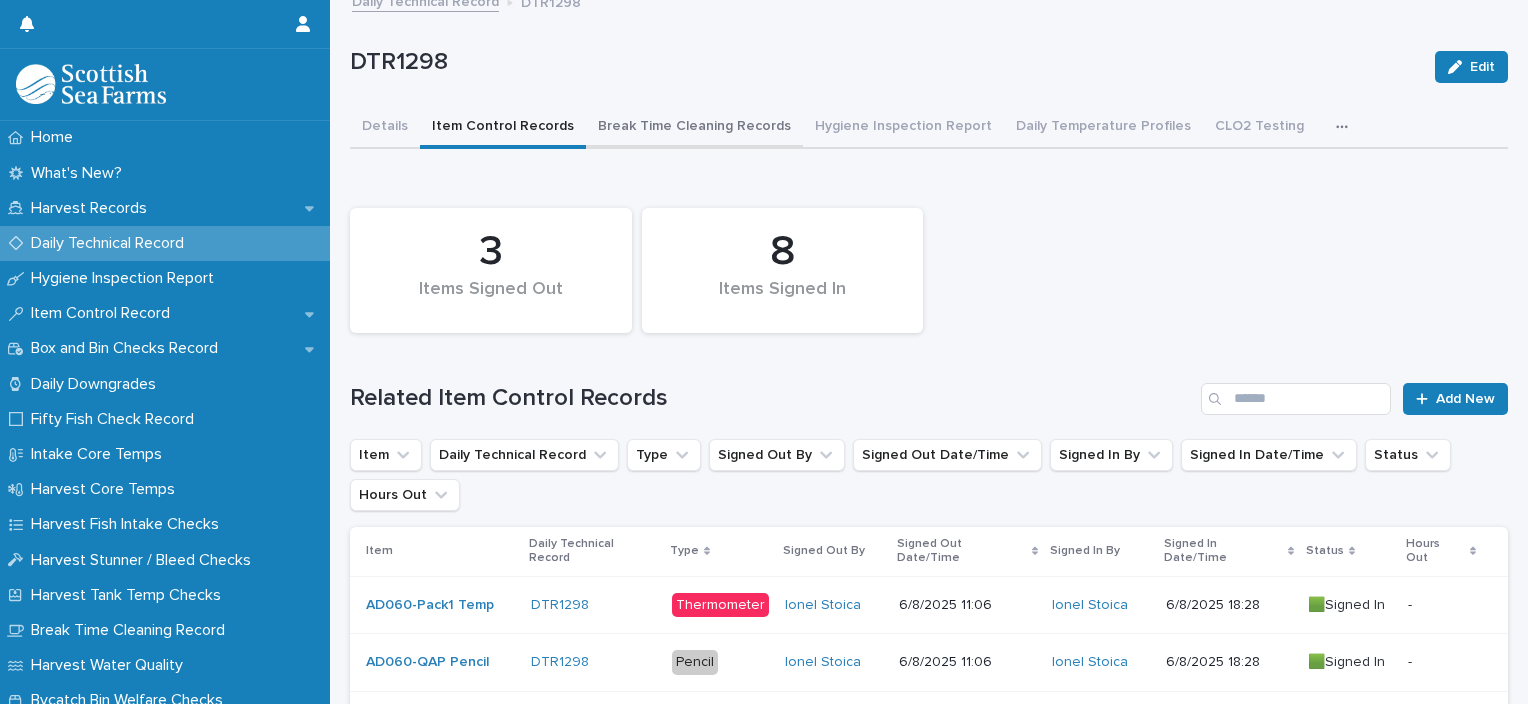 click on "Break Time Cleaning Records" at bounding box center (694, 128) 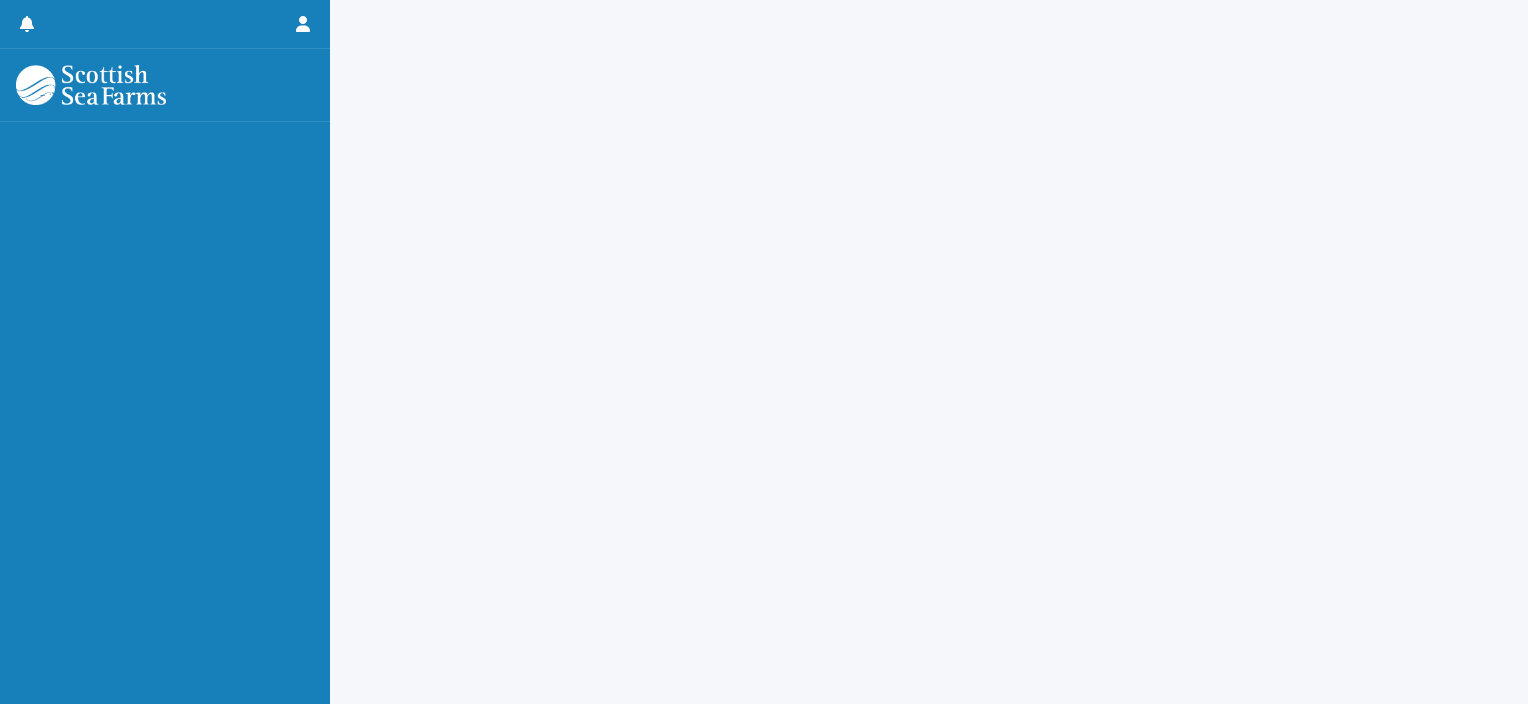 scroll, scrollTop: 0, scrollLeft: 0, axis: both 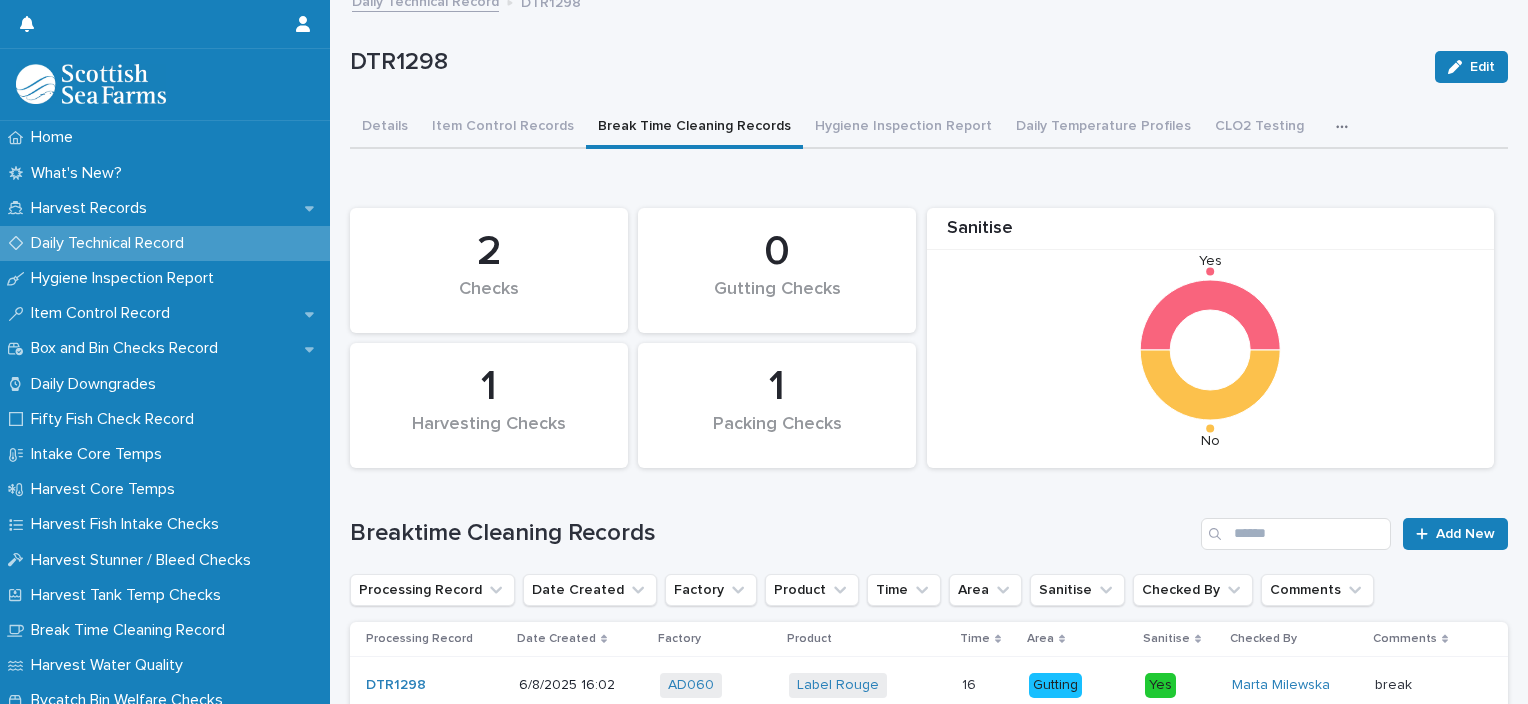 click on "Daily Technical Record" at bounding box center (111, 243) 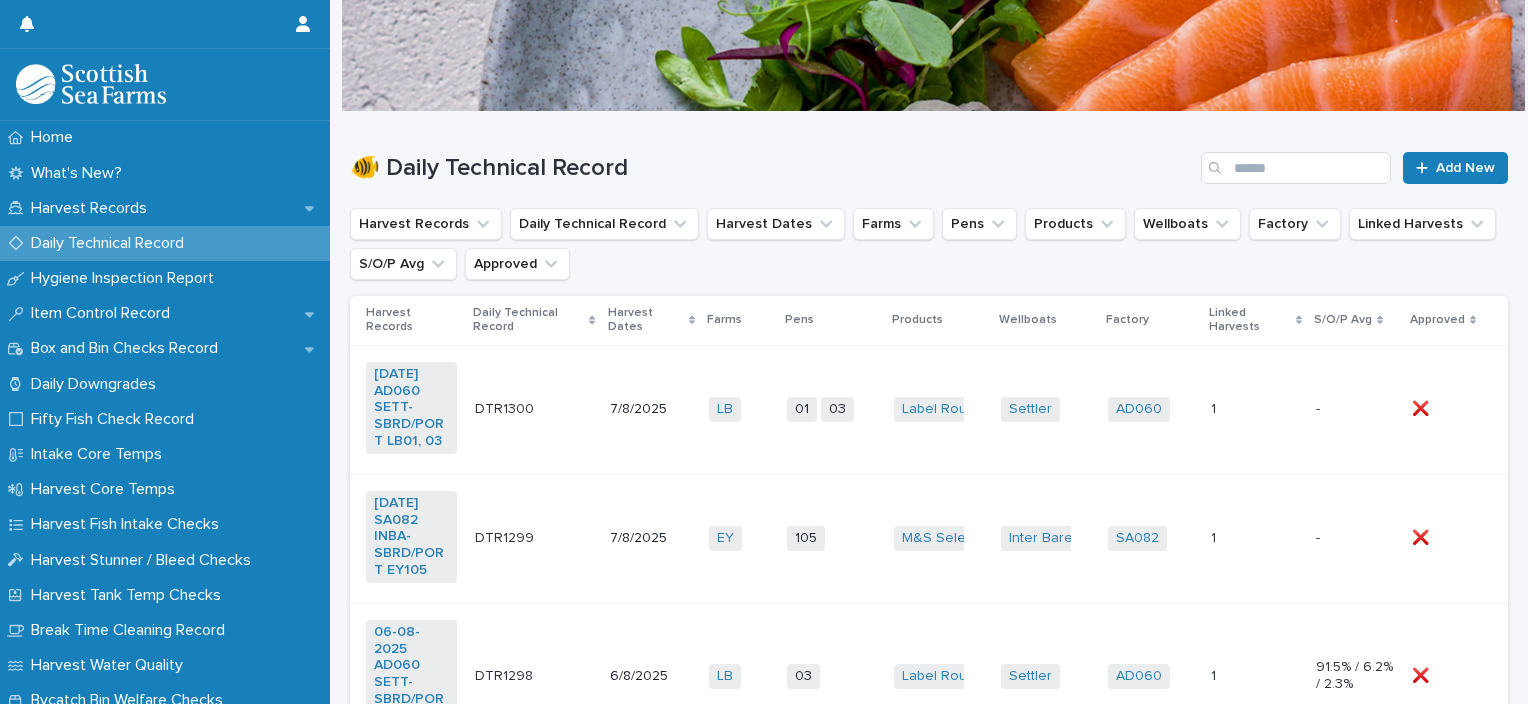 scroll, scrollTop: 200, scrollLeft: 0, axis: vertical 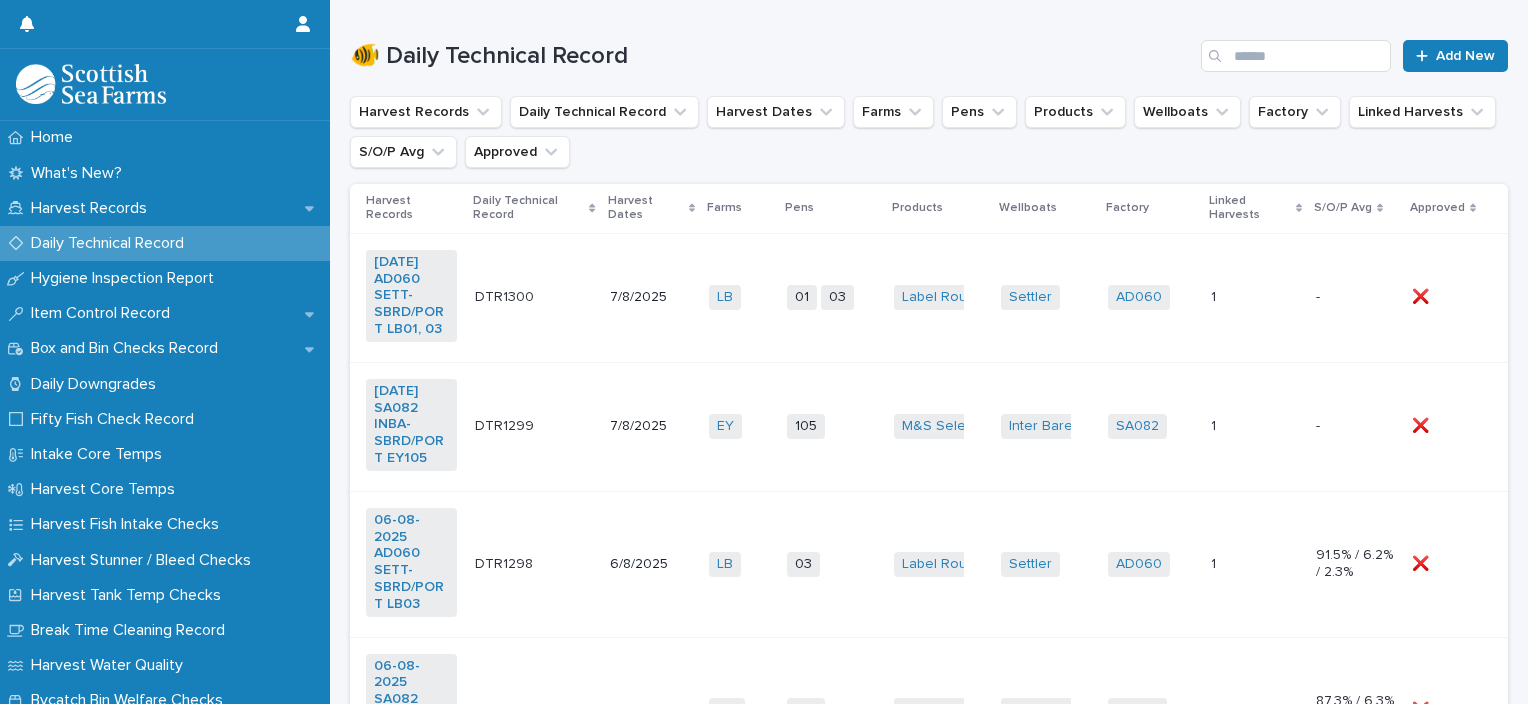 click on "01 03 + 0" at bounding box center (832, 297) 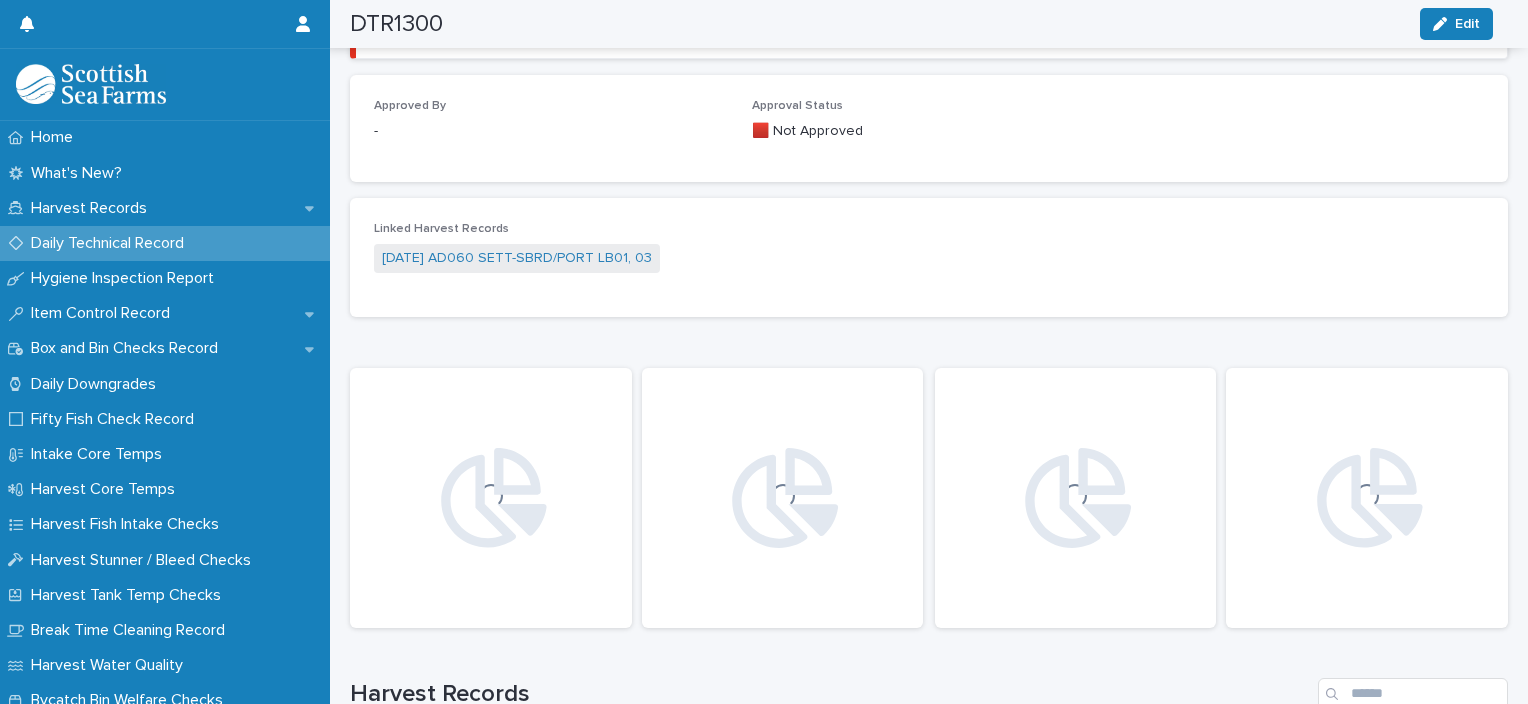 scroll, scrollTop: 30, scrollLeft: 0, axis: vertical 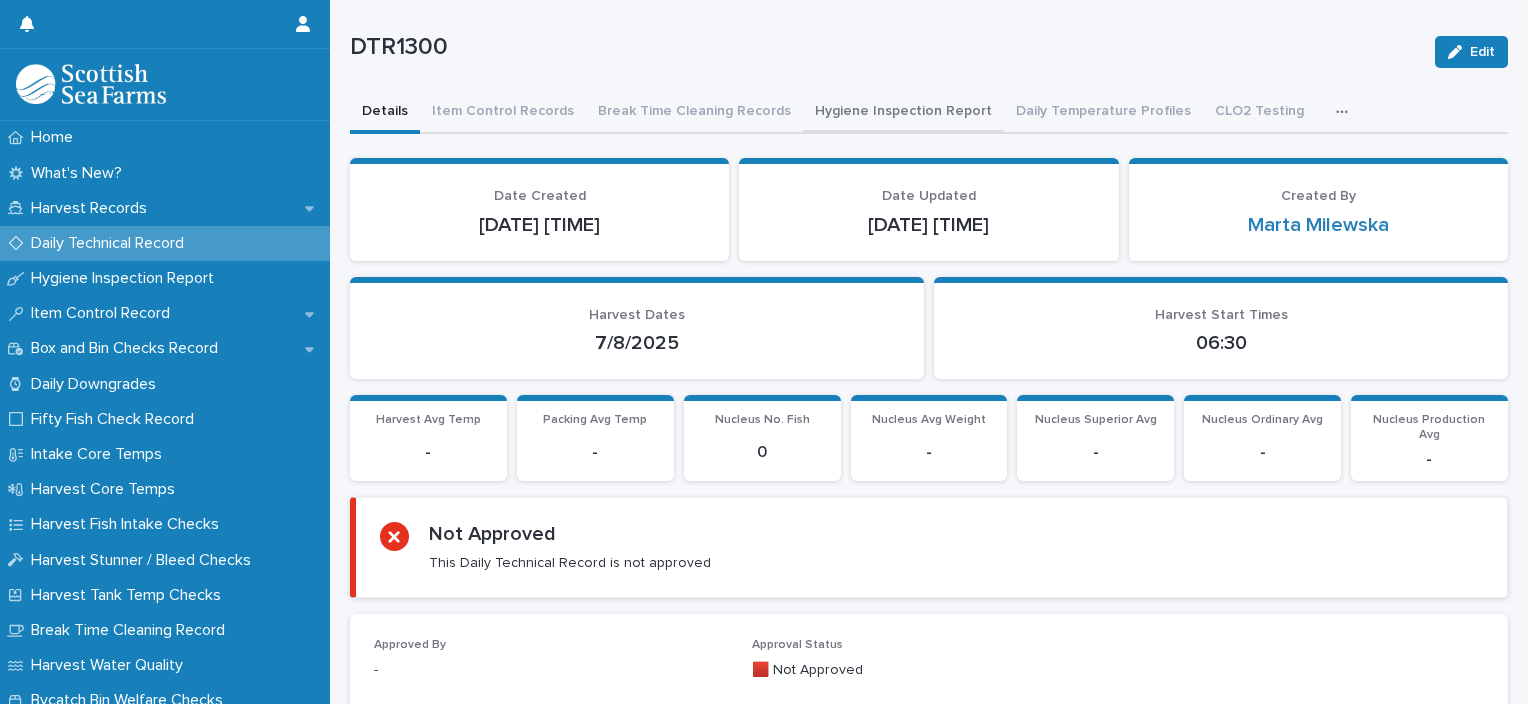 click on "Hygiene Inspection Report" at bounding box center (903, 113) 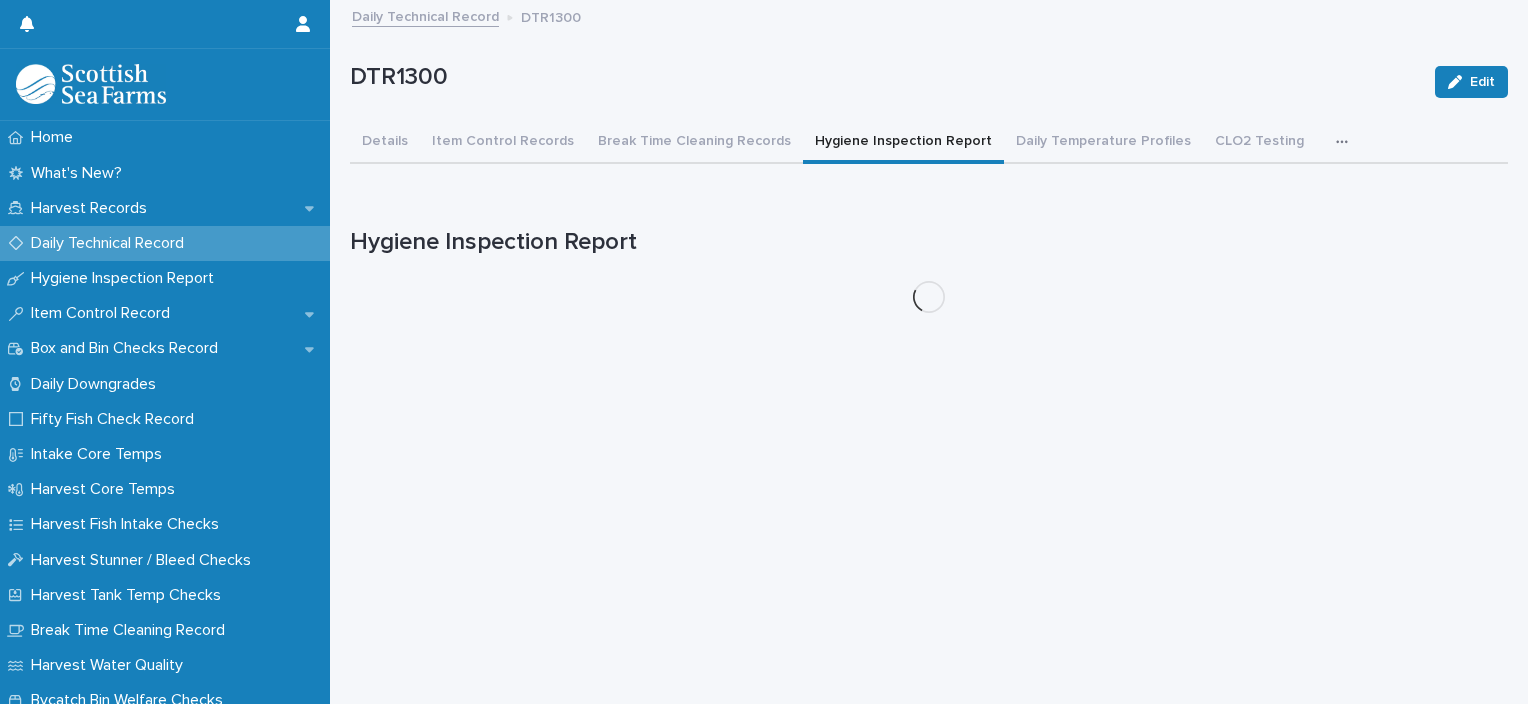 scroll, scrollTop: 15, scrollLeft: 0, axis: vertical 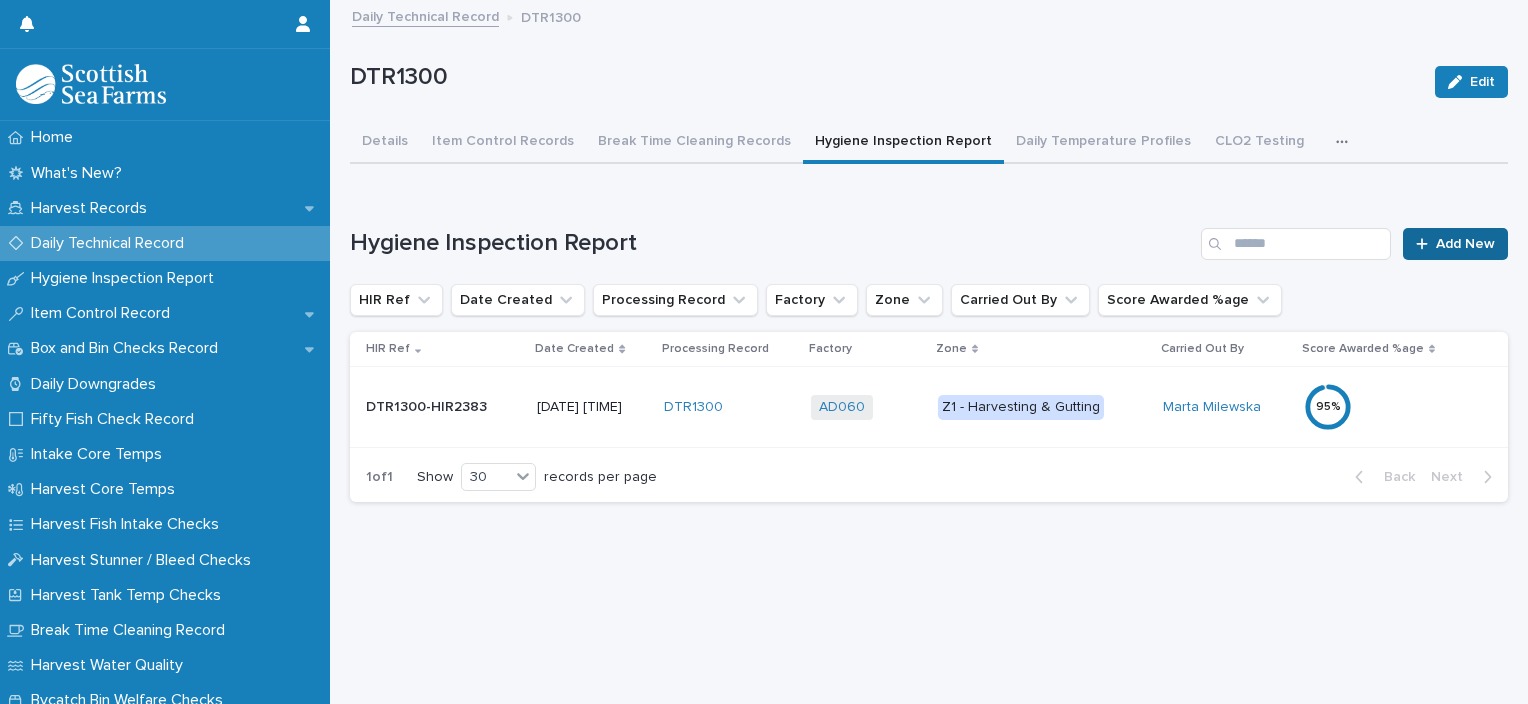 click on "Add New" at bounding box center (1465, 244) 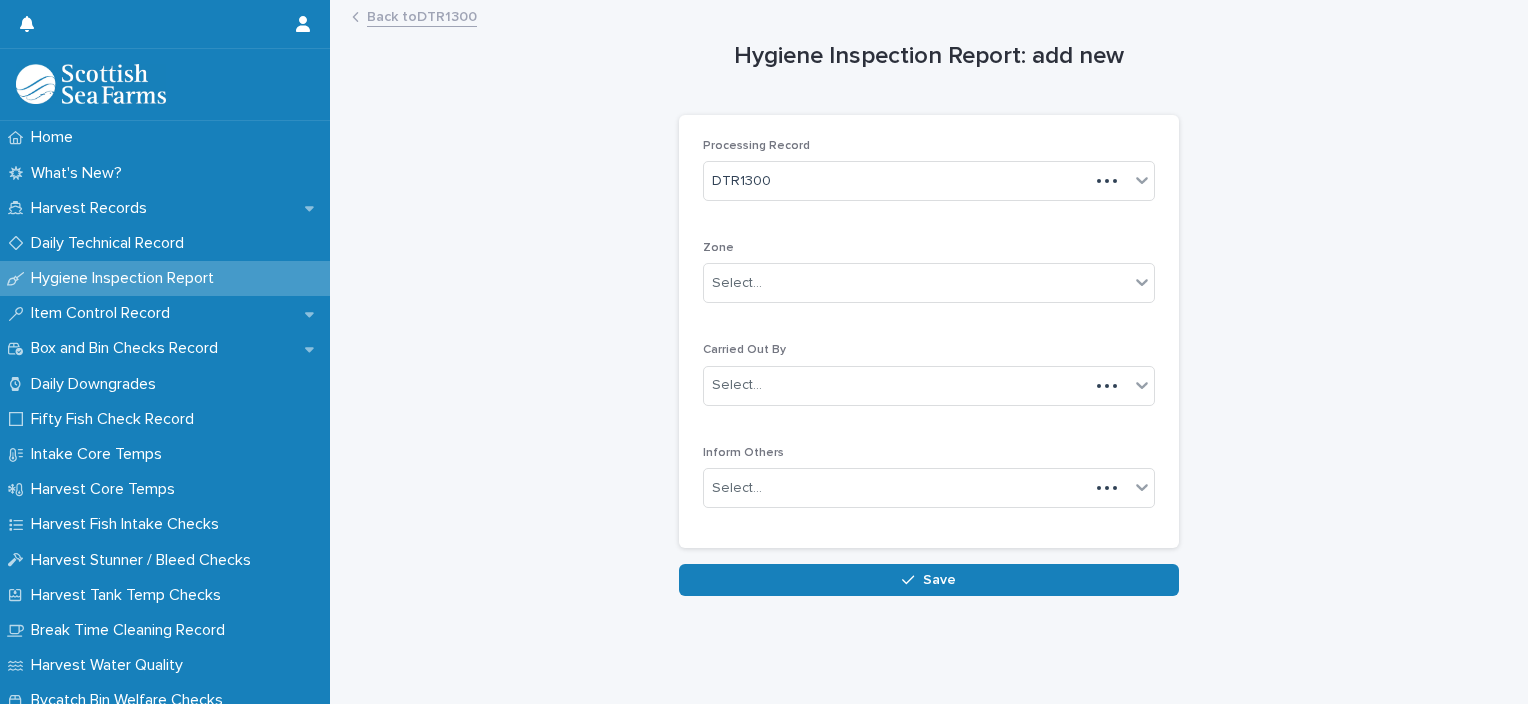 scroll, scrollTop: 0, scrollLeft: 0, axis: both 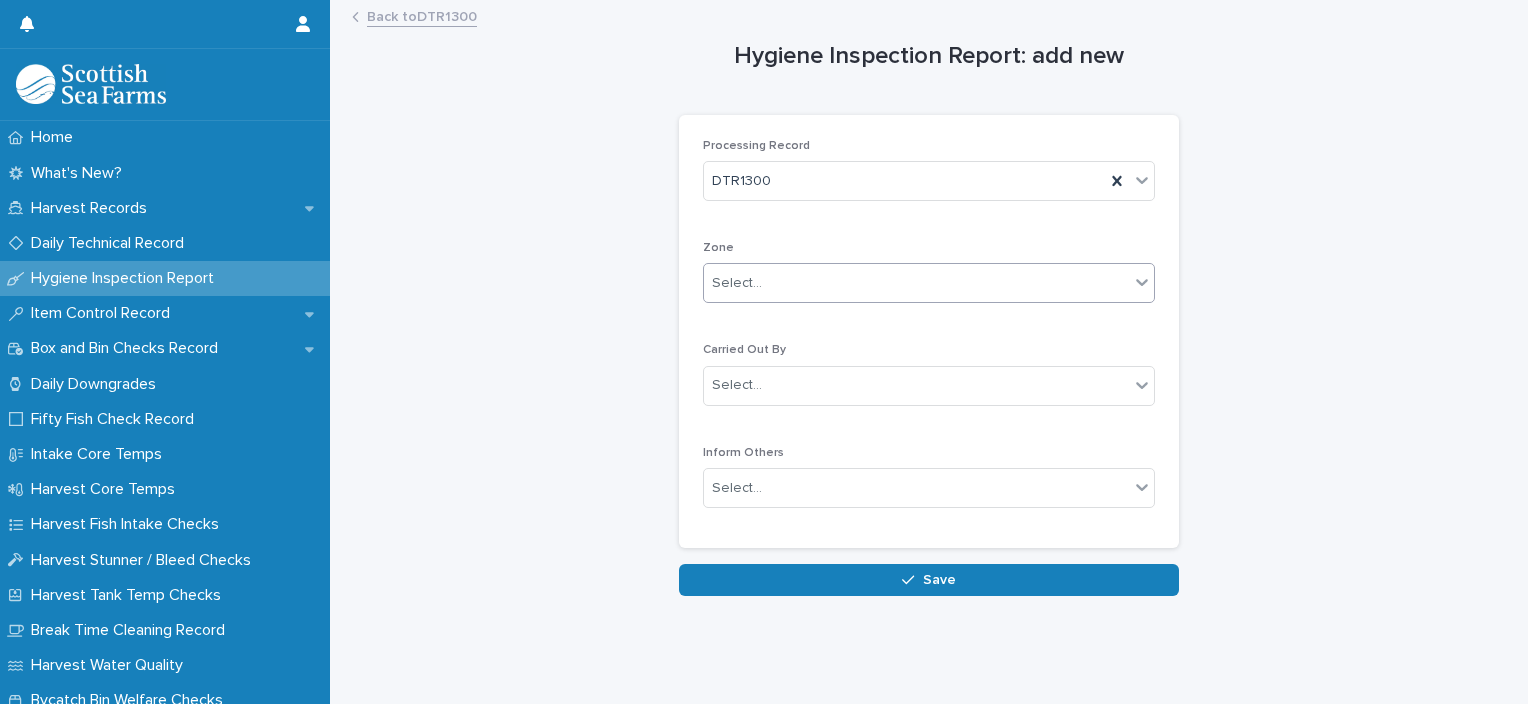 click on "Select..." at bounding box center (916, 283) 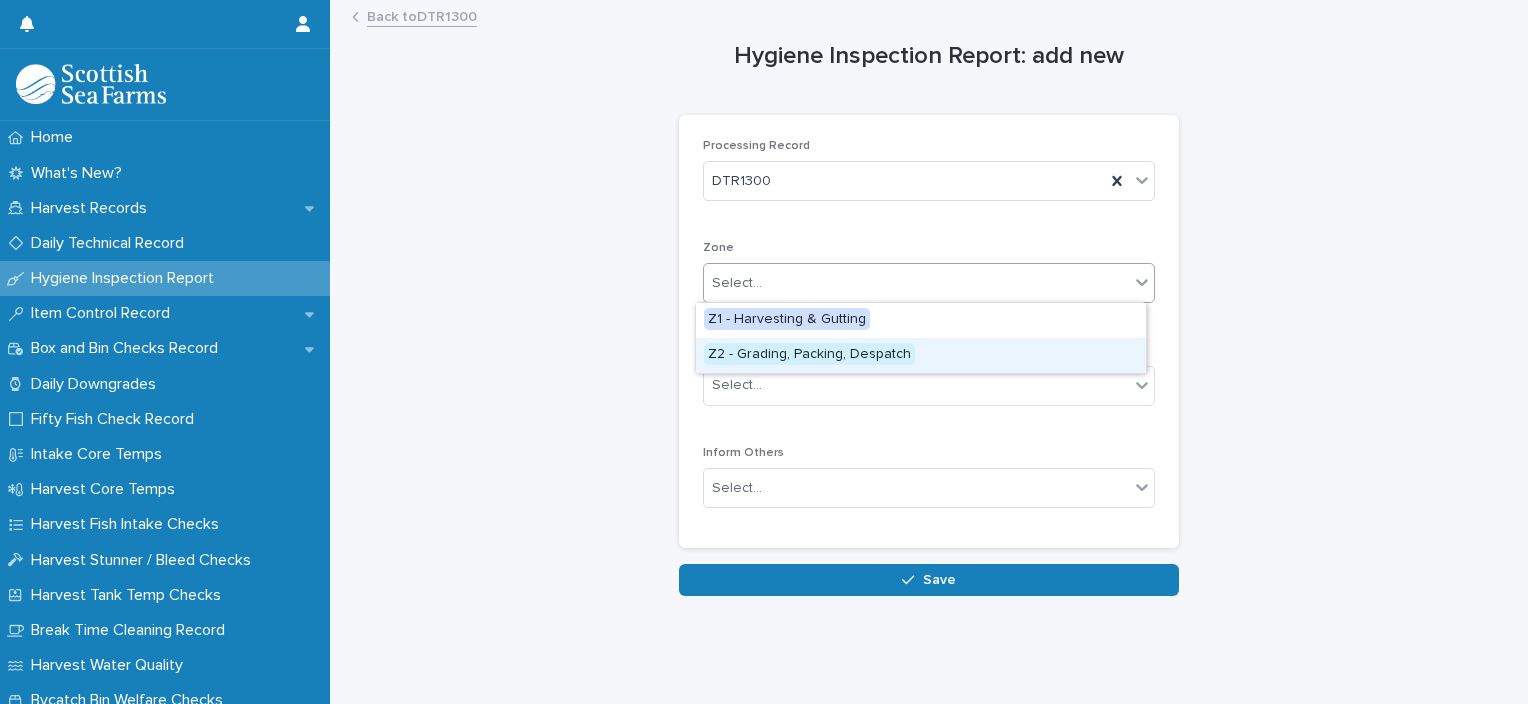 click on "Z2 - Grading, Packing, Despatch" at bounding box center [921, 355] 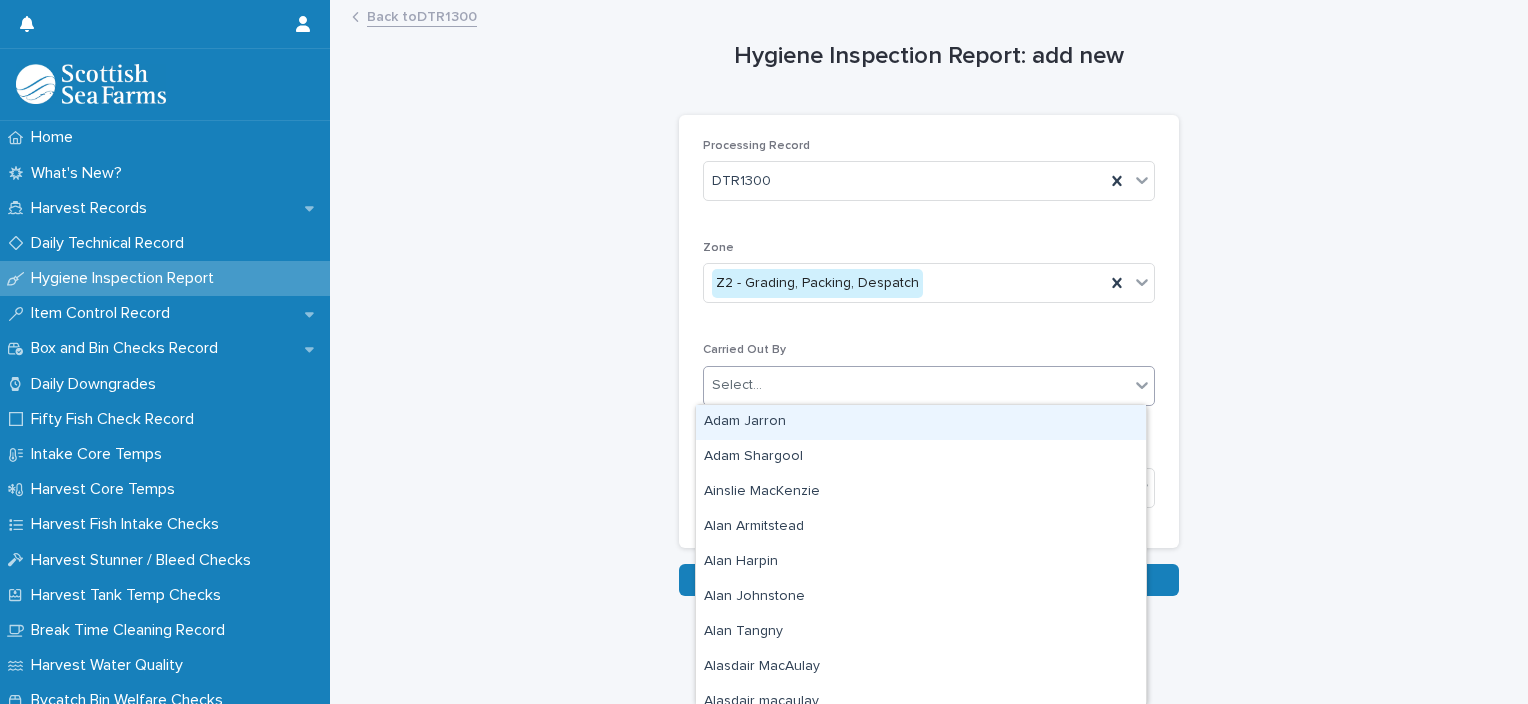 click on "Select..." at bounding box center [916, 385] 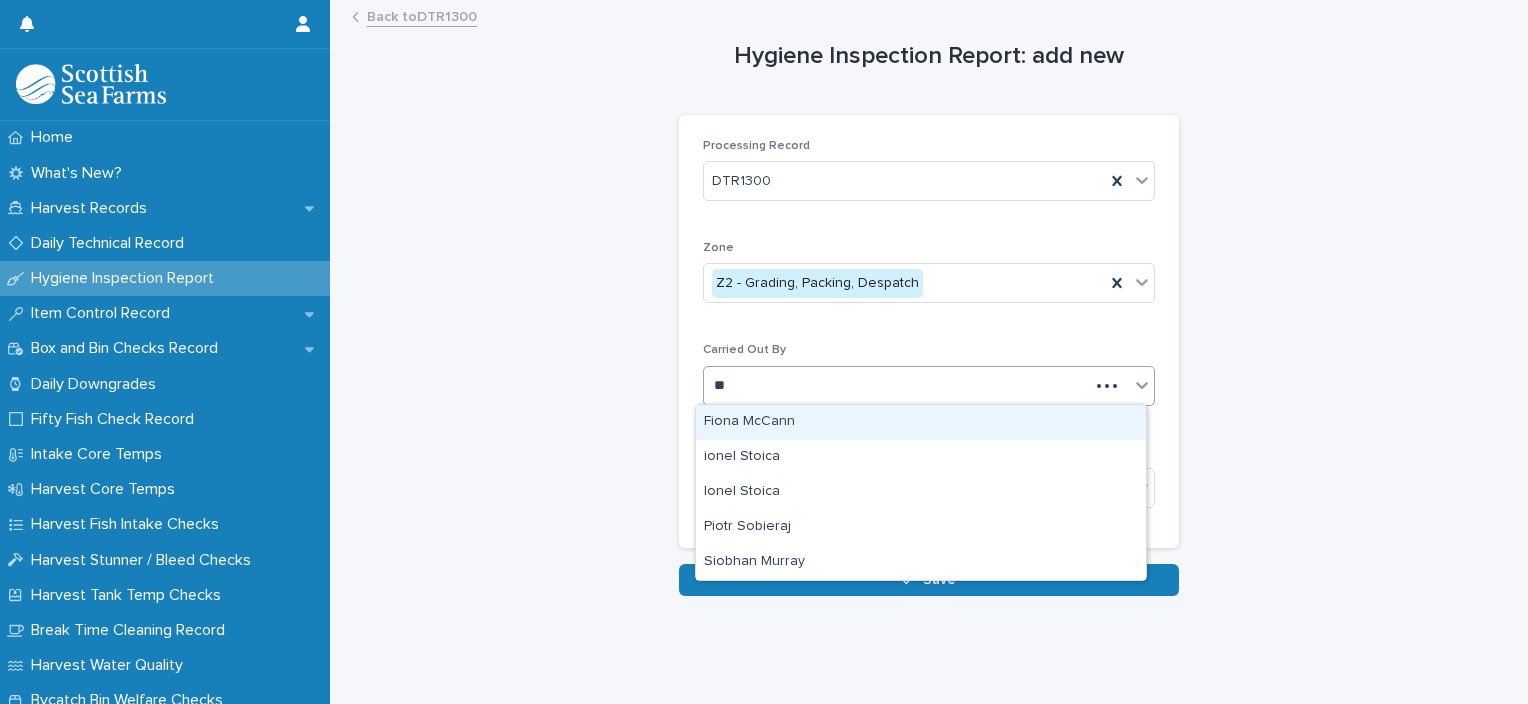type on "***" 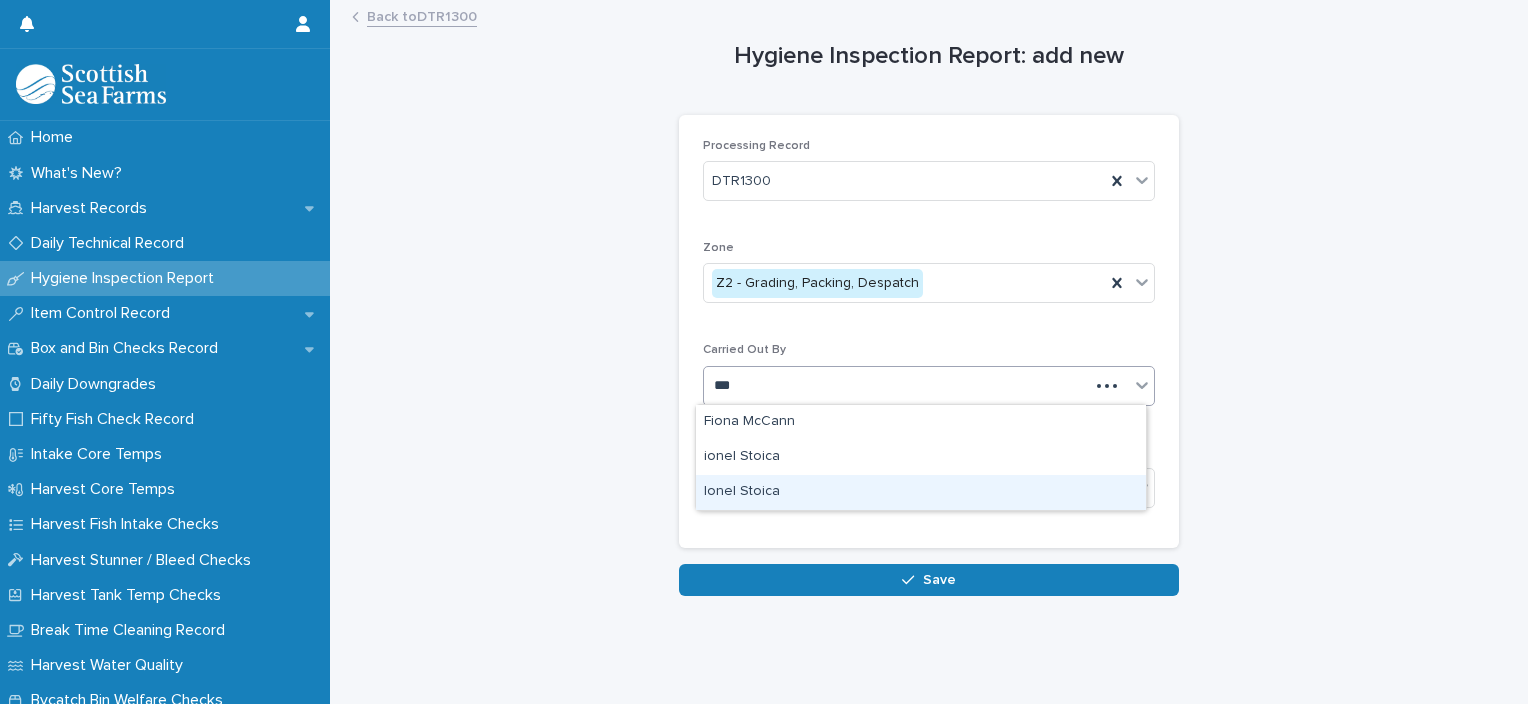 click on "Ionel Stoica" at bounding box center [921, 492] 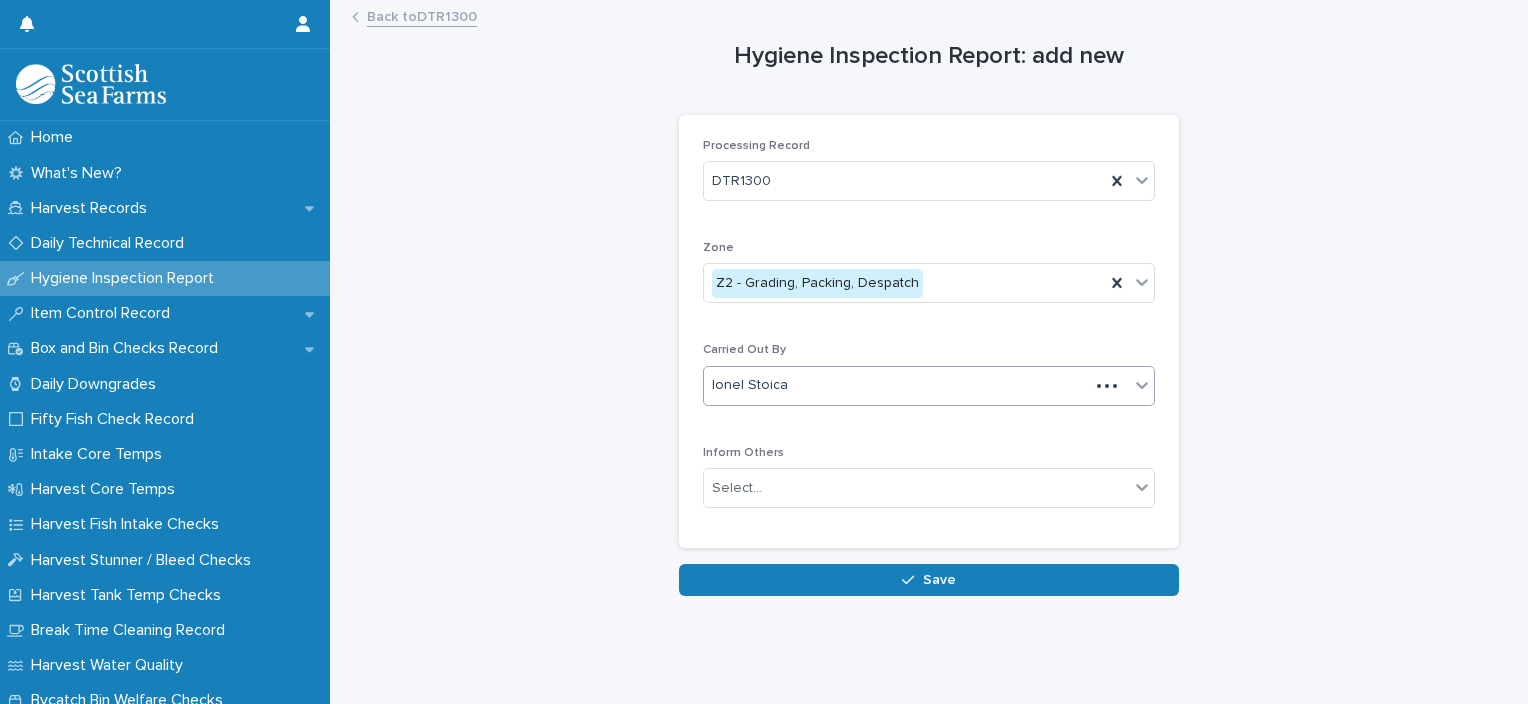 click on "Select..." at bounding box center (916, 488) 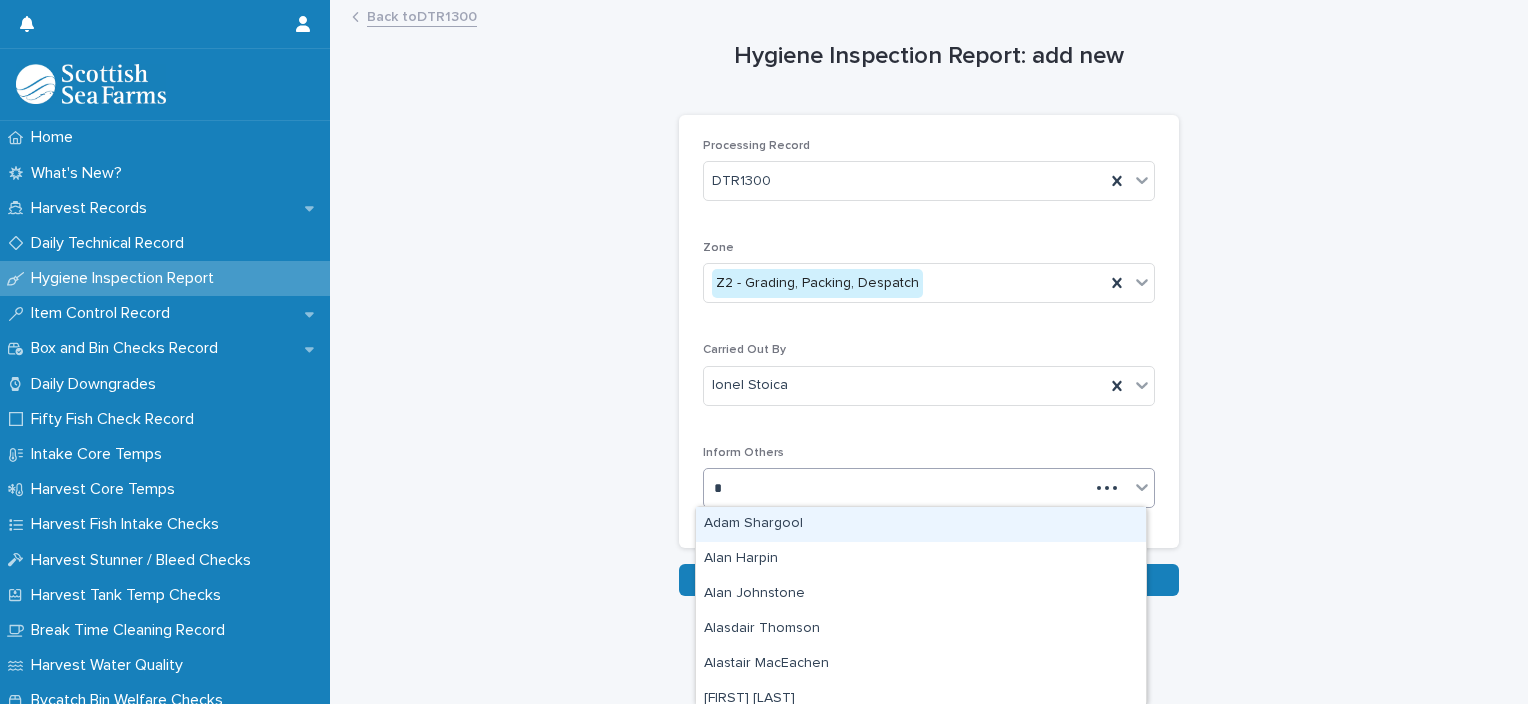 type on "**" 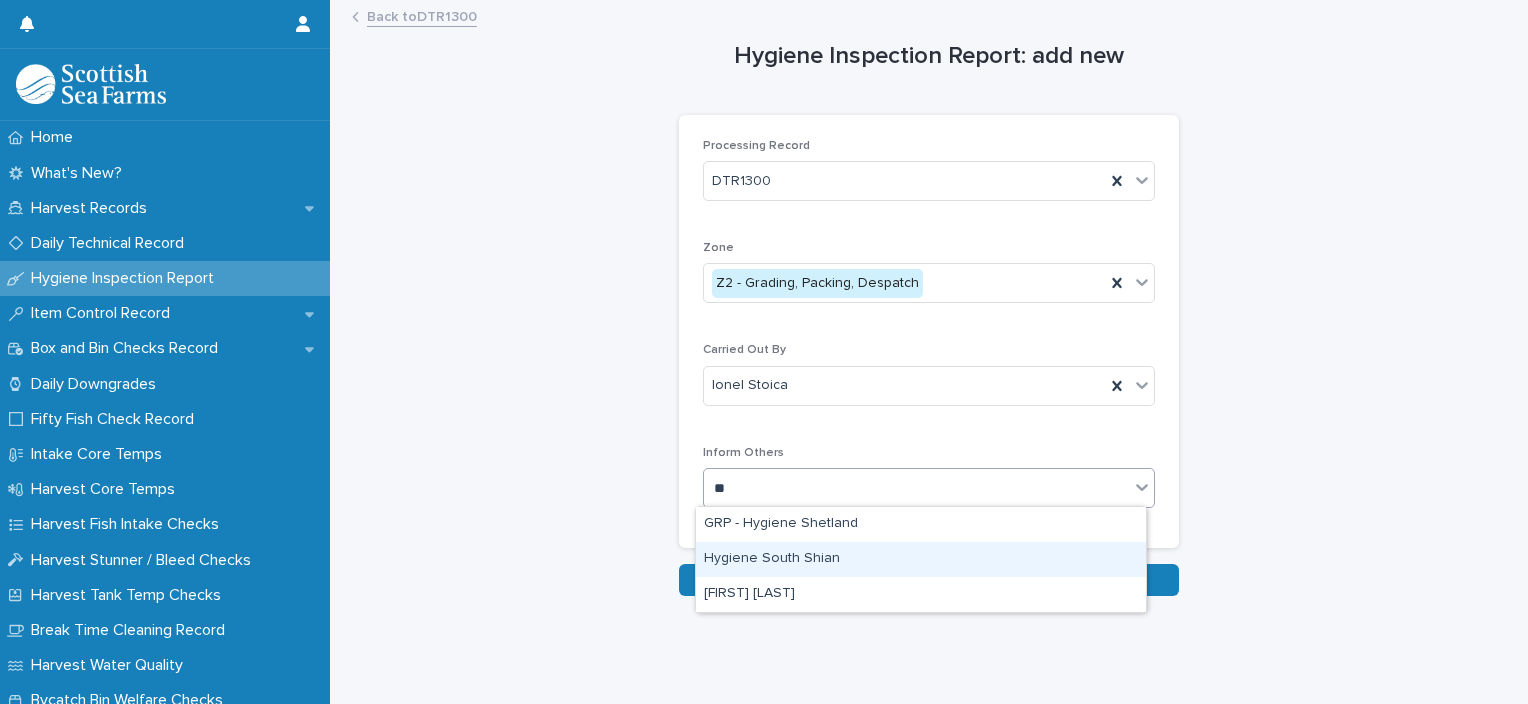 click on "Hygiene South Shian" at bounding box center (921, 559) 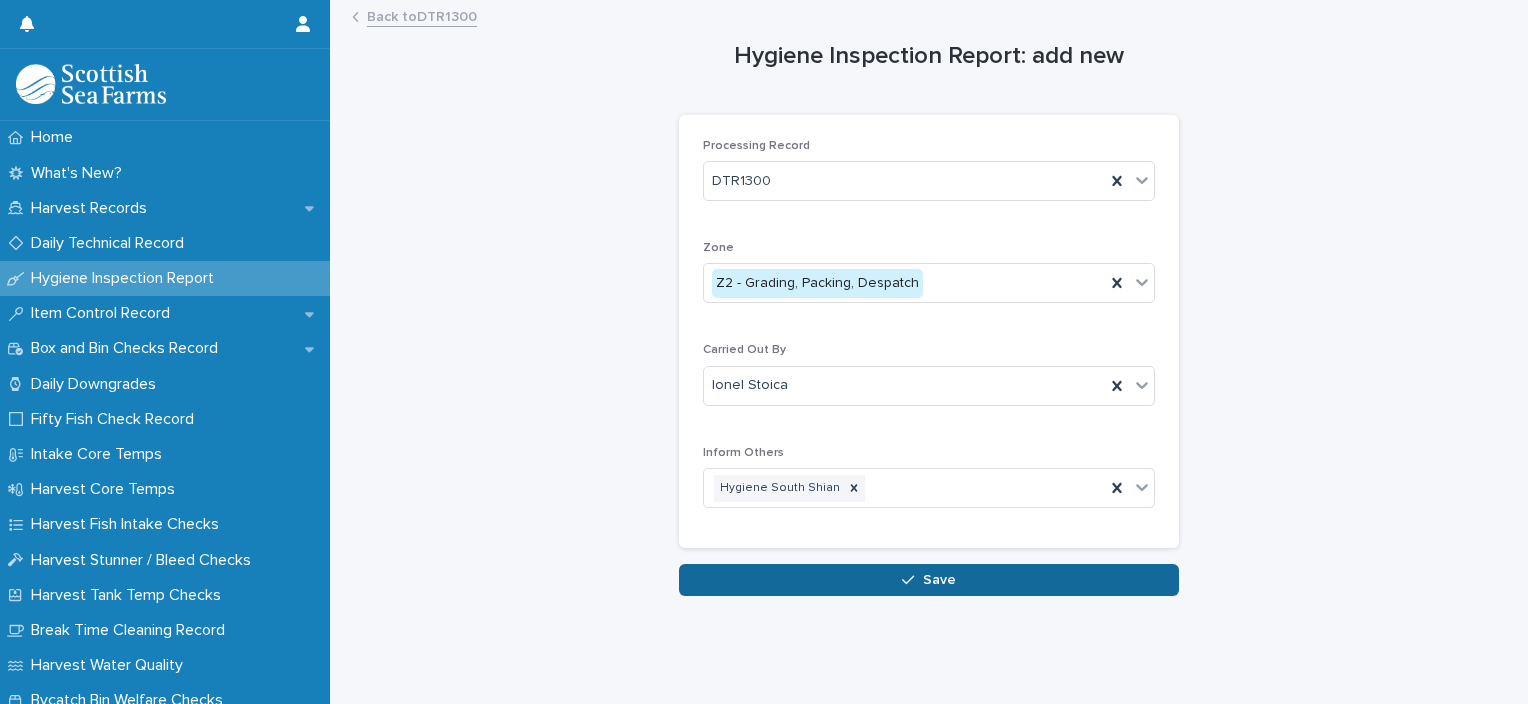 click 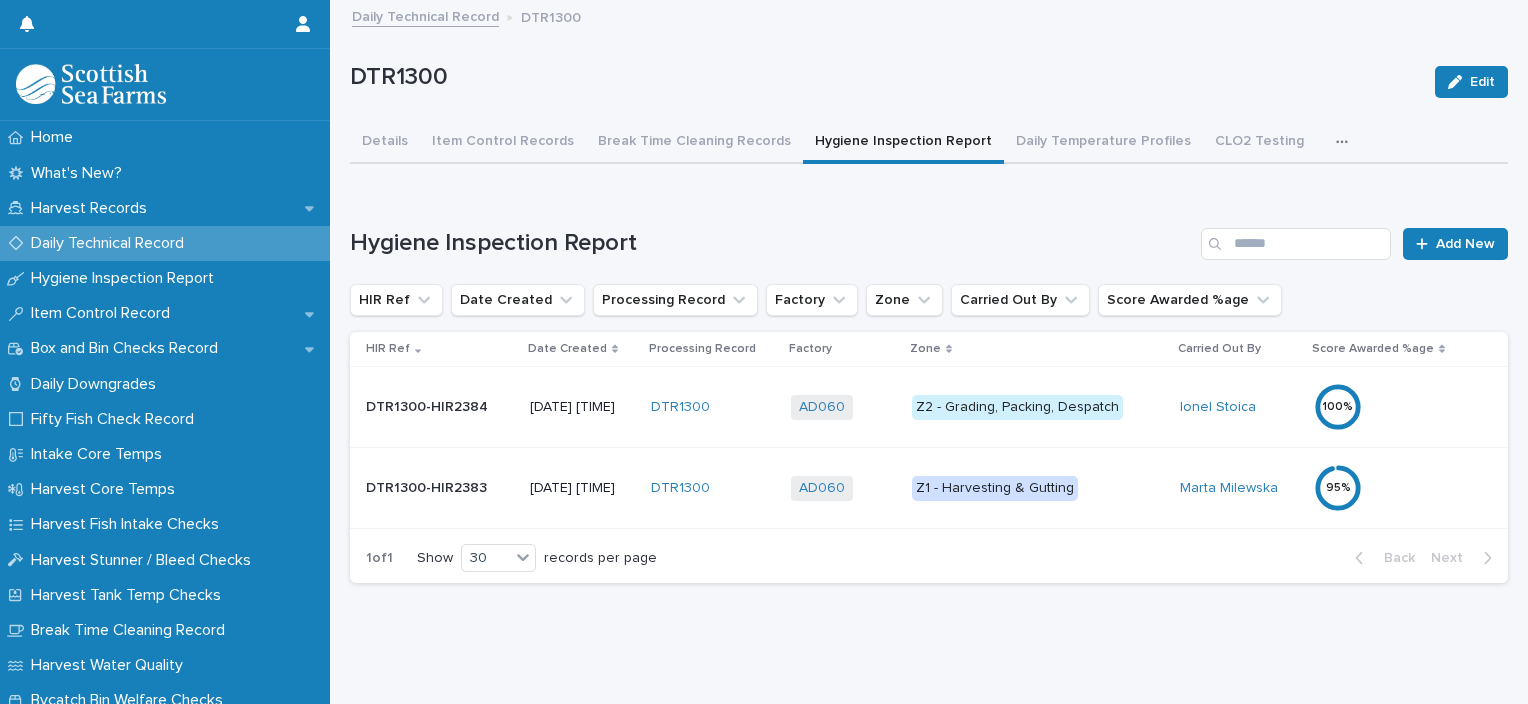 click on "AD060   + 0" at bounding box center (843, 407) 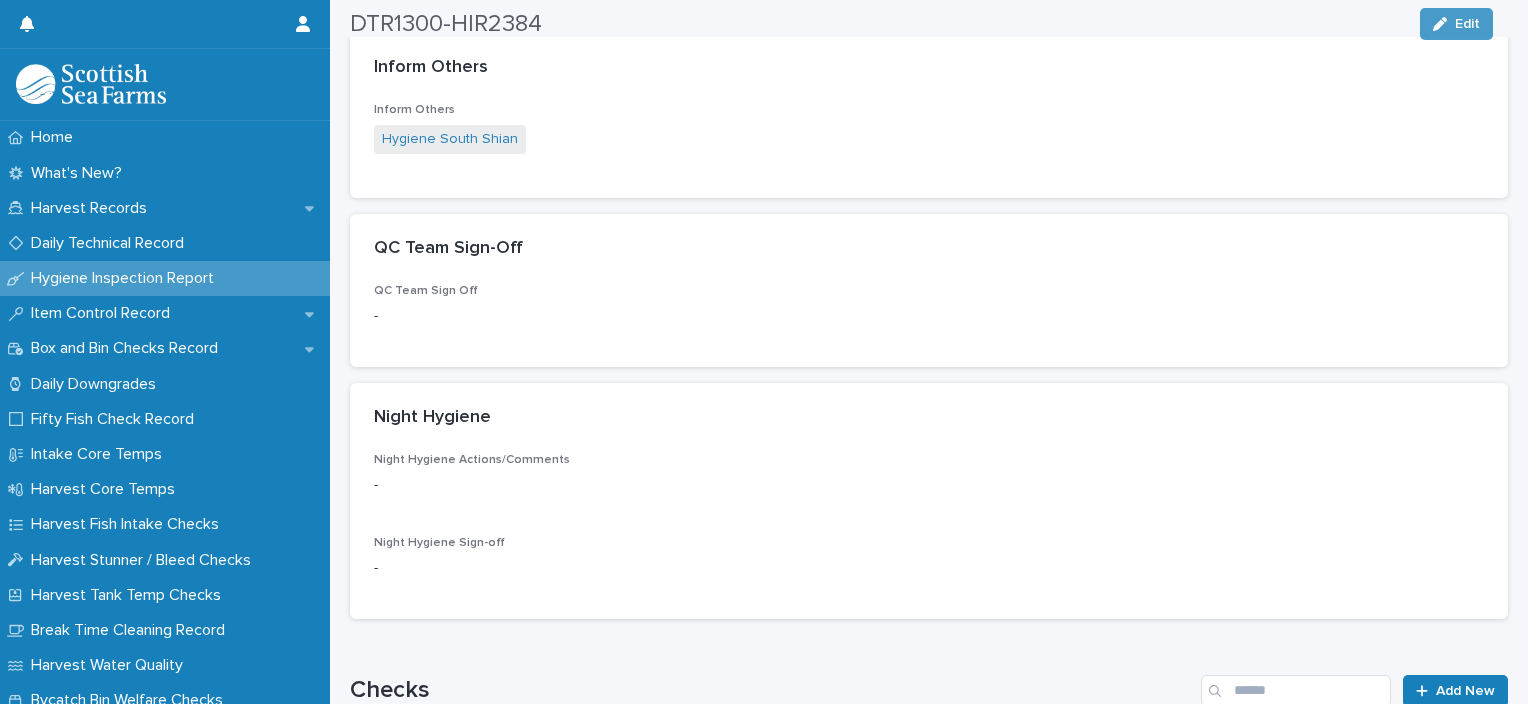 scroll, scrollTop: 844, scrollLeft: 0, axis: vertical 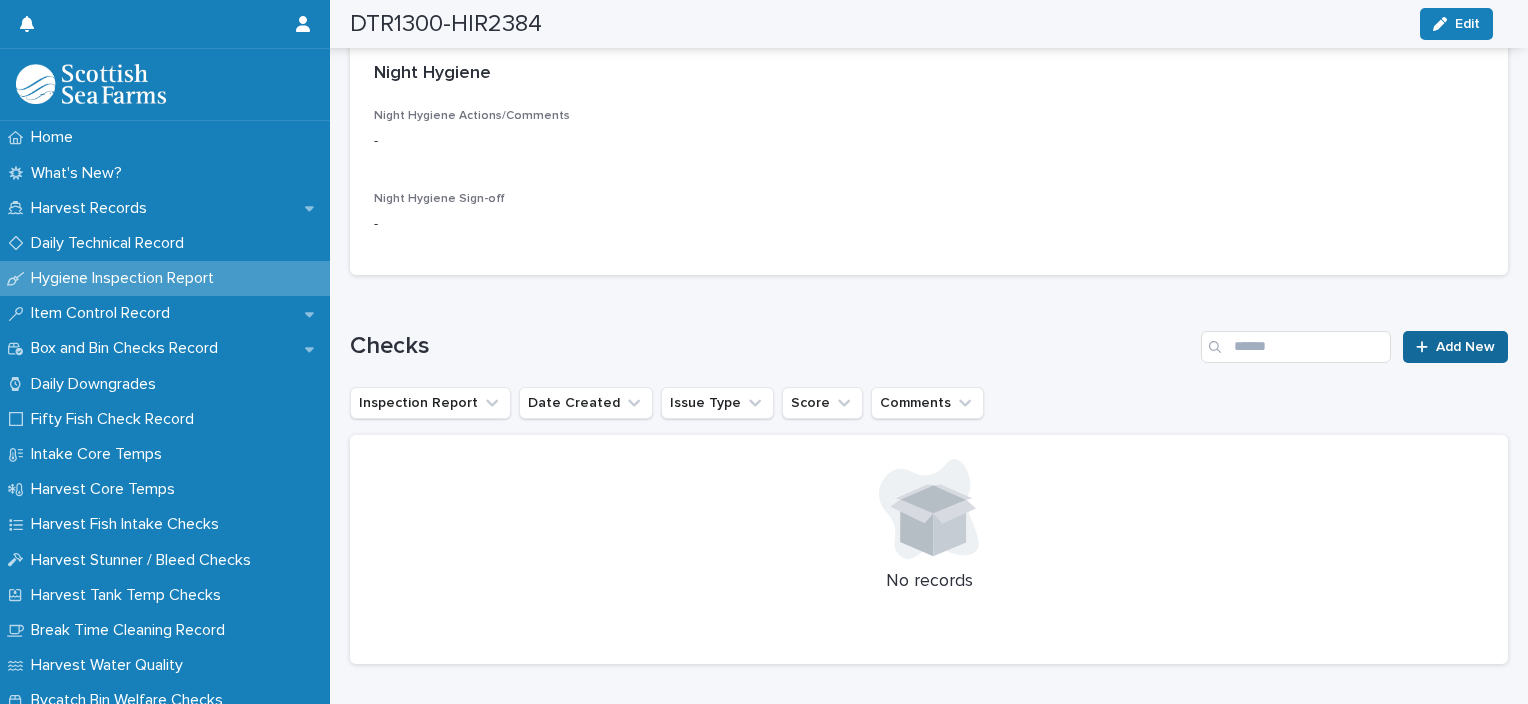 click on "Add New" at bounding box center (1455, 347) 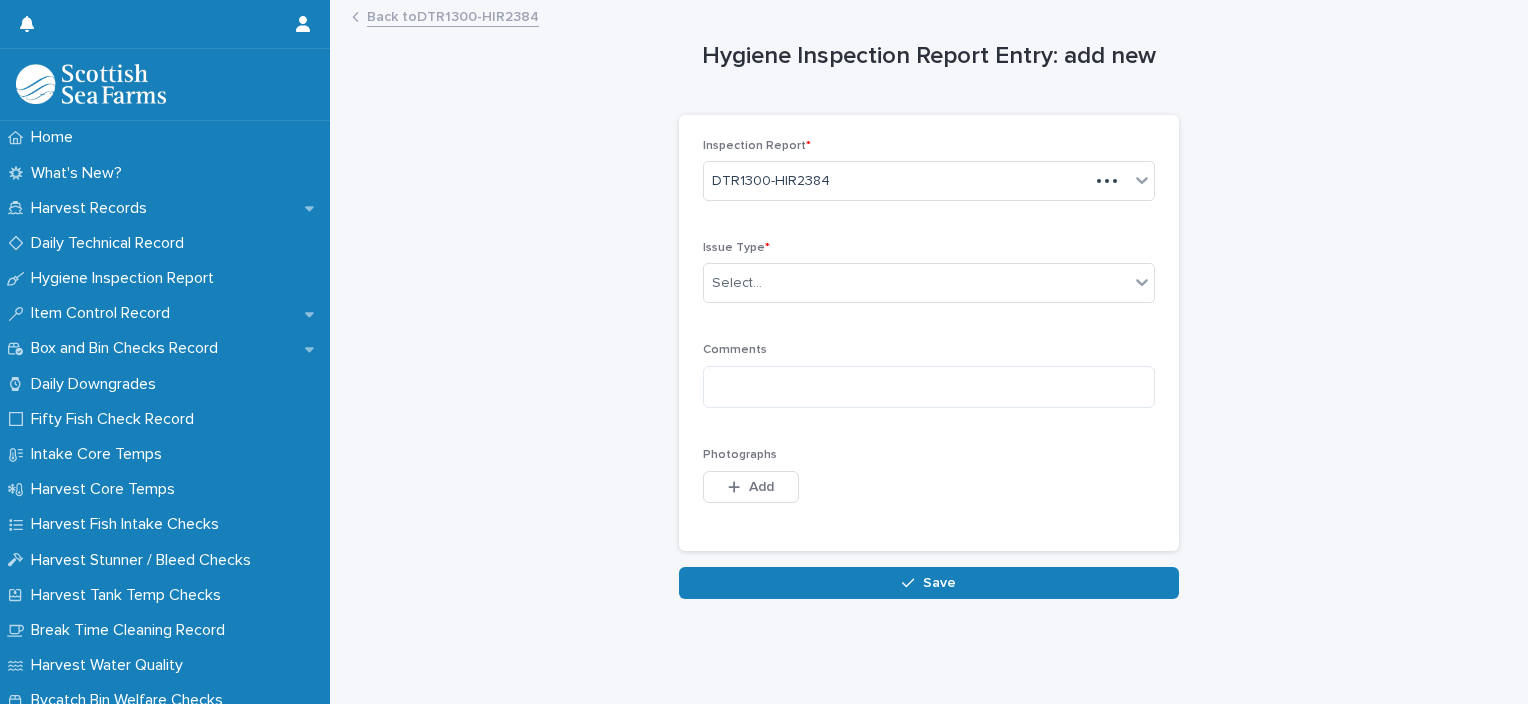 scroll, scrollTop: 0, scrollLeft: 0, axis: both 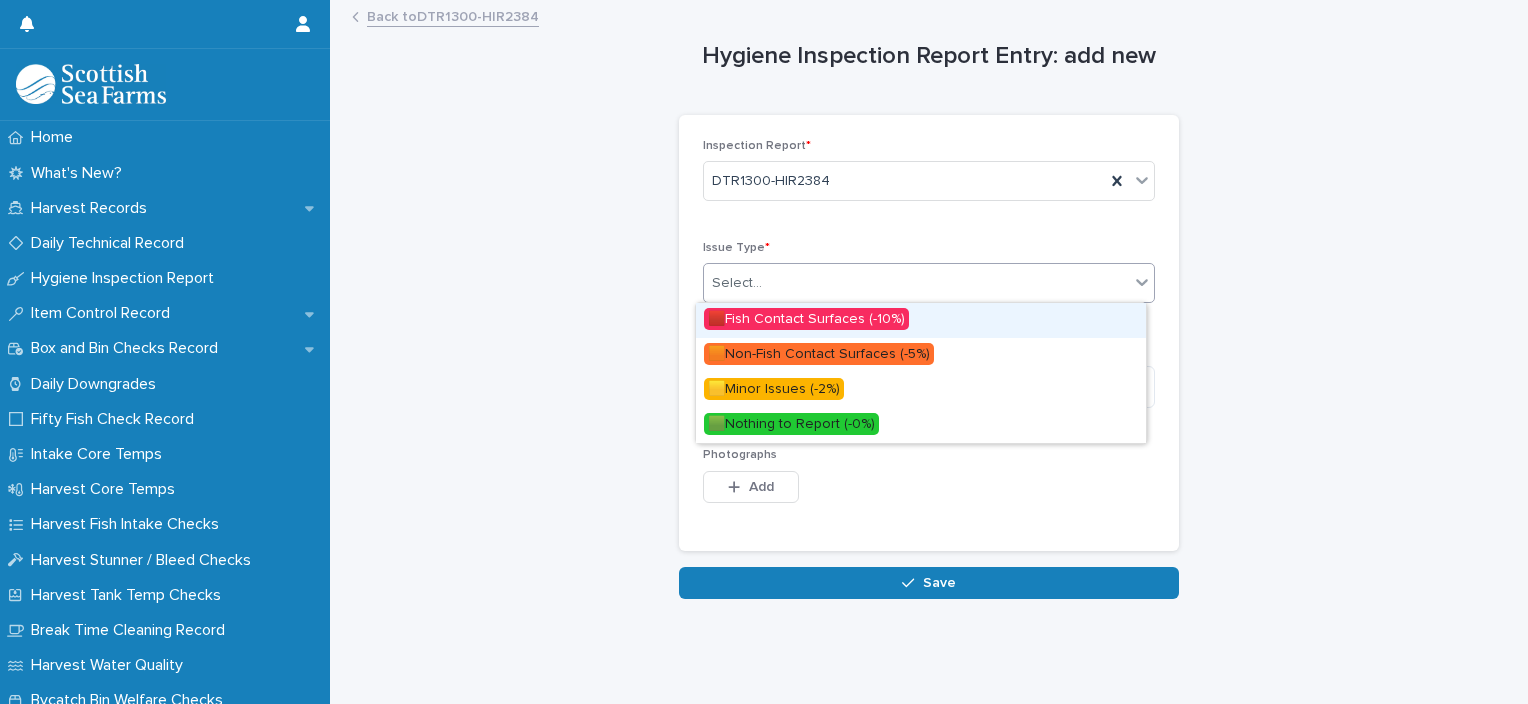 click on "Select..." at bounding box center [916, 283] 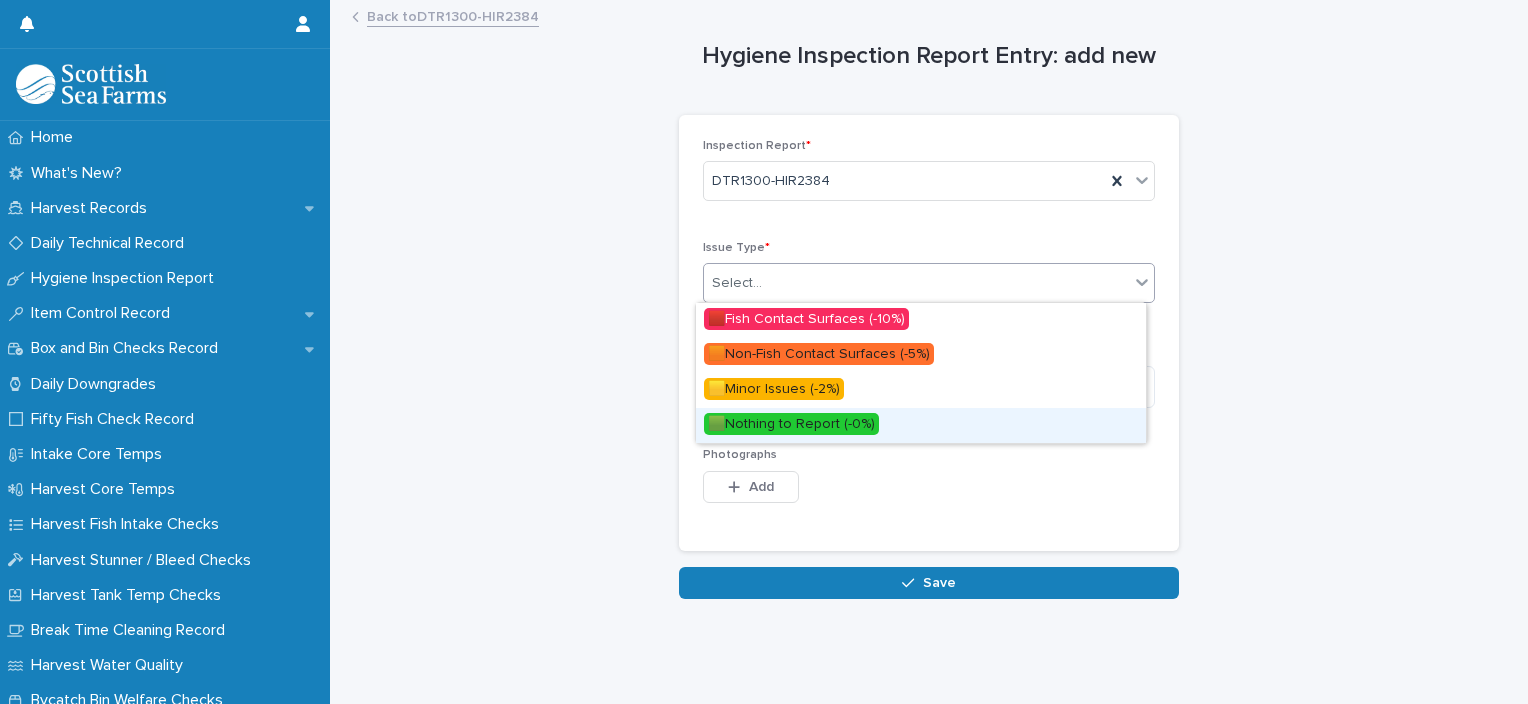 click on "🟩Nothing to Report (-0%)" at bounding box center [921, 425] 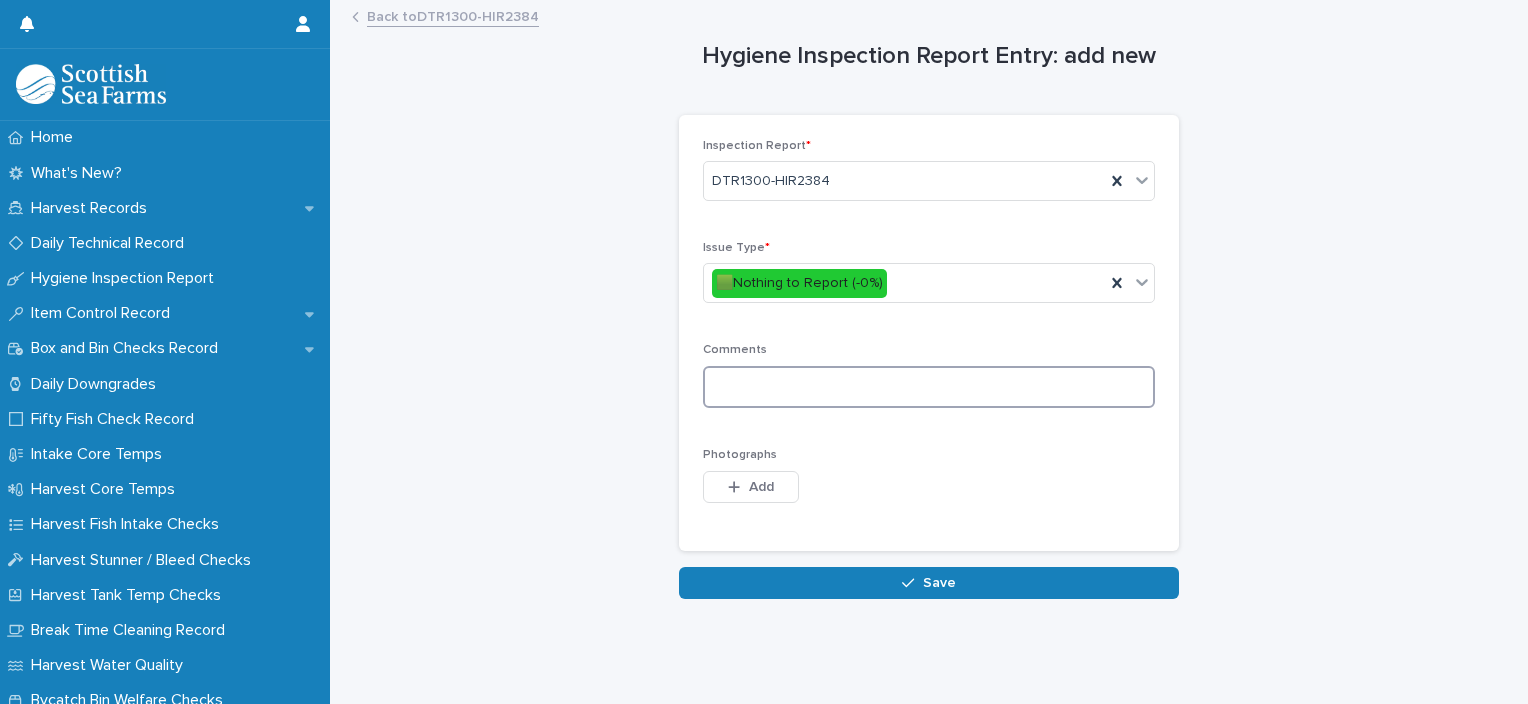 click at bounding box center (929, 387) 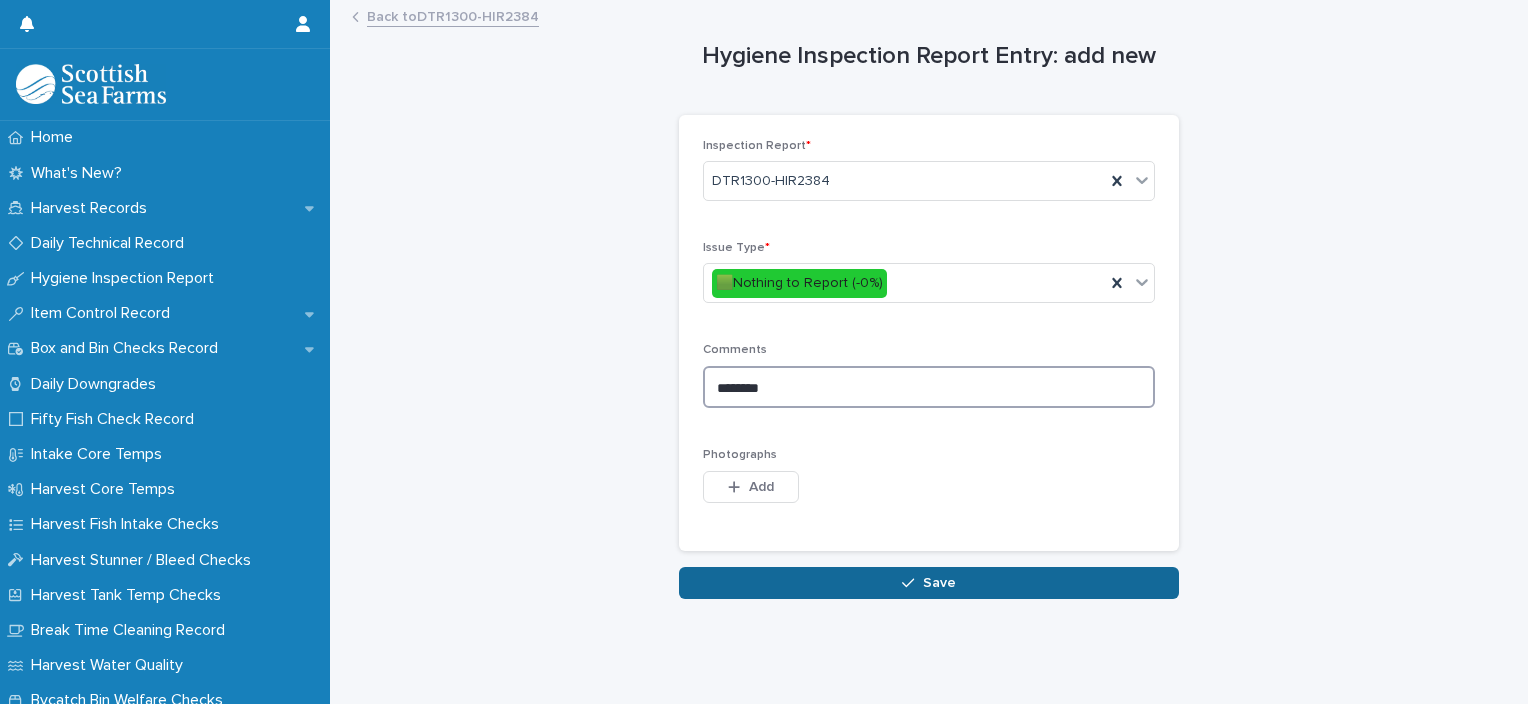 type on "********" 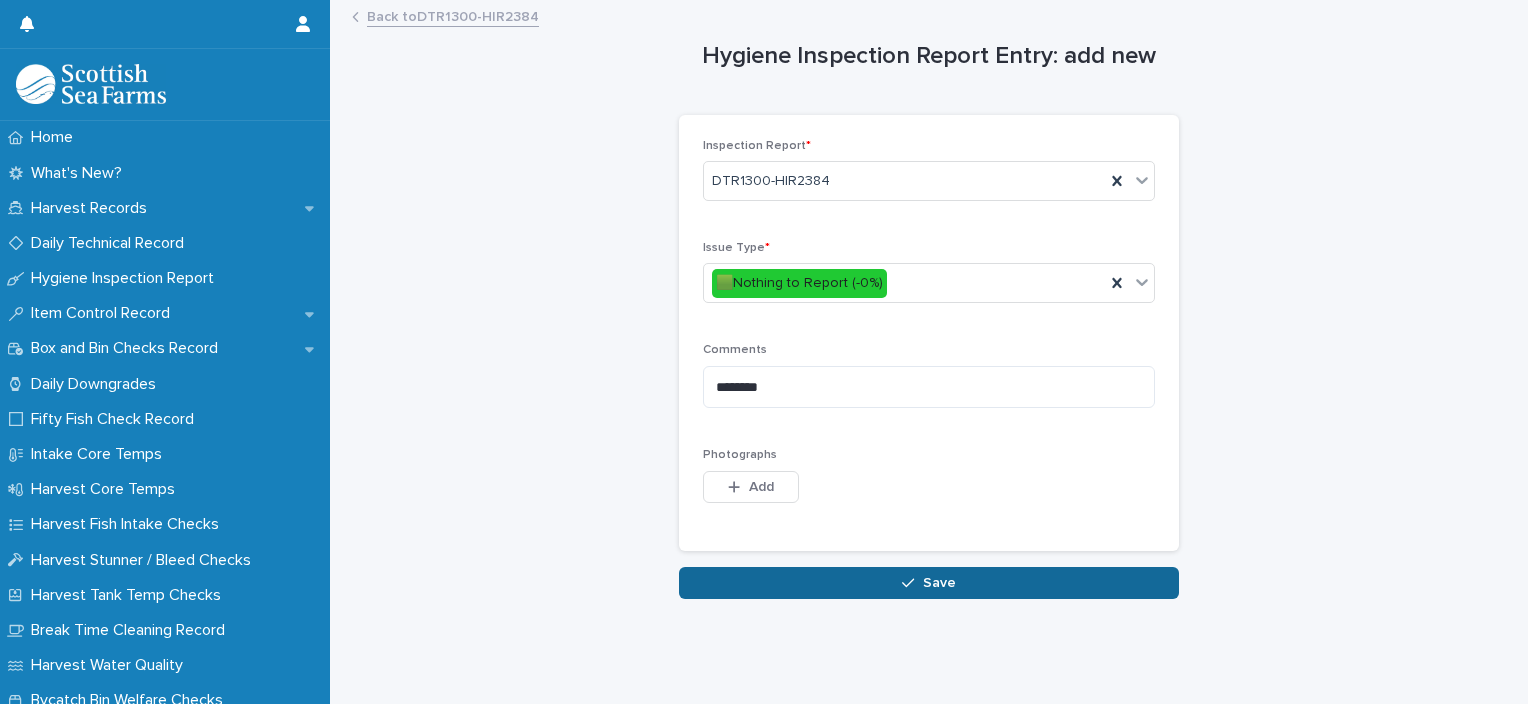 click on "Save" at bounding box center (929, 583) 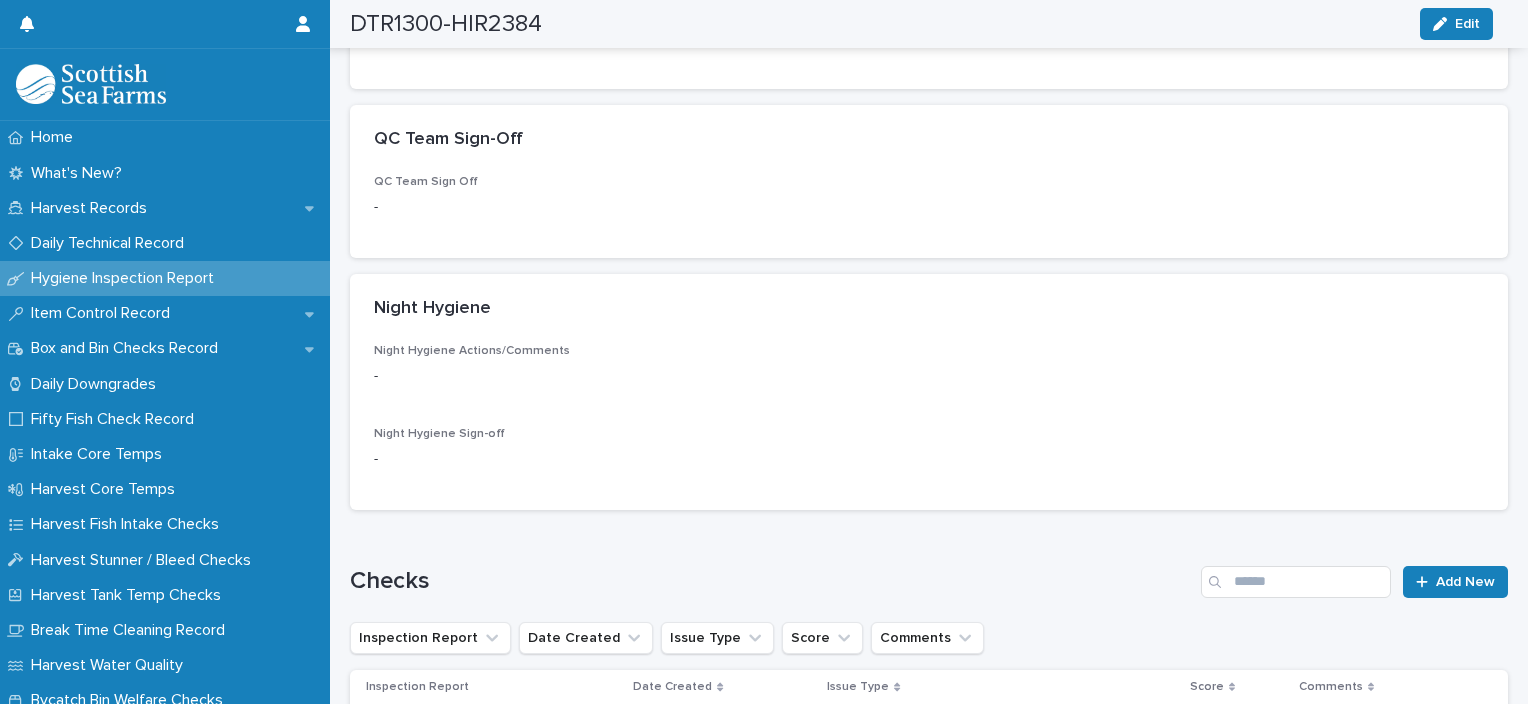 scroll, scrollTop: 0, scrollLeft: 0, axis: both 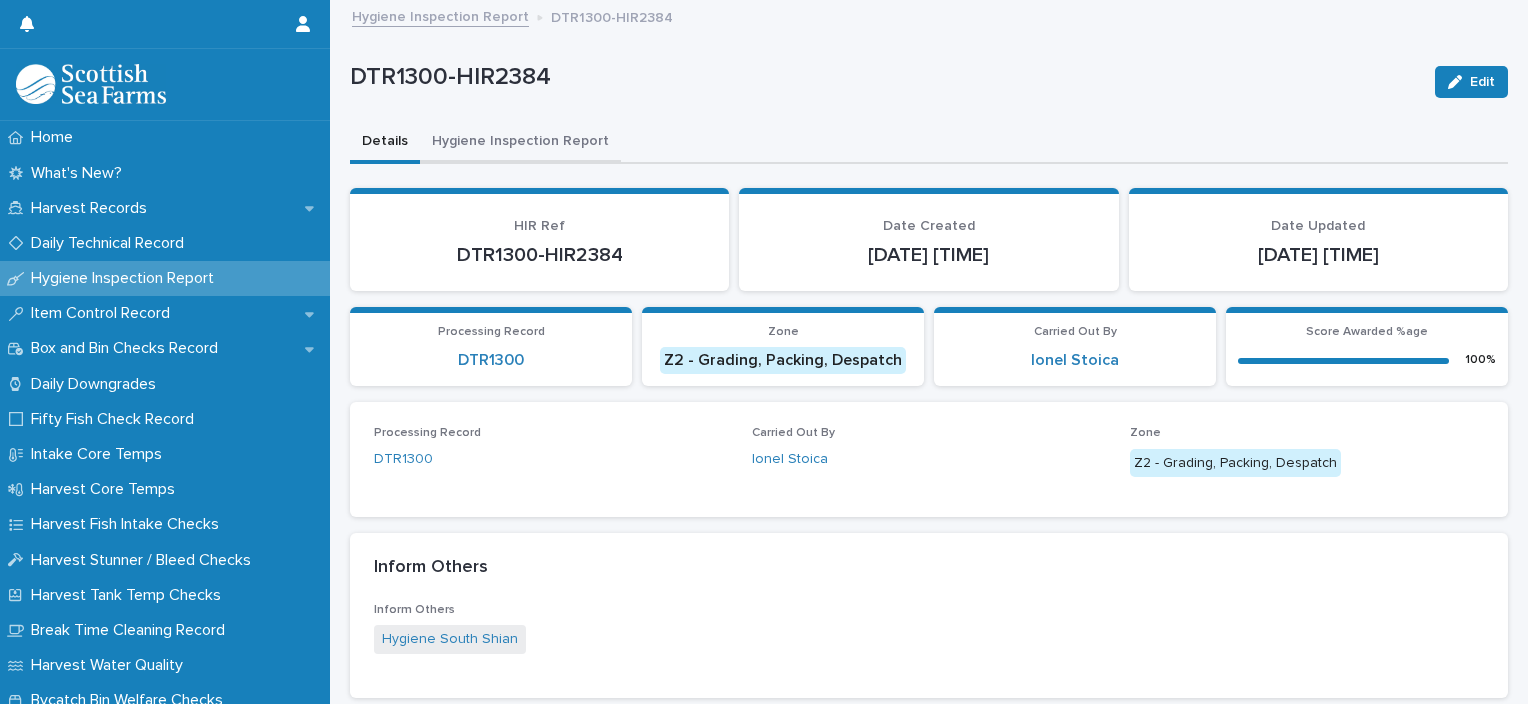 click on "Hygiene Inspection Report" at bounding box center (520, 143) 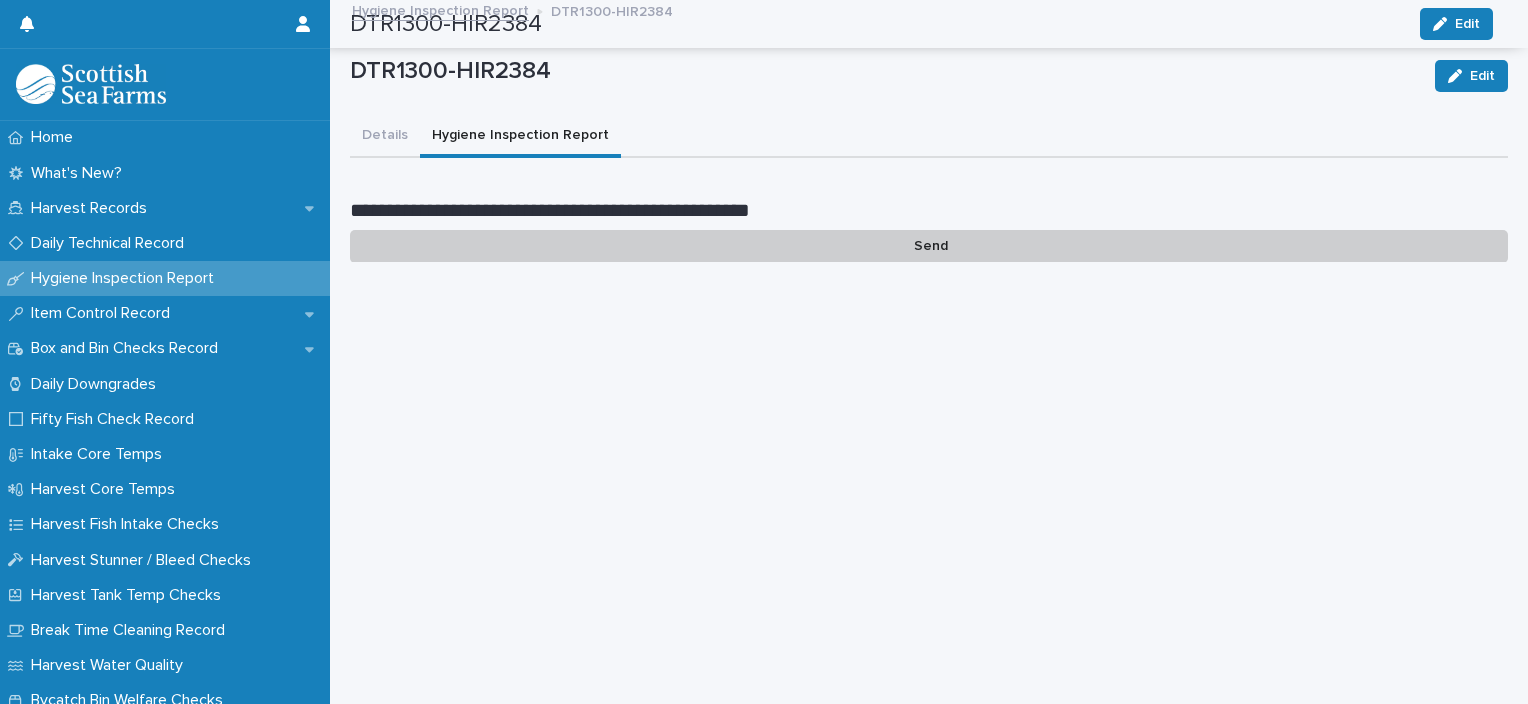 scroll, scrollTop: 0, scrollLeft: 0, axis: both 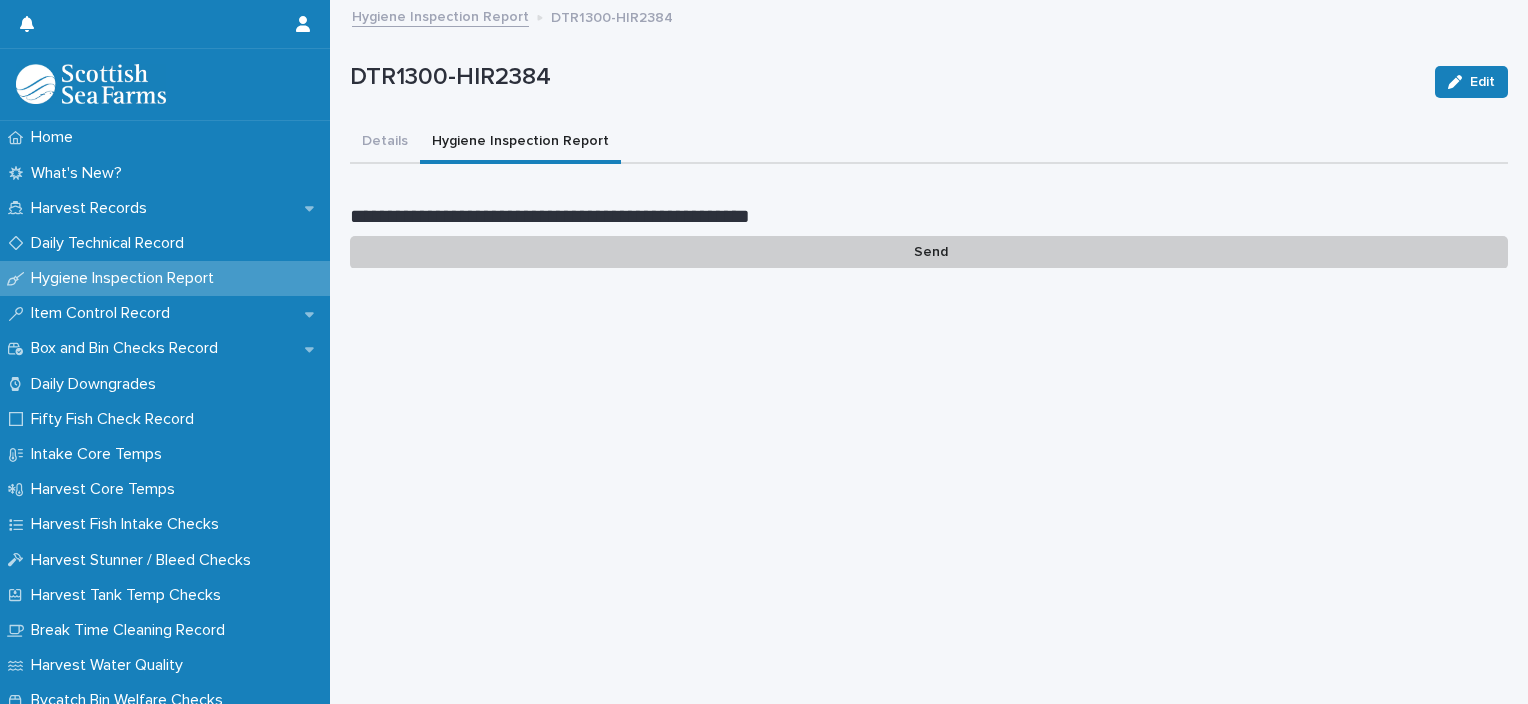 click on "Send" at bounding box center (929, 252) 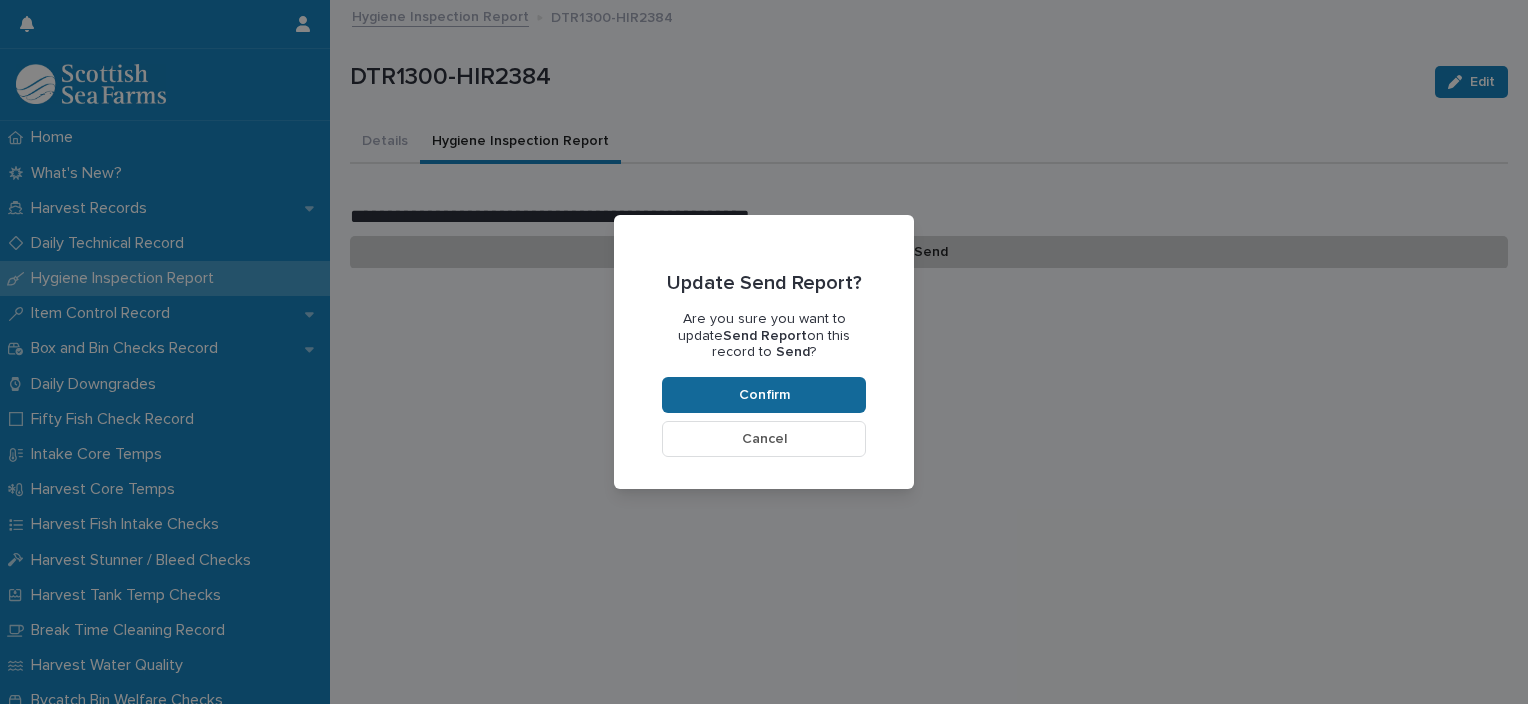 click on "Confirm" at bounding box center [764, 395] 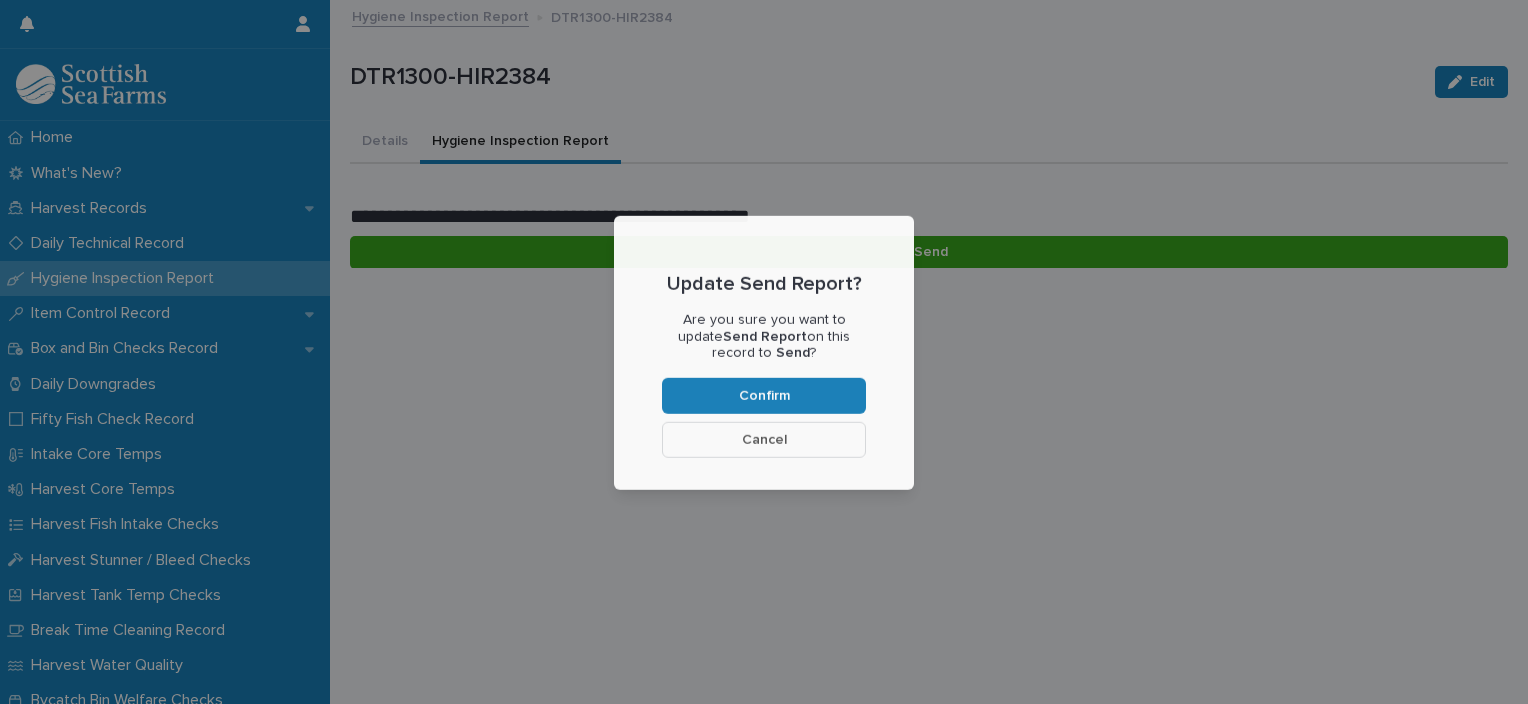 scroll, scrollTop: 167, scrollLeft: 0, axis: vertical 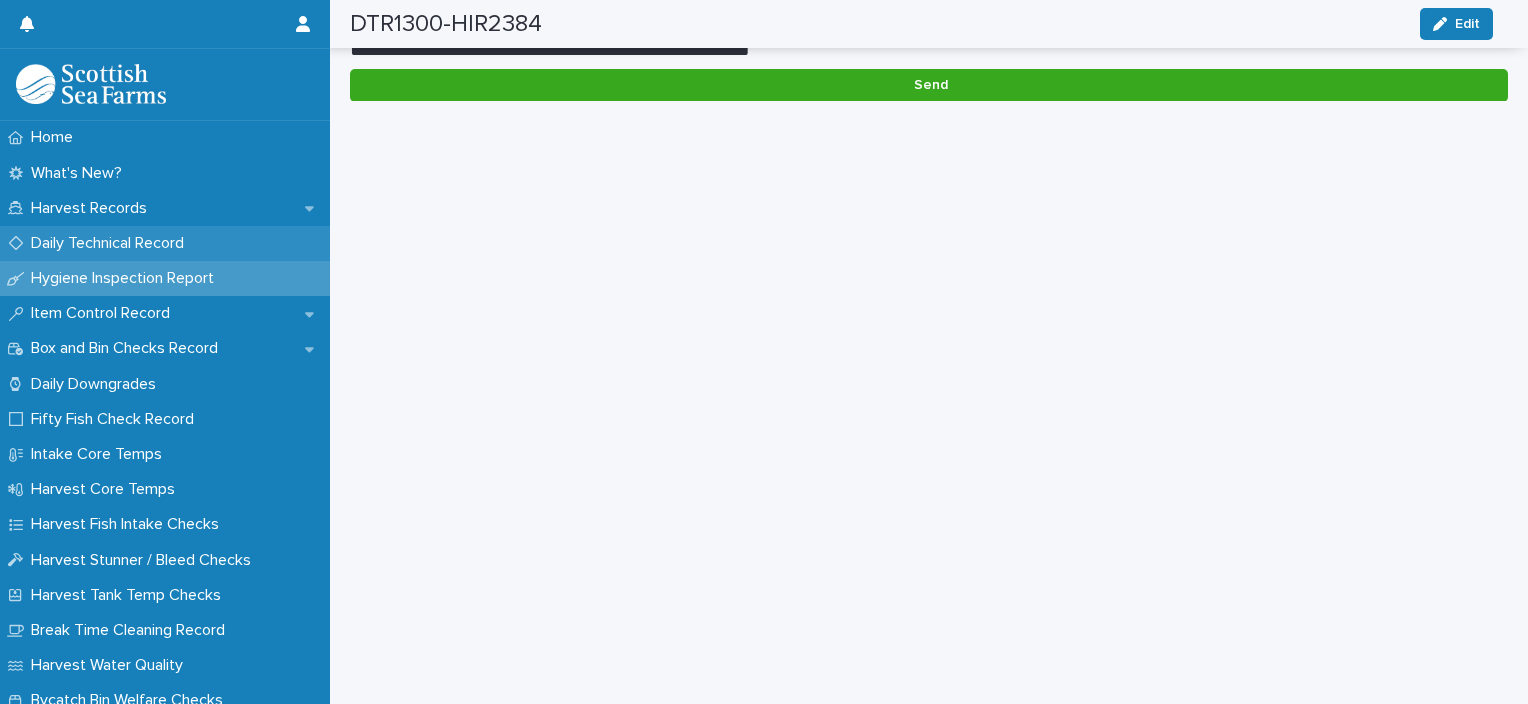 click on "Daily Technical Record" at bounding box center [111, 243] 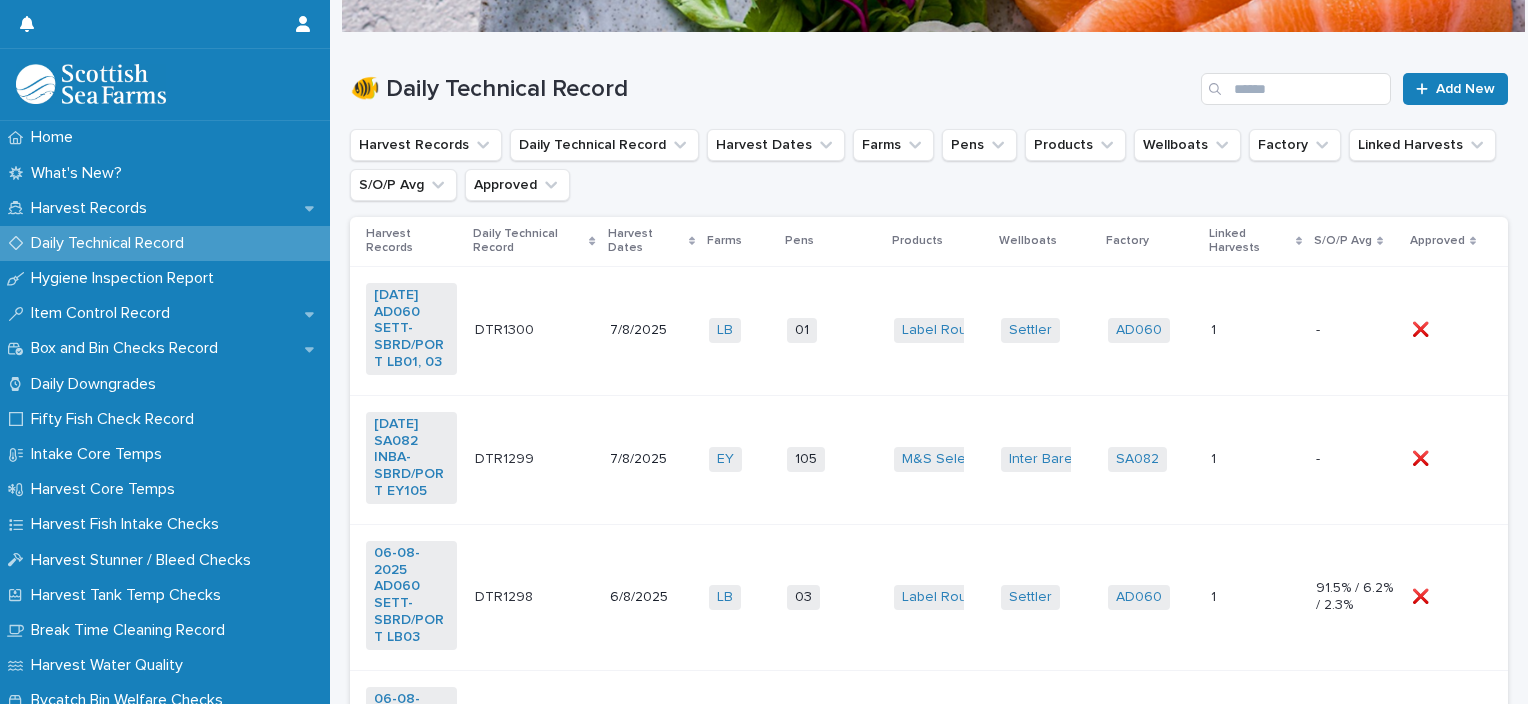 scroll, scrollTop: 0, scrollLeft: 0, axis: both 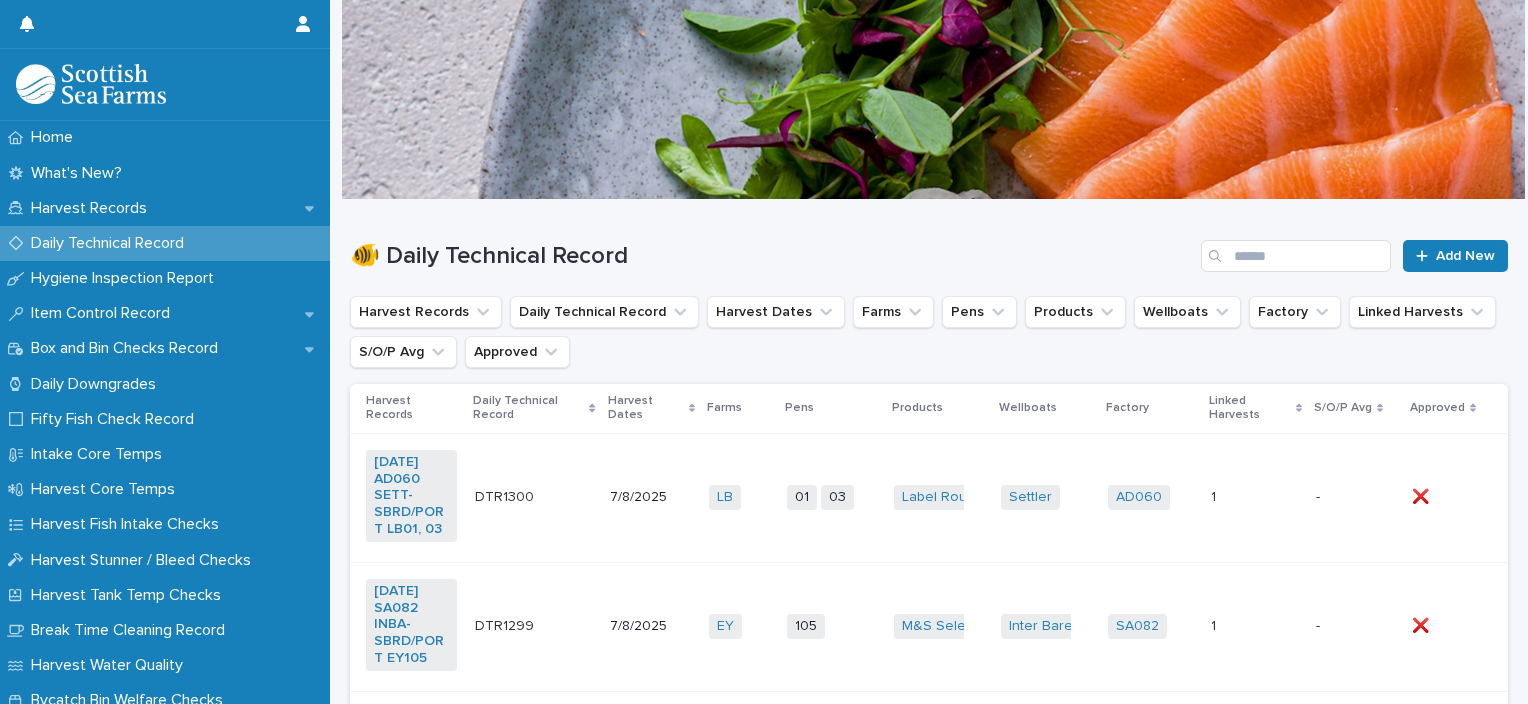 click on "01 03 + 0" at bounding box center [832, 497] 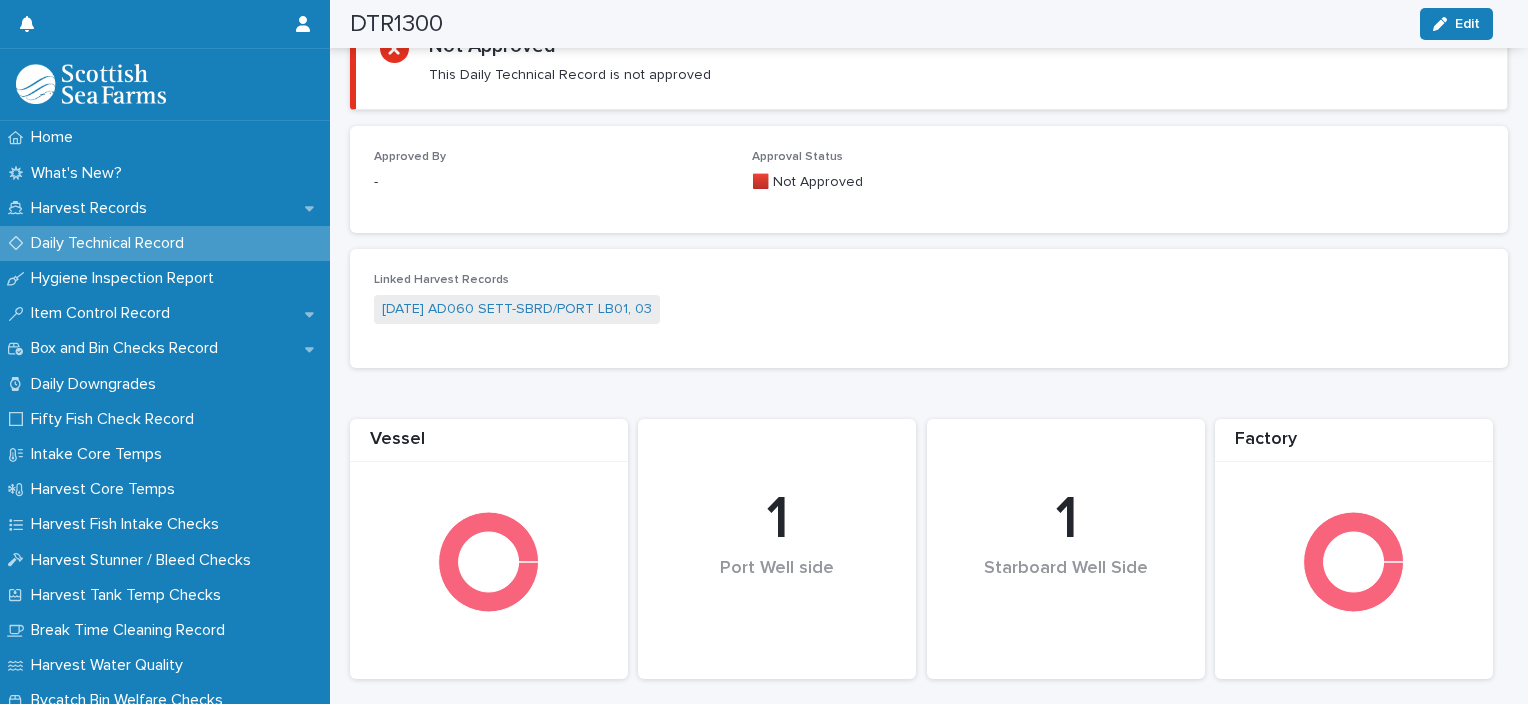 scroll, scrollTop: 0, scrollLeft: 0, axis: both 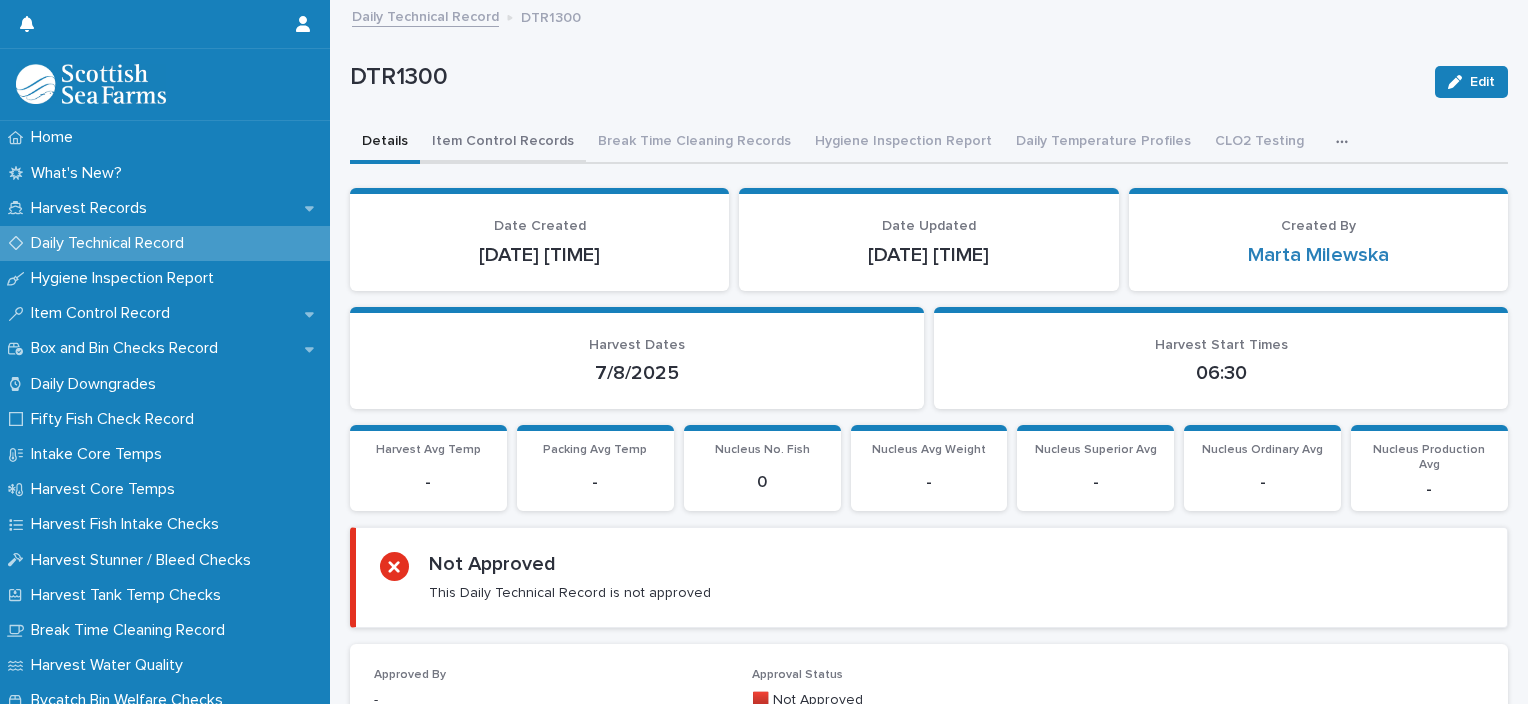 click on "Item Control Records" at bounding box center (503, 143) 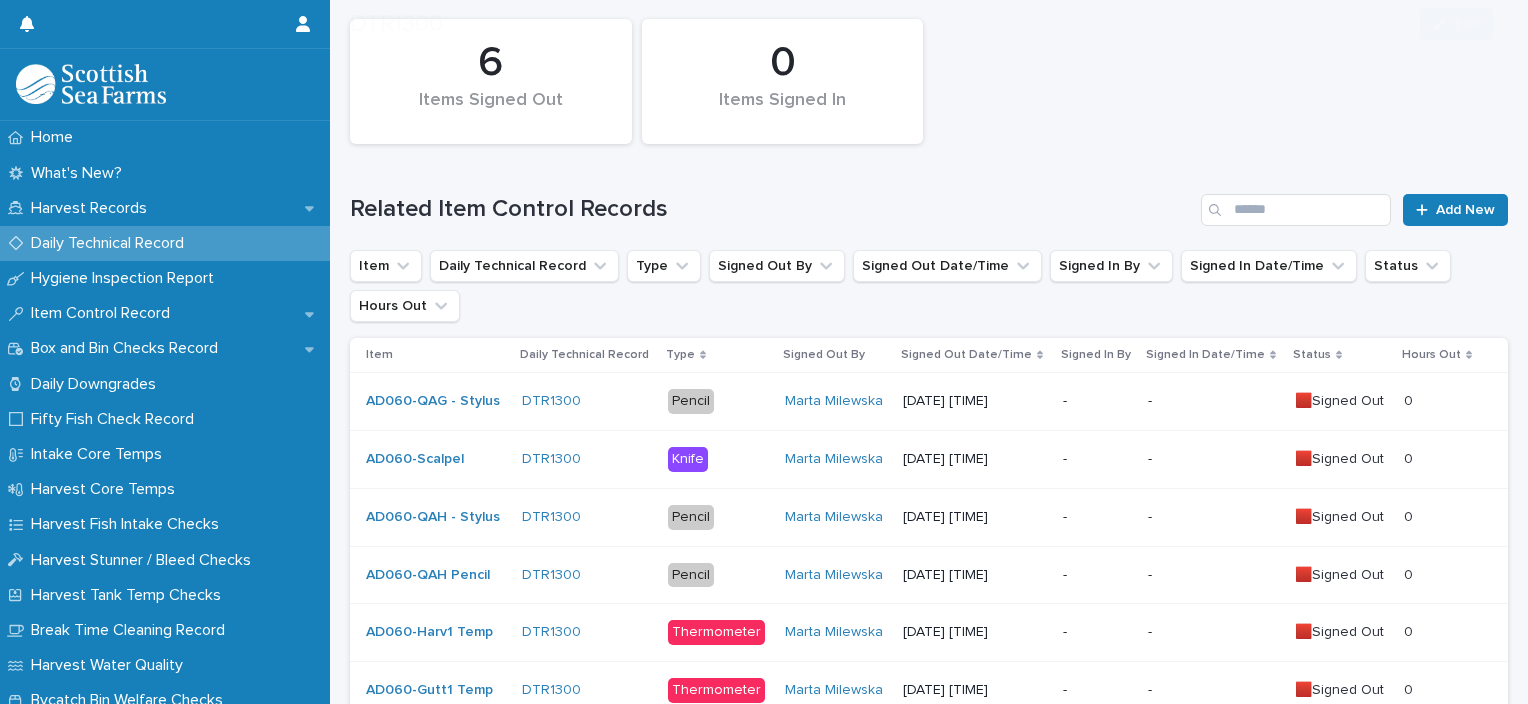 scroll, scrollTop: 286, scrollLeft: 0, axis: vertical 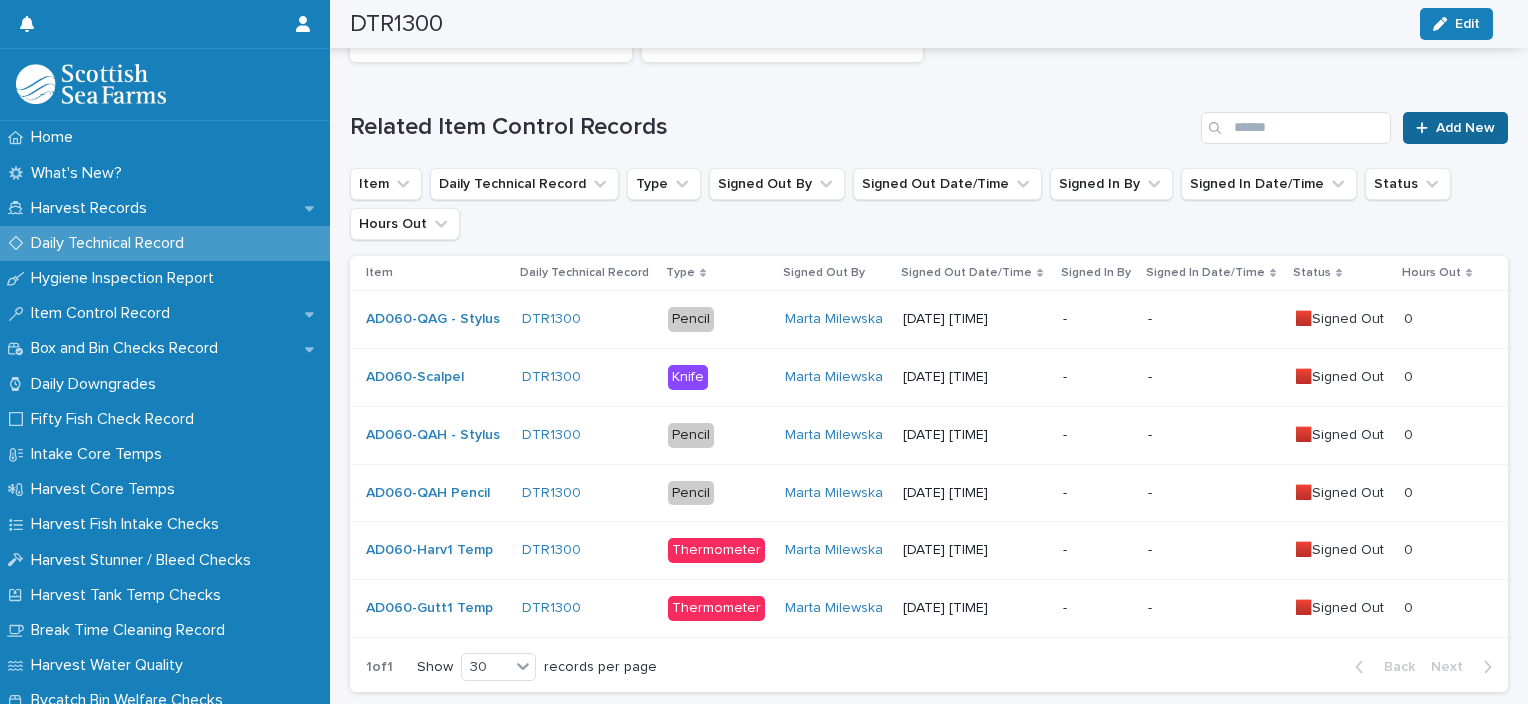 click on "Add New" at bounding box center [1465, 128] 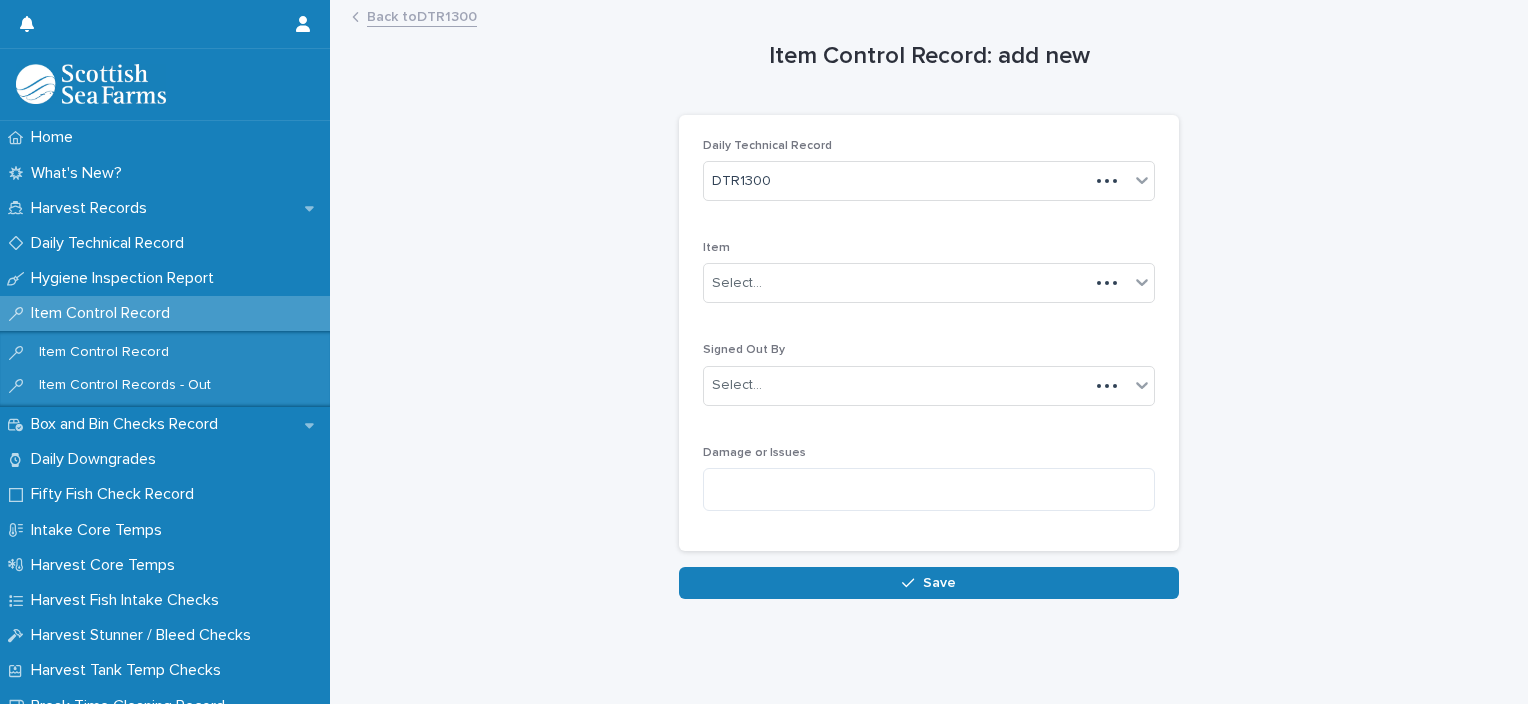scroll, scrollTop: 0, scrollLeft: 0, axis: both 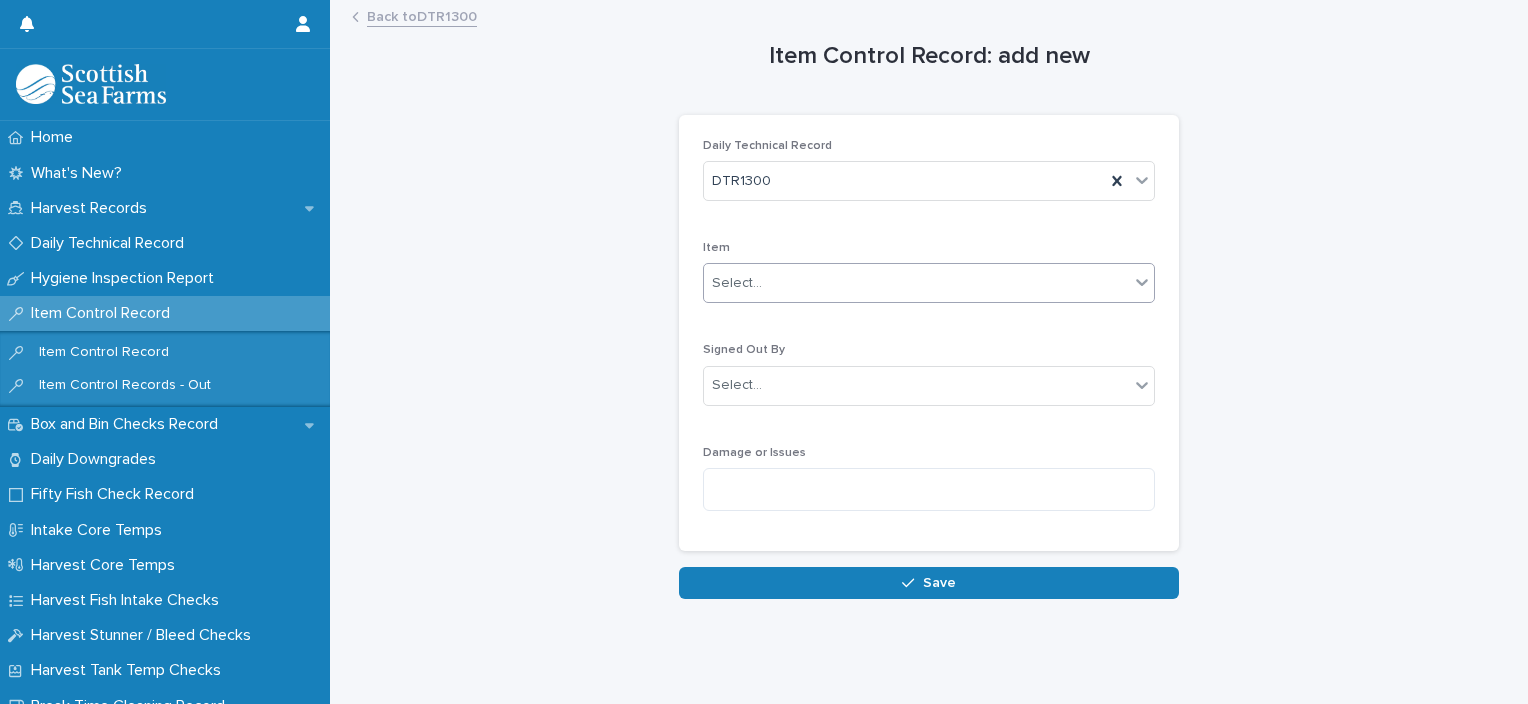 click on "Select..." at bounding box center [916, 283] 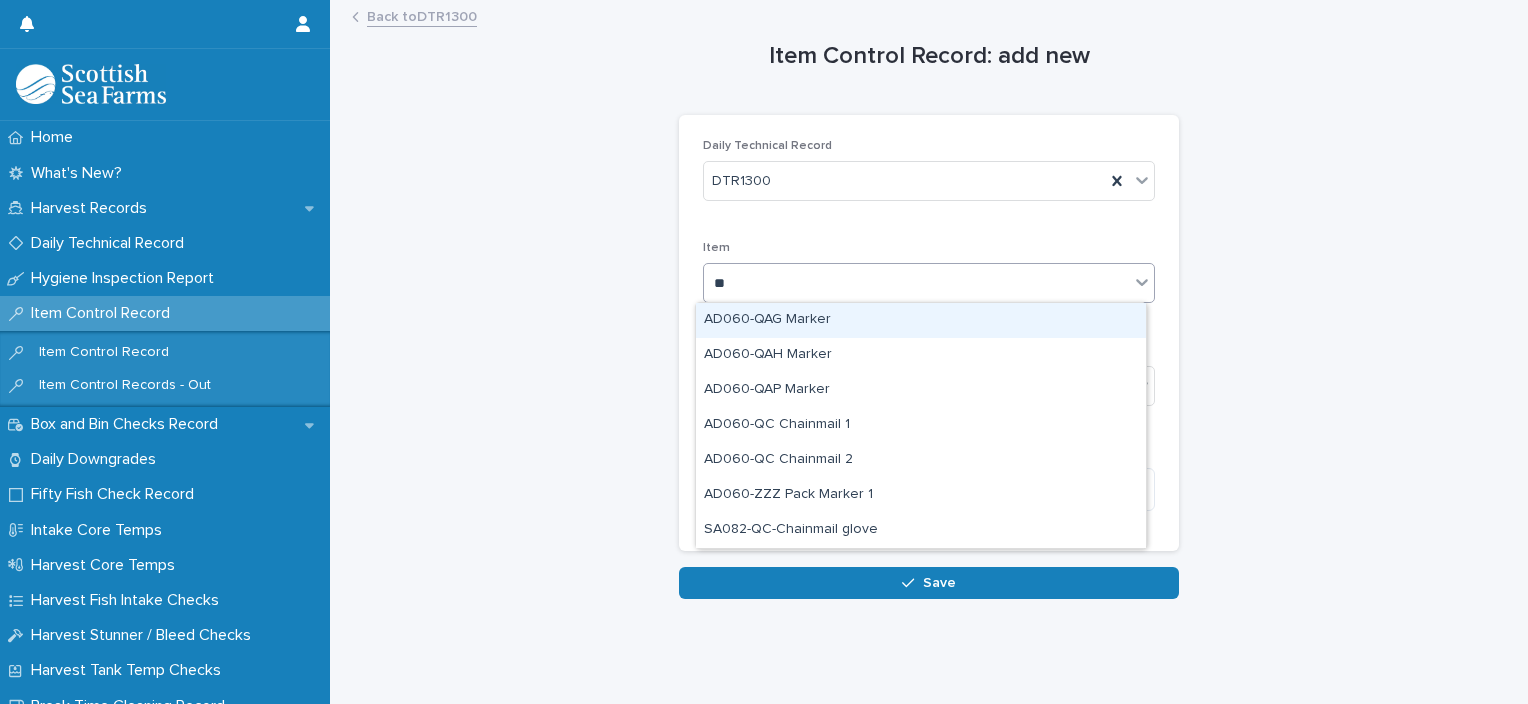 type on "***" 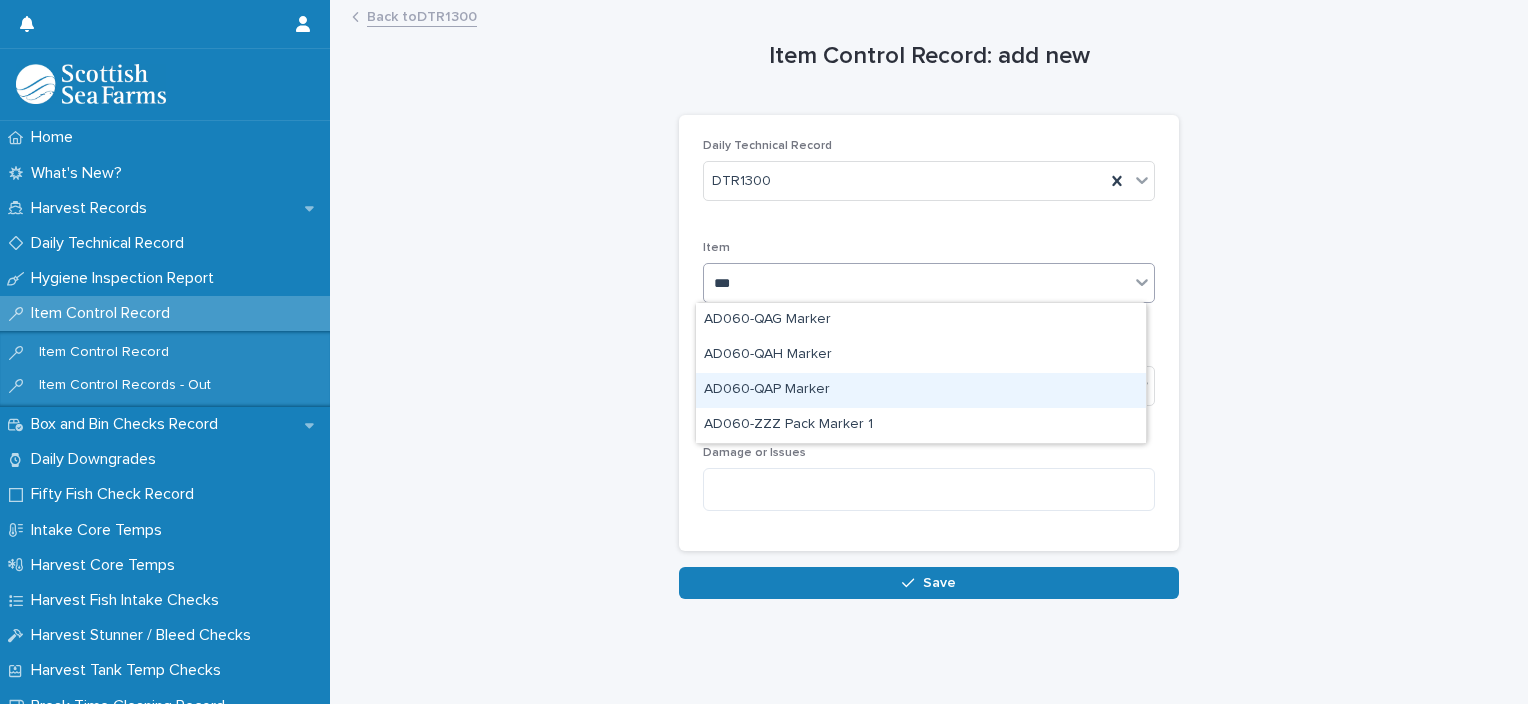 click on "AD060-QAP Marker" at bounding box center [921, 390] 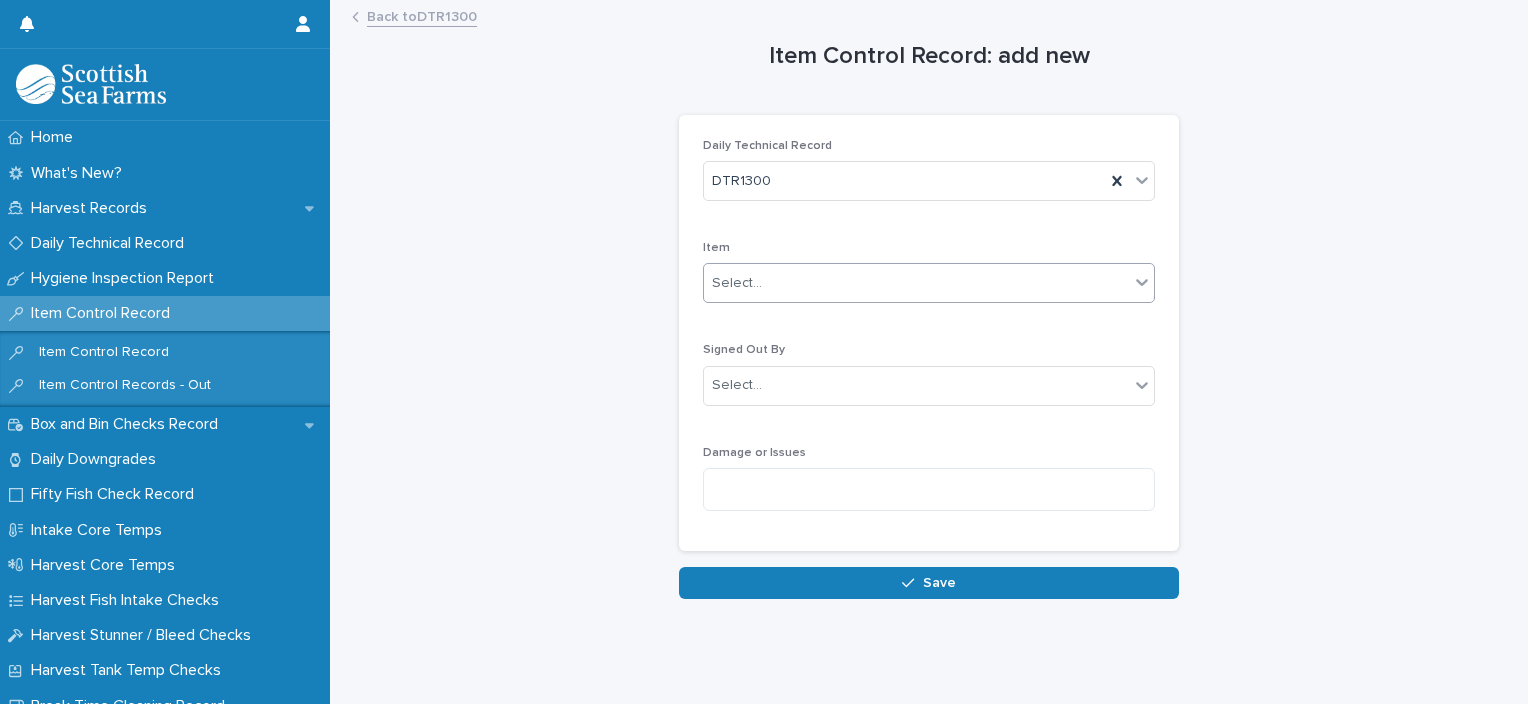 click on "Select..." at bounding box center [916, 385] 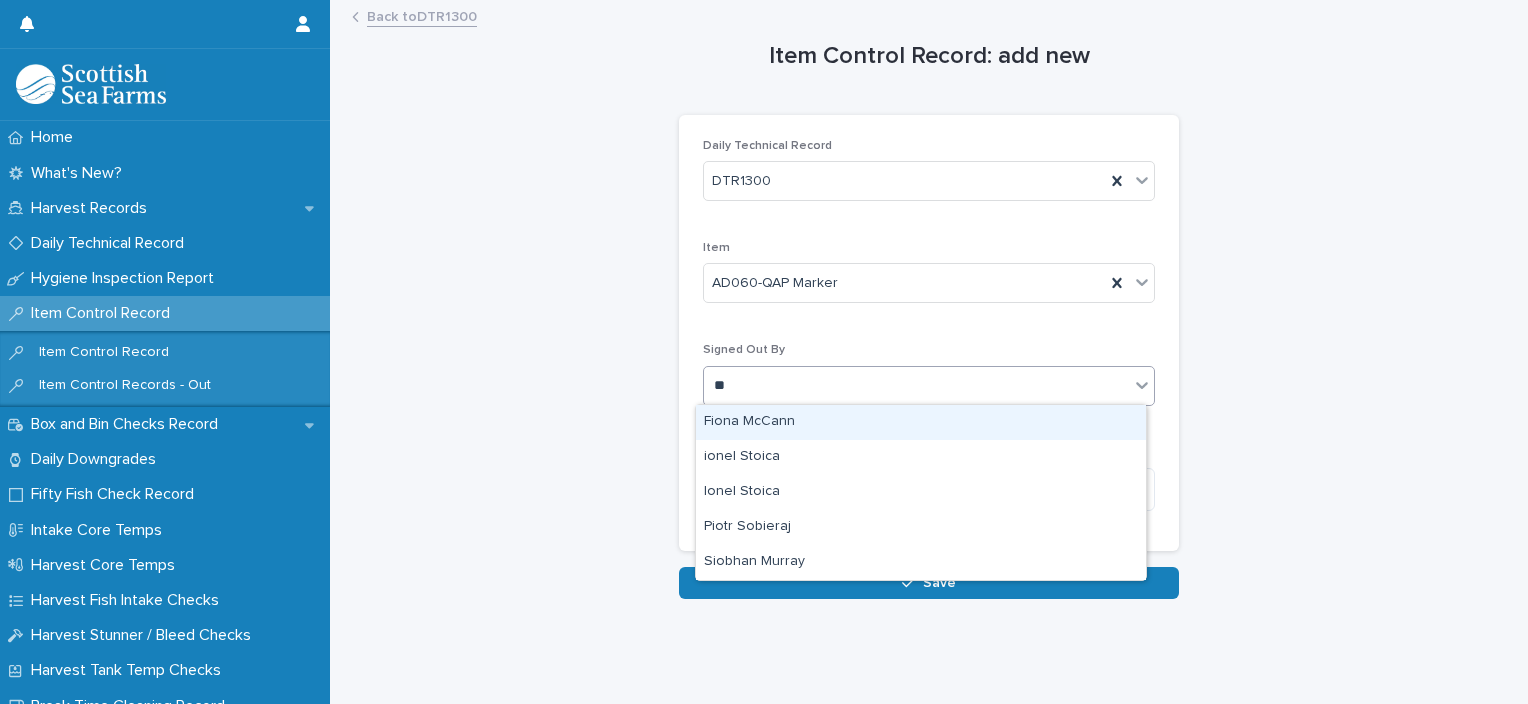 type on "***" 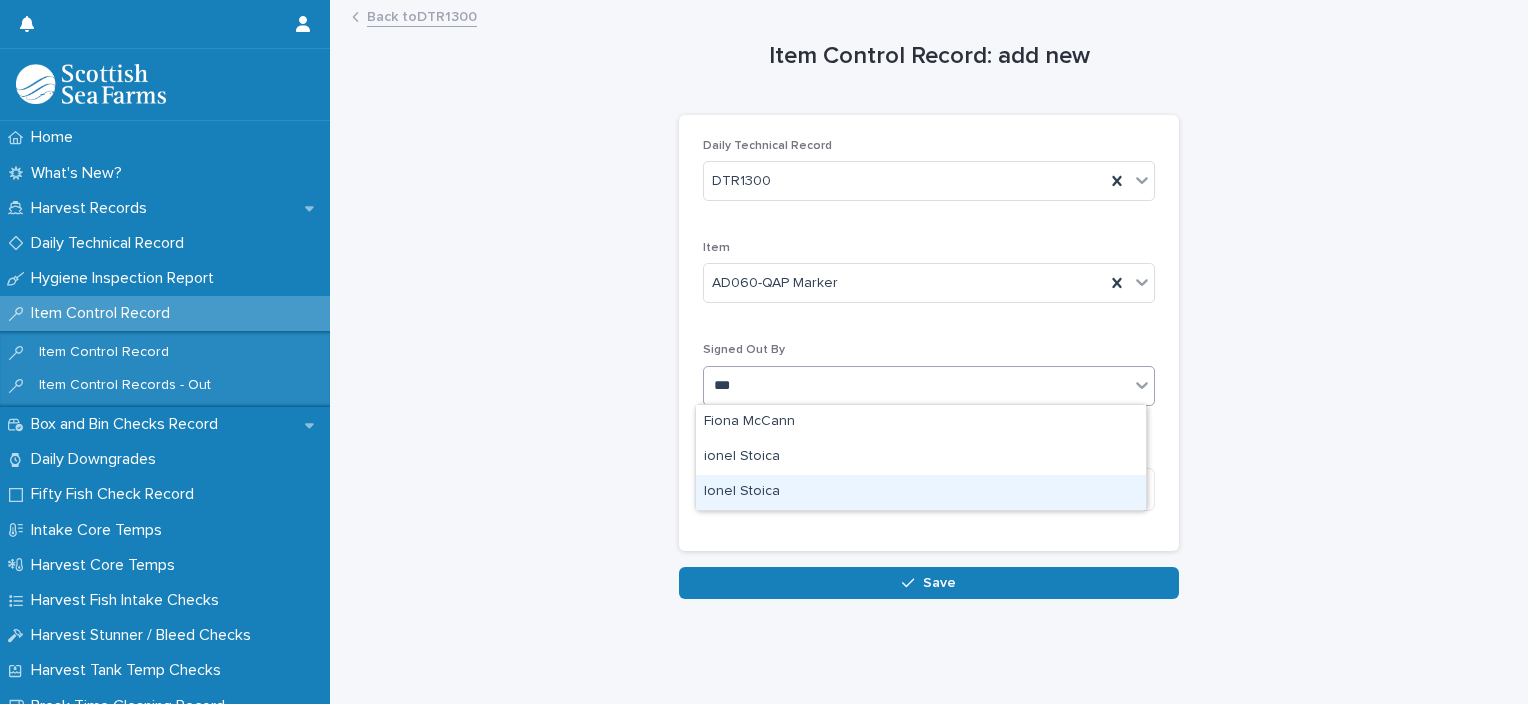 click on "Ionel Stoica" at bounding box center (921, 492) 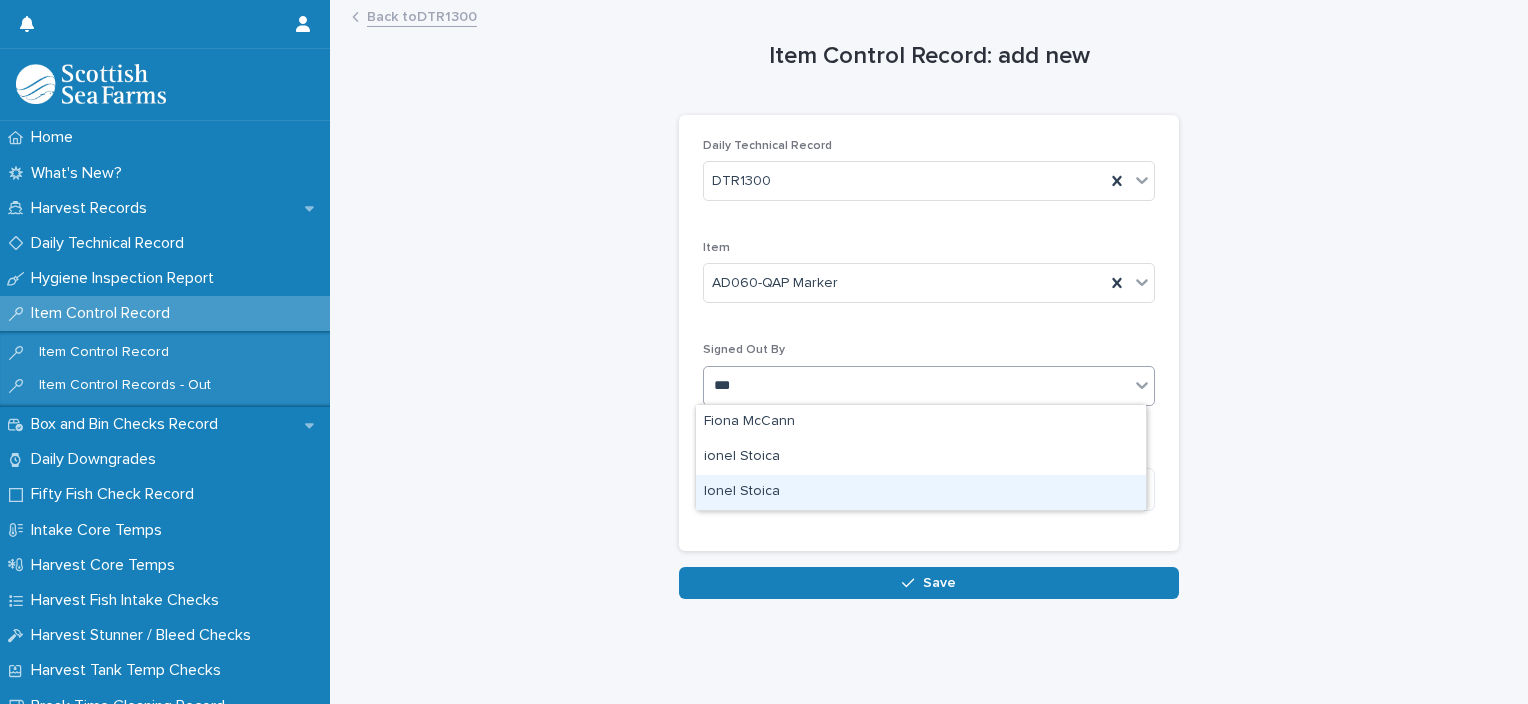 type 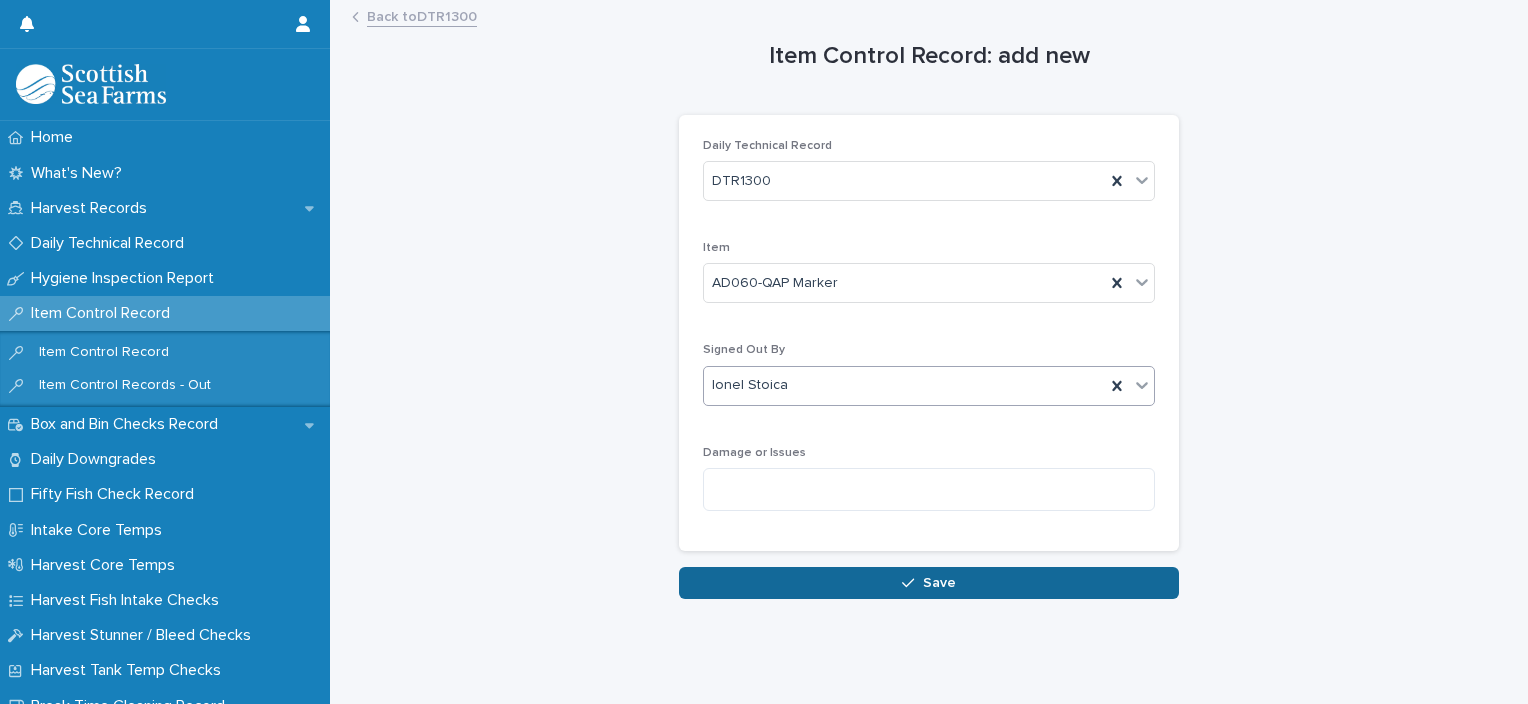 click on "Save" at bounding box center (939, 583) 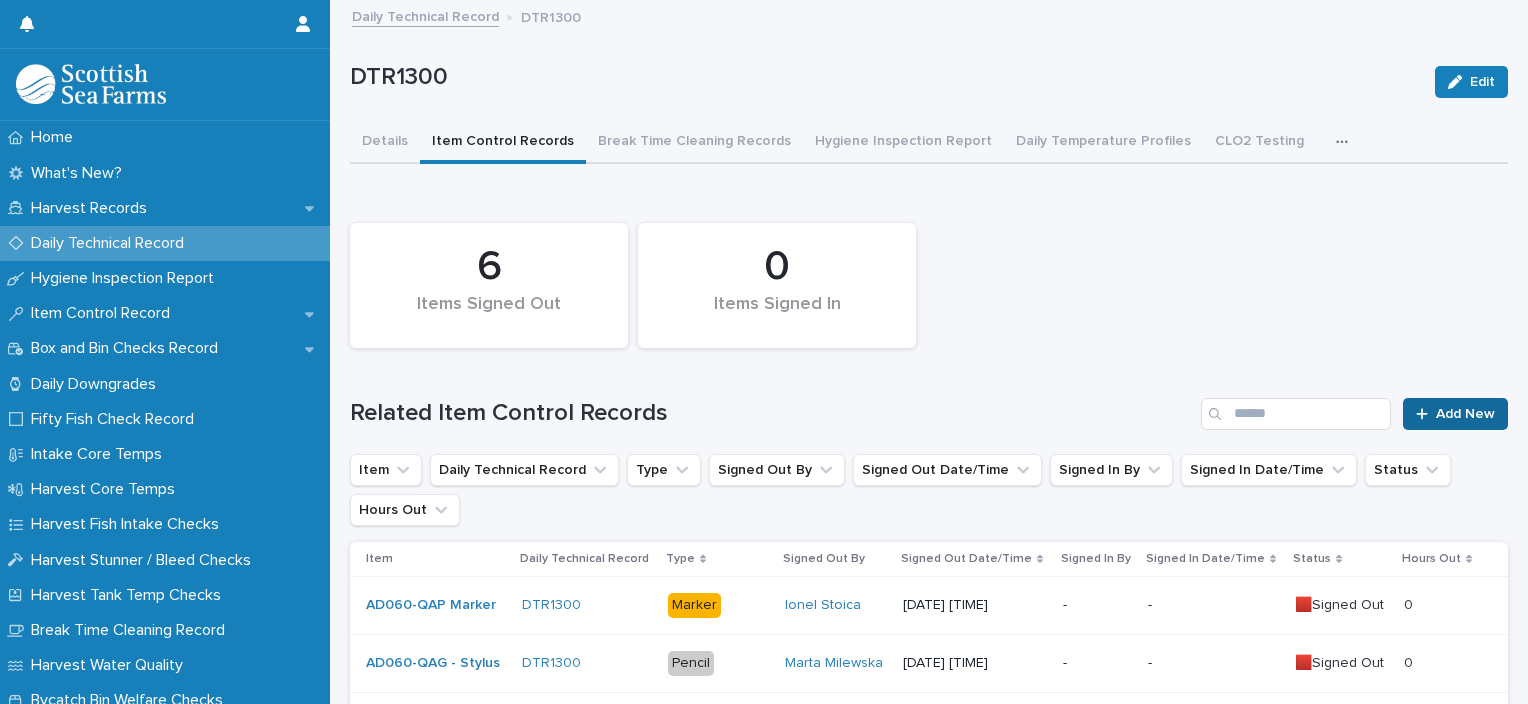 click on "Add New" at bounding box center [1465, 414] 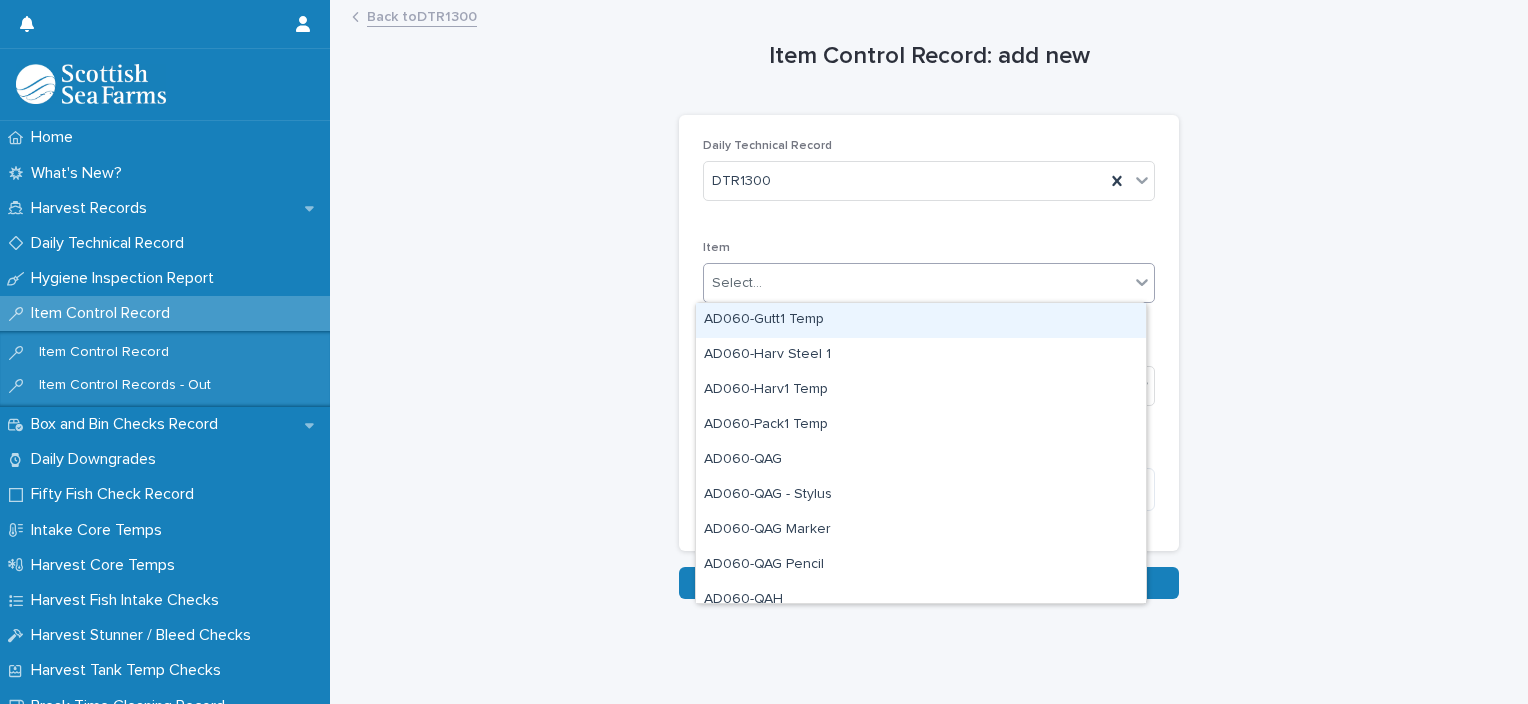 click on "Select..." at bounding box center [916, 283] 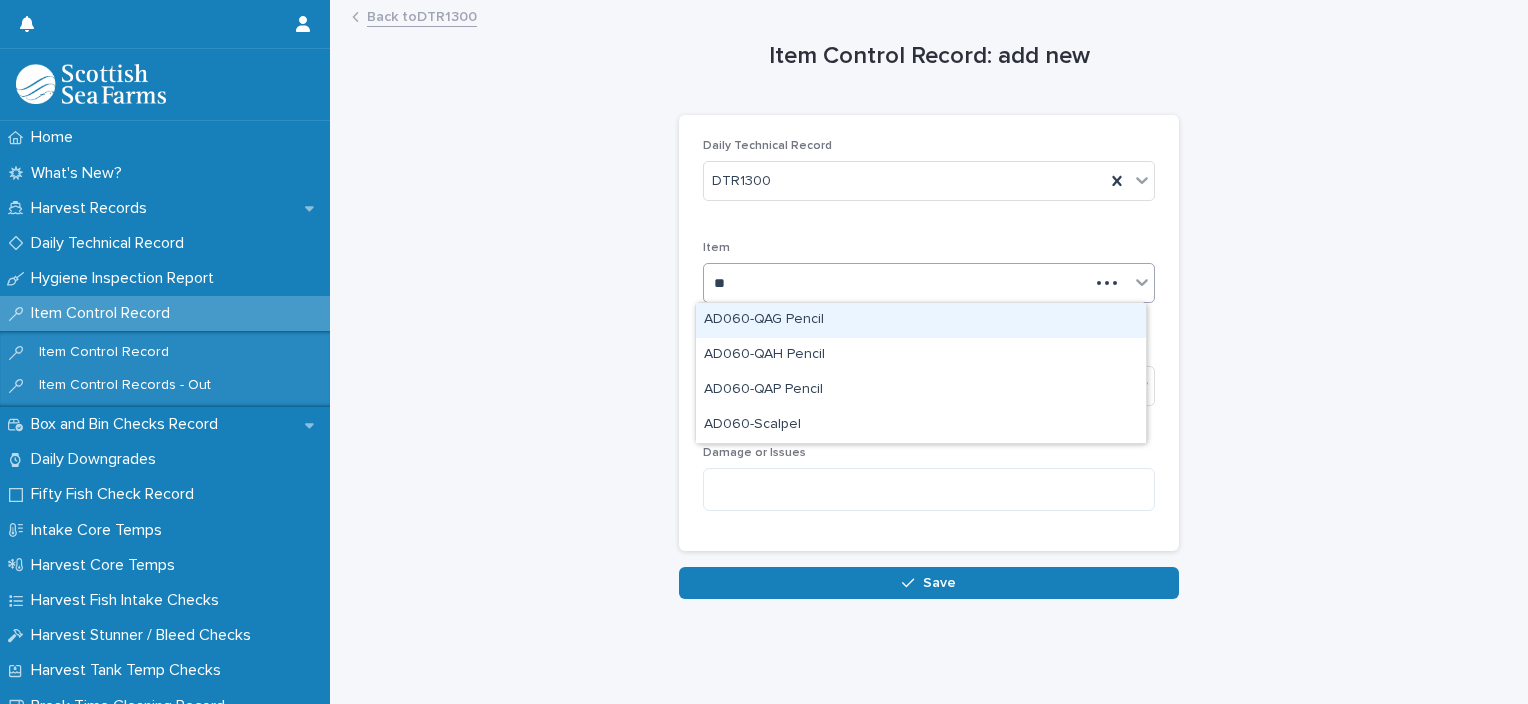 type on "***" 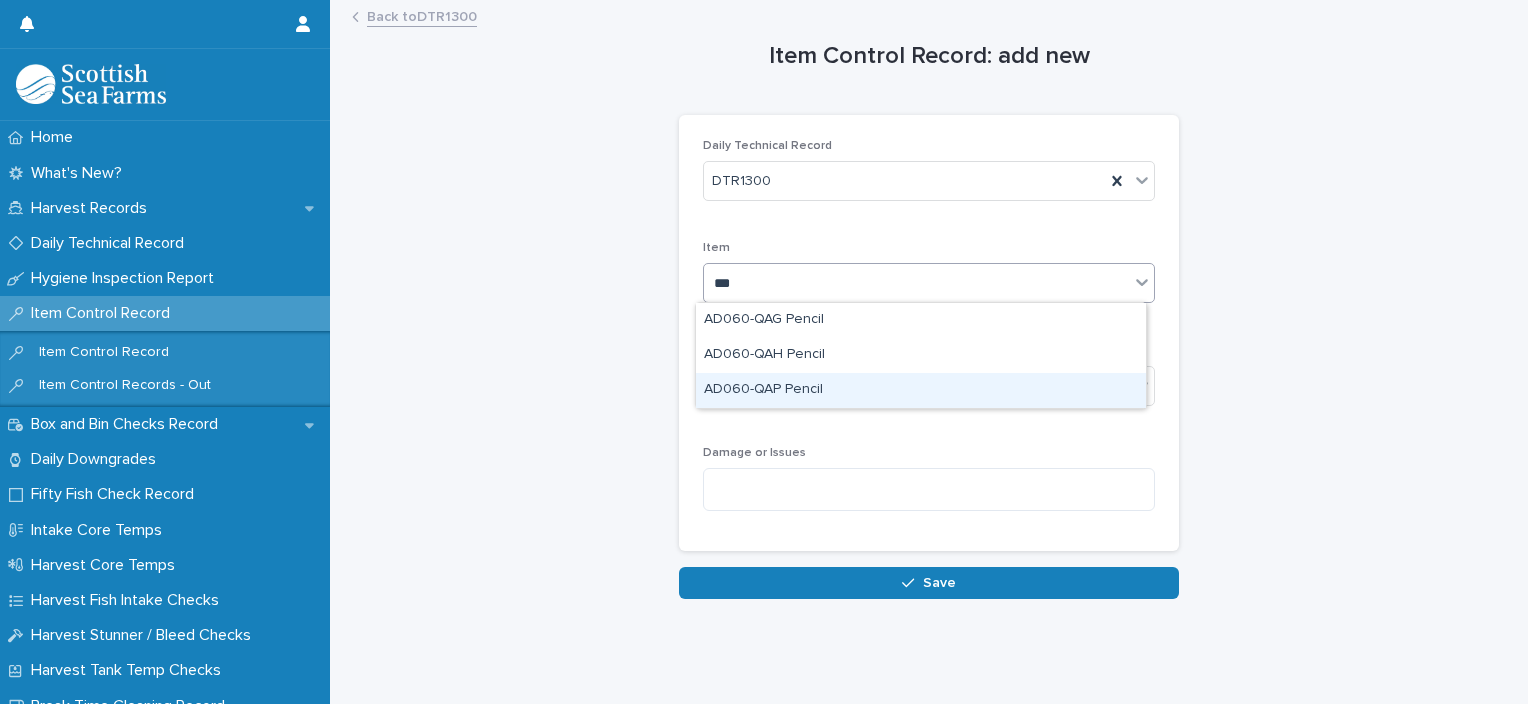 click on "AD060-QAP Pencil" at bounding box center [921, 390] 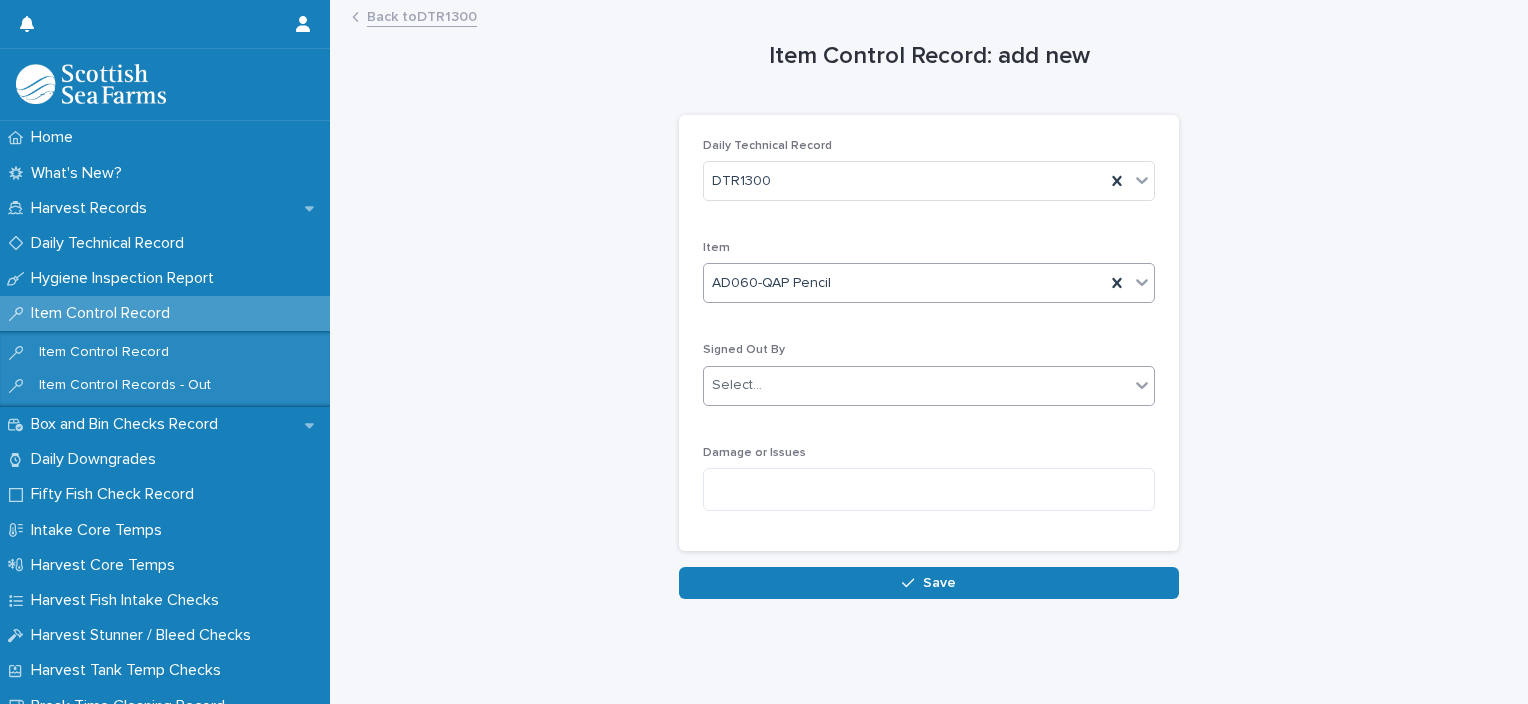 click on "Select..." at bounding box center [916, 385] 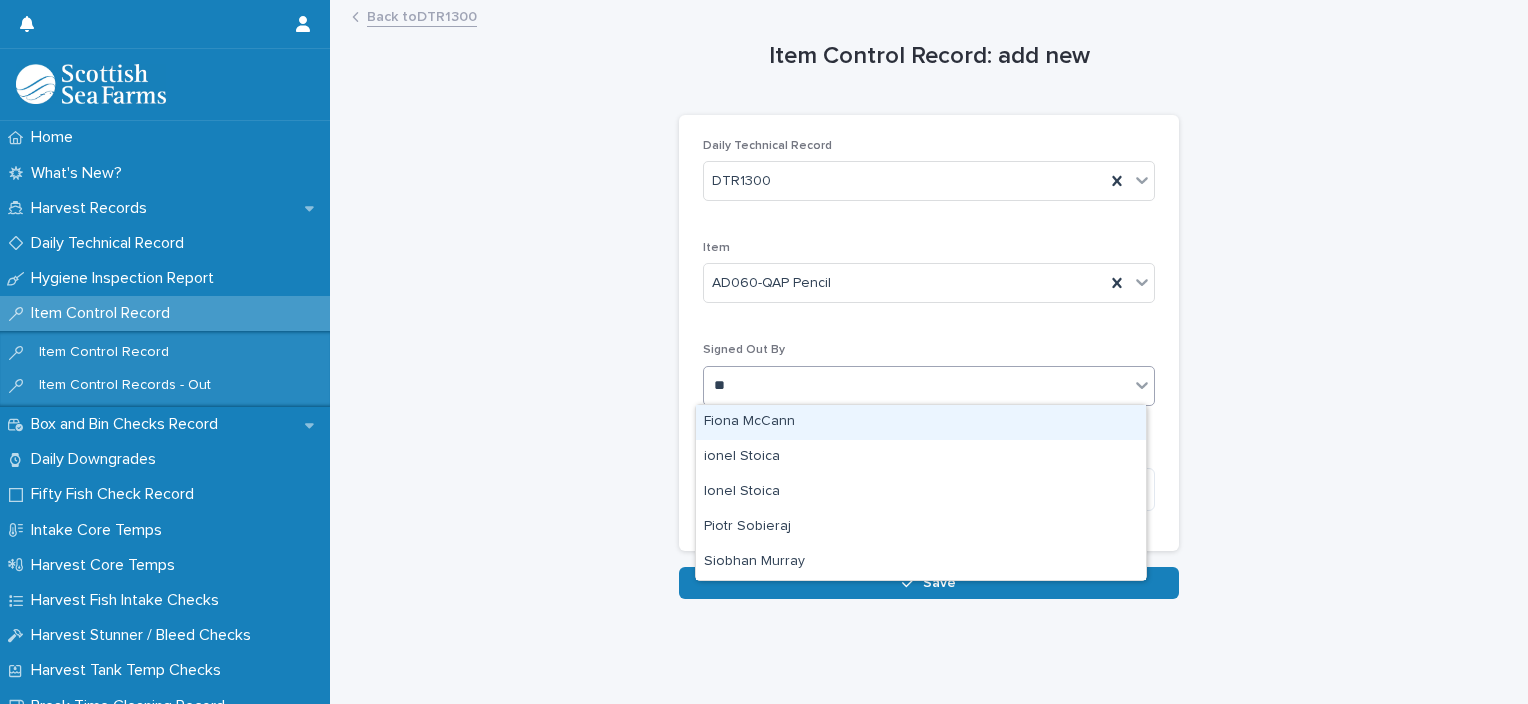type on "***" 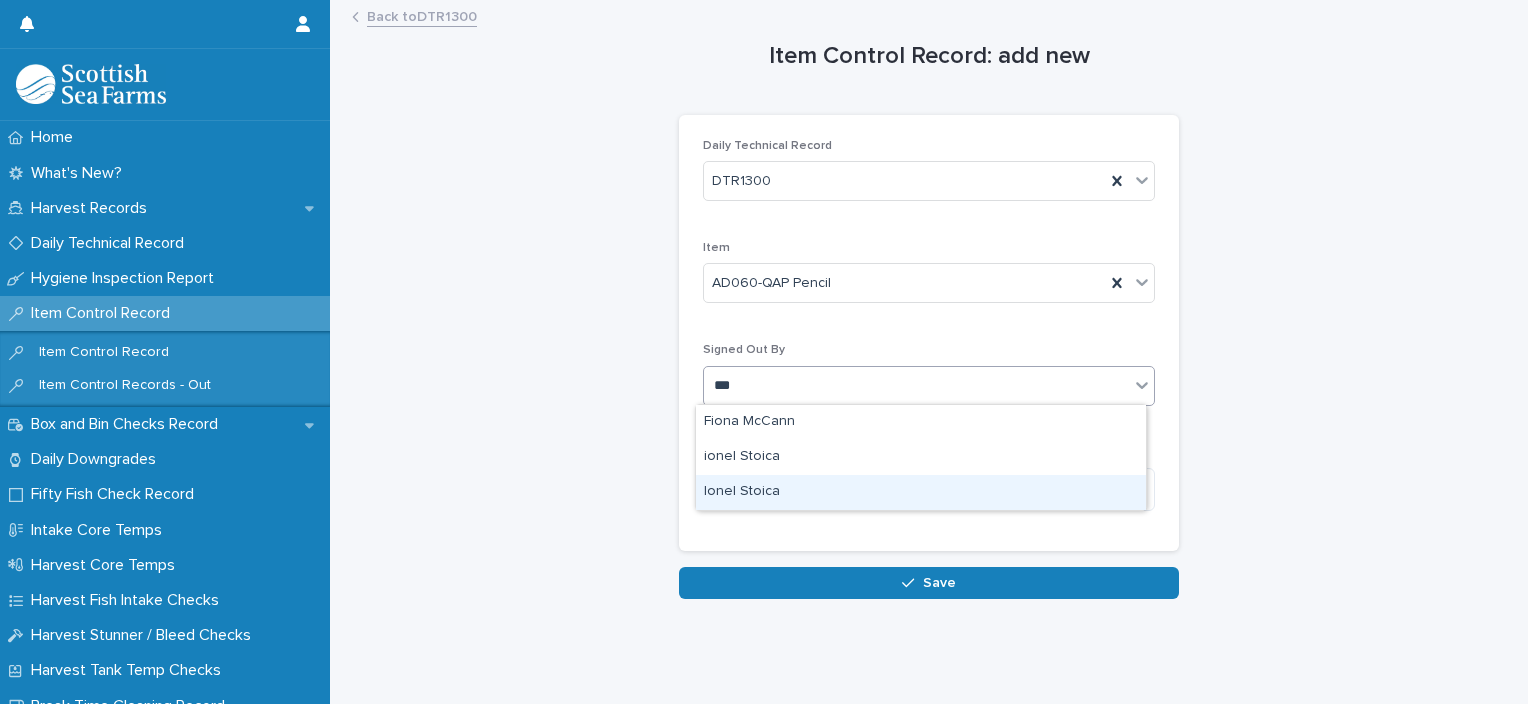 click on "Ionel Stoica" at bounding box center (921, 492) 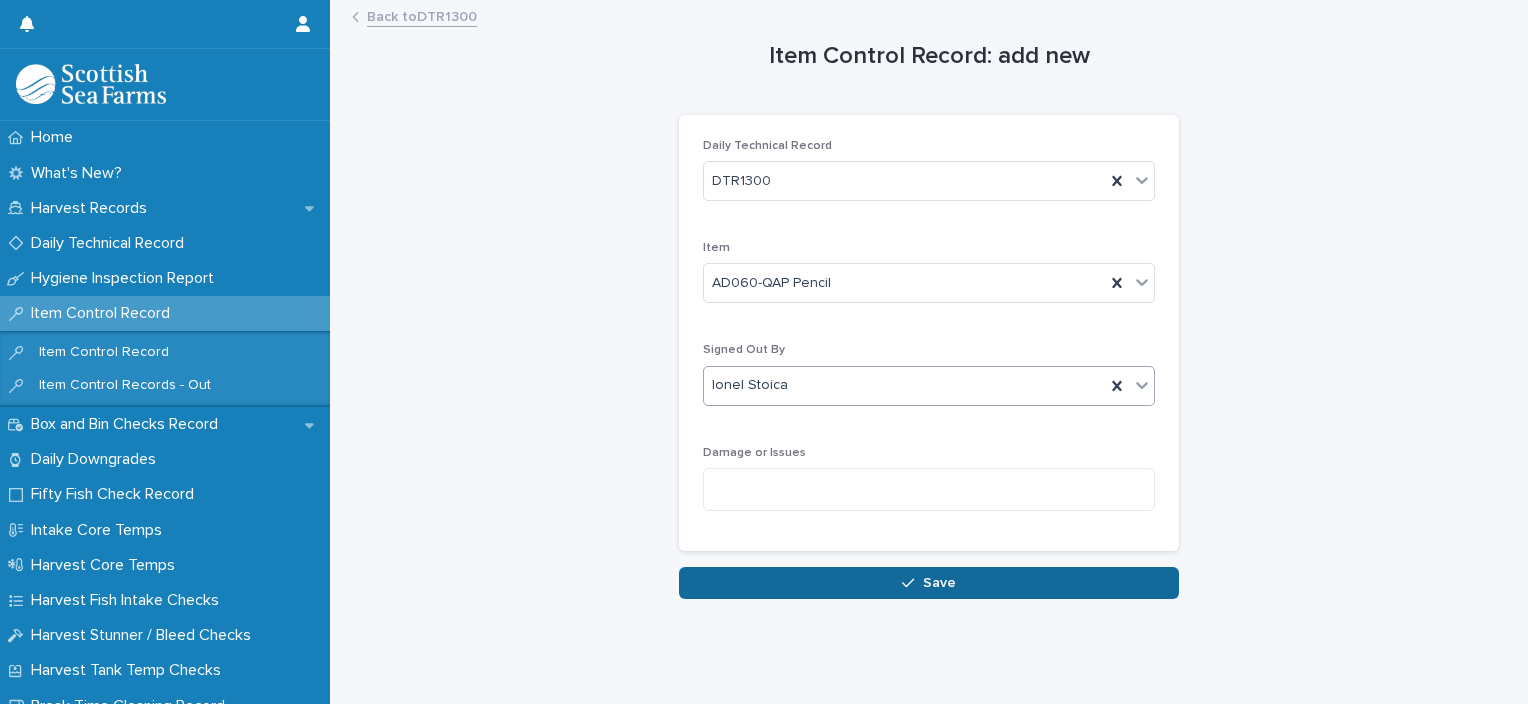 click on "Save" at bounding box center (929, 583) 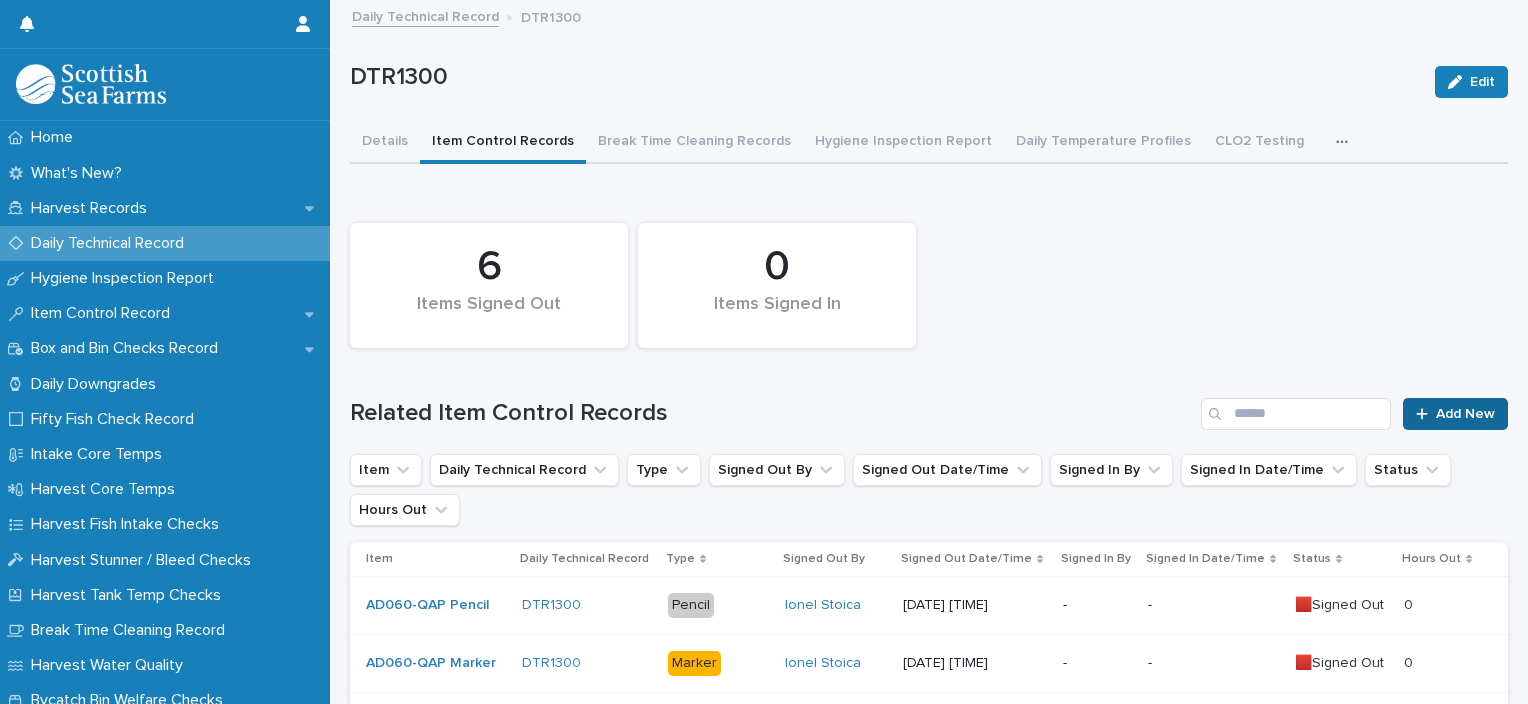 click on "Add New" at bounding box center [1455, 414] 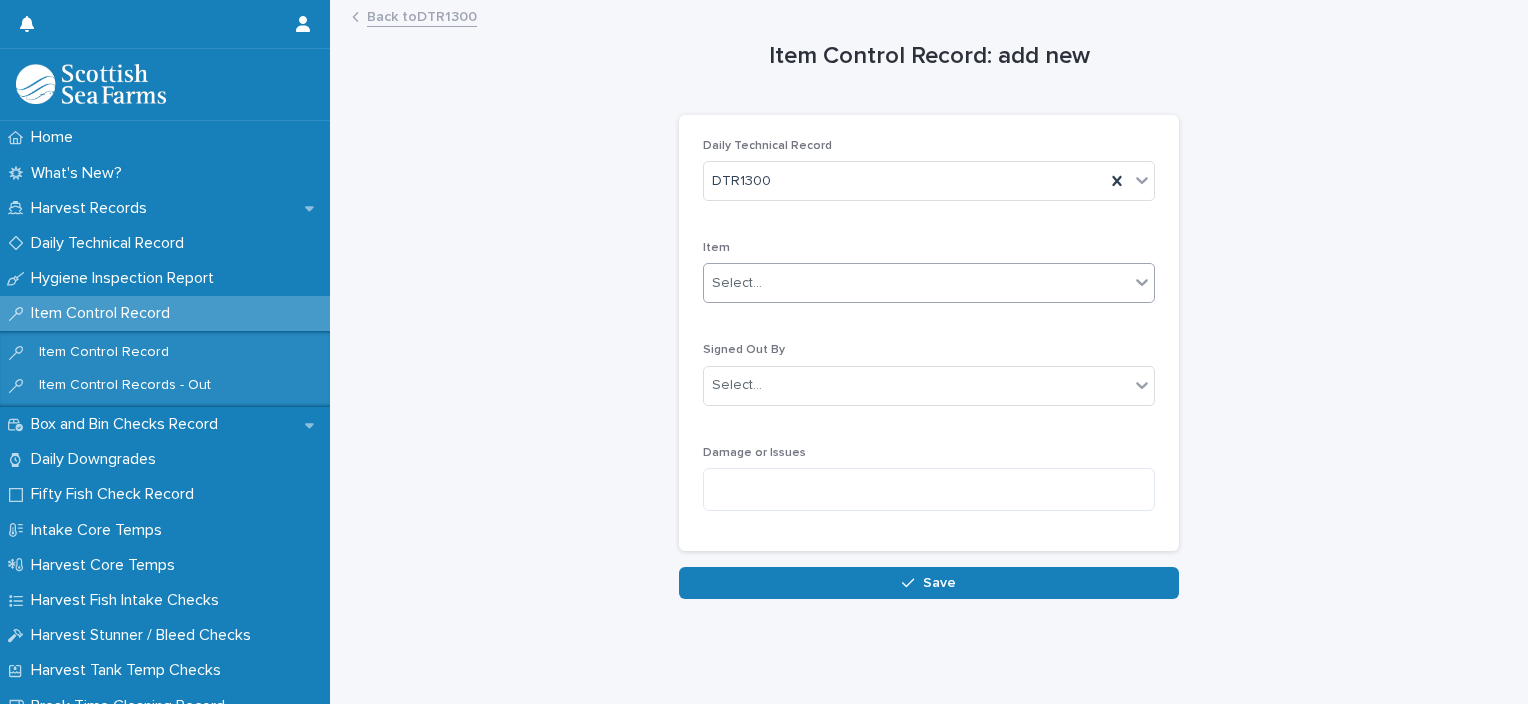 click on "Select..." at bounding box center (916, 283) 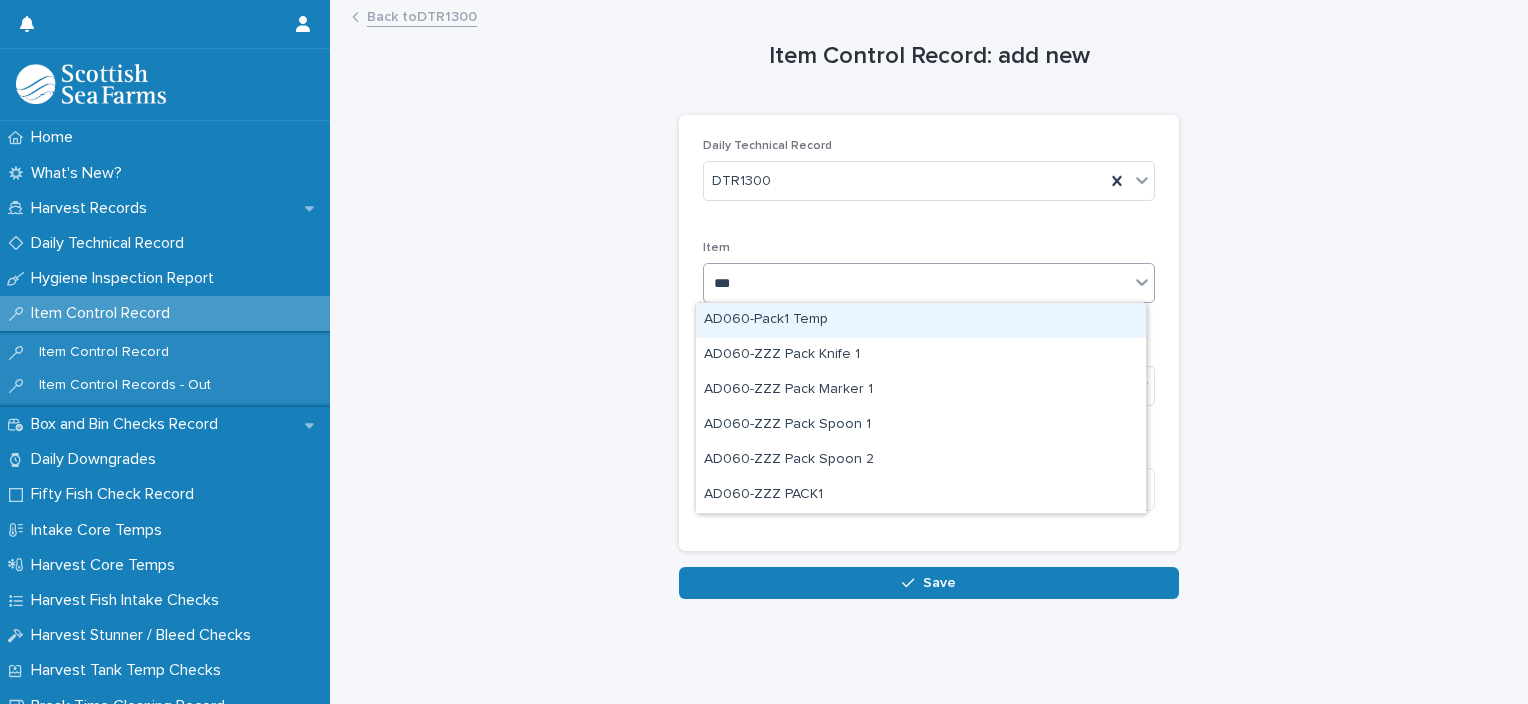 type on "****" 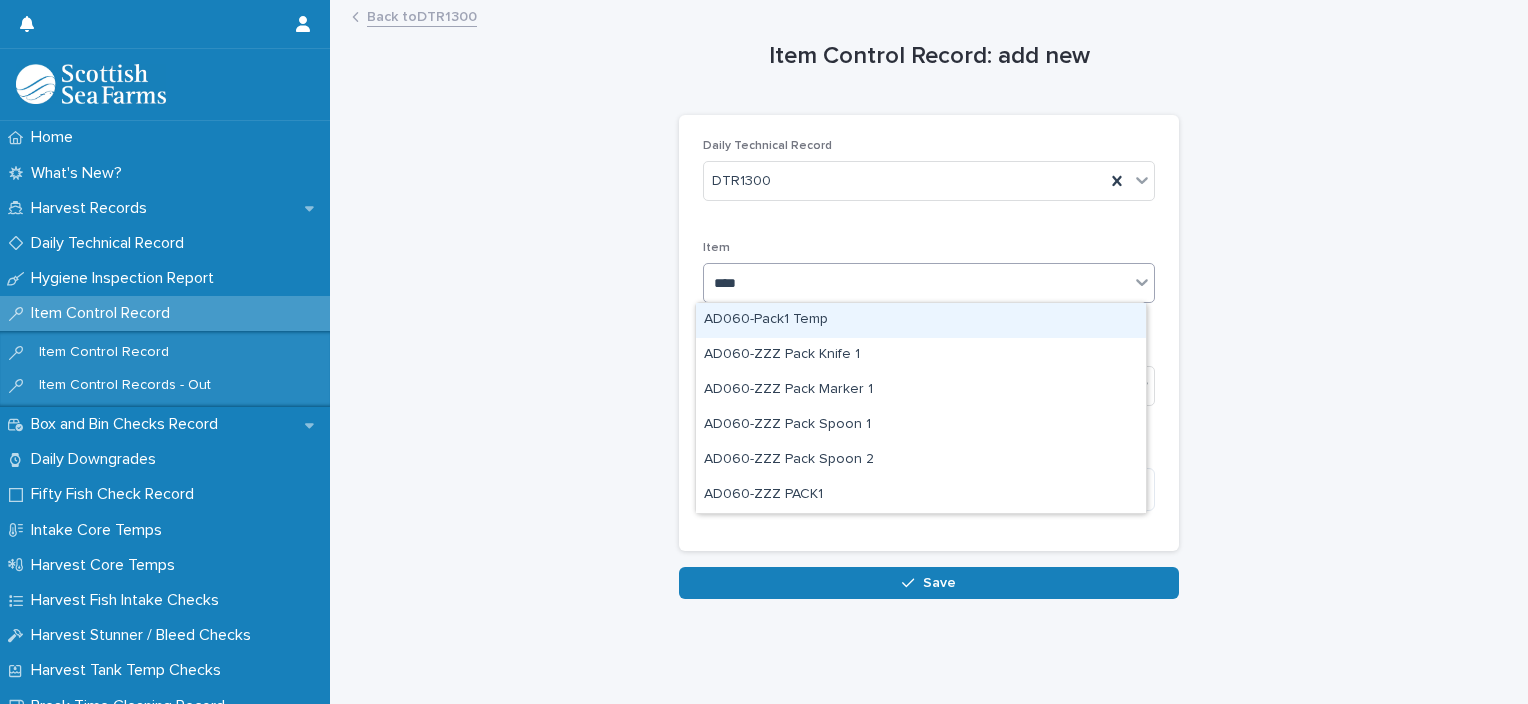 click on "AD060-Pack1 Temp" at bounding box center (921, 320) 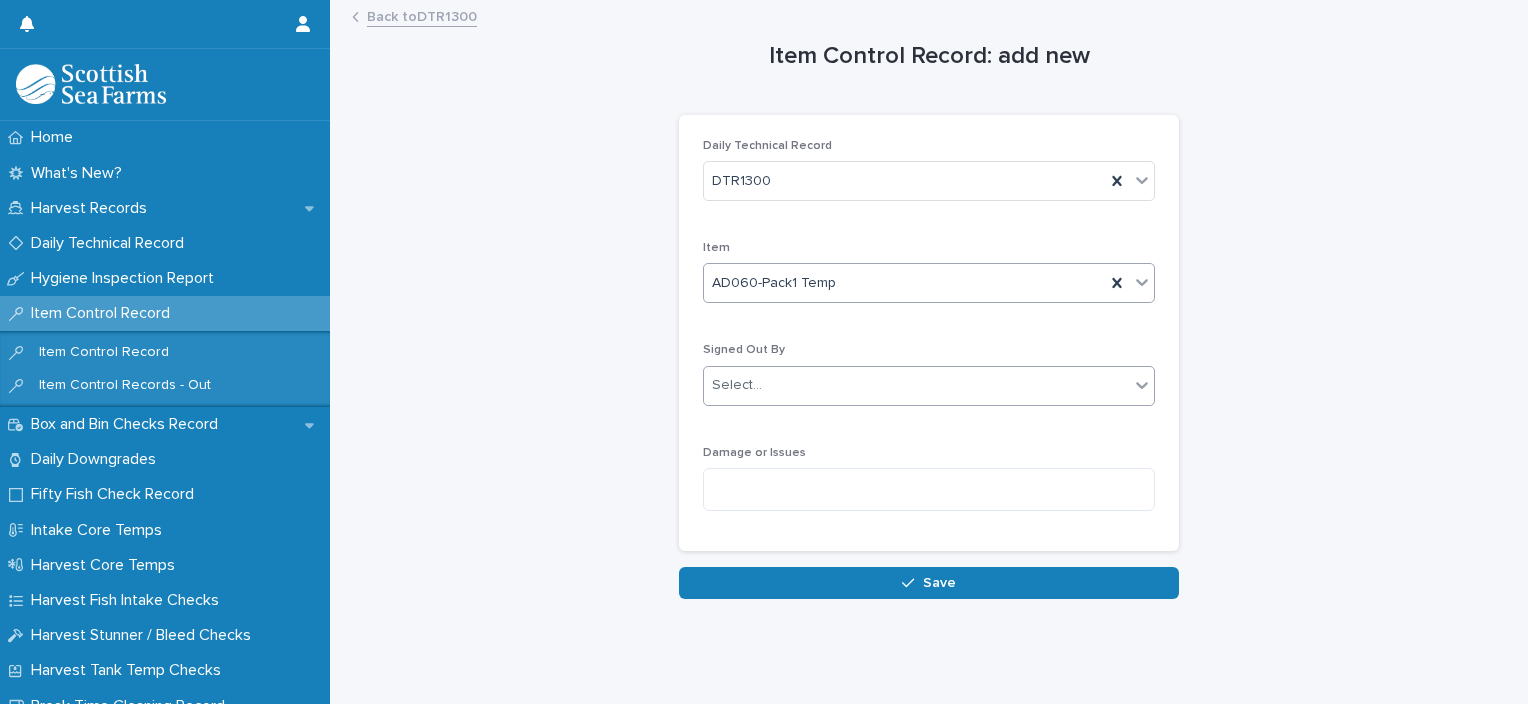click on "Select..." at bounding box center (916, 385) 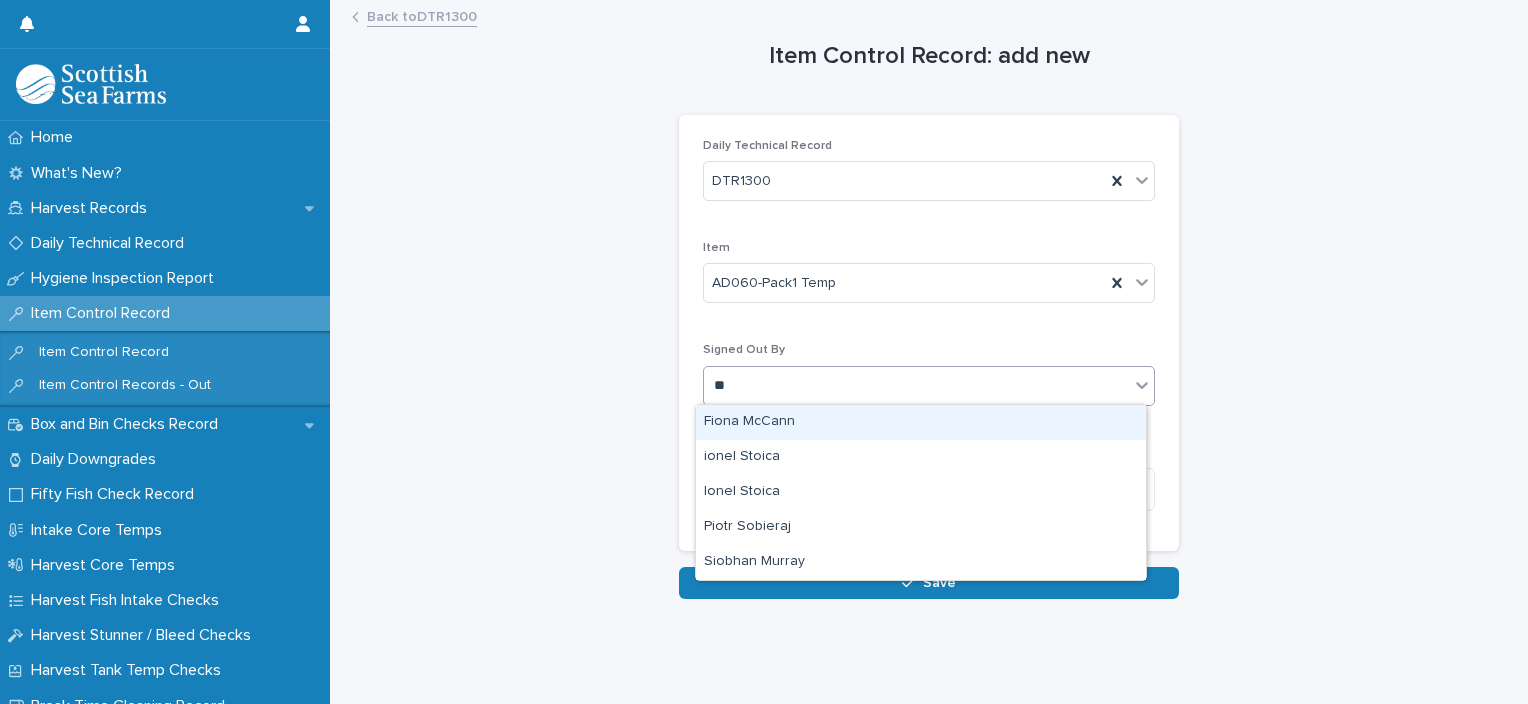 type on "***" 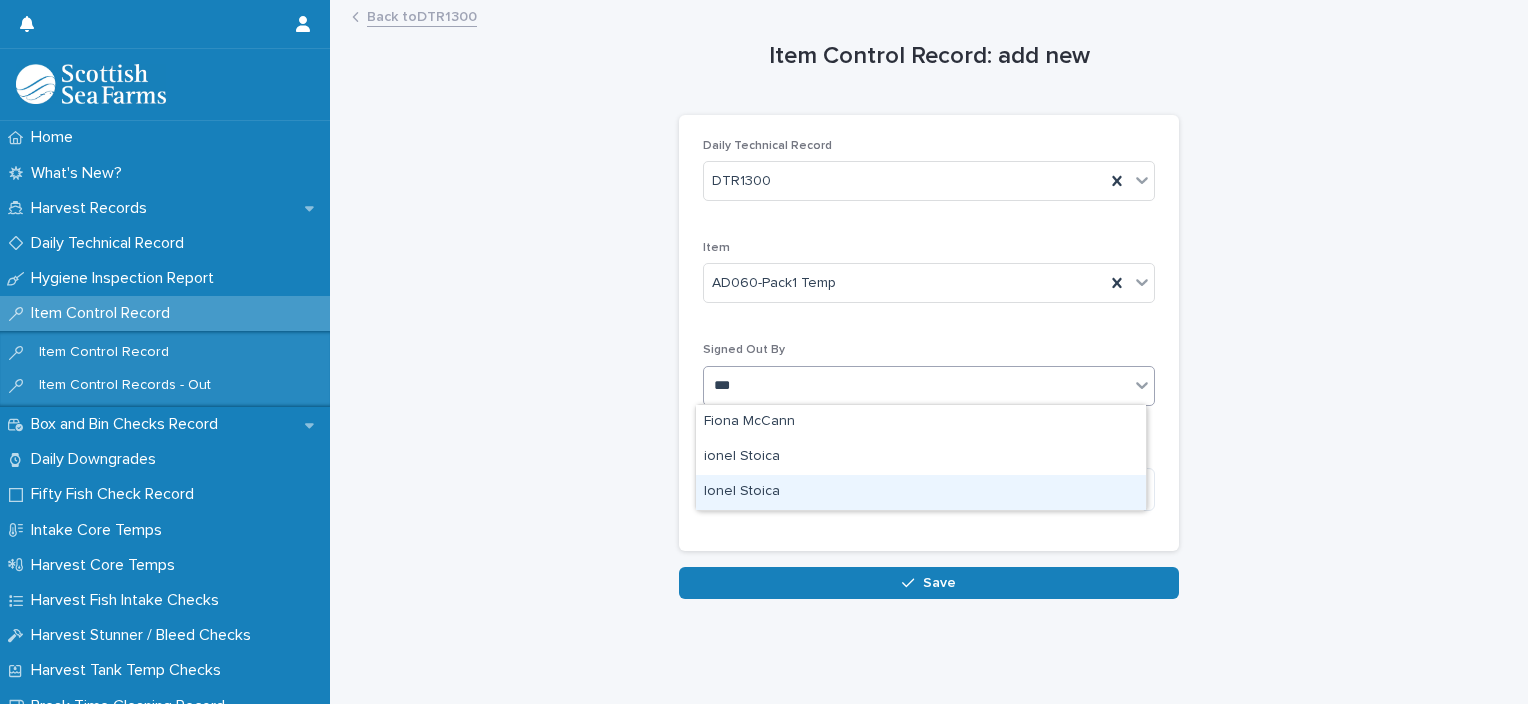 click on "Ionel Stoica" at bounding box center [921, 492] 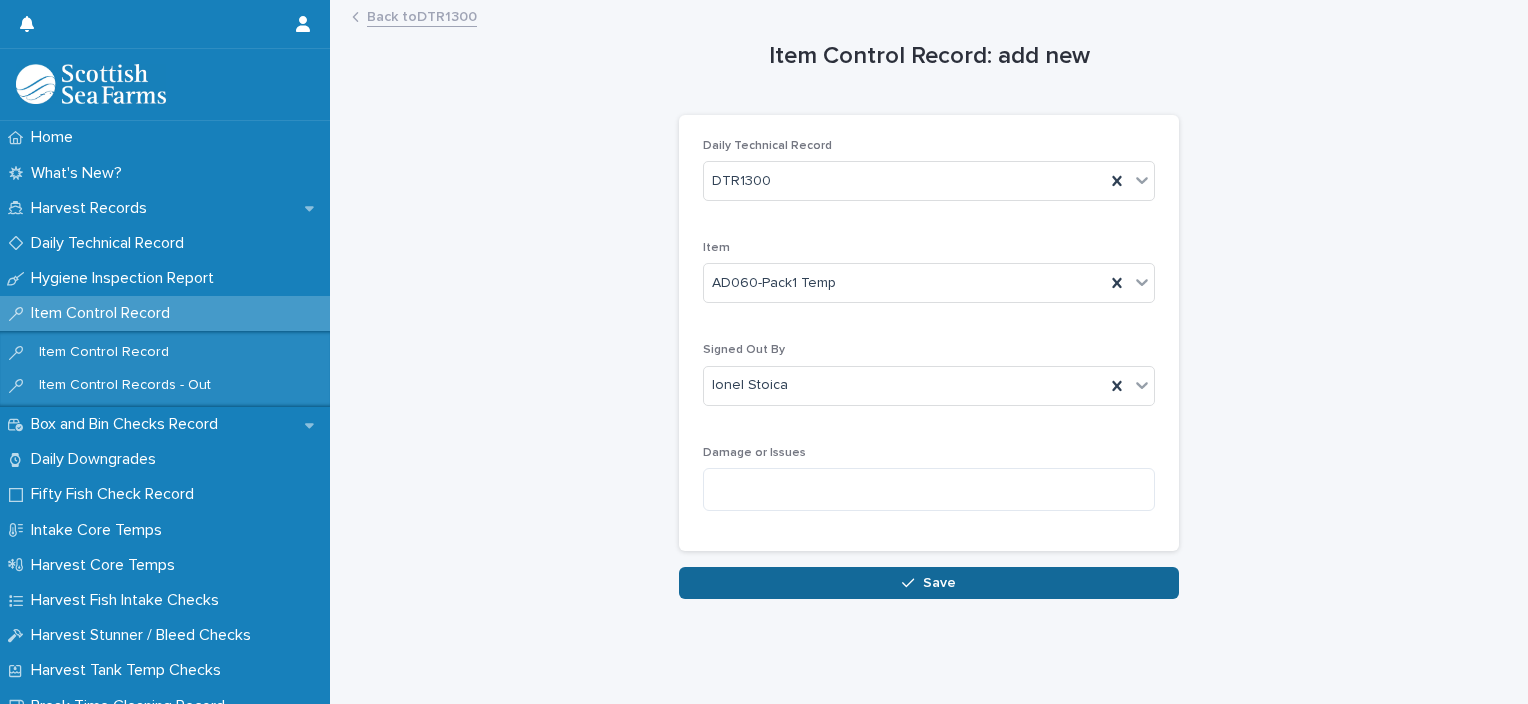 click at bounding box center (912, 583) 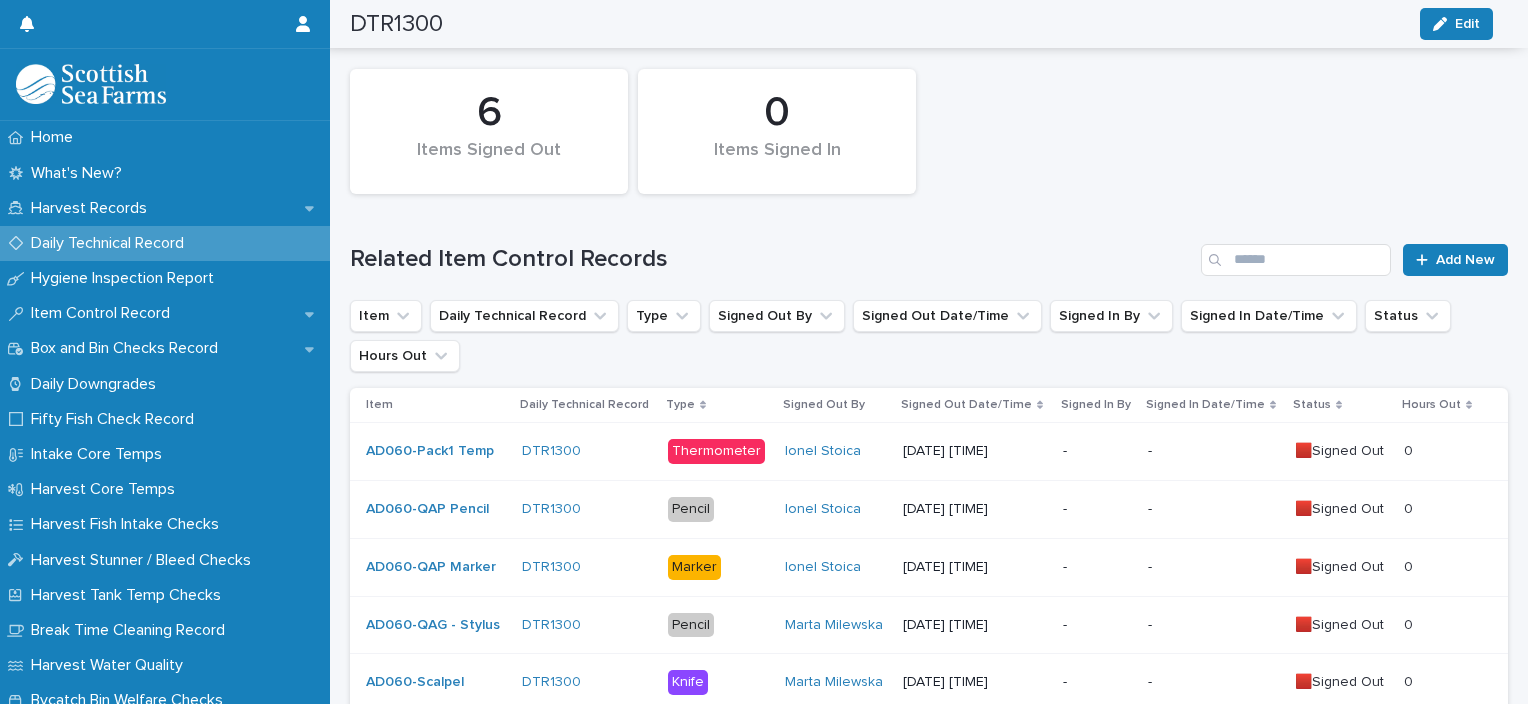 scroll, scrollTop: 0, scrollLeft: 0, axis: both 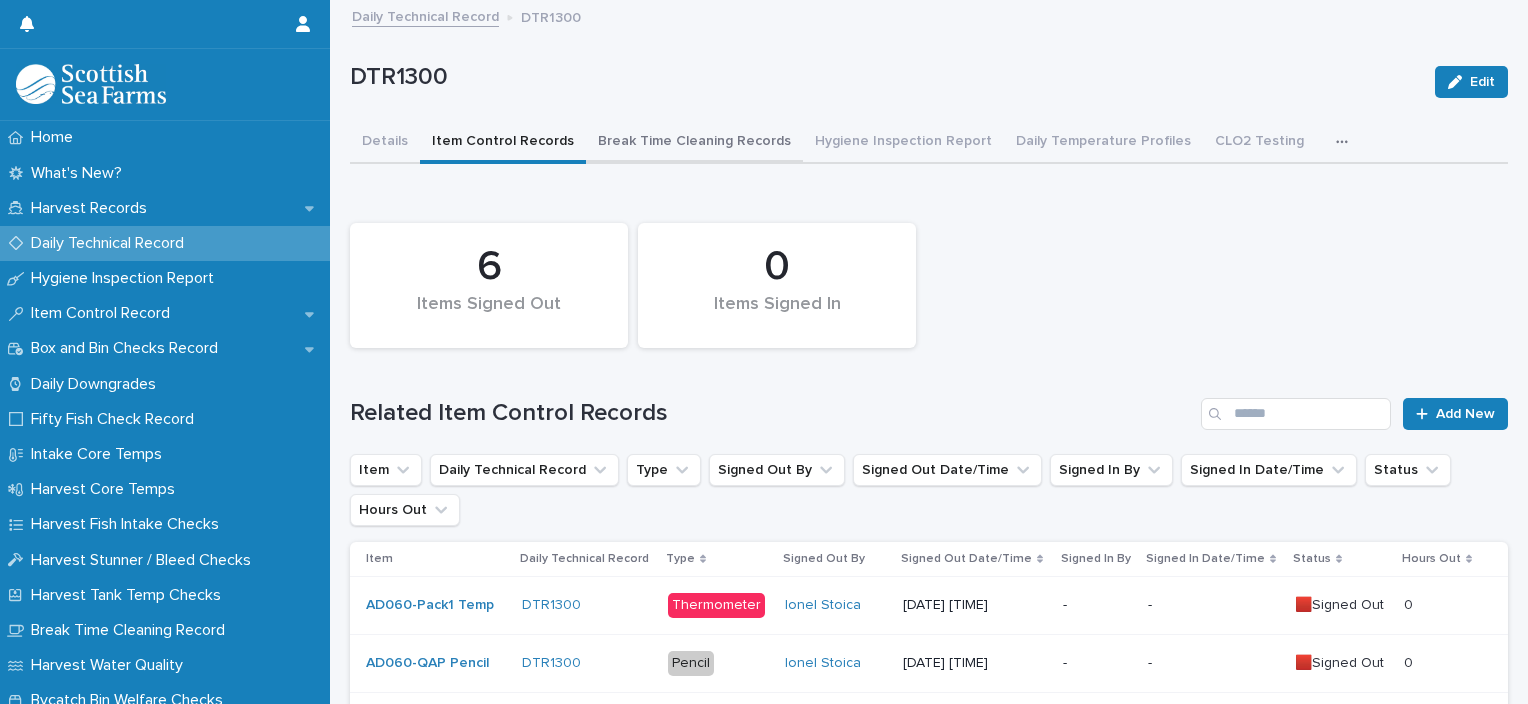 click on "Break Time Cleaning Records" at bounding box center [694, 143] 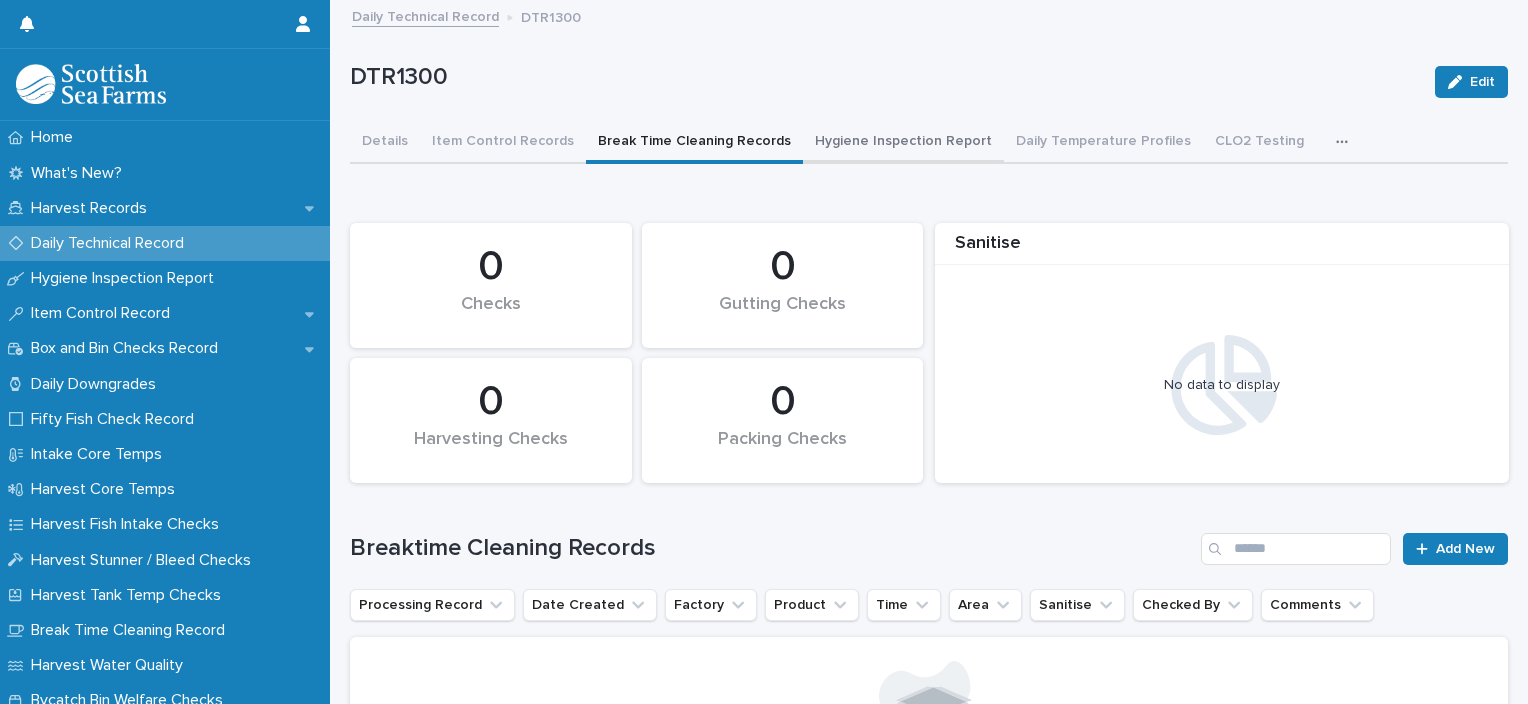 click on "Hygiene Inspection Report" at bounding box center (903, 143) 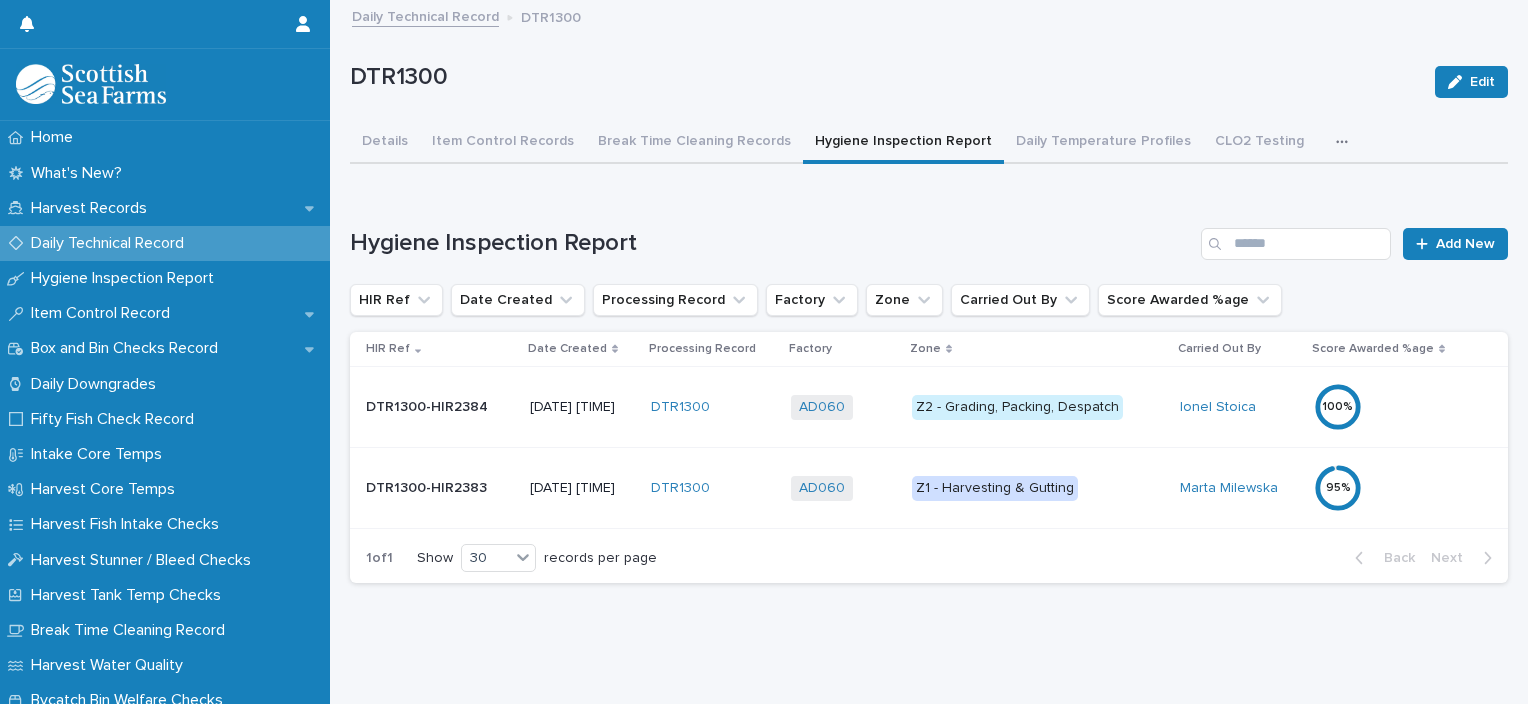 click on "Z1 - Harvesting & Gutting" at bounding box center [1038, 488] 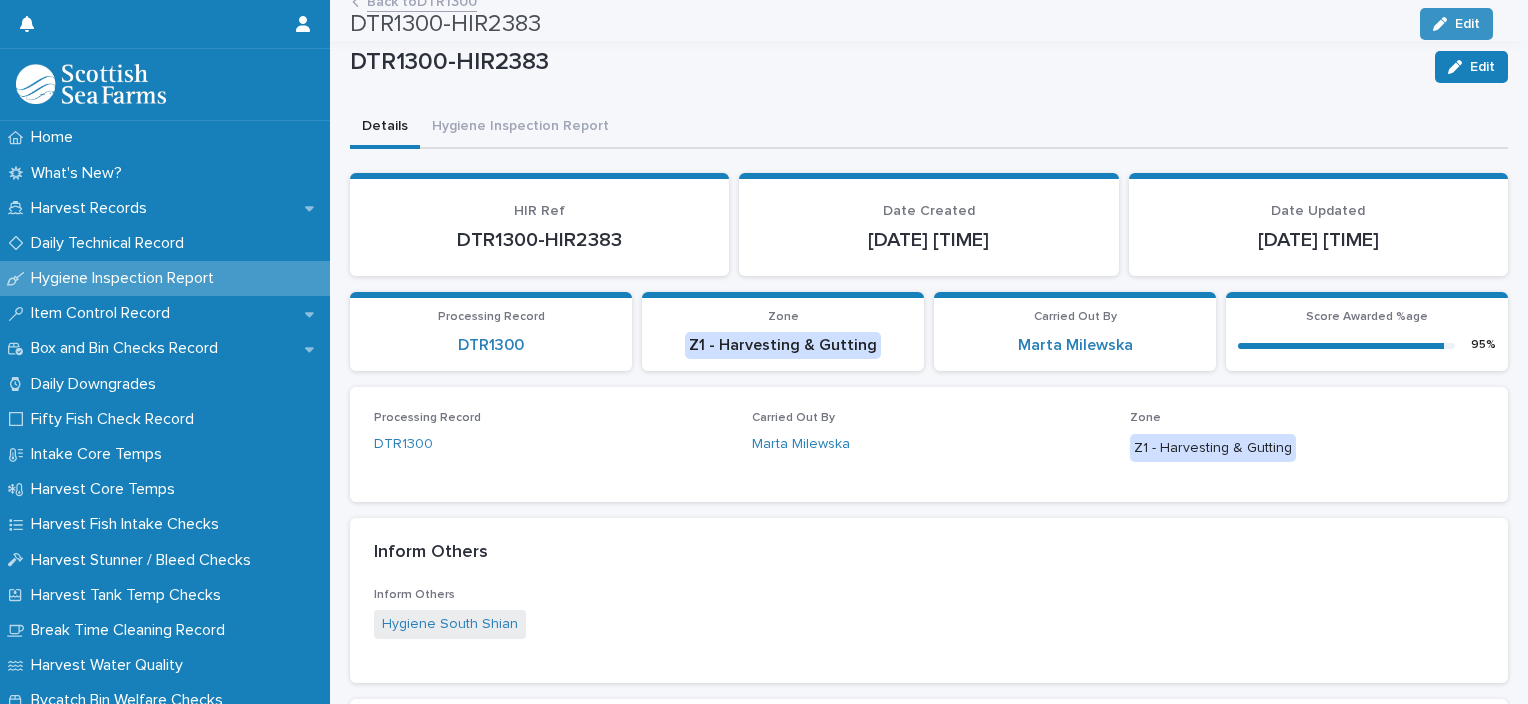 scroll, scrollTop: 0, scrollLeft: 0, axis: both 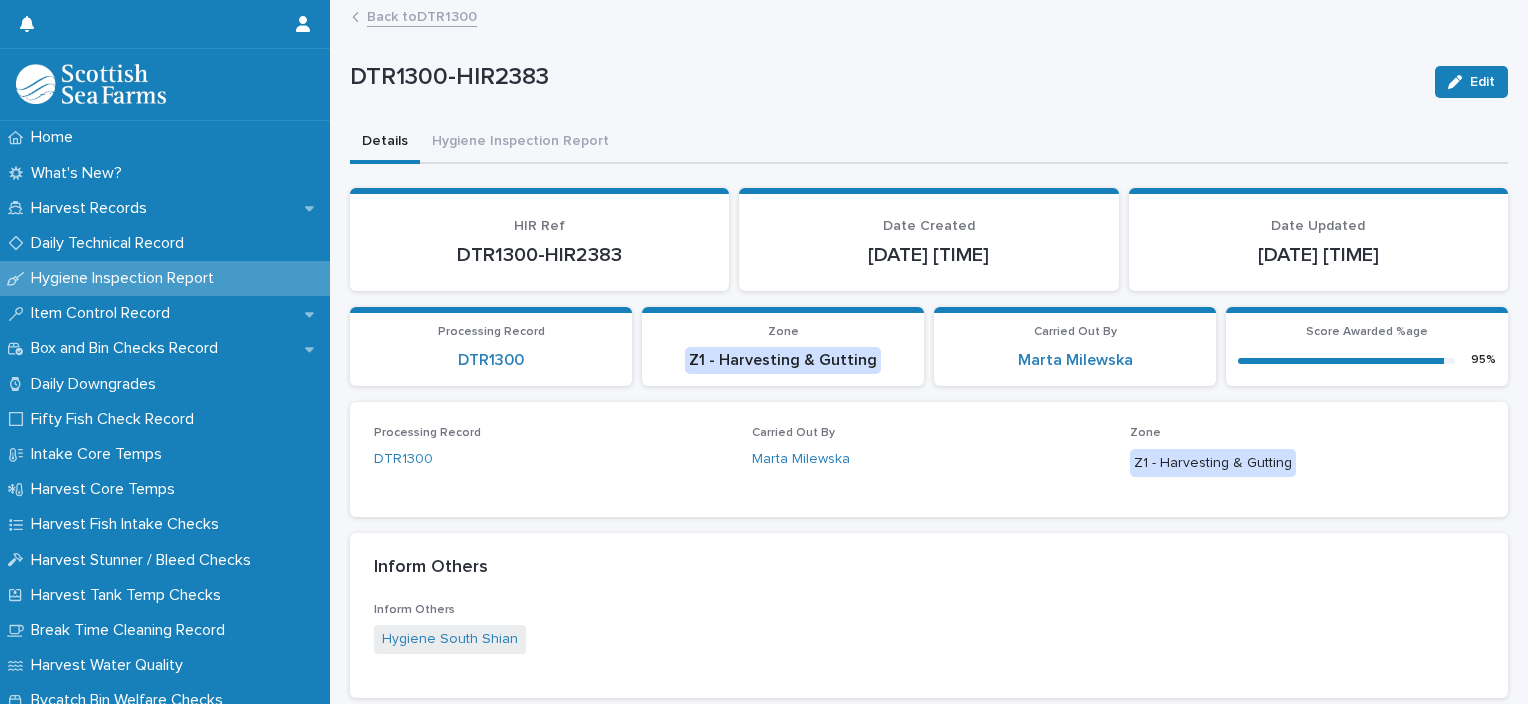 click on "Back to  DTR1300" at bounding box center [422, 15] 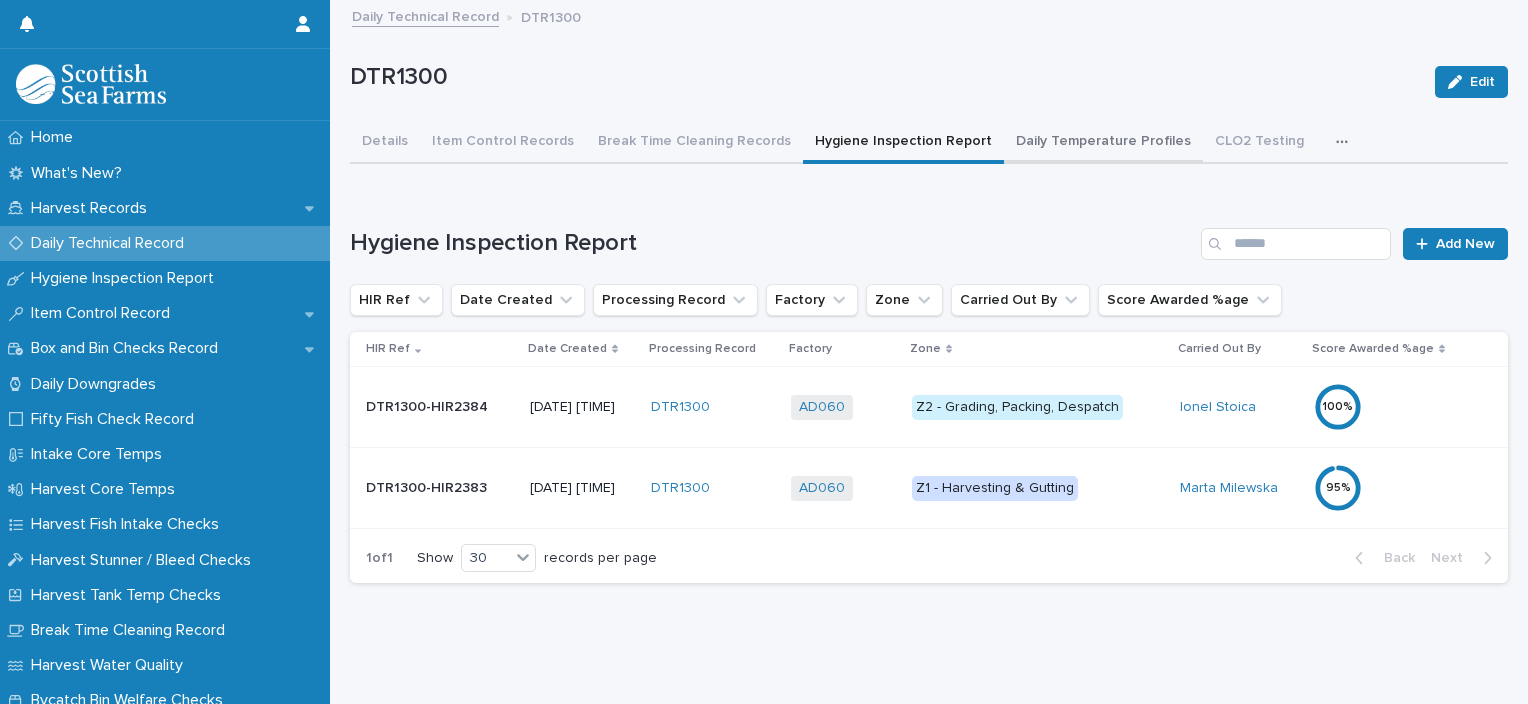 click on "Daily Temperature Profiles" at bounding box center [1103, 143] 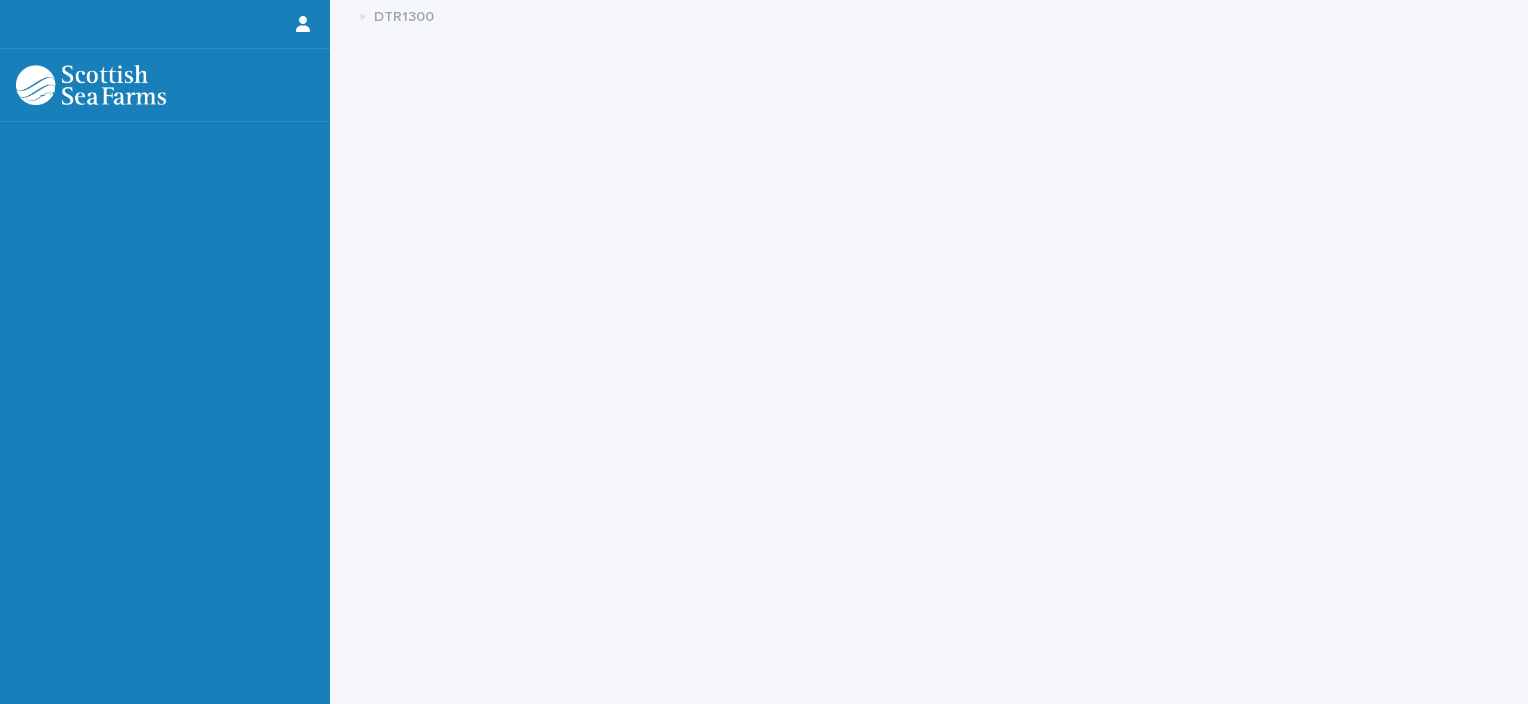 scroll, scrollTop: 0, scrollLeft: 0, axis: both 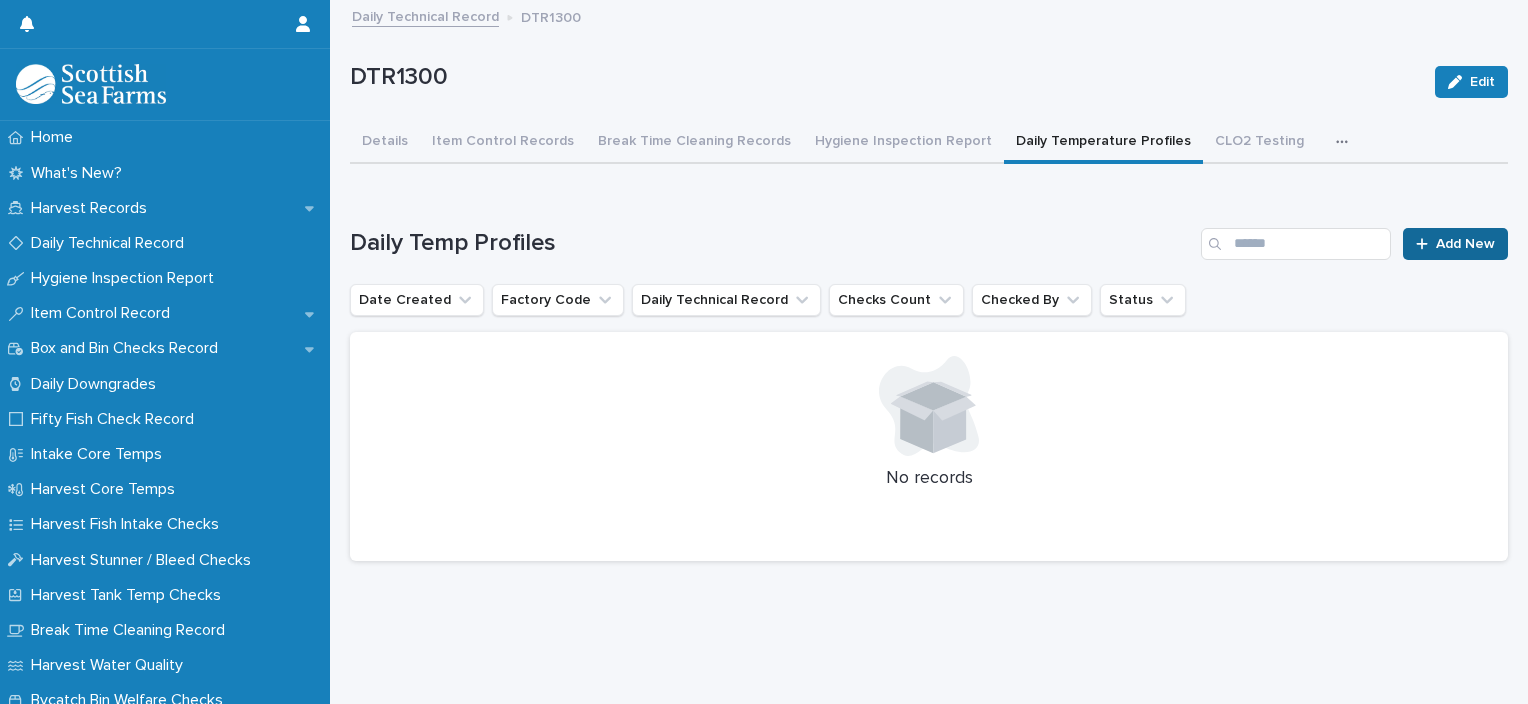 click on "Add New" at bounding box center (1465, 244) 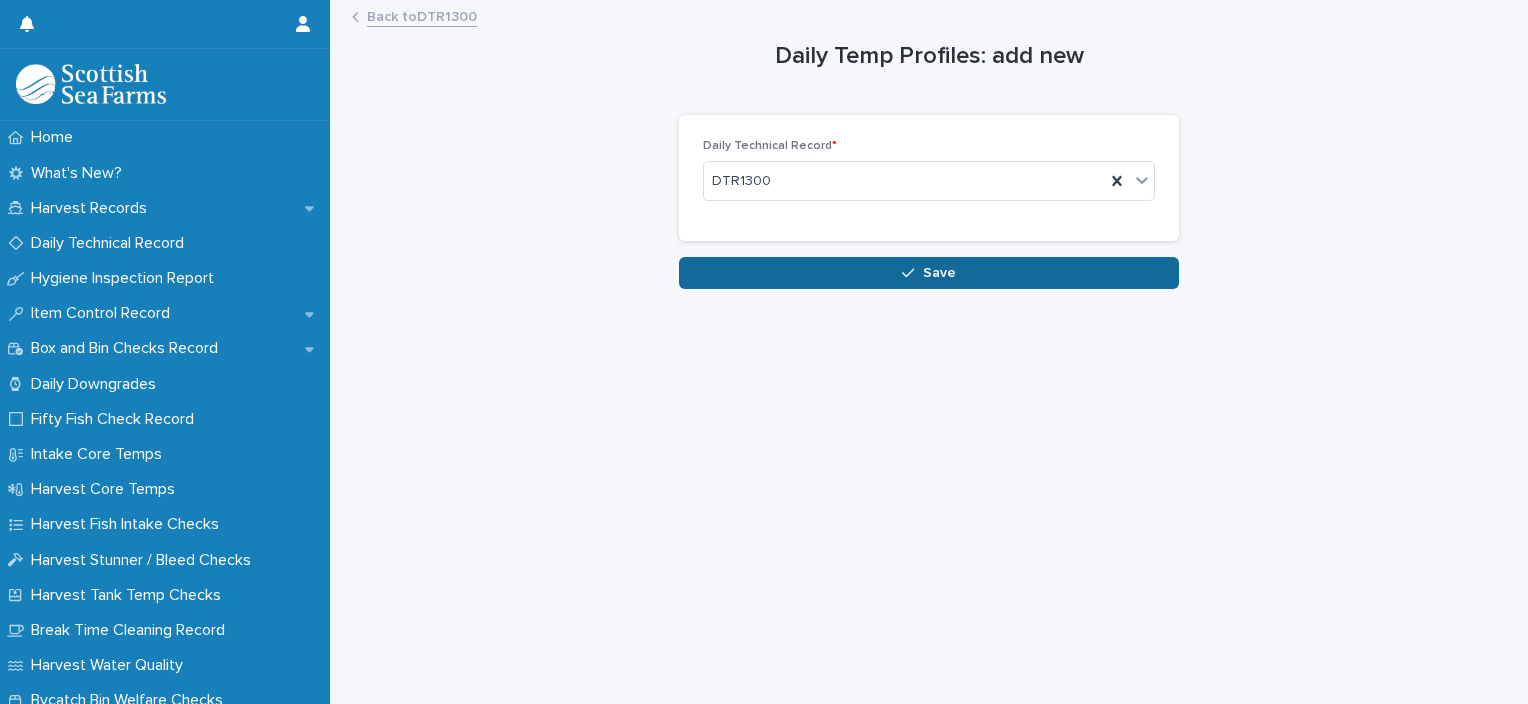 click on "Save" at bounding box center [929, 273] 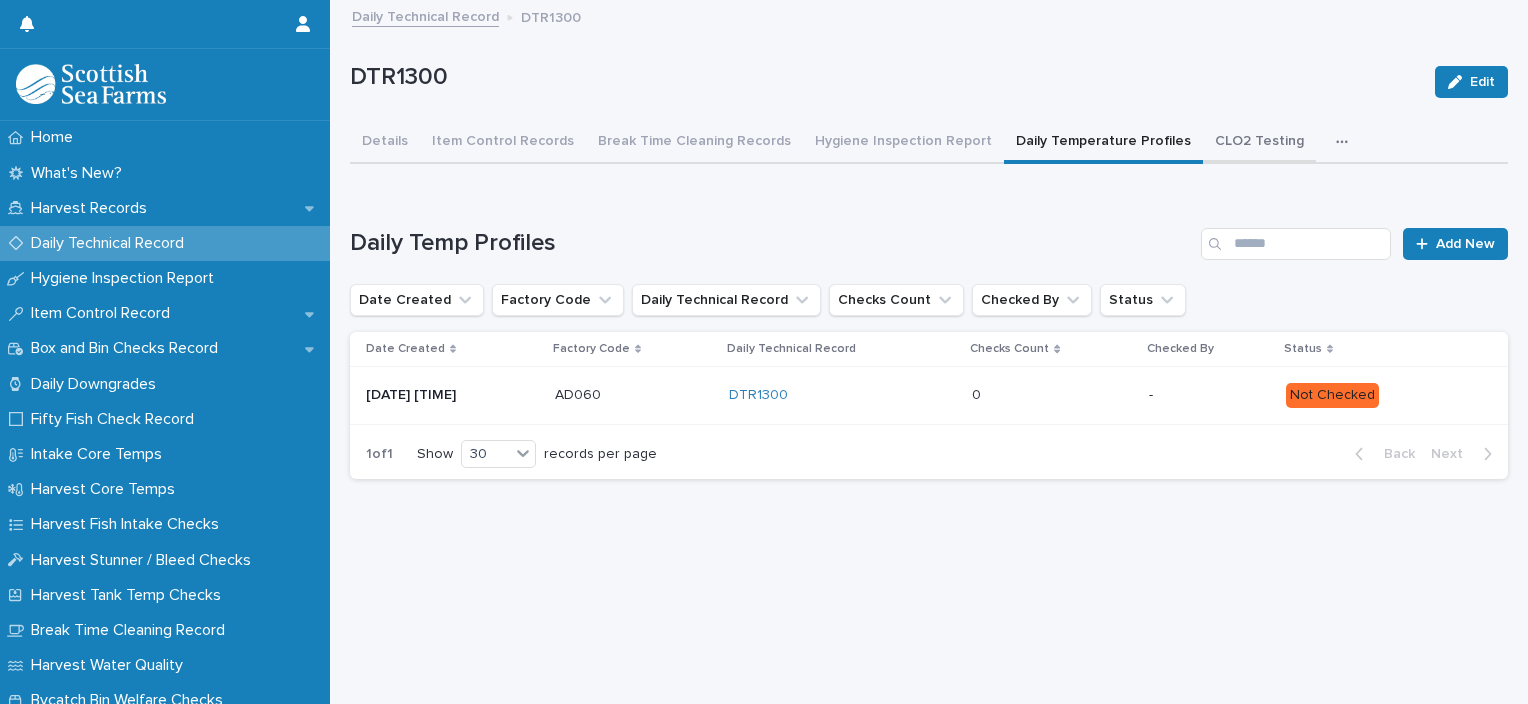 click on "CLO2 Testing" at bounding box center [1259, 143] 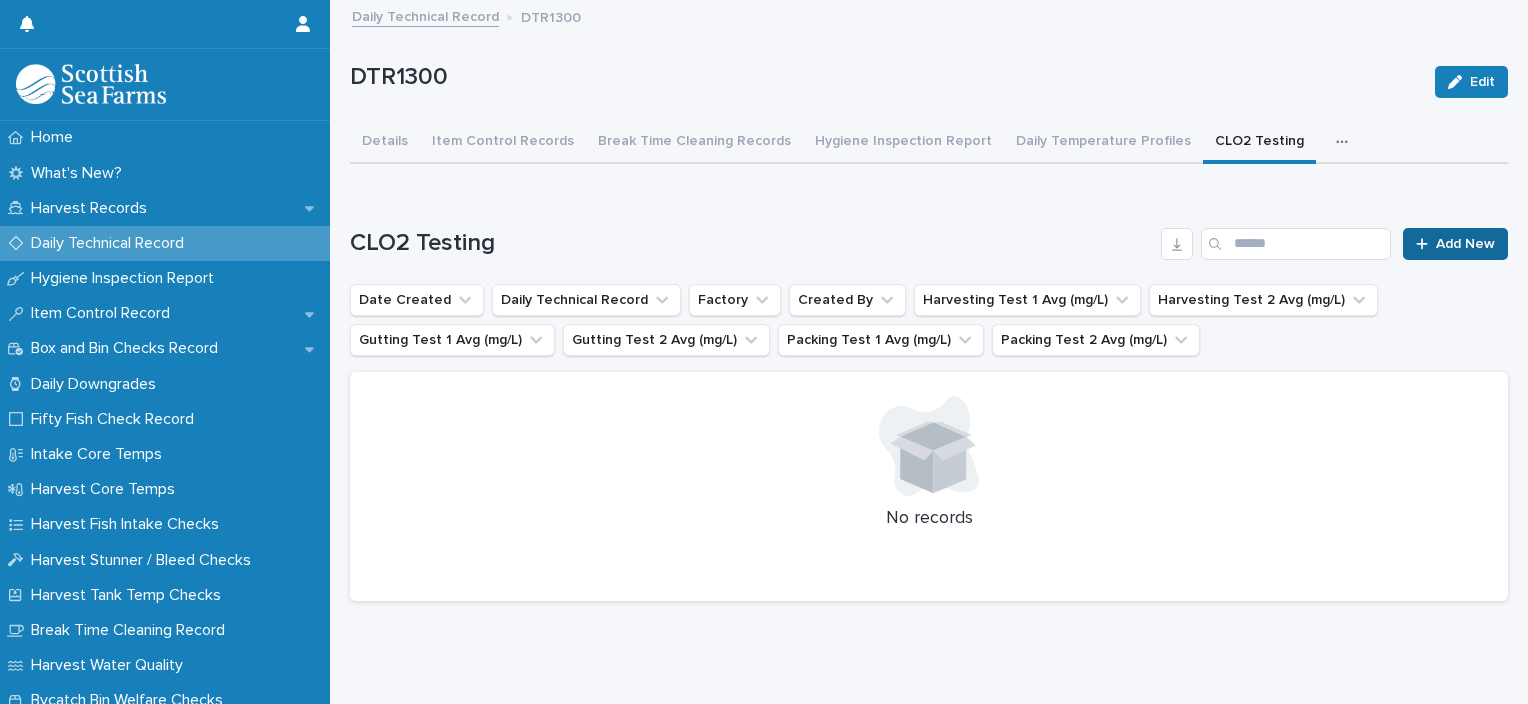 click on "Add New" at bounding box center (1465, 244) 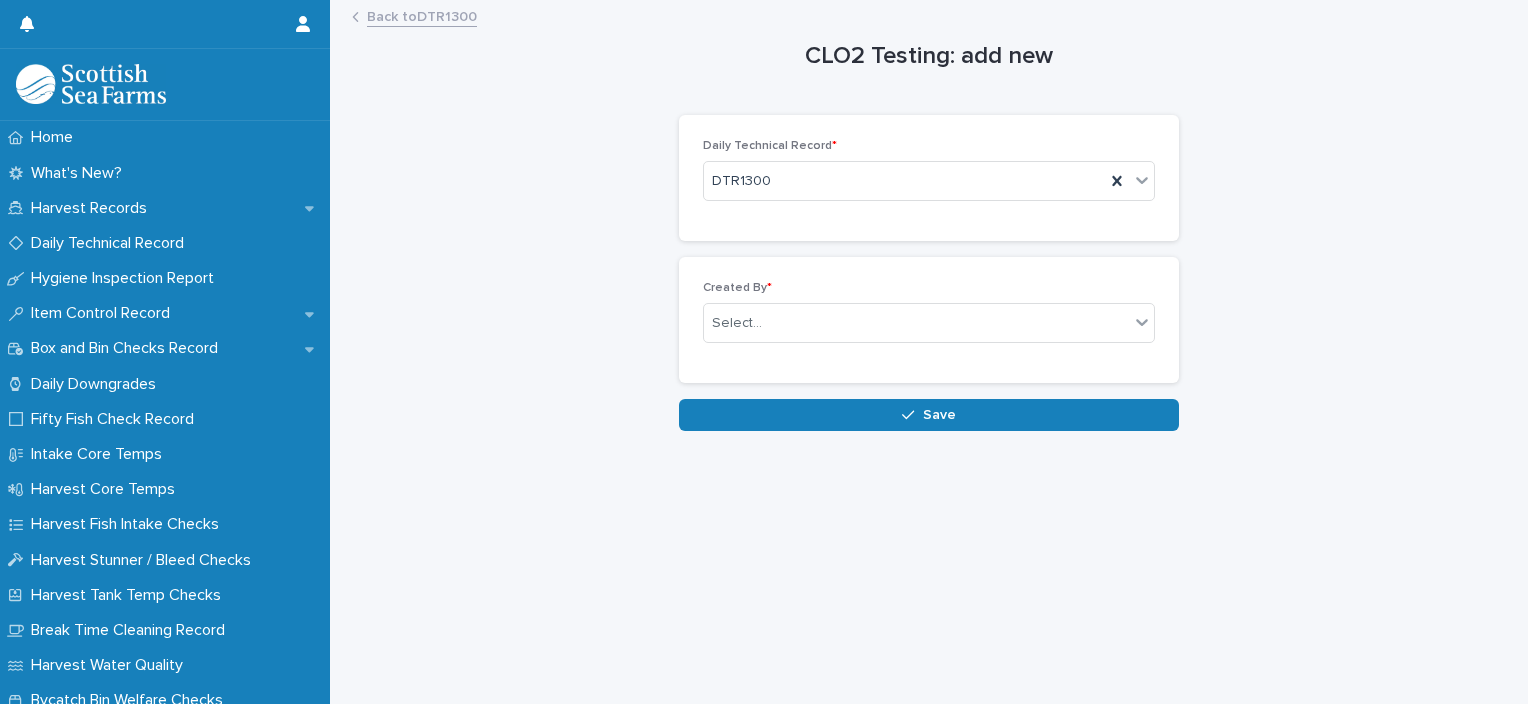 click on "Created By * Select..." at bounding box center (929, 320) 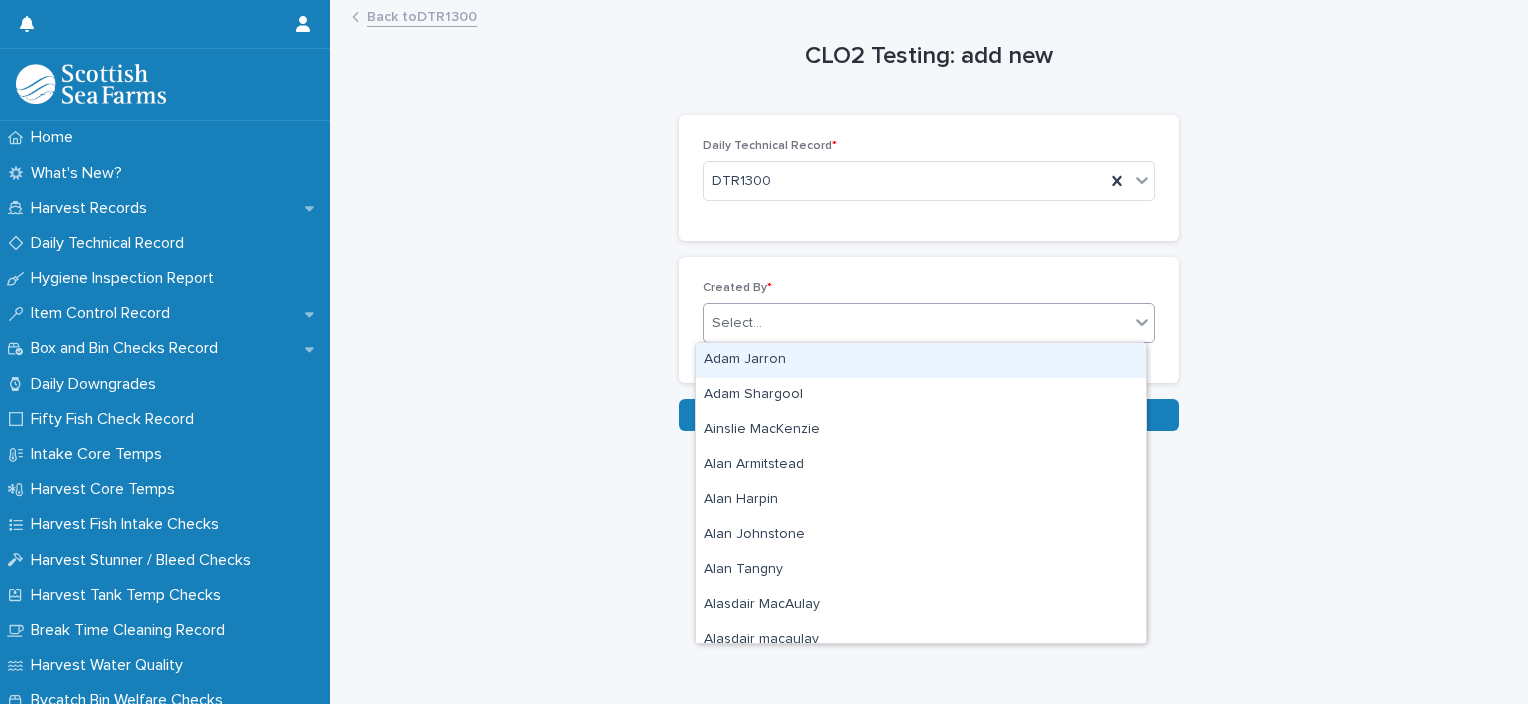 click on "Select..." at bounding box center (916, 323) 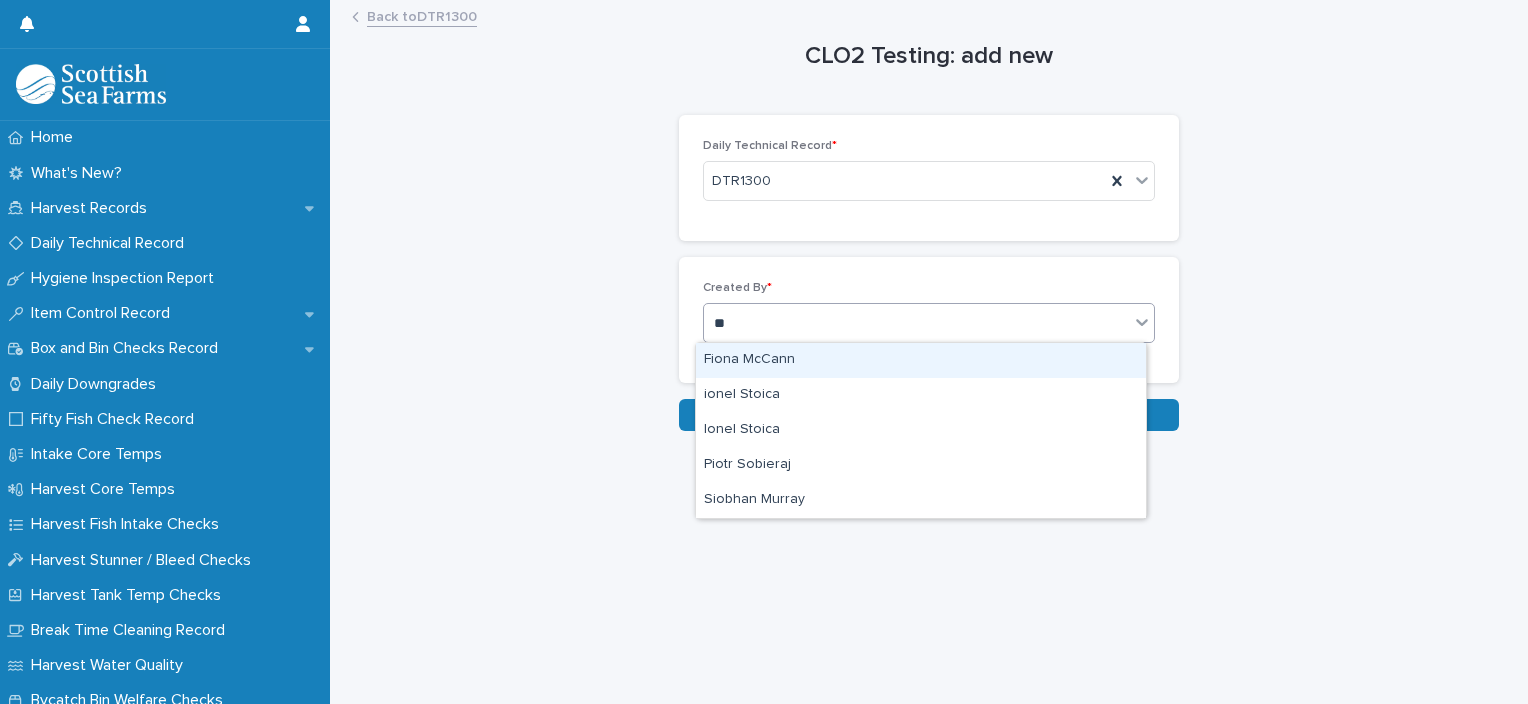 type on "***" 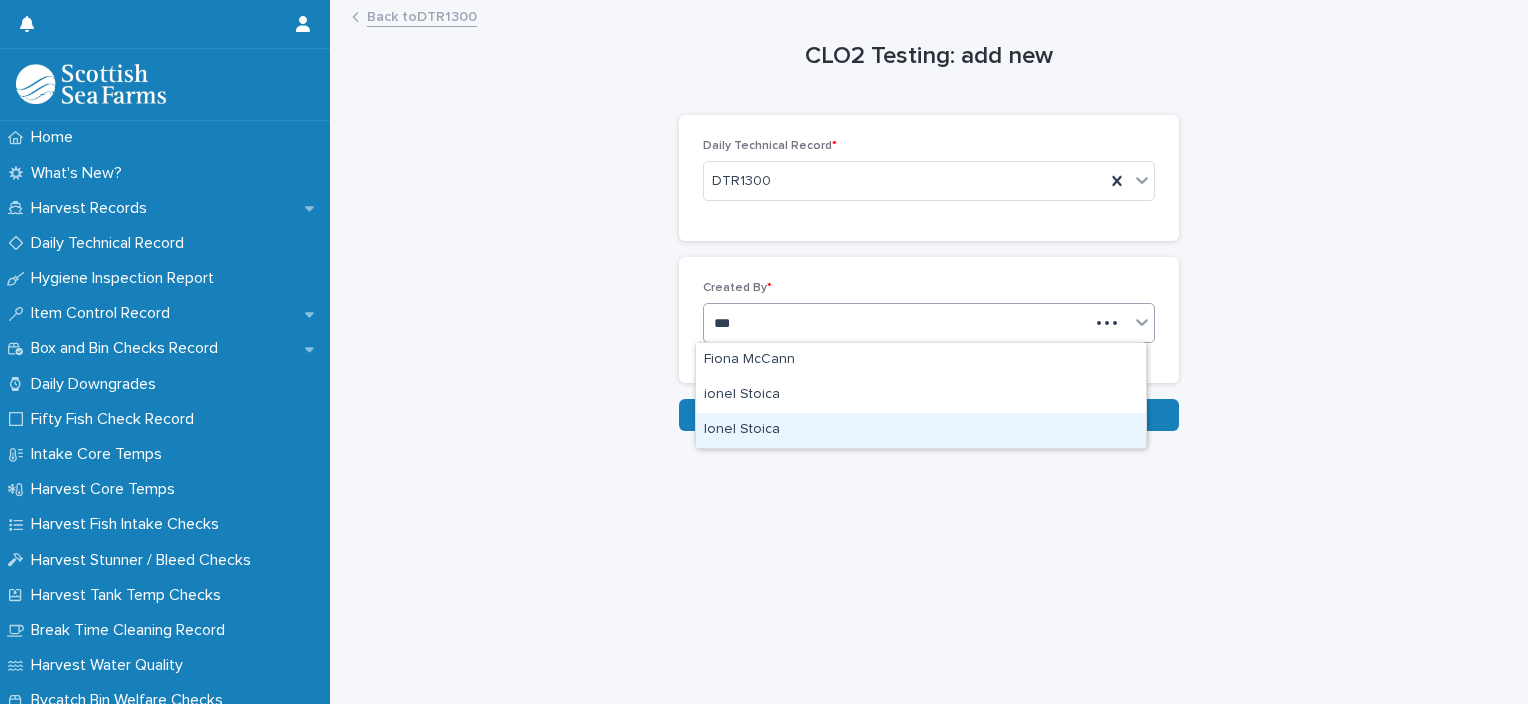 click on "Ionel Stoica" at bounding box center (921, 430) 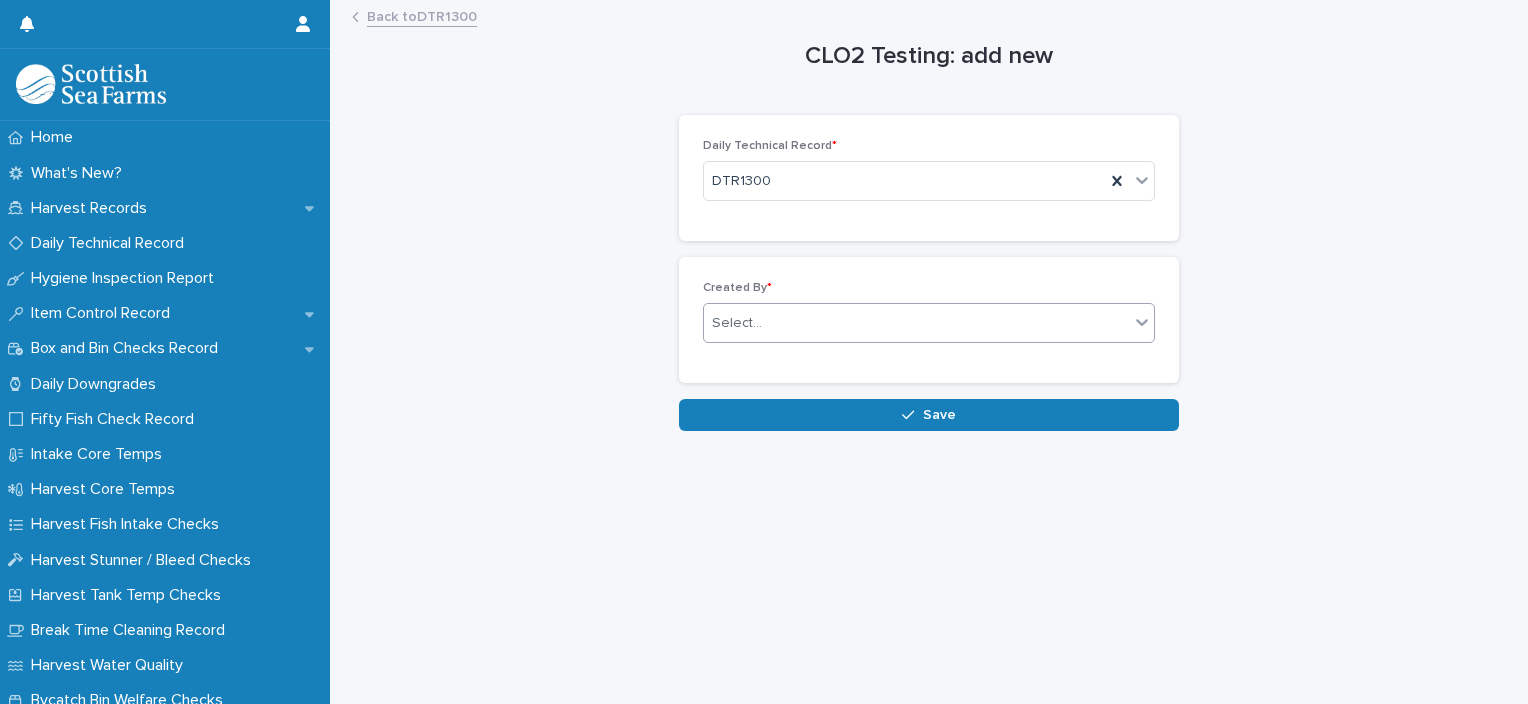 click on "Save" at bounding box center (929, 415) 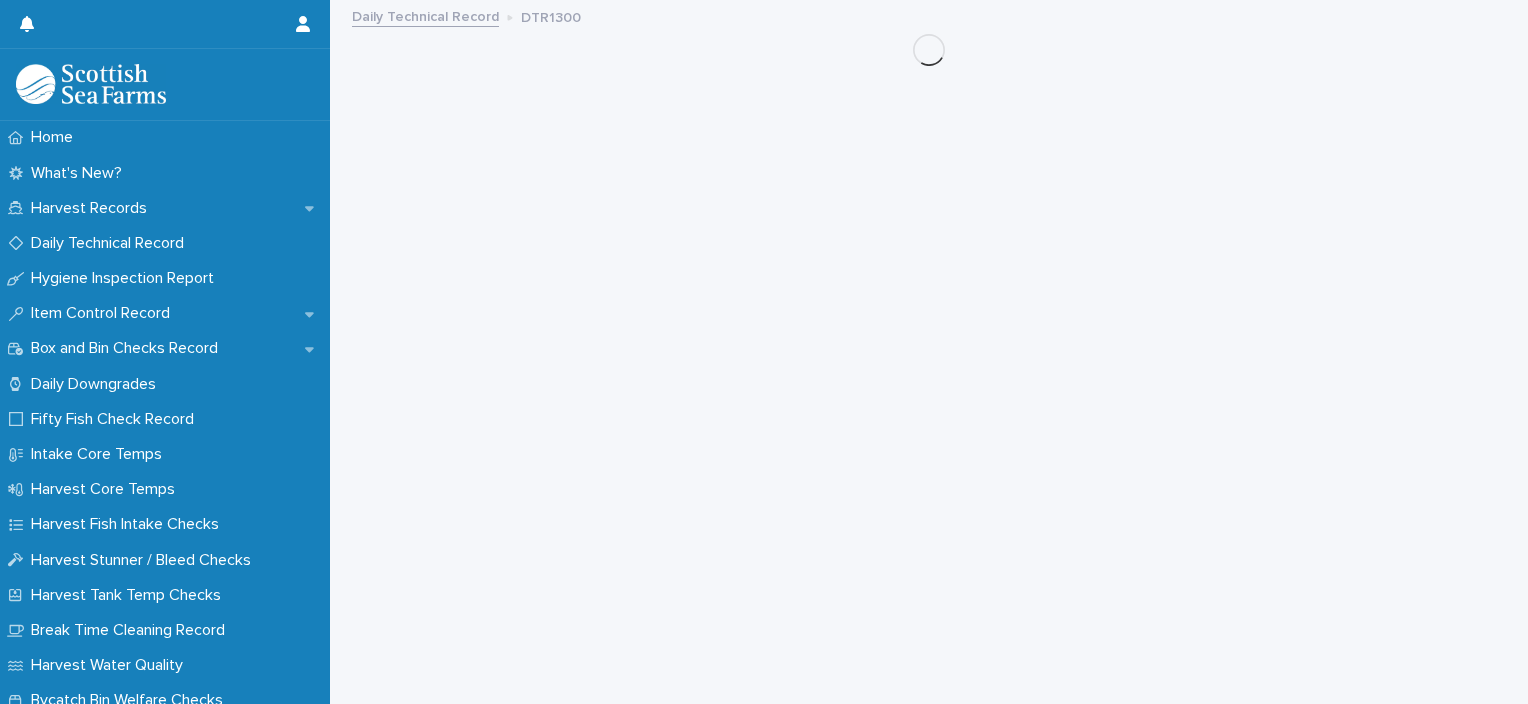 scroll, scrollTop: 0, scrollLeft: 0, axis: both 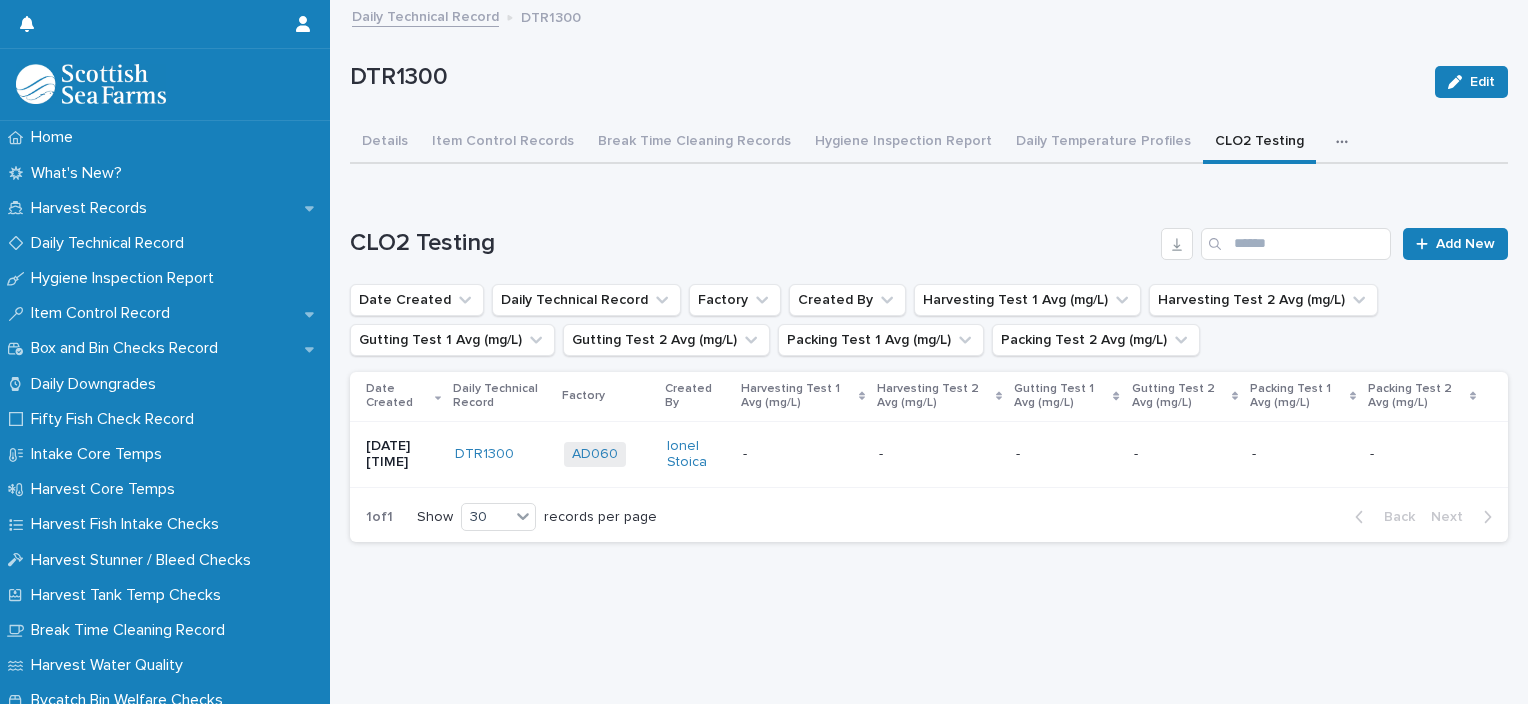 click on "- -" at bounding box center (940, 454) 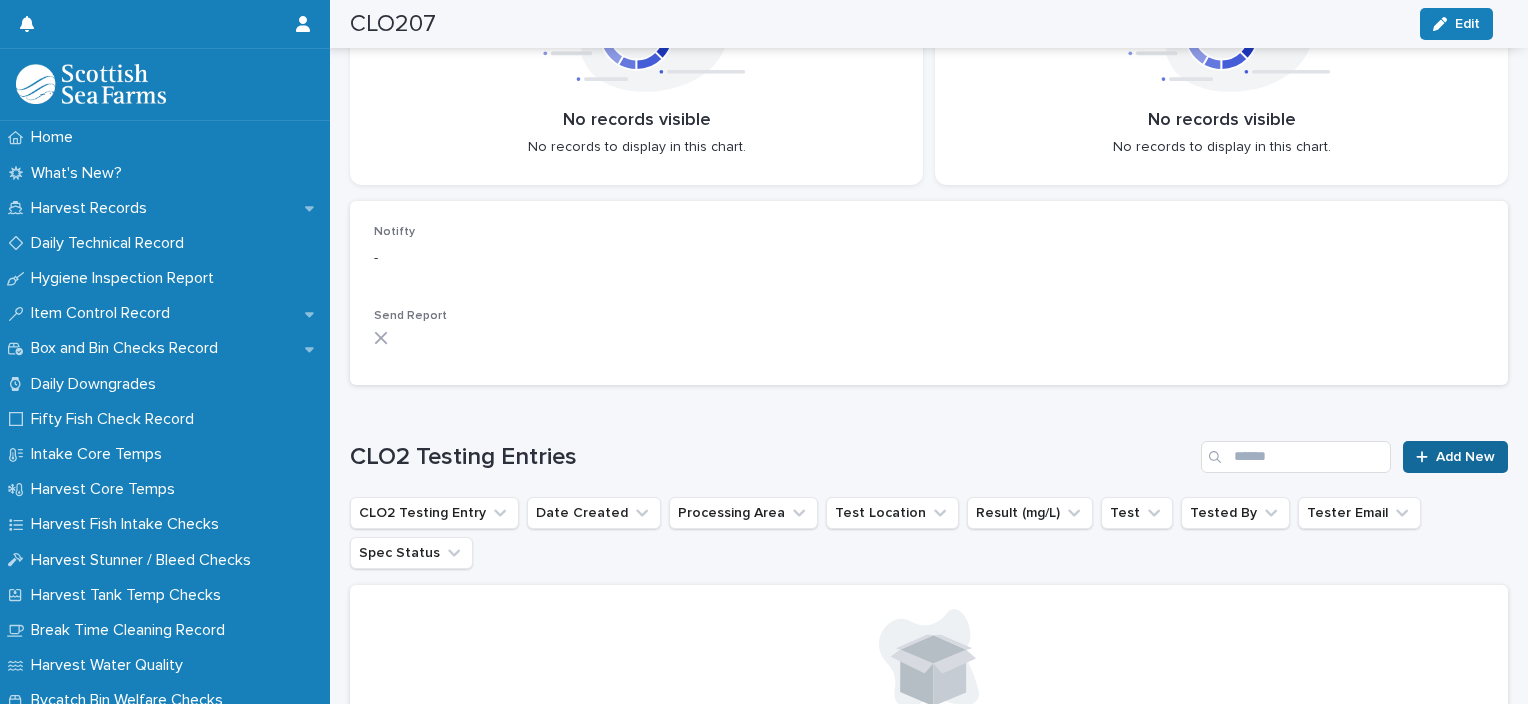 click on "Add New" at bounding box center (1465, 457) 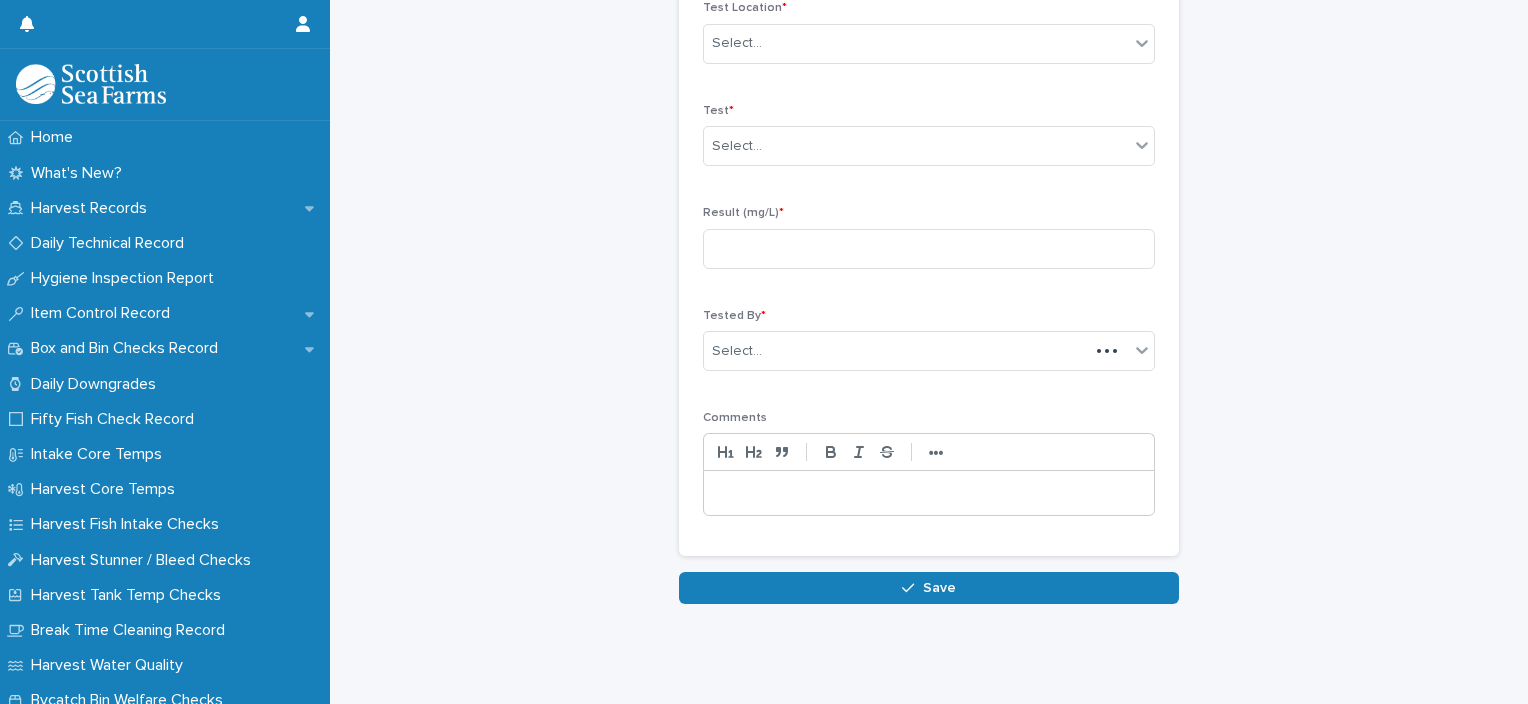 scroll, scrollTop: 308, scrollLeft: 0, axis: vertical 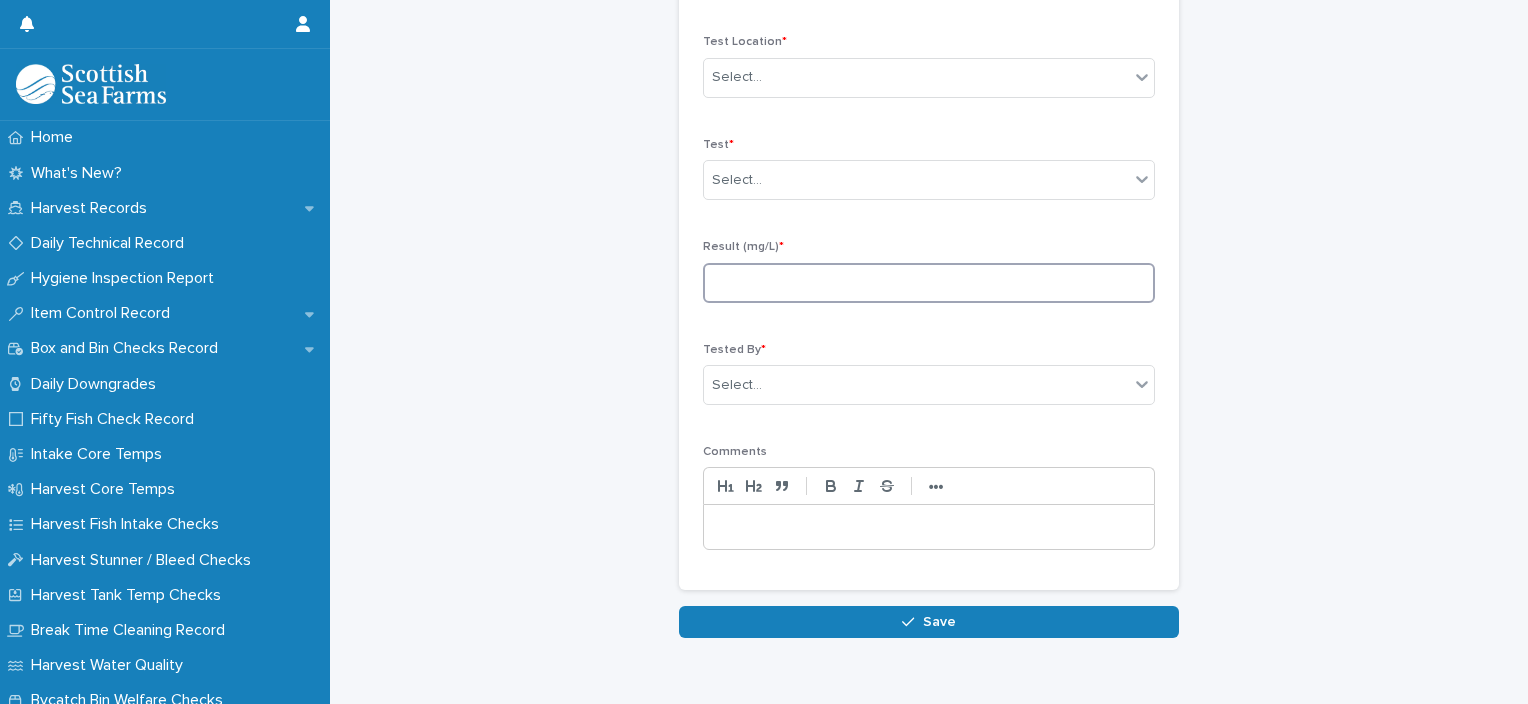 click at bounding box center (929, 283) 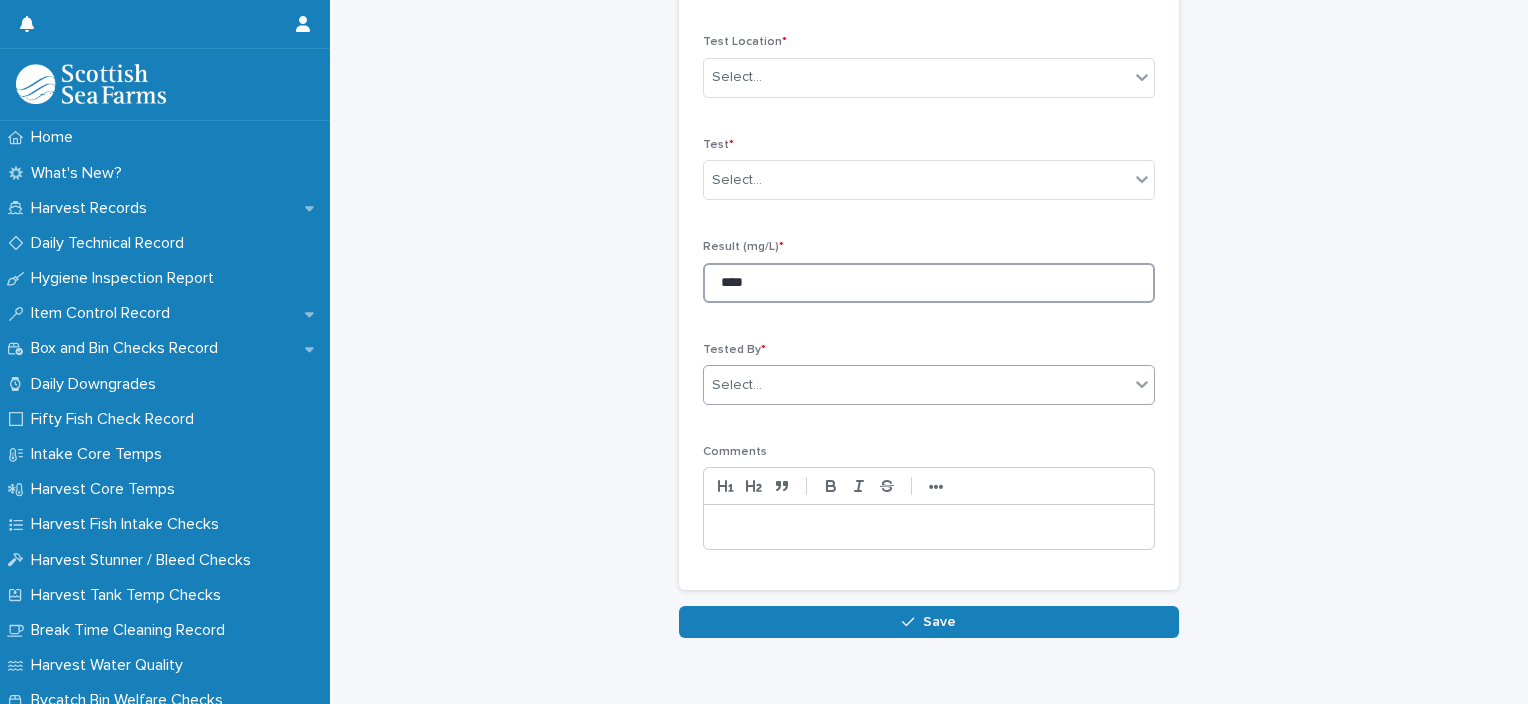 type on "****" 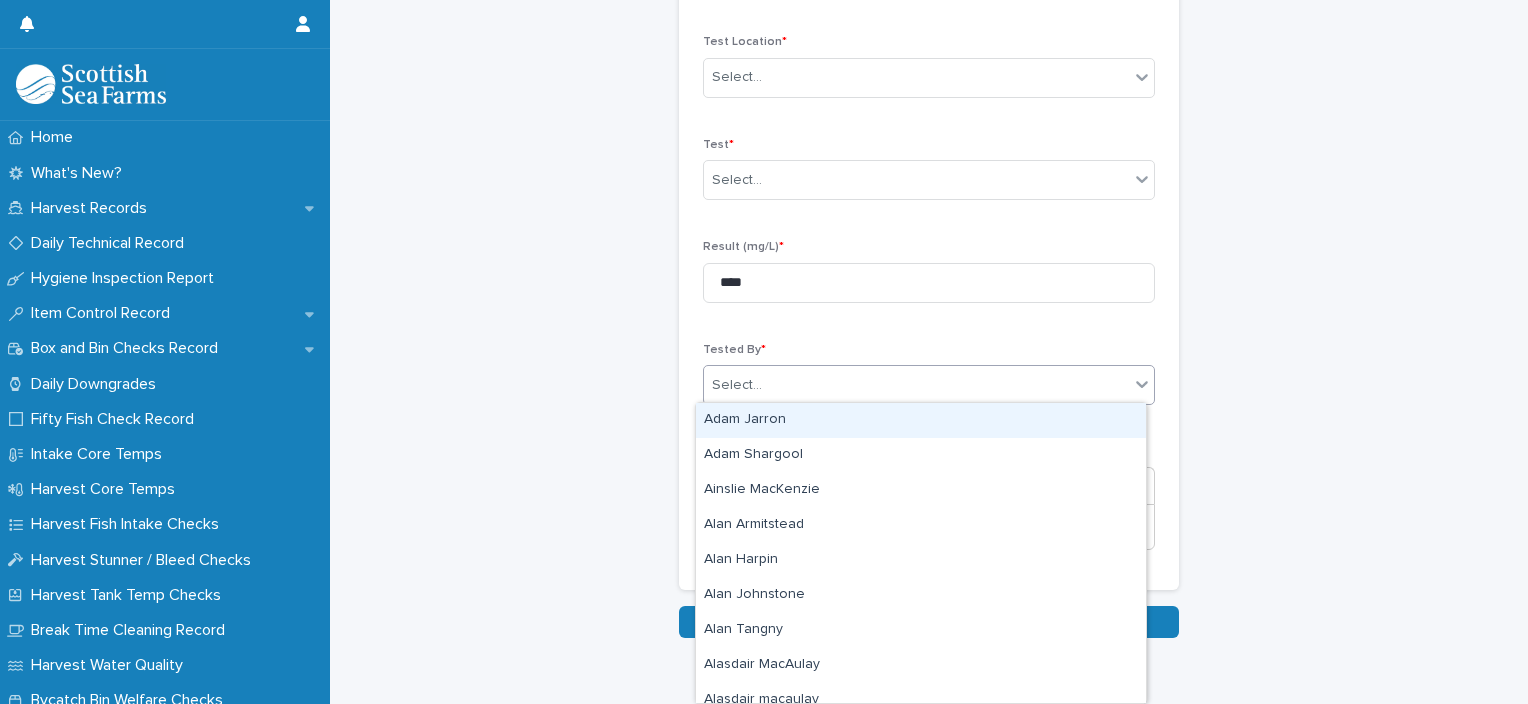 click on "Select..." at bounding box center [916, 385] 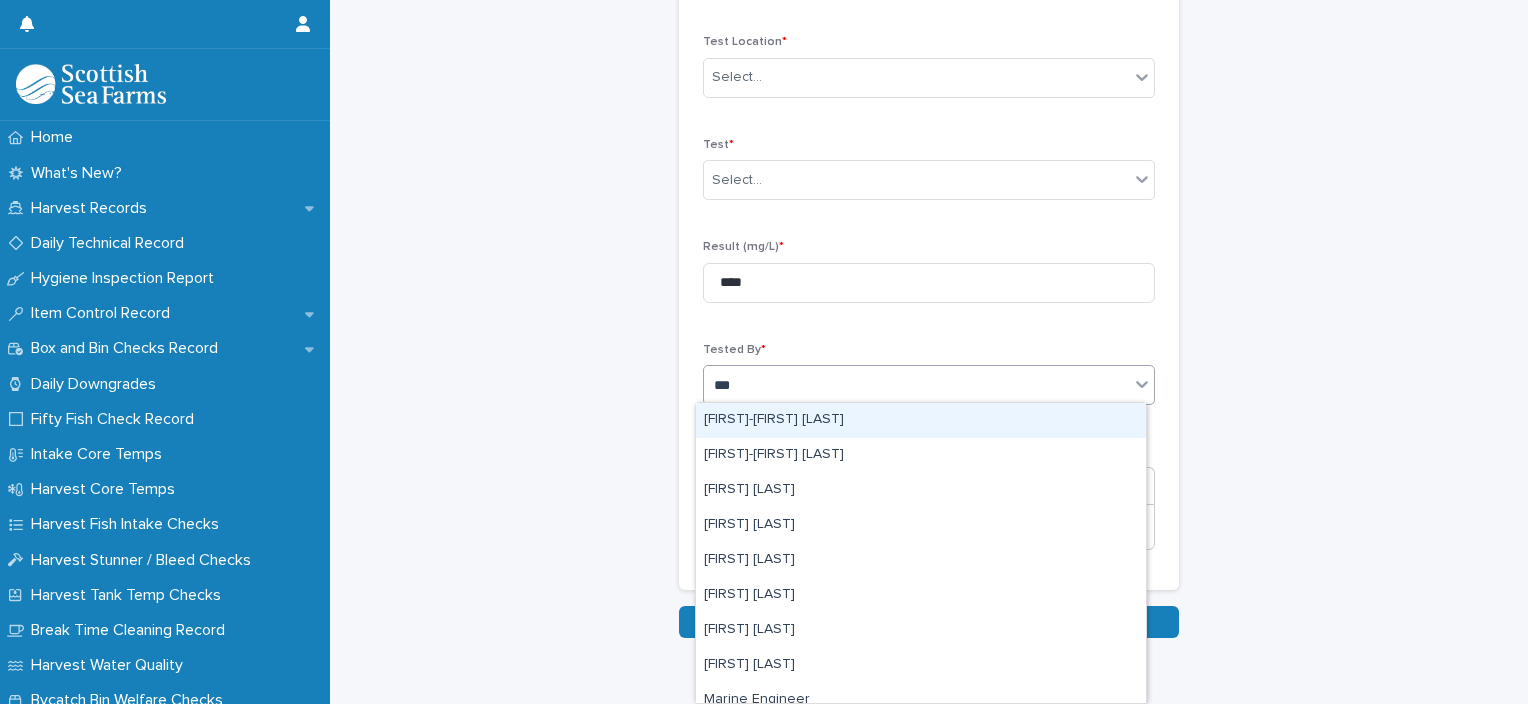 type on "****" 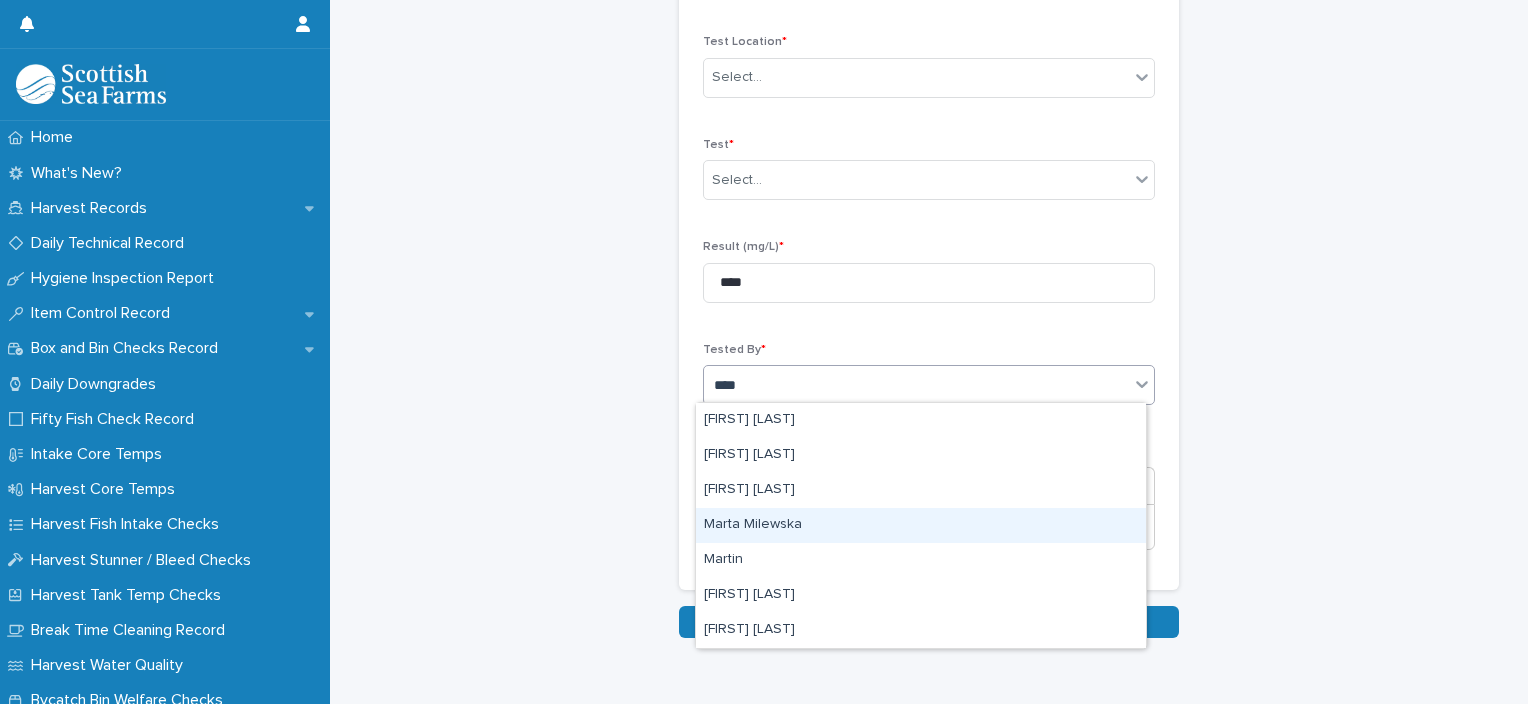 click on "Marta Milewska" at bounding box center (921, 525) 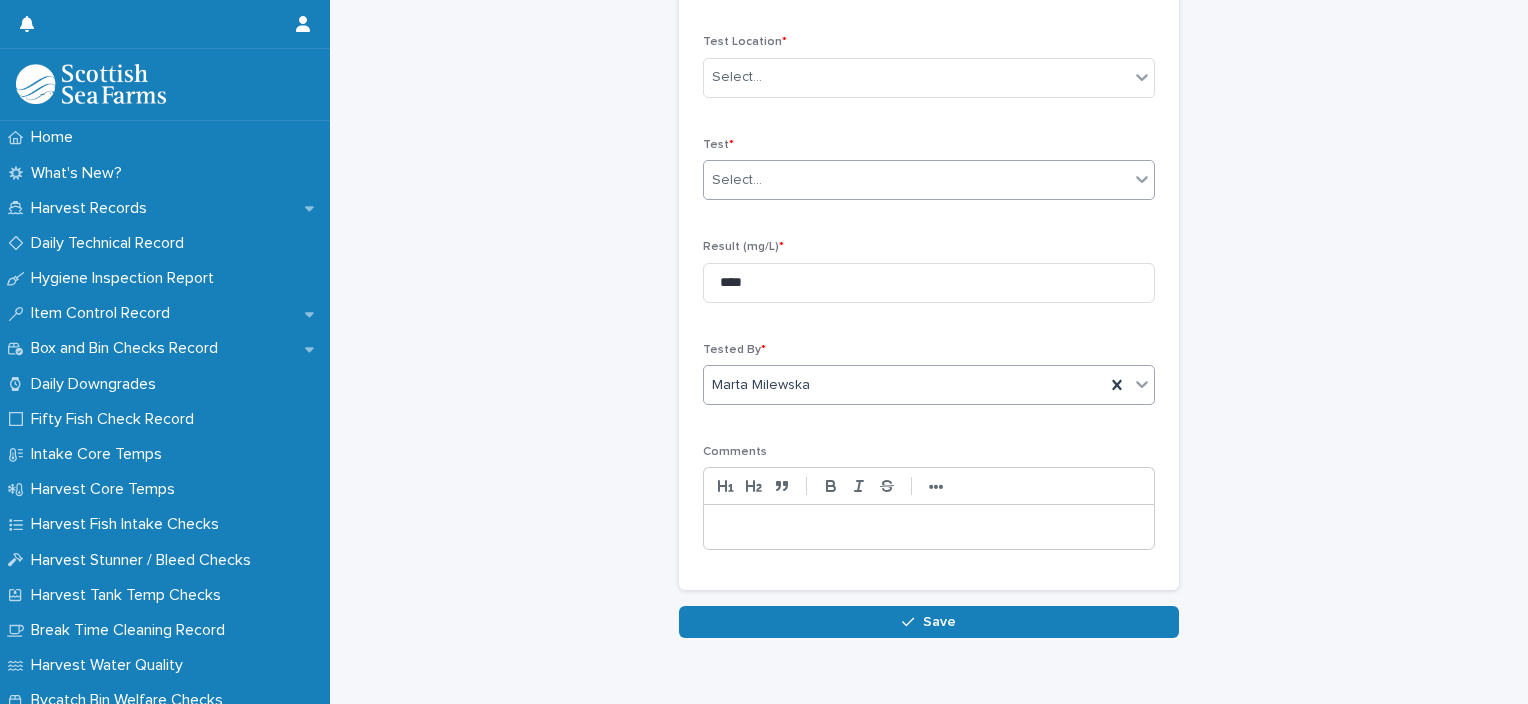 click on "Select..." at bounding box center [916, 180] 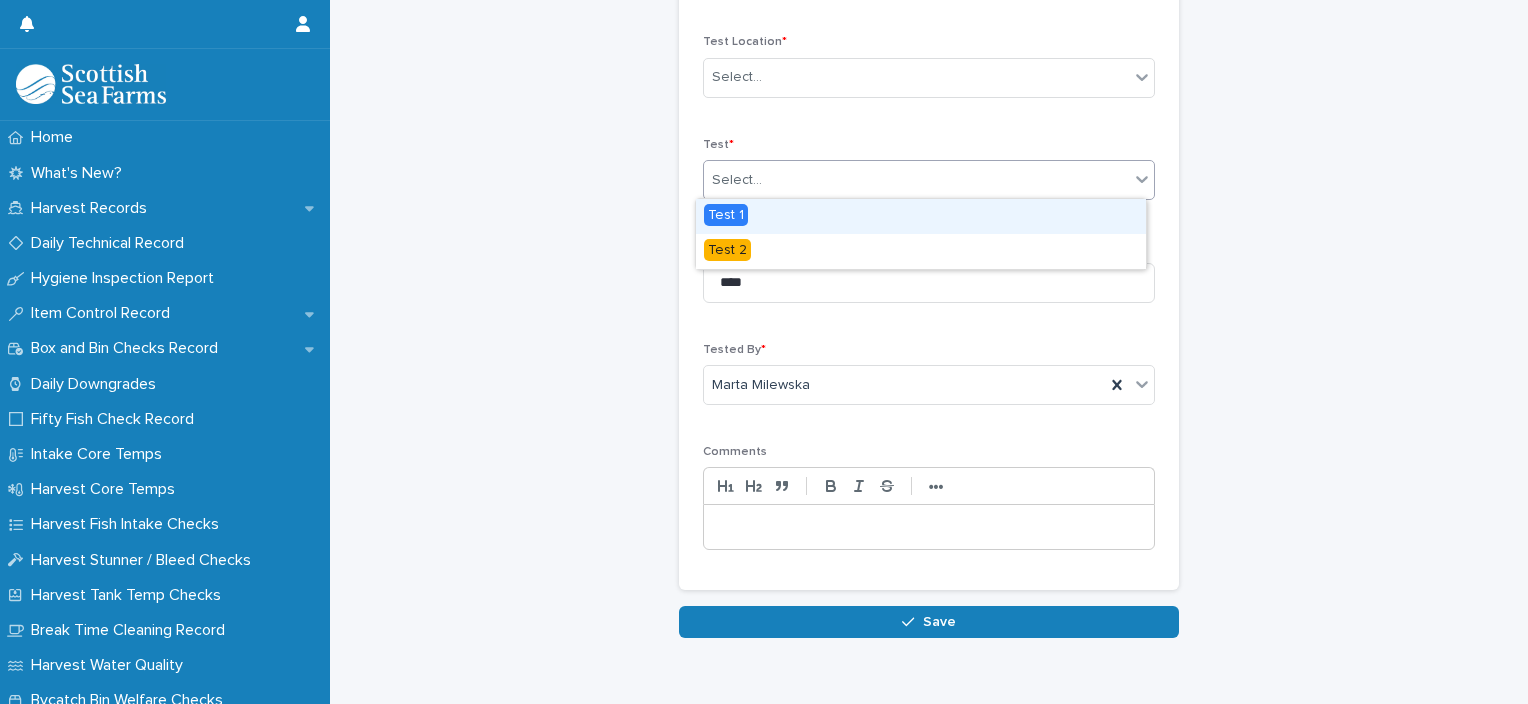 click on "Test 1" at bounding box center (921, 216) 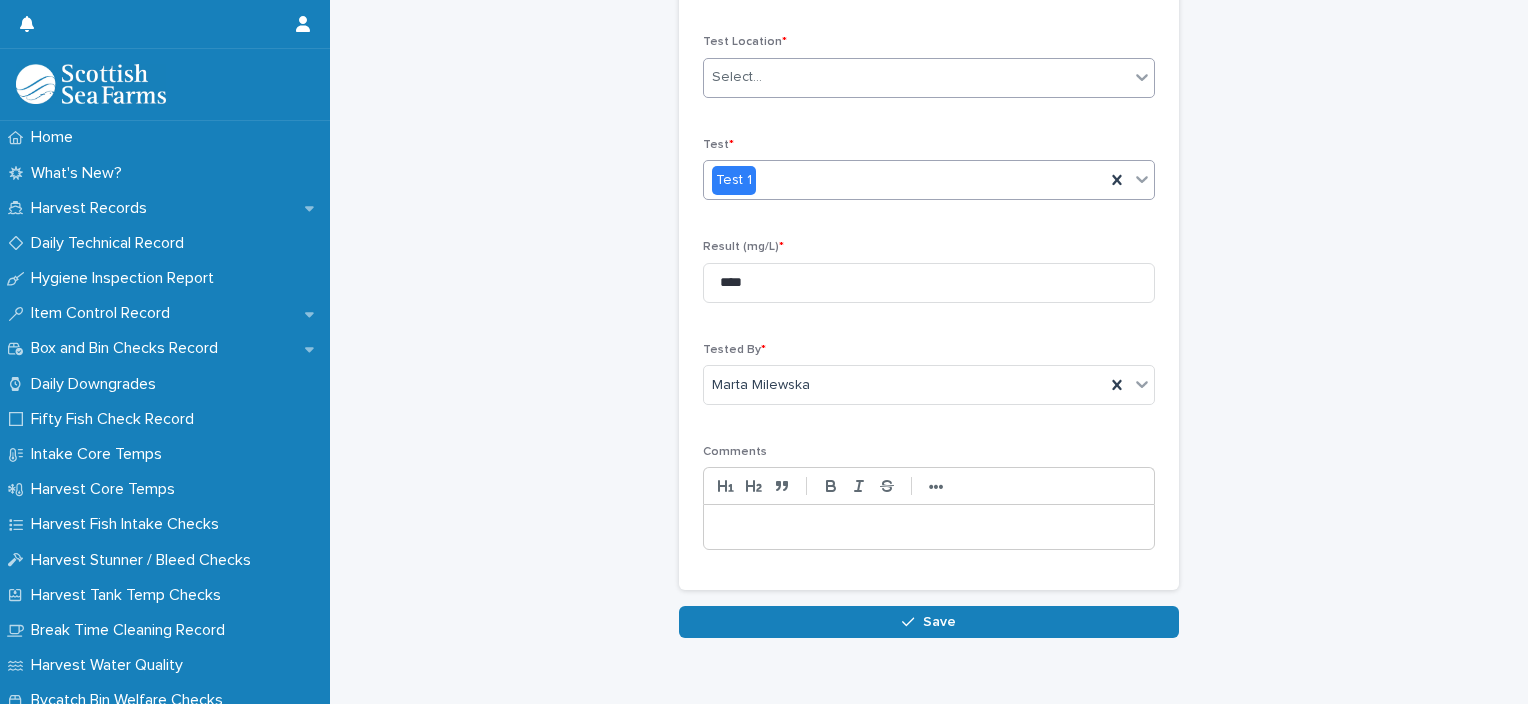 click on "Select..." at bounding box center (916, 77) 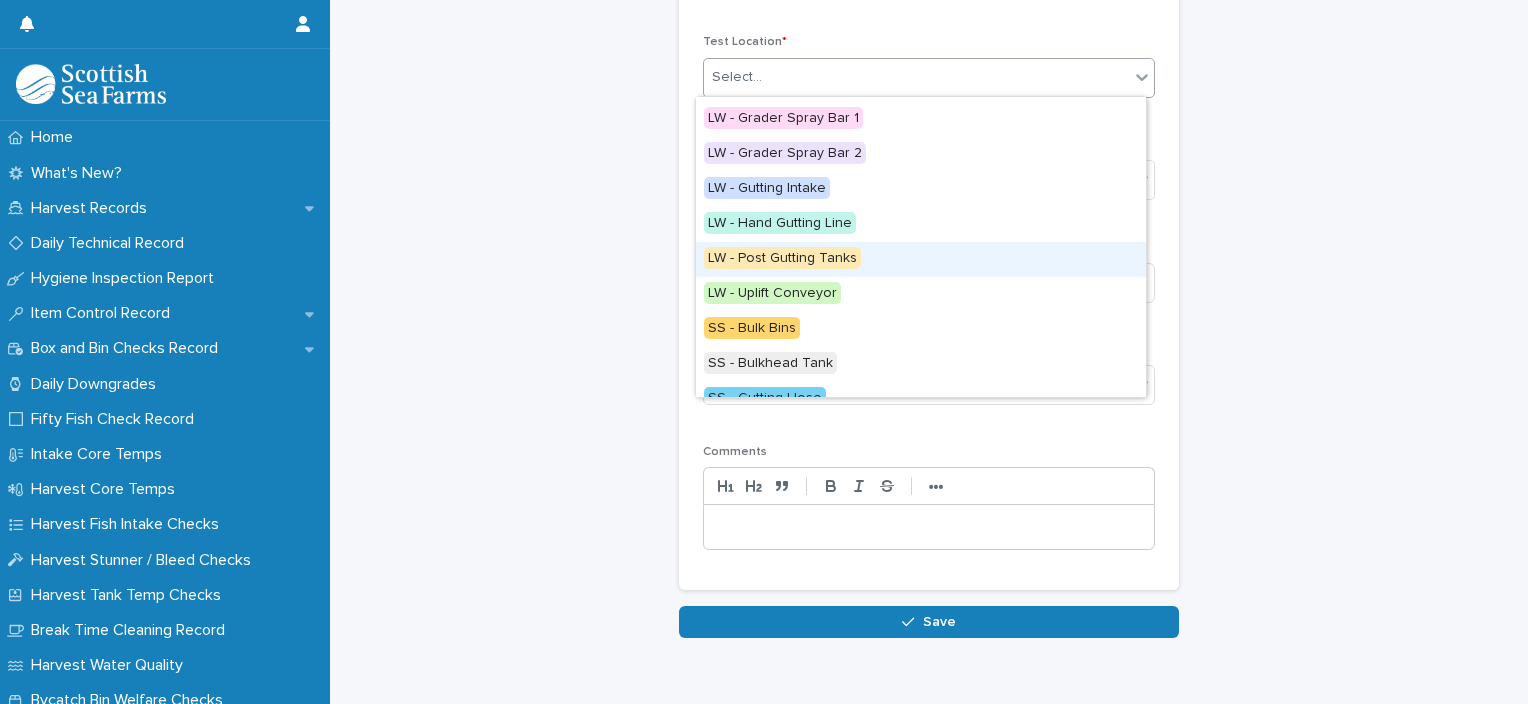 scroll, scrollTop: 200, scrollLeft: 0, axis: vertical 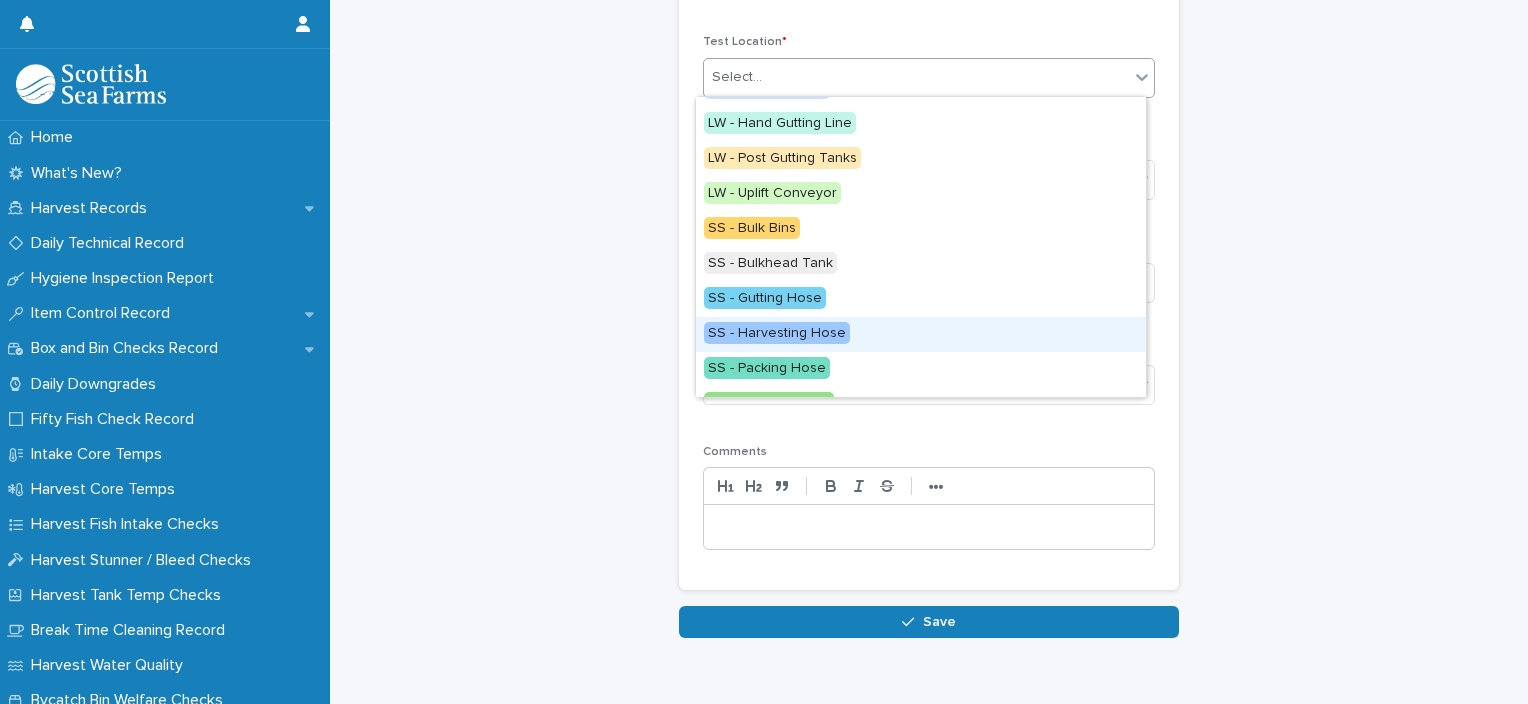 click on "SS - Harvesting Hose" at bounding box center [921, 334] 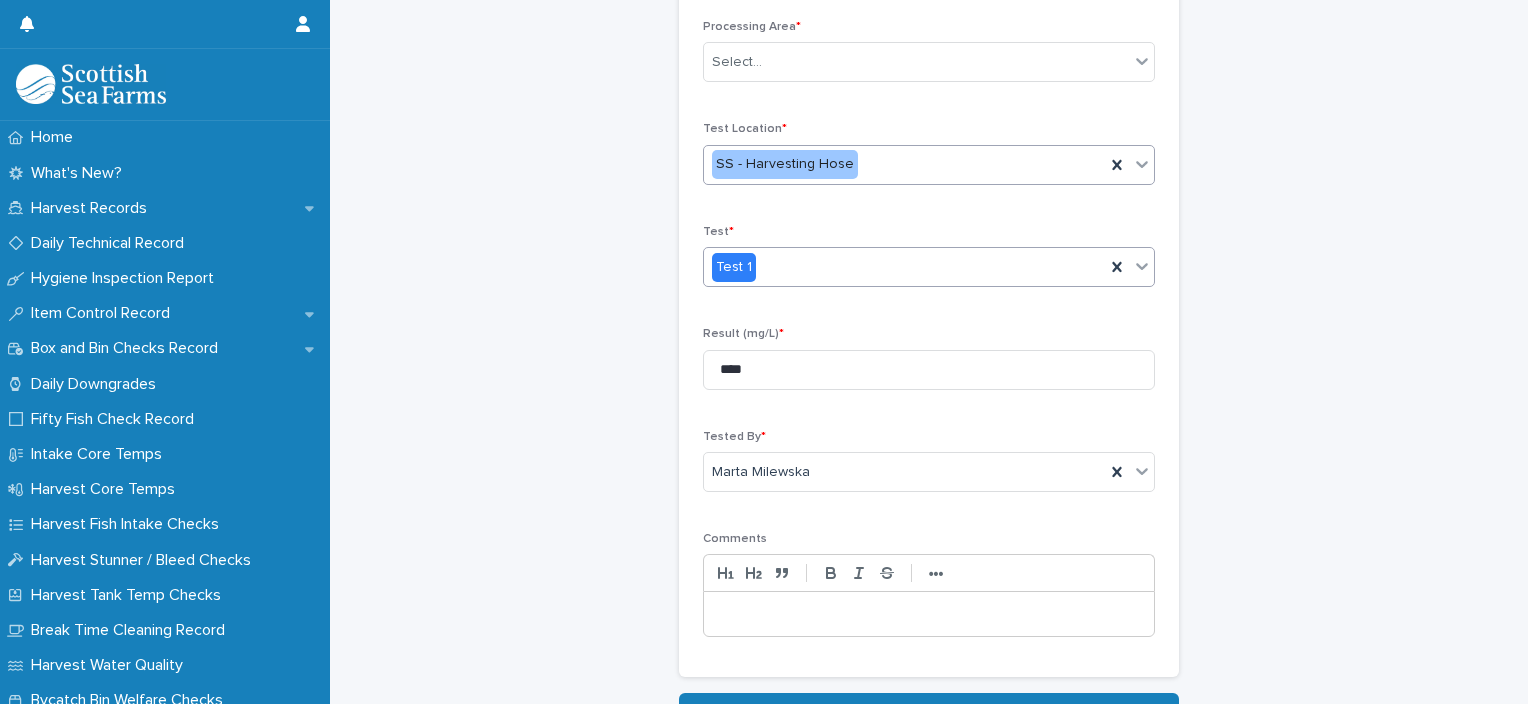 scroll, scrollTop: 8, scrollLeft: 0, axis: vertical 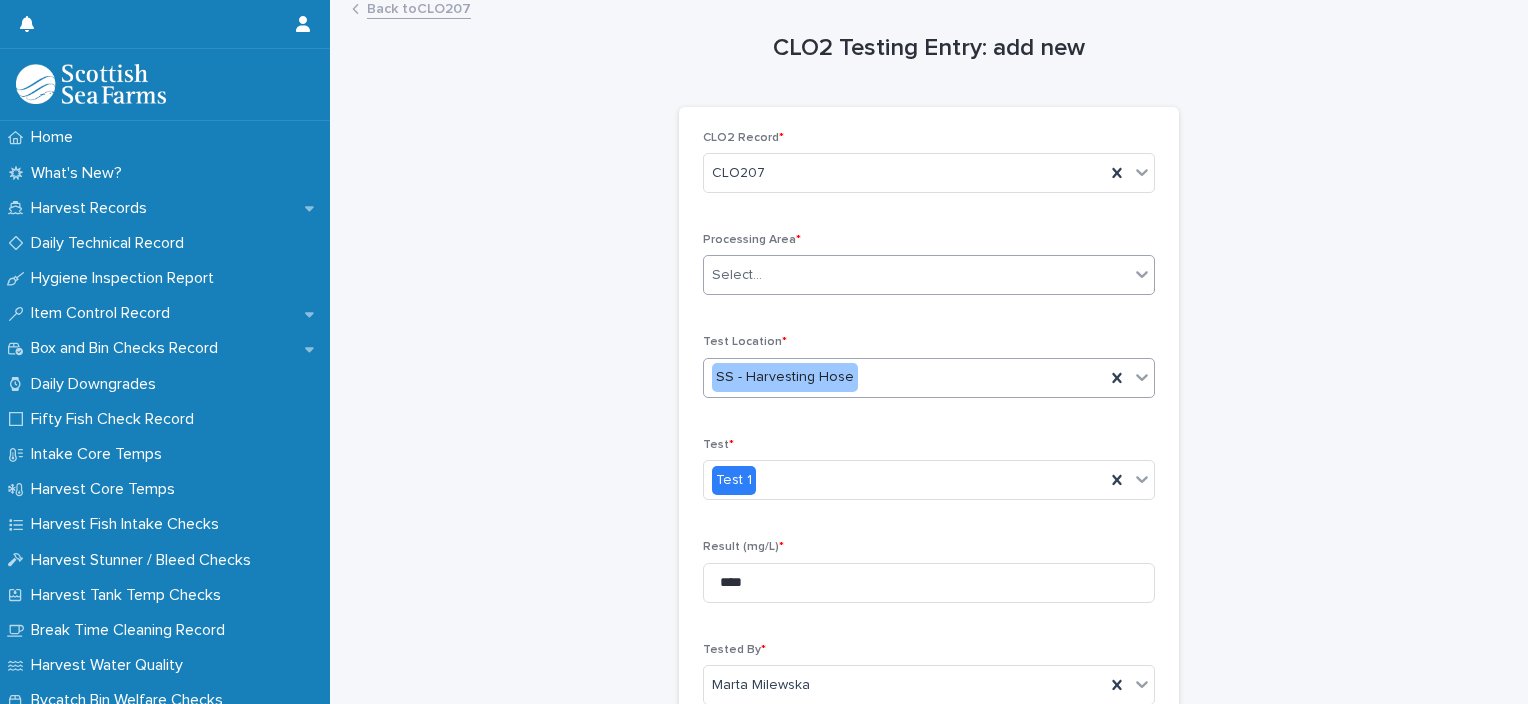 click on "Select..." at bounding box center (916, 275) 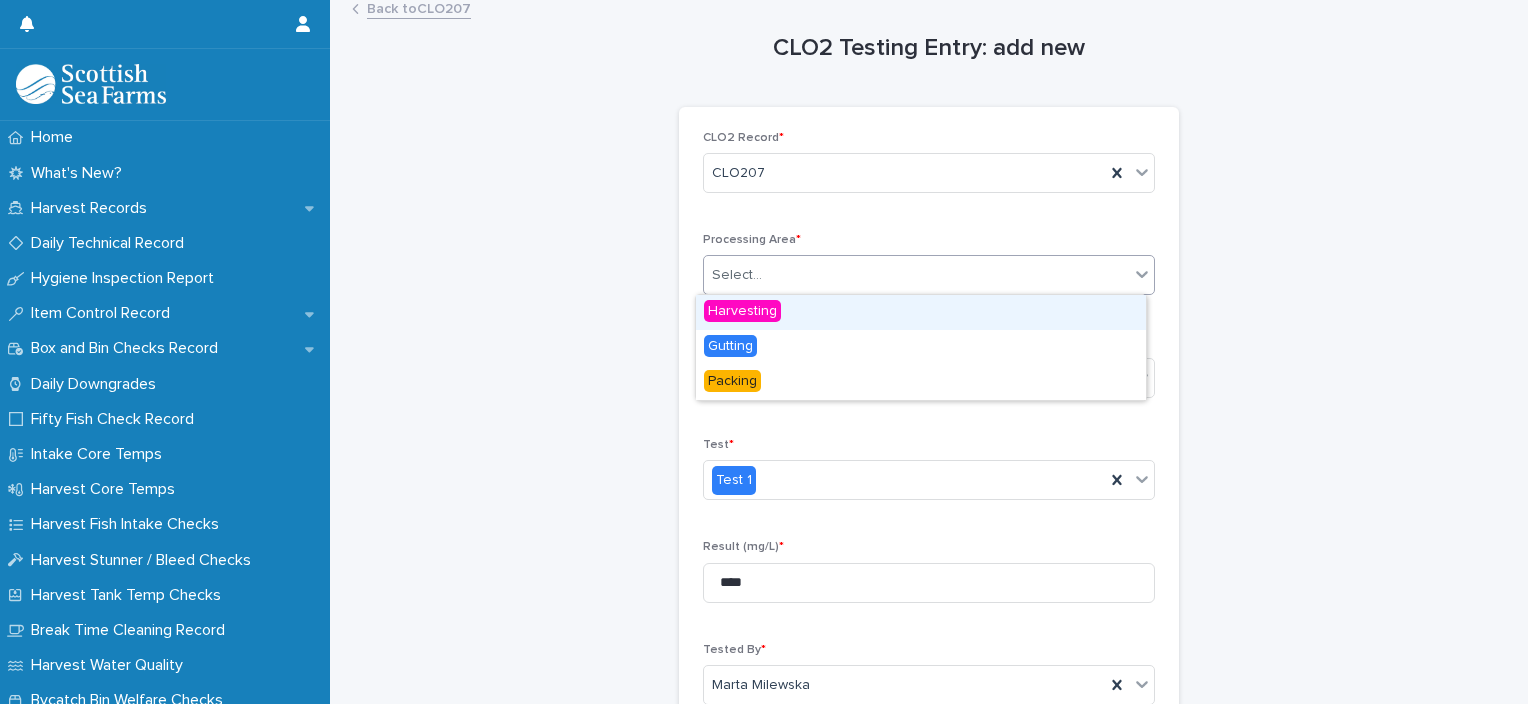 click on "Harvesting" at bounding box center [921, 312] 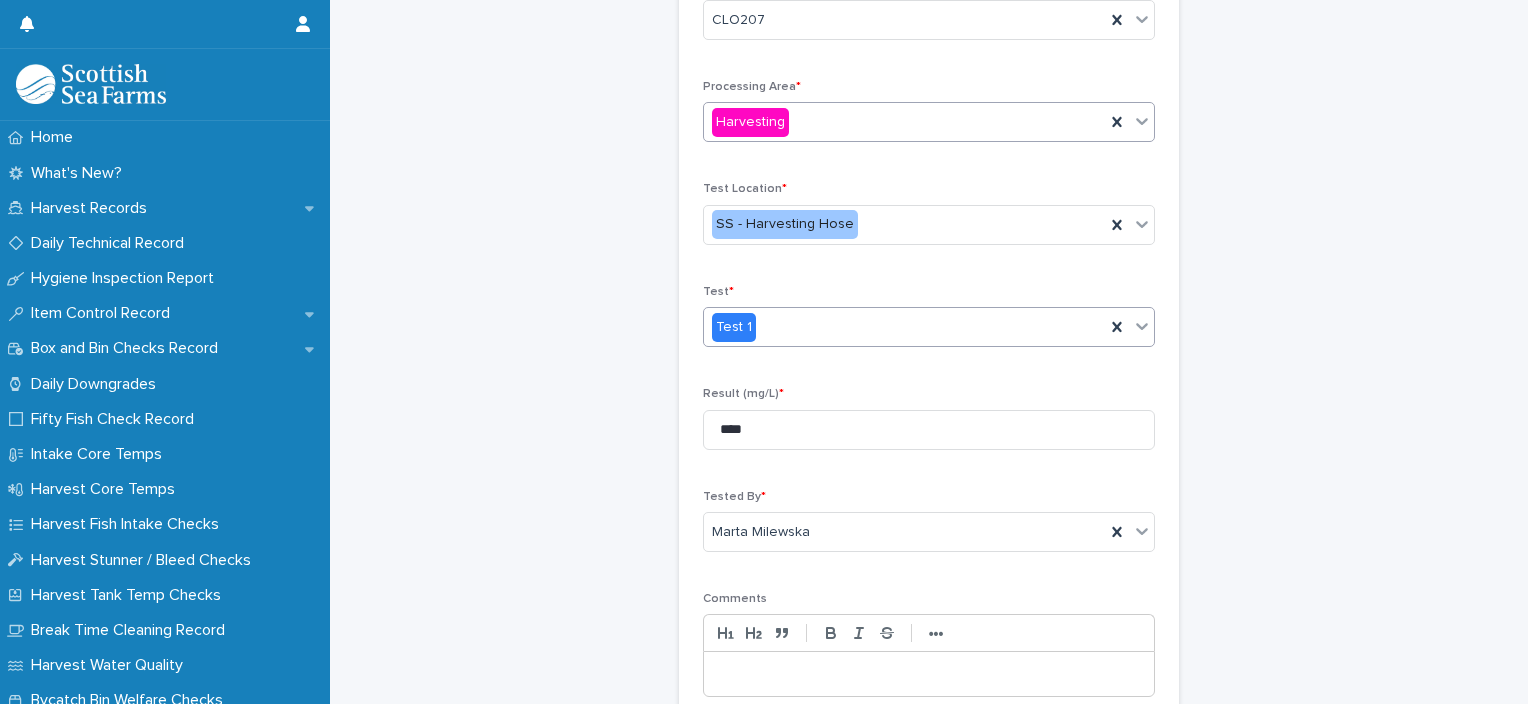 scroll, scrollTop: 308, scrollLeft: 0, axis: vertical 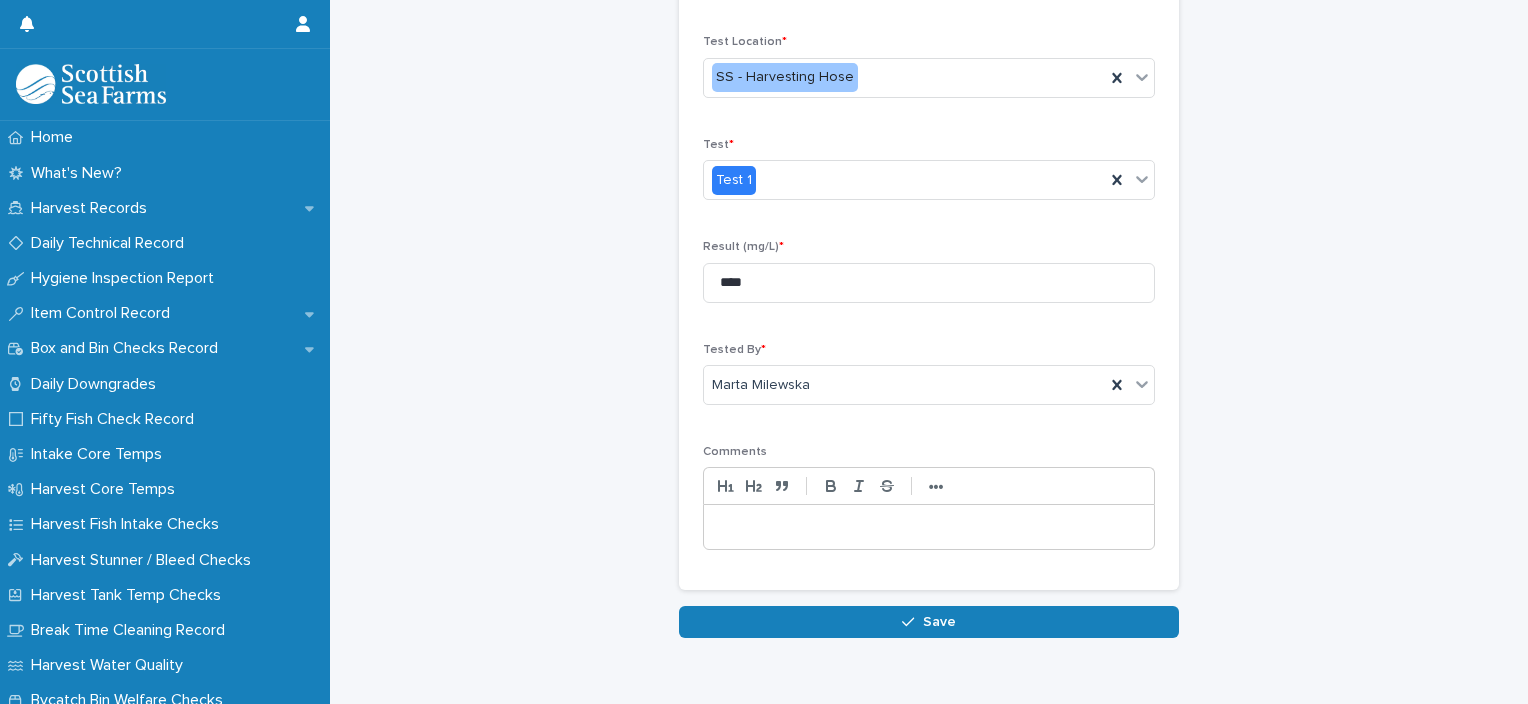 click on "Save" at bounding box center [929, 622] 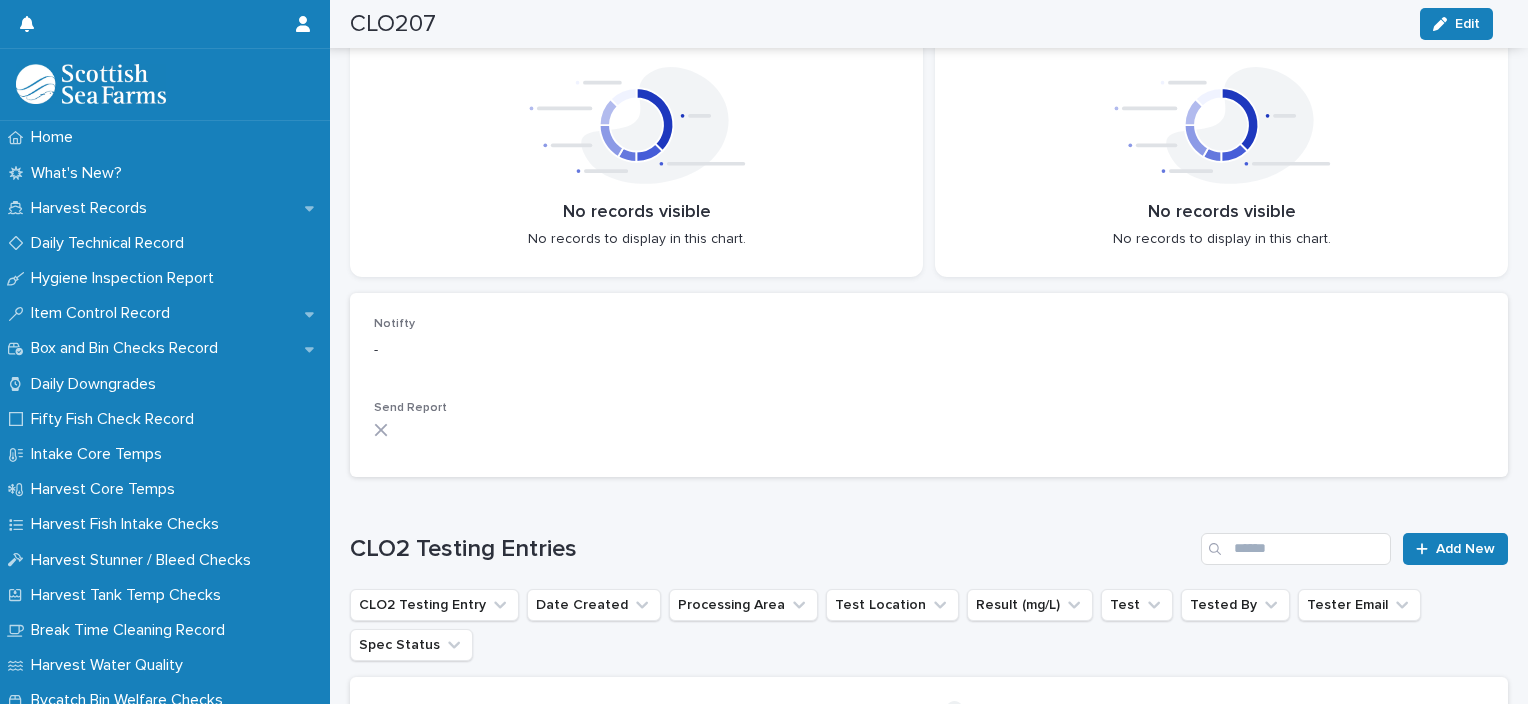 scroll, scrollTop: 454, scrollLeft: 0, axis: vertical 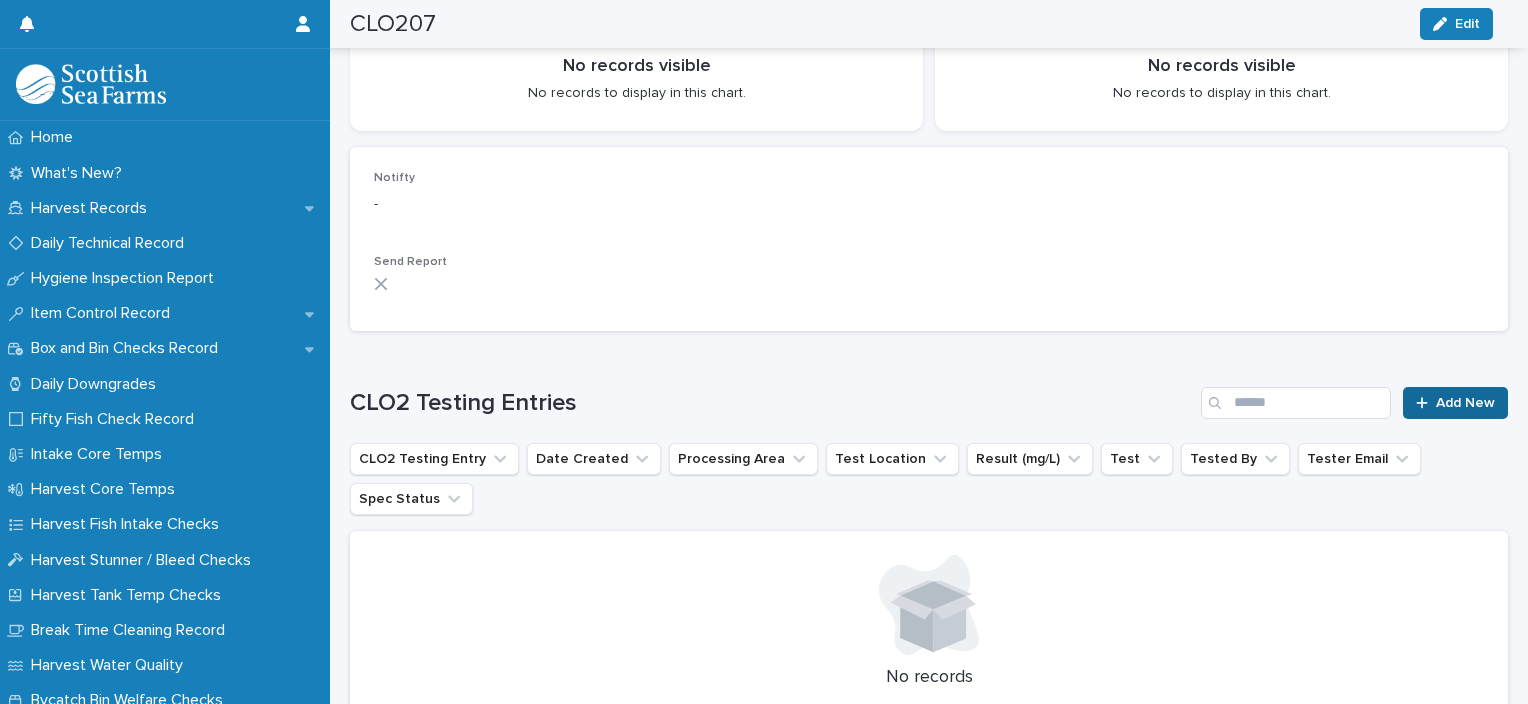 click on "Add New" at bounding box center (1455, 403) 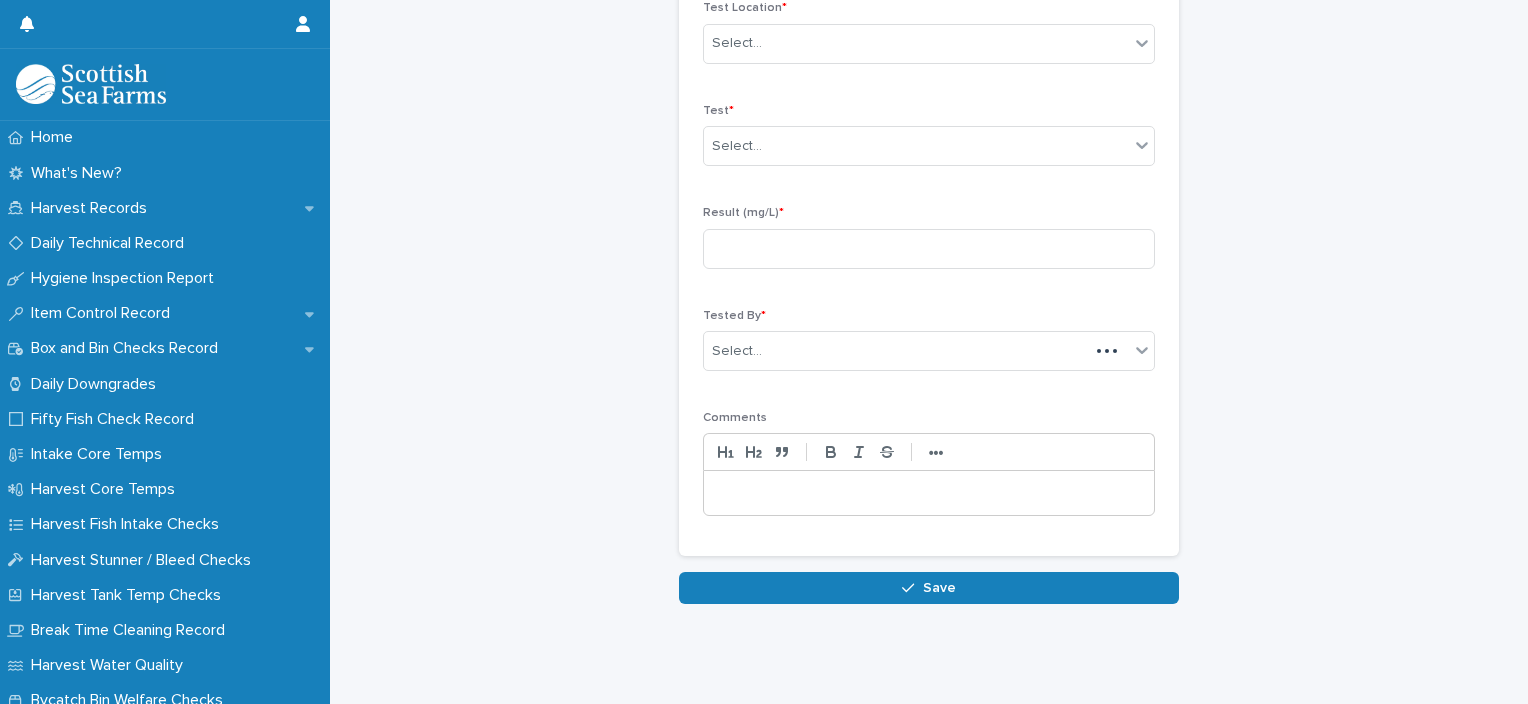 scroll, scrollTop: 308, scrollLeft: 0, axis: vertical 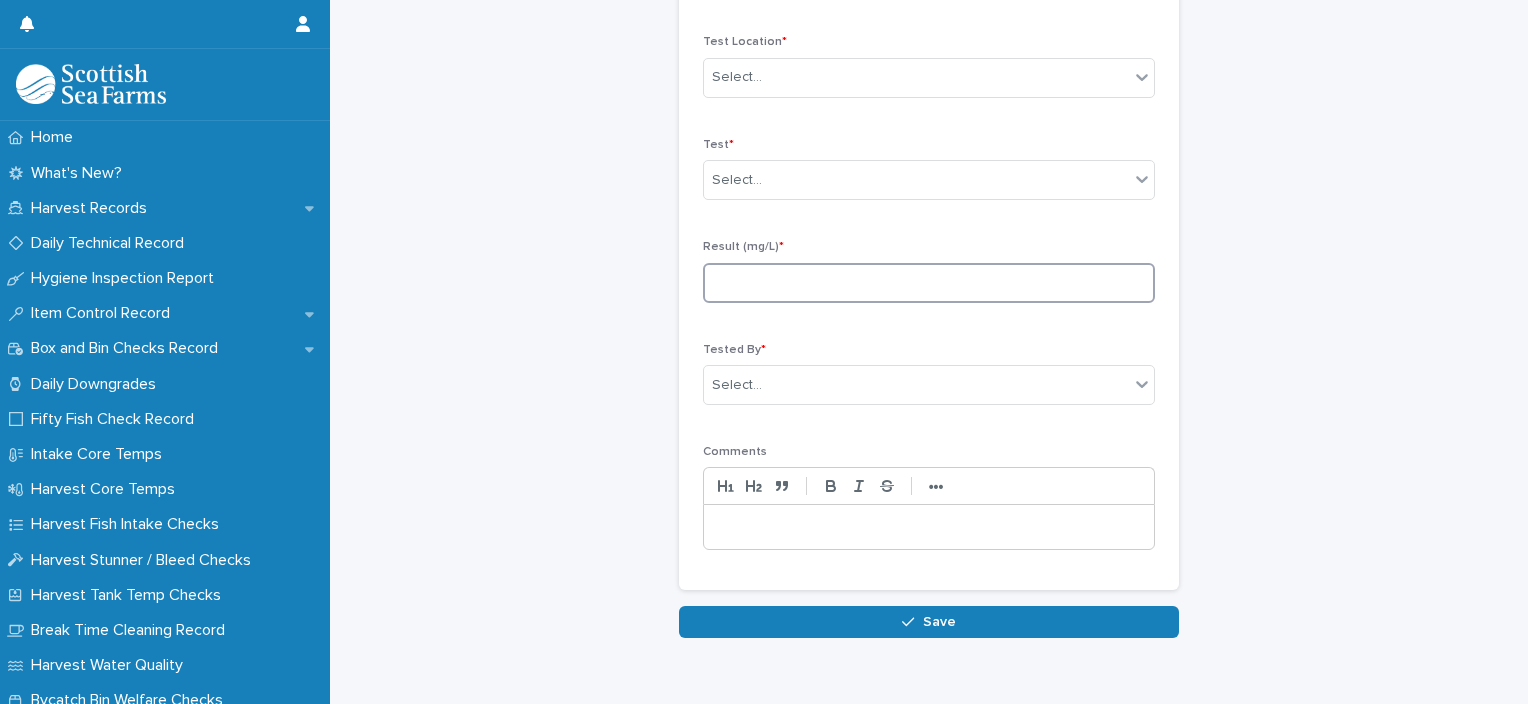 click at bounding box center (929, 283) 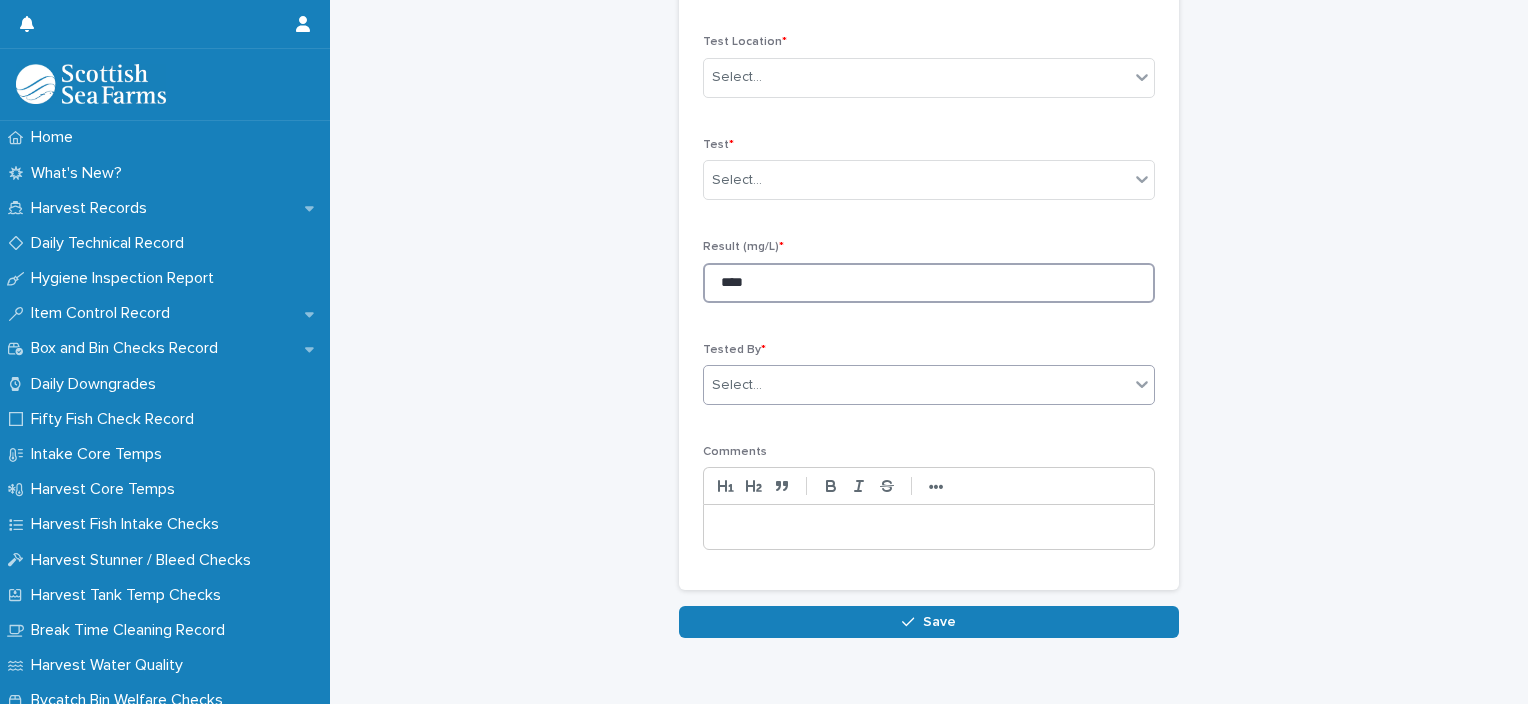 type on "****" 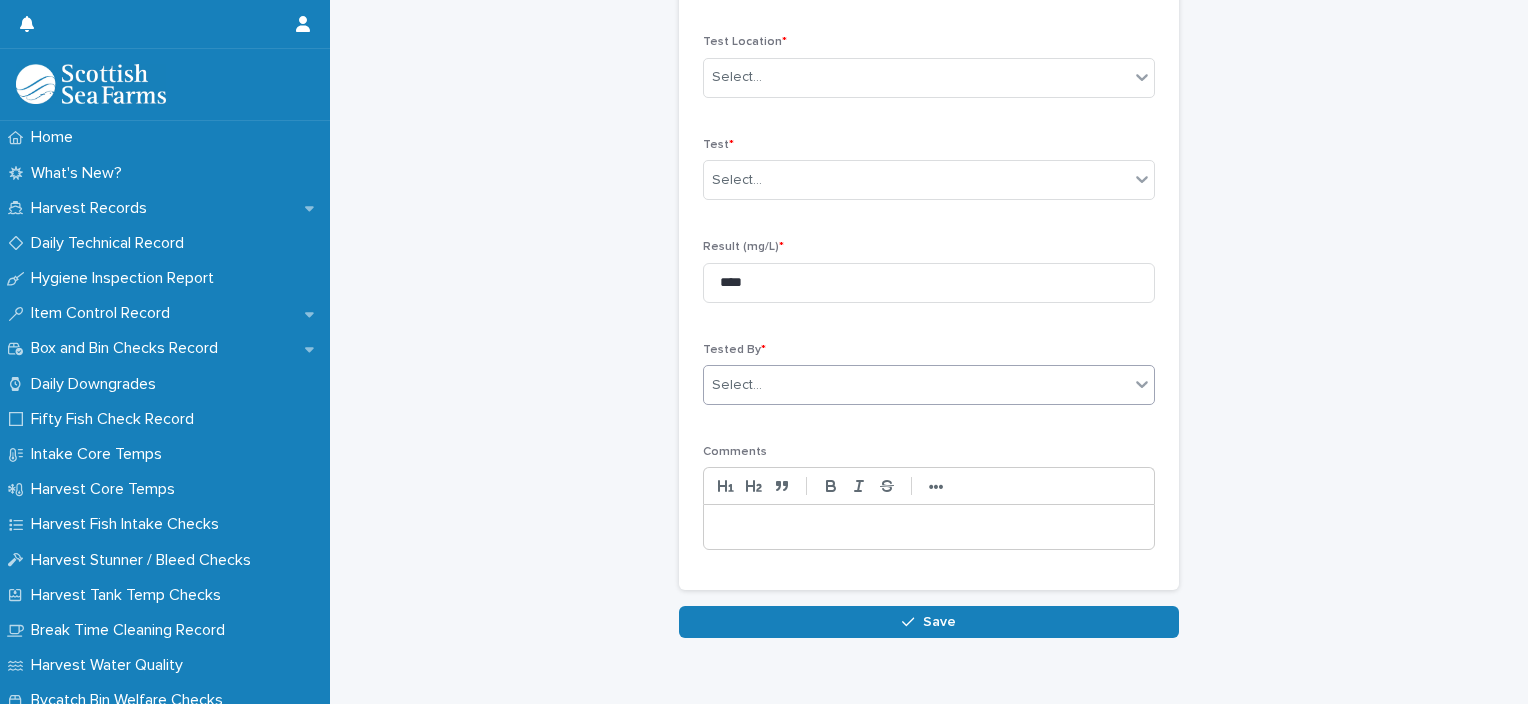 click on "Select..." at bounding box center [916, 385] 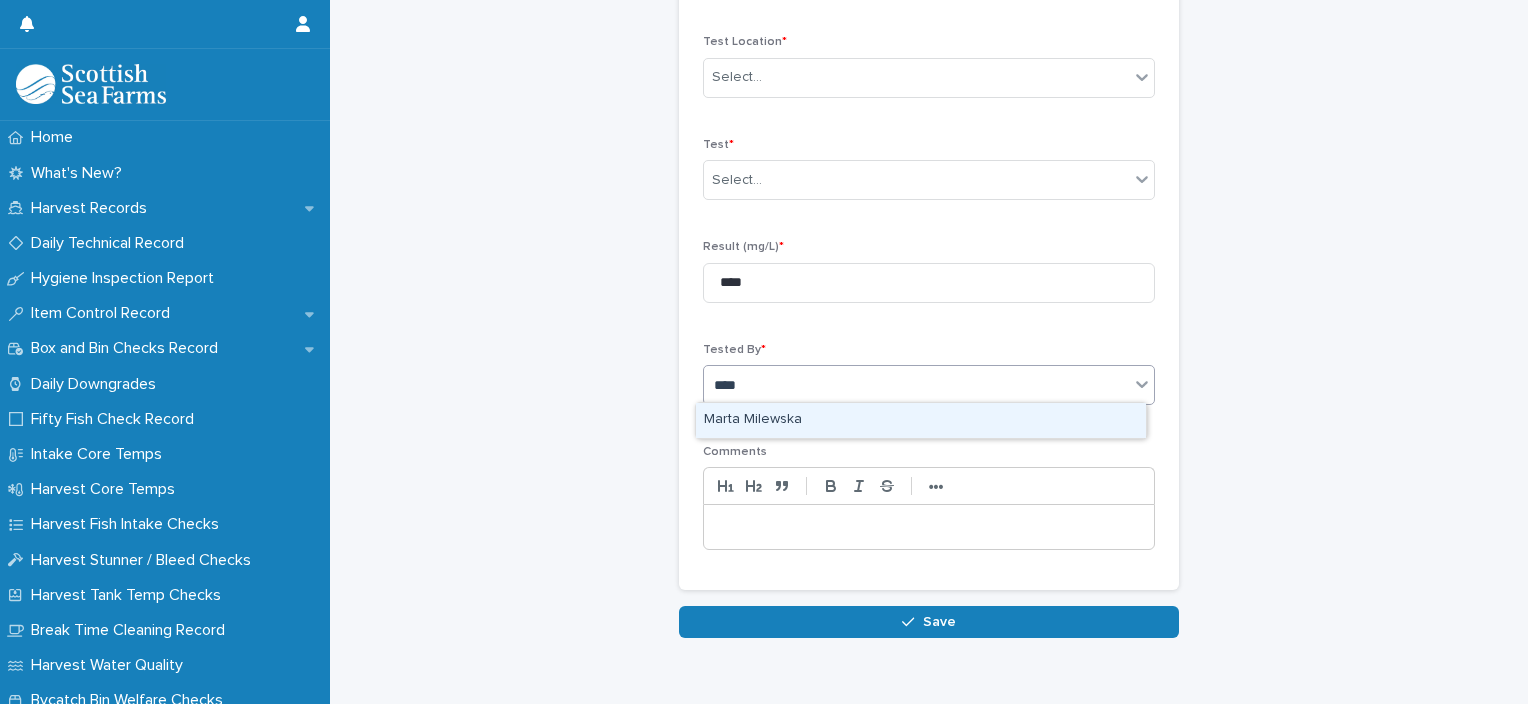 type on "*****" 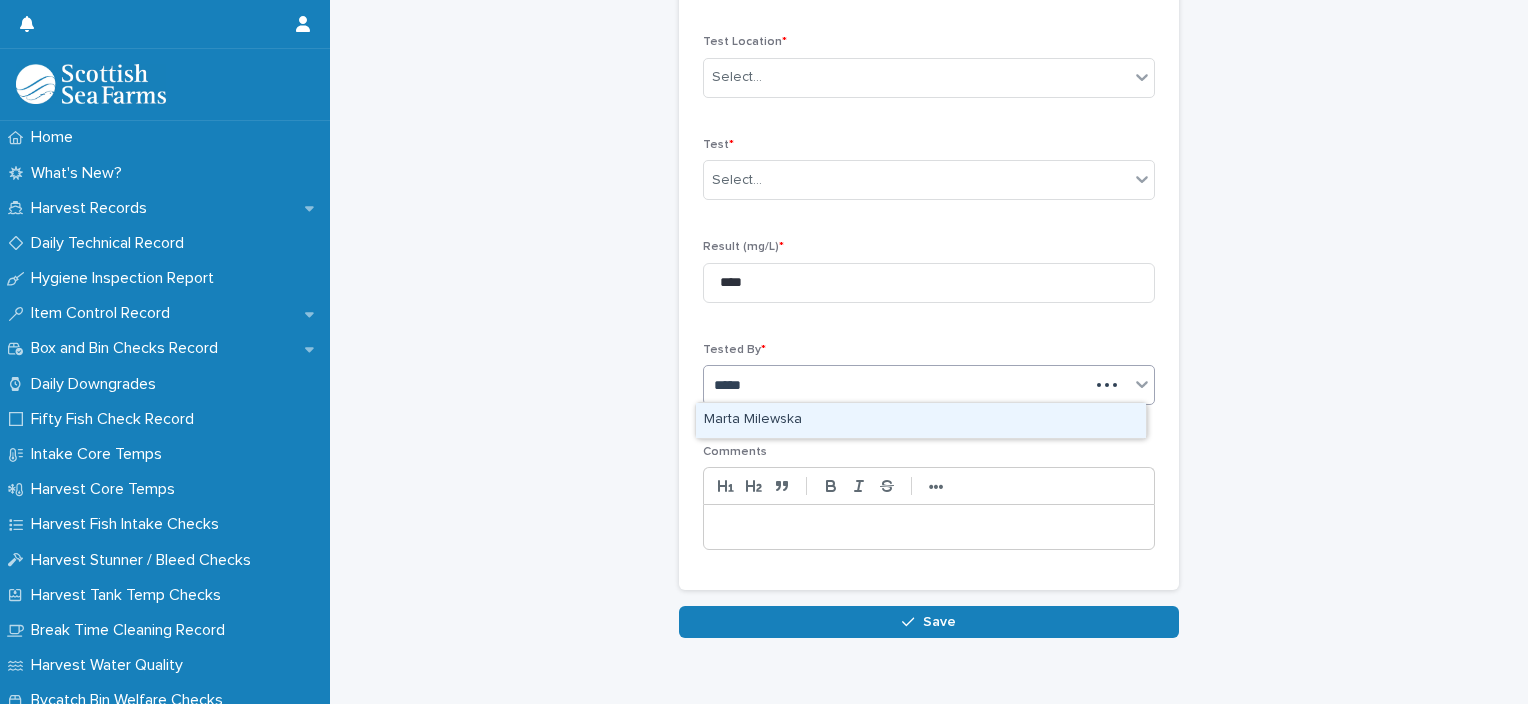 click on "Marta Milewska" at bounding box center (921, 420) 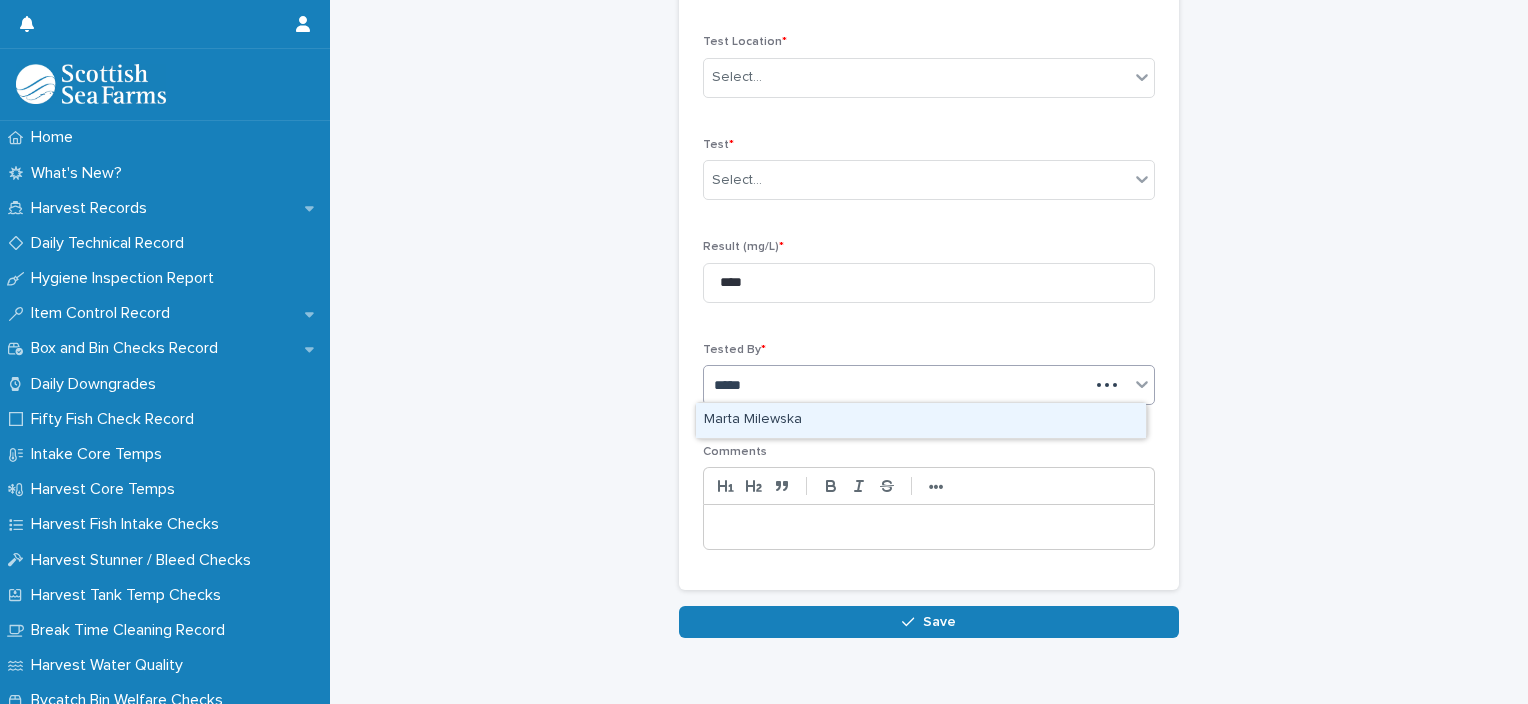 type 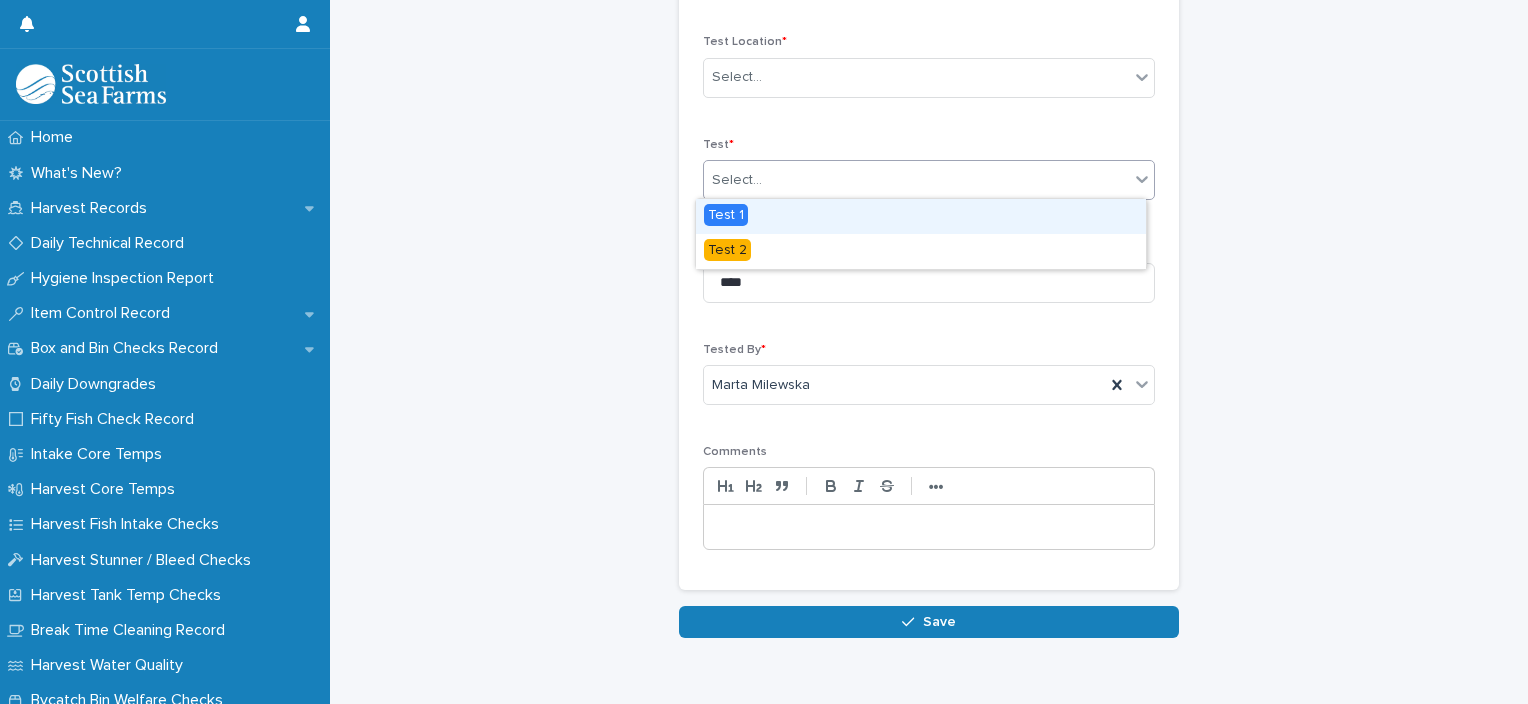 click on "Select..." at bounding box center (916, 180) 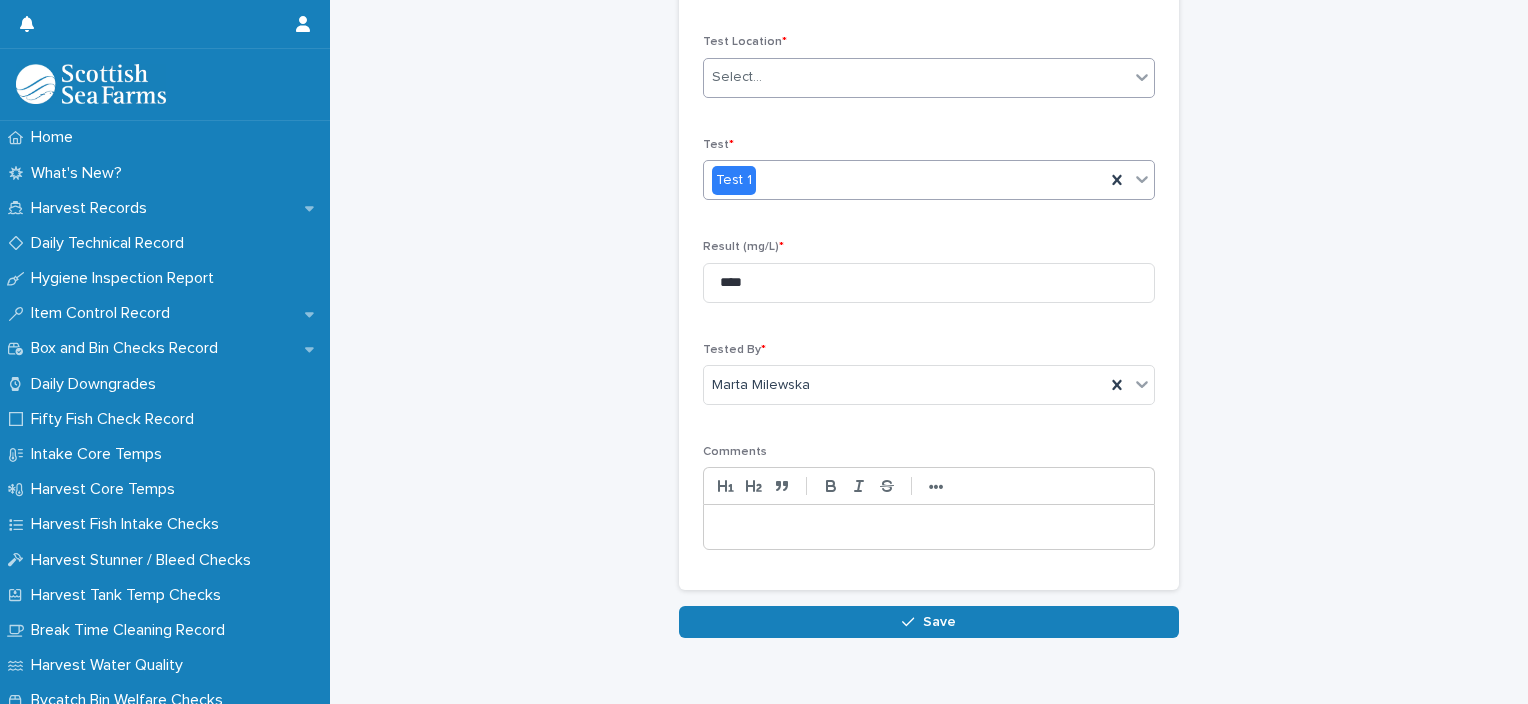 click on "Select..." at bounding box center [916, 77] 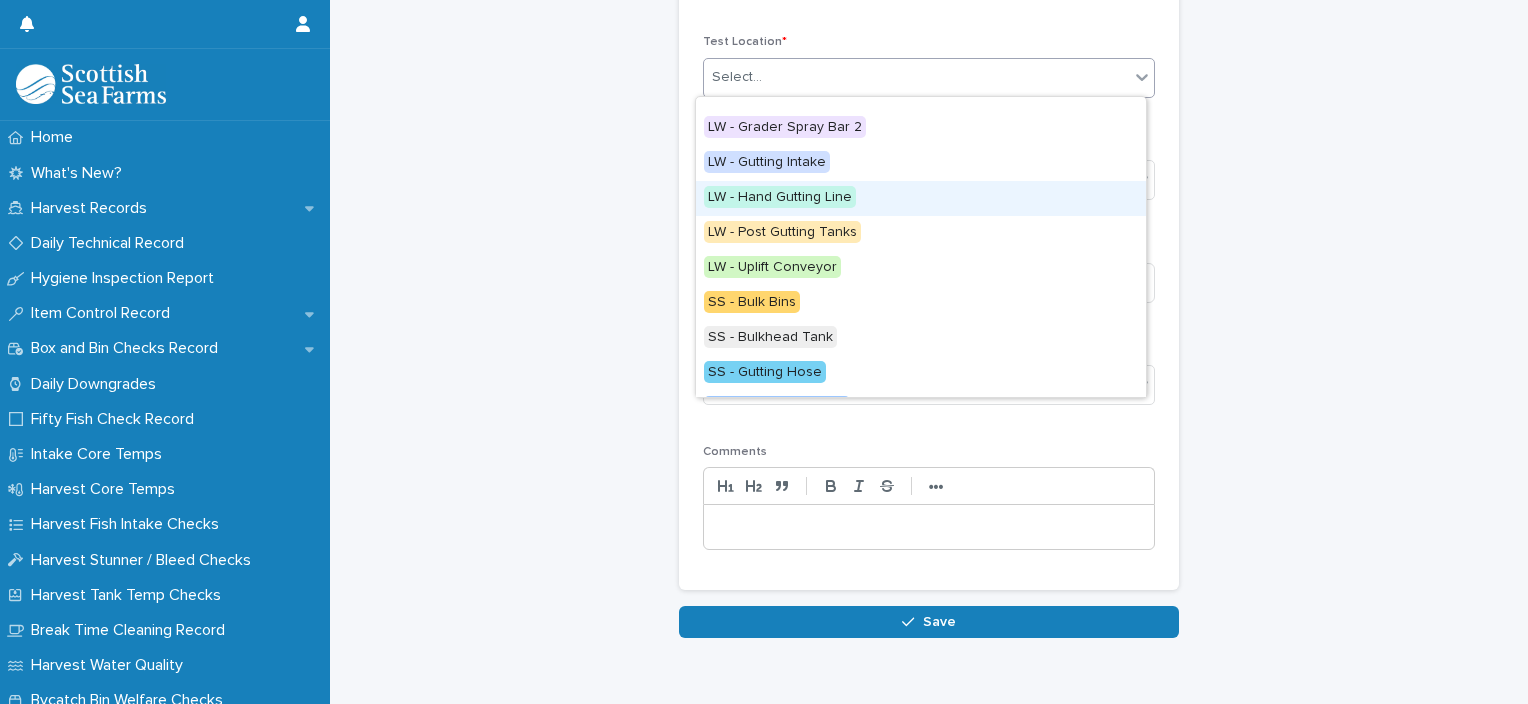 scroll, scrollTop: 224, scrollLeft: 0, axis: vertical 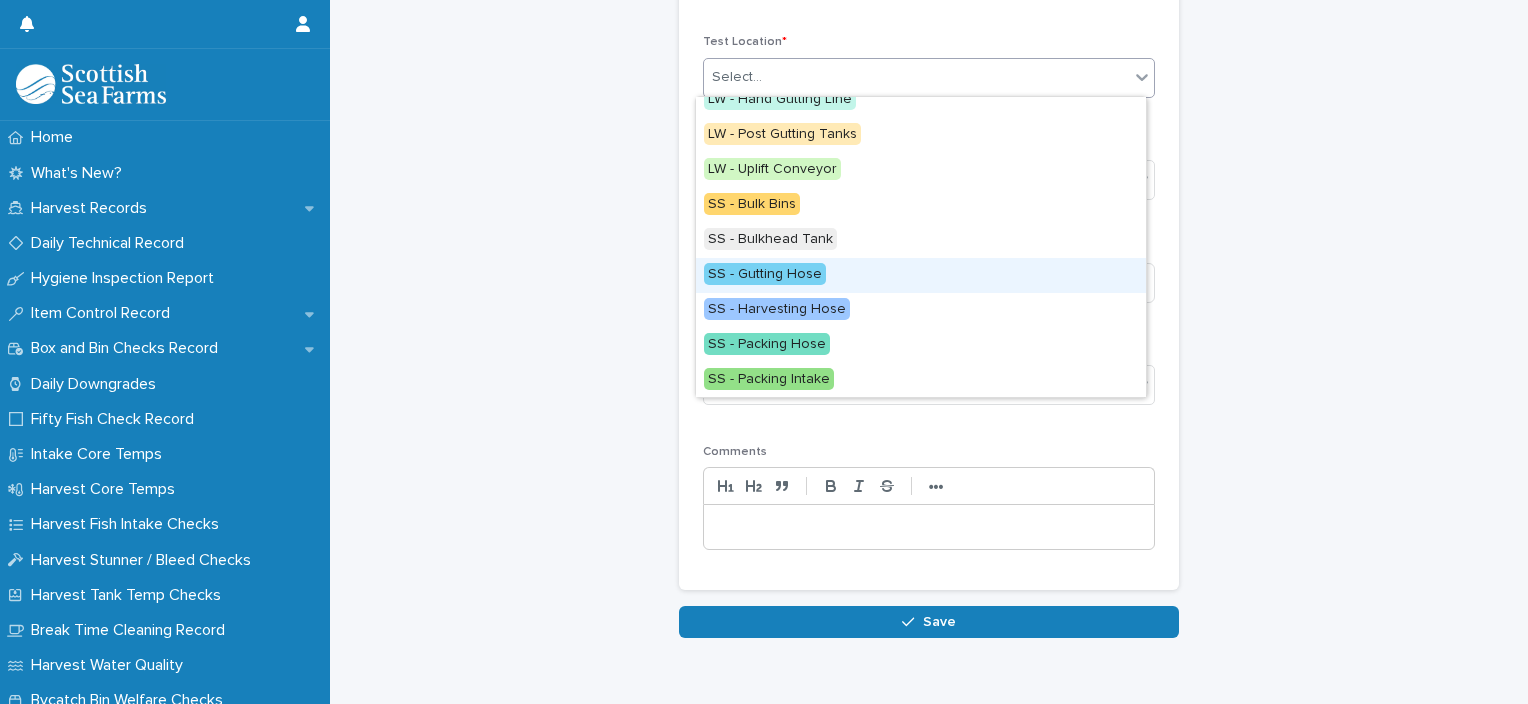 click on "SS - Gutting Hose" at bounding box center (921, 275) 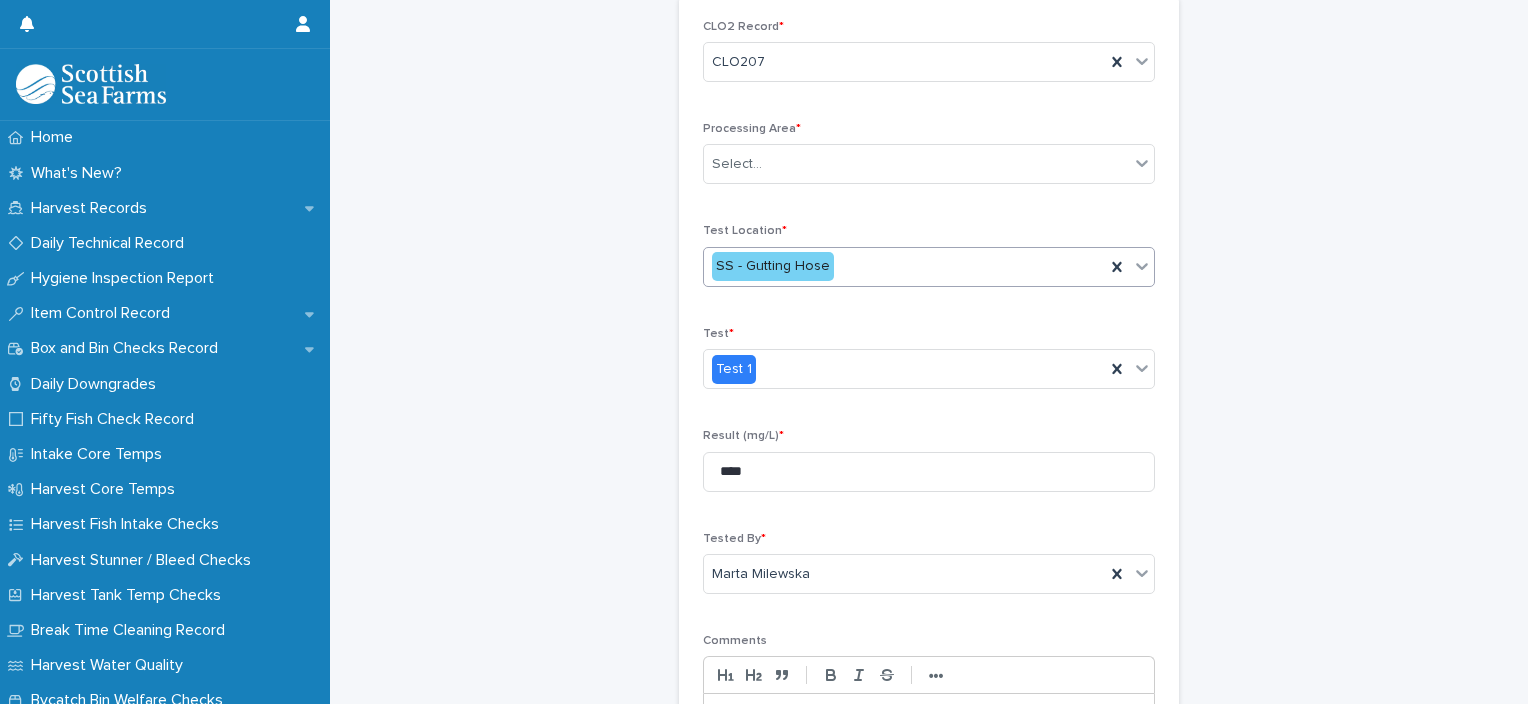 scroll, scrollTop: 108, scrollLeft: 0, axis: vertical 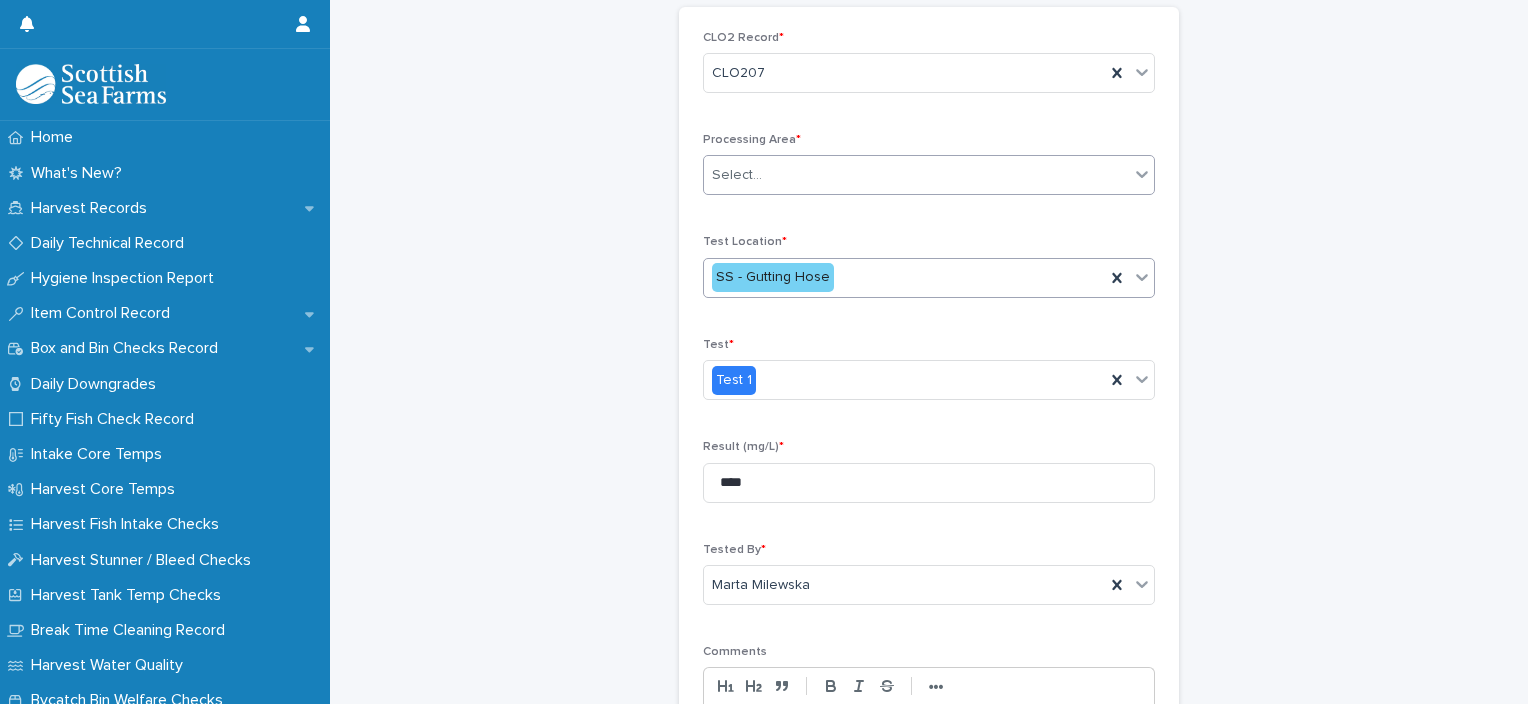 click on "Select..." at bounding box center [916, 175] 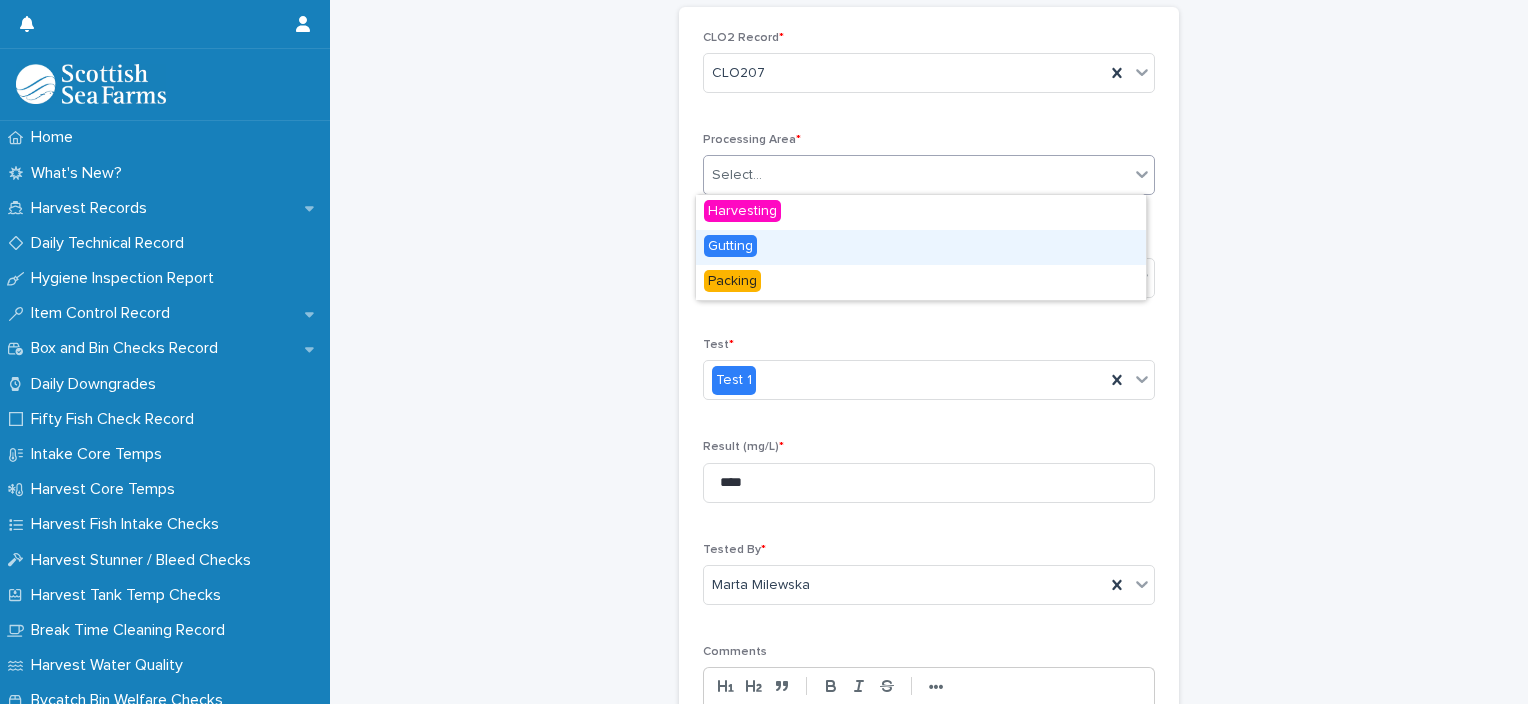 click on "Gutting" at bounding box center [921, 247] 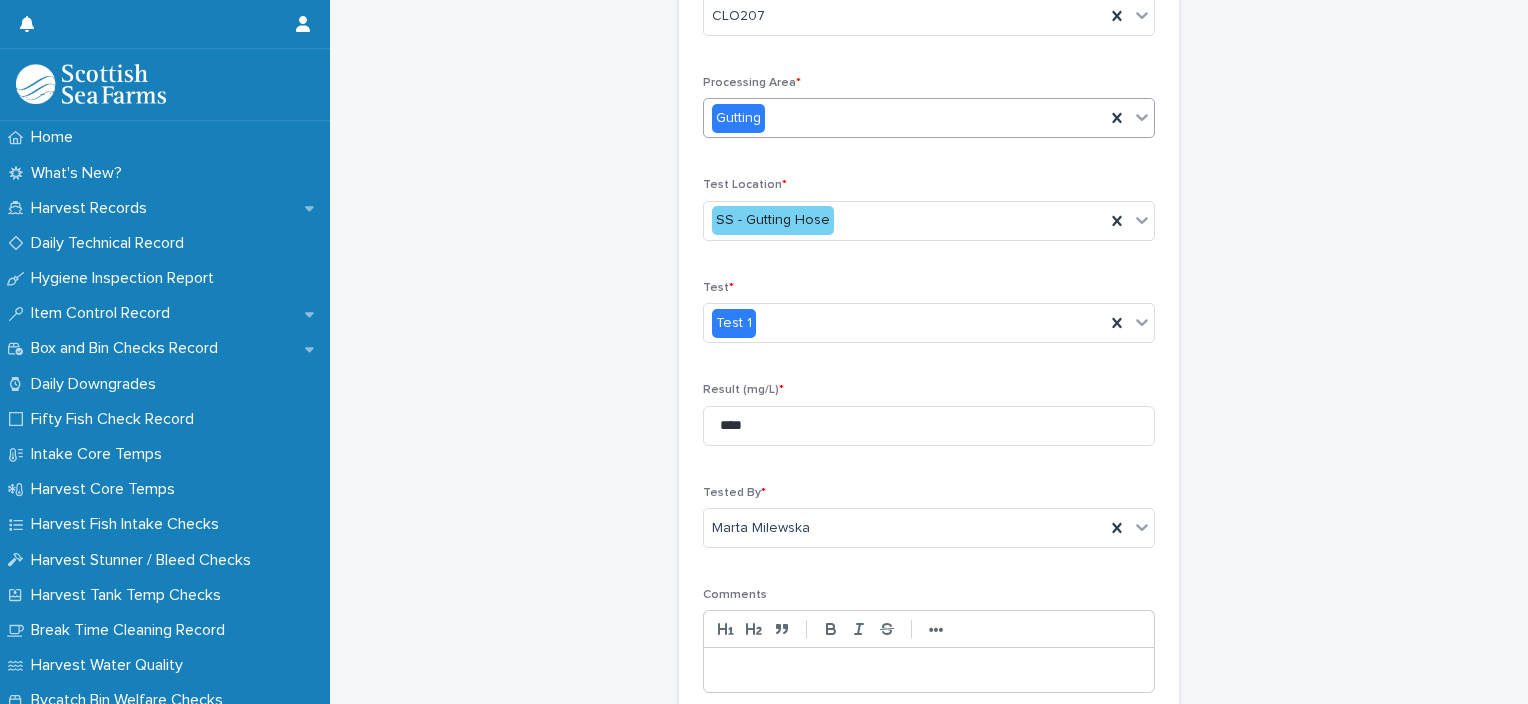 scroll, scrollTop: 354, scrollLeft: 0, axis: vertical 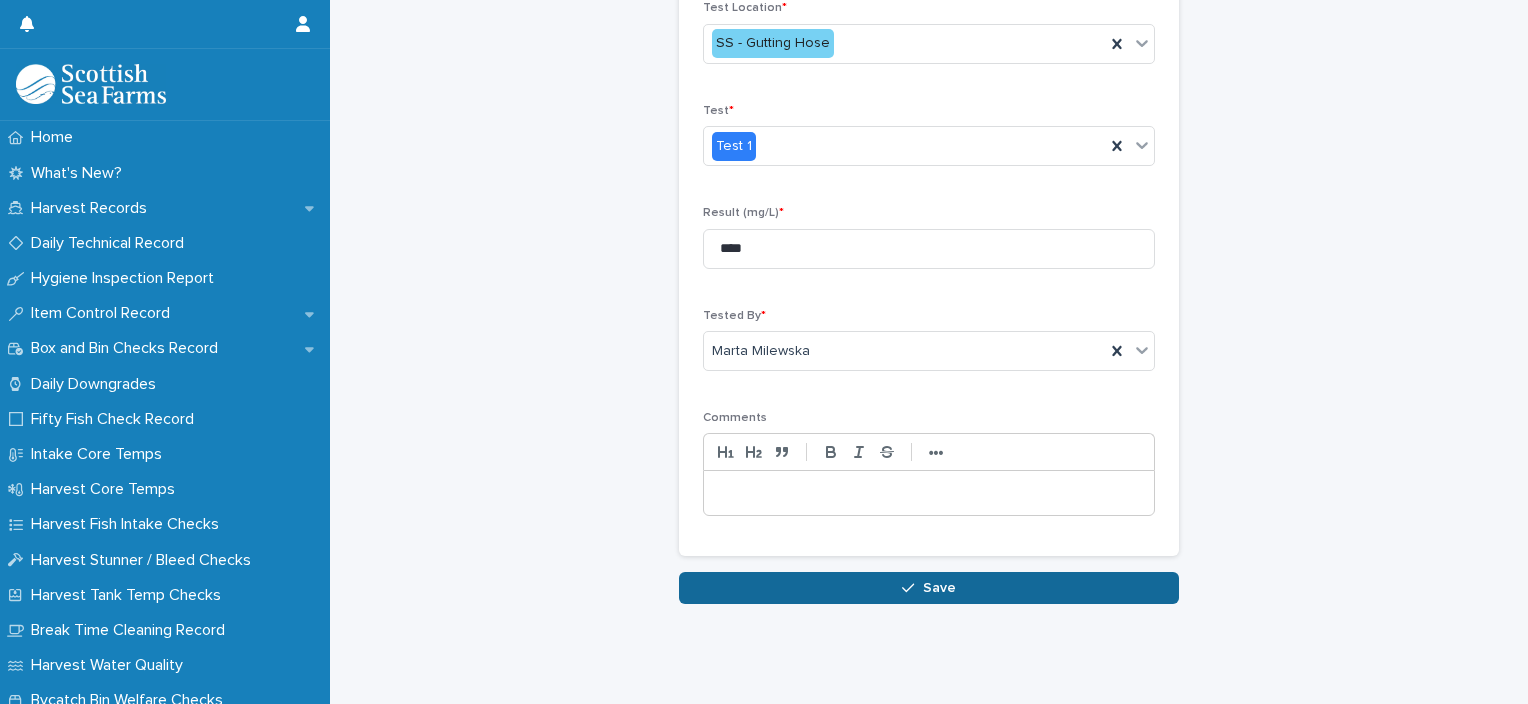 click on "Save" at bounding box center [929, 588] 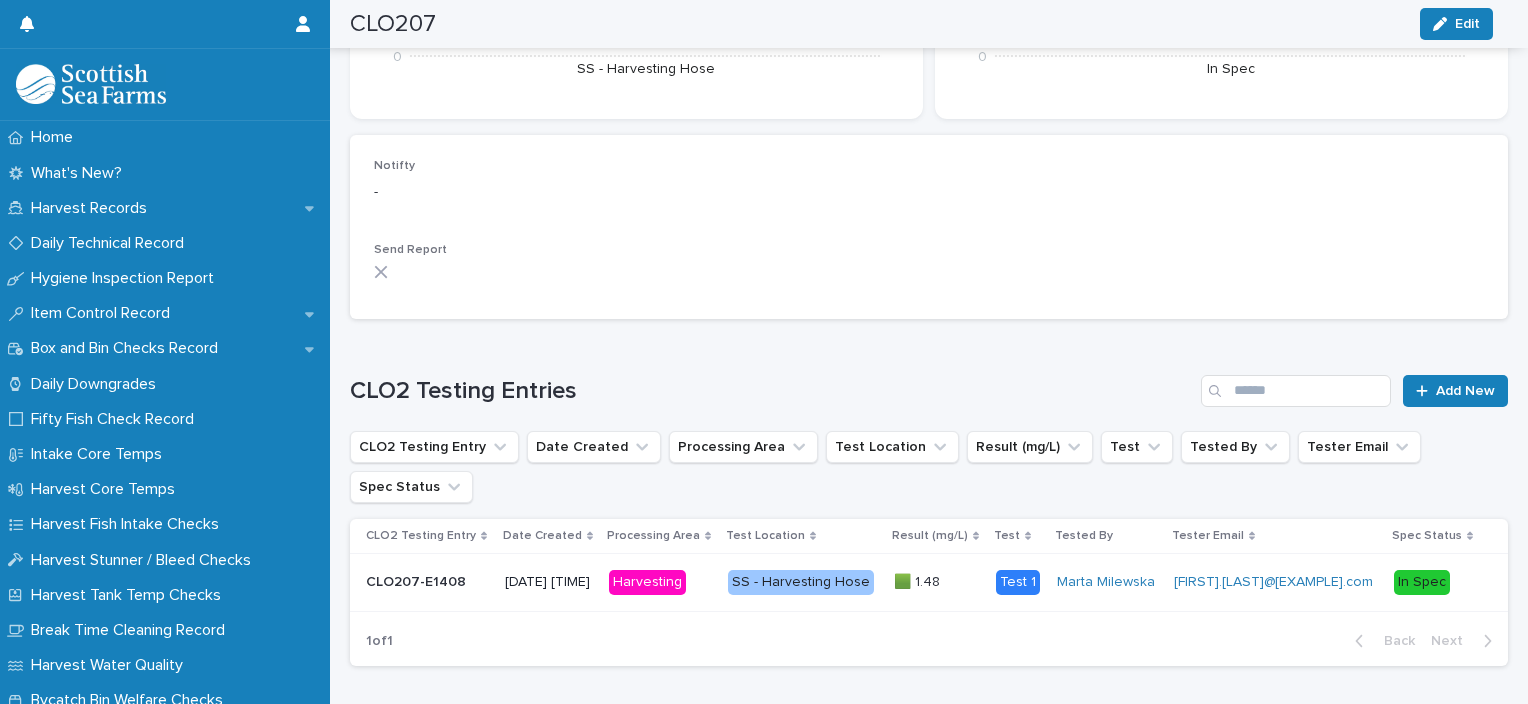 scroll, scrollTop: 440, scrollLeft: 0, axis: vertical 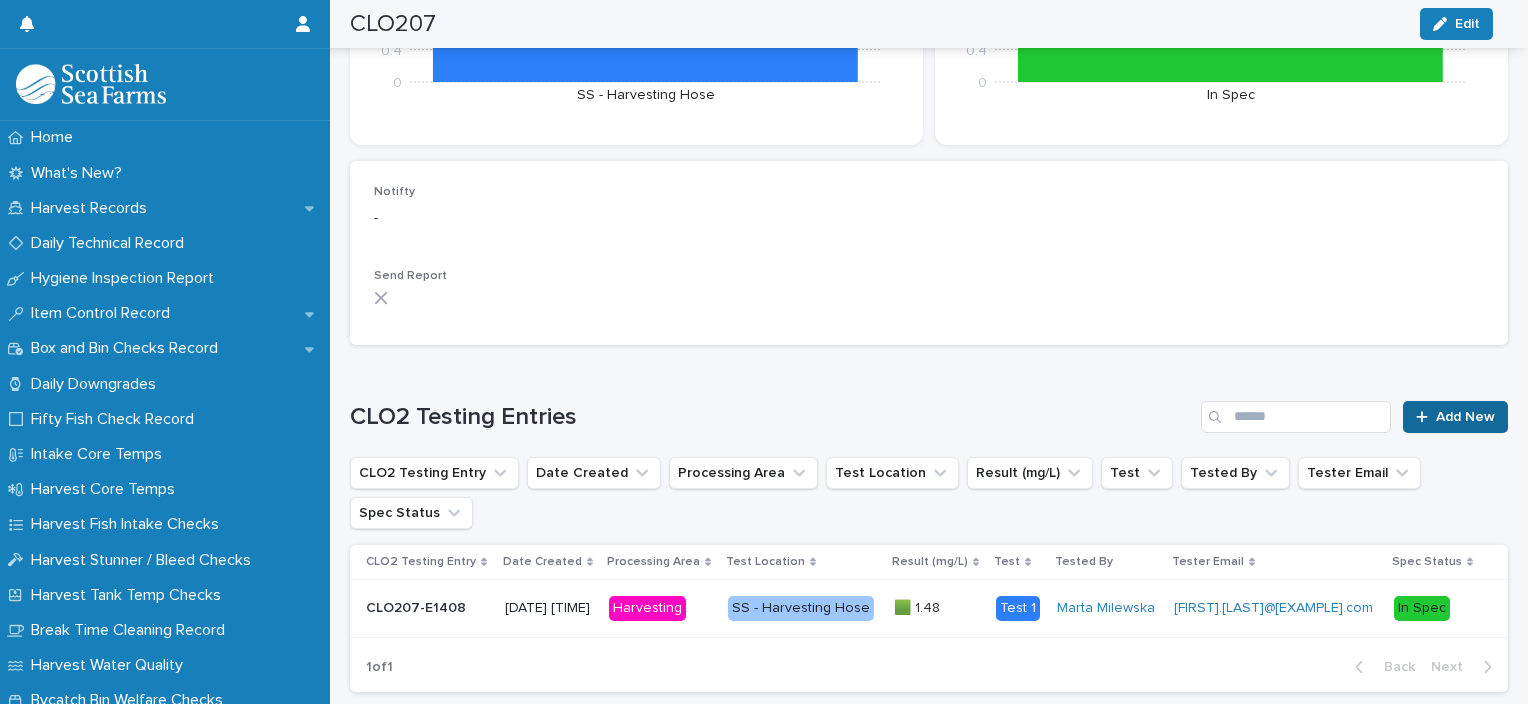 click on "Add New" at bounding box center [1455, 417] 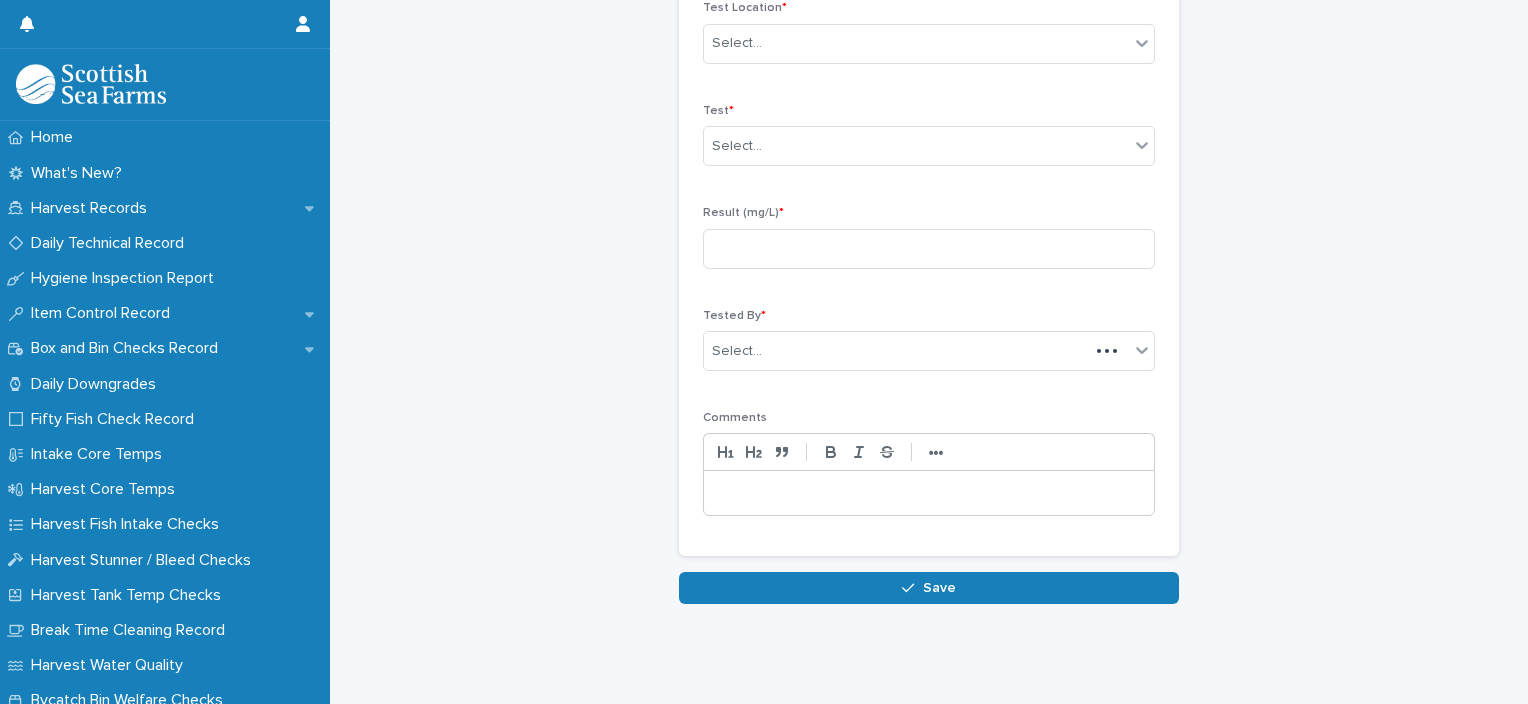 scroll, scrollTop: 308, scrollLeft: 0, axis: vertical 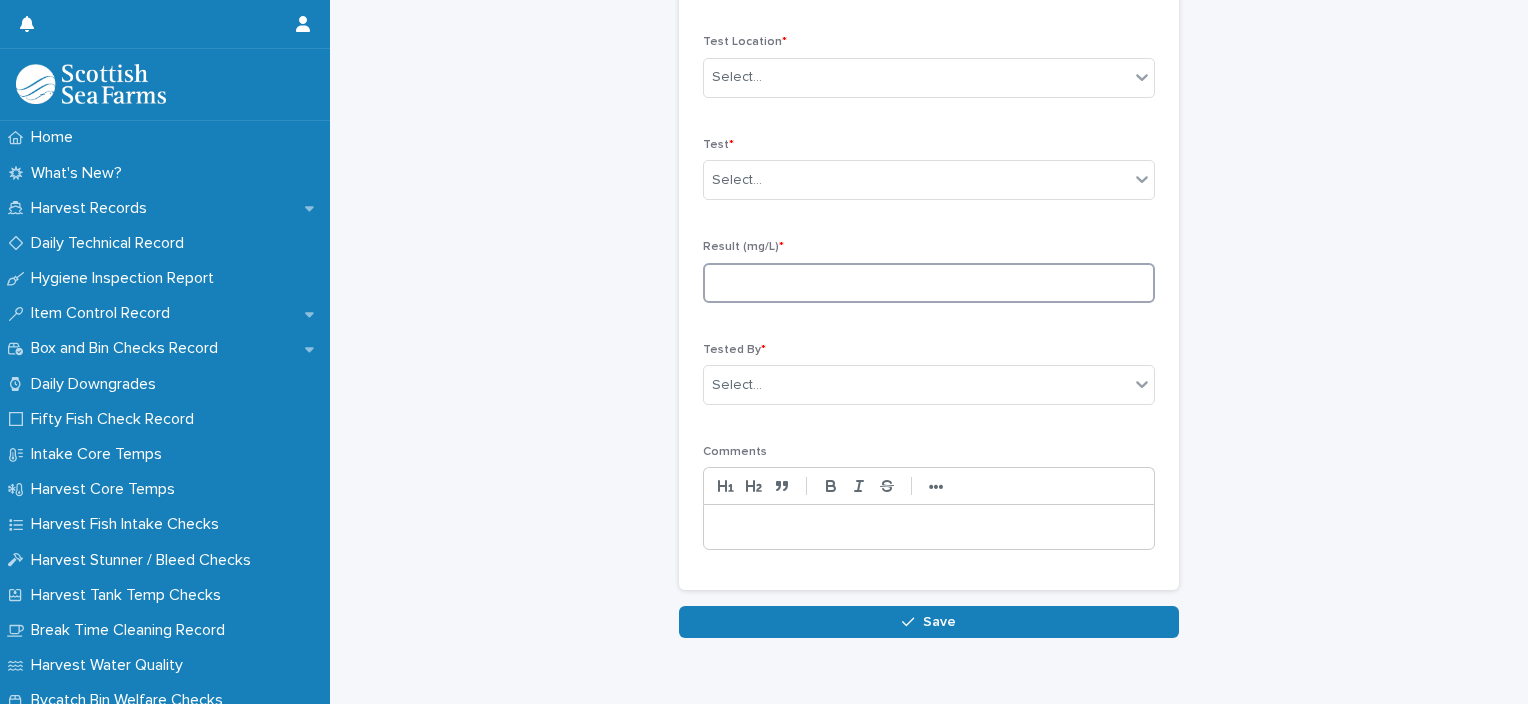 click at bounding box center (929, 283) 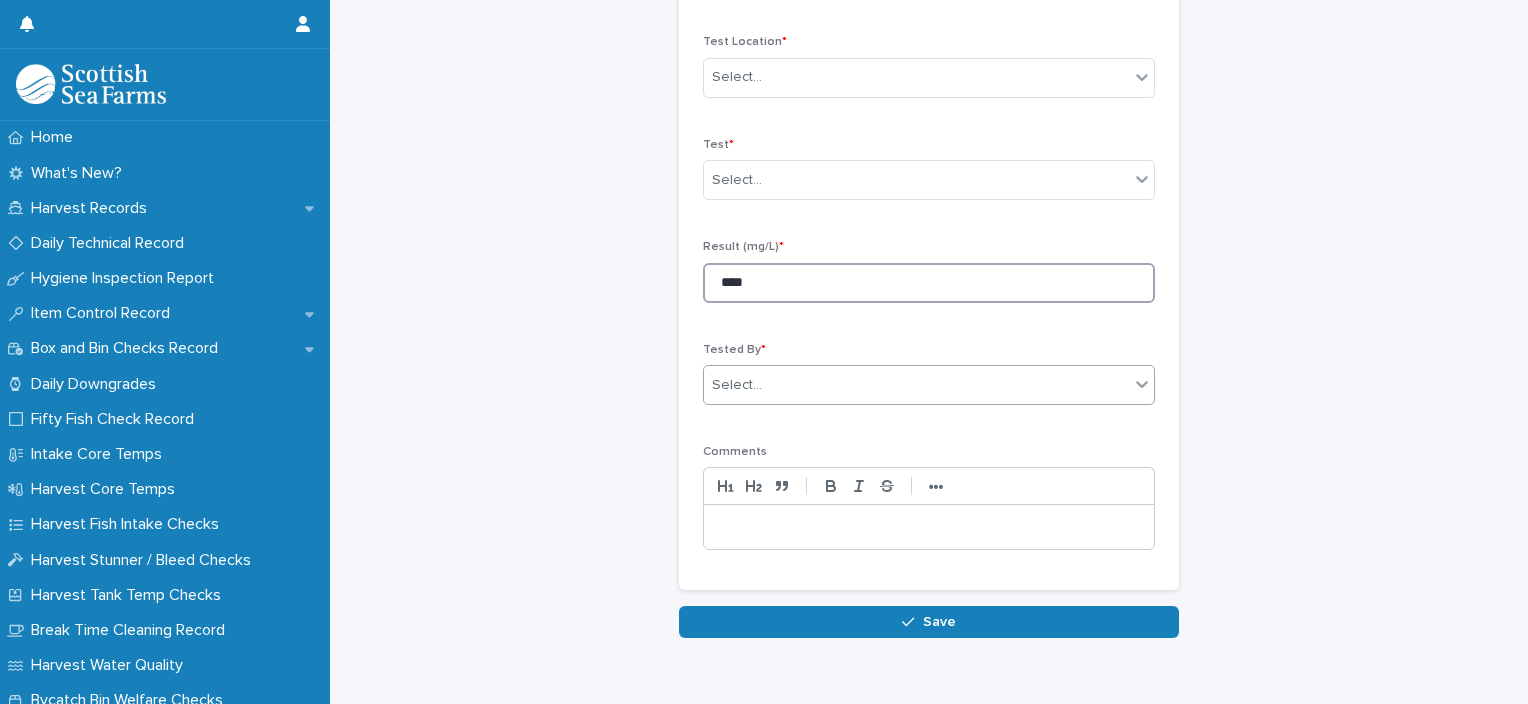 type on "****" 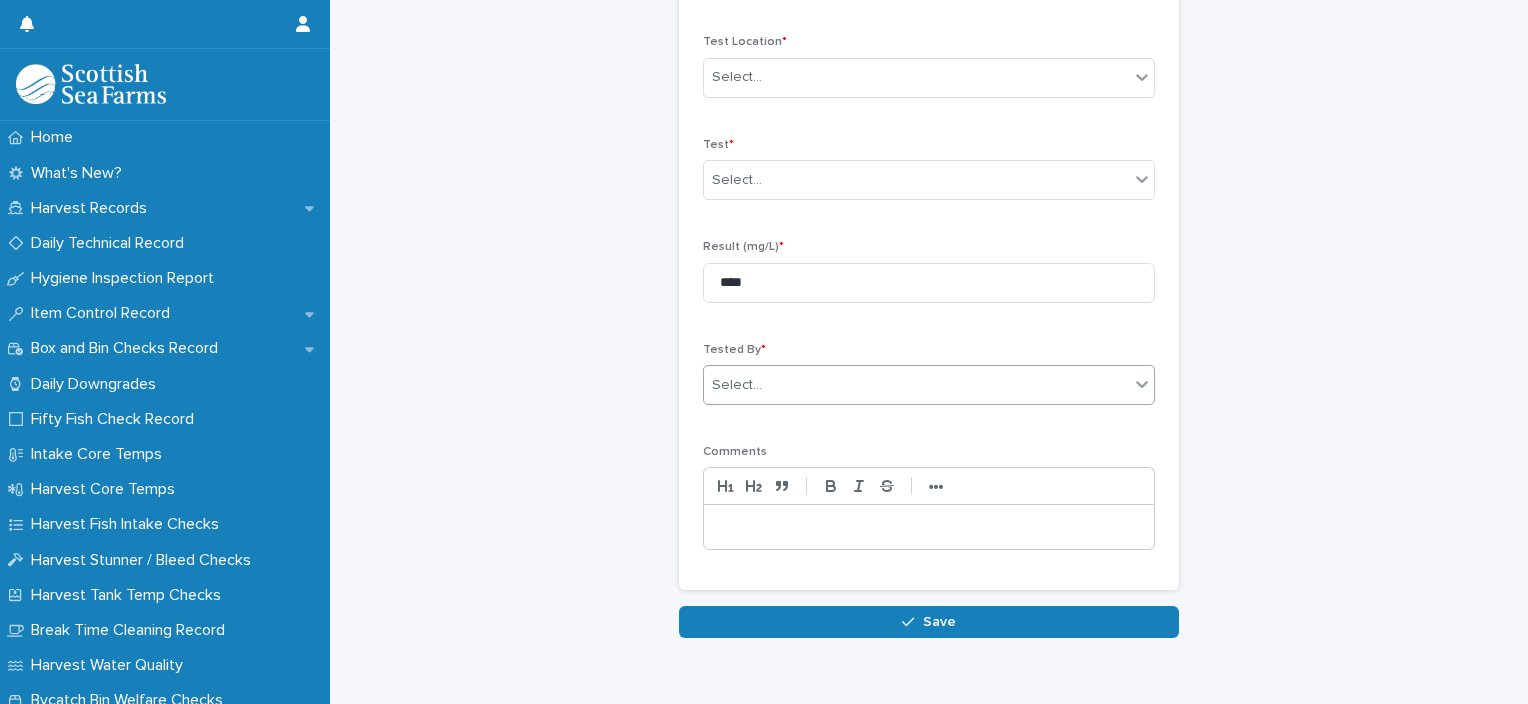 click on "Select..." at bounding box center [916, 385] 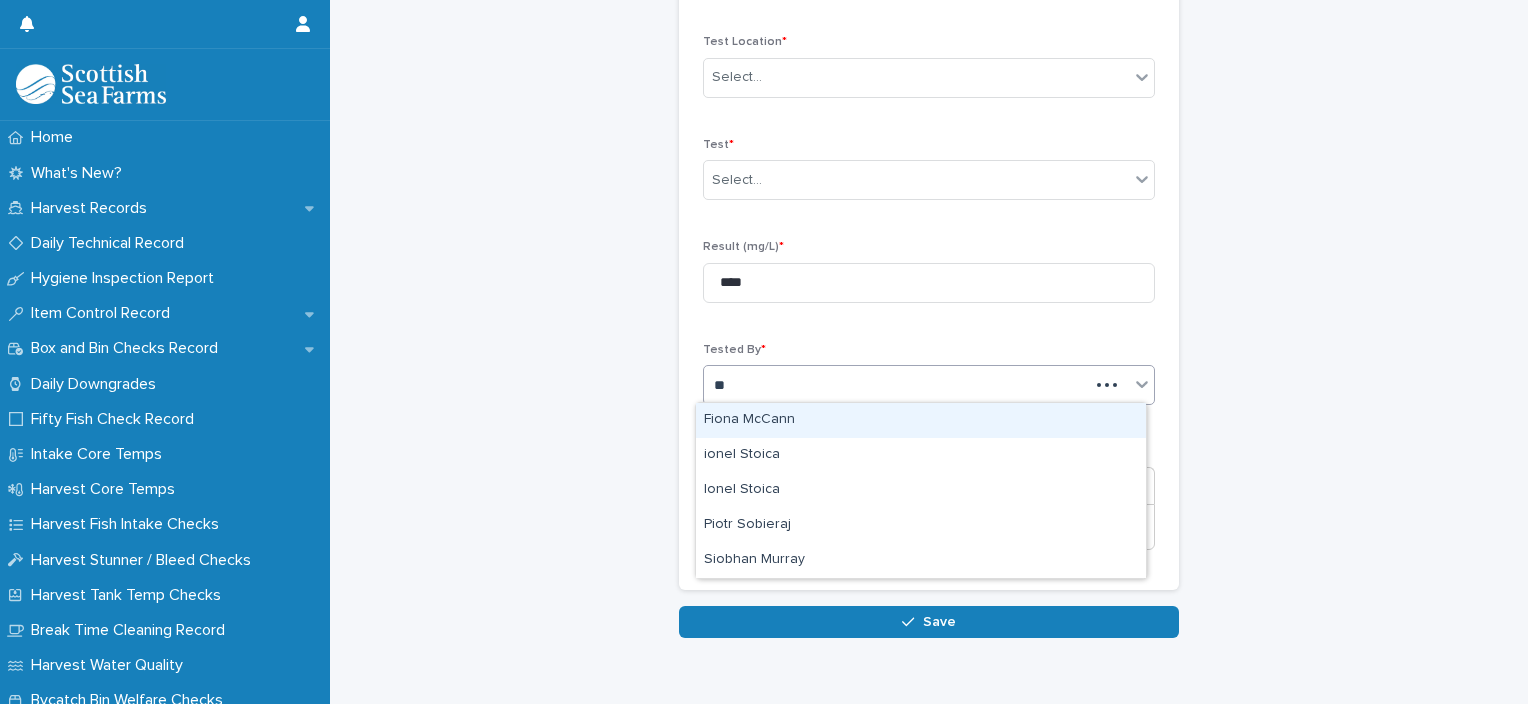 type on "***" 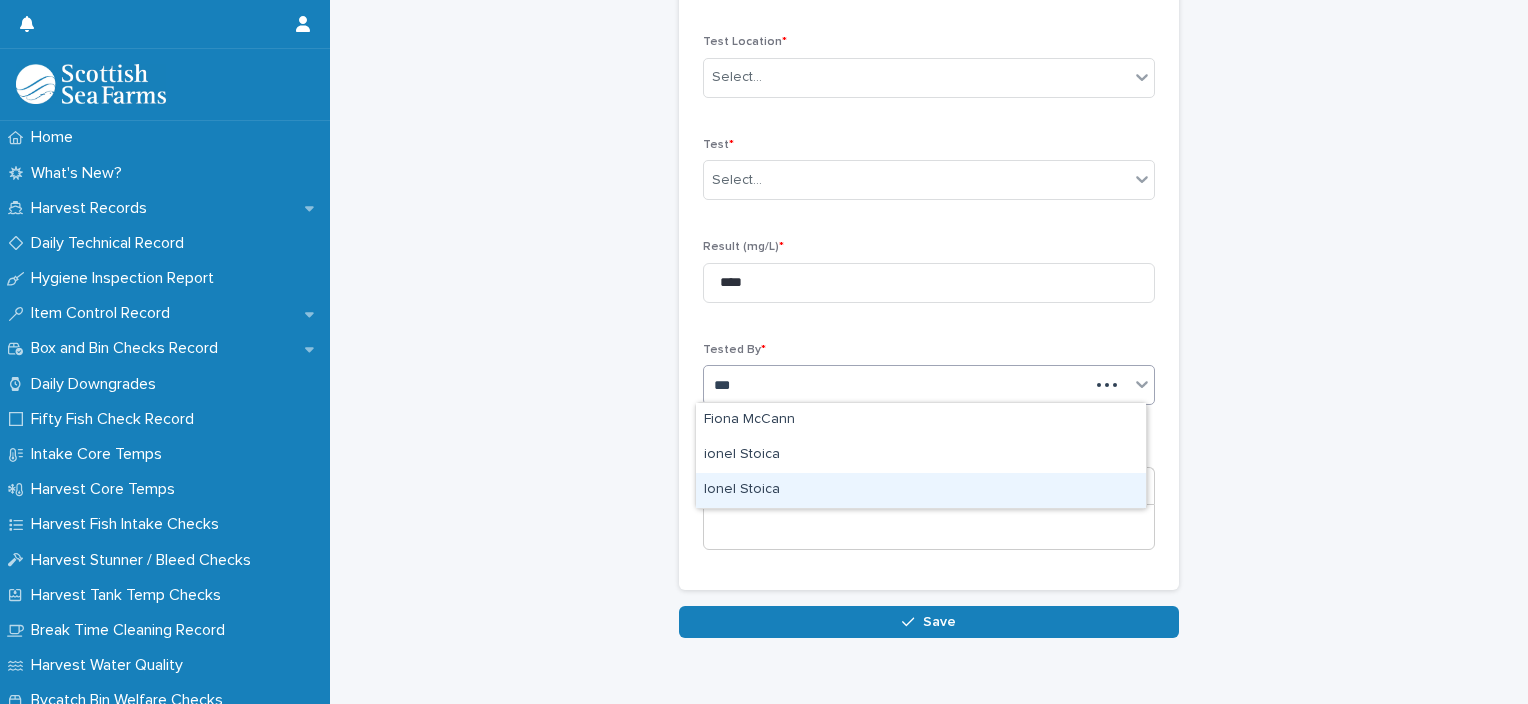 type 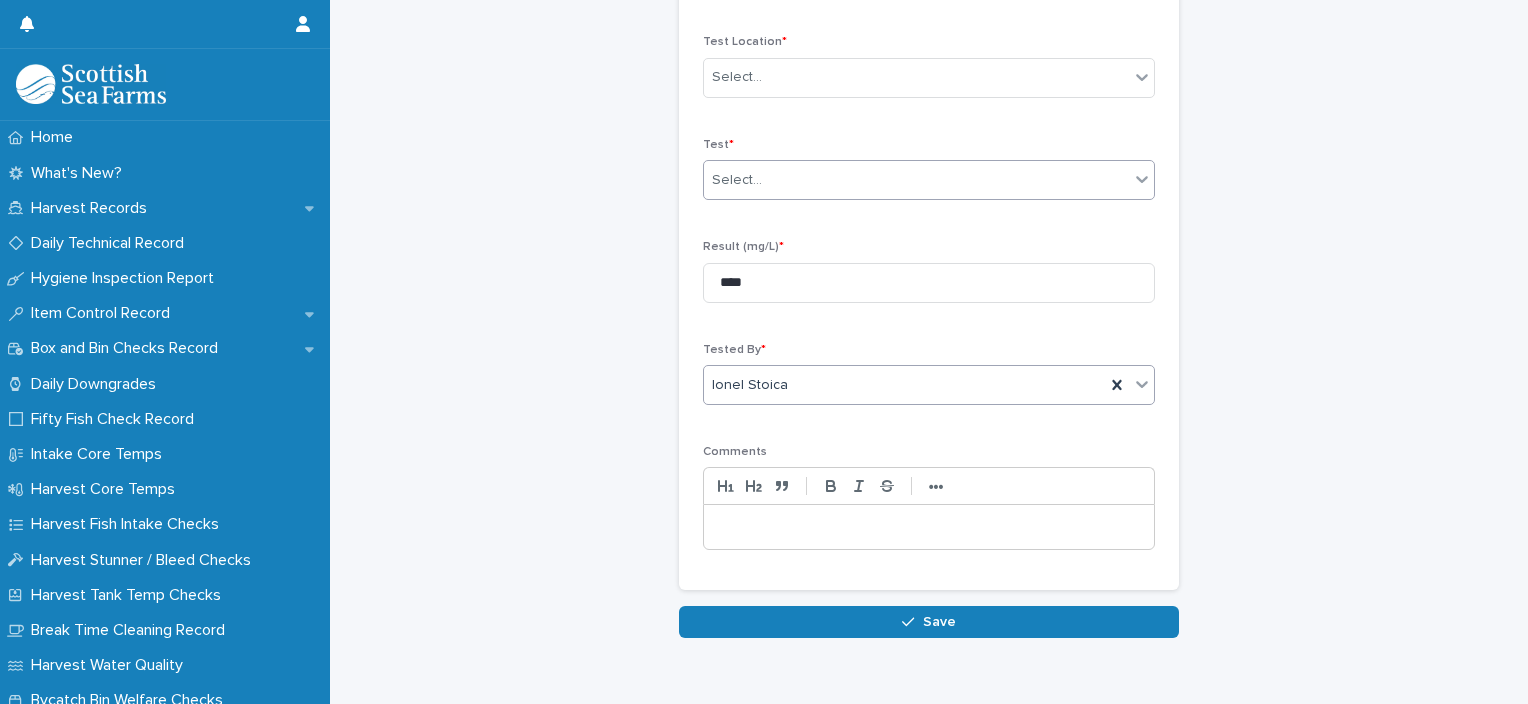 click on "Select..." at bounding box center [916, 180] 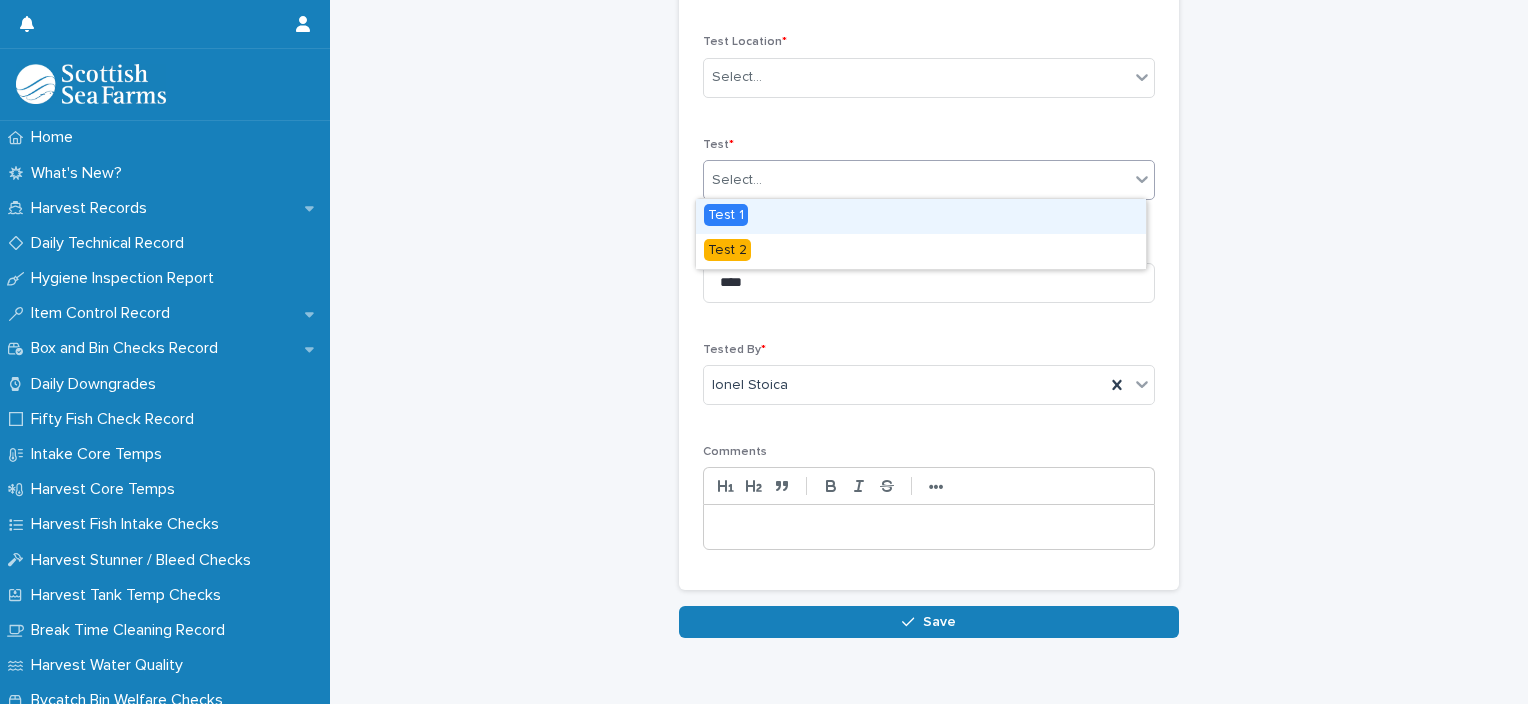 click on "Test 1" at bounding box center (921, 216) 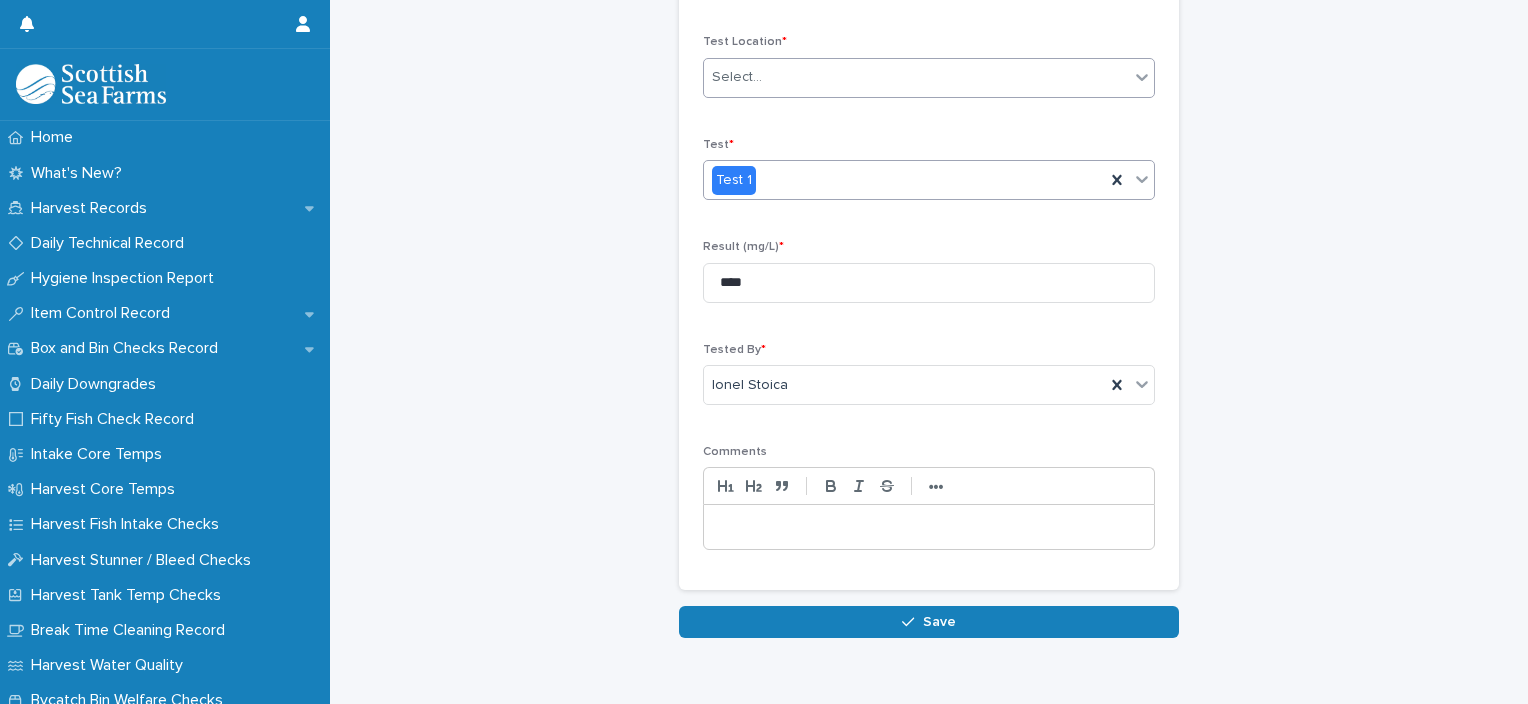 click on "Select..." at bounding box center (916, 77) 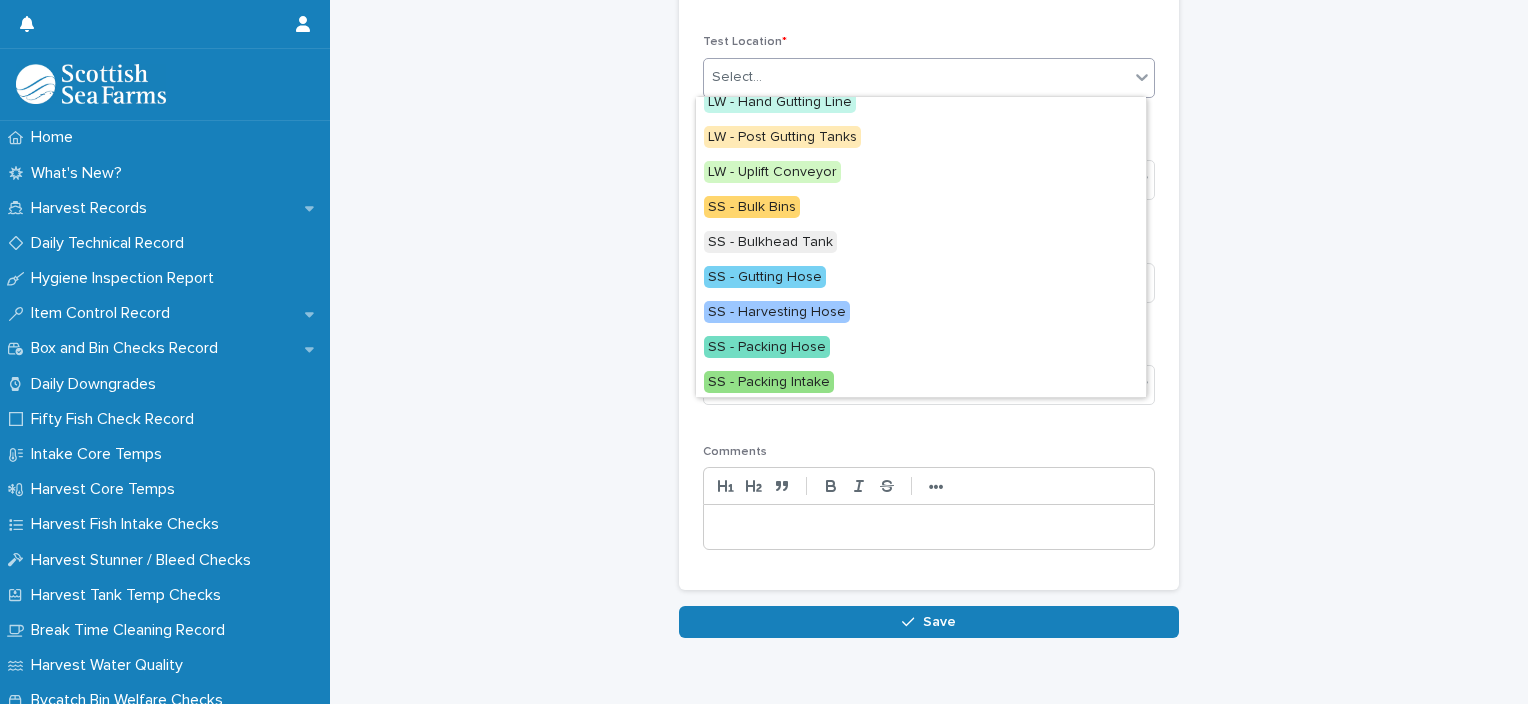 scroll, scrollTop: 224, scrollLeft: 0, axis: vertical 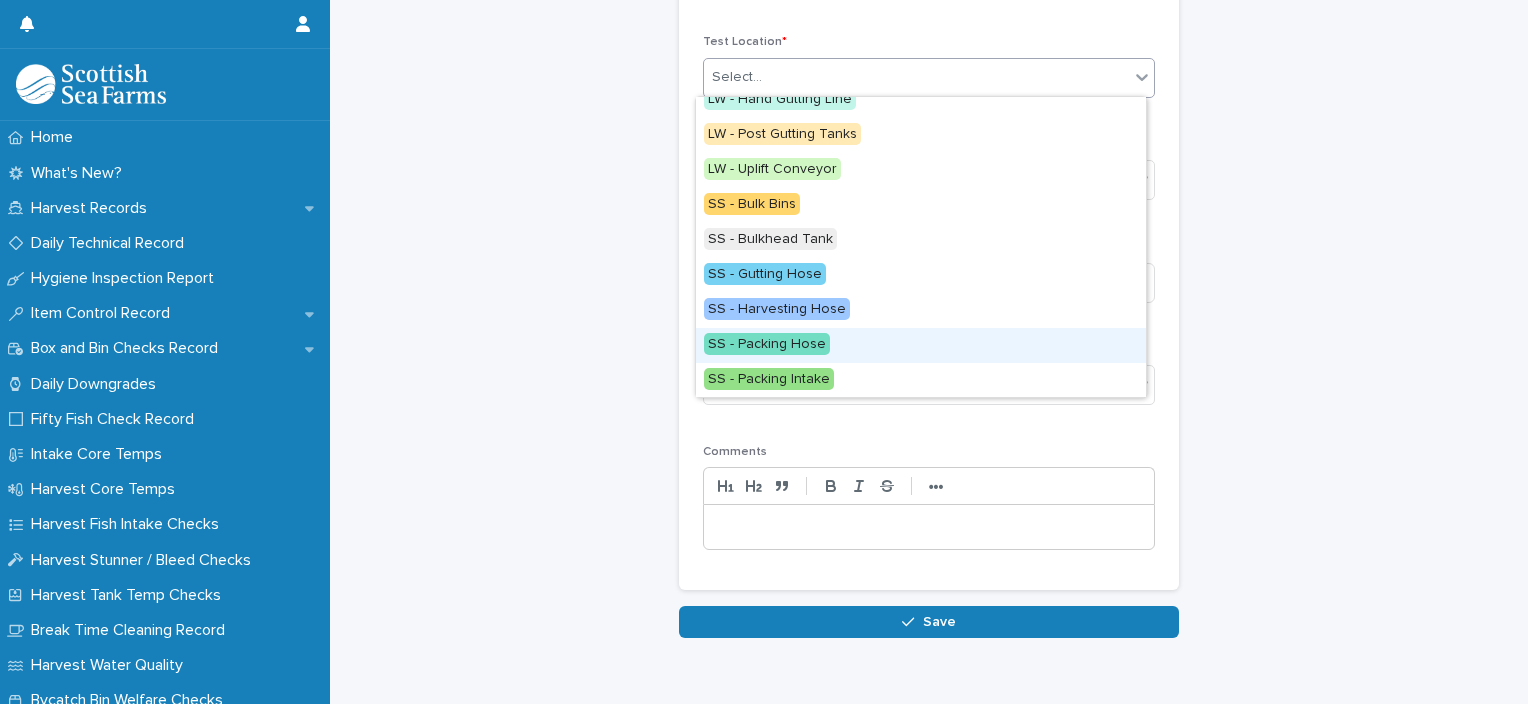 click on "SS - Packing Hose" at bounding box center [921, 345] 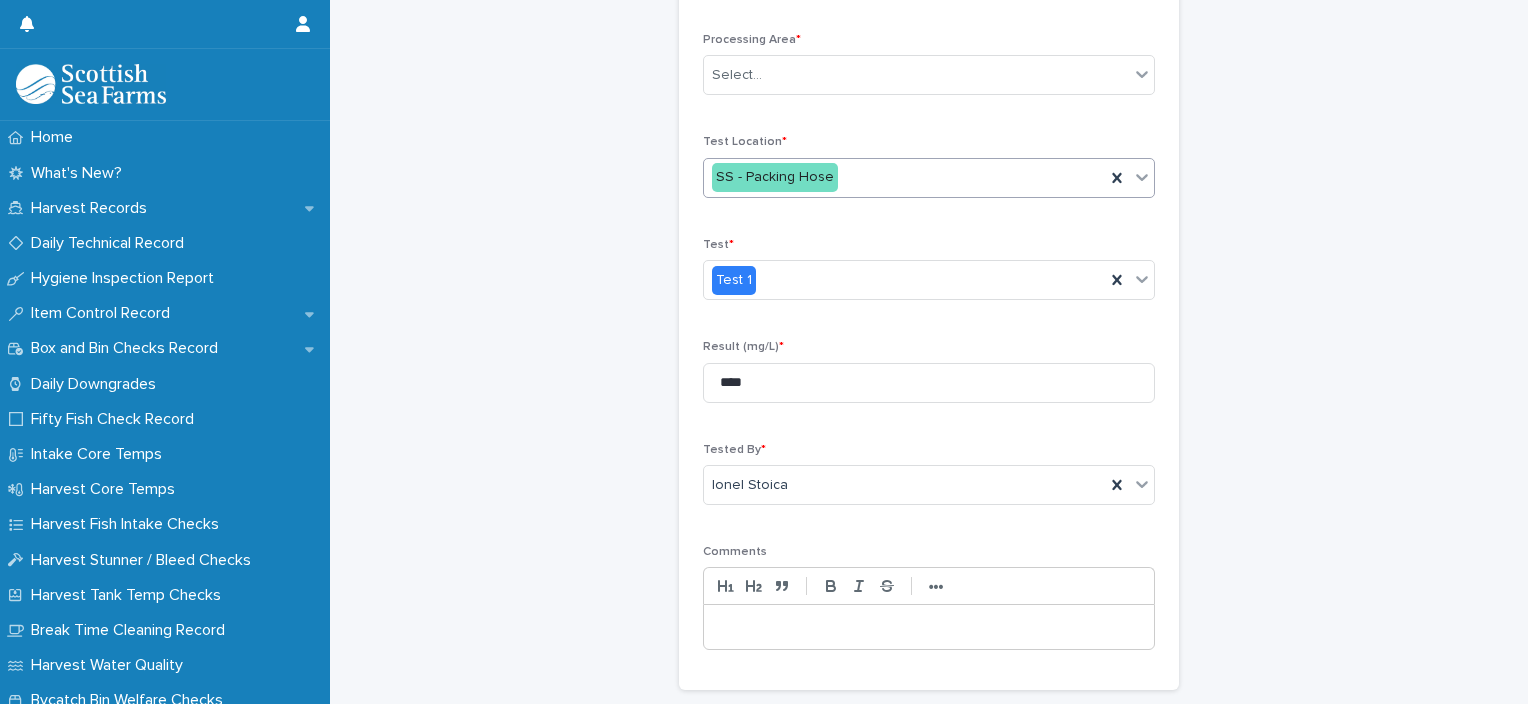 scroll, scrollTop: 108, scrollLeft: 0, axis: vertical 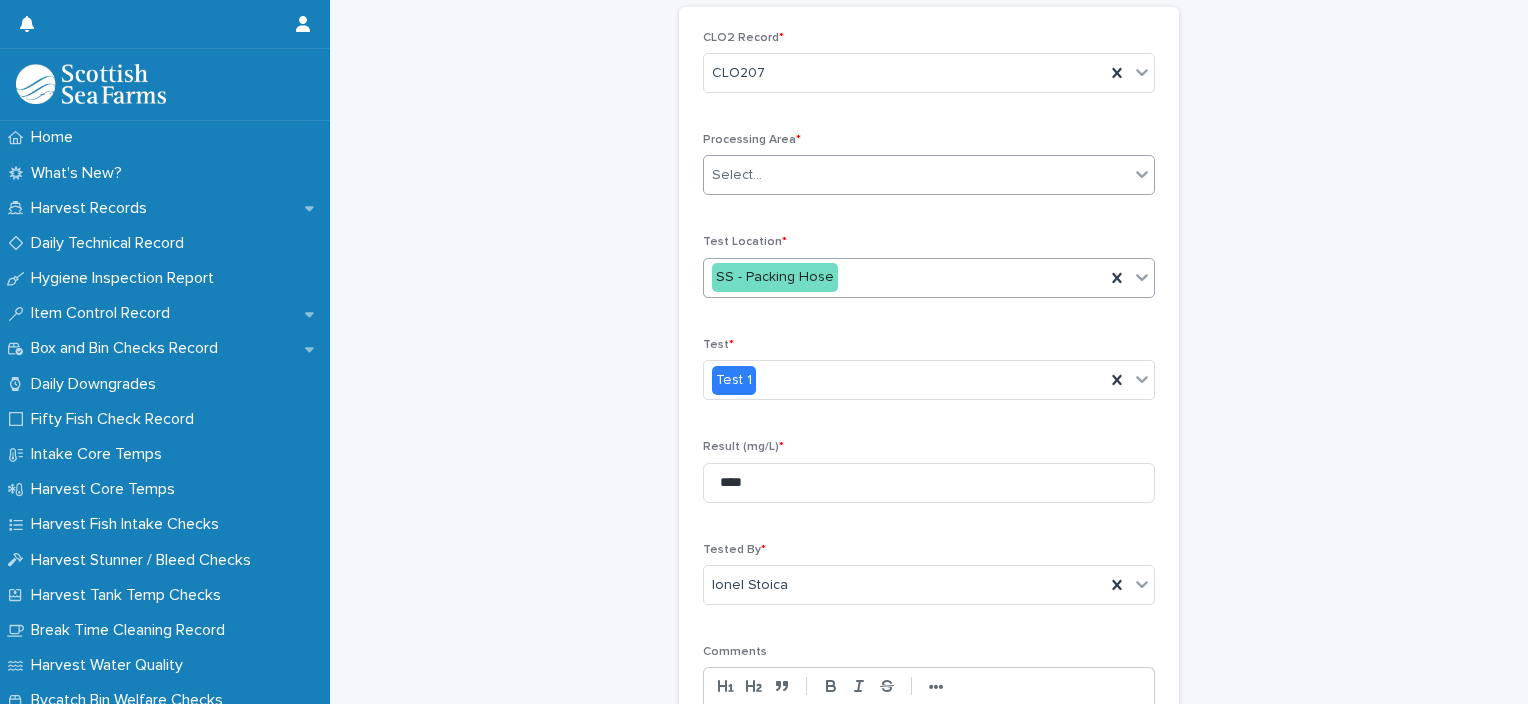 click on "Select..." at bounding box center (916, 175) 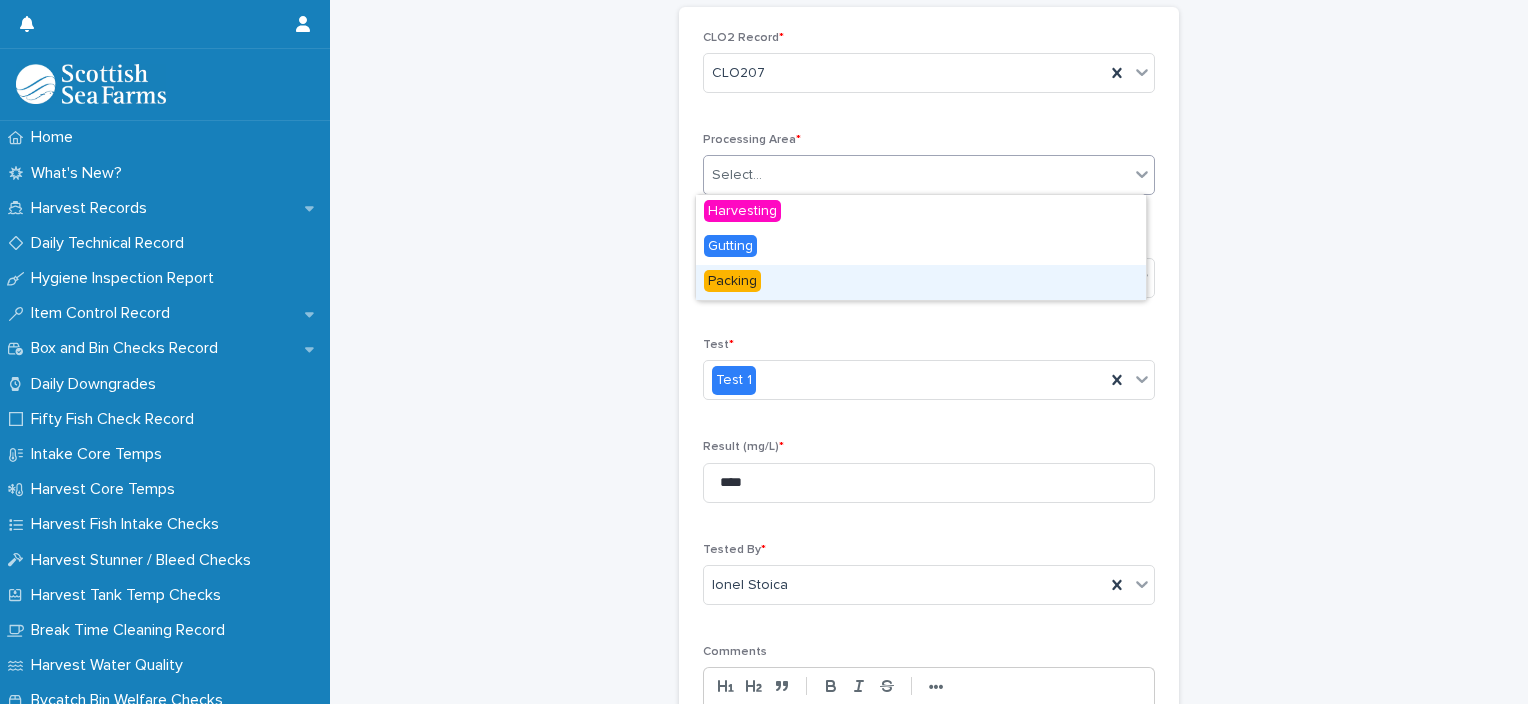 click on "Packing" at bounding box center [921, 282] 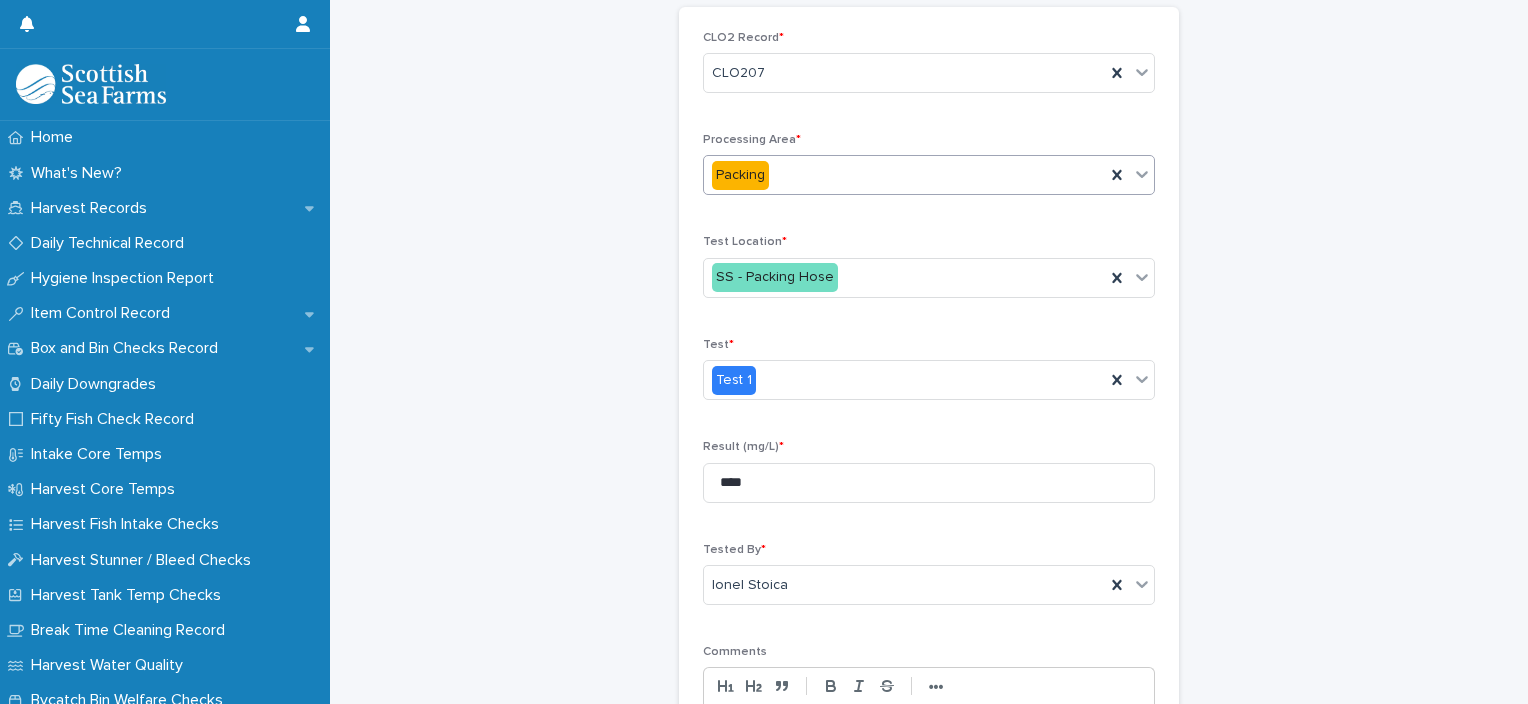 scroll, scrollTop: 354, scrollLeft: 0, axis: vertical 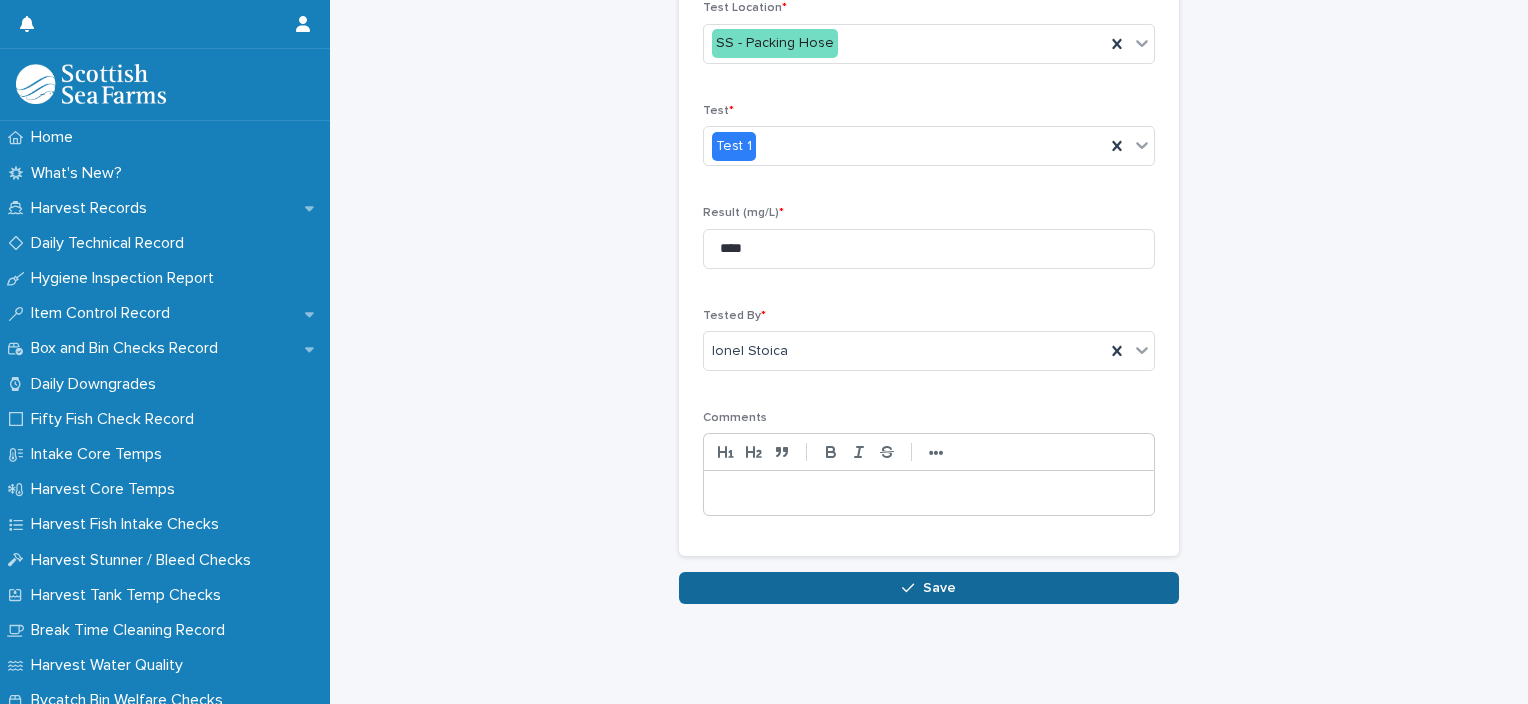 click on "Save" at bounding box center (929, 588) 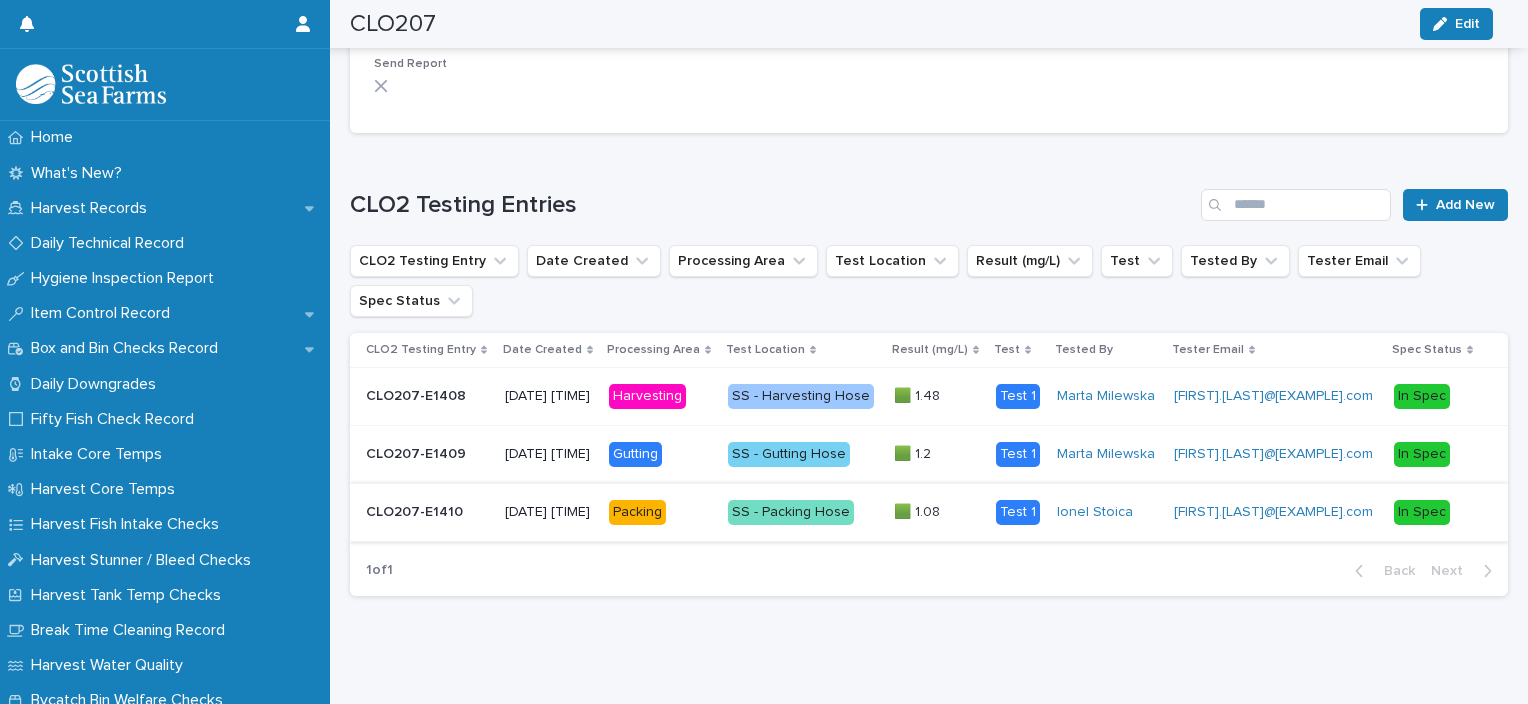 scroll, scrollTop: 714, scrollLeft: 0, axis: vertical 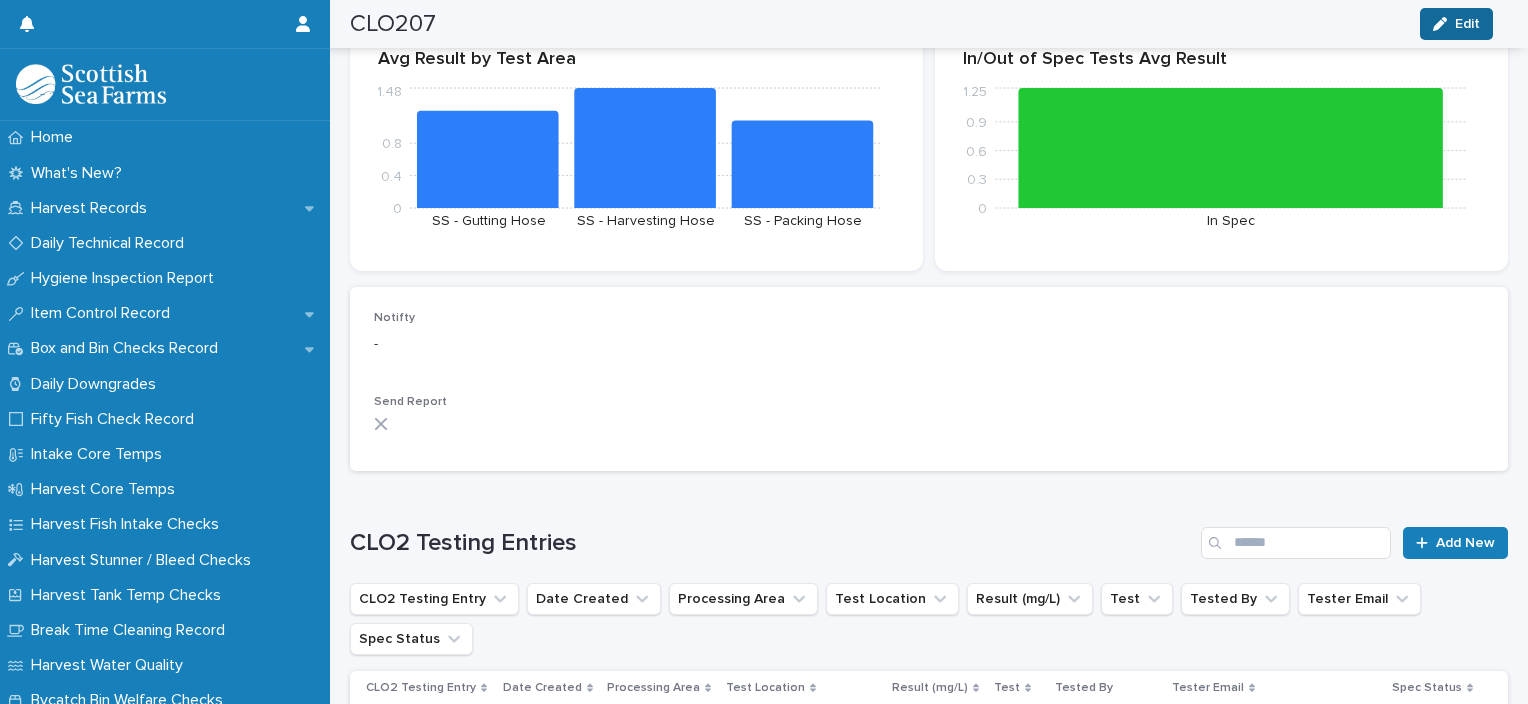 click on "Edit" at bounding box center (1467, 24) 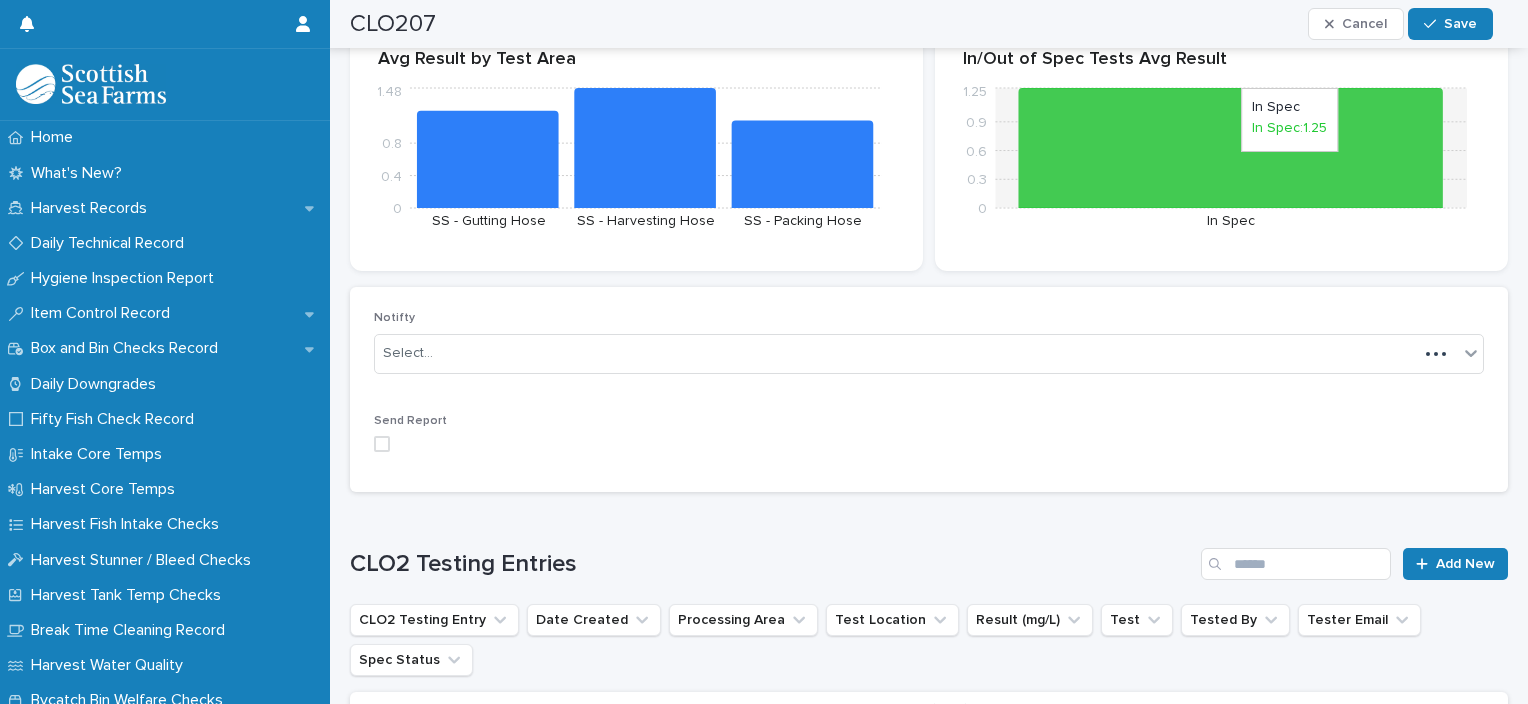 scroll, scrollTop: 324, scrollLeft: 0, axis: vertical 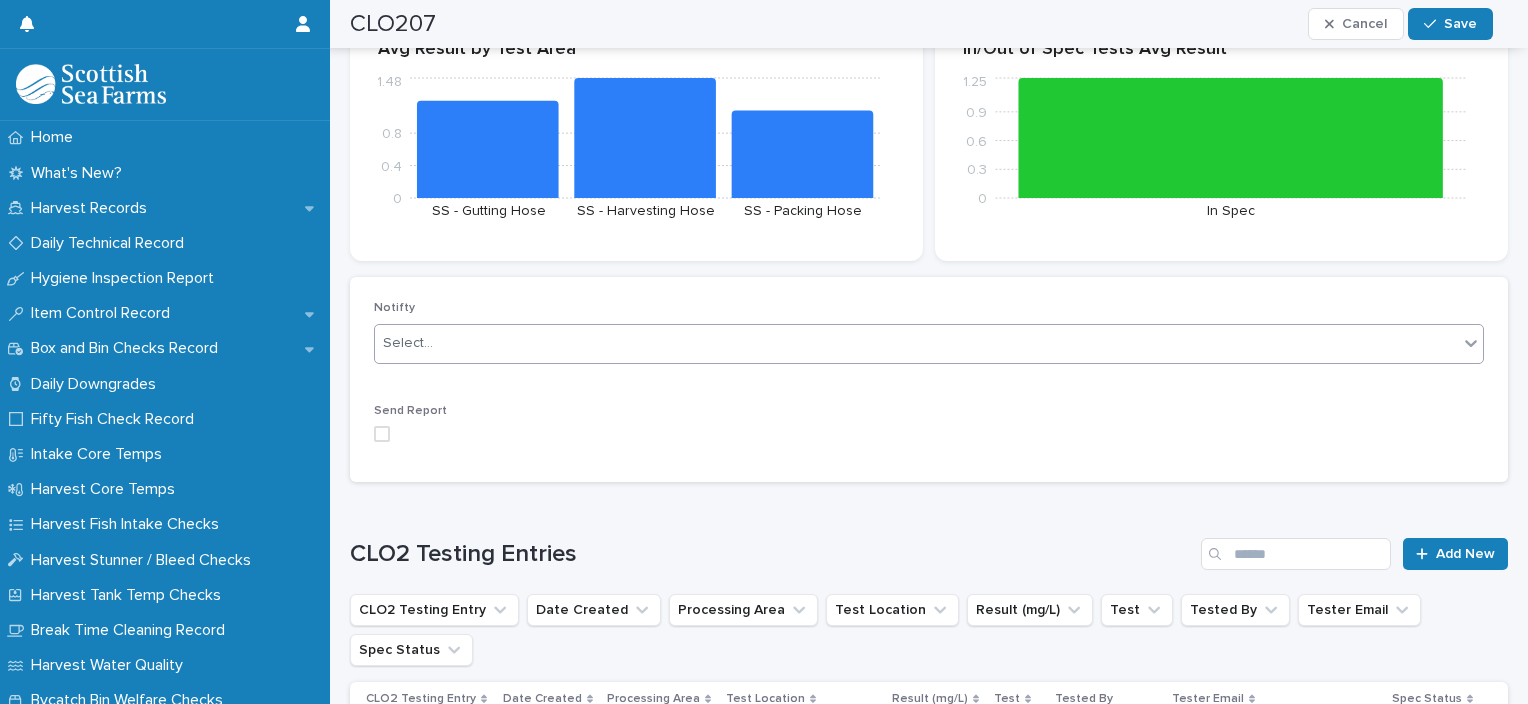 click on "Select..." at bounding box center [408, 343] 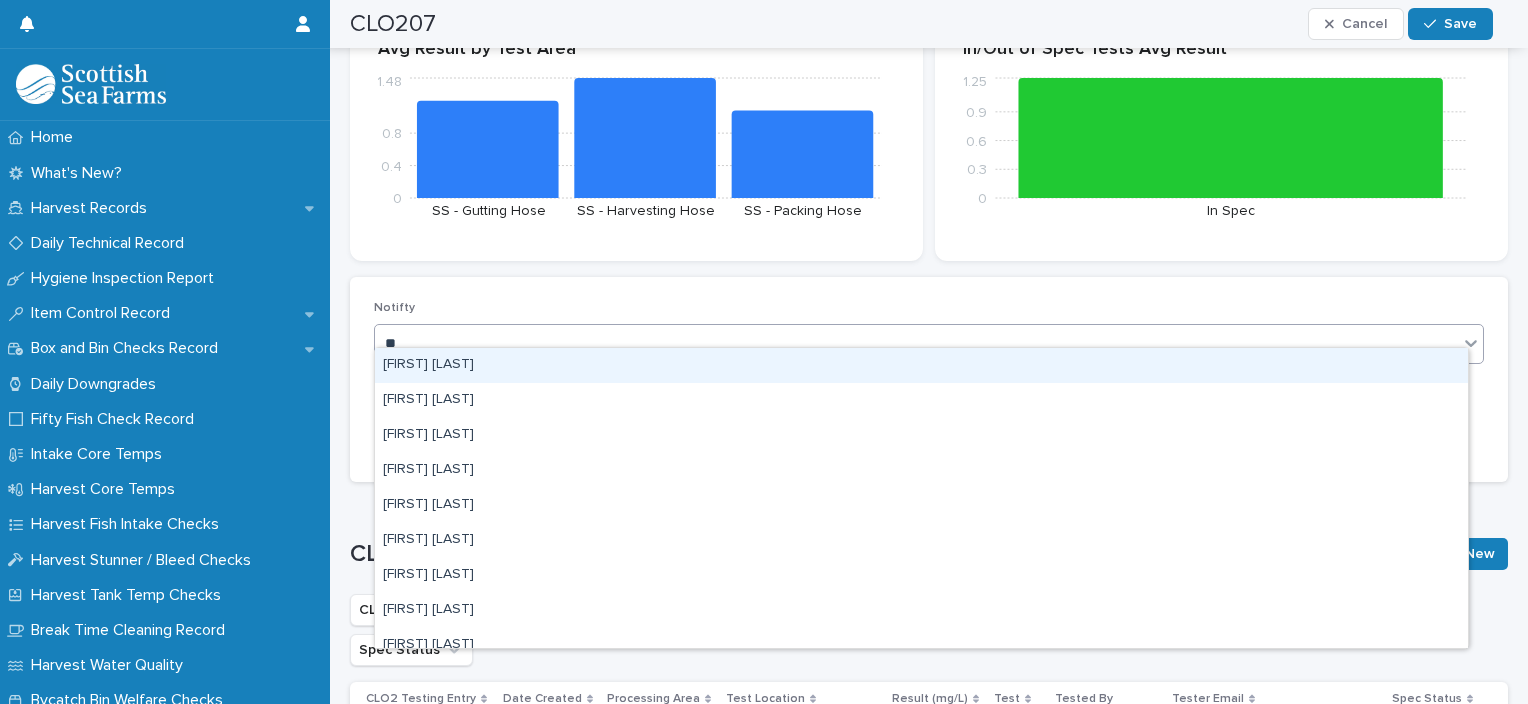 type on "***" 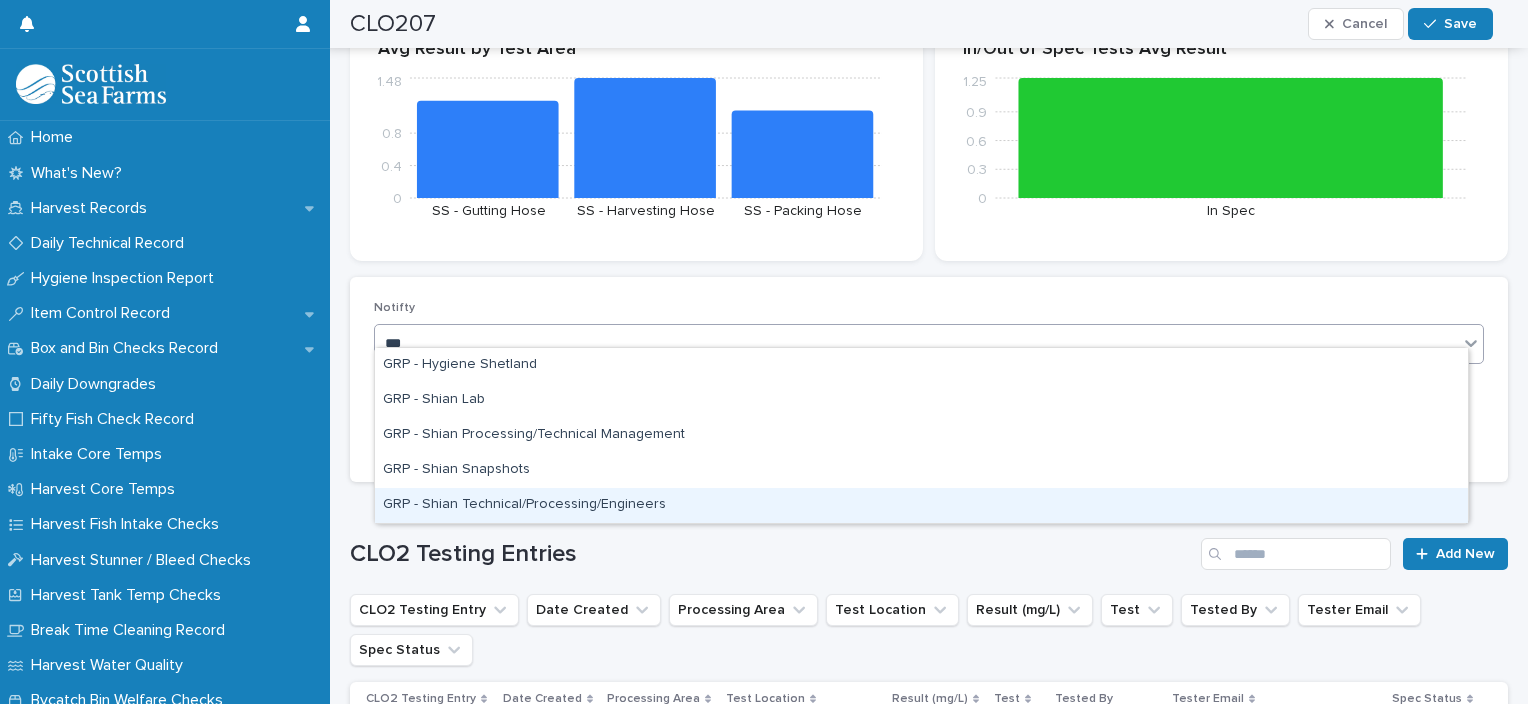 click on "GRP - Shian Technical/Processing/Engineers" at bounding box center [921, 505] 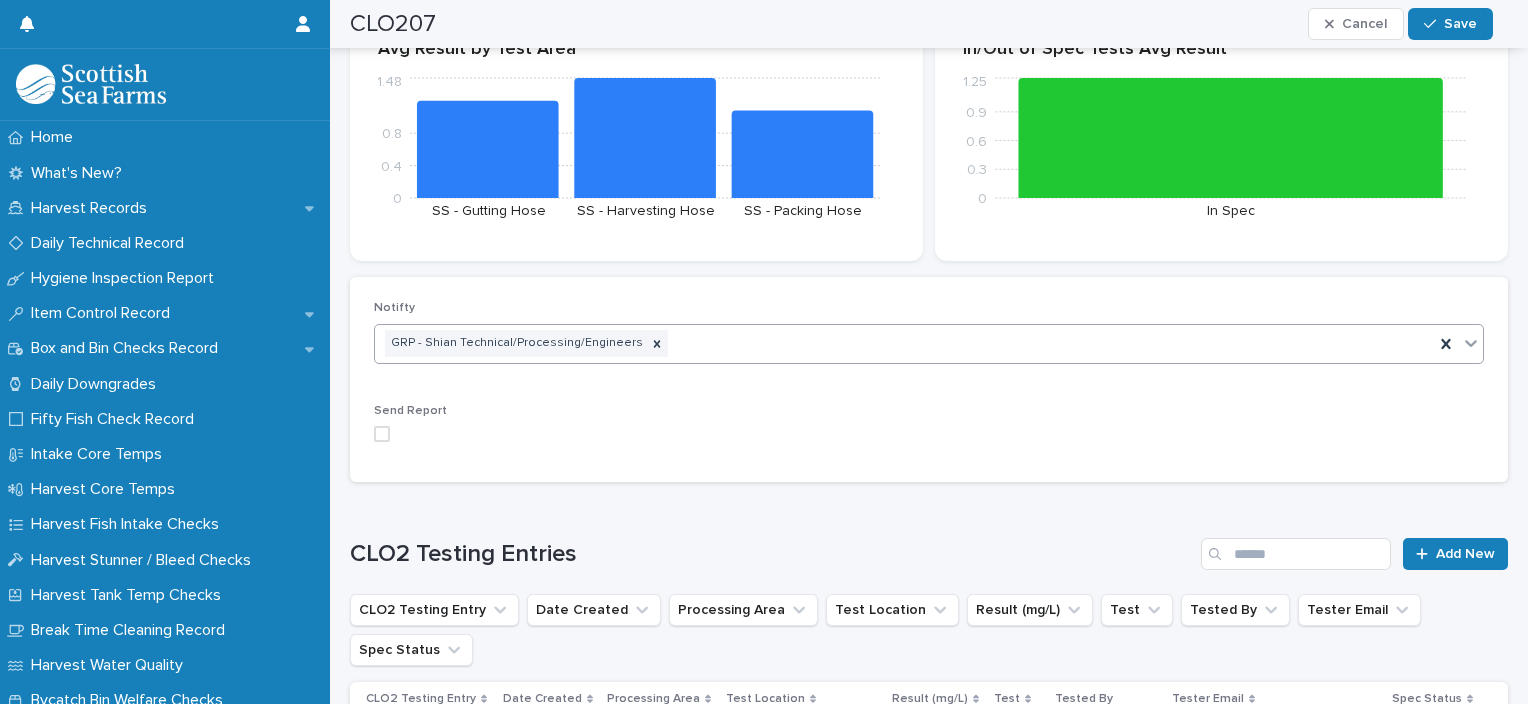 click at bounding box center [382, 434] 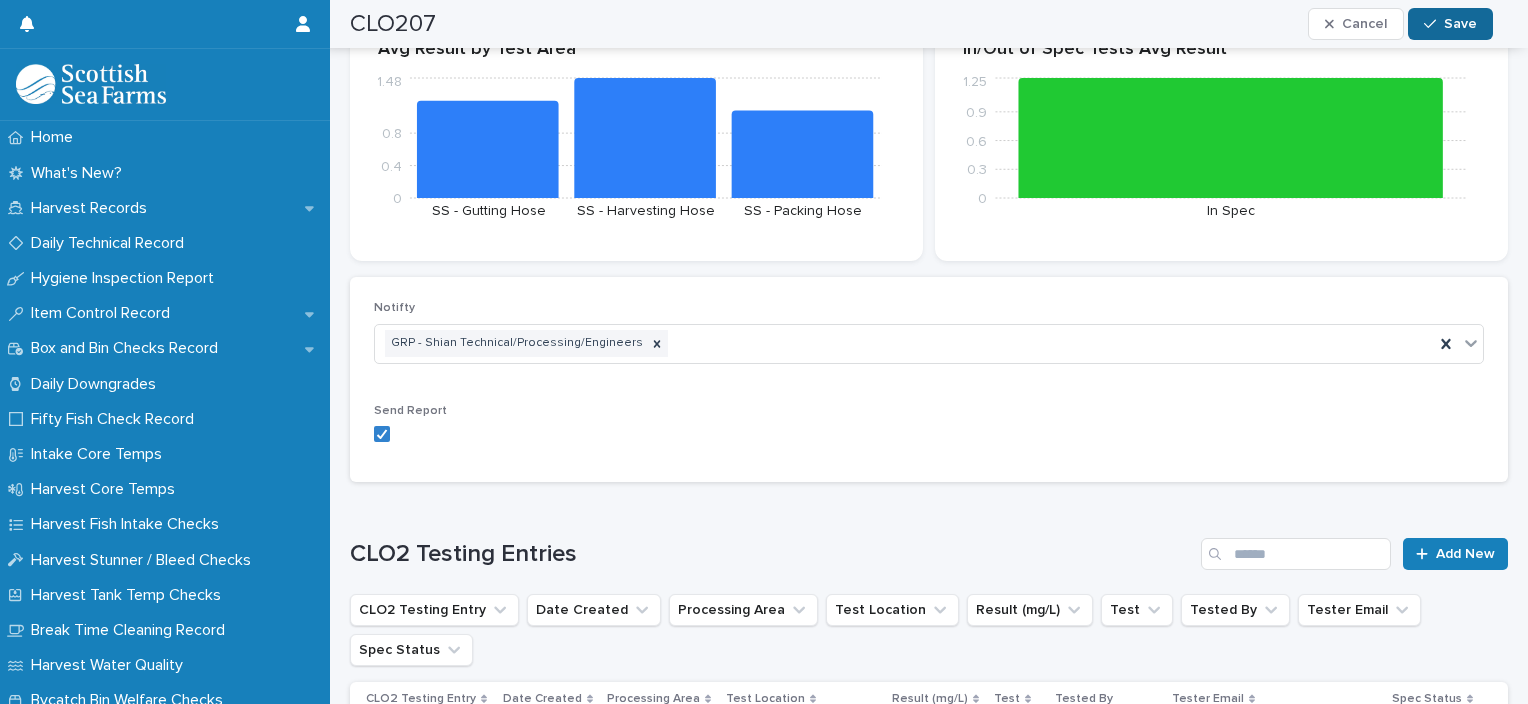click on "Save" at bounding box center [1460, 24] 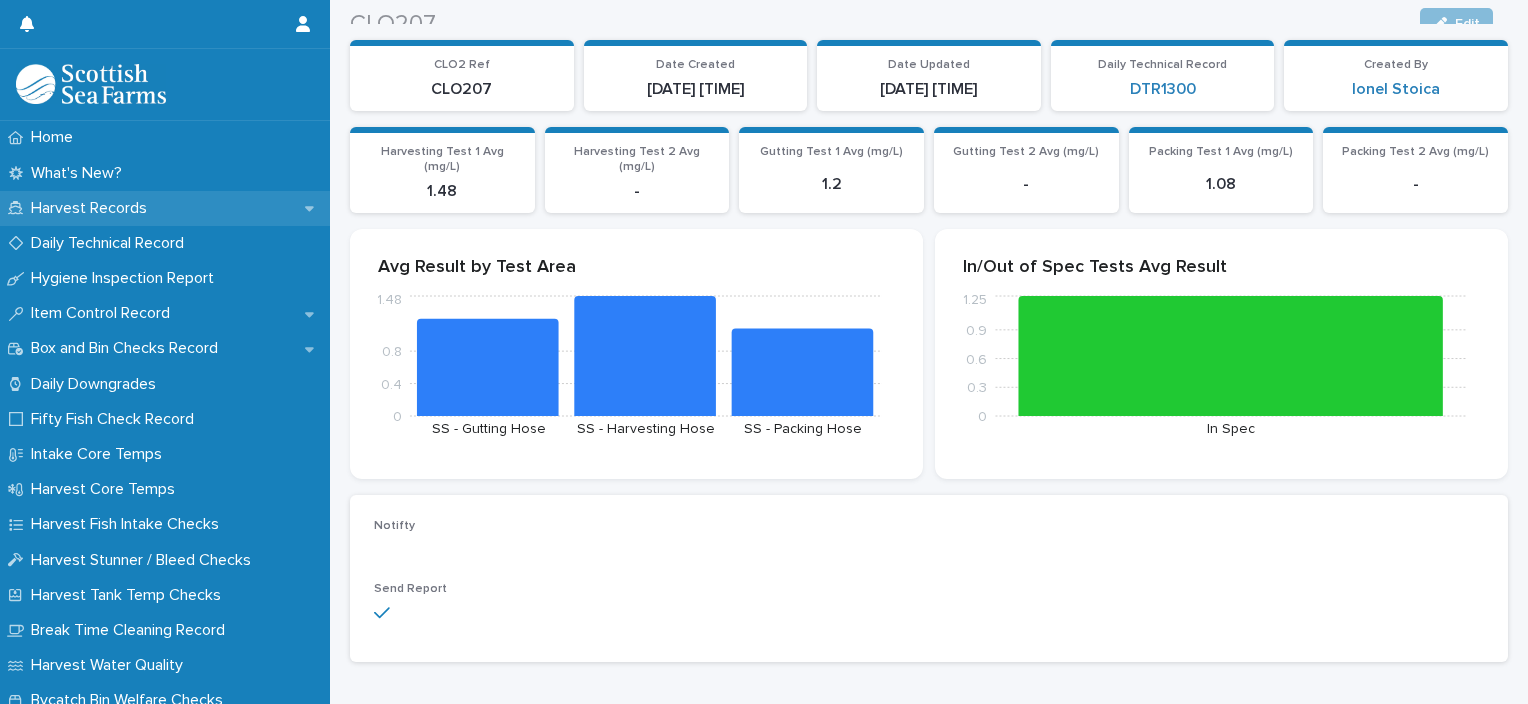 scroll, scrollTop: 6, scrollLeft: 0, axis: vertical 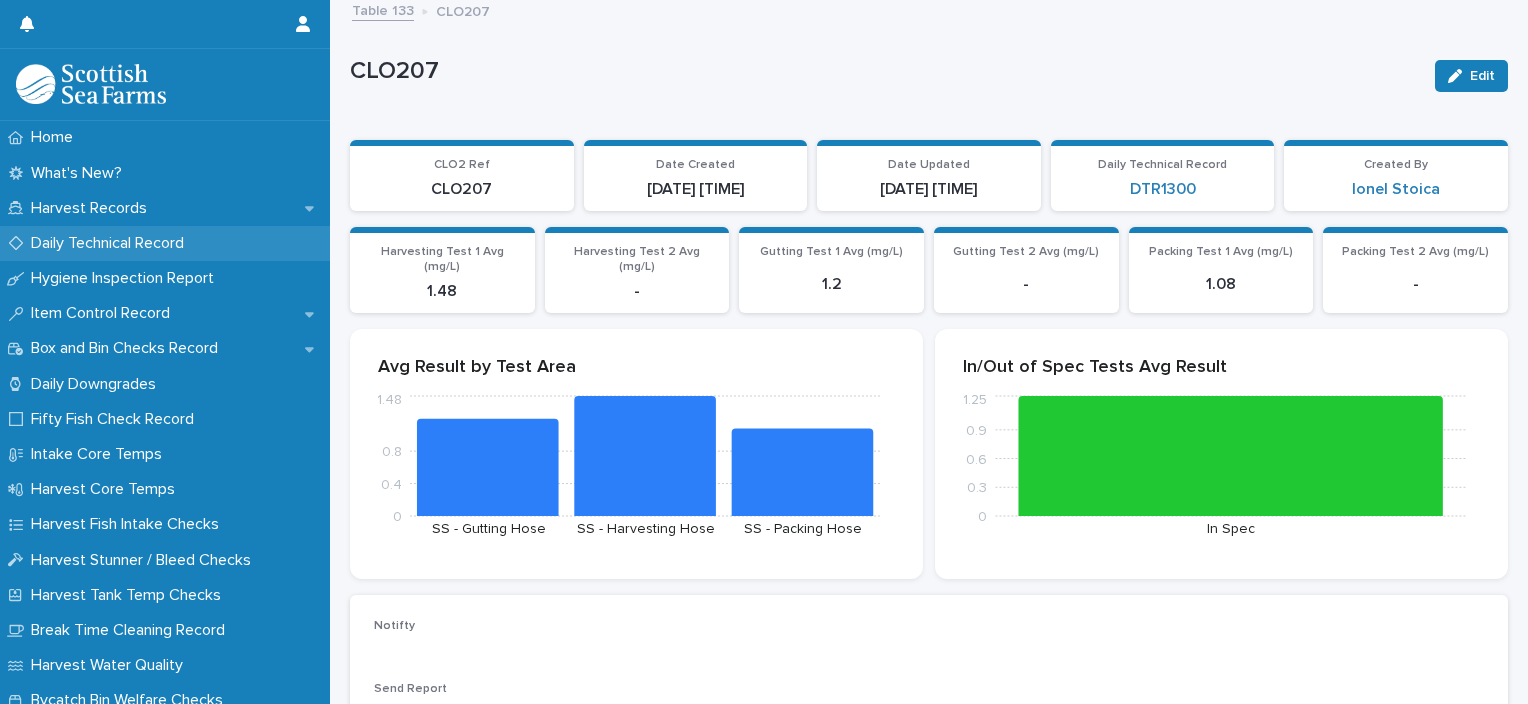click on "Daily Technical Record" at bounding box center [111, 243] 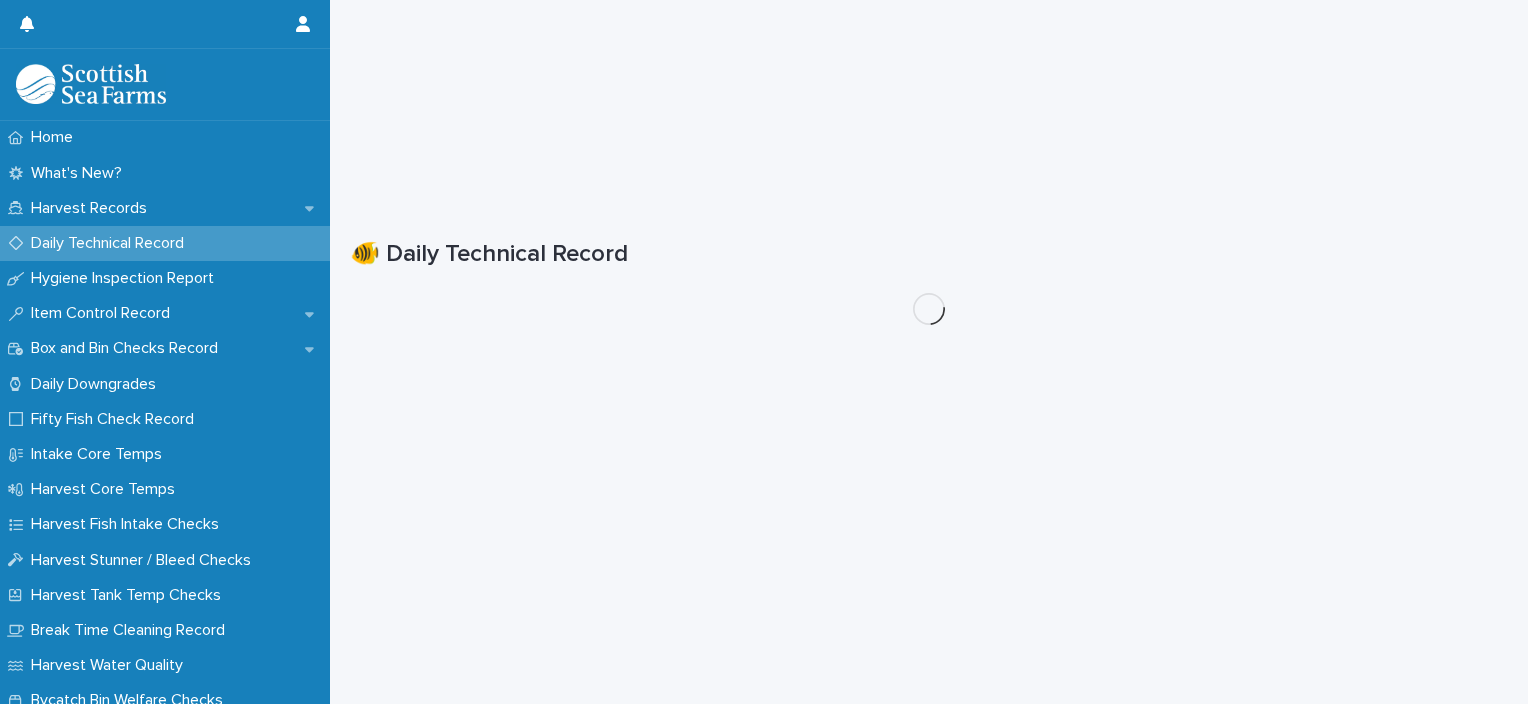 scroll, scrollTop: 0, scrollLeft: 0, axis: both 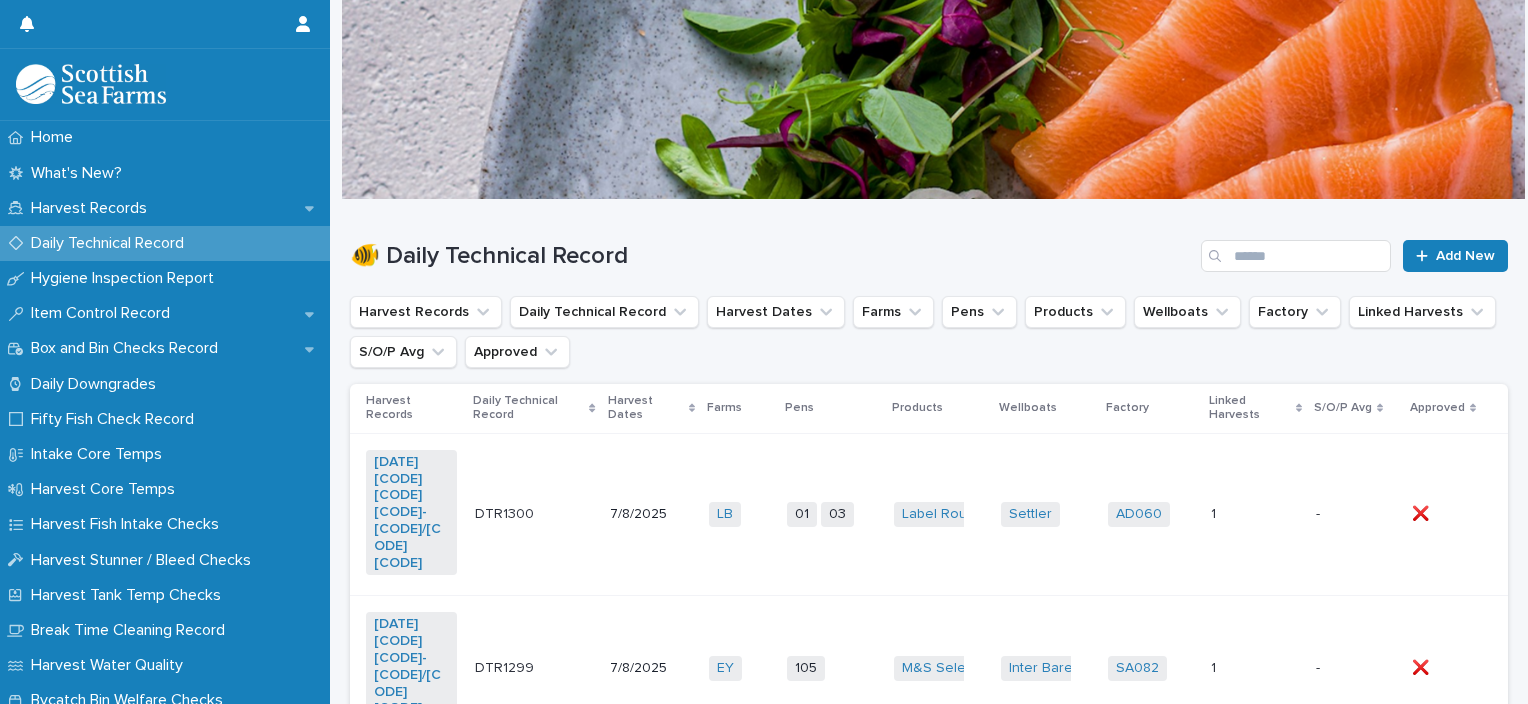 click on "01 03 + 0" at bounding box center (832, 514) 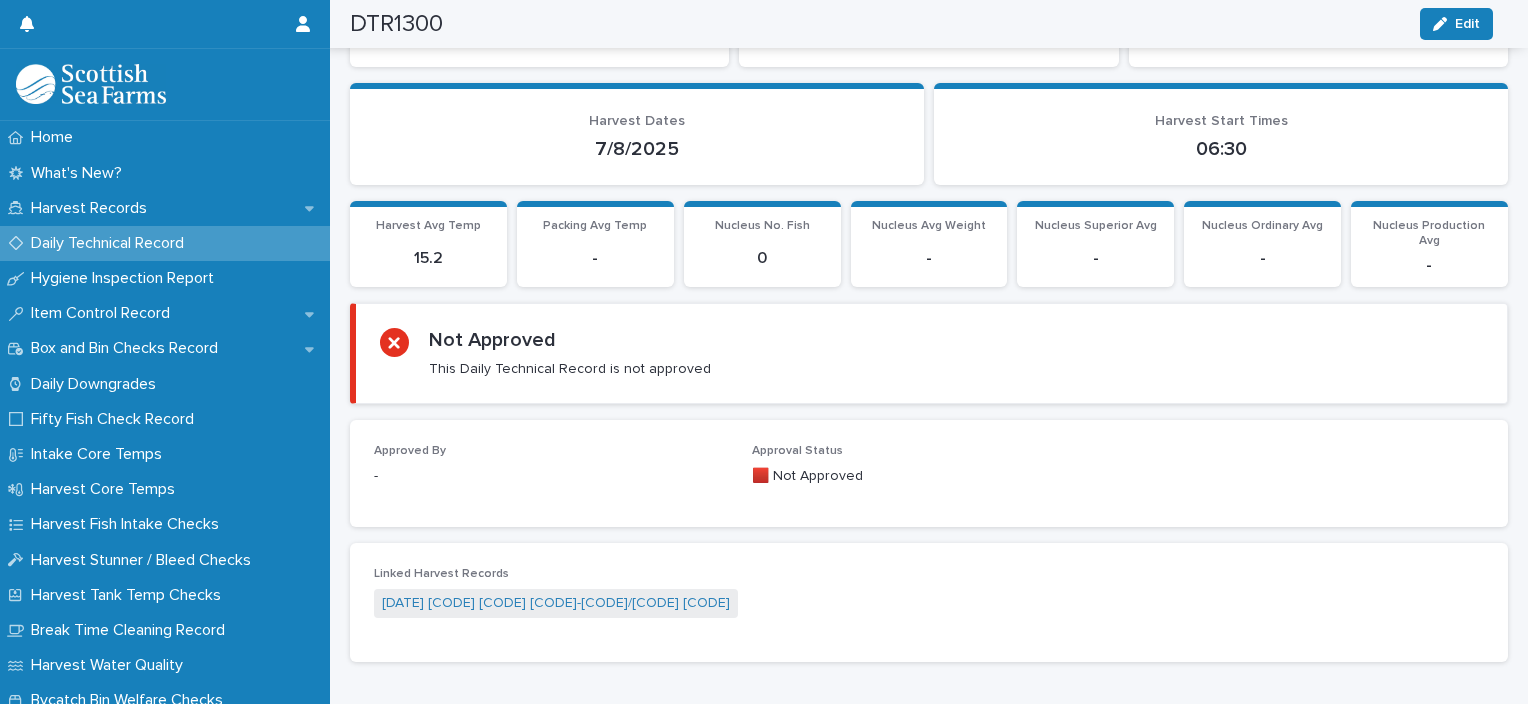 scroll, scrollTop: 0, scrollLeft: 0, axis: both 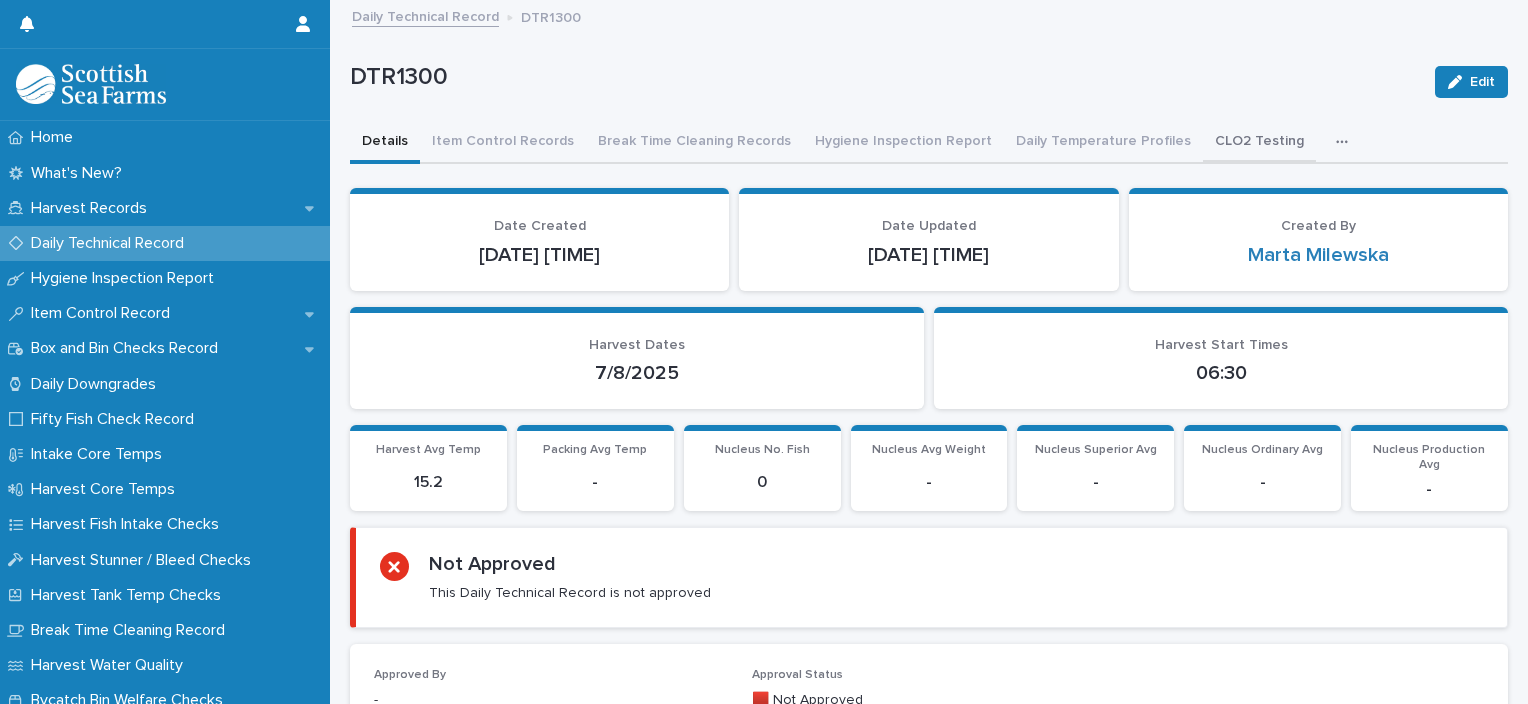 click on "CLO2 Testing" at bounding box center [1259, 143] 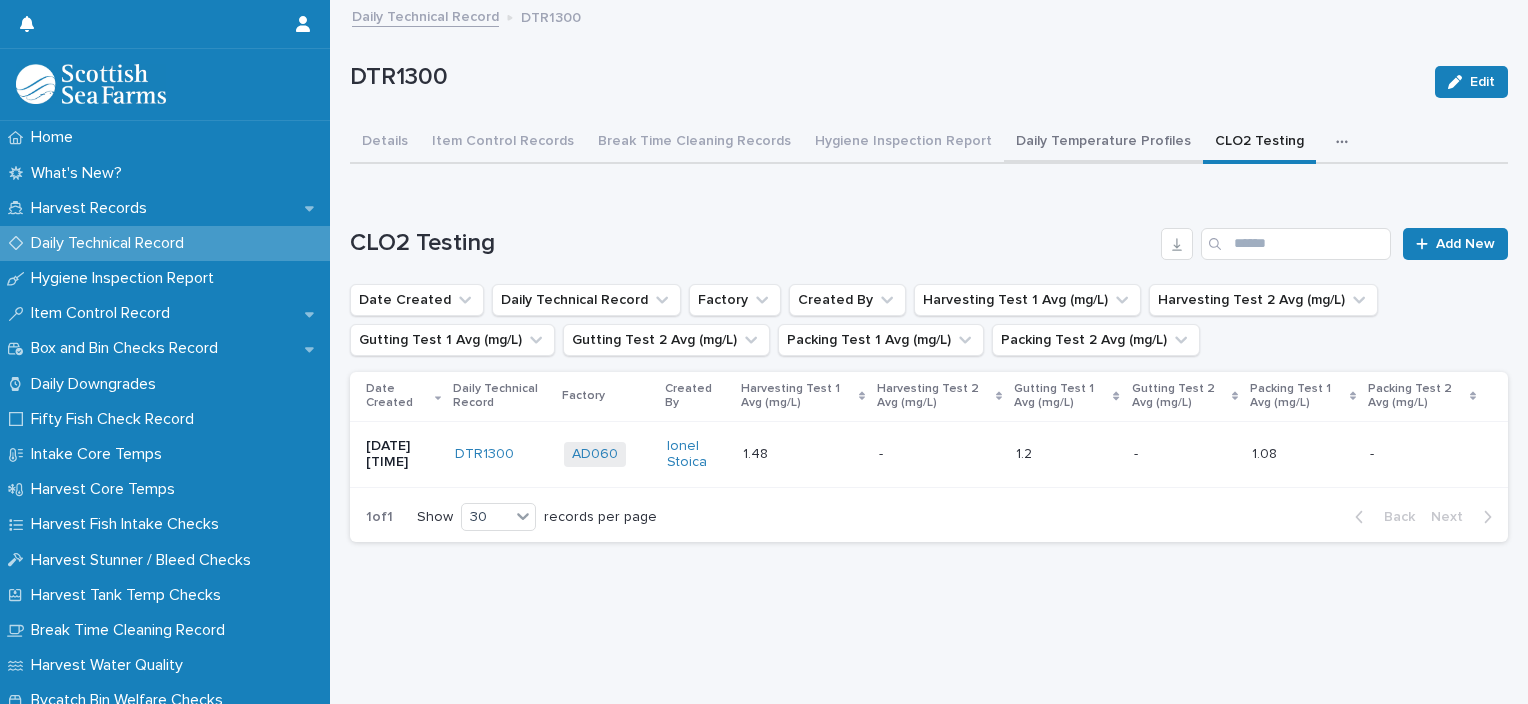click on "Daily Temperature Profiles" at bounding box center (1103, 143) 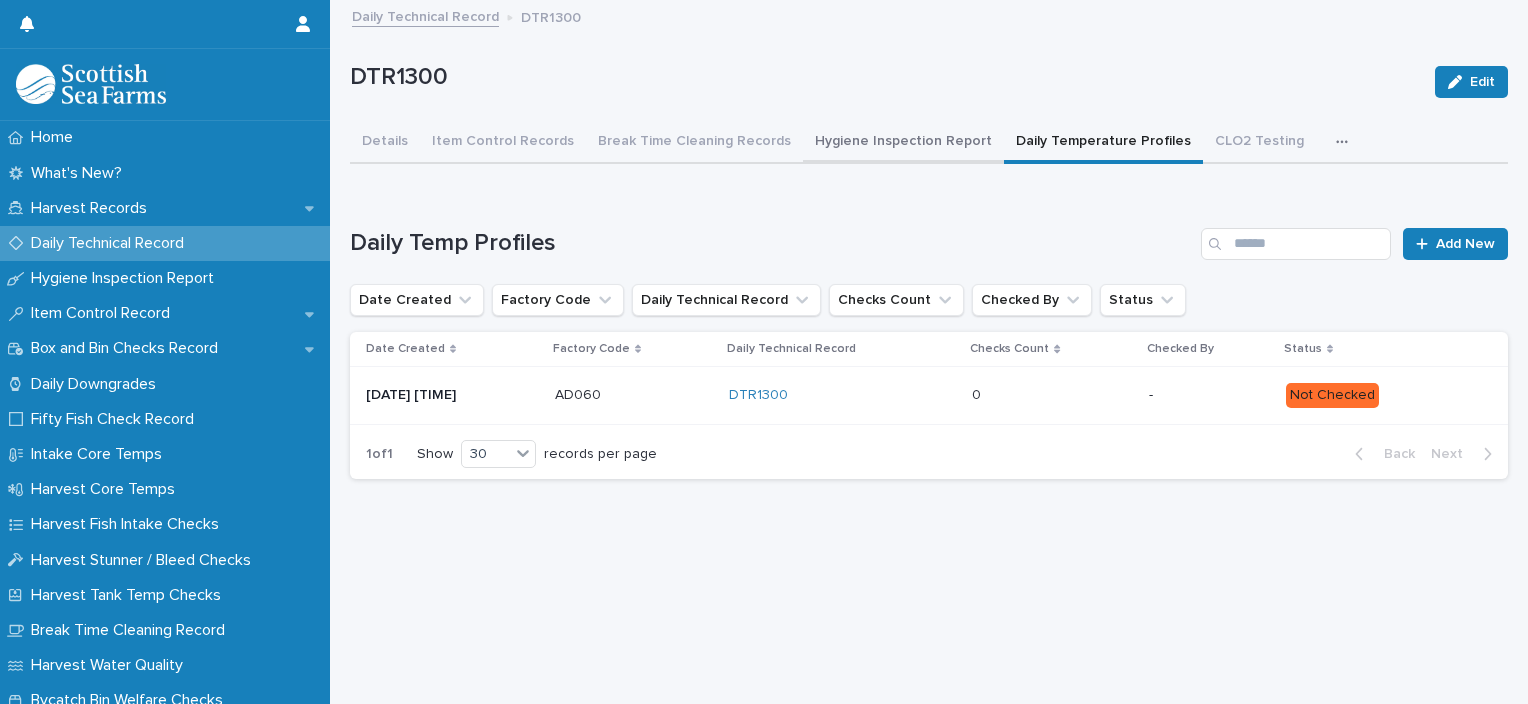 click on "Hygiene Inspection Report" at bounding box center [903, 143] 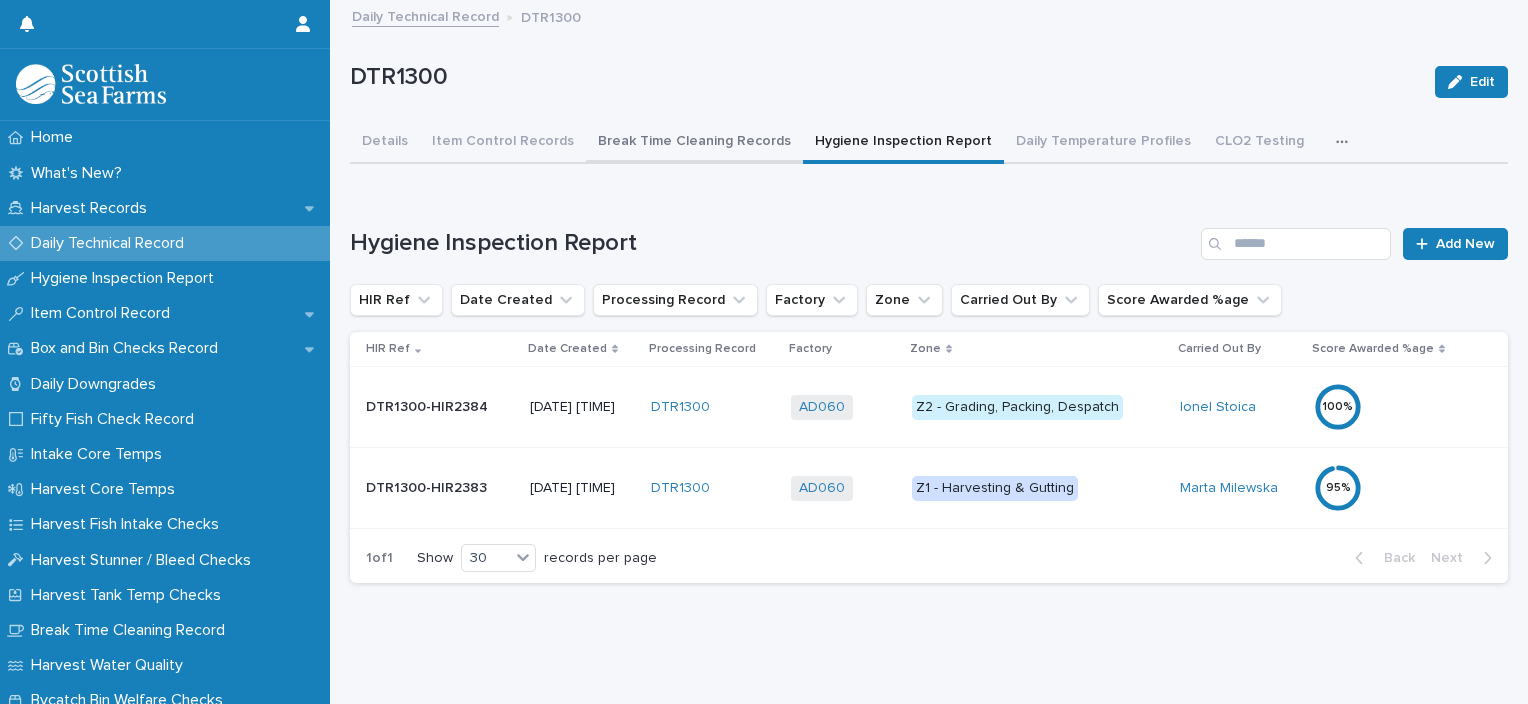 click on "Break Time Cleaning Records" at bounding box center [694, 143] 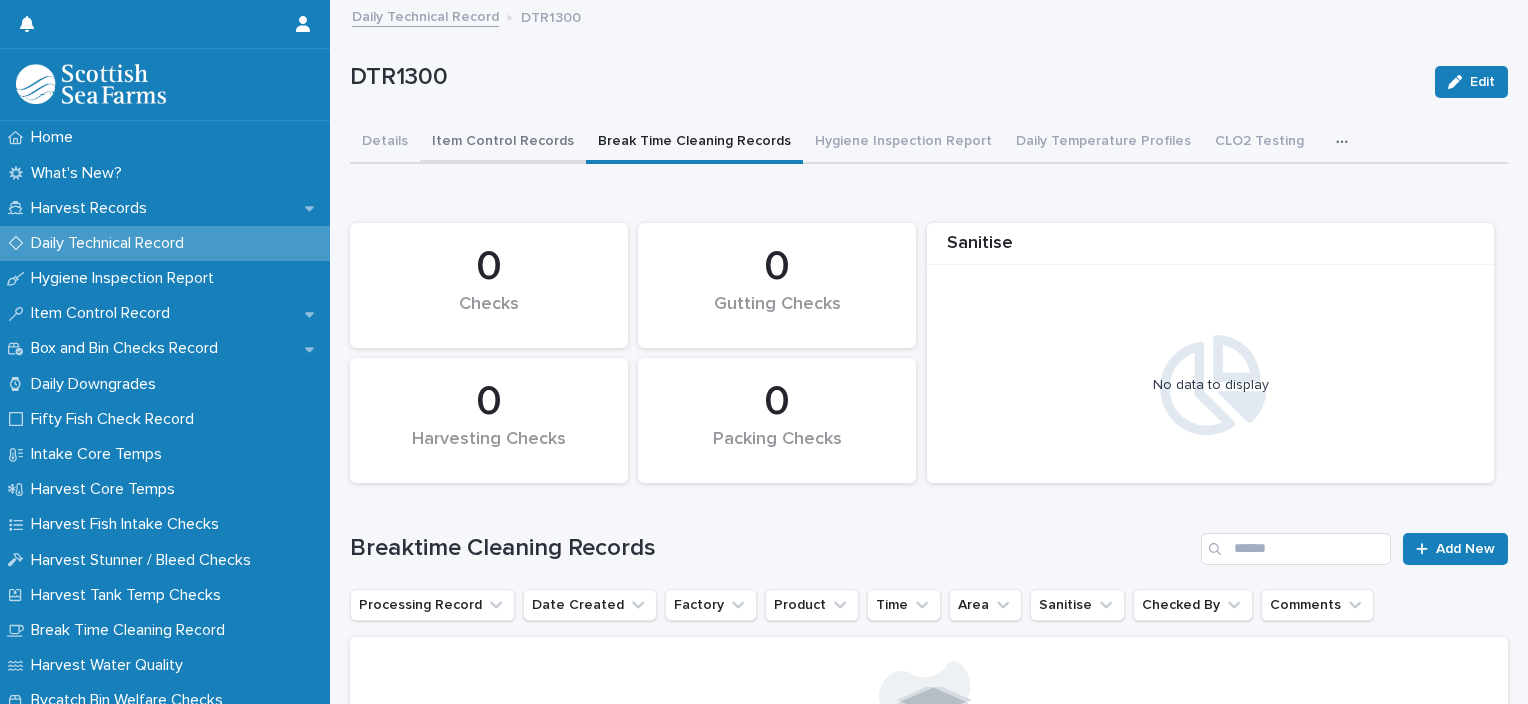 click on "Item Control Records" at bounding box center (503, 143) 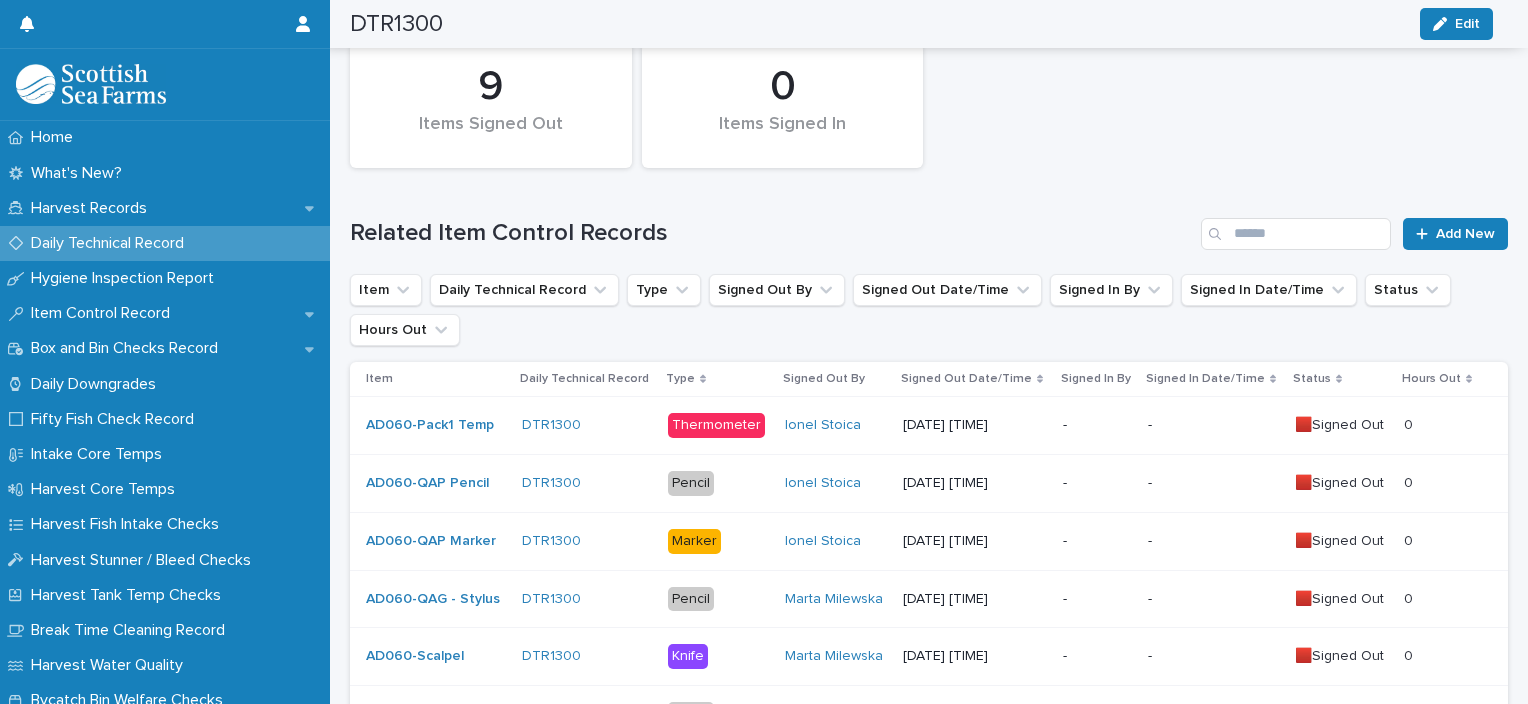 scroll, scrollTop: 0, scrollLeft: 0, axis: both 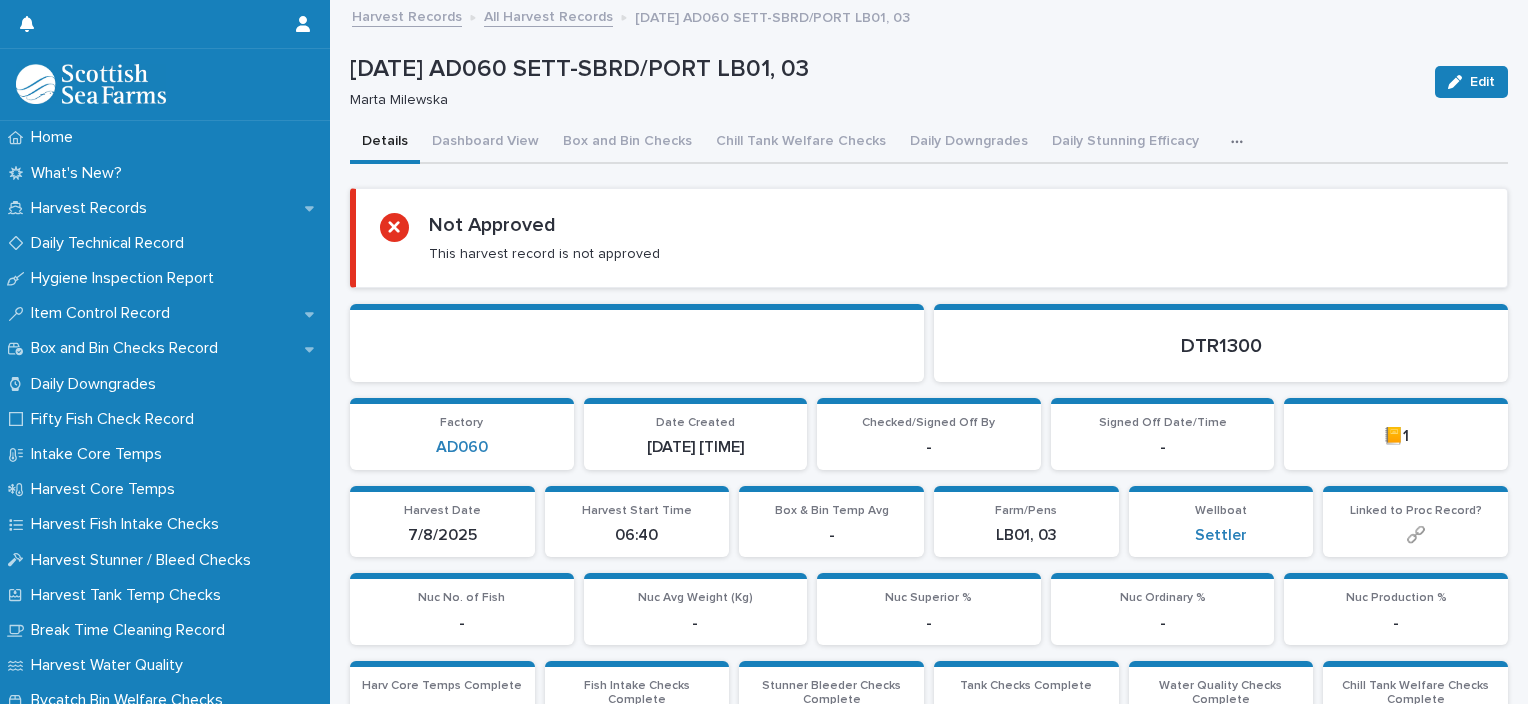 click at bounding box center [1241, 142] 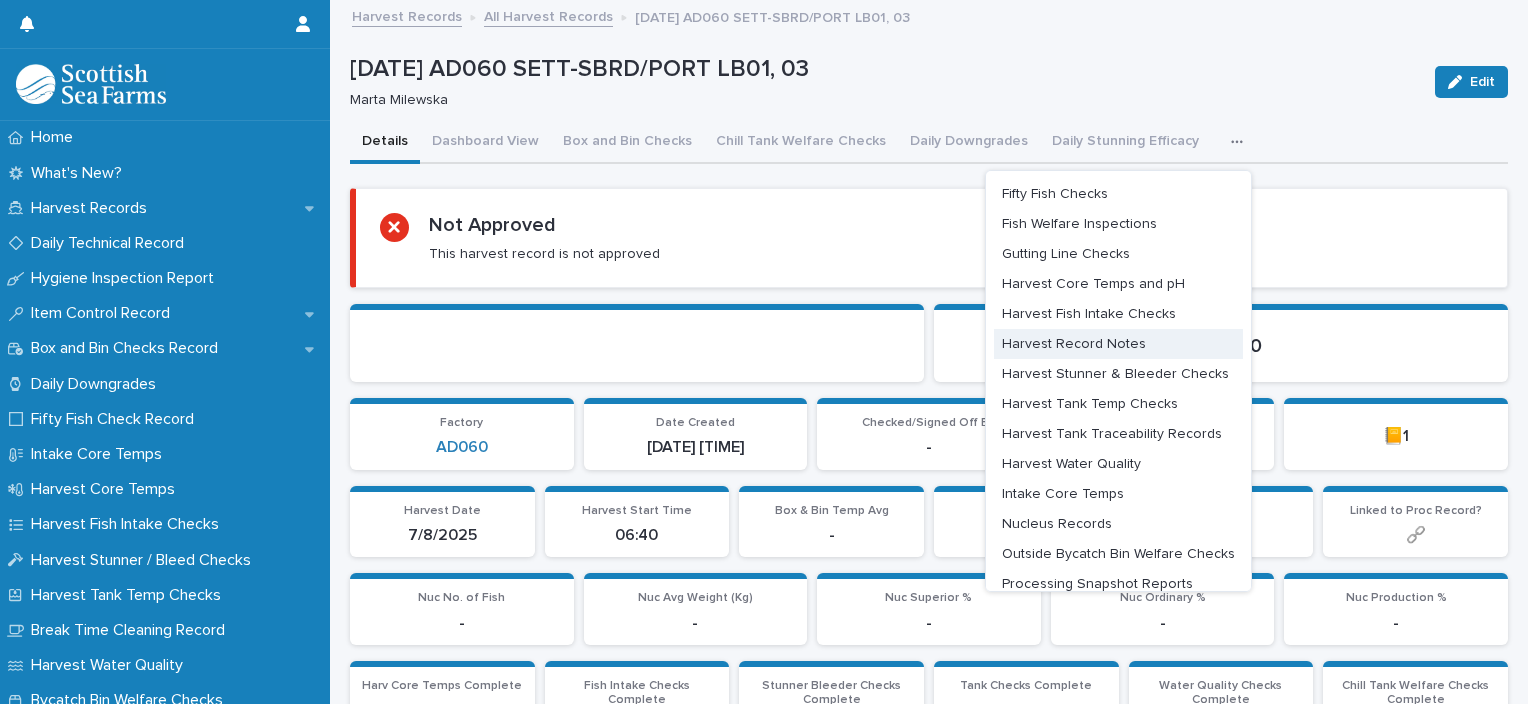 click on "Harvest Record Notes" at bounding box center (1074, 344) 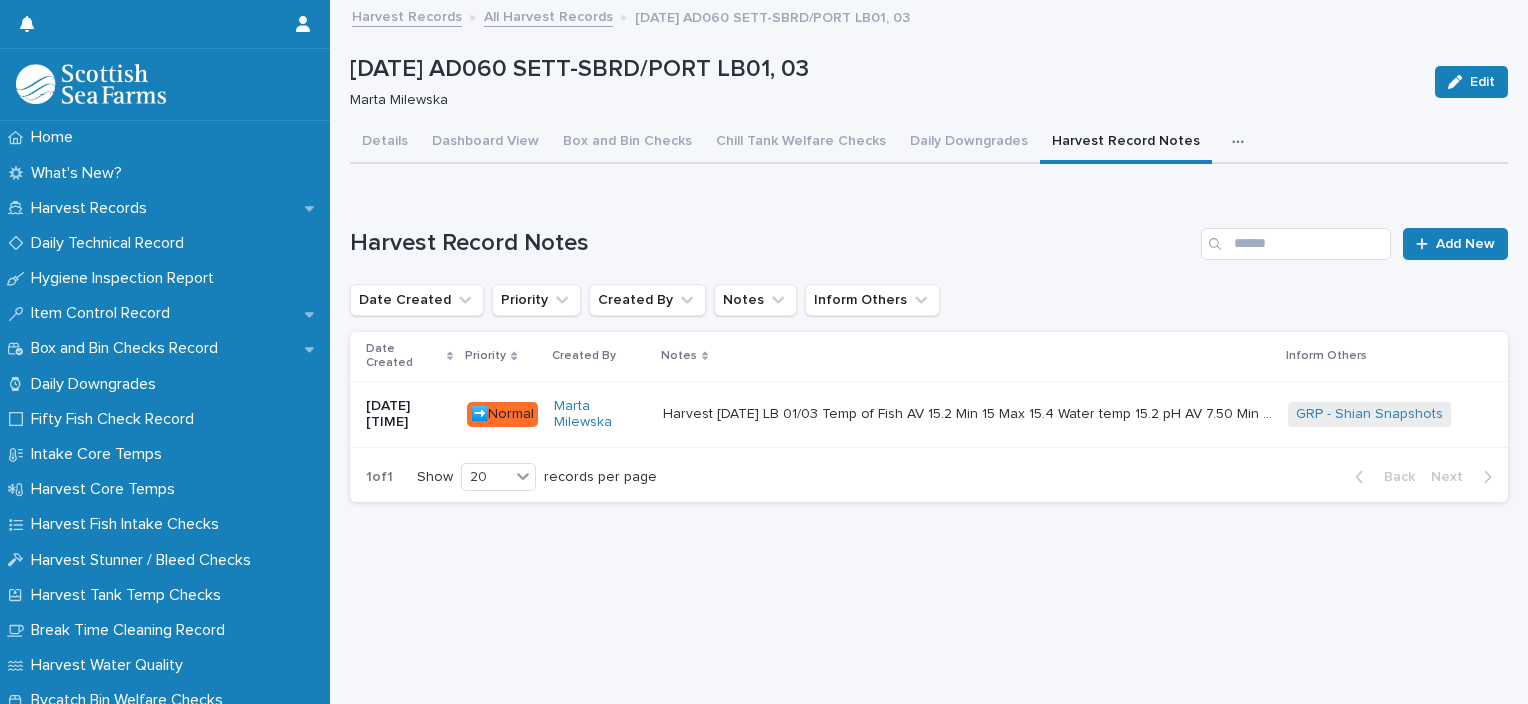 click on "Harvest
[DATE]
LB 01/03
Temp of Fish
AV 15.2
Min 15
Max 15.4
Water temp
15.2
pH
AV 7.50
Min 7.21
Max 7.67
Sea lice❗
AV 24.8
Min 13
Max 38
I noticed Lesions, deform and mature fish . Pic attached
Harvest
[DATE]
LB 01/03
Temp of Fish
AV 15.2
Min 15
Max 15.4
Water temp
15.2
pH
AV 7.50
Min 7.21
Max 7.67
Sea lice❗
AV 24.8
Min 13
Max 38
I noticed Lesions, deform and mature fish . Pic attached" at bounding box center (967, 414) 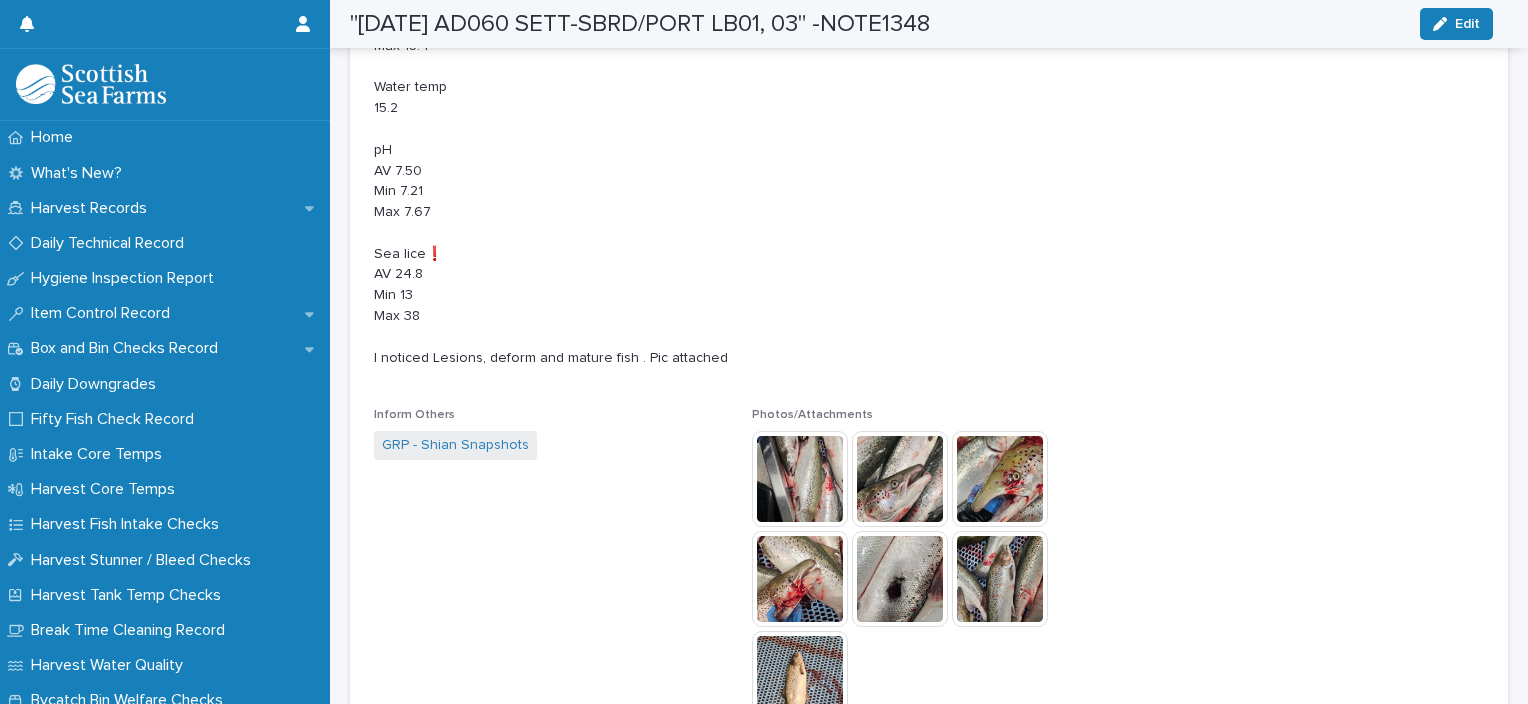 scroll, scrollTop: 600, scrollLeft: 0, axis: vertical 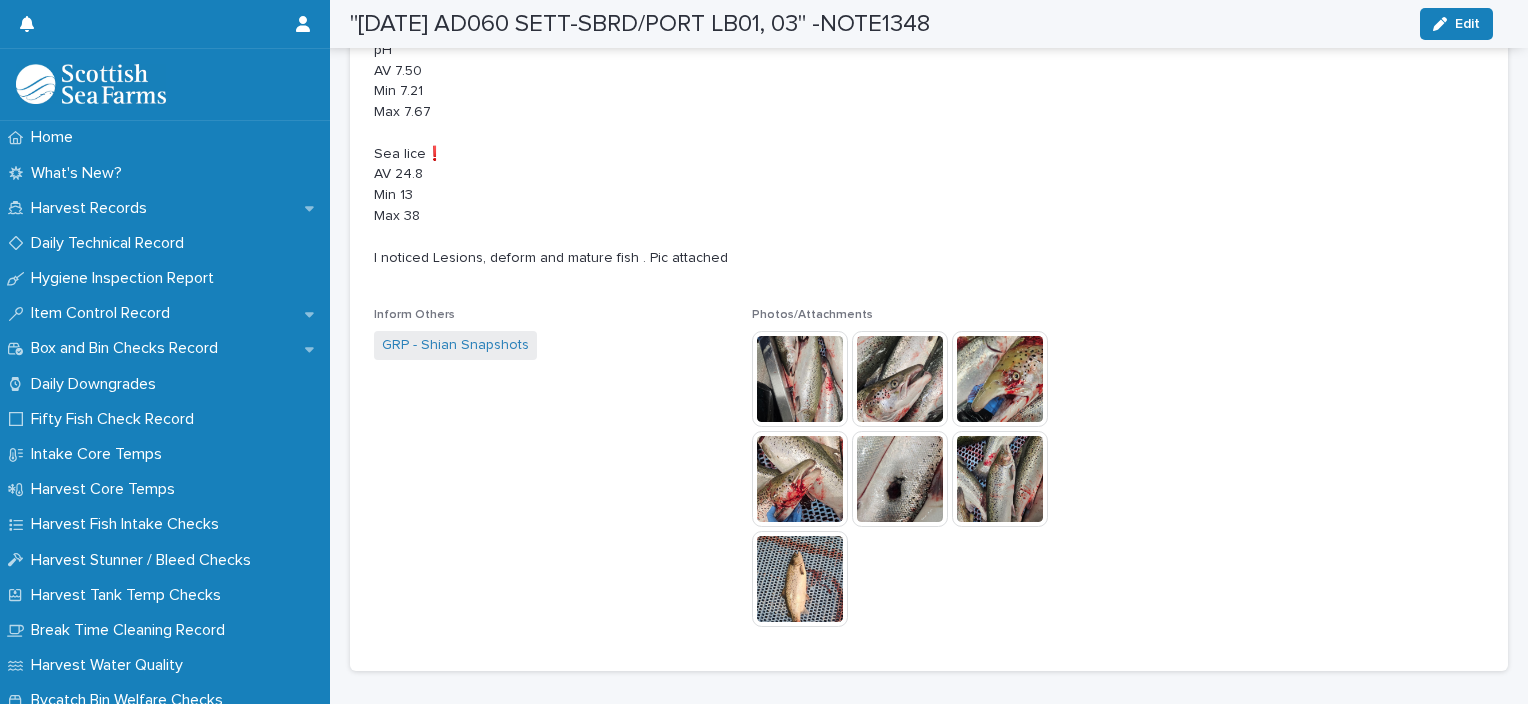 click at bounding box center (800, 379) 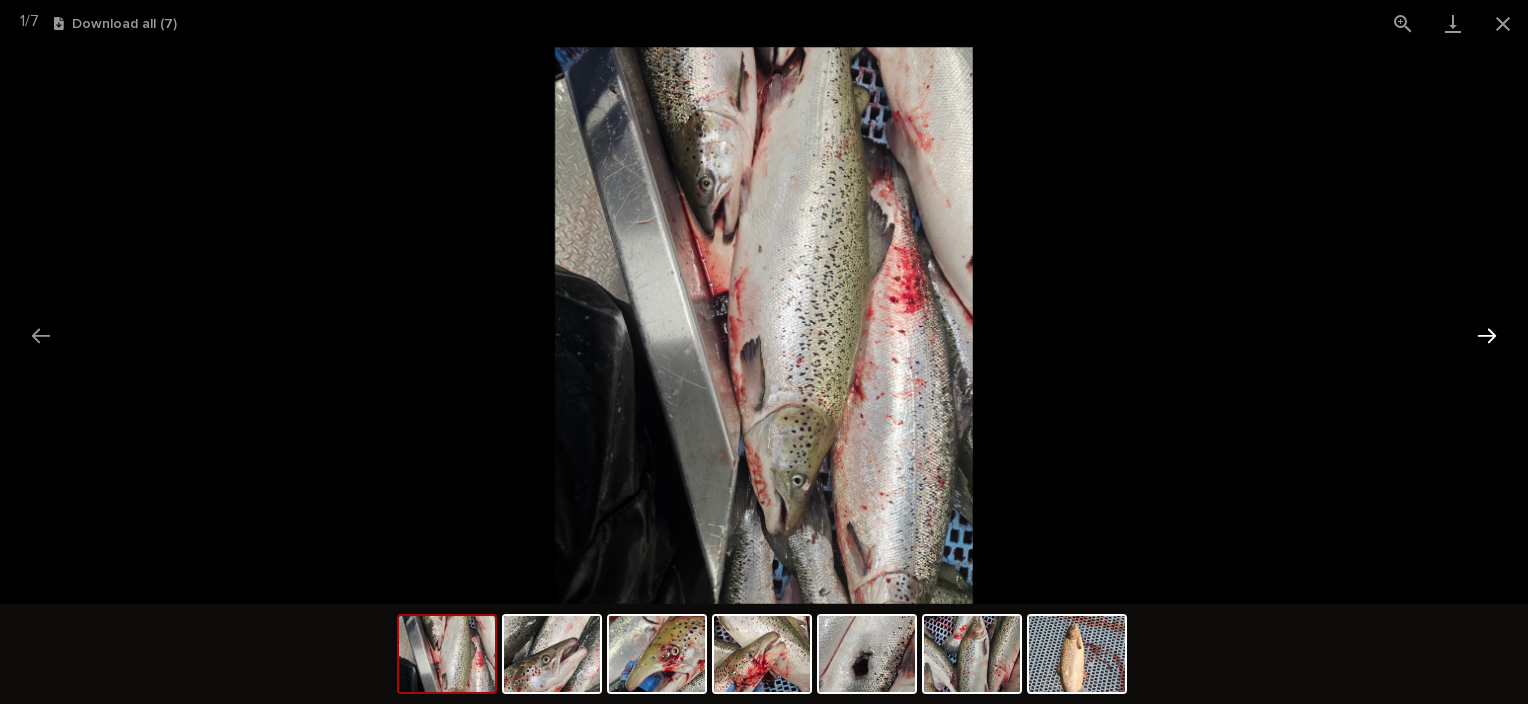 click at bounding box center (1487, 335) 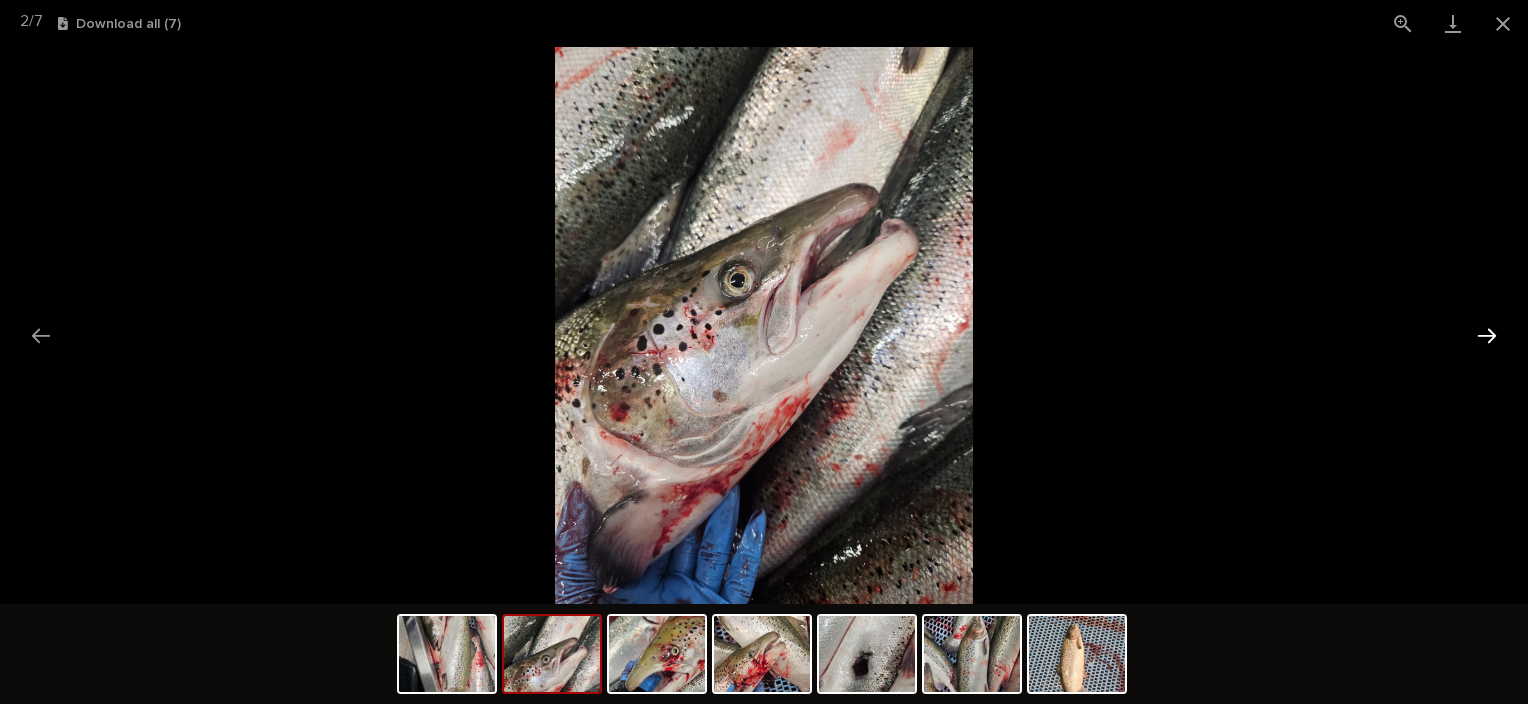 click at bounding box center (1487, 335) 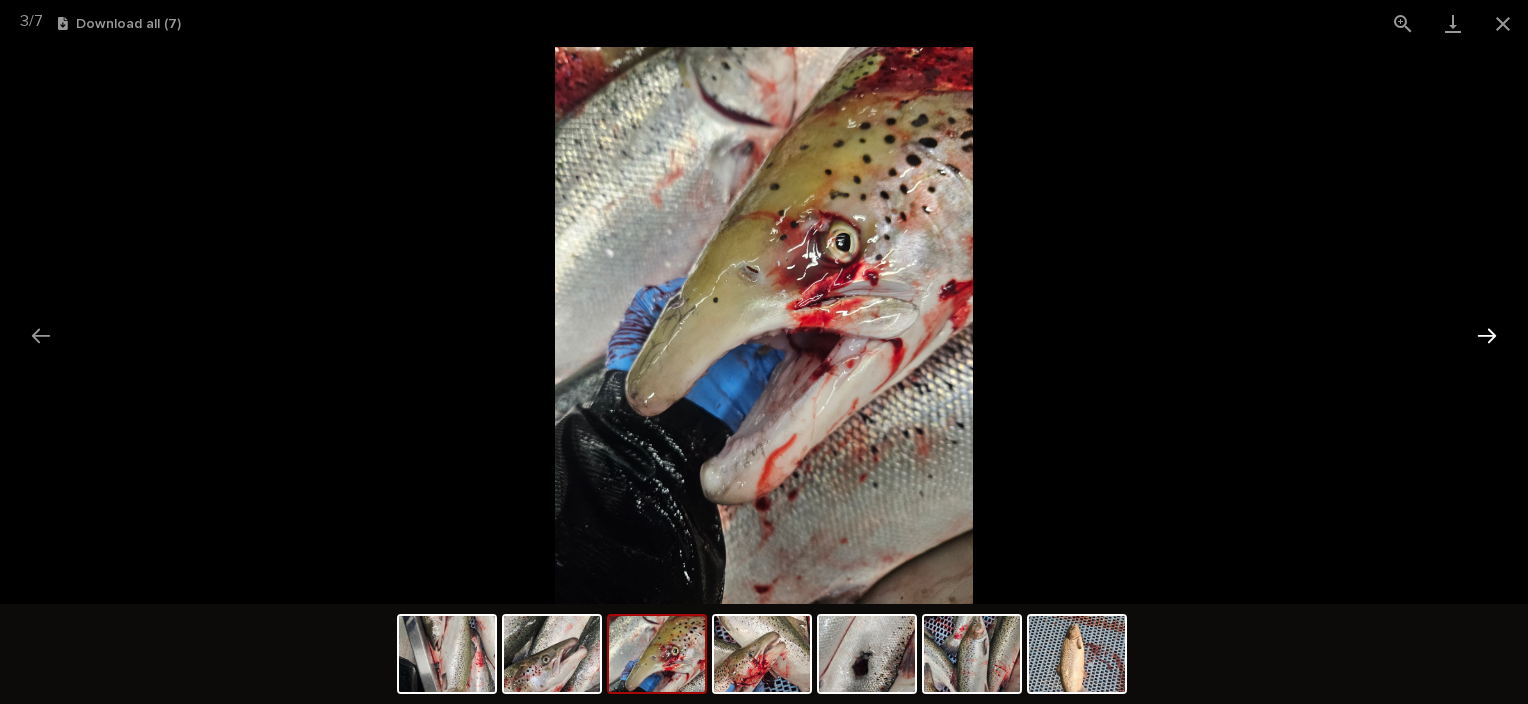 click at bounding box center (1487, 335) 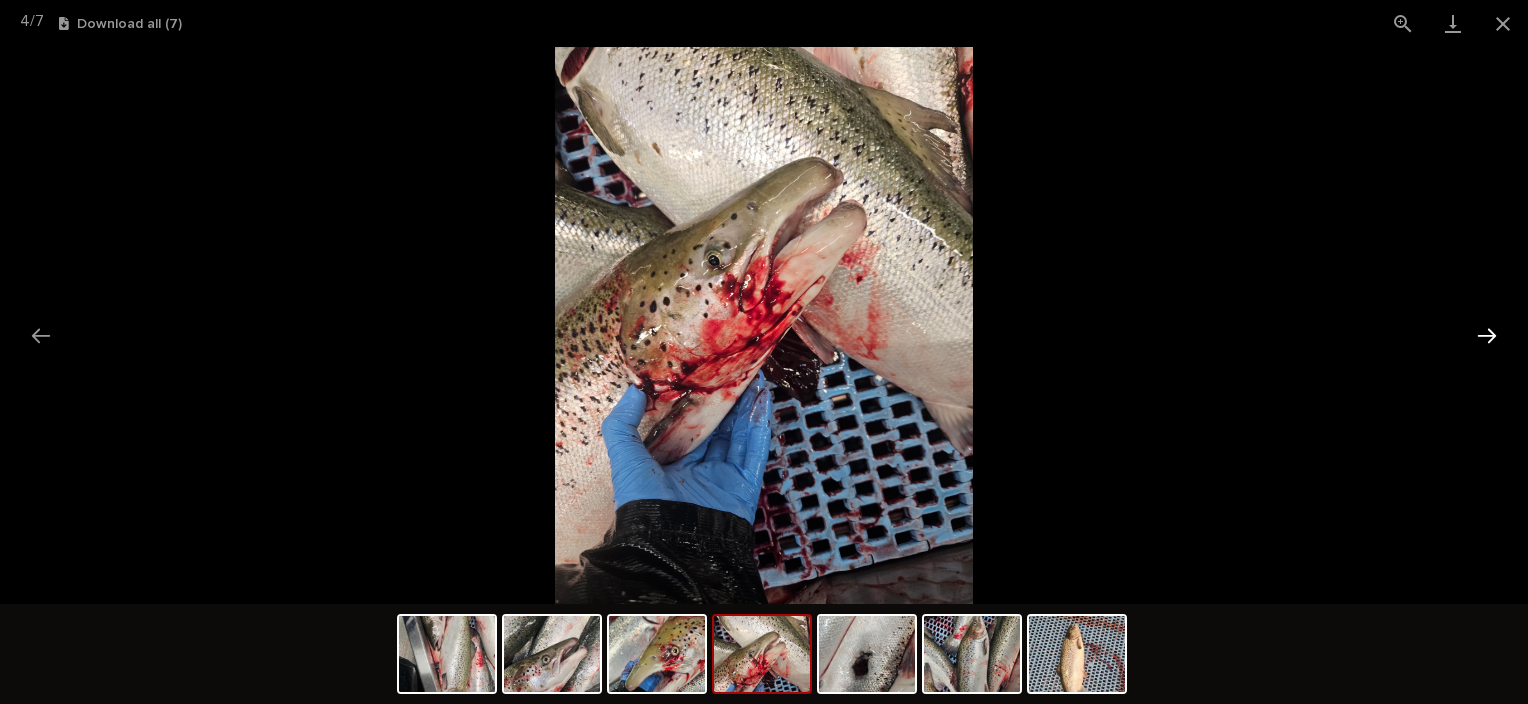 click at bounding box center [1487, 335] 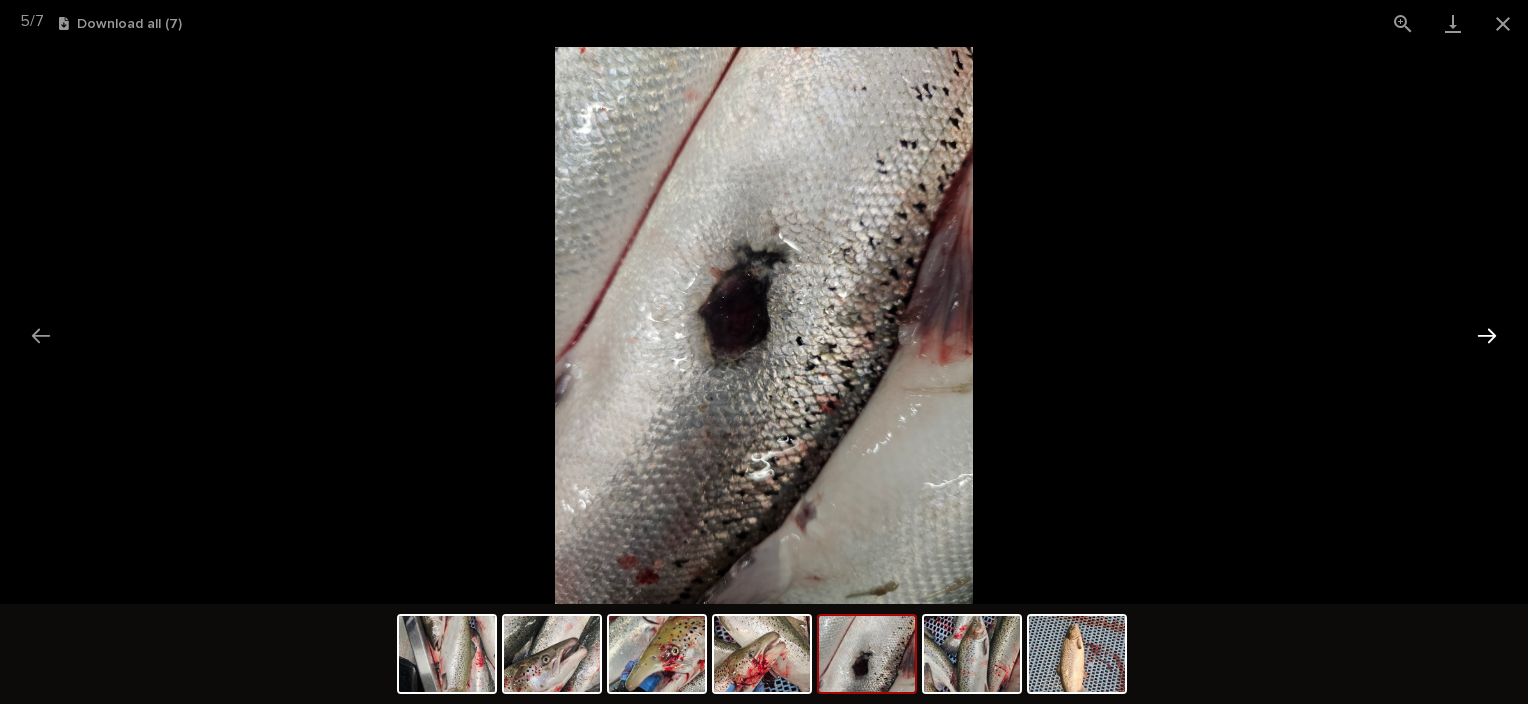 click at bounding box center [1487, 335] 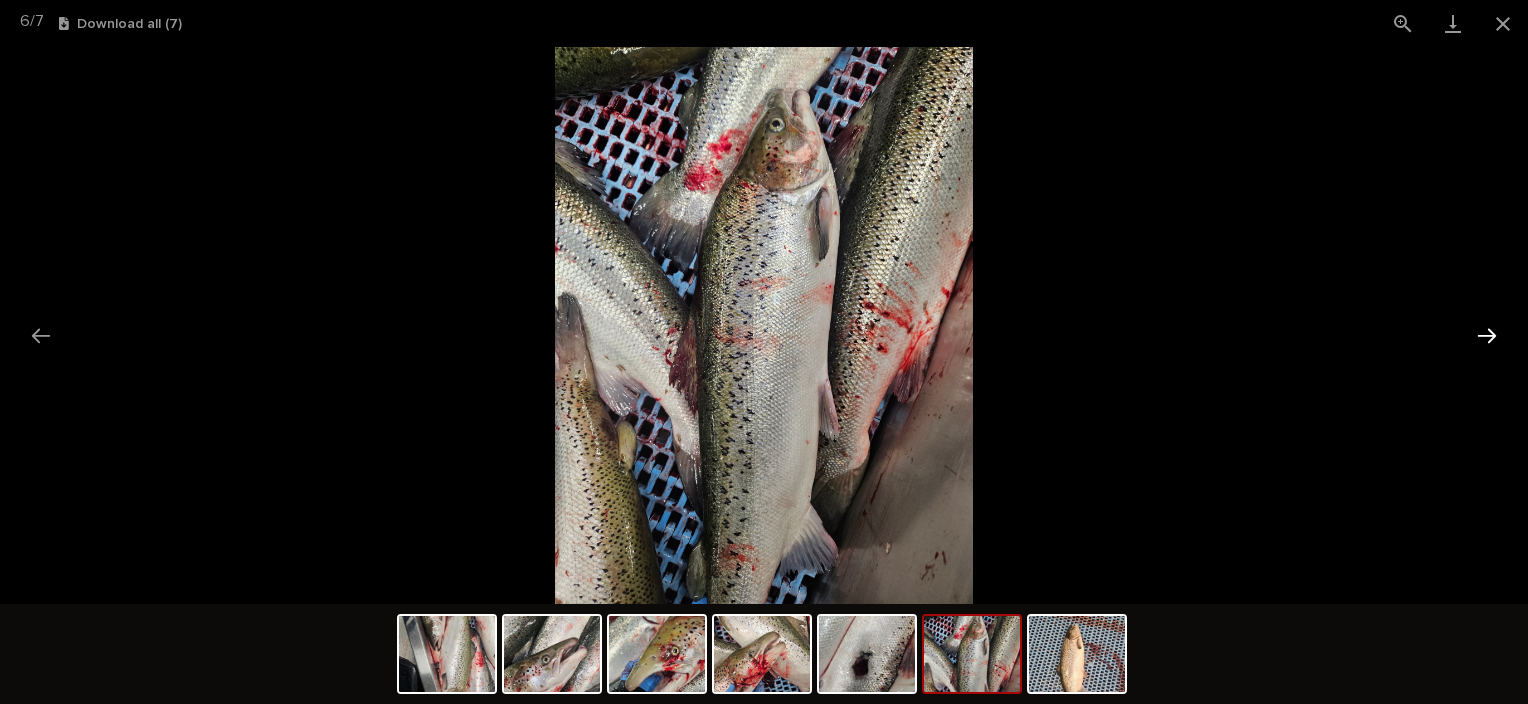 click at bounding box center [1487, 335] 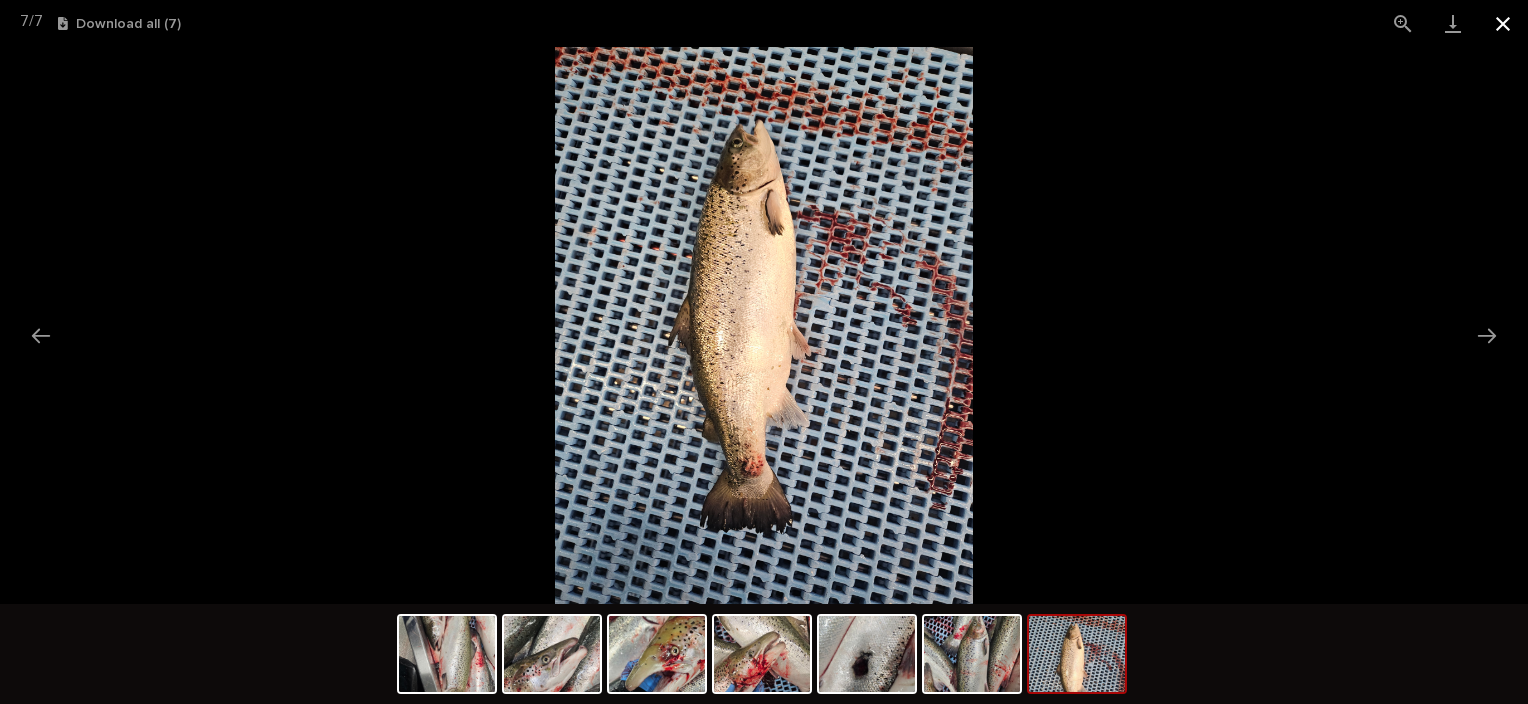 click at bounding box center (1503, 23) 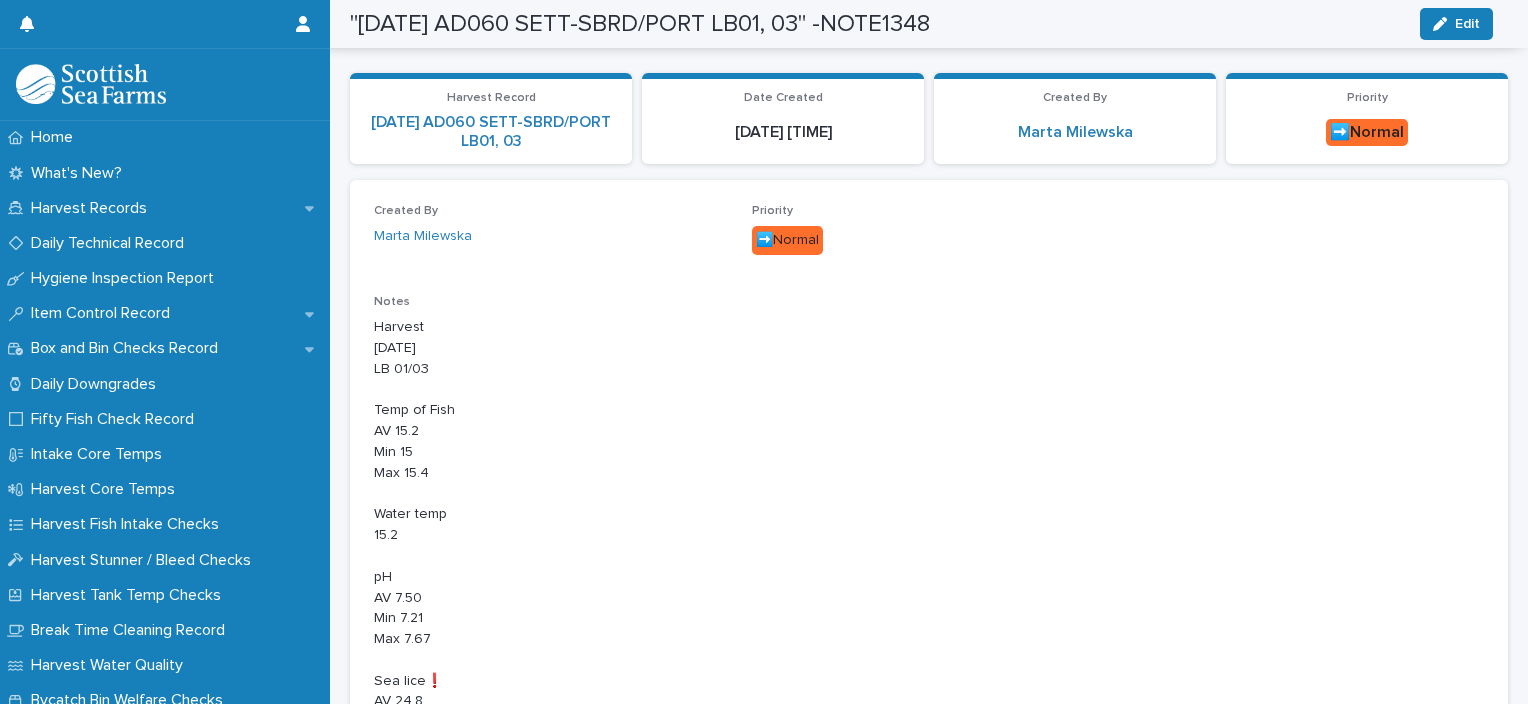 scroll, scrollTop: 0, scrollLeft: 0, axis: both 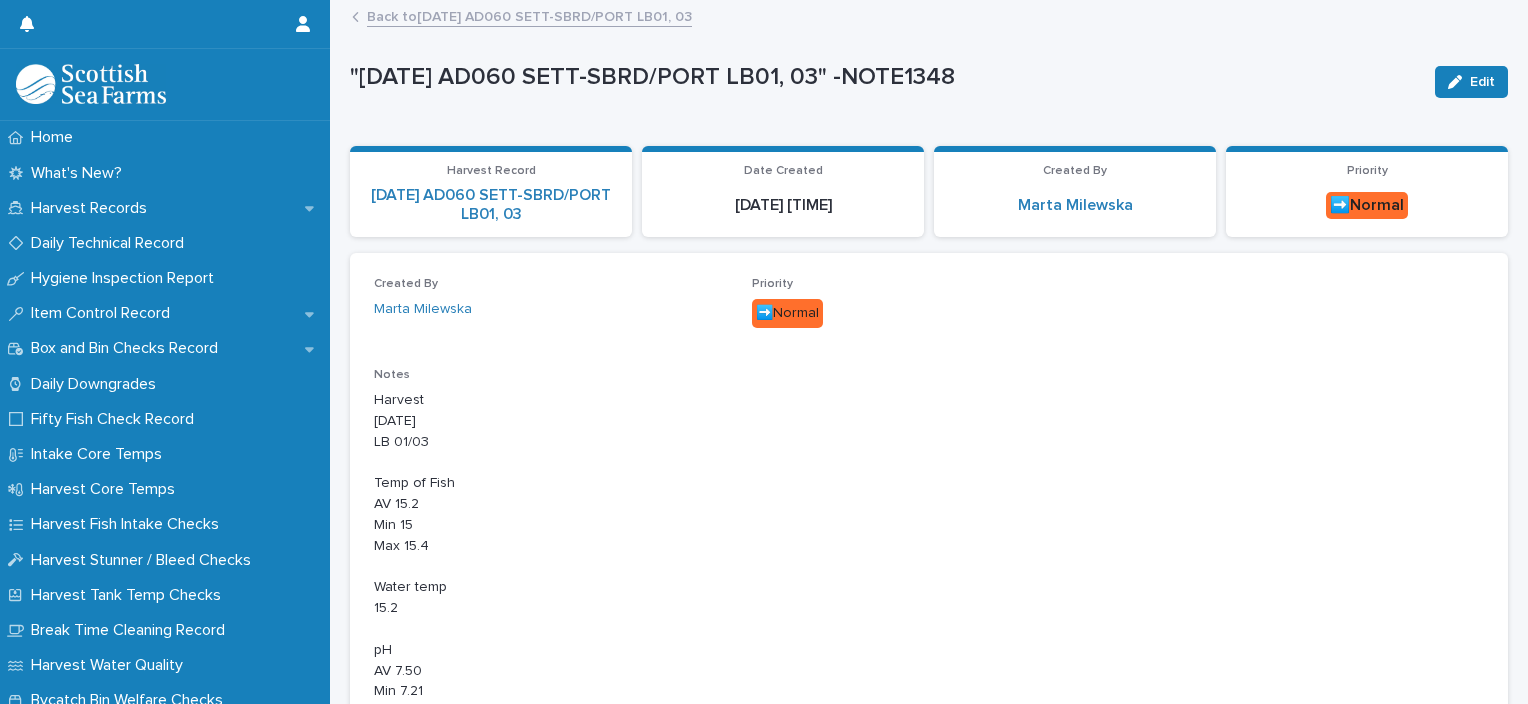 click on "Back to  [DATE] AD060 SETT-SBRD/PORT LB01, 03" at bounding box center (529, 15) 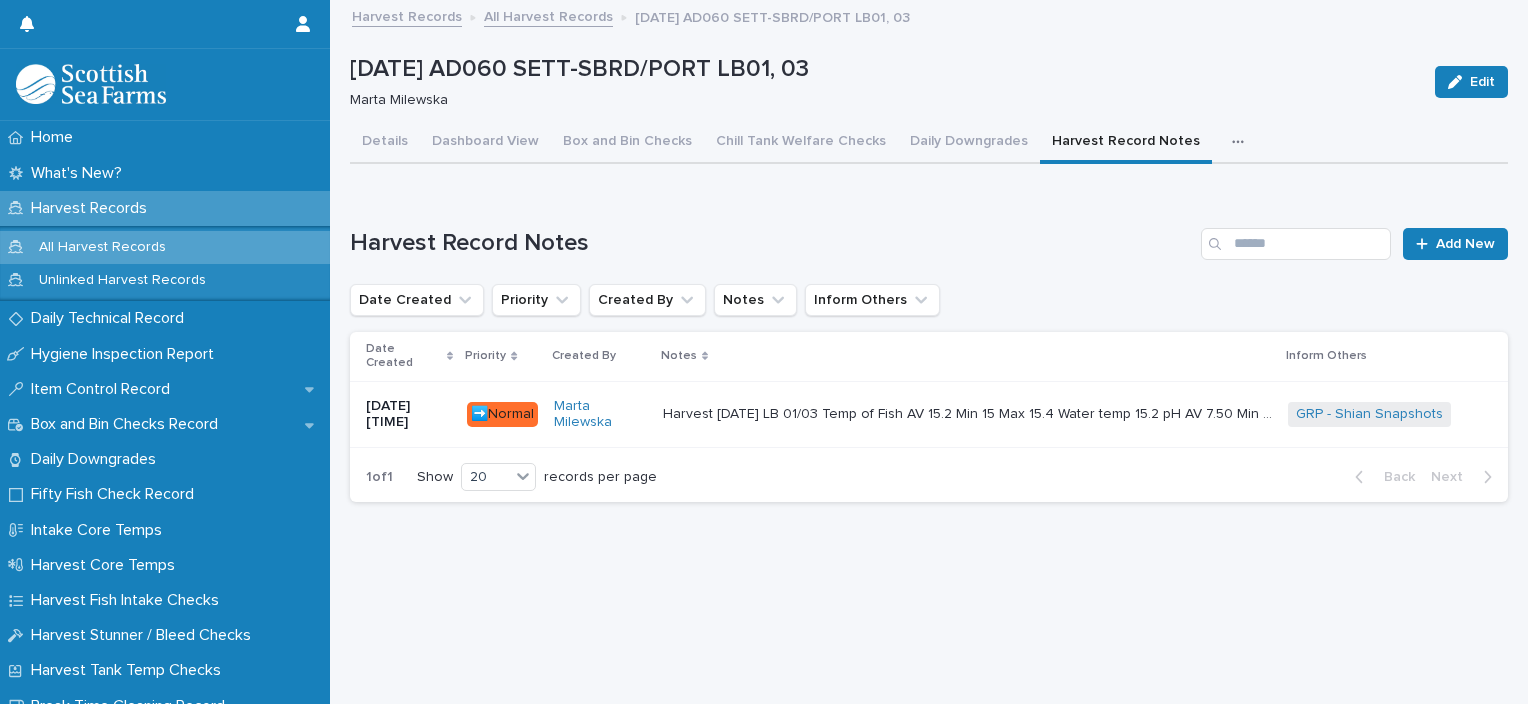 scroll, scrollTop: 15, scrollLeft: 0, axis: vertical 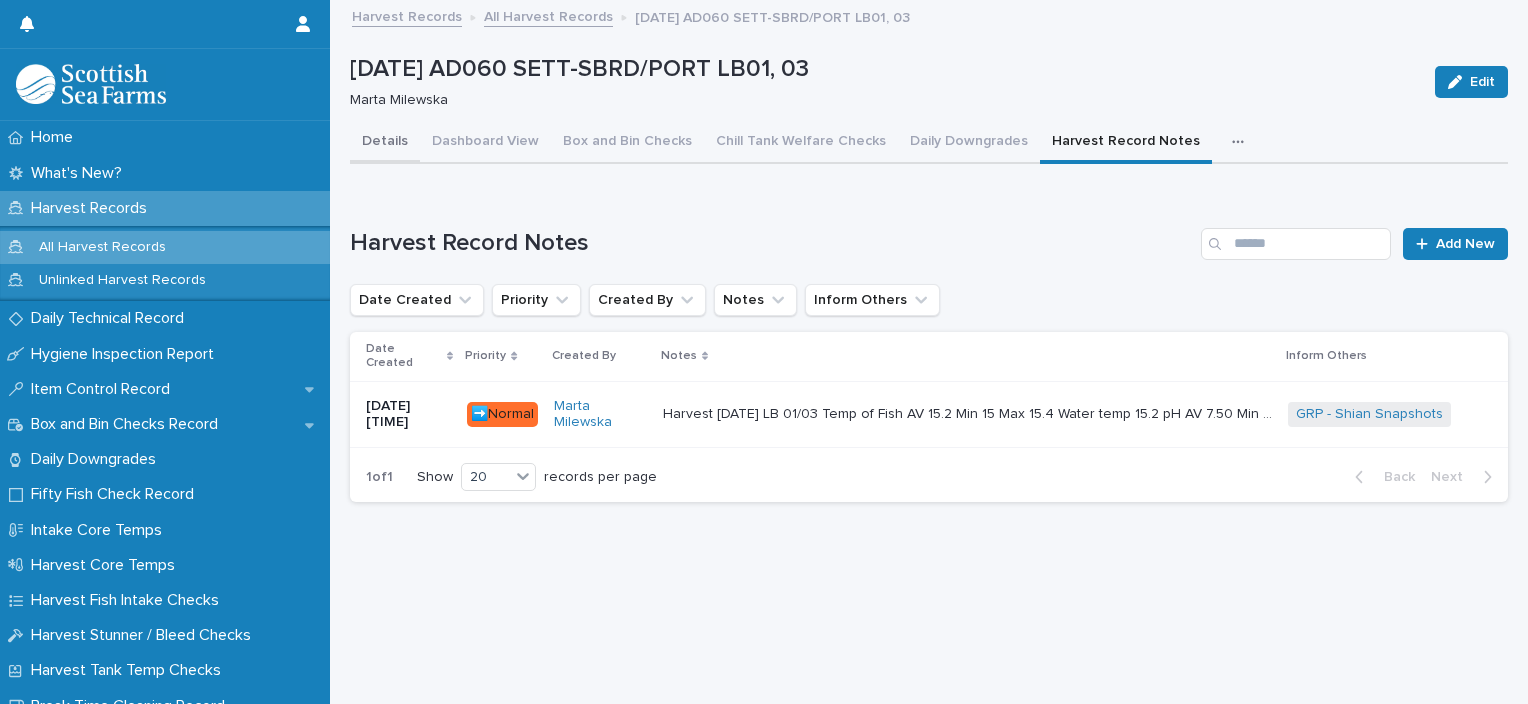 click on "Details" at bounding box center [385, 143] 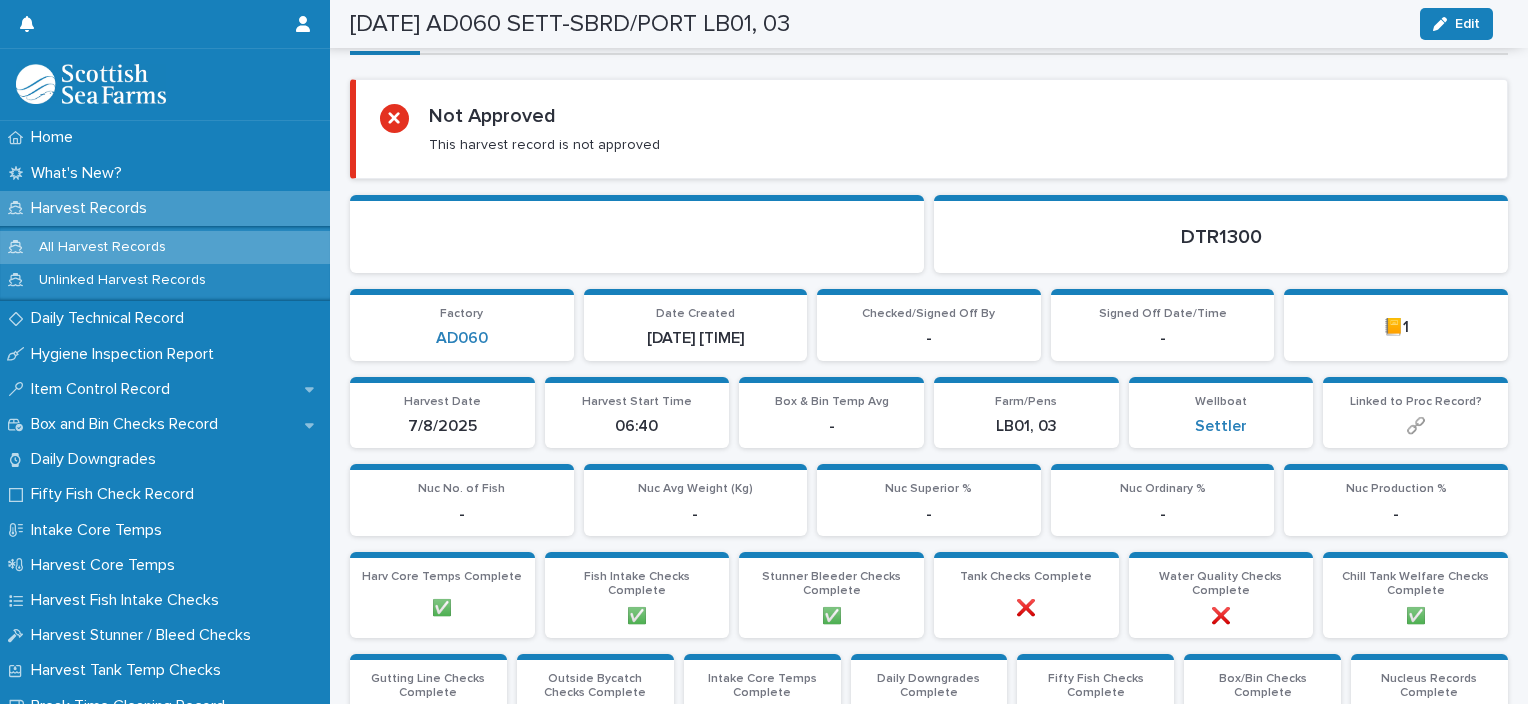 scroll, scrollTop: 0, scrollLeft: 0, axis: both 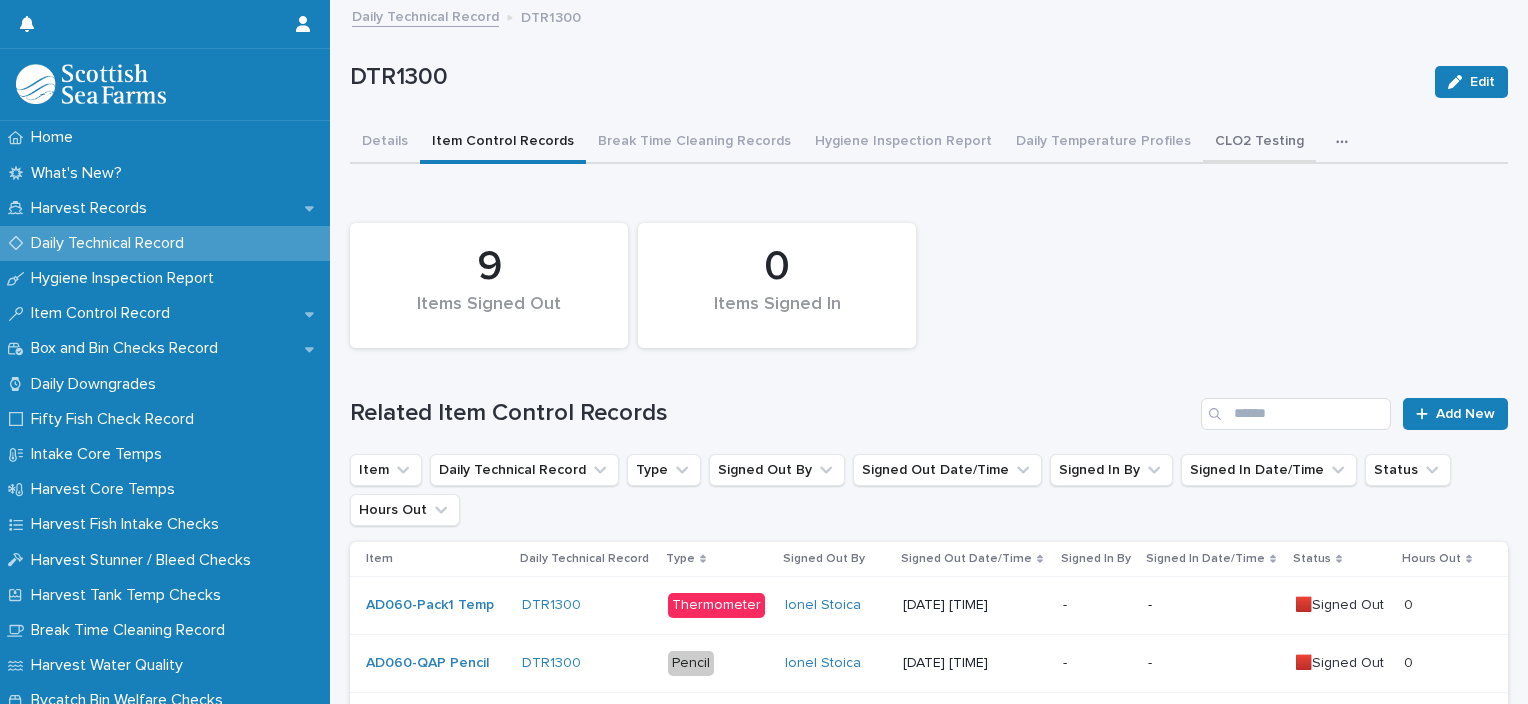 click on "CLO2 Testing" at bounding box center [1259, 143] 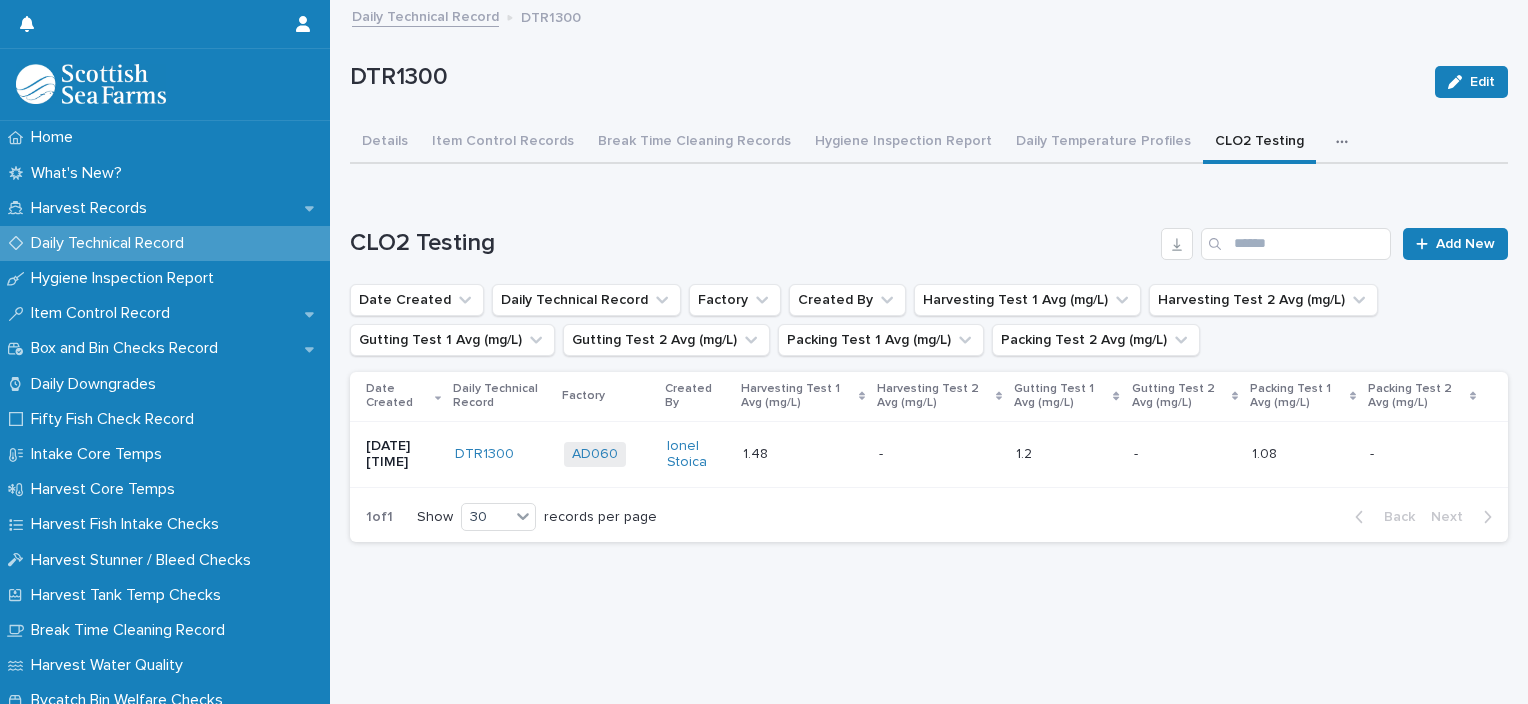click at bounding box center (940, 454) 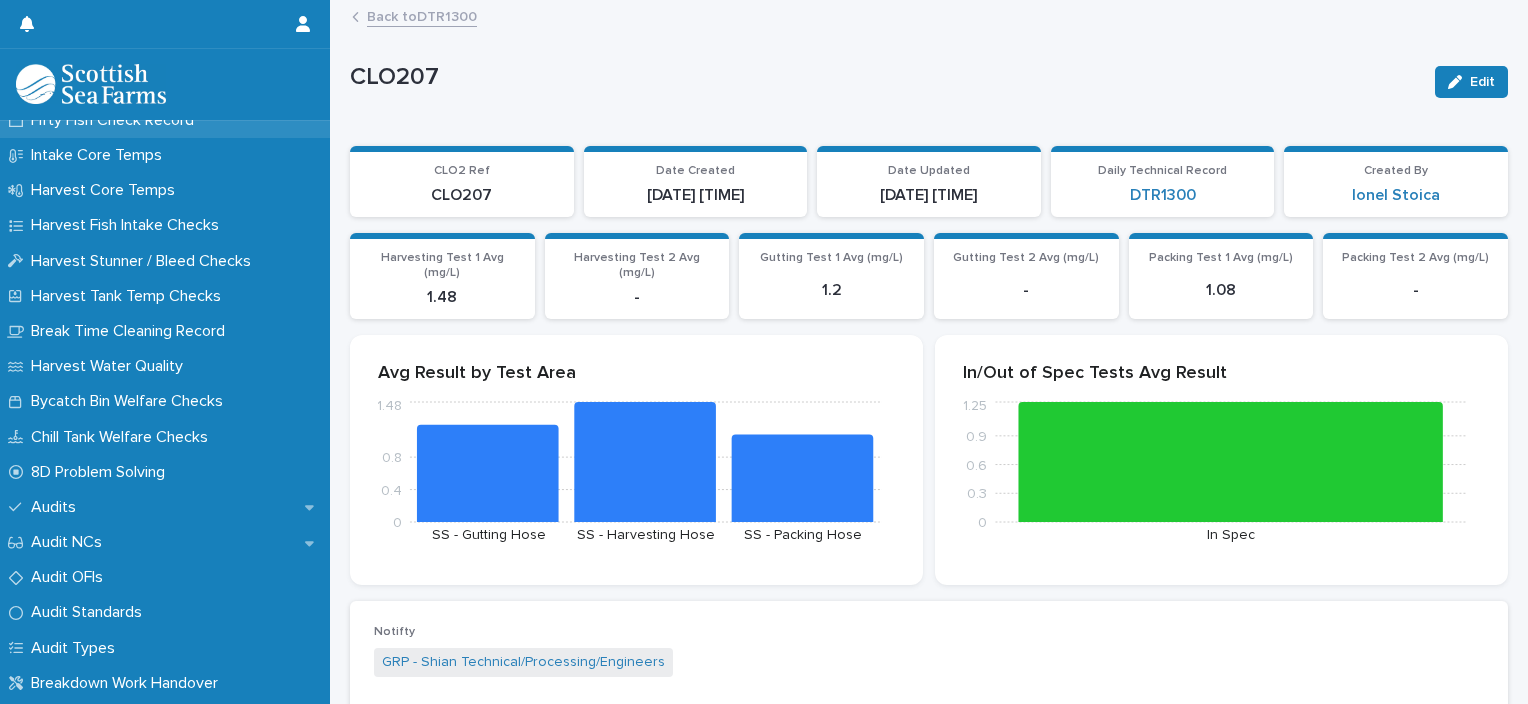scroll, scrollTop: 300, scrollLeft: 0, axis: vertical 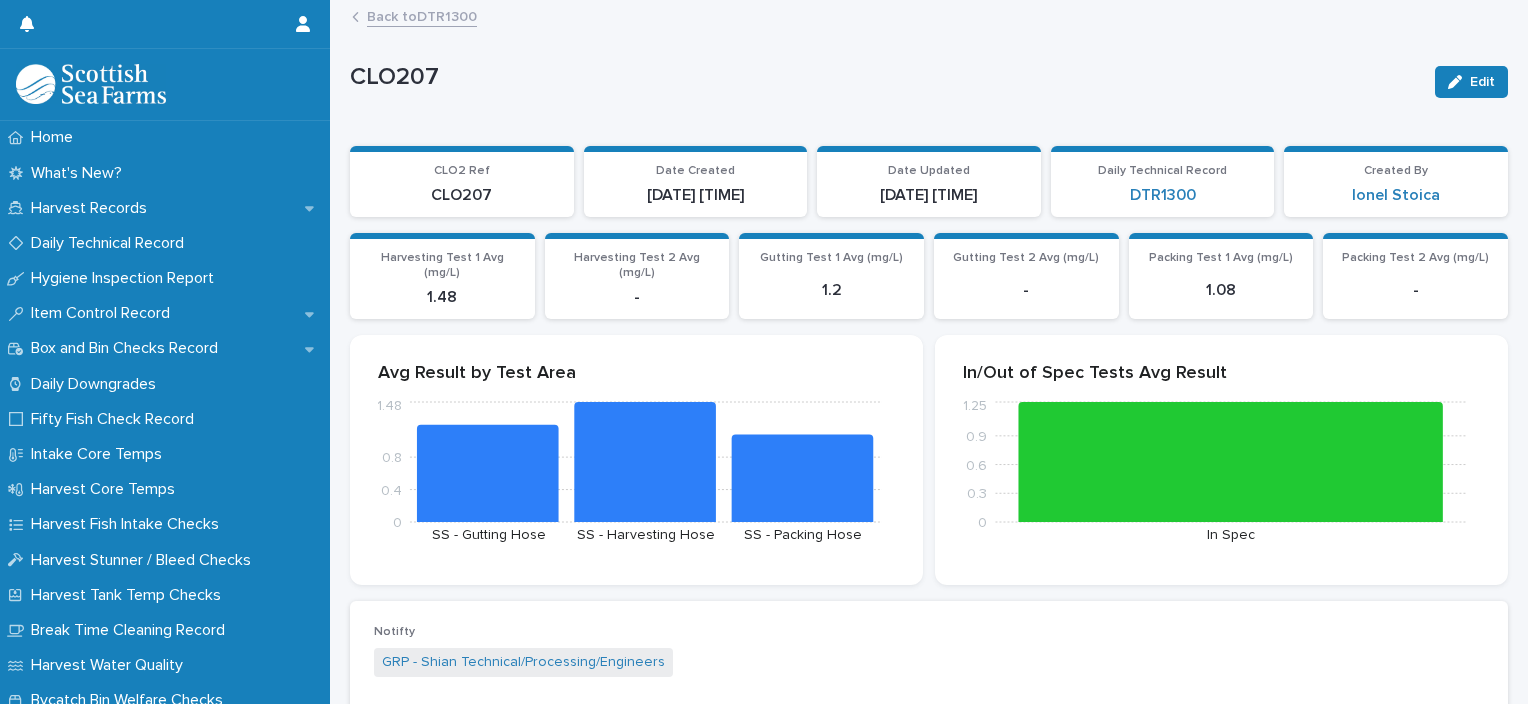 click on "Back to  DTR1300" at bounding box center [422, 15] 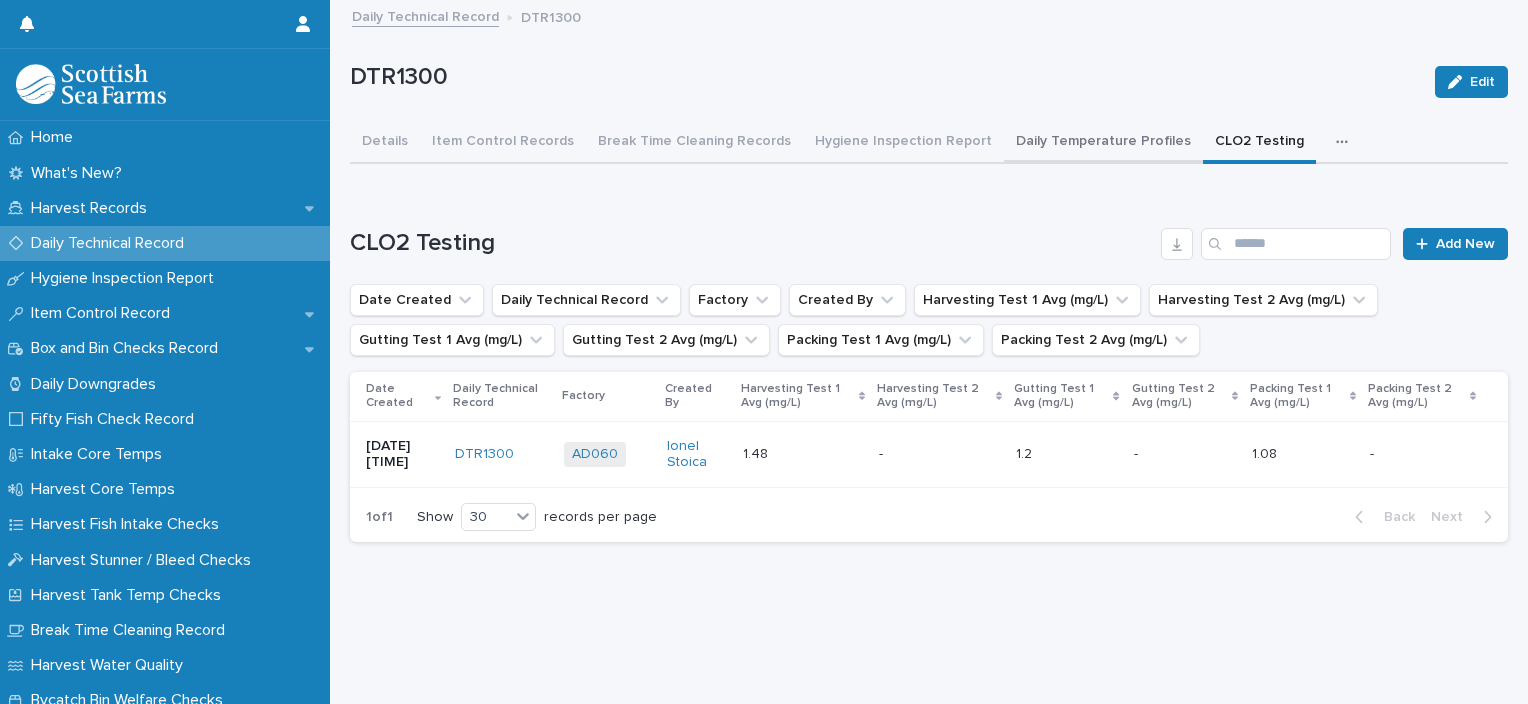 click on "Daily Temperature Profiles" at bounding box center (1103, 143) 